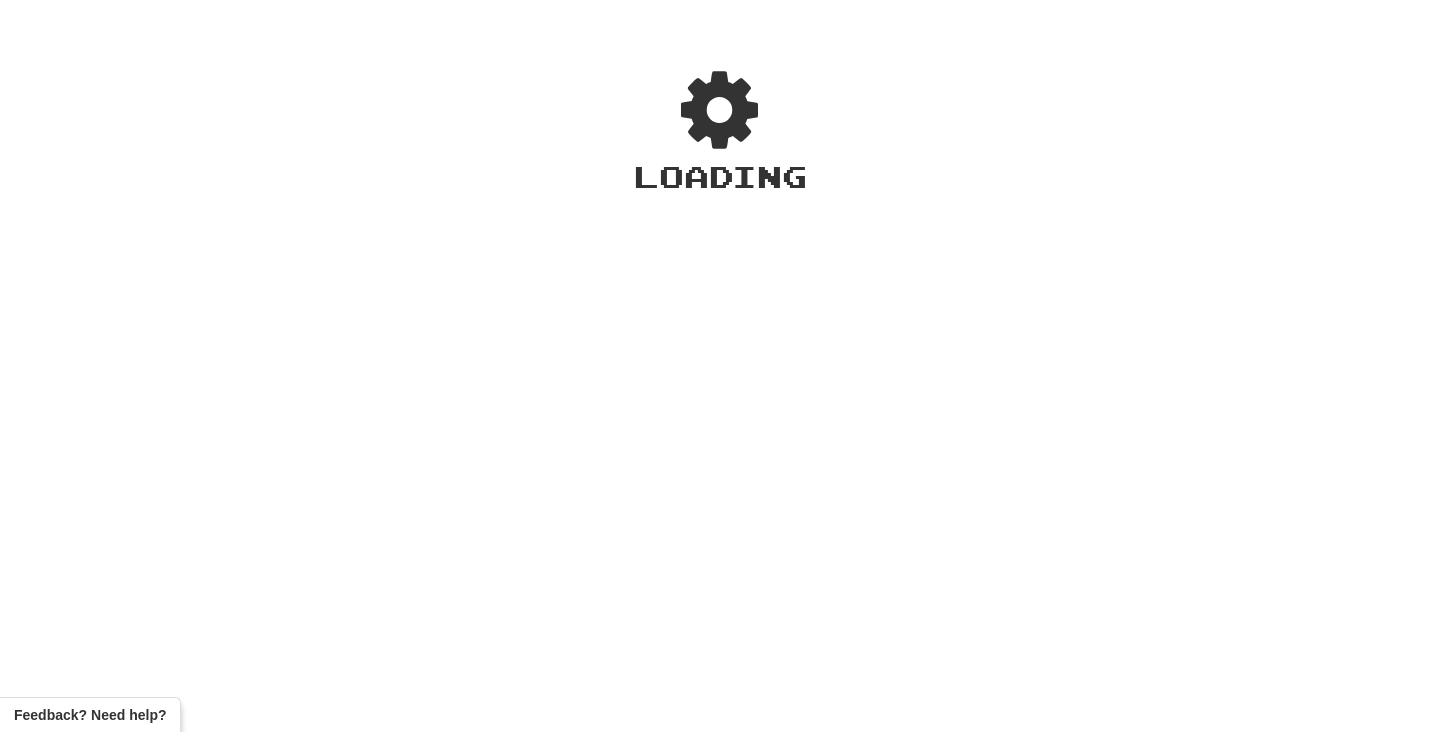 scroll, scrollTop: 0, scrollLeft: 0, axis: both 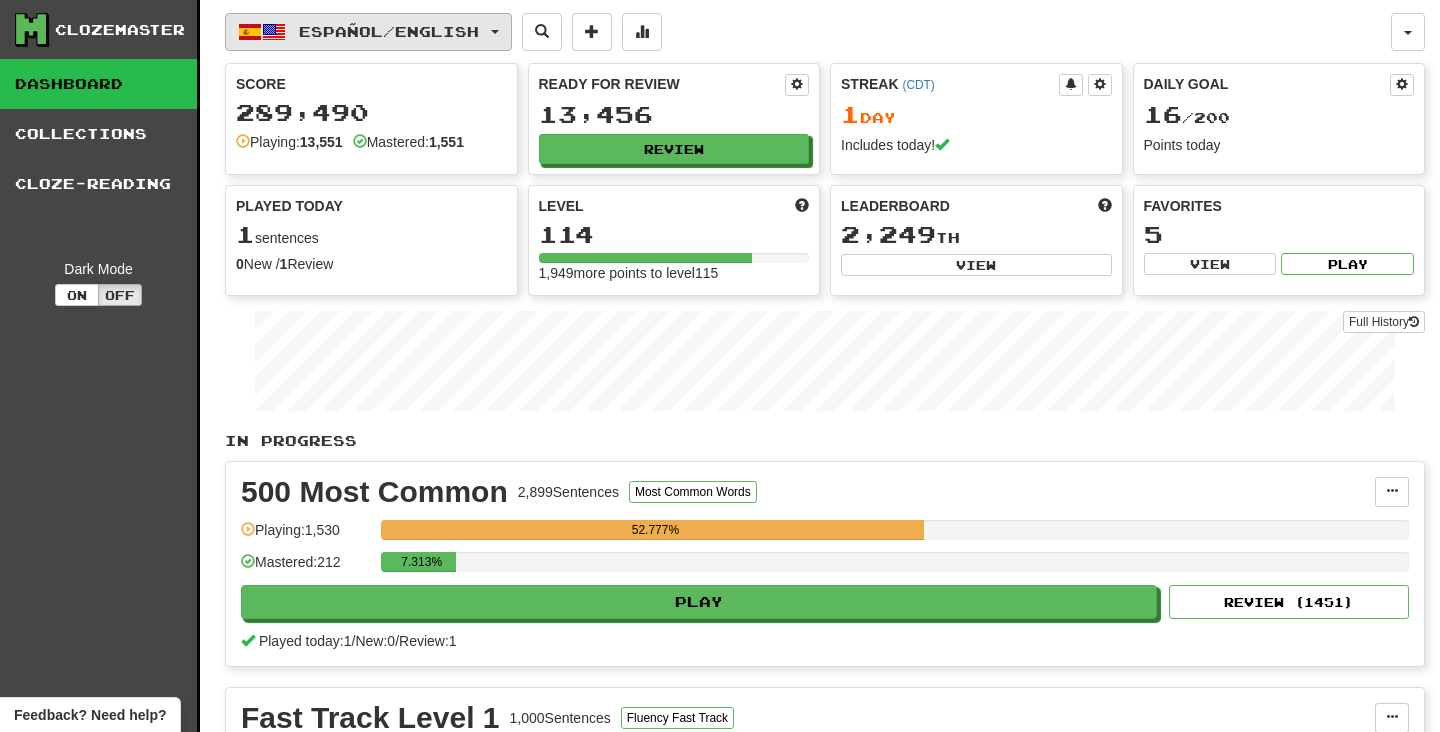 click on "Español  /  English" at bounding box center [389, 31] 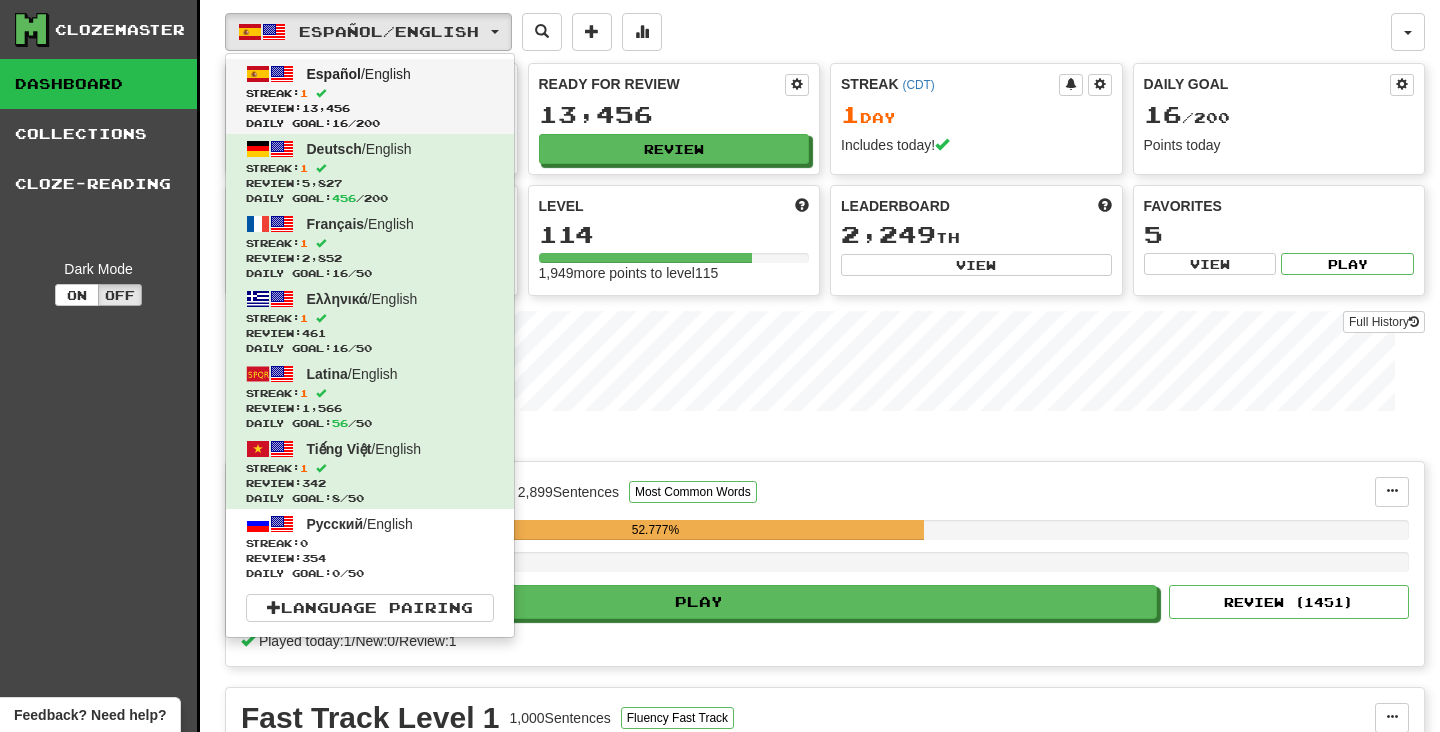 click on "Streak:  1" at bounding box center (370, 93) 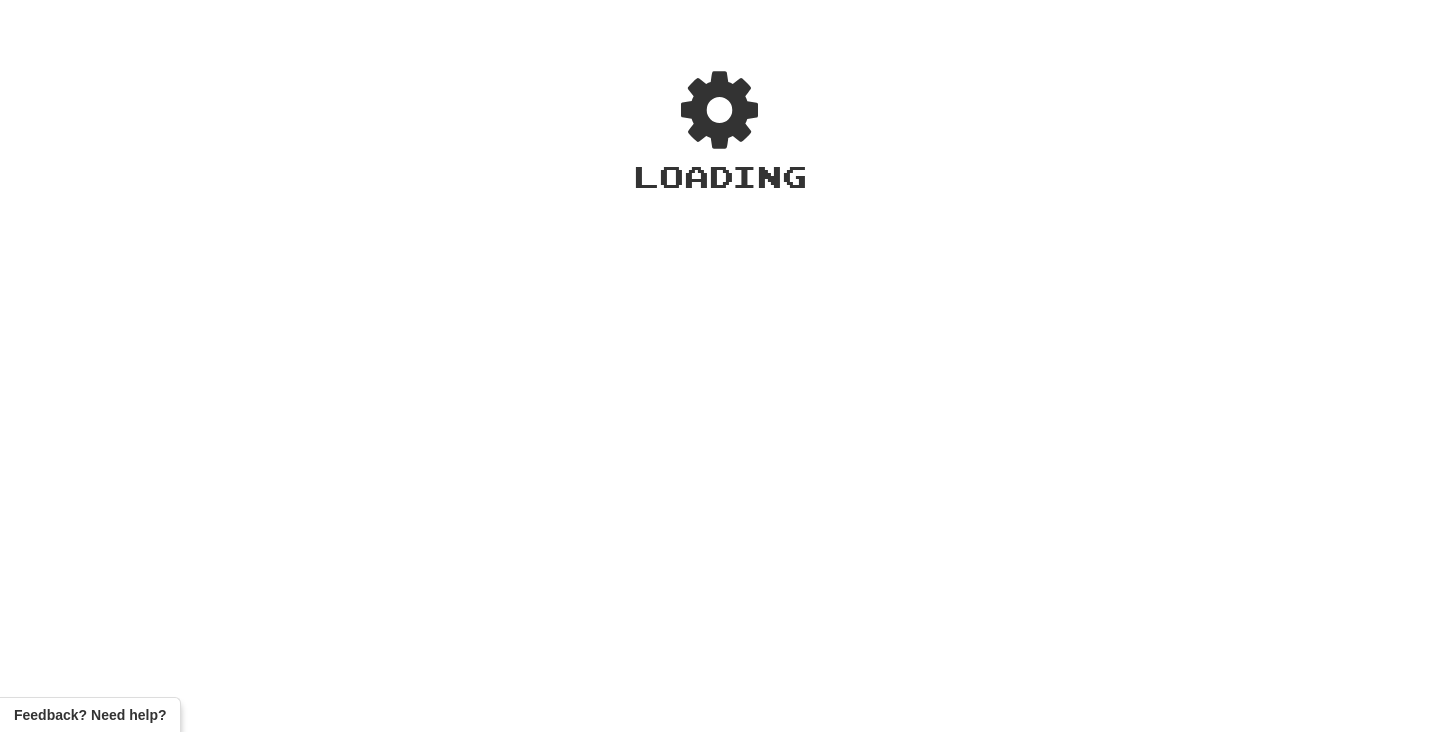 scroll, scrollTop: 0, scrollLeft: 0, axis: both 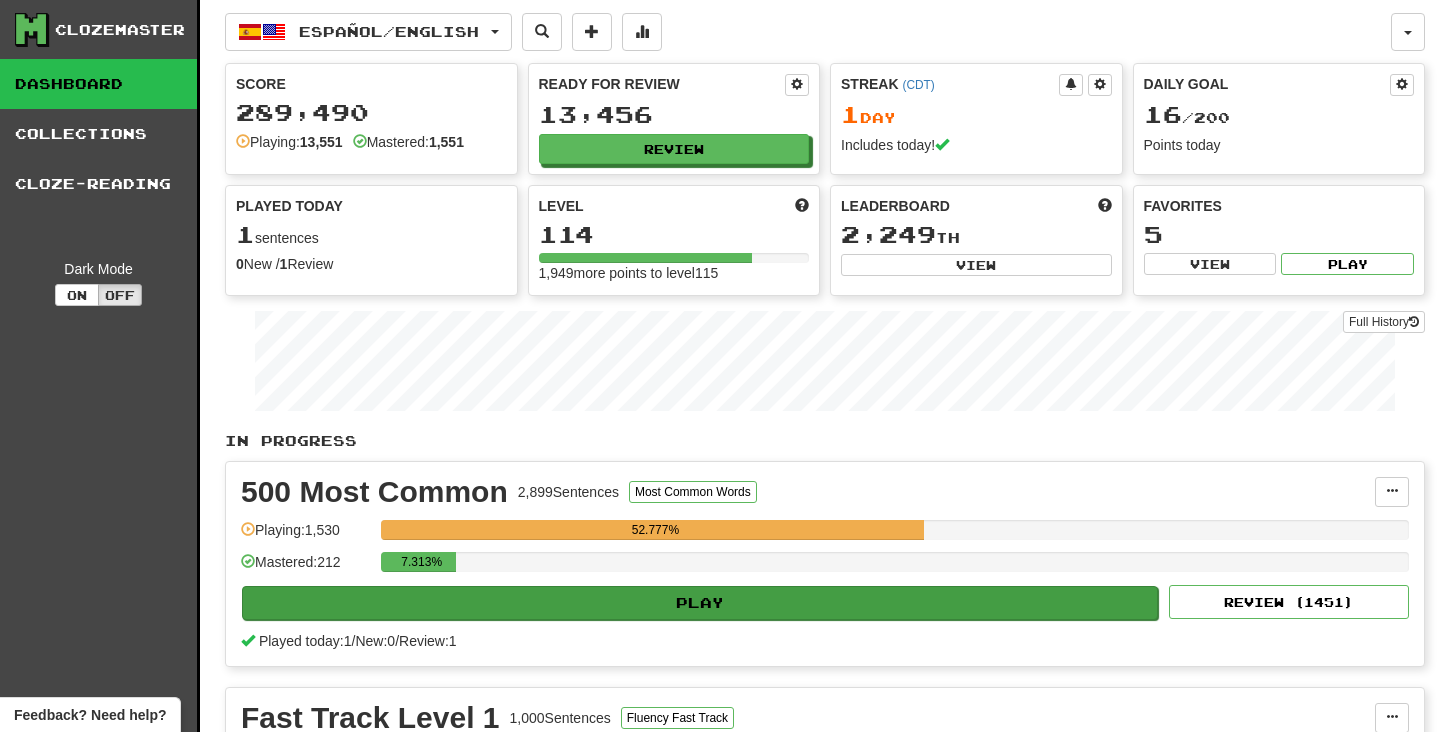 click on "Play" at bounding box center (700, 603) 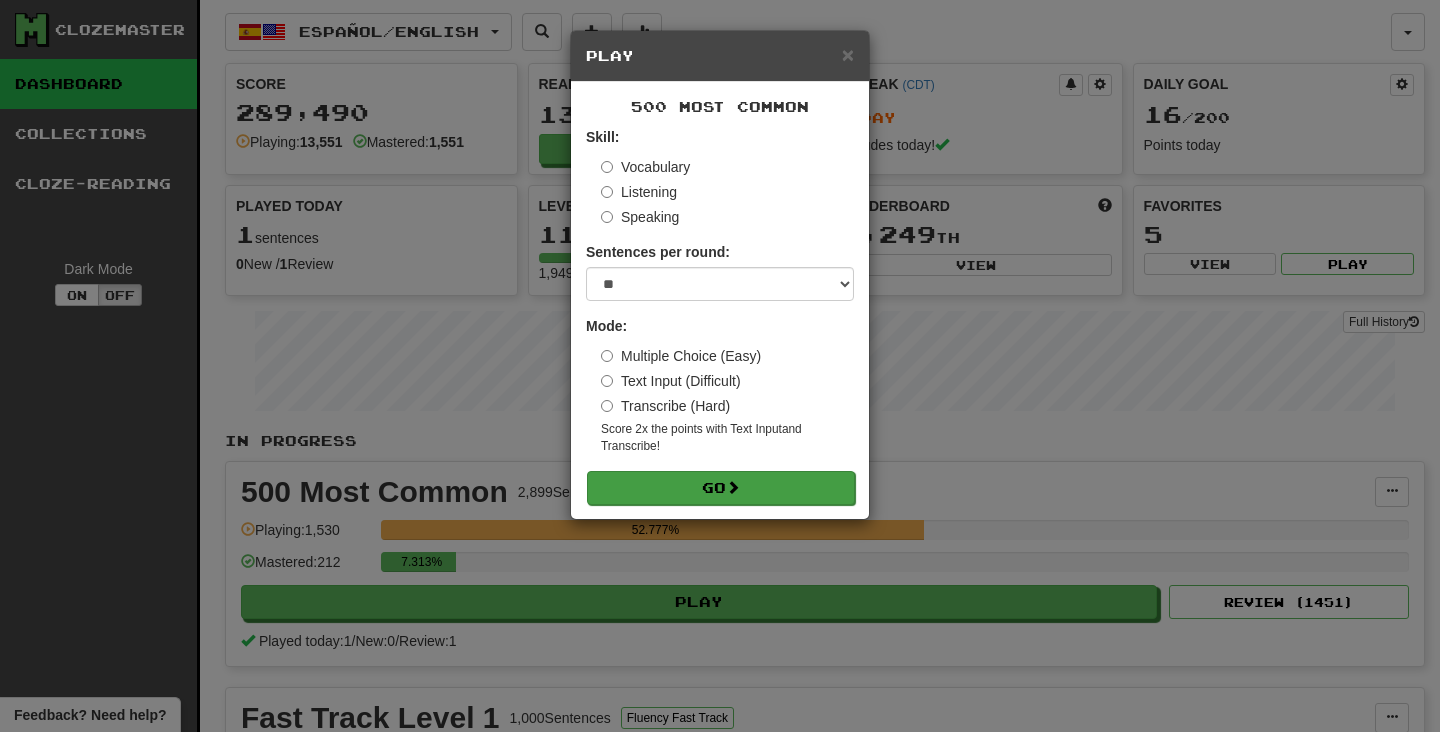 click on "Go" at bounding box center (721, 488) 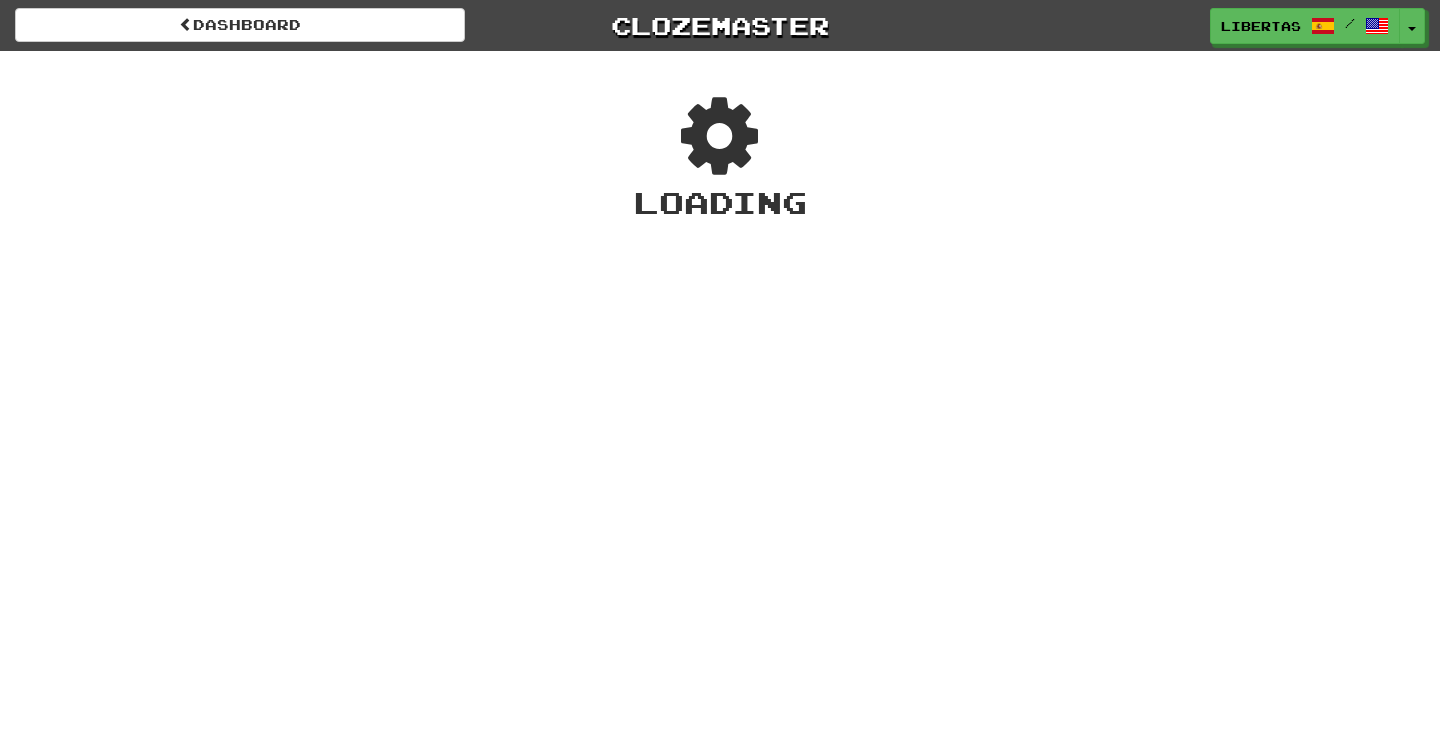scroll, scrollTop: 0, scrollLeft: 0, axis: both 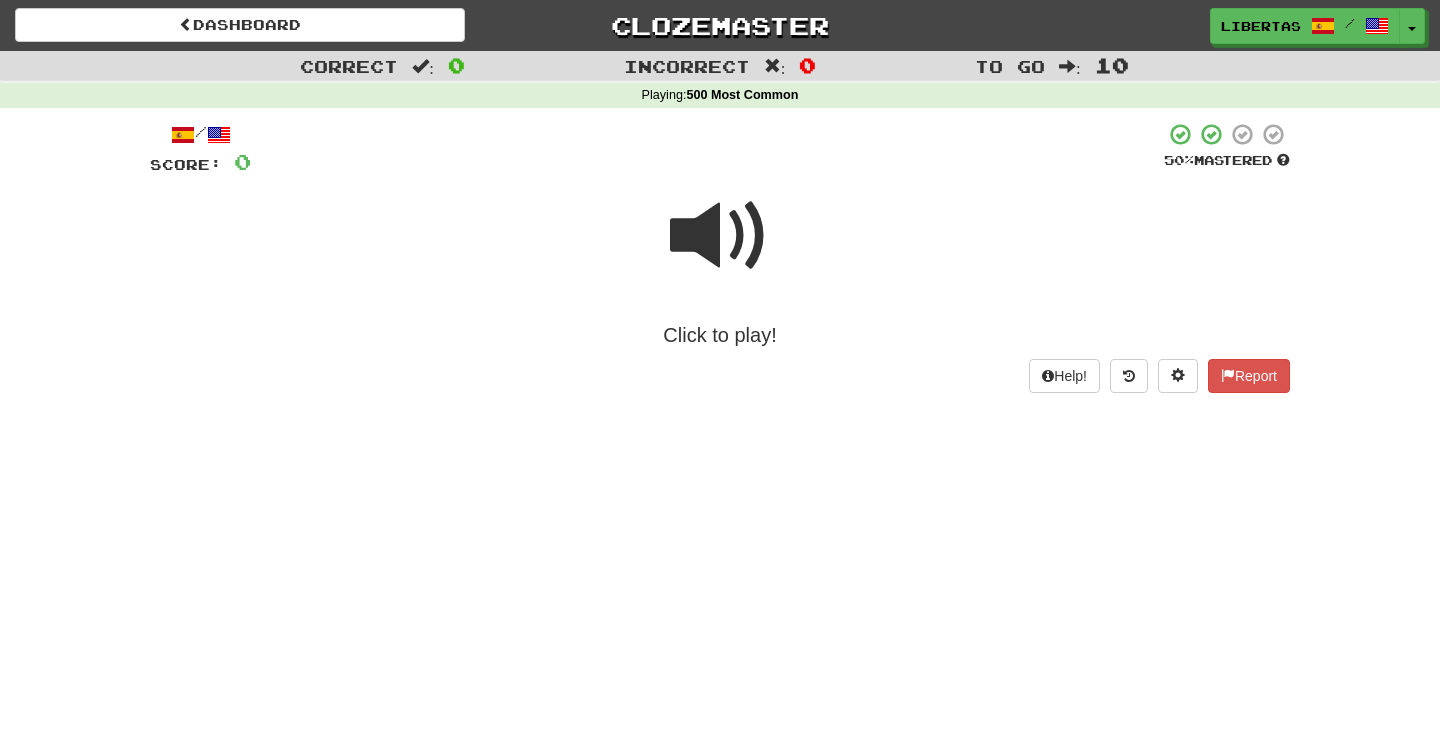 click at bounding box center [720, 236] 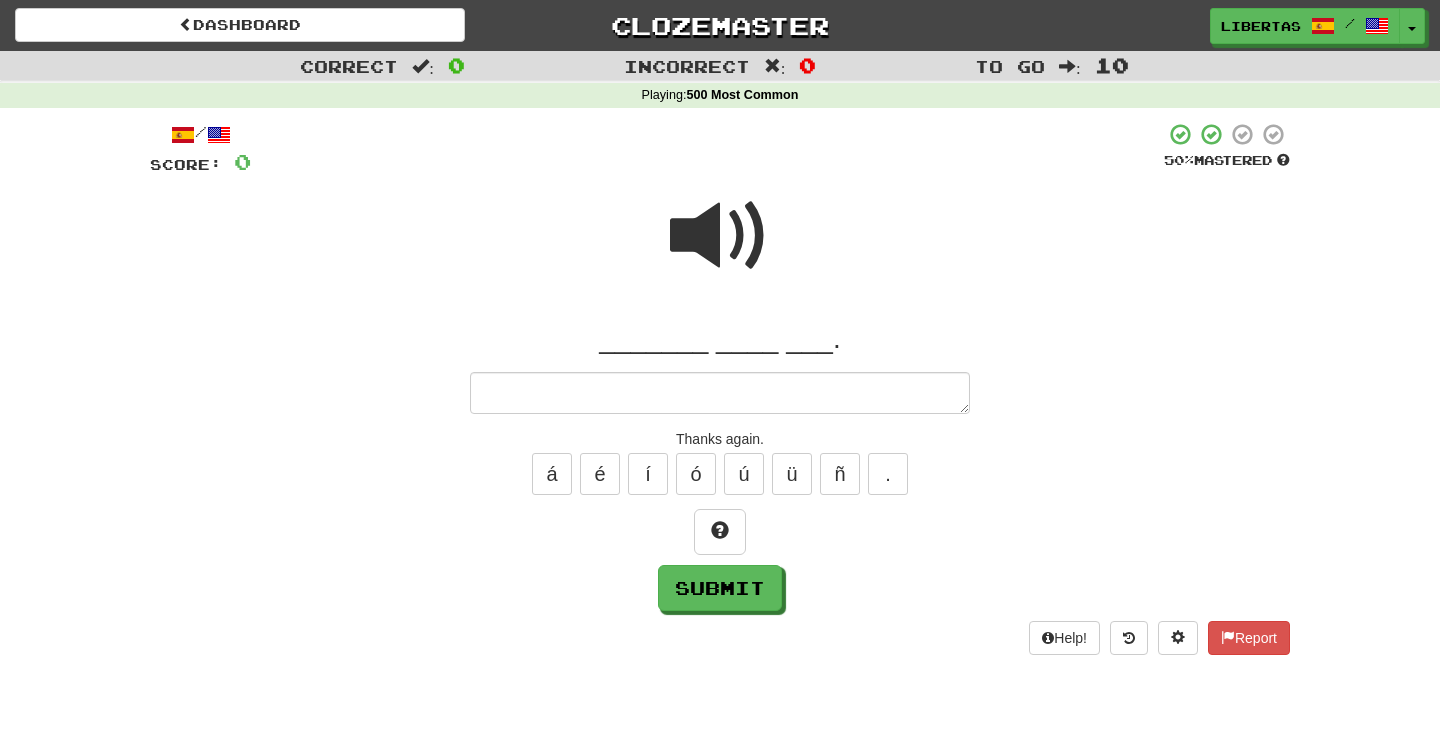 type on "*" 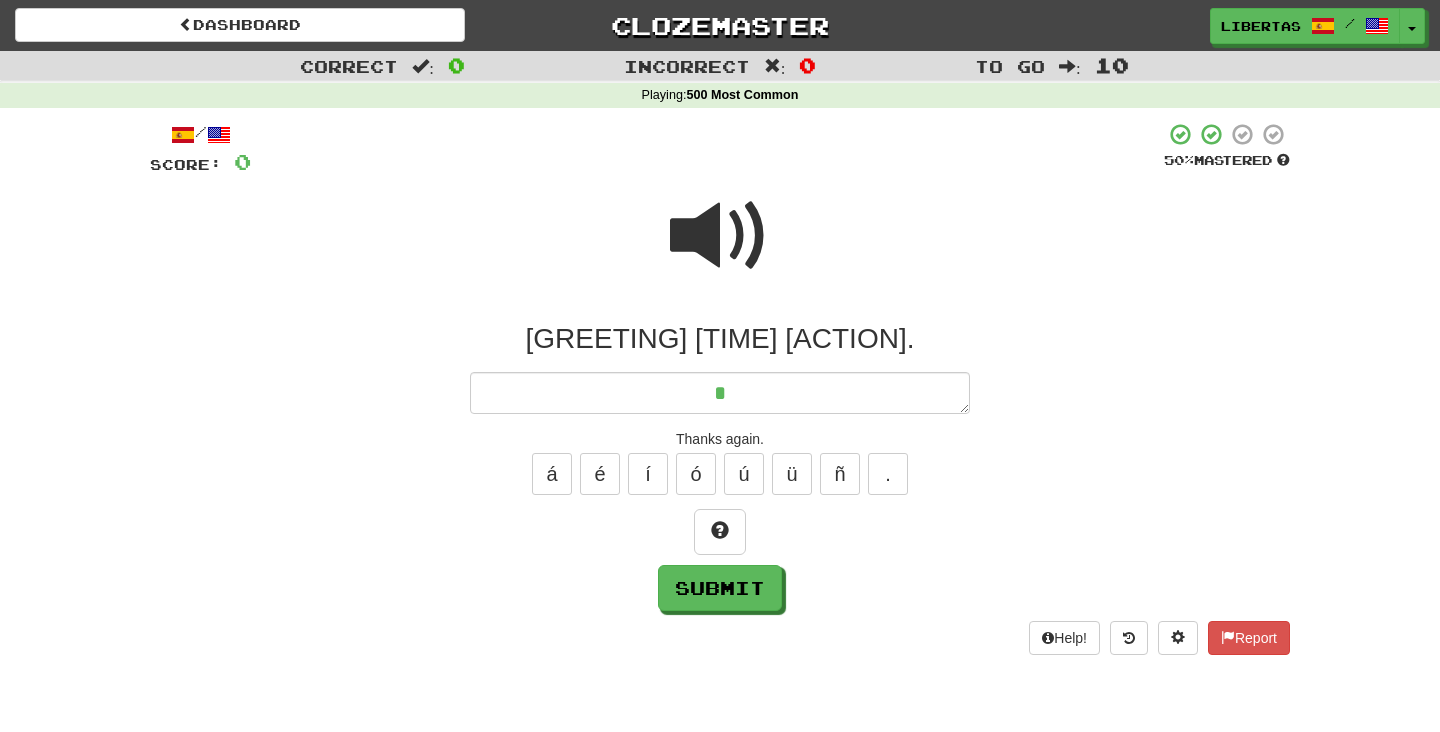 type on "*" 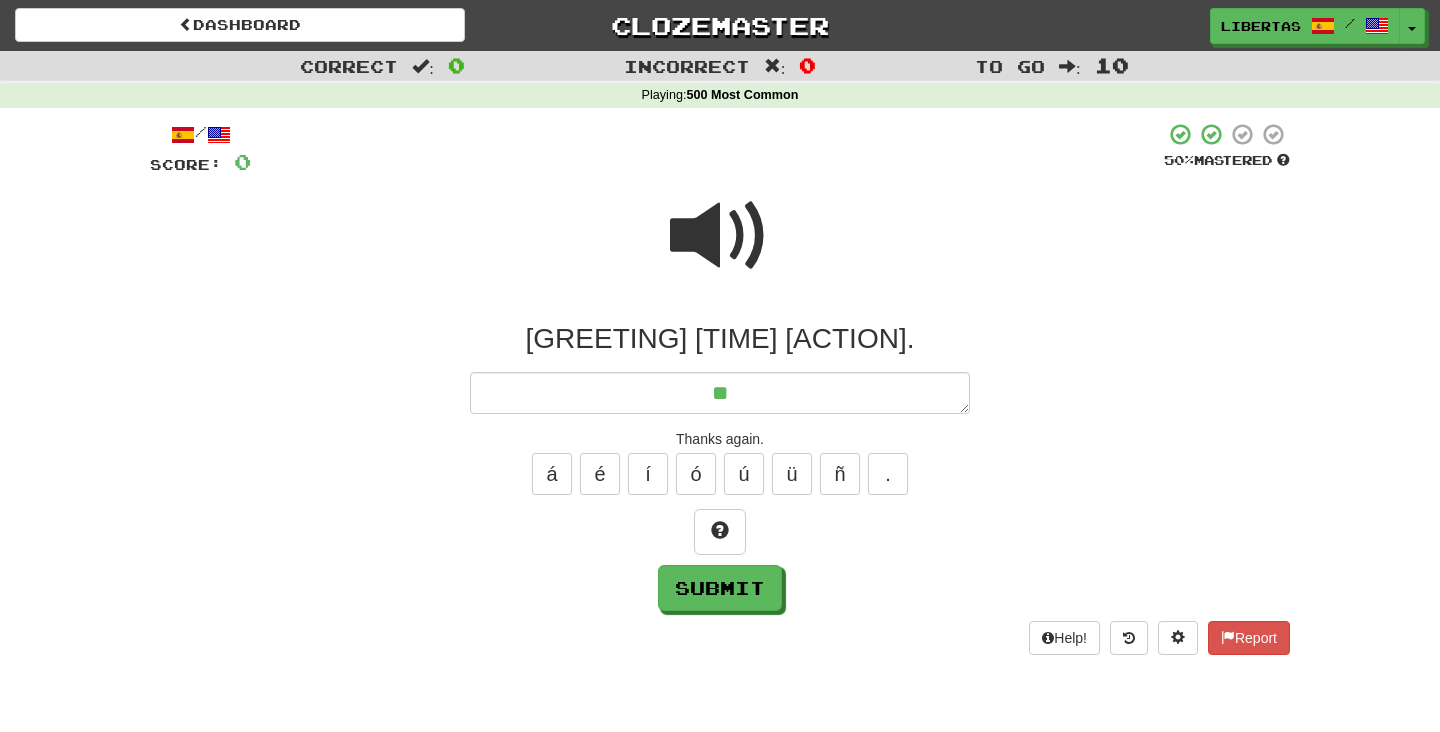 type on "*" 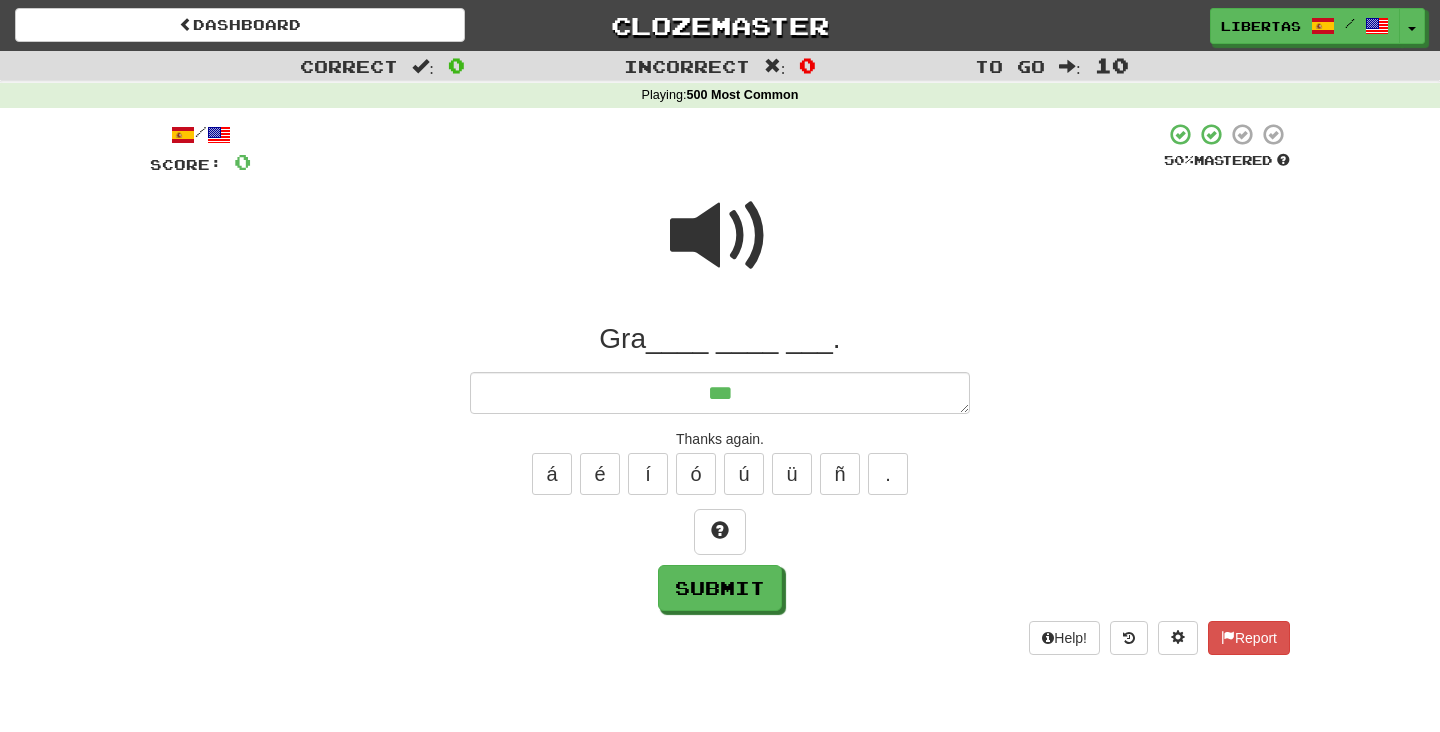 type on "*" 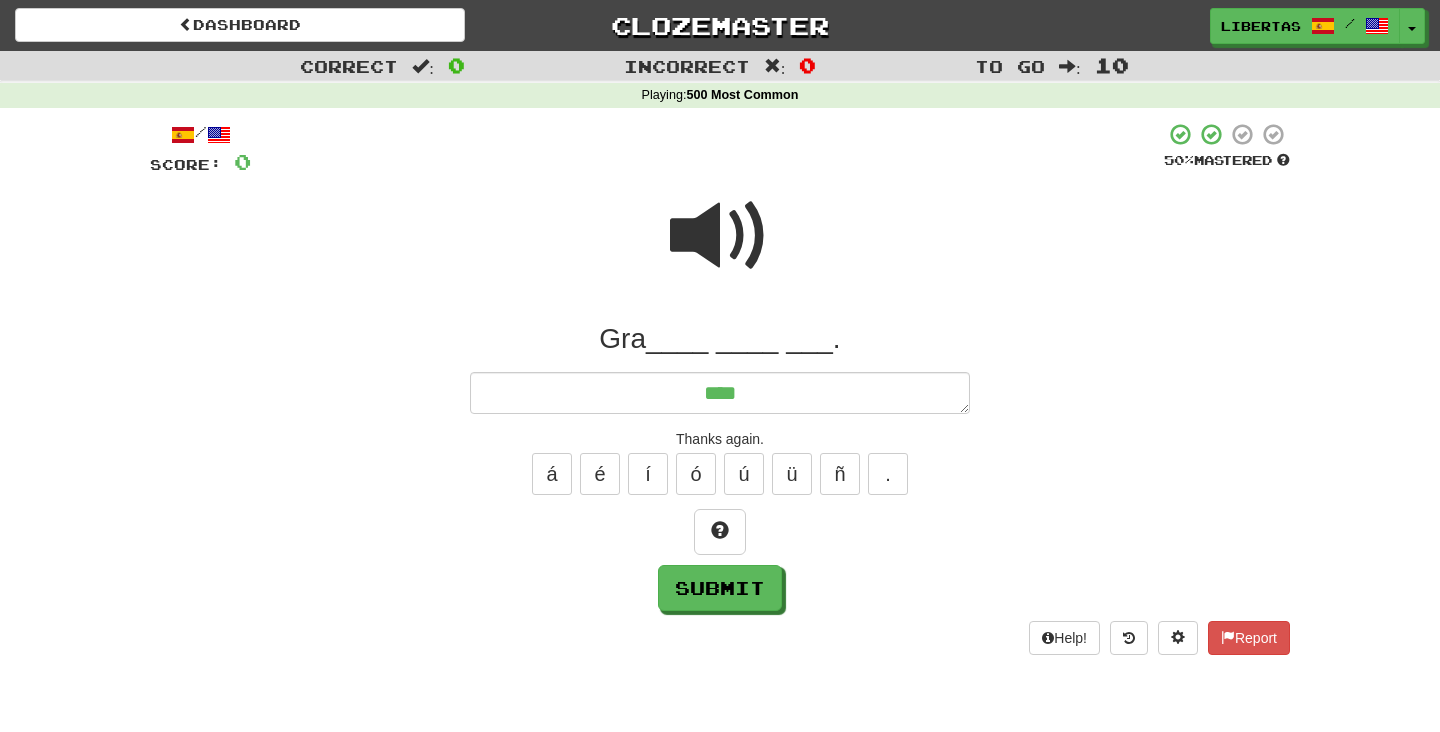 type on "*" 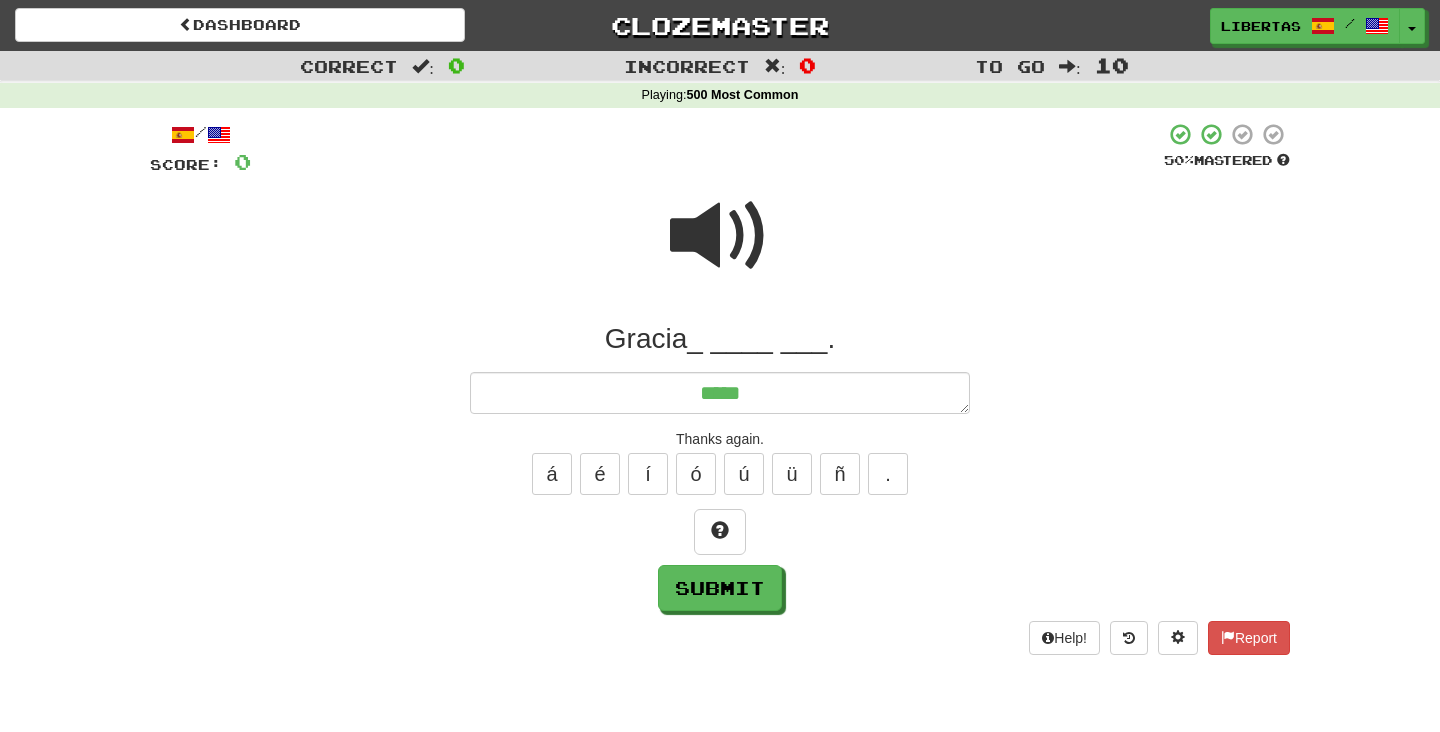 type on "*" 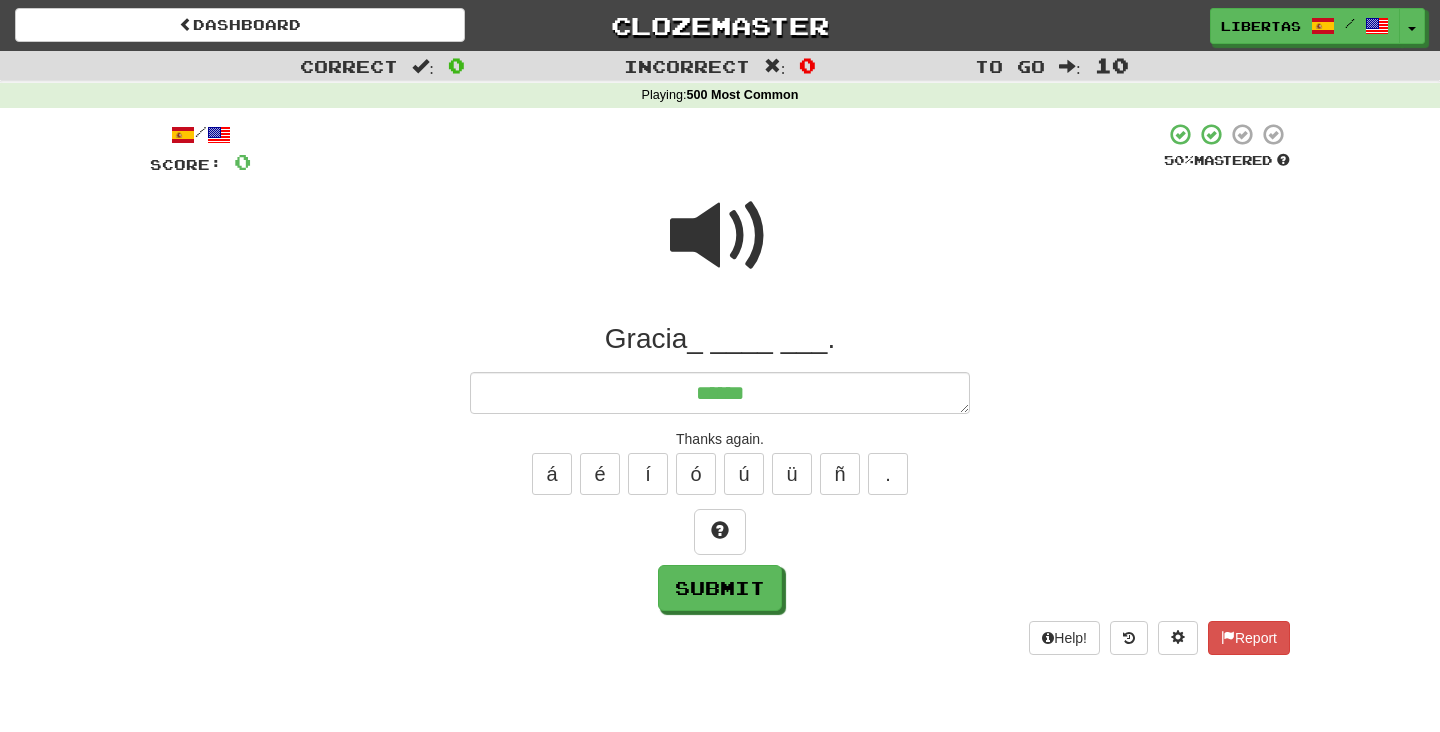 type on "*" 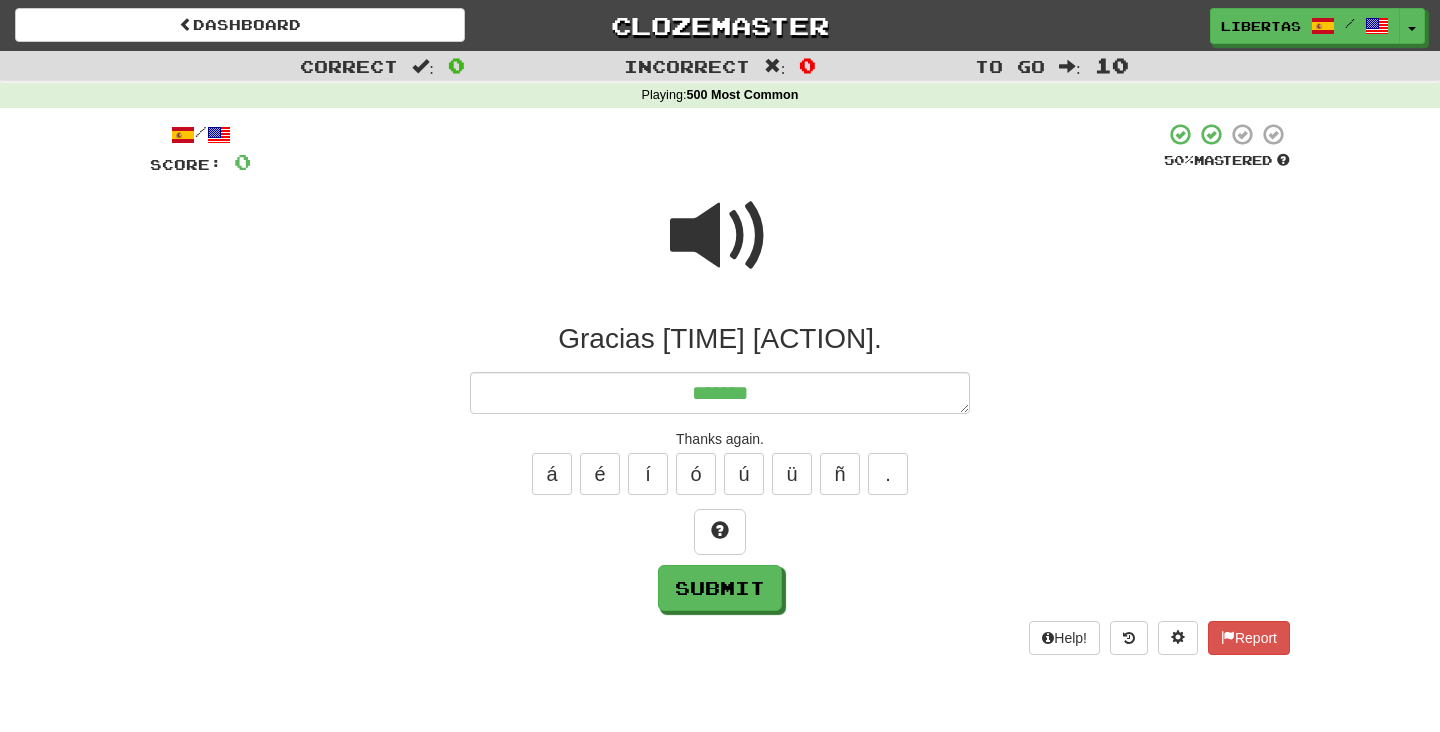 type on "*" 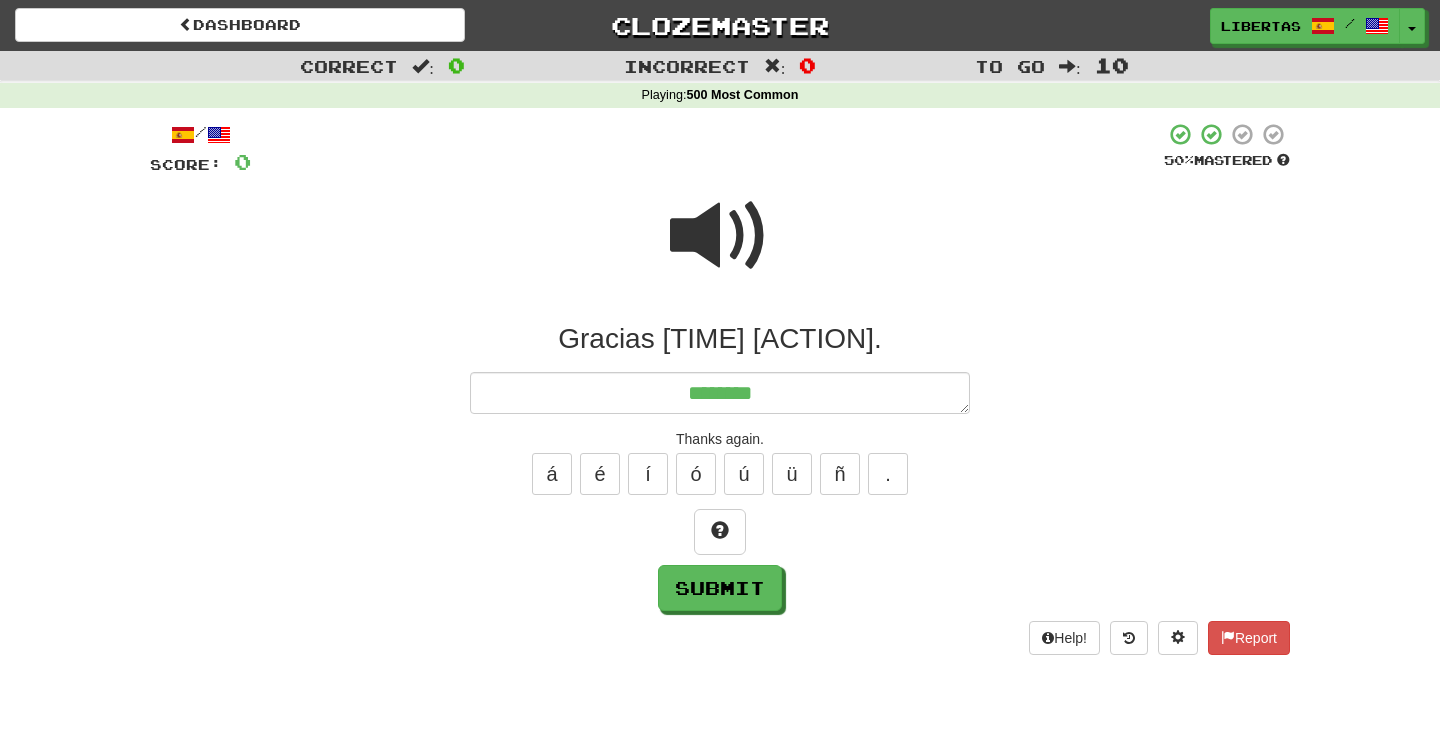 type on "*" 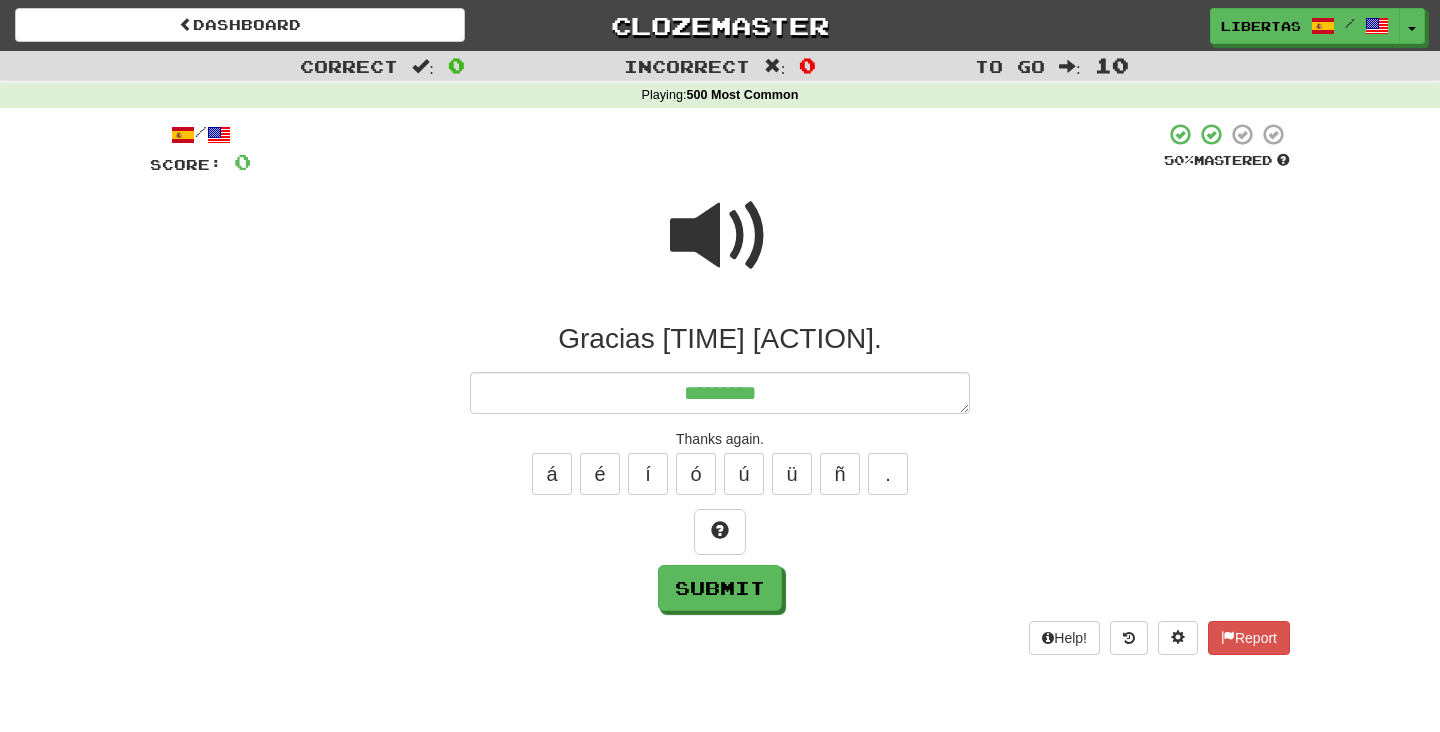 type on "*" 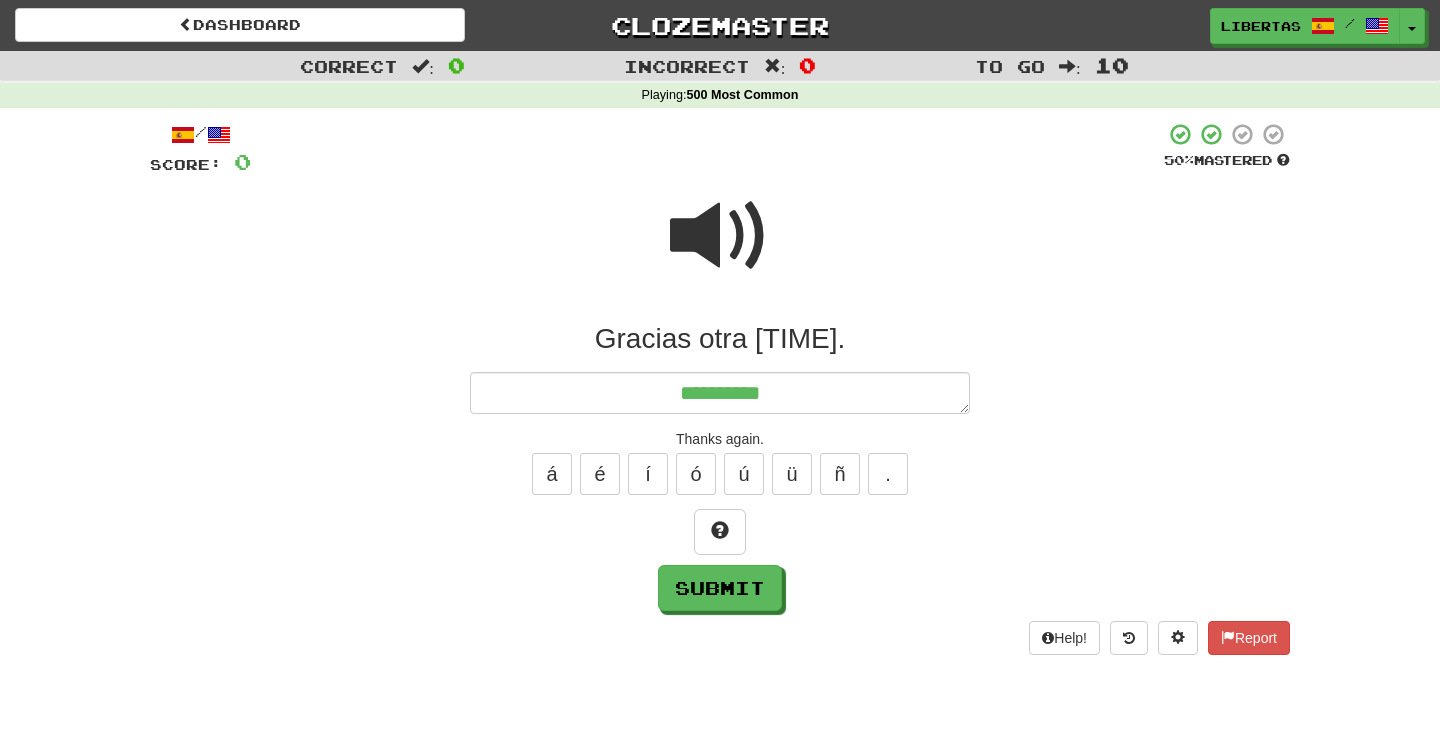 type on "*" 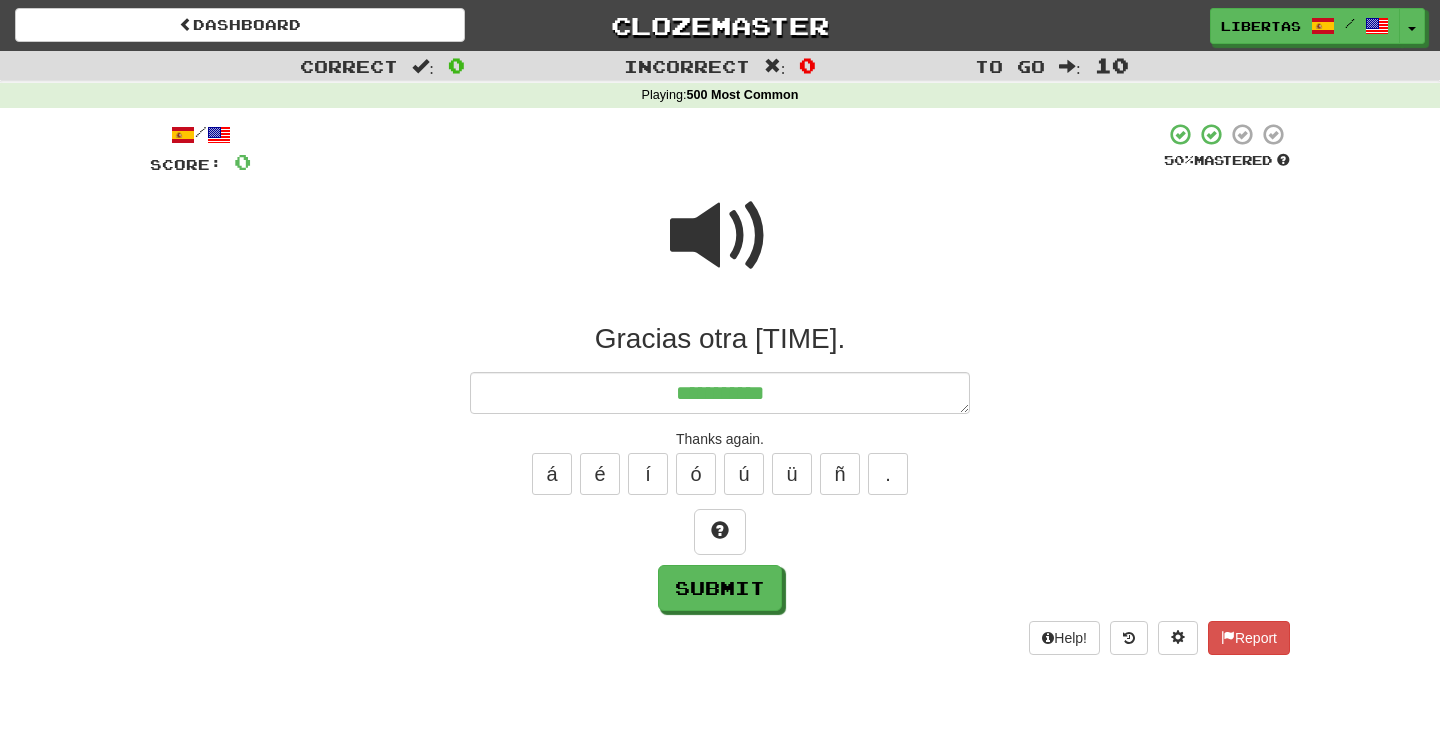 type on "*" 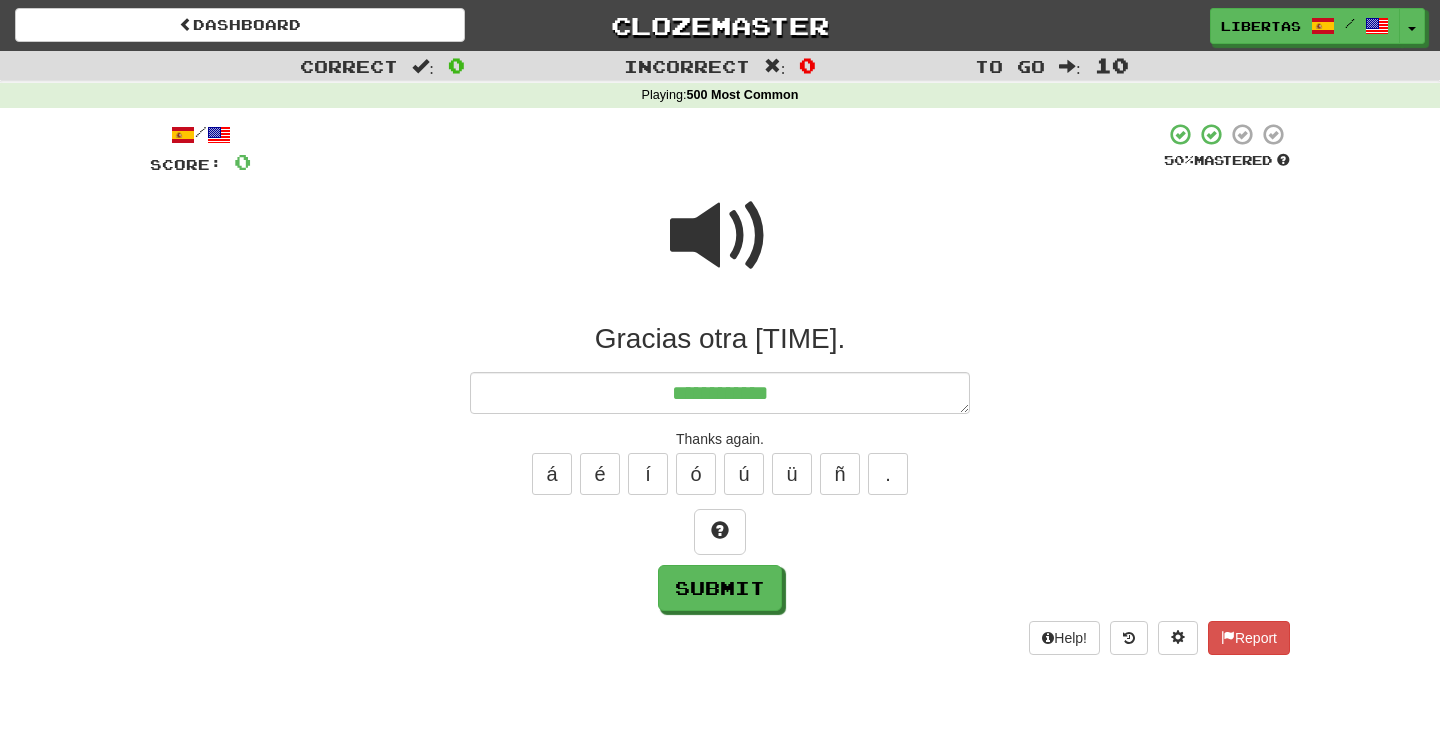 type on "*" 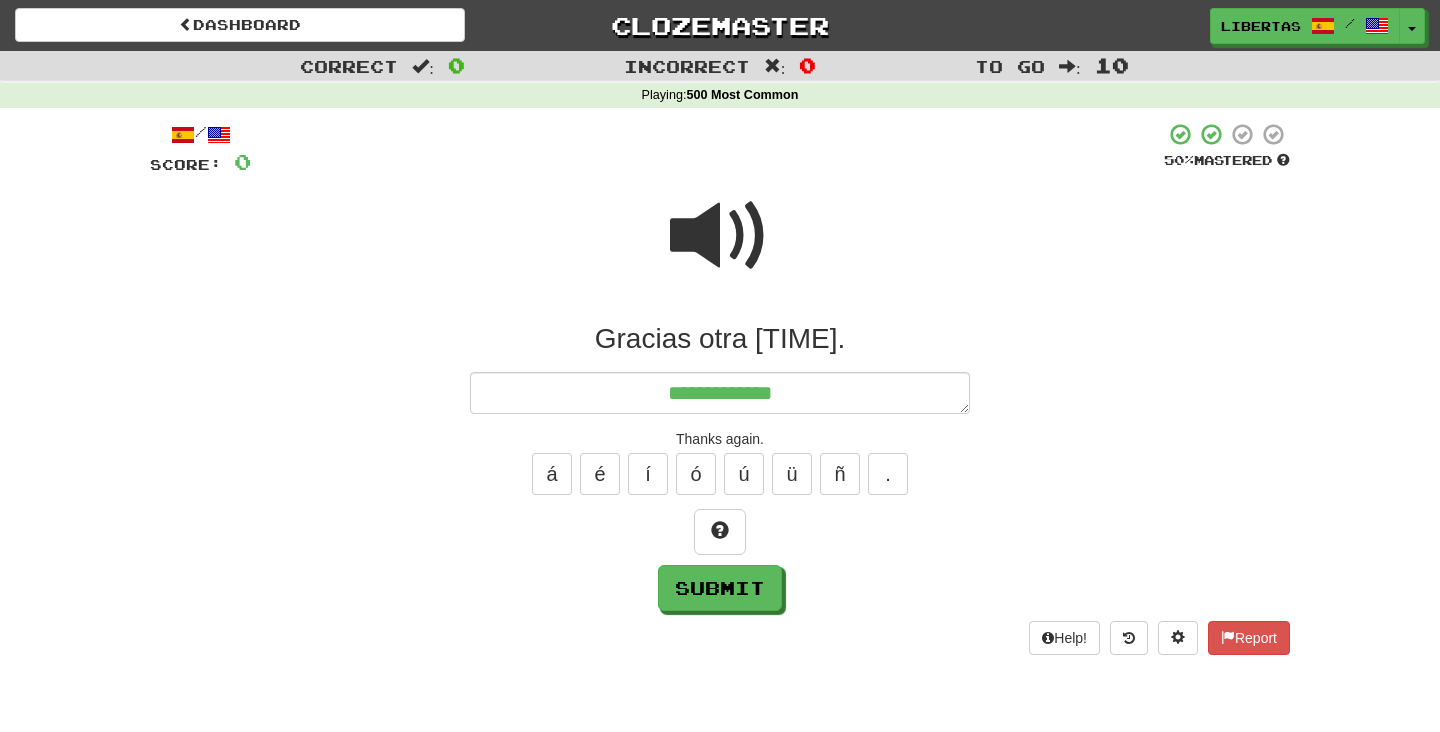 type on "*" 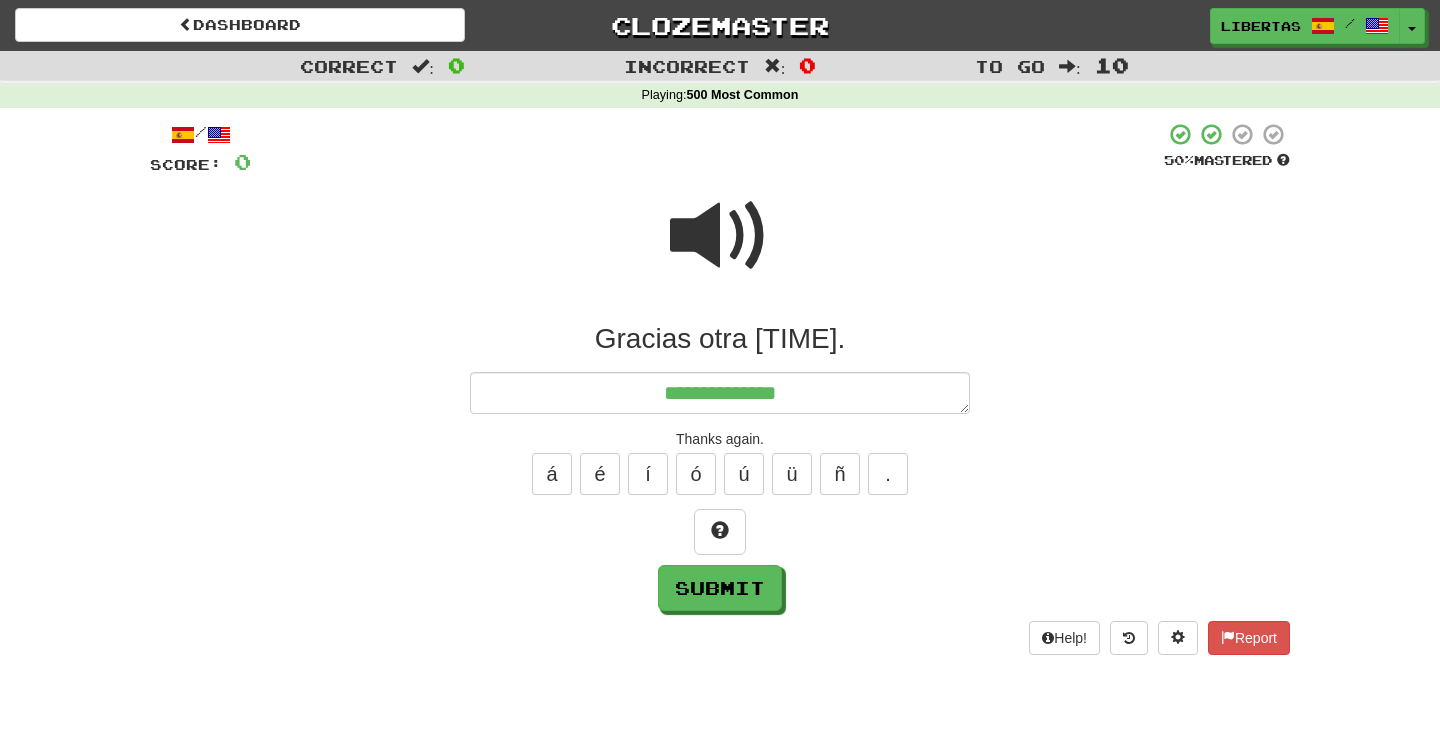 type on "*" 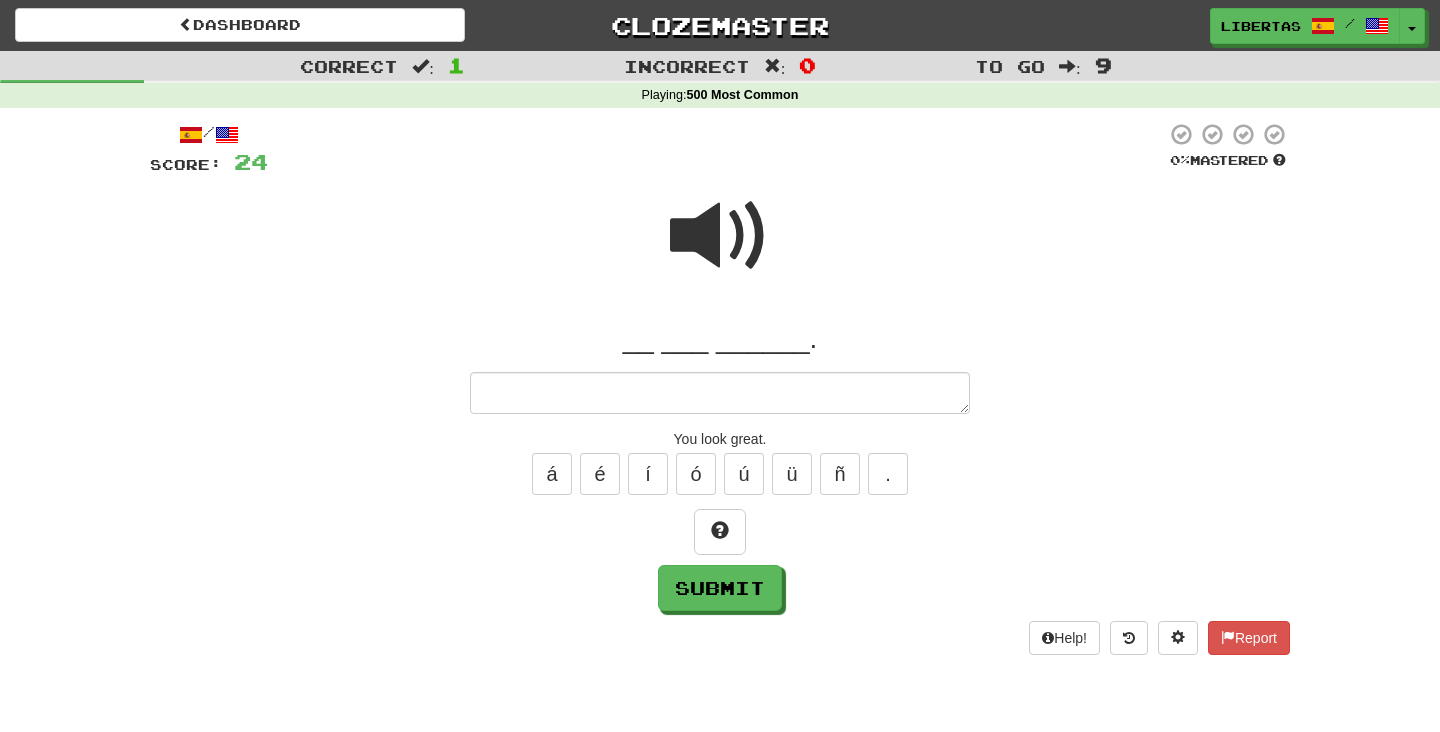 type on "*" 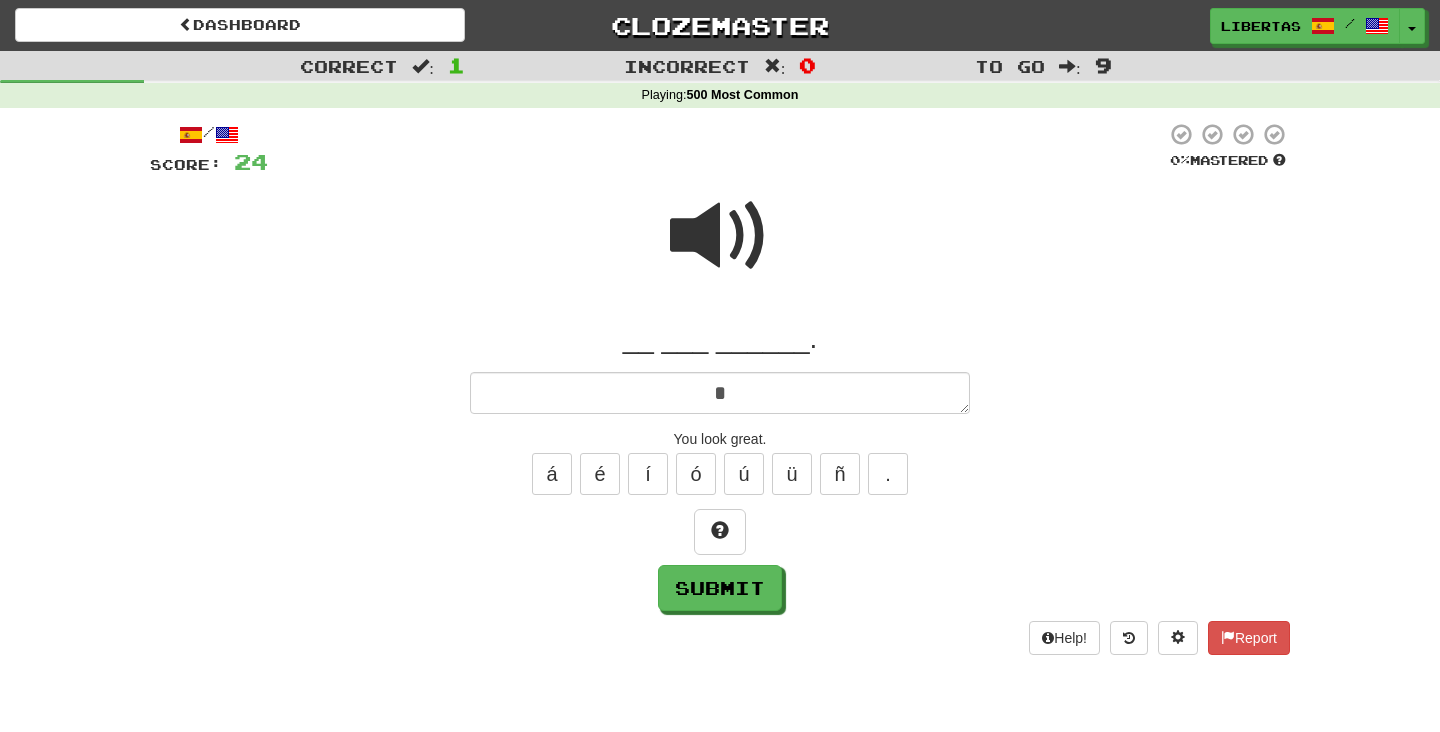 type on "*" 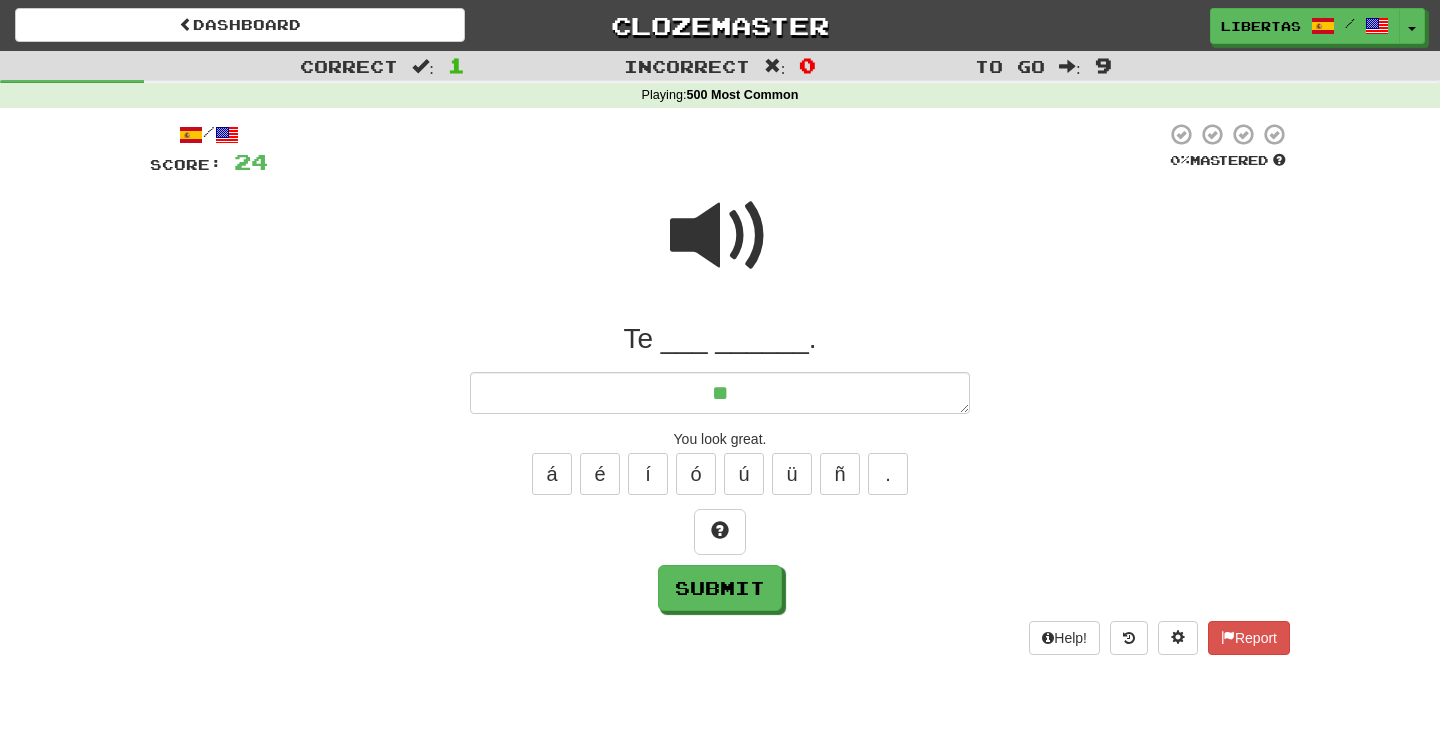 type on "*" 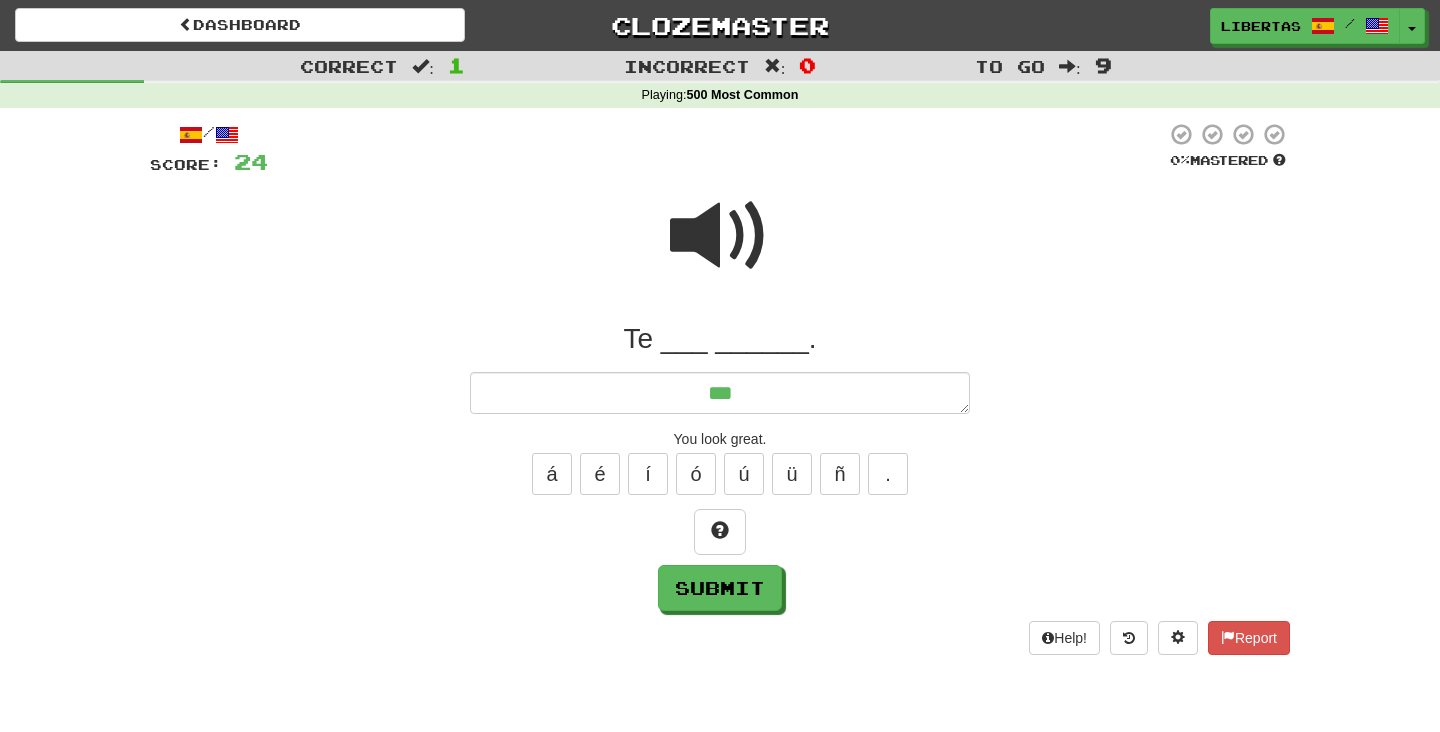 type on "*" 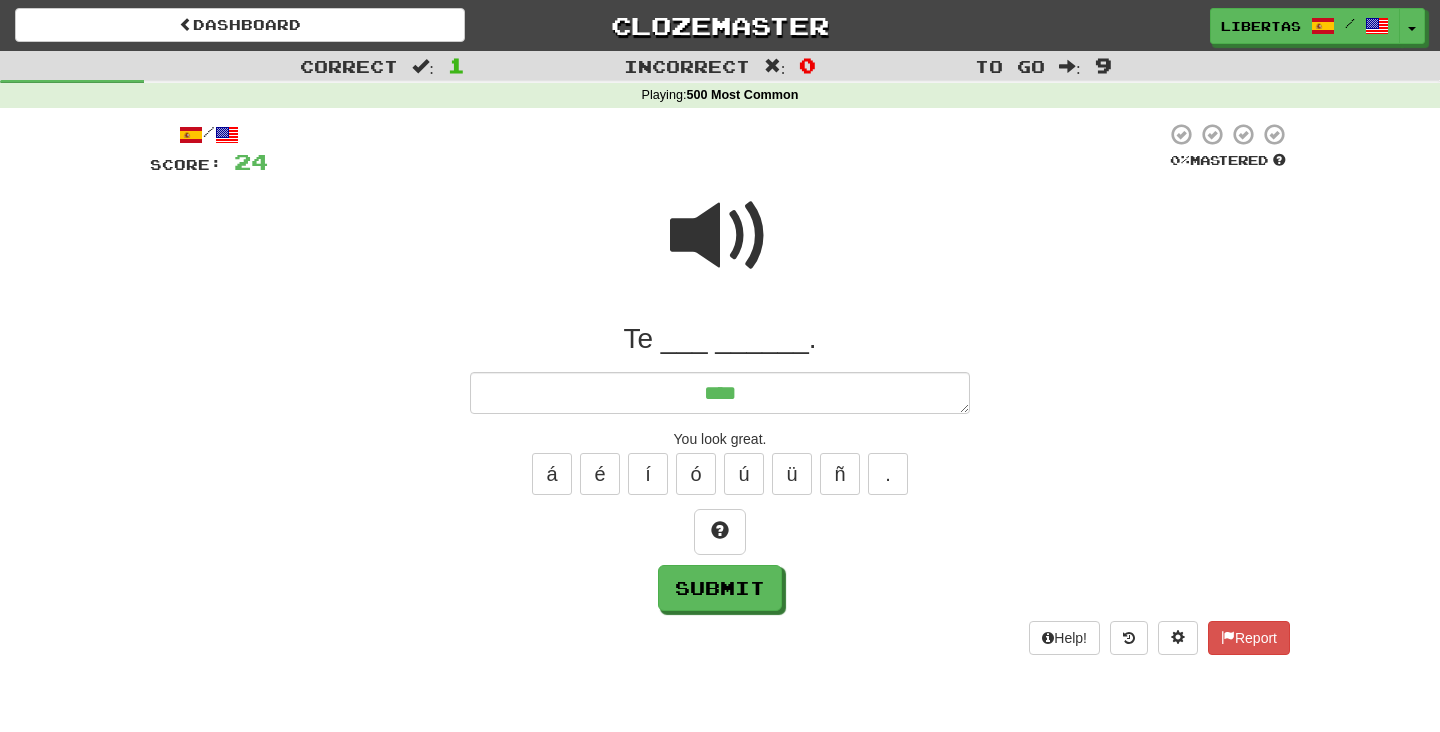 type on "*" 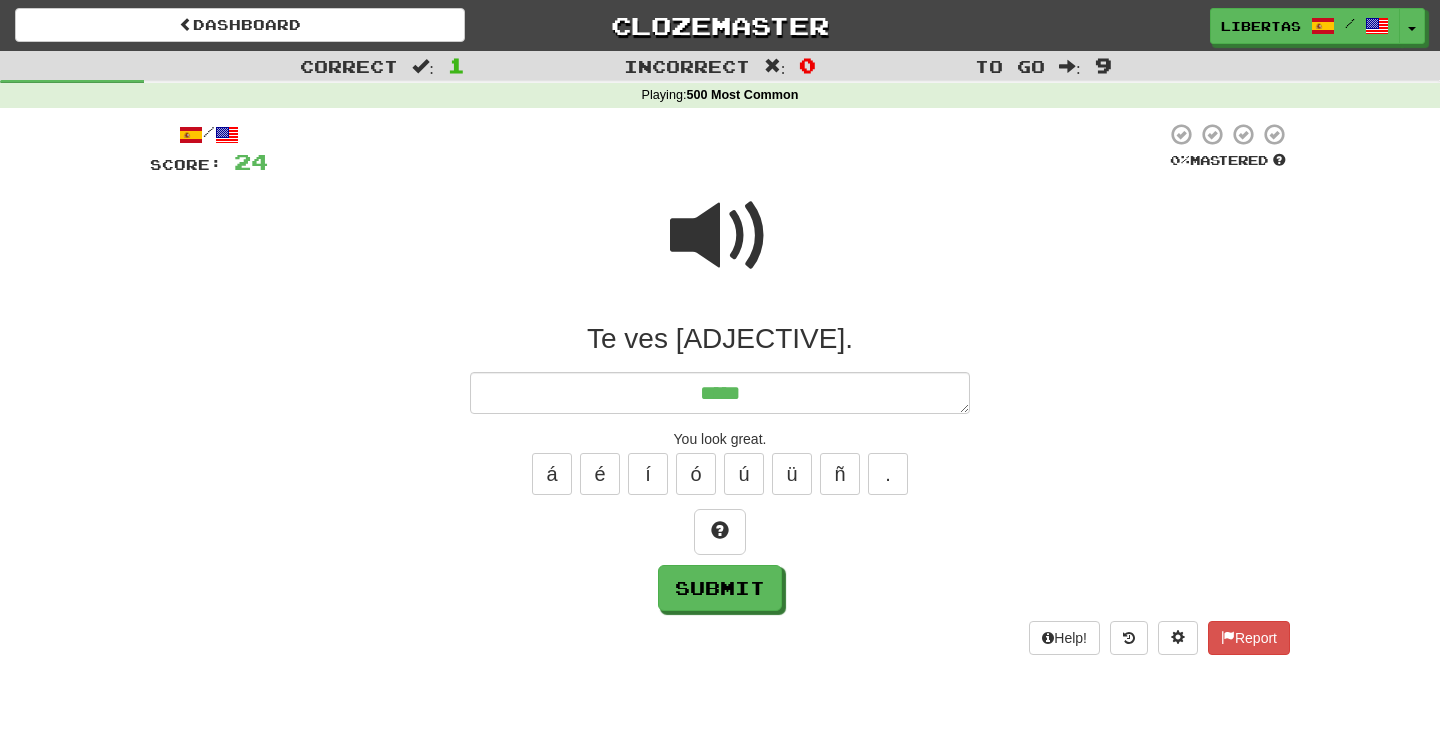type on "*" 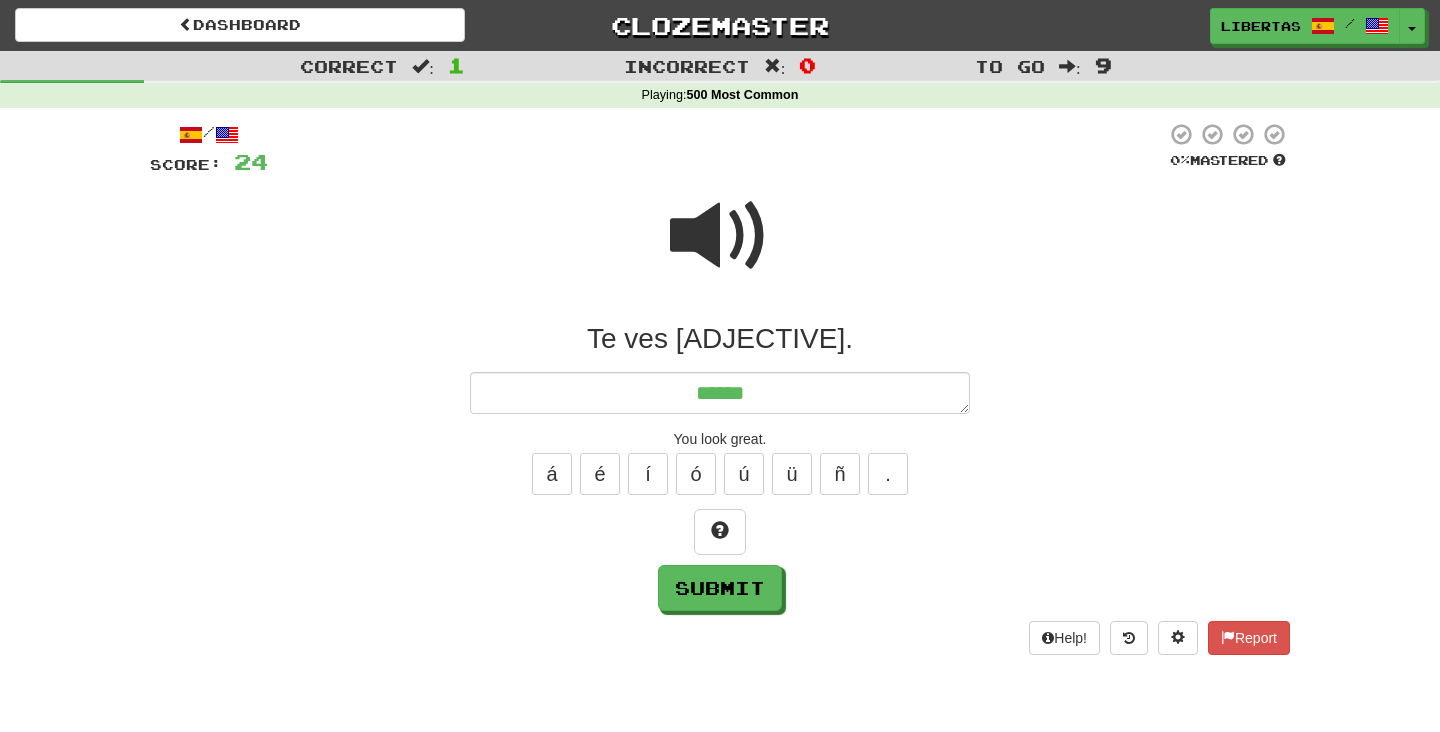 type on "*" 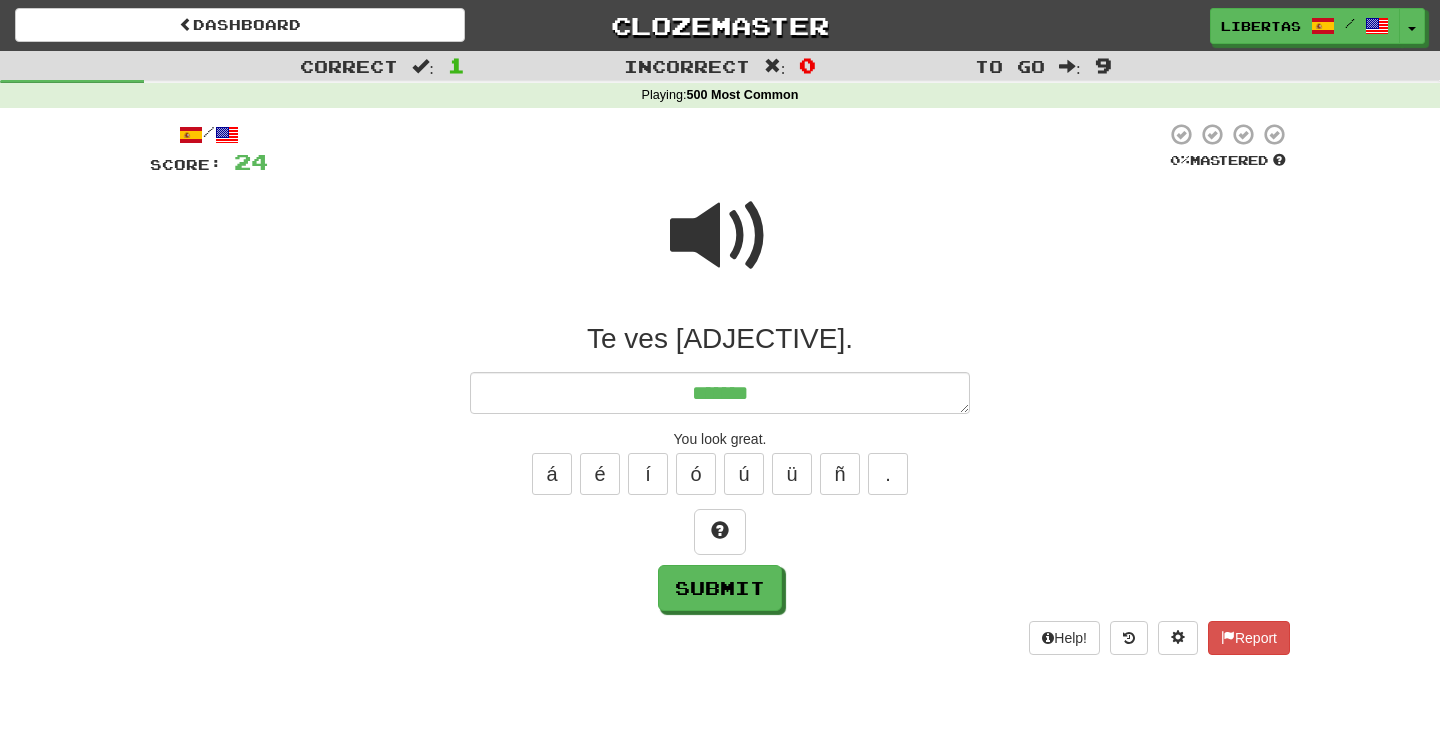 type on "*" 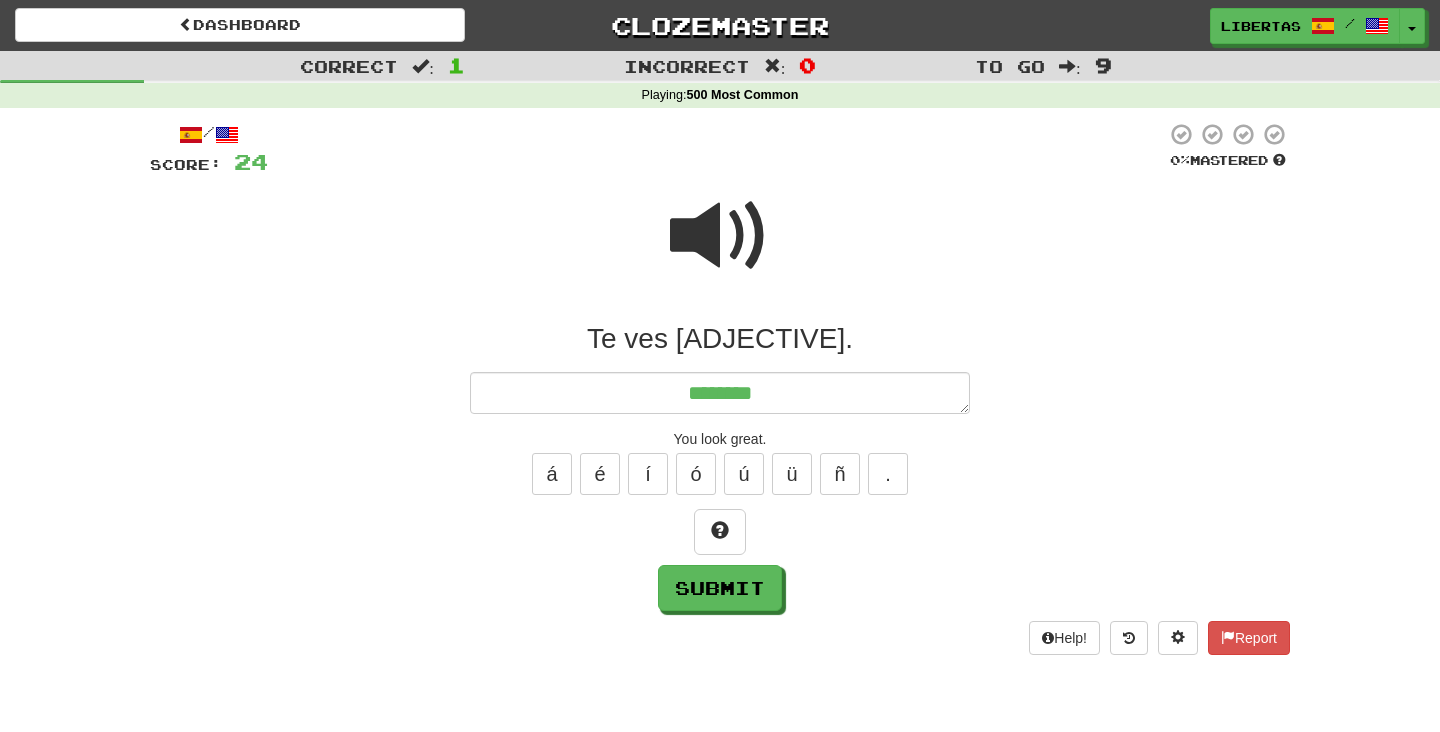 type on "*" 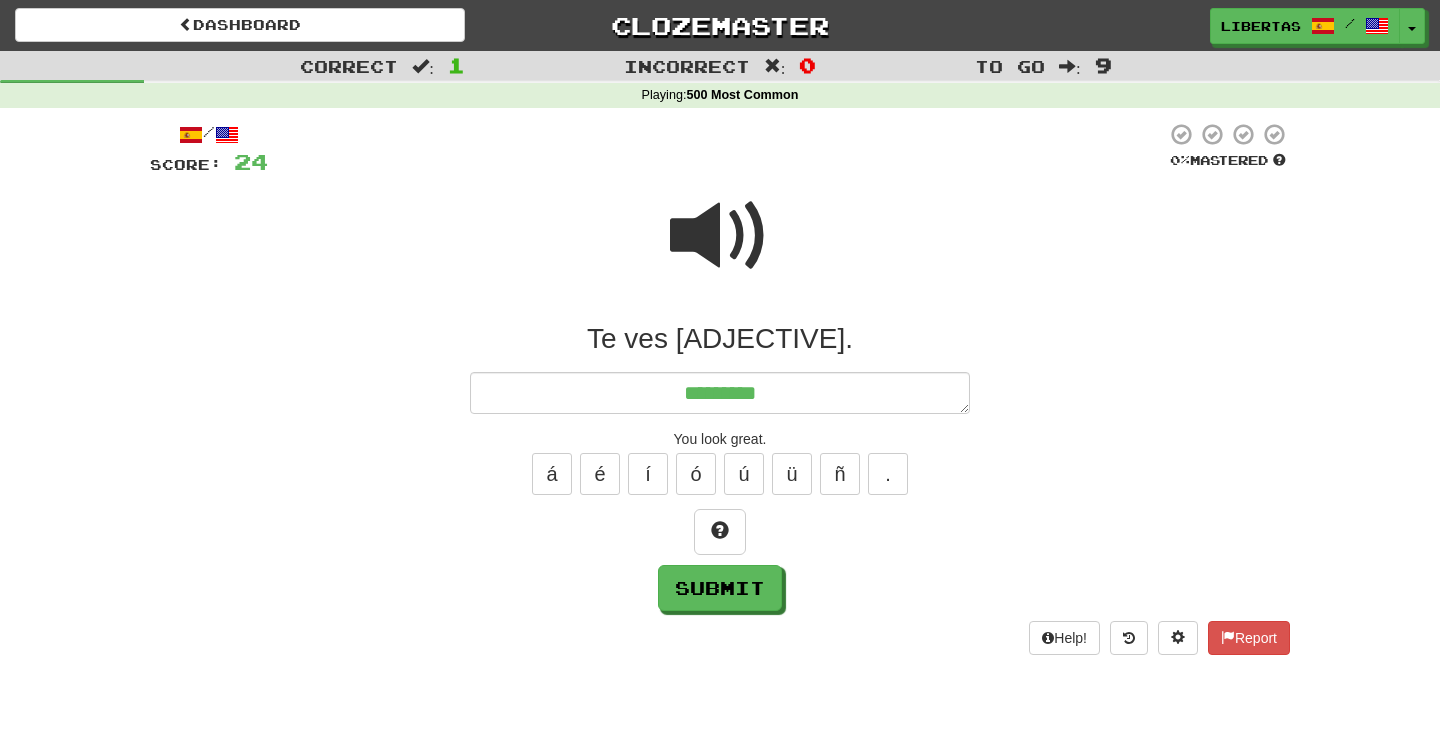 type on "*" 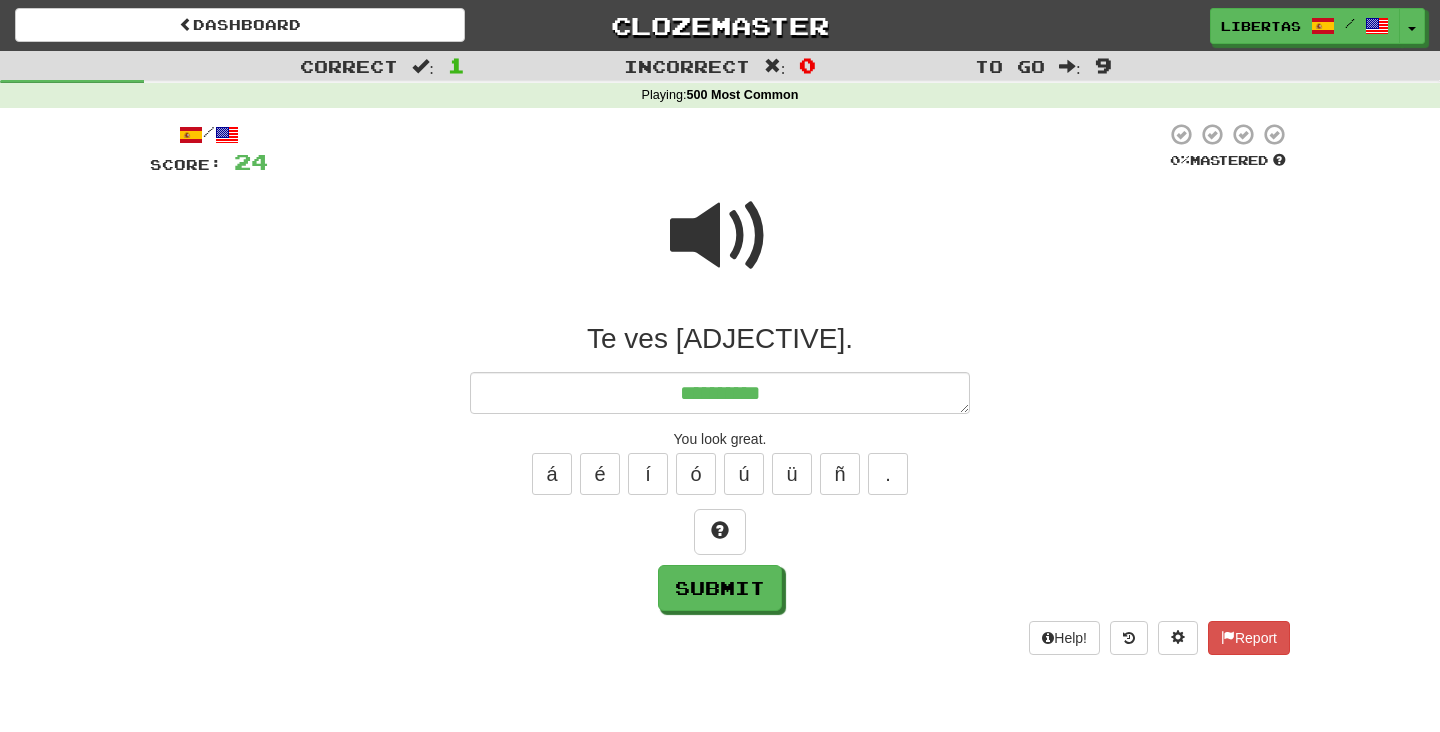 type on "*" 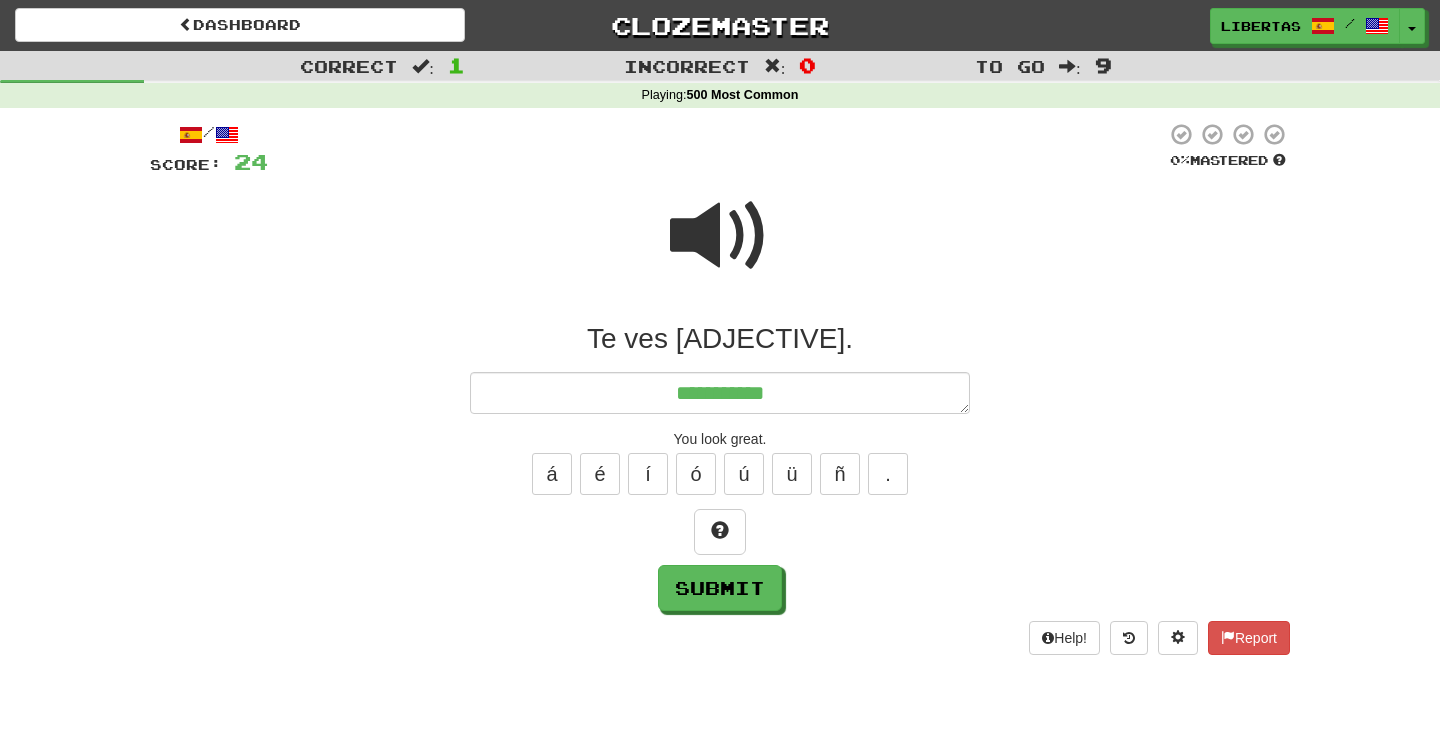 type on "*" 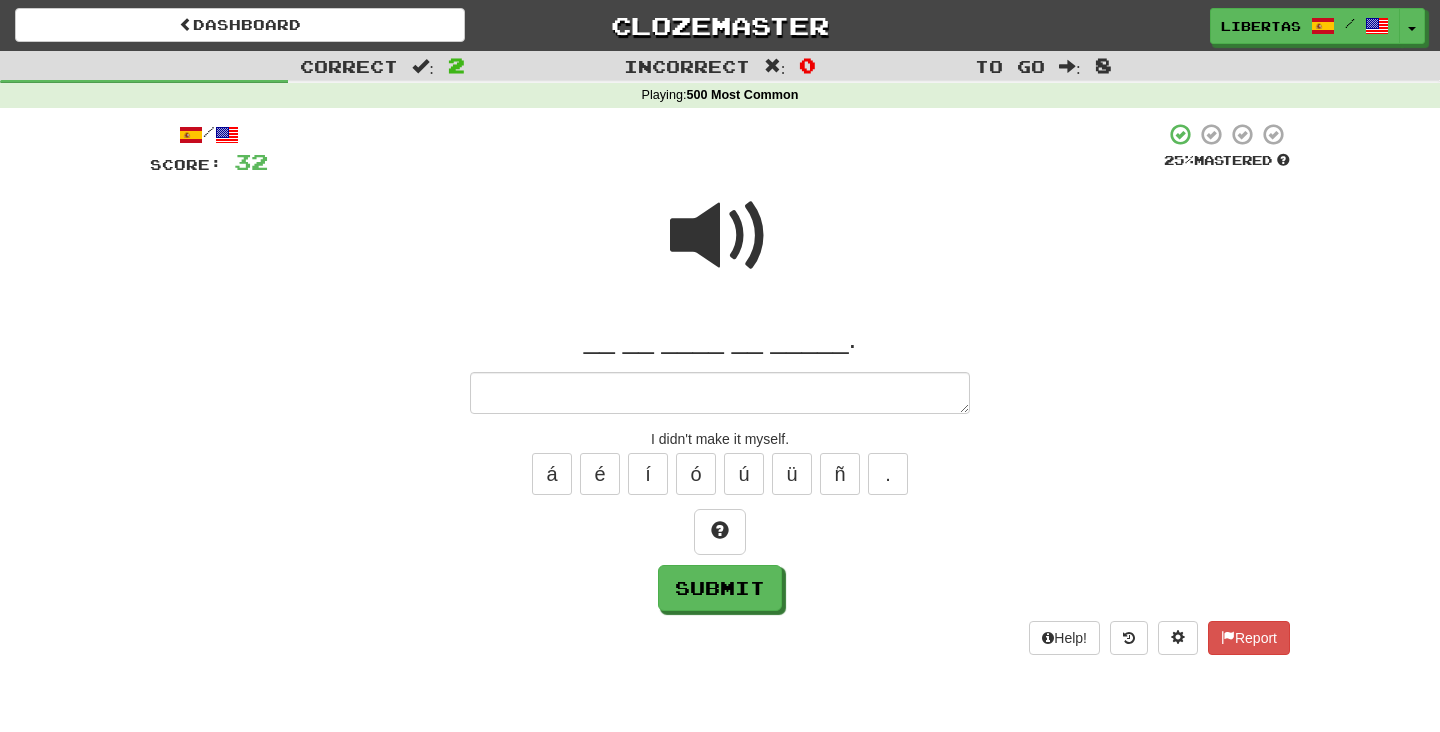 type on "*" 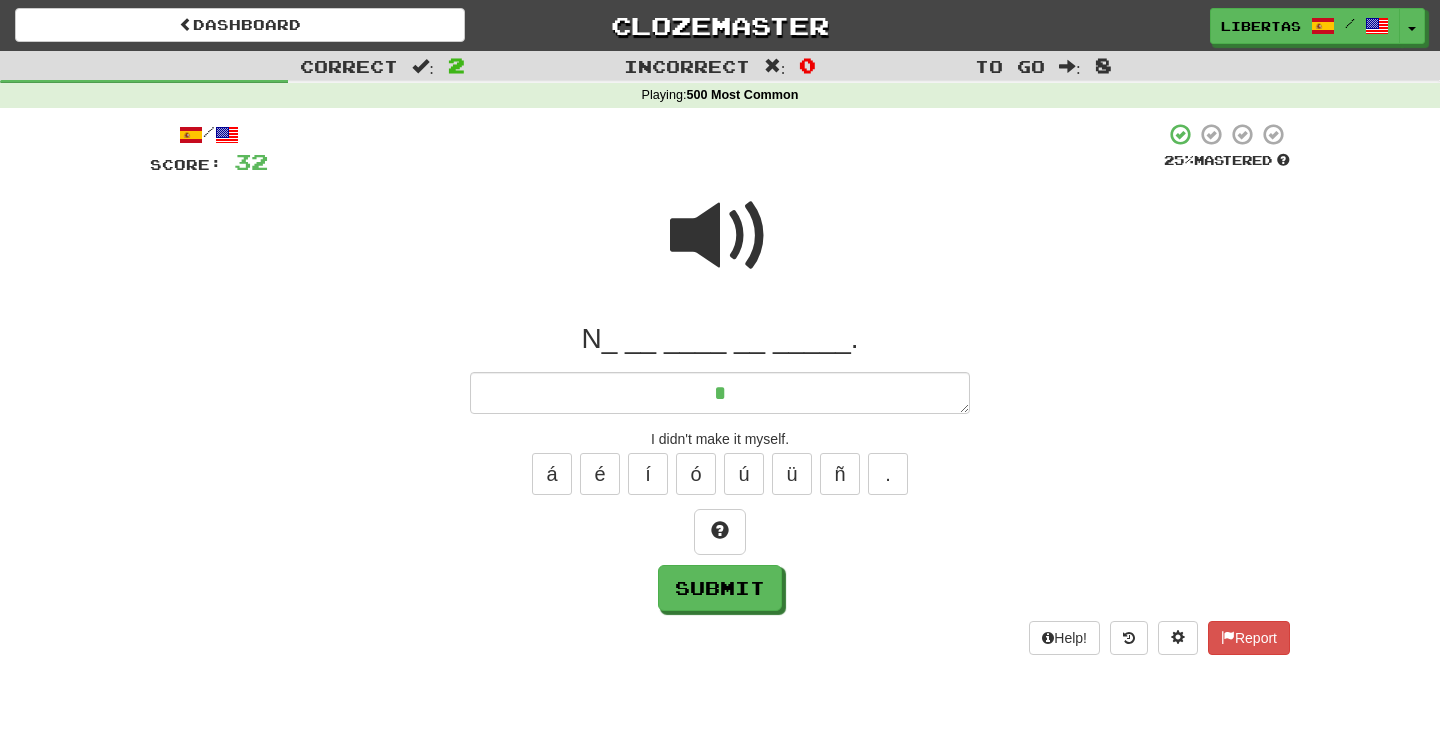 type on "*" 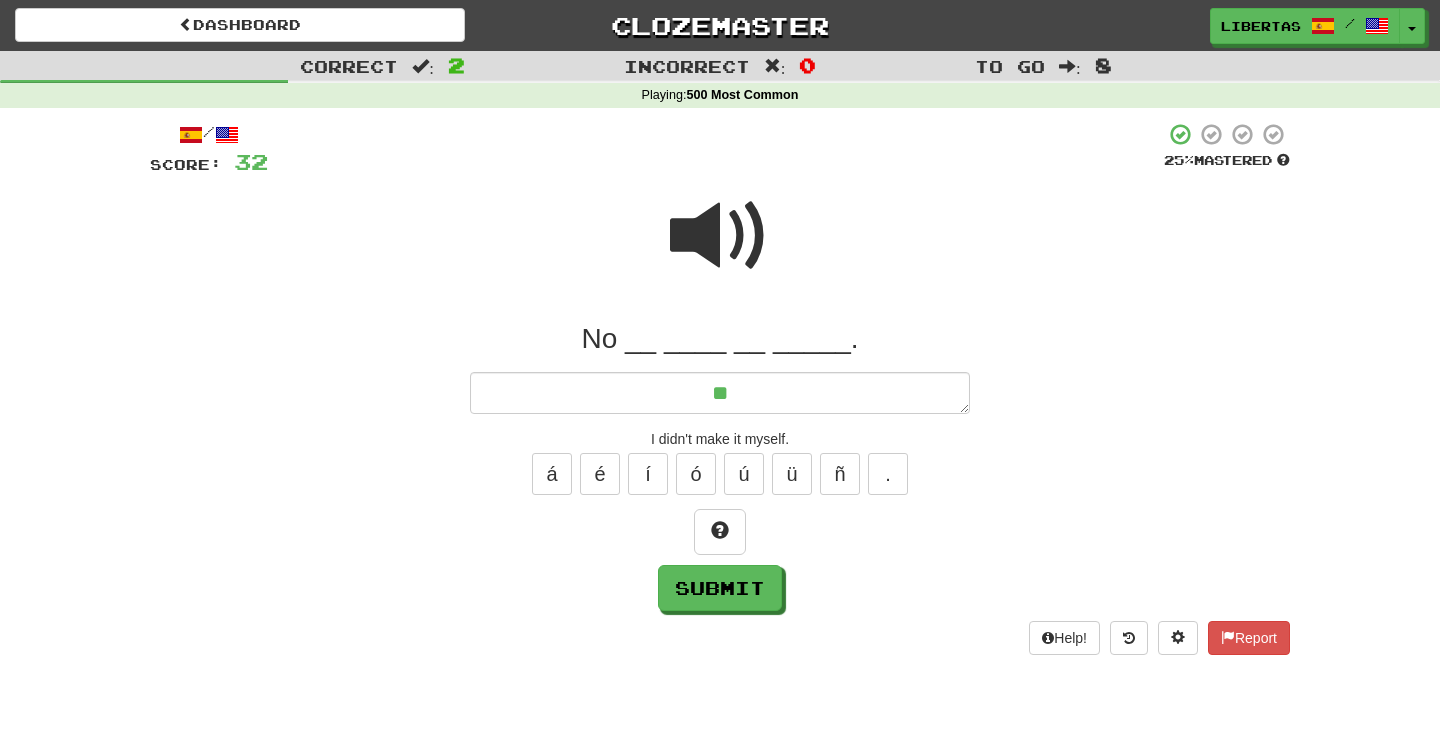type on "*" 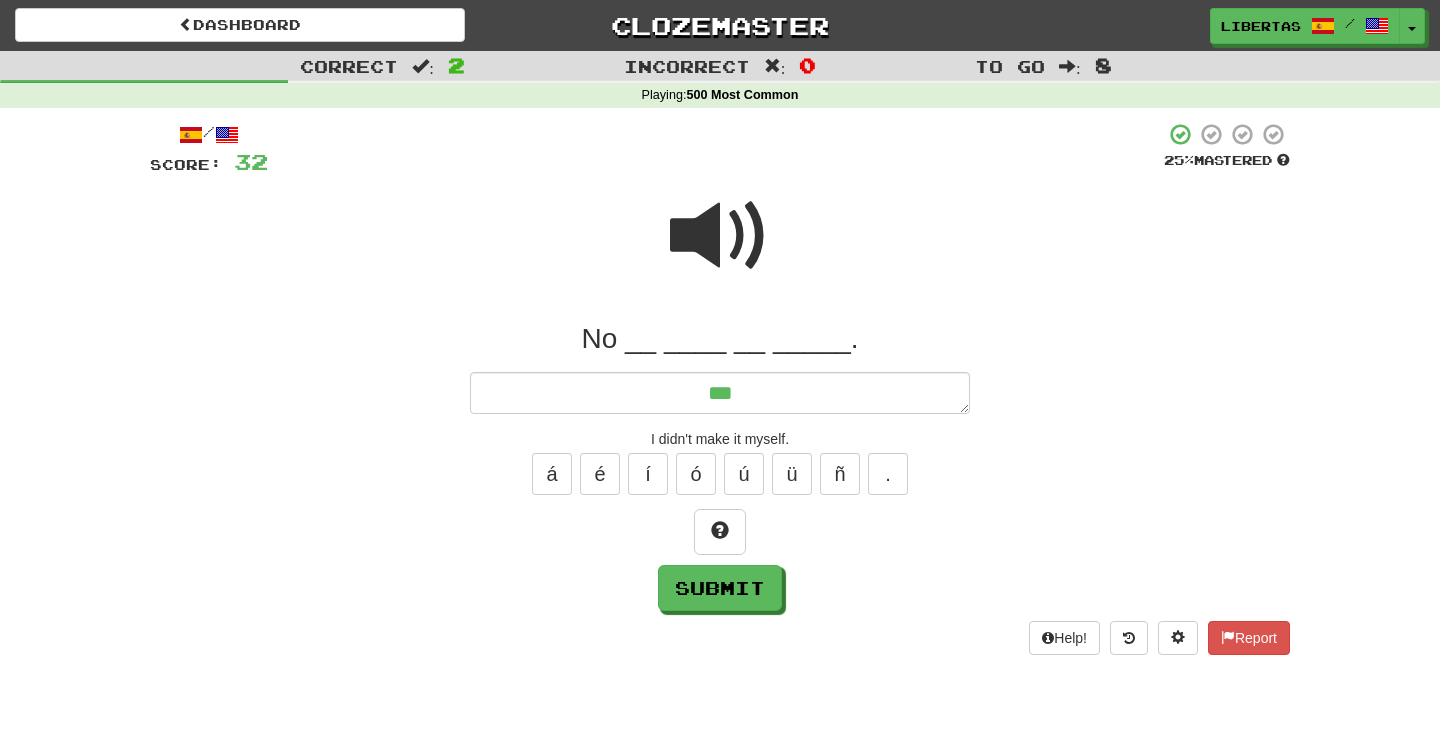 type on "*" 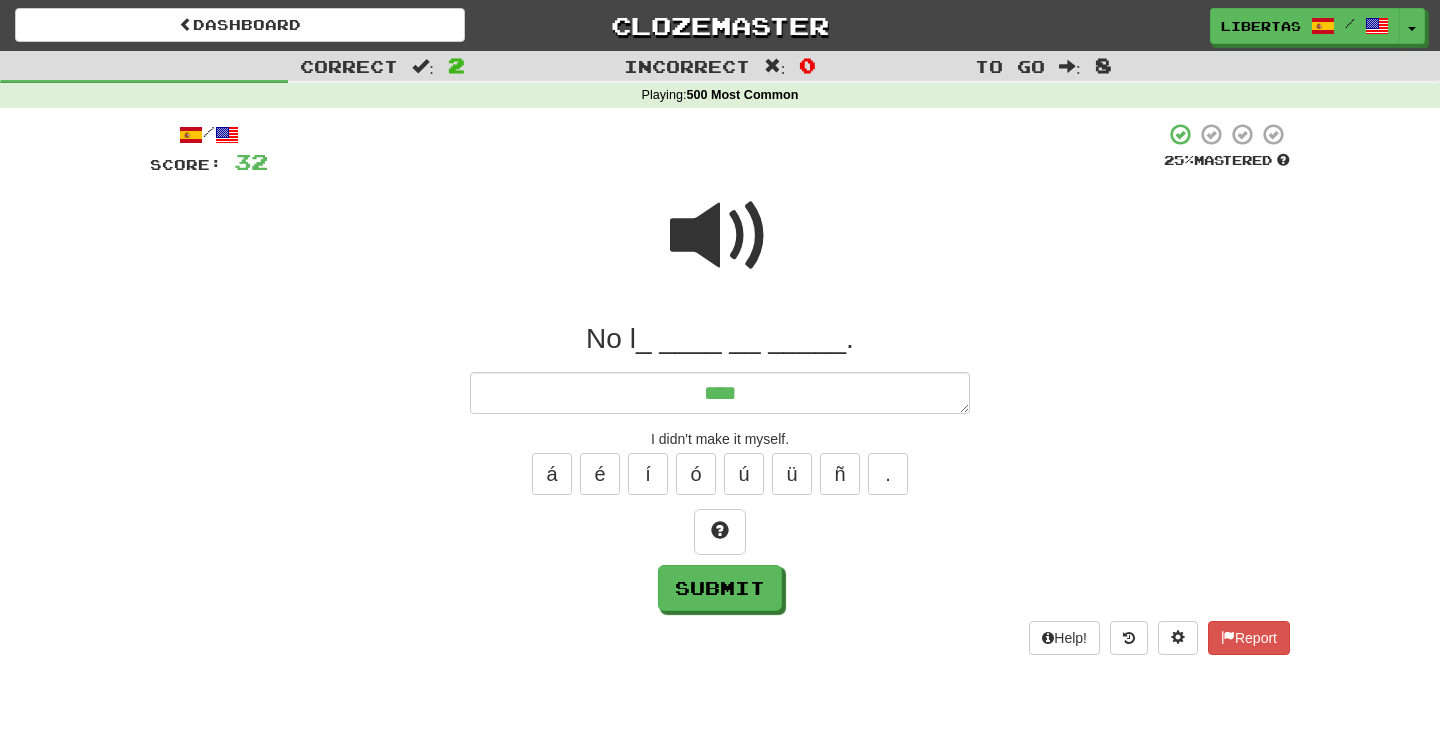 type on "*" 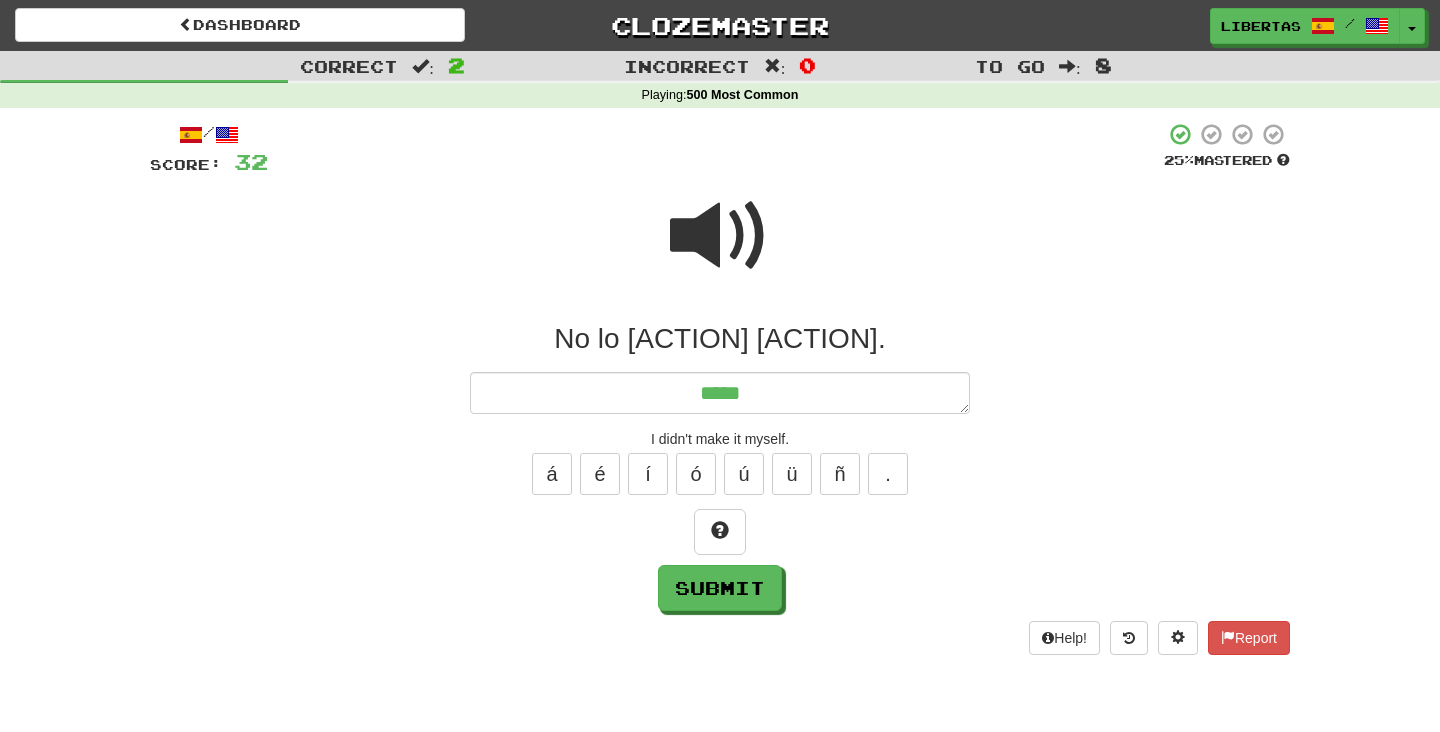 type on "*" 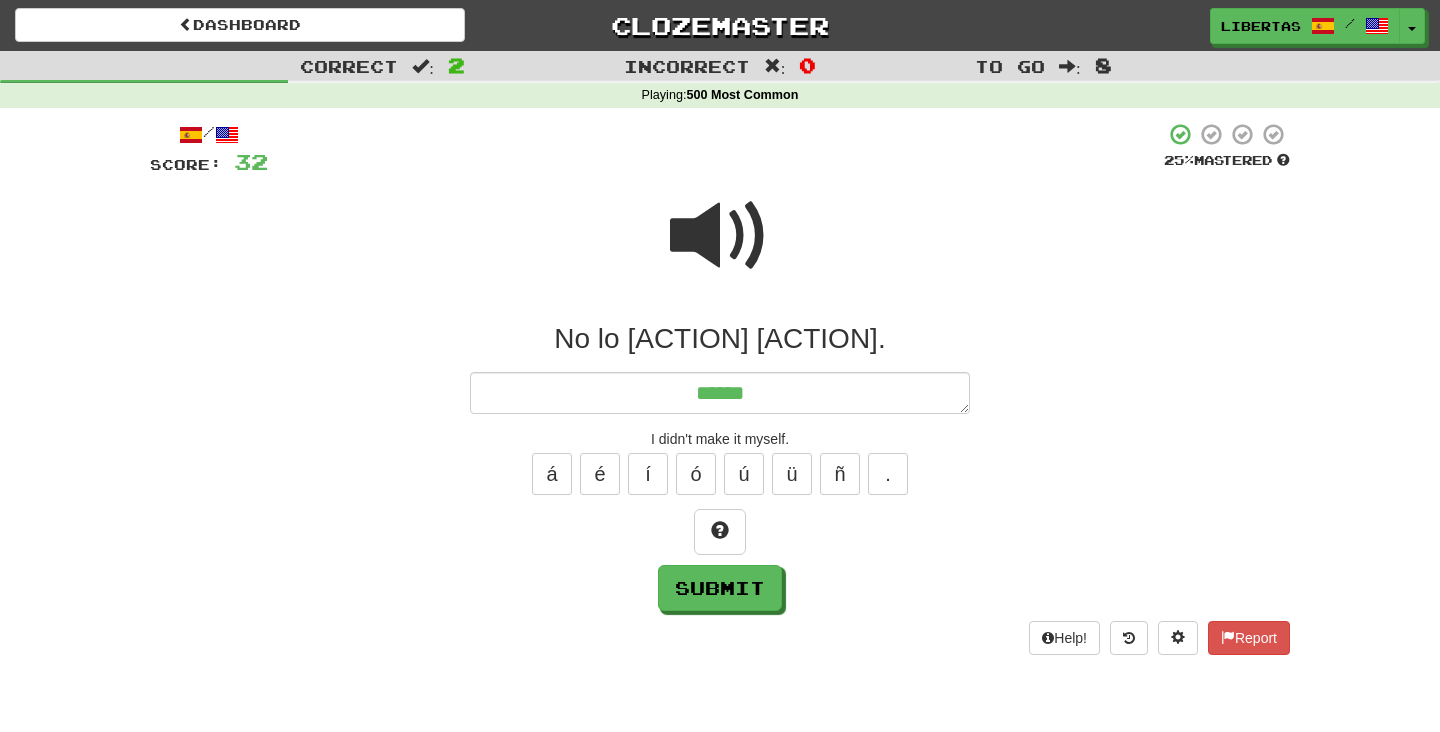 type on "*" 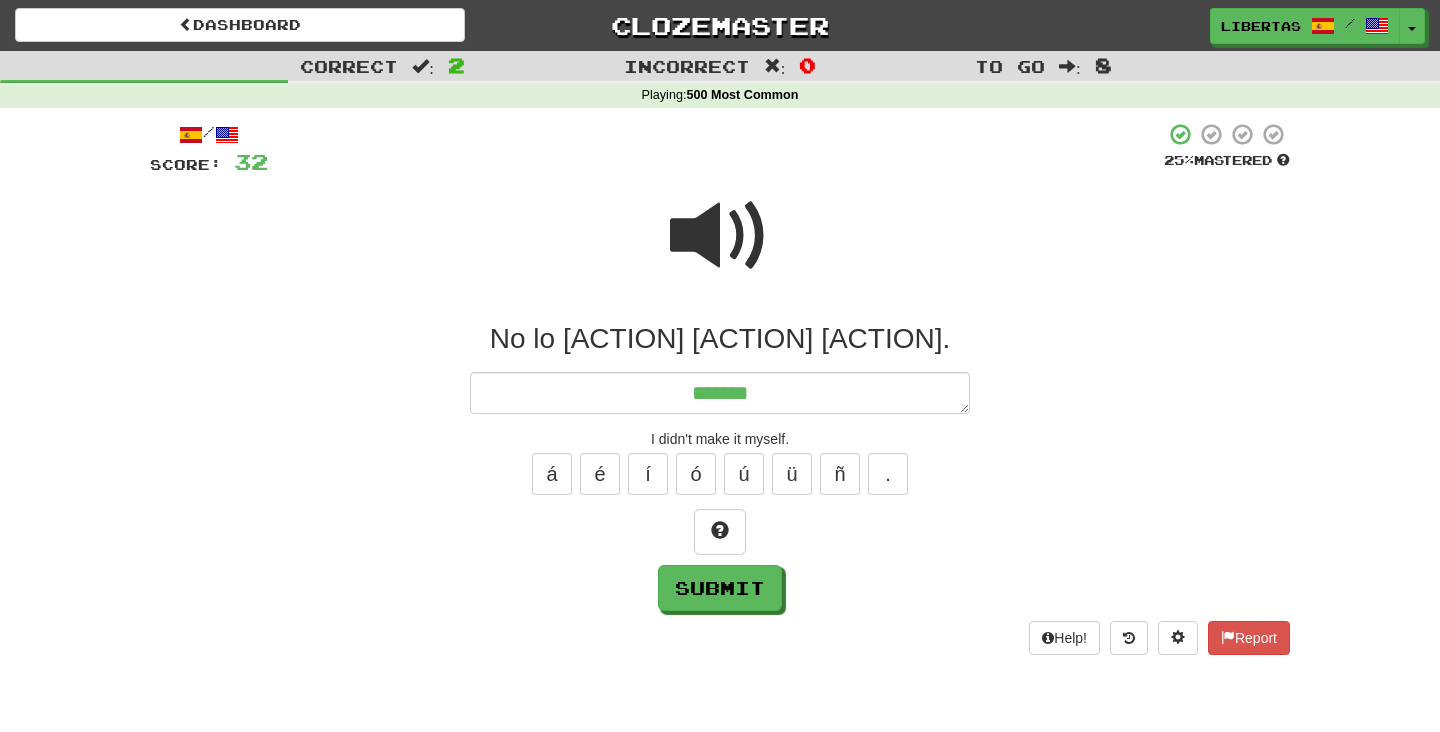 type on "*" 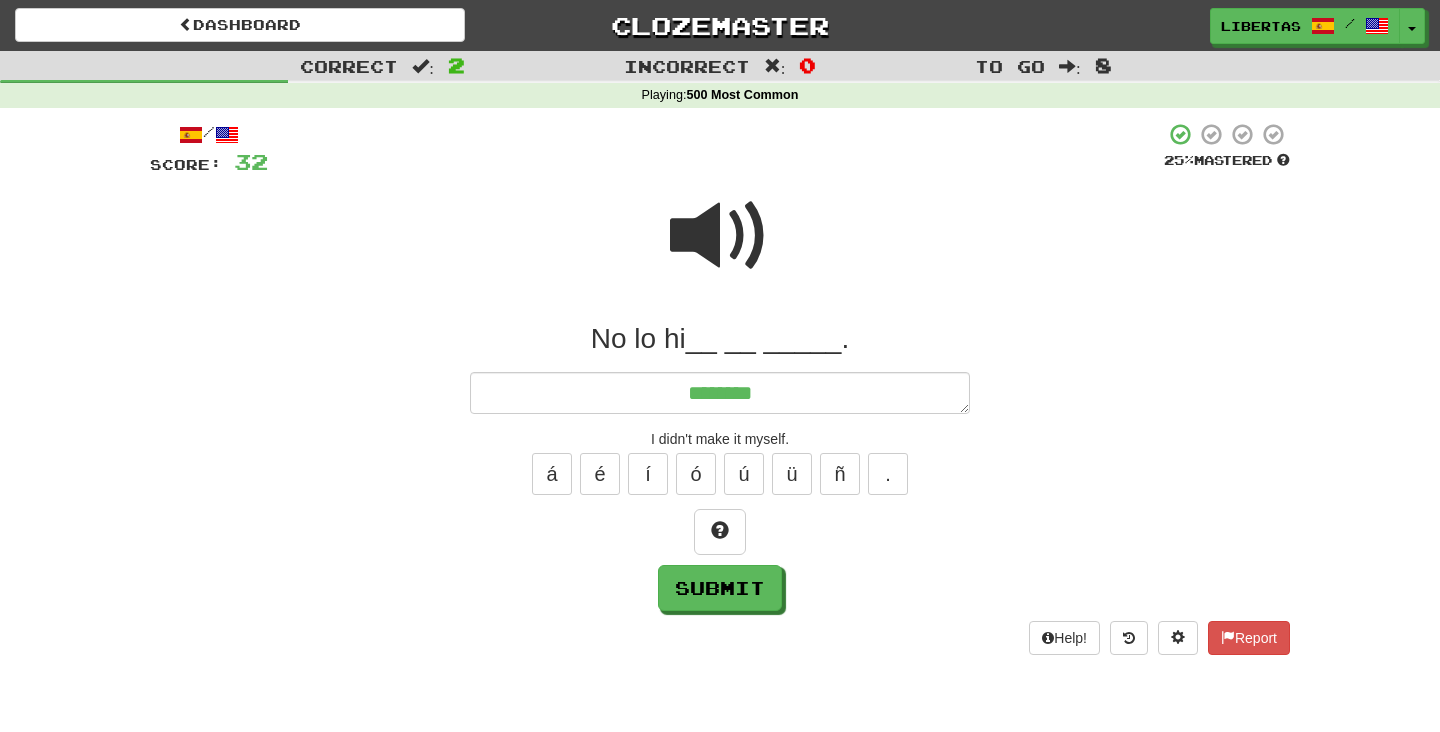 type on "*" 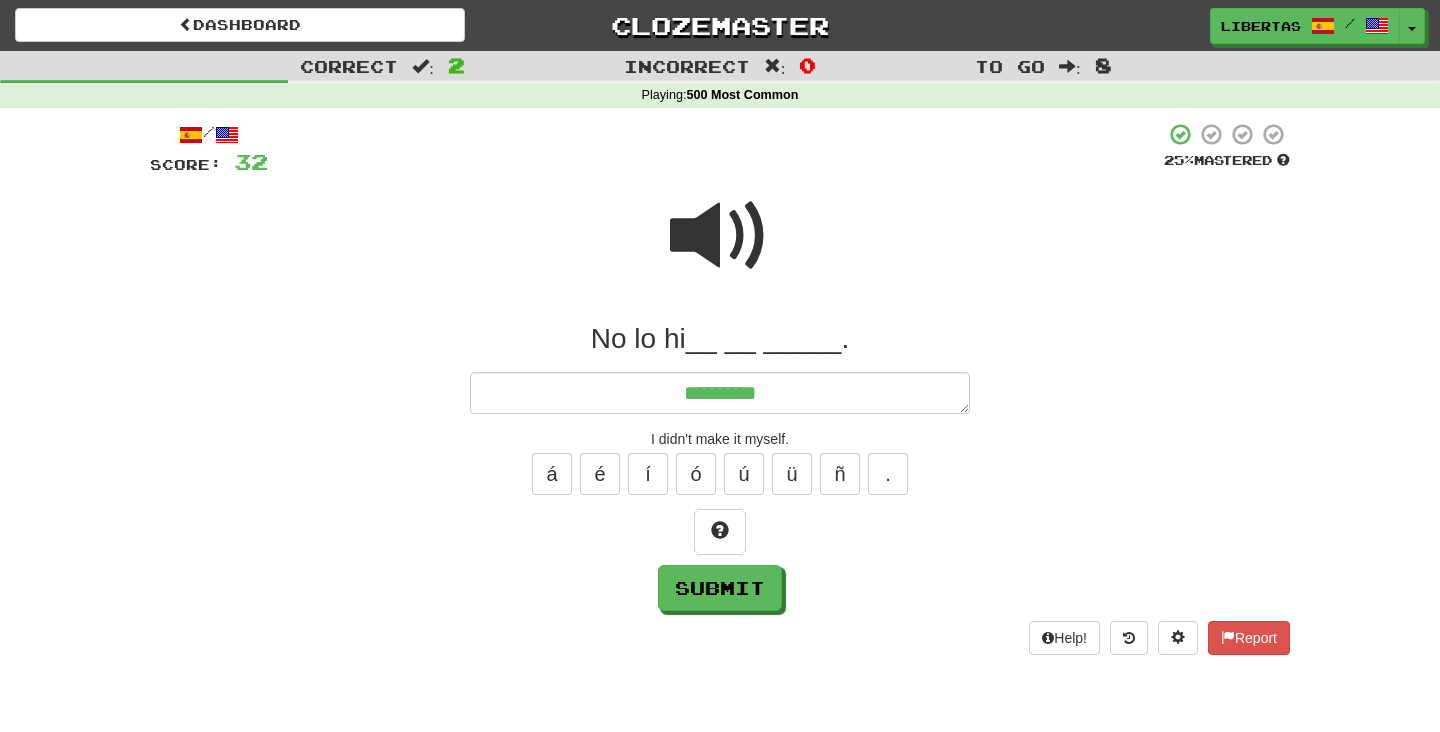 type on "*" 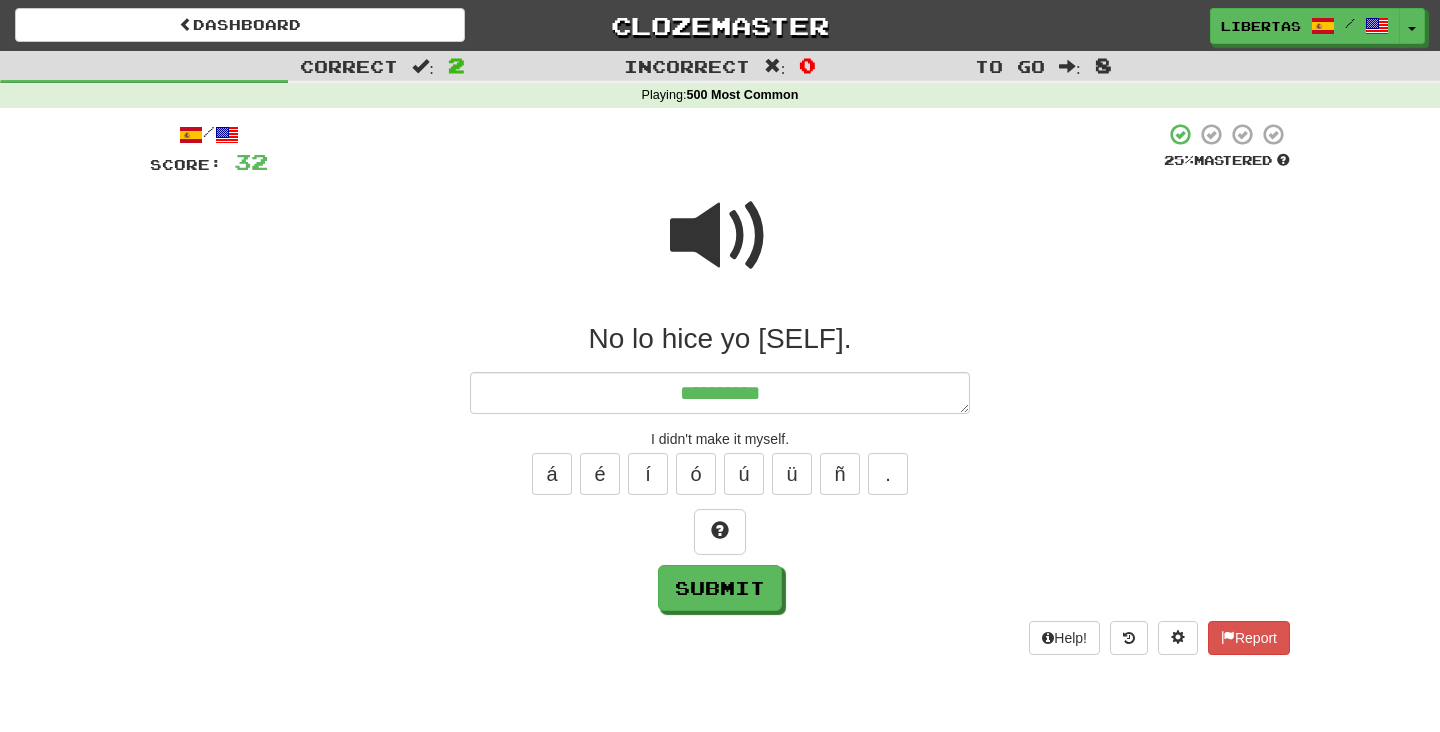 type on "*" 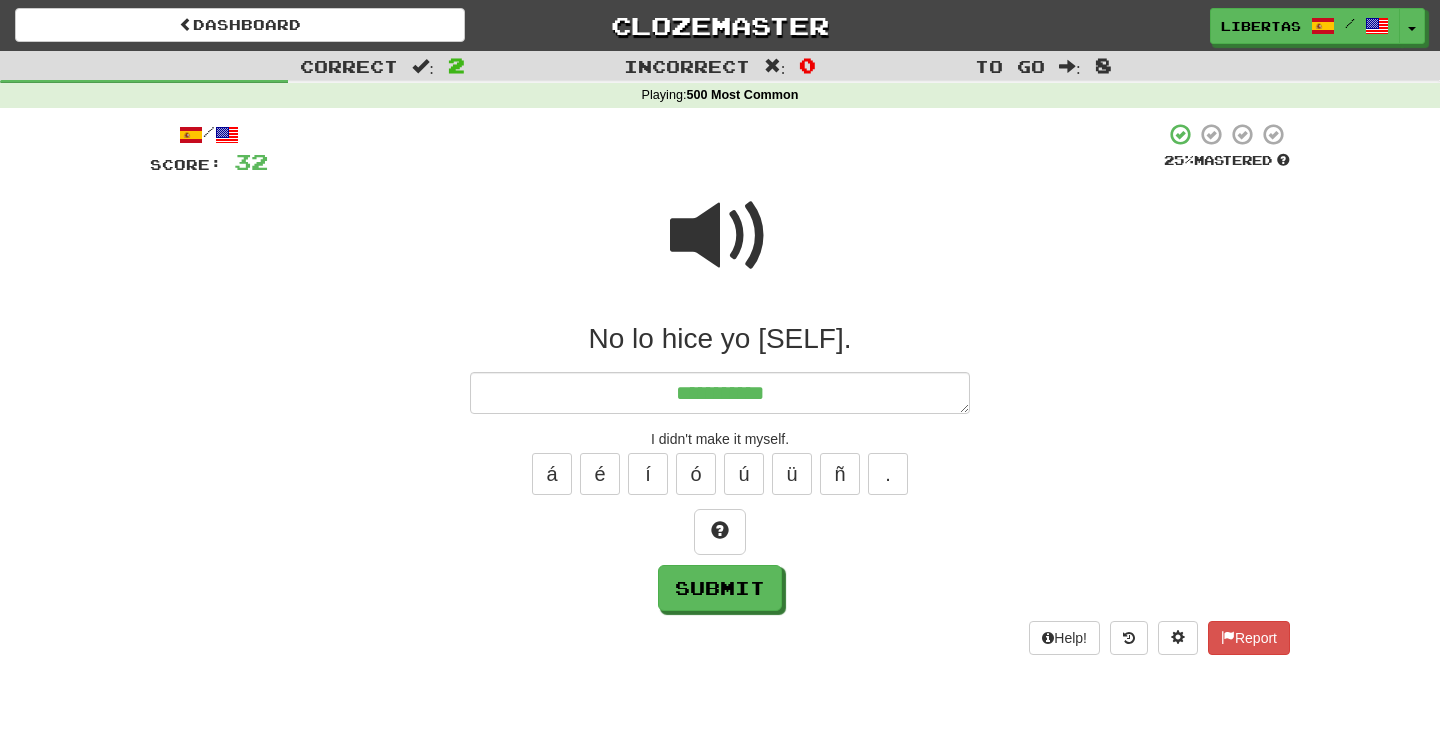 type on "*" 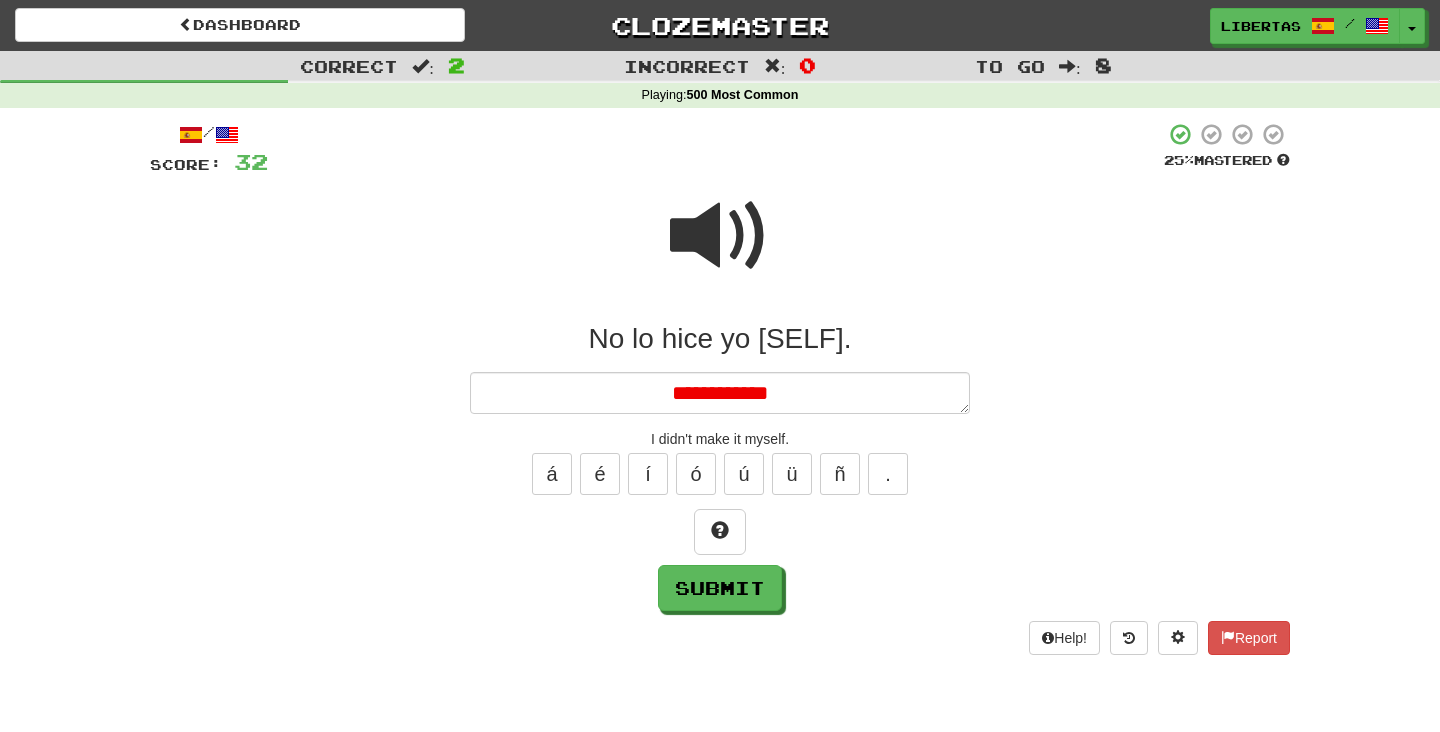 type on "*" 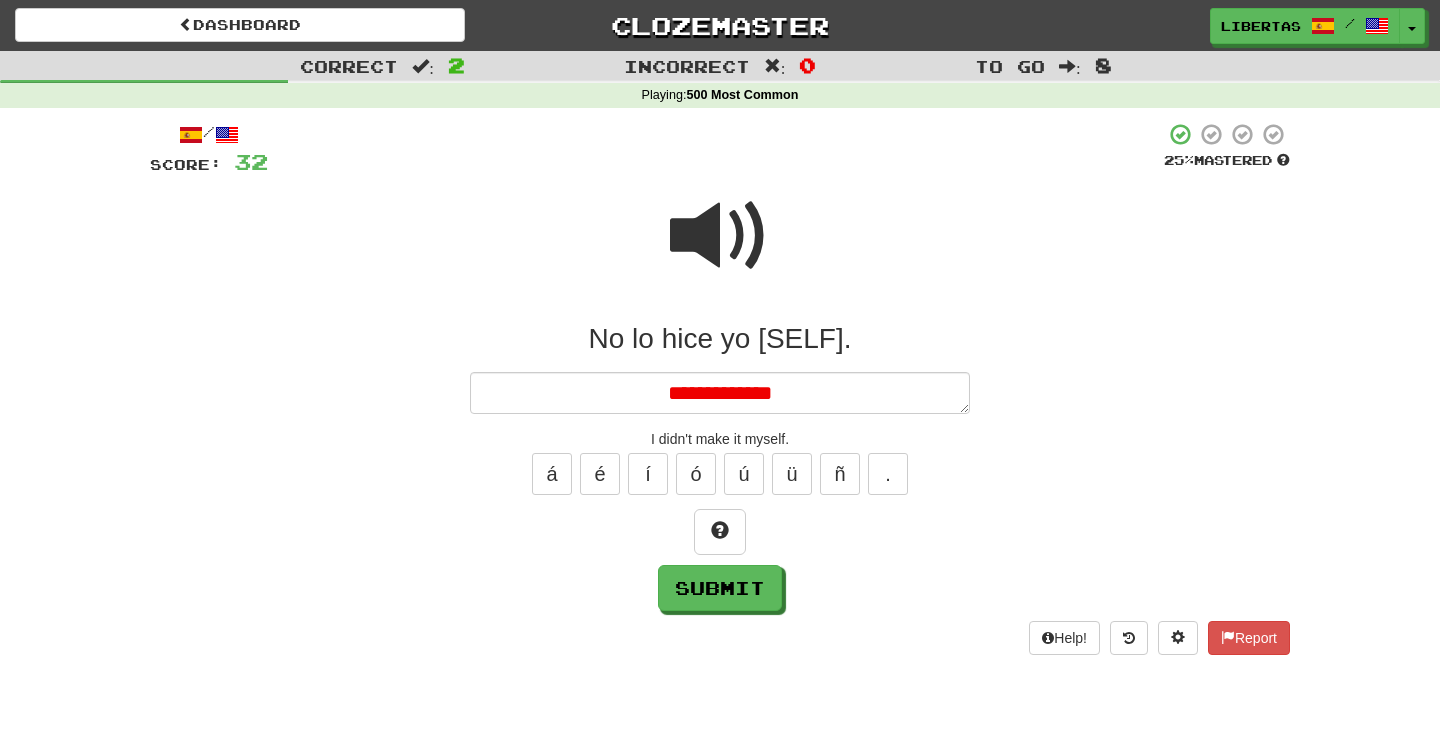 type on "*" 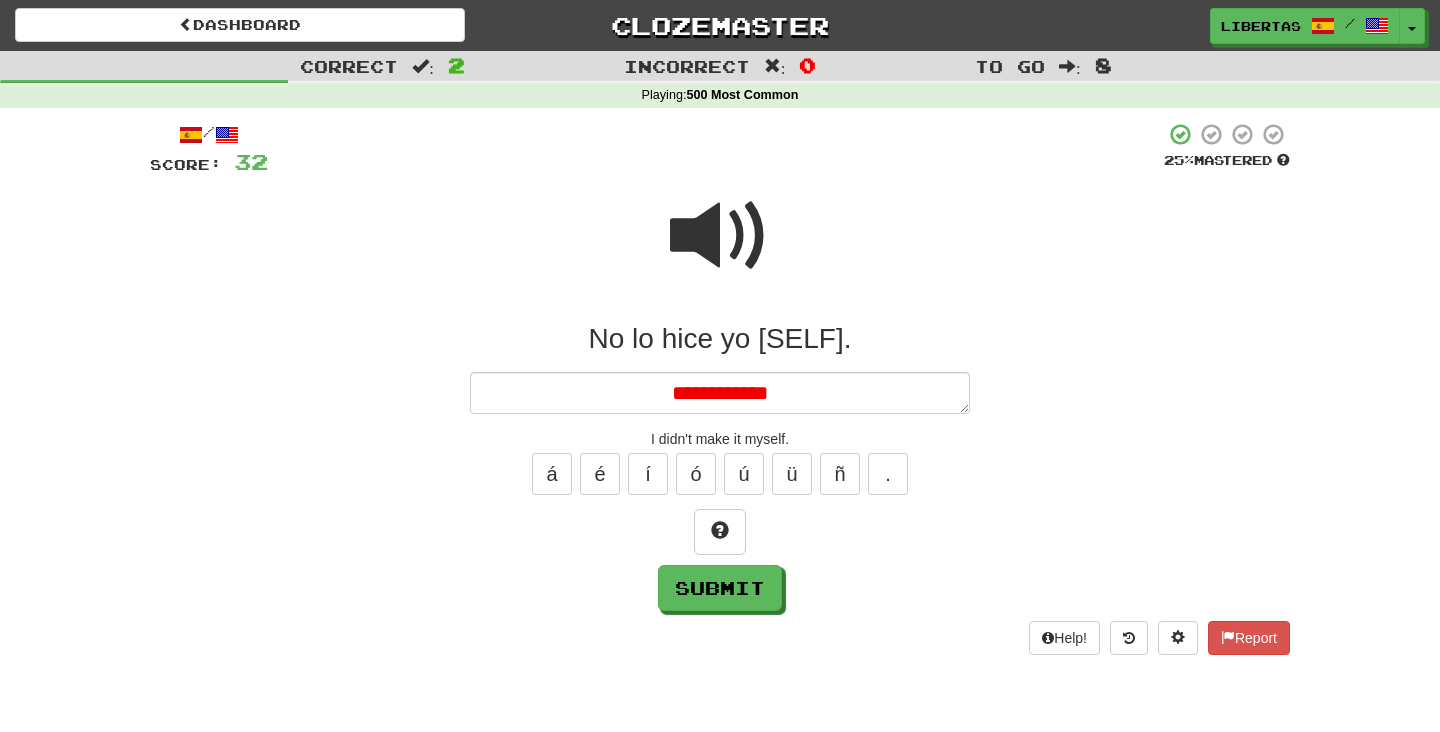 type on "*" 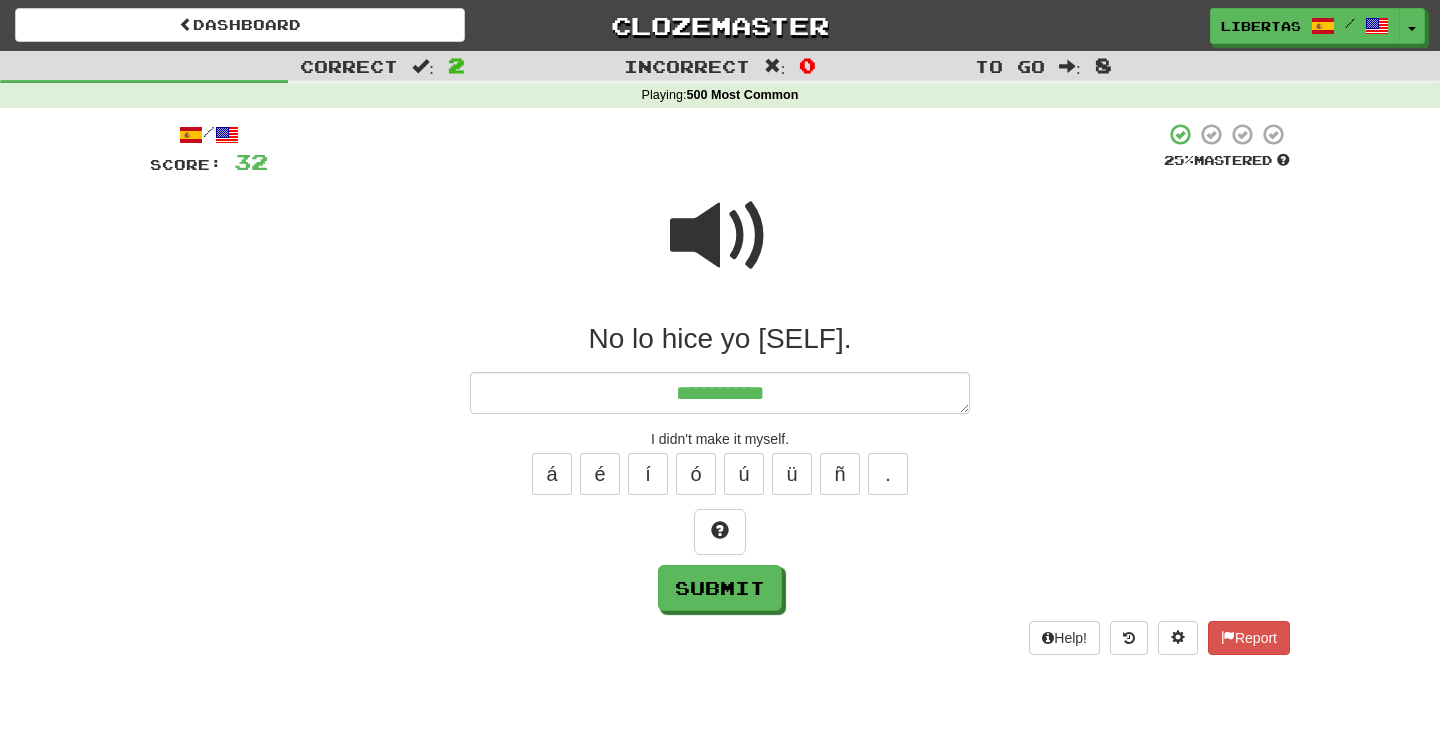 type on "*" 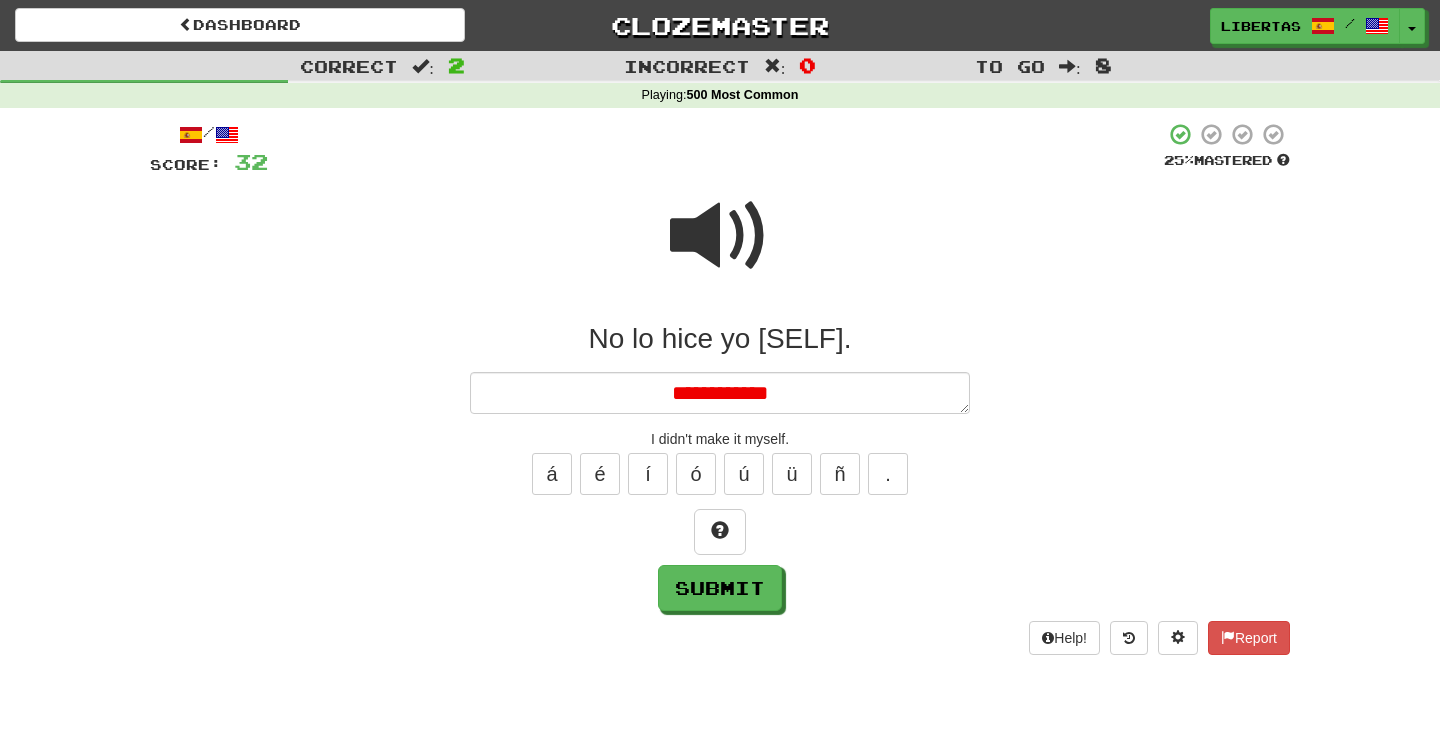 type on "*" 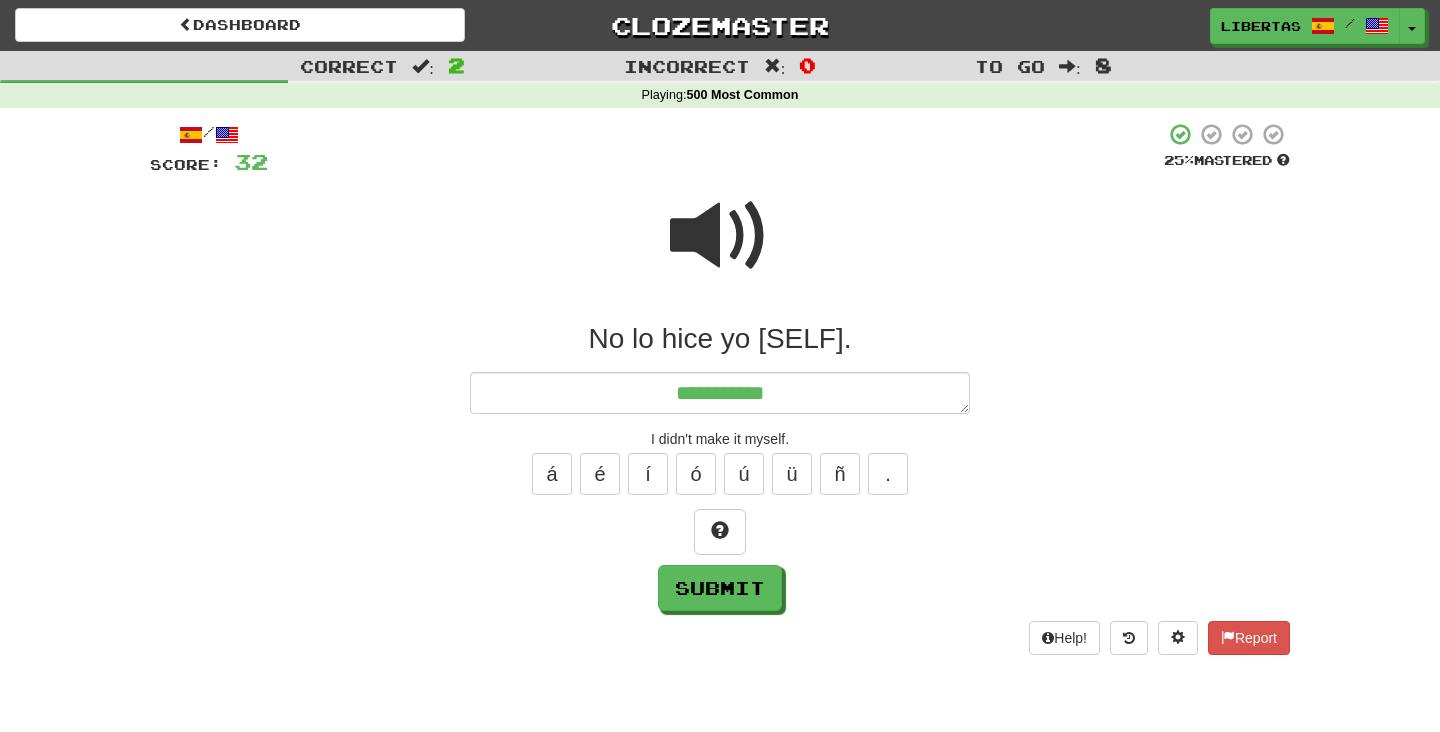 type on "**********" 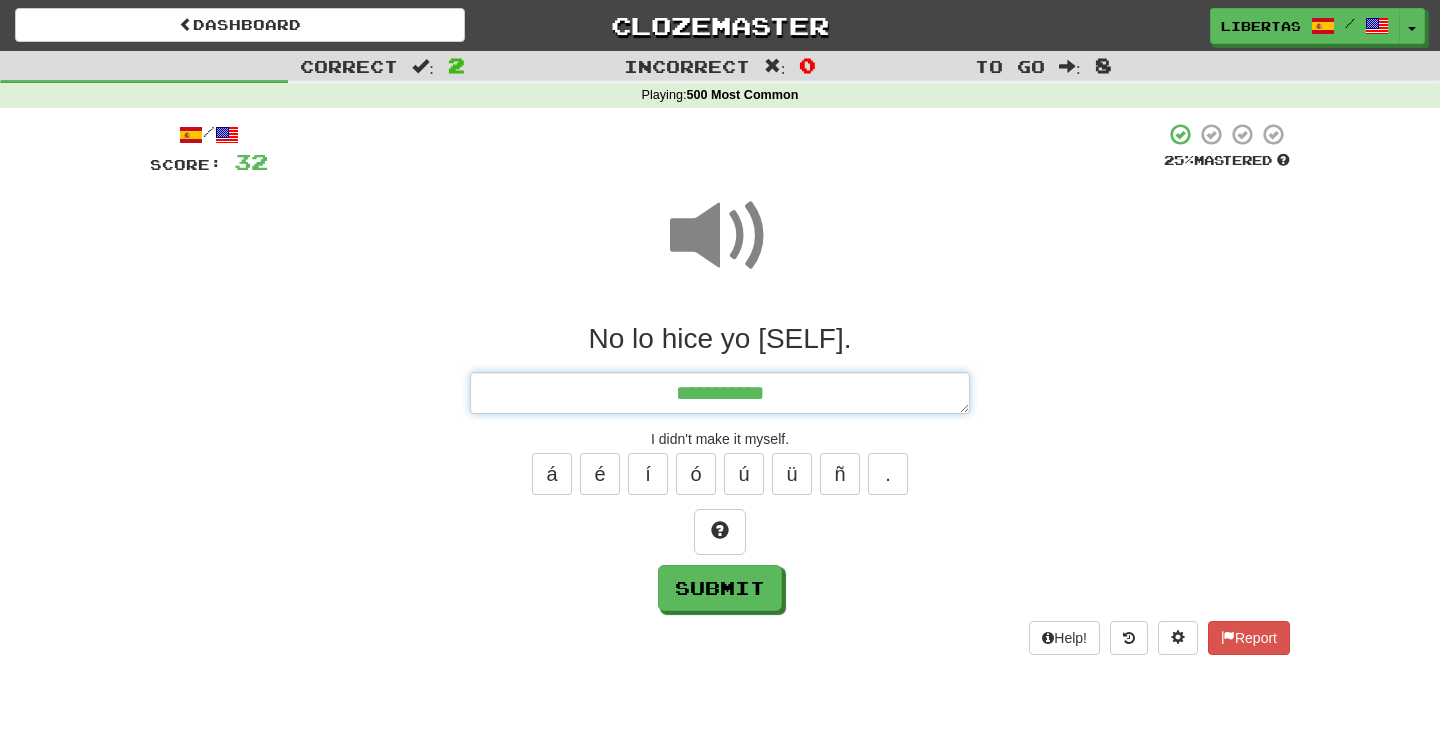 click on "**********" at bounding box center (720, 393) 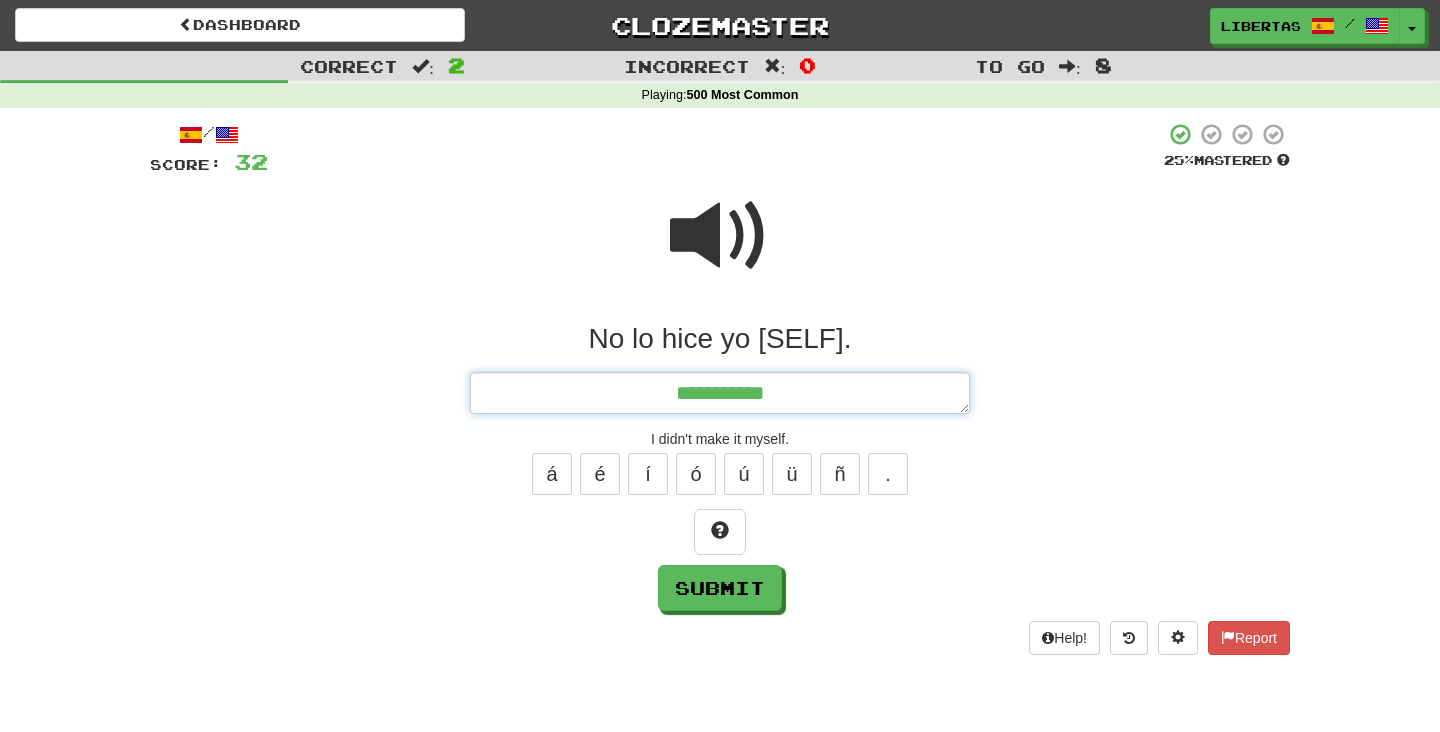 type on "*" 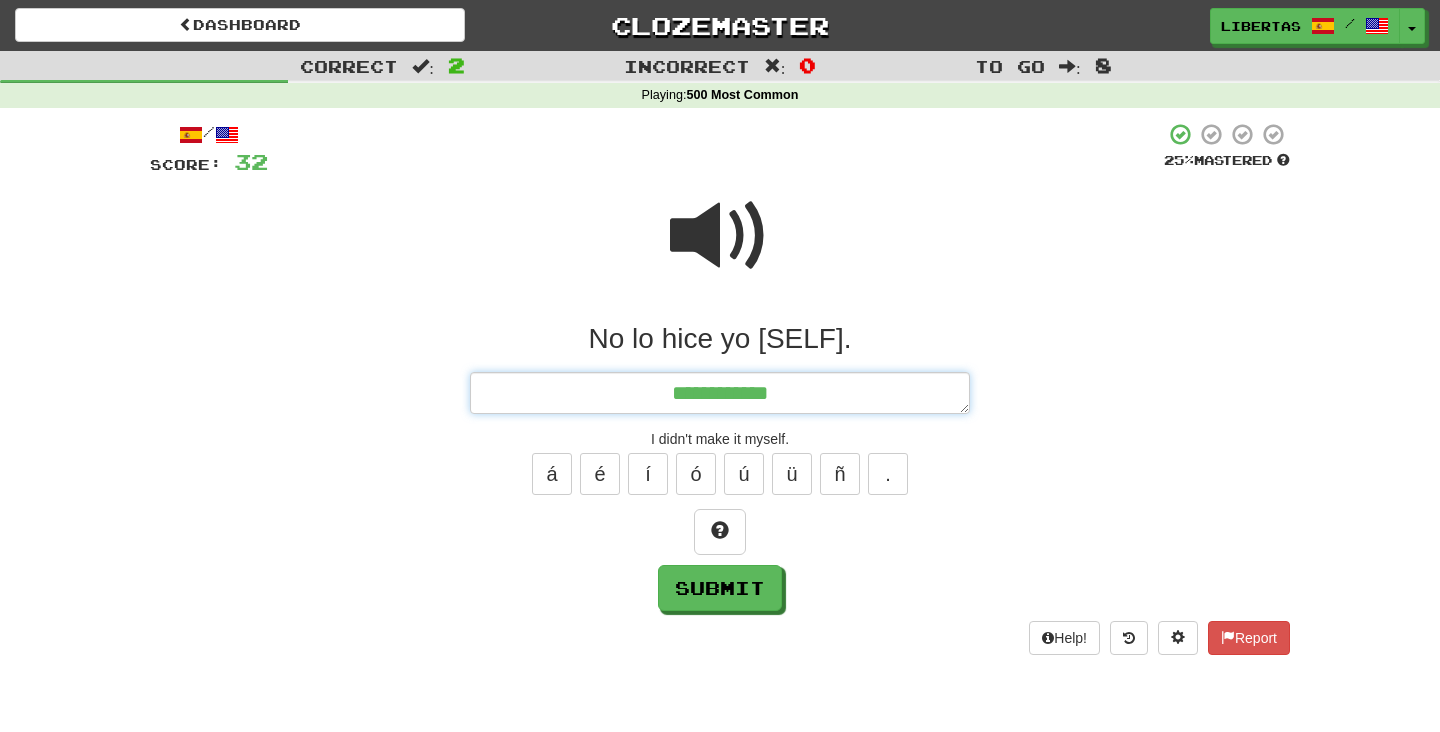 type on "*" 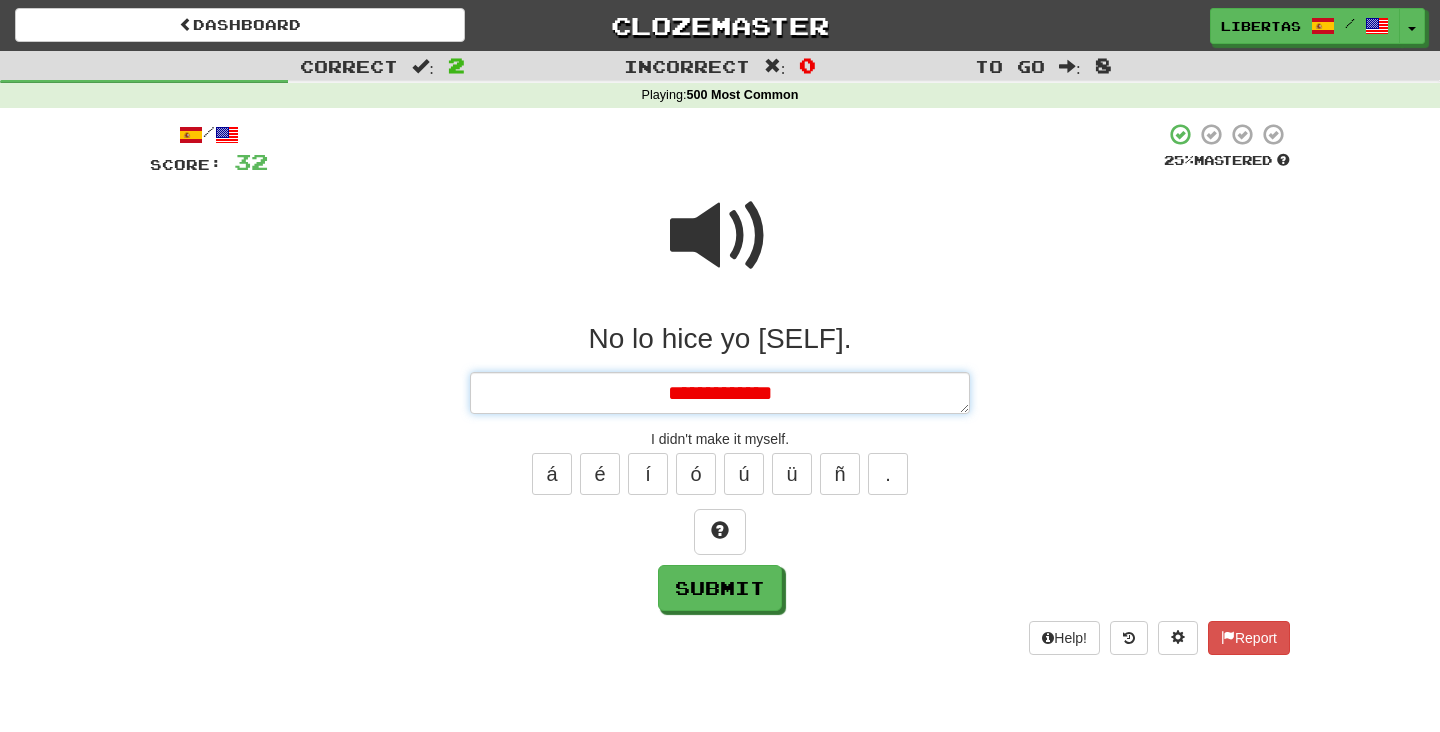 type on "*" 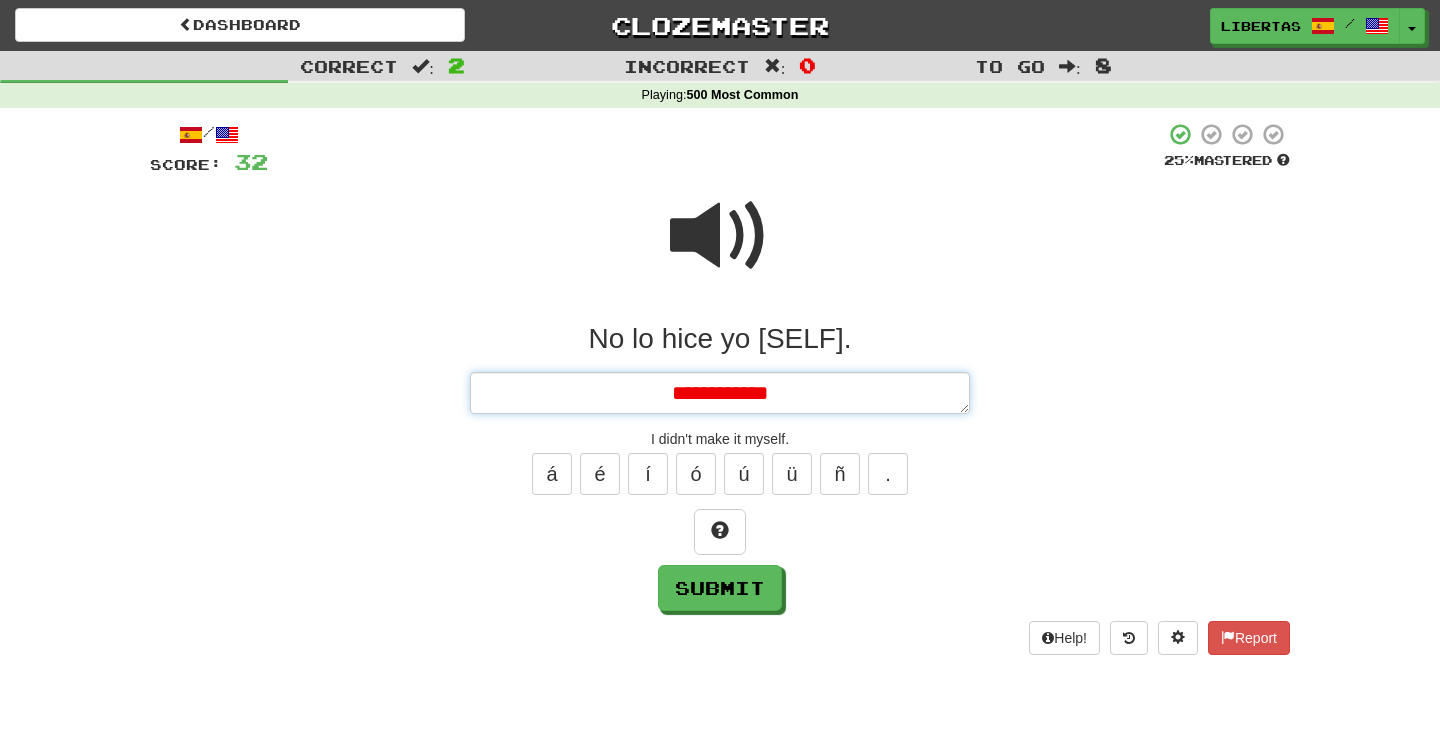type on "*" 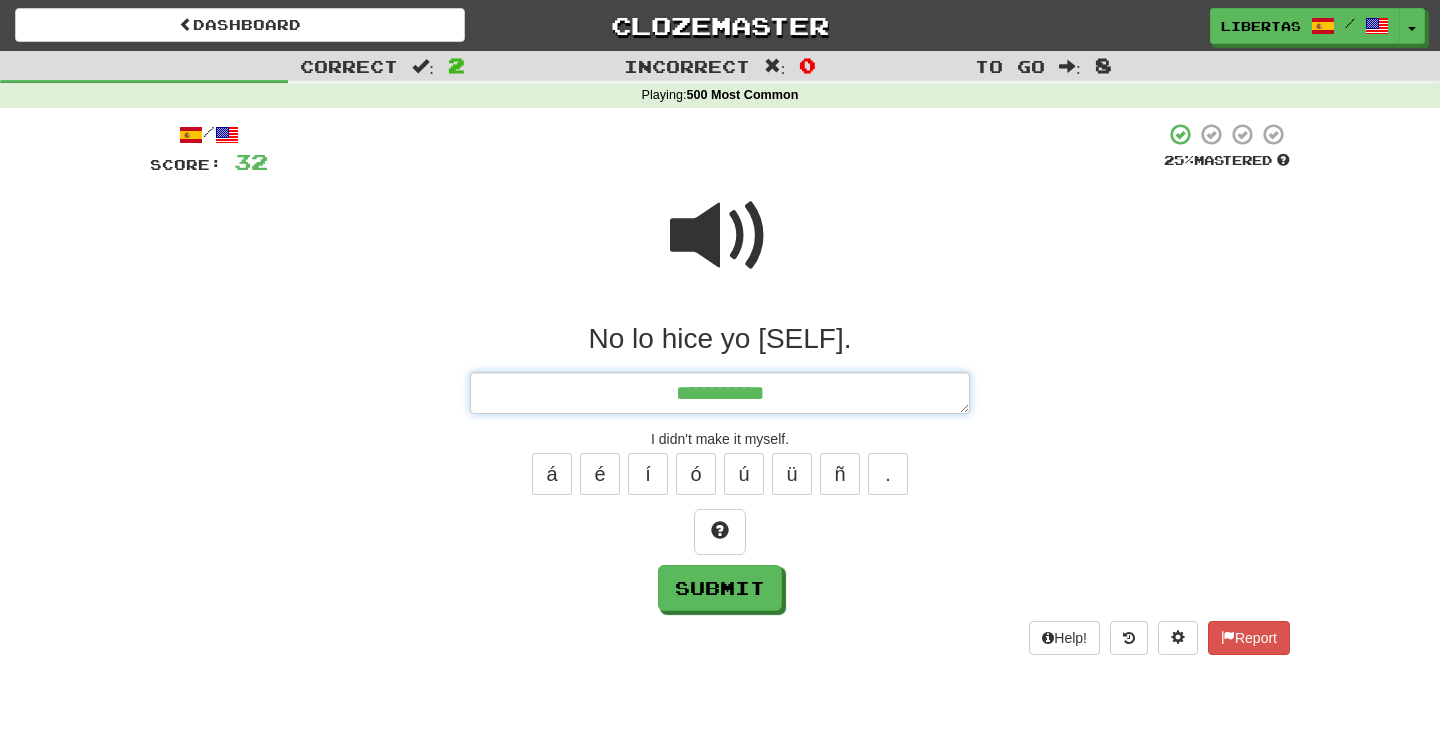 type on "*" 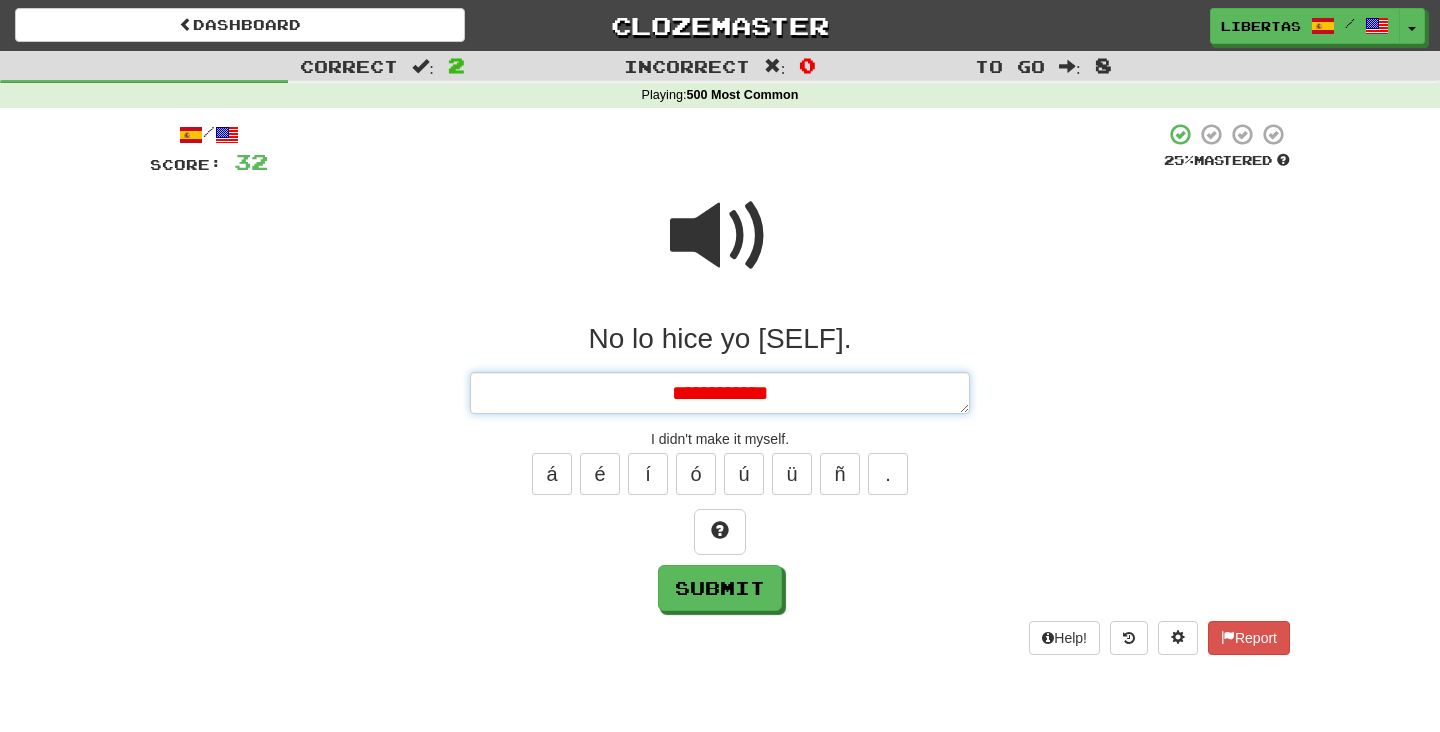 type on "*" 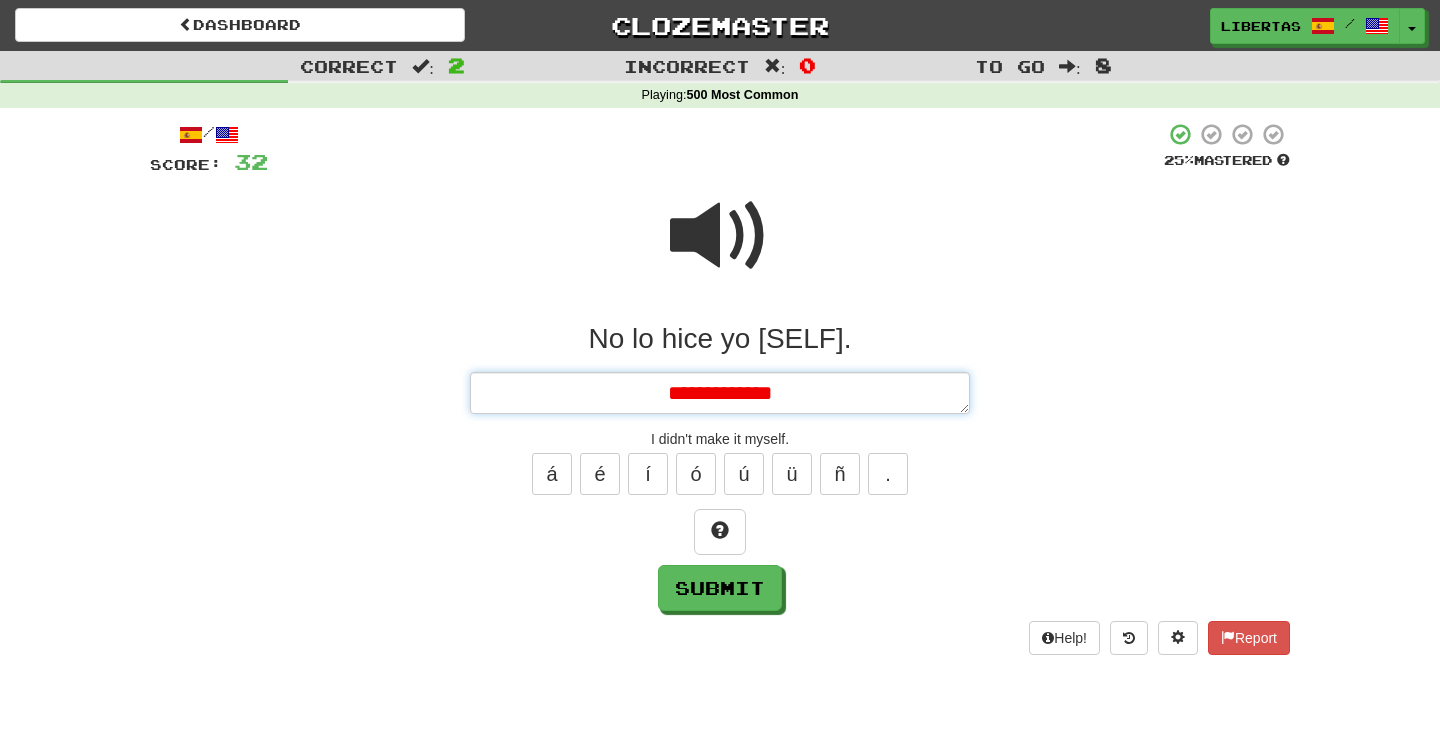 type on "*" 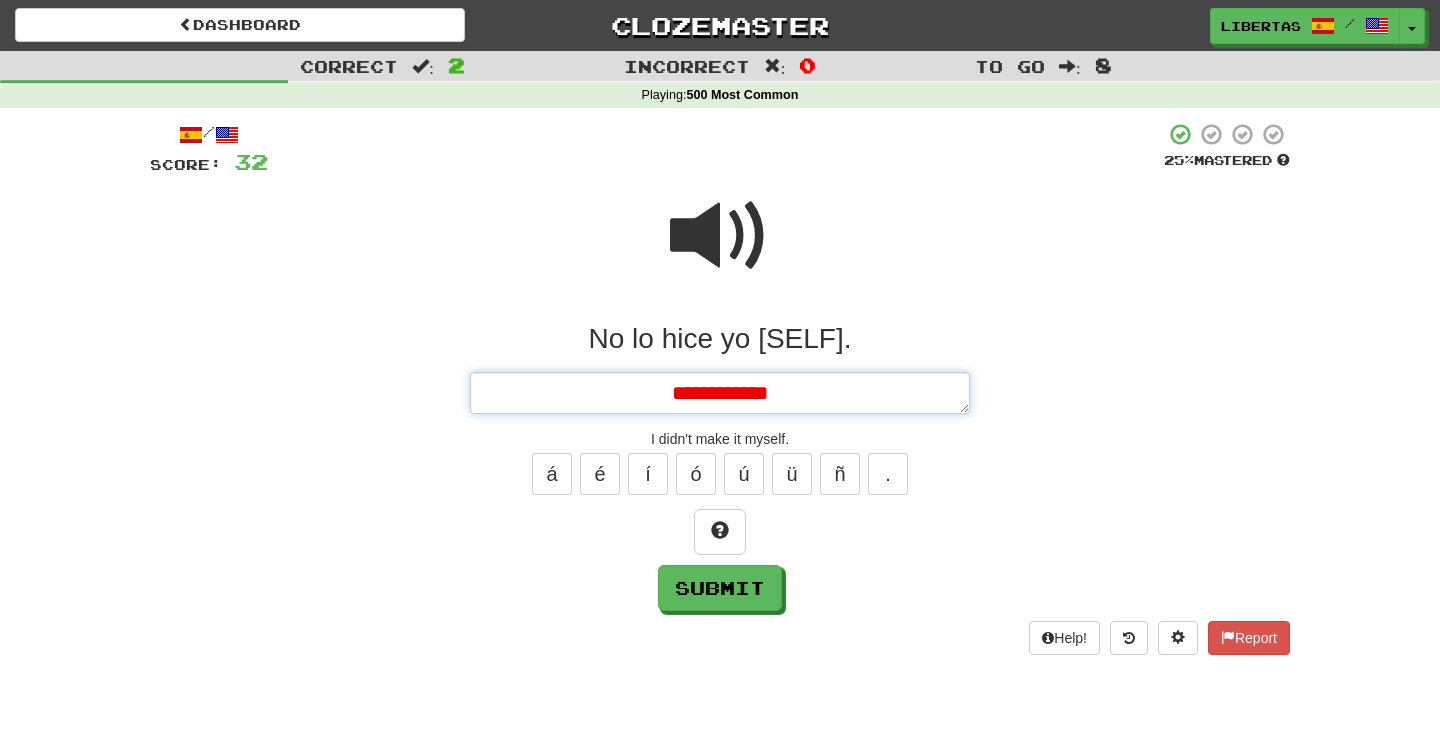 type on "*" 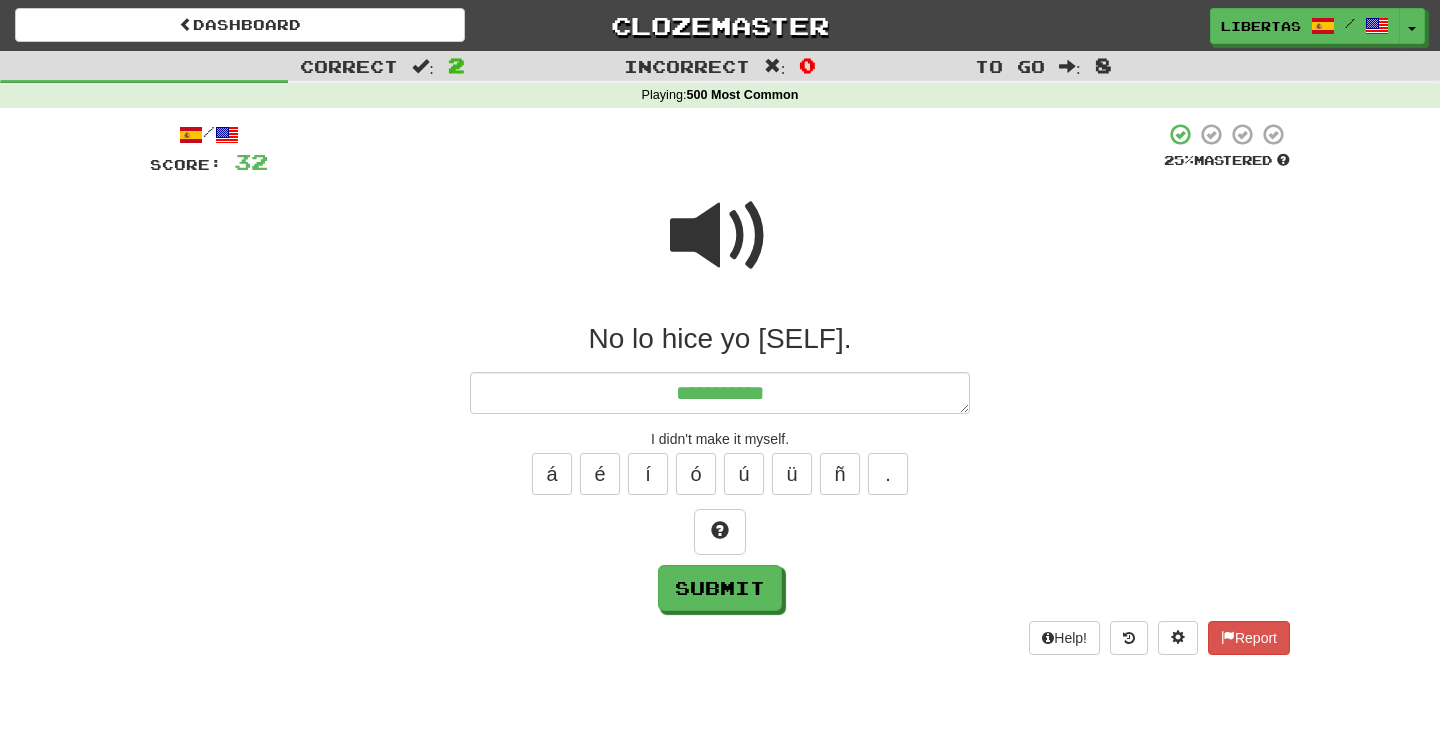 click at bounding box center (720, 236) 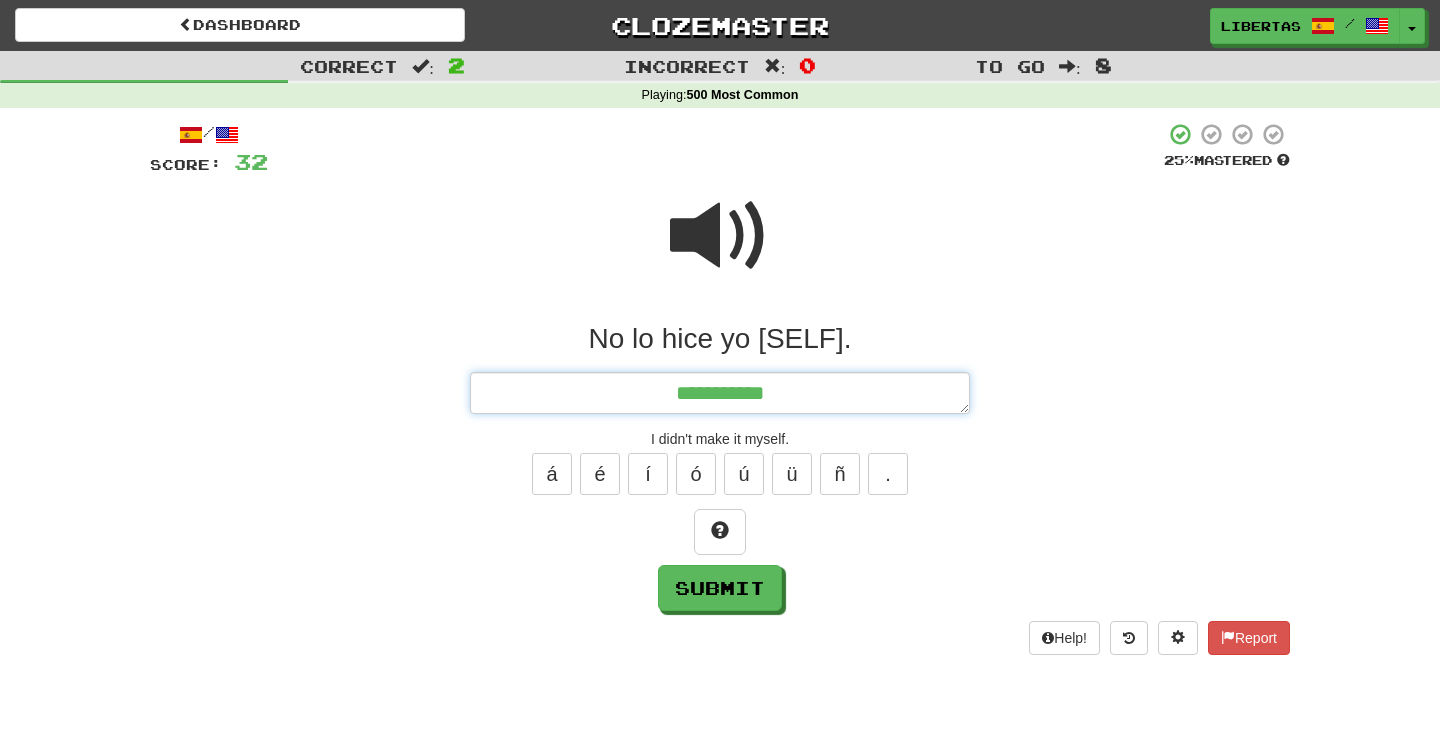 click on "**********" at bounding box center (720, 393) 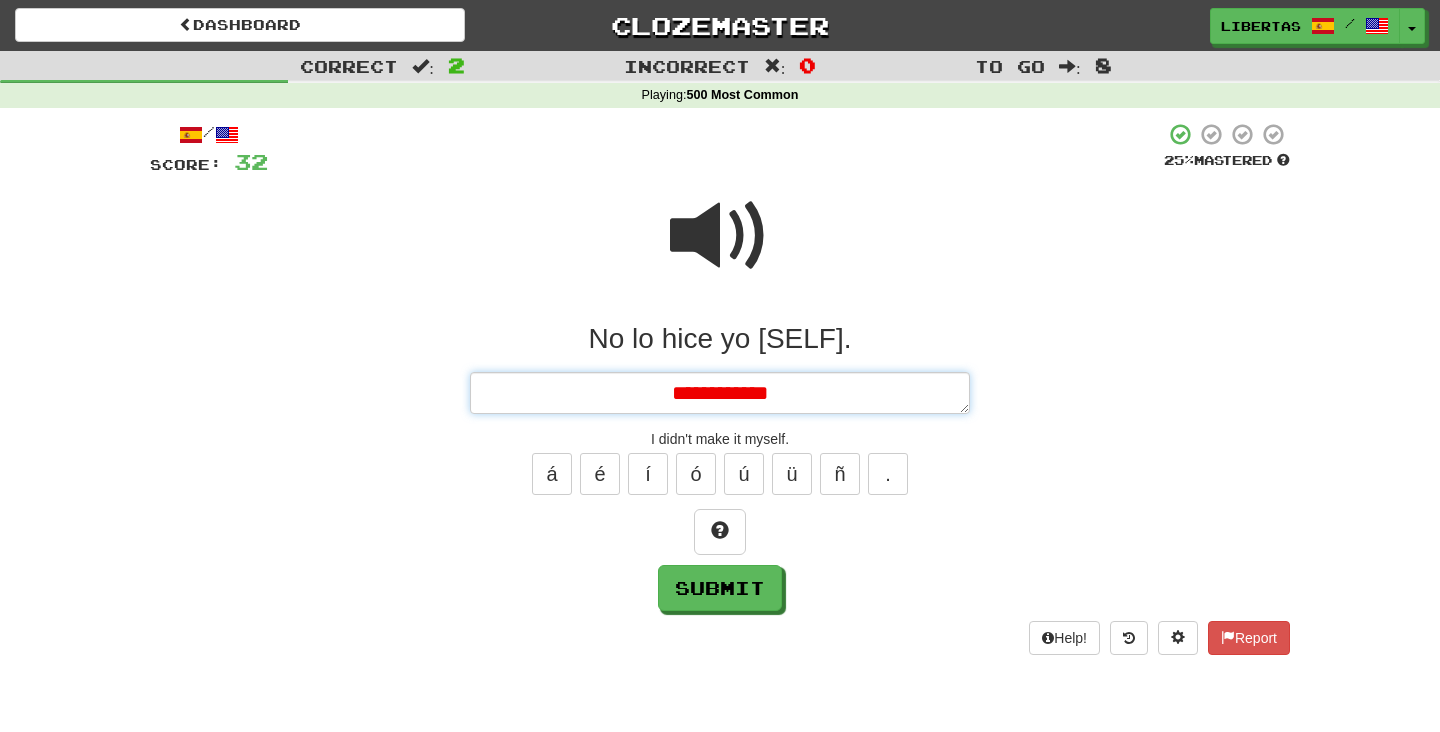 type on "*" 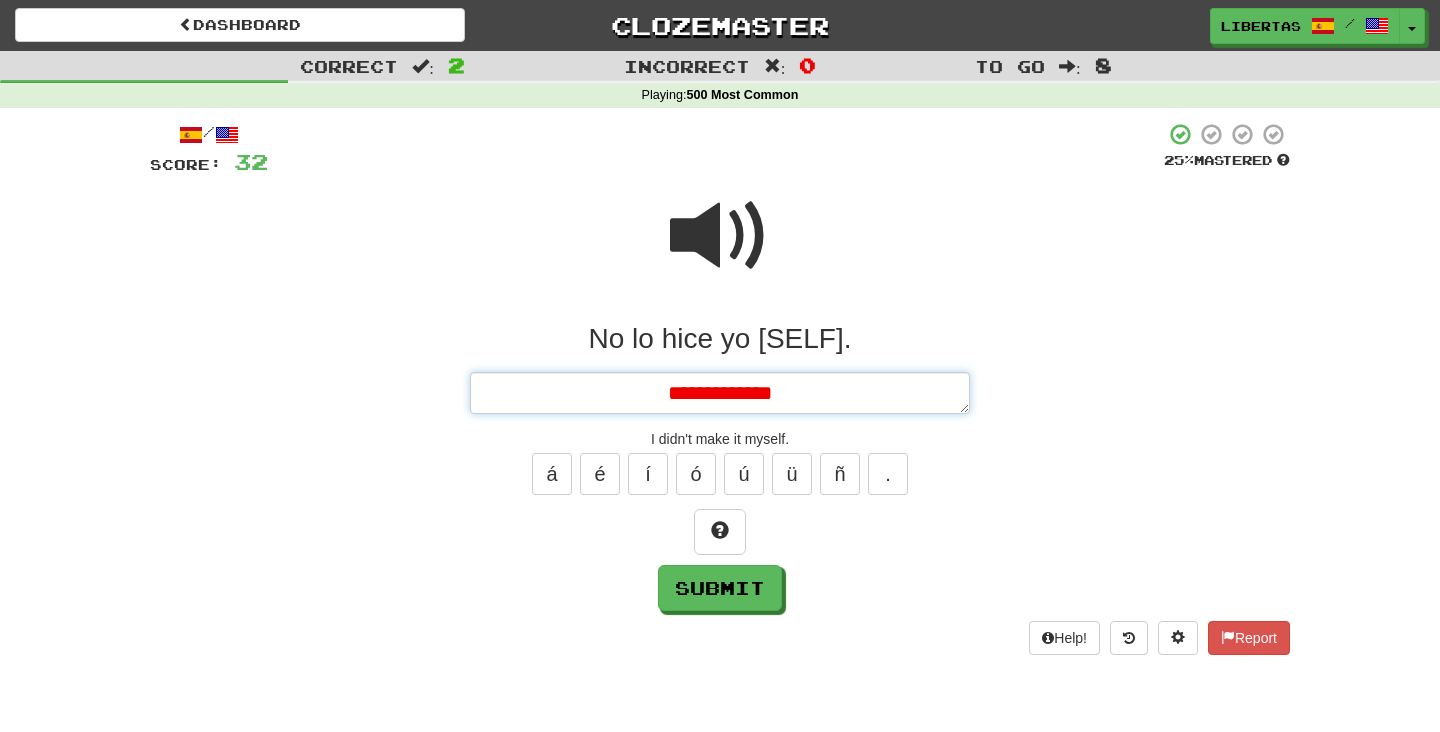 type on "*" 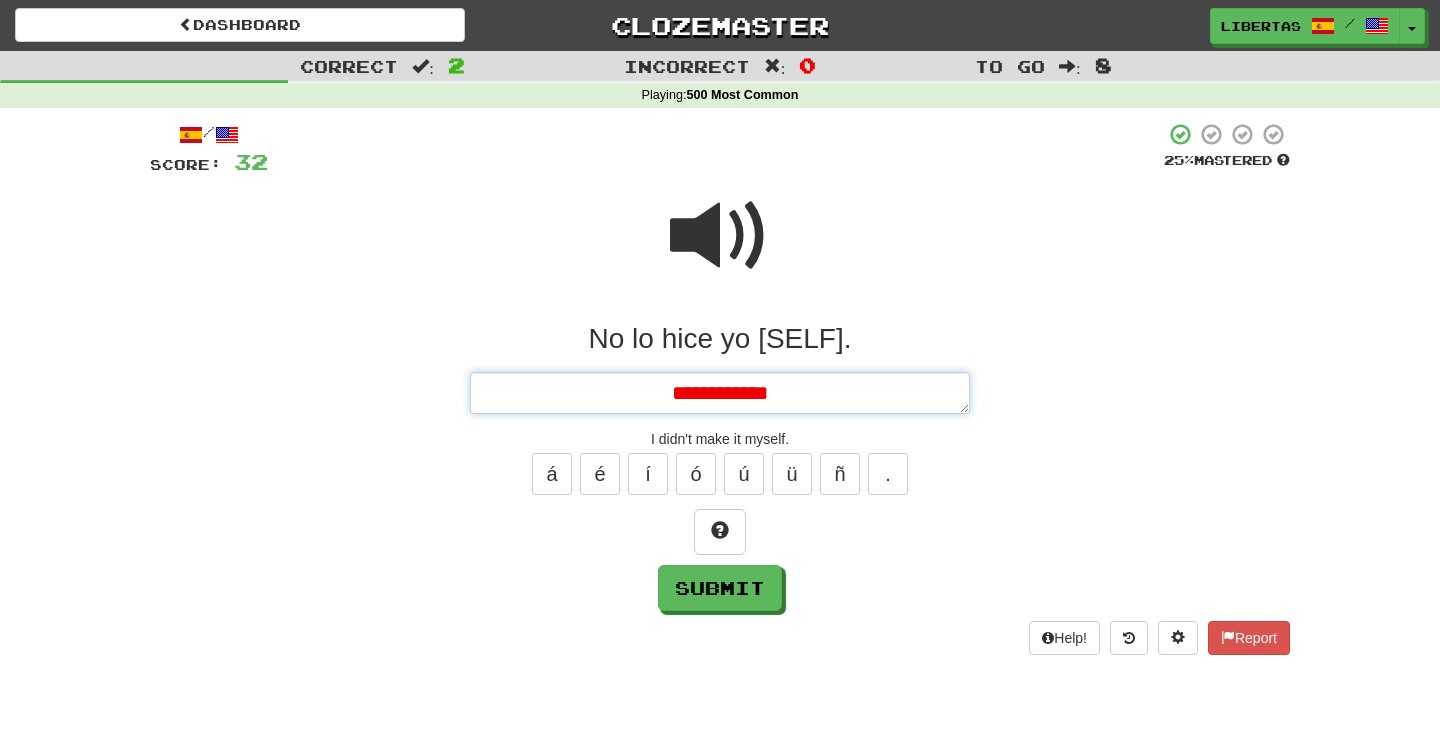 type on "*" 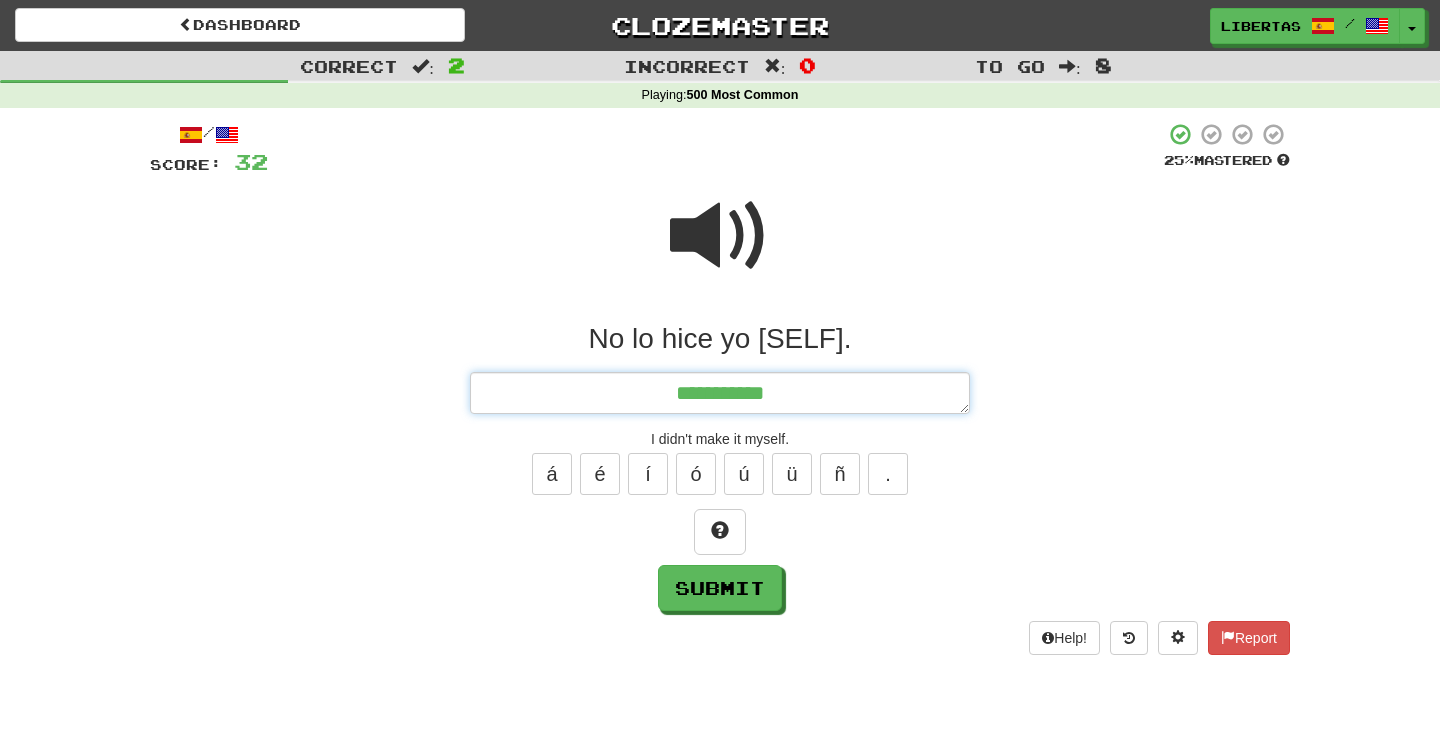 type on "*" 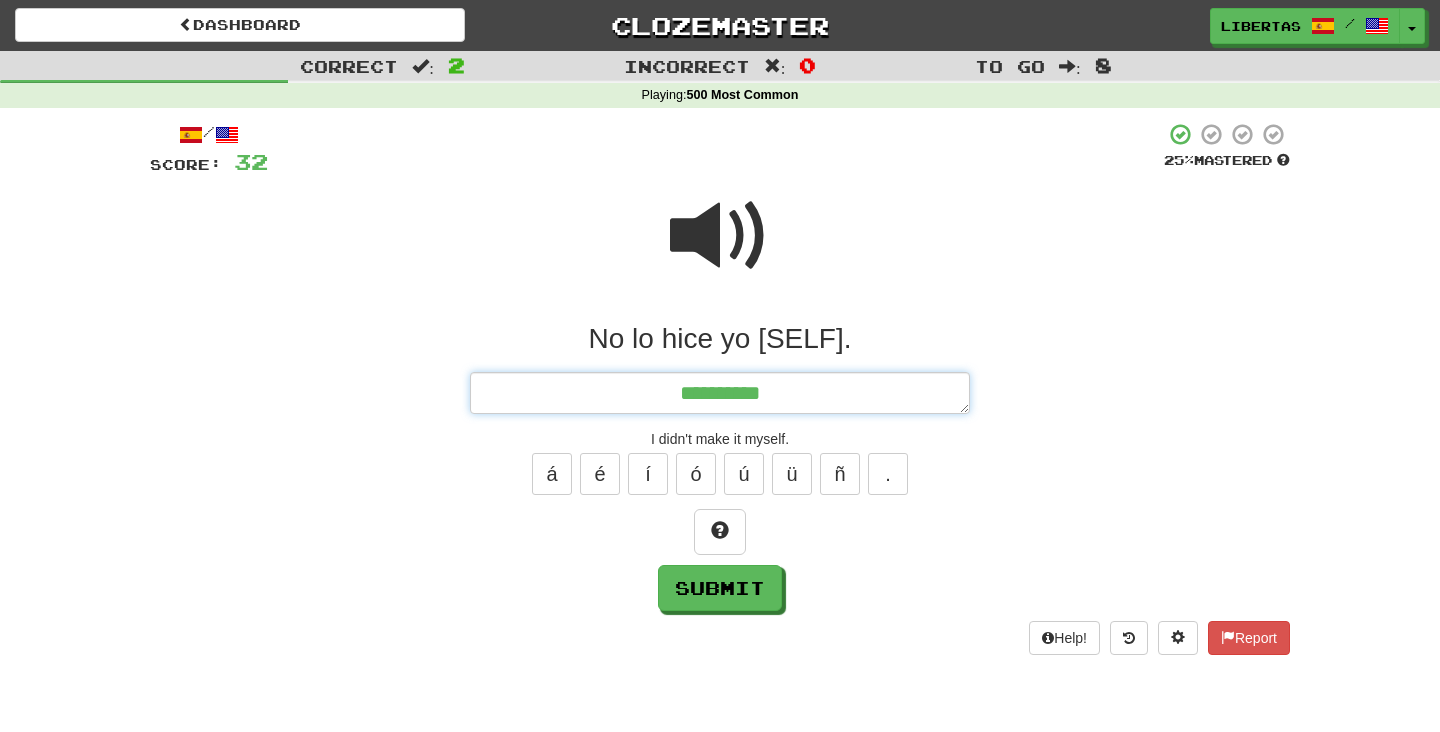 type on "*" 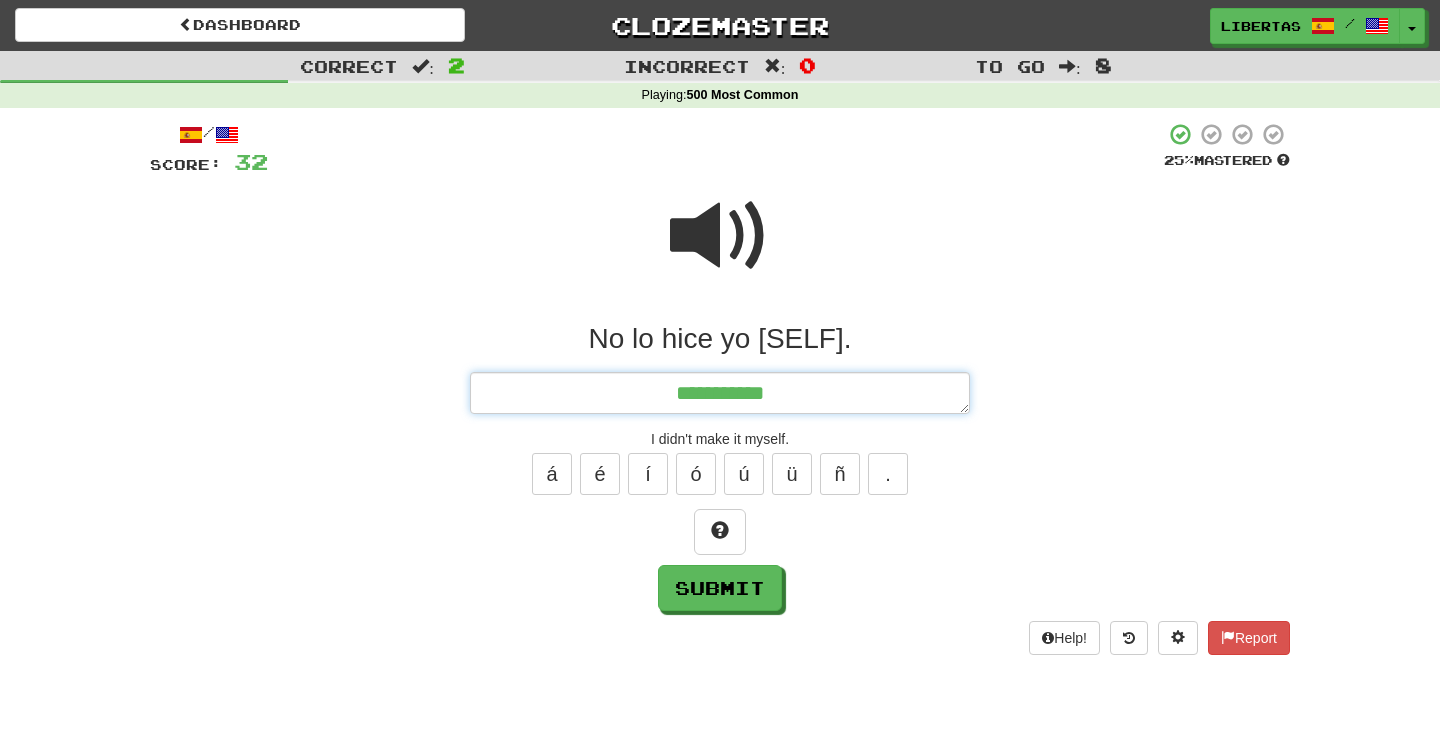 type on "*" 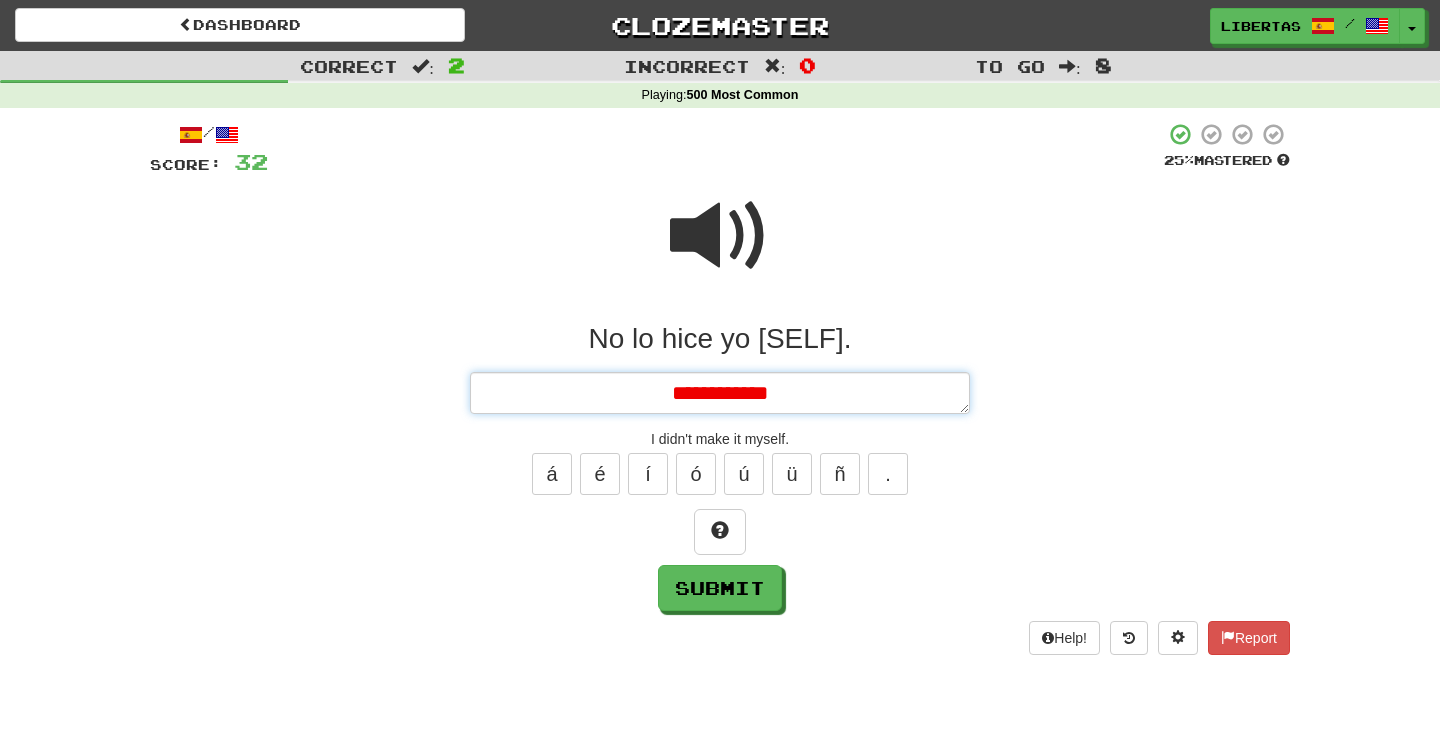 type on "*" 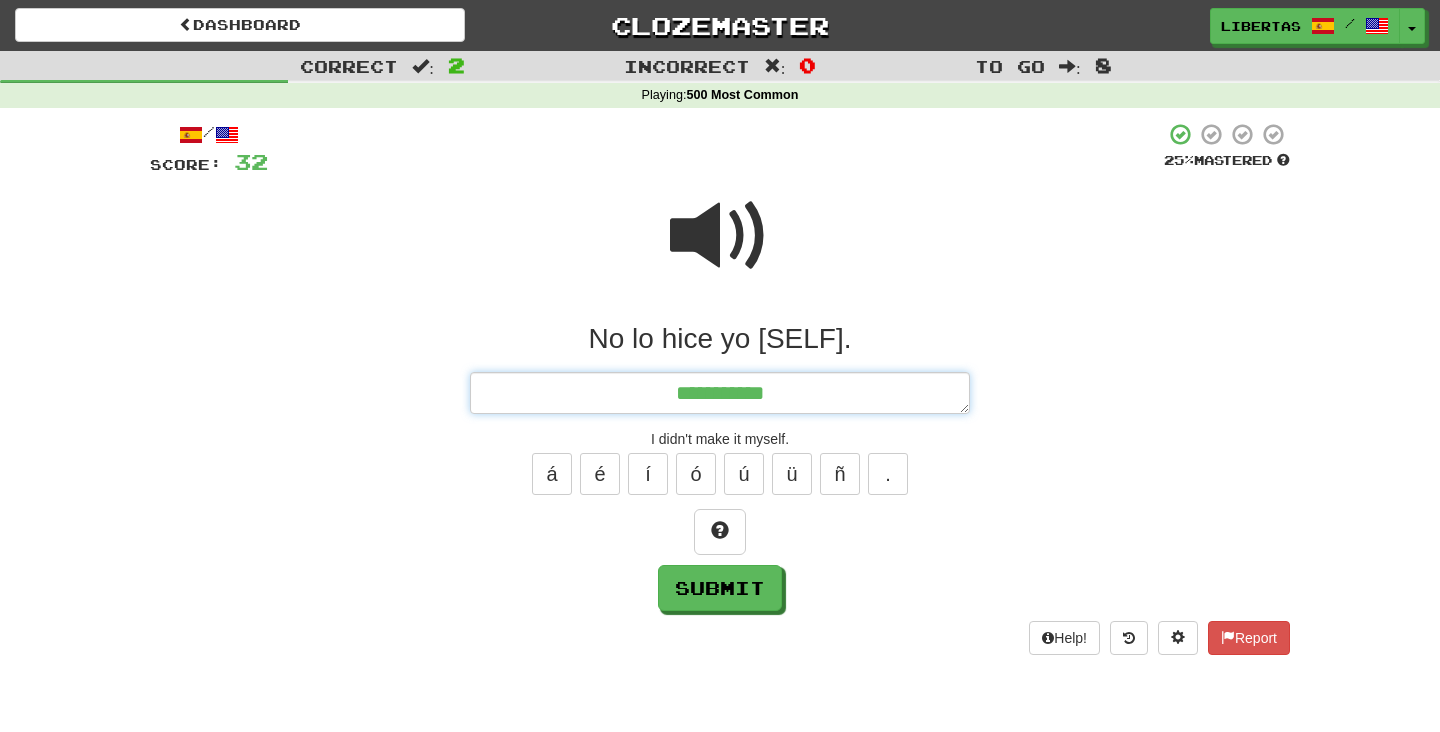 type on "*" 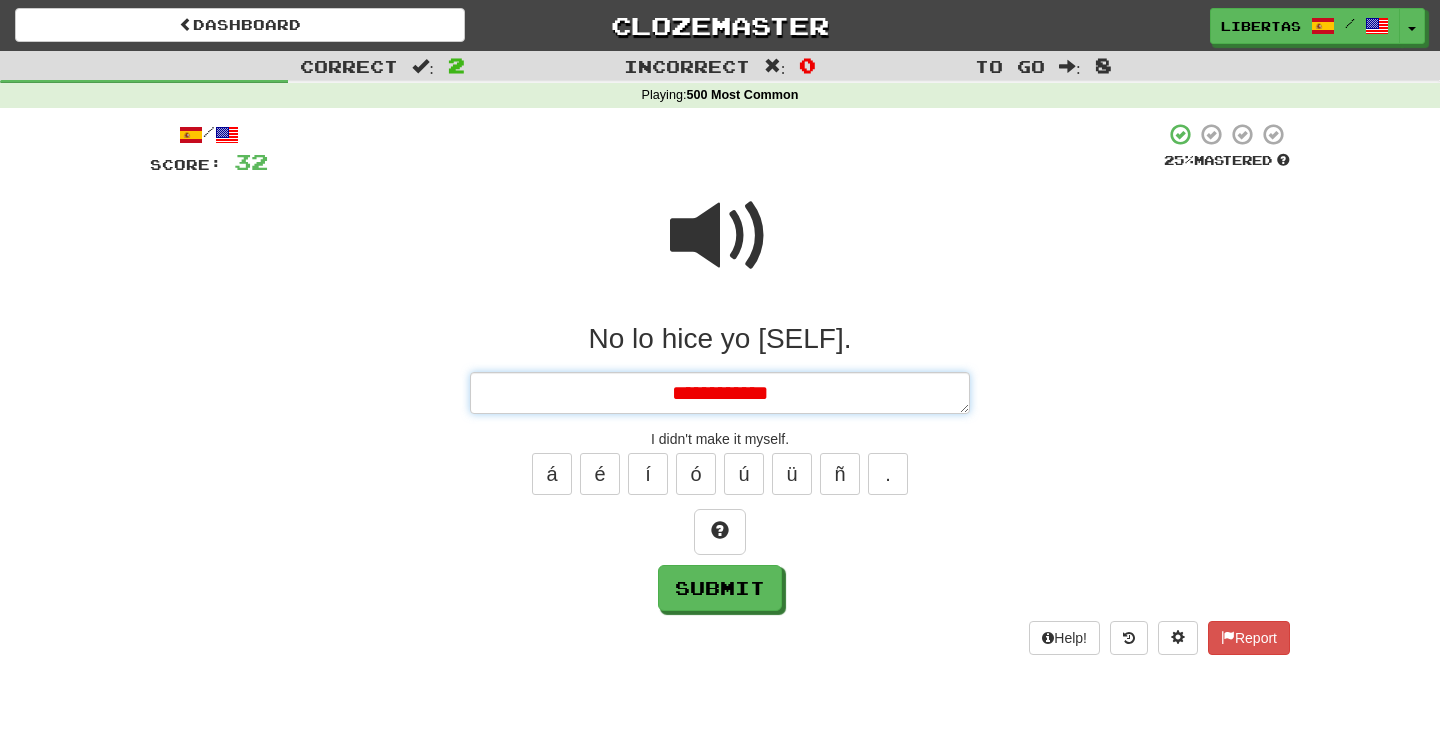 type on "*" 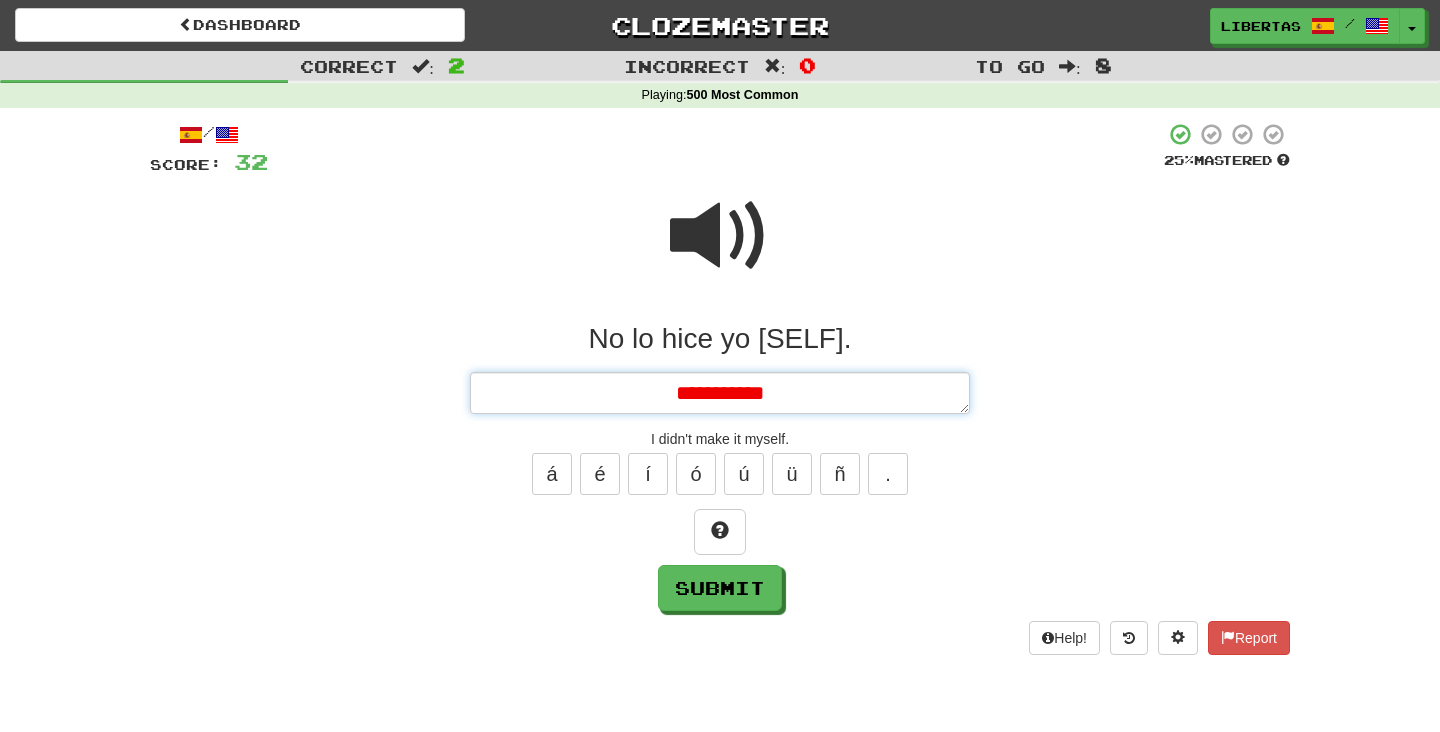 type on "*" 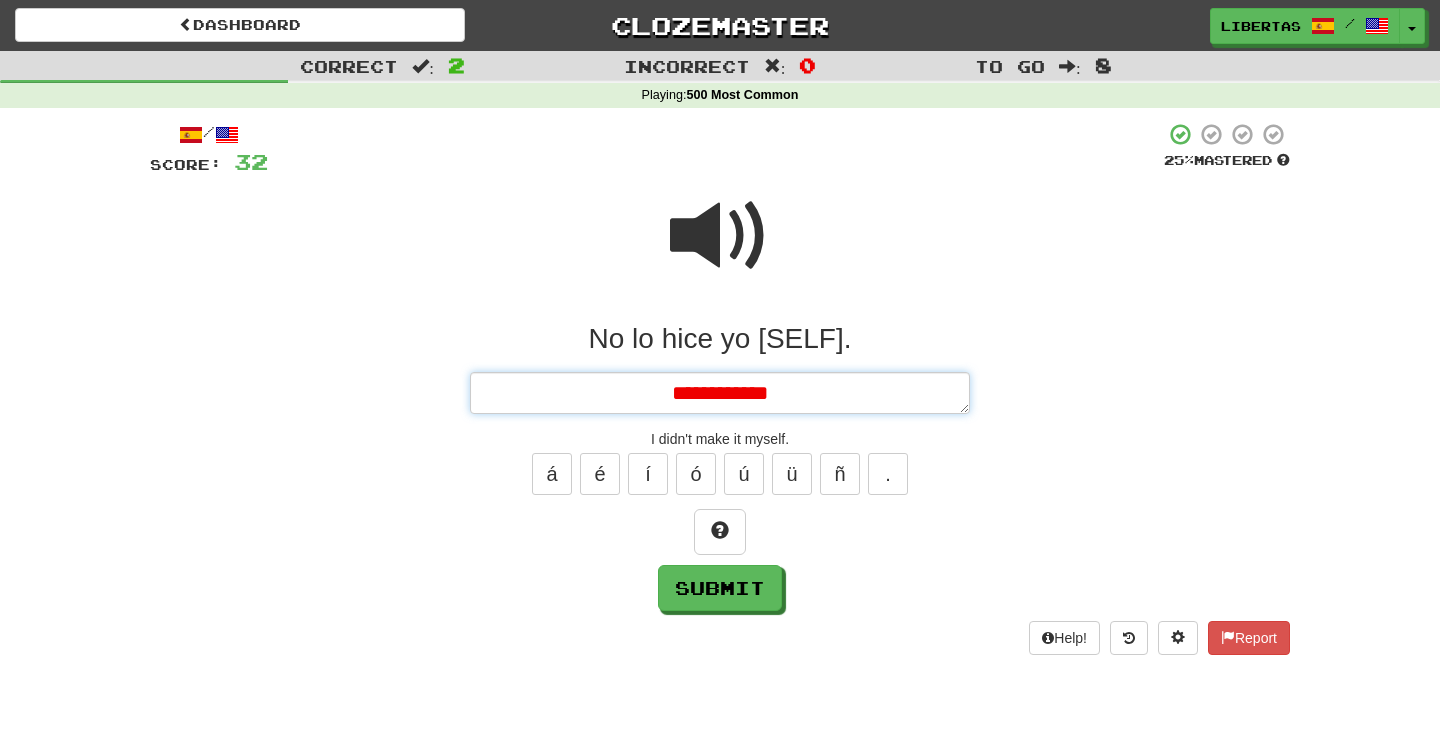type on "*" 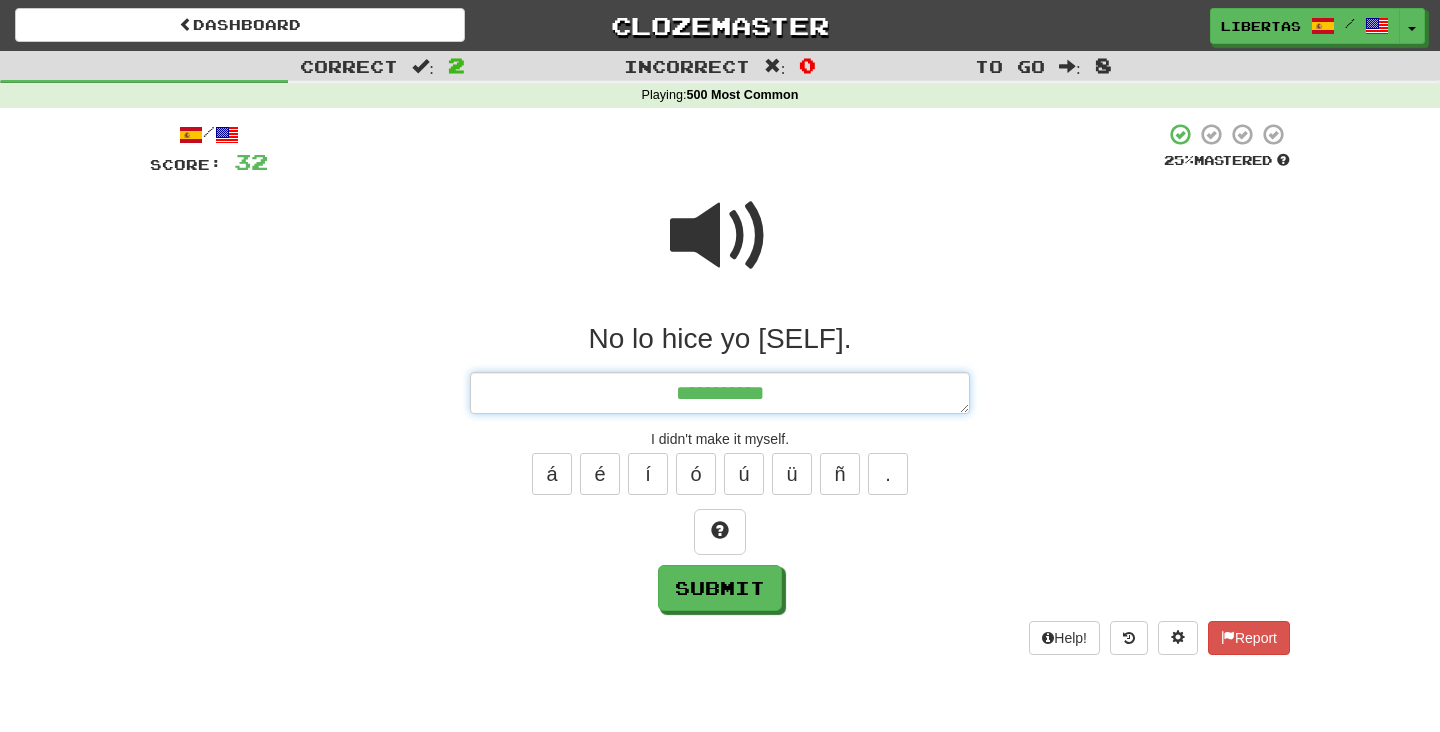 type on "*" 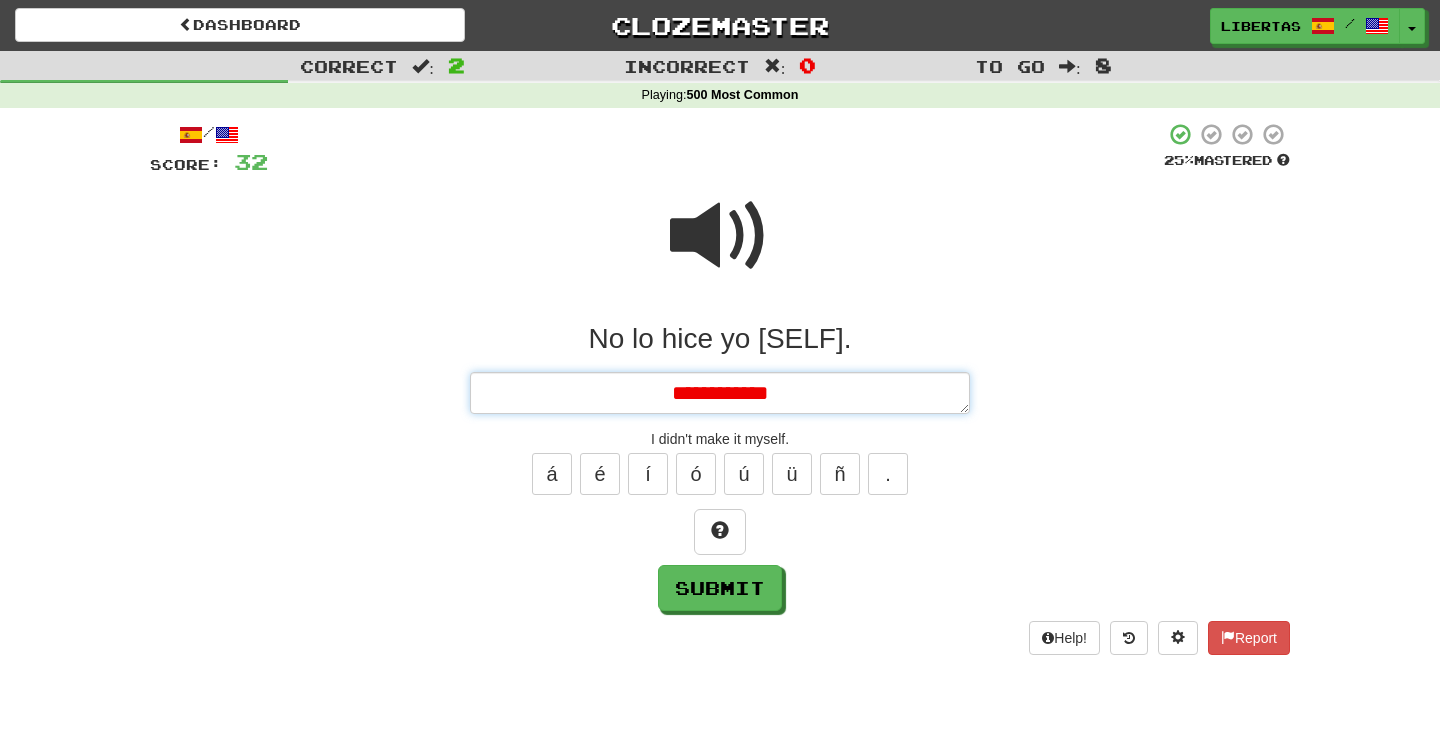 type on "*" 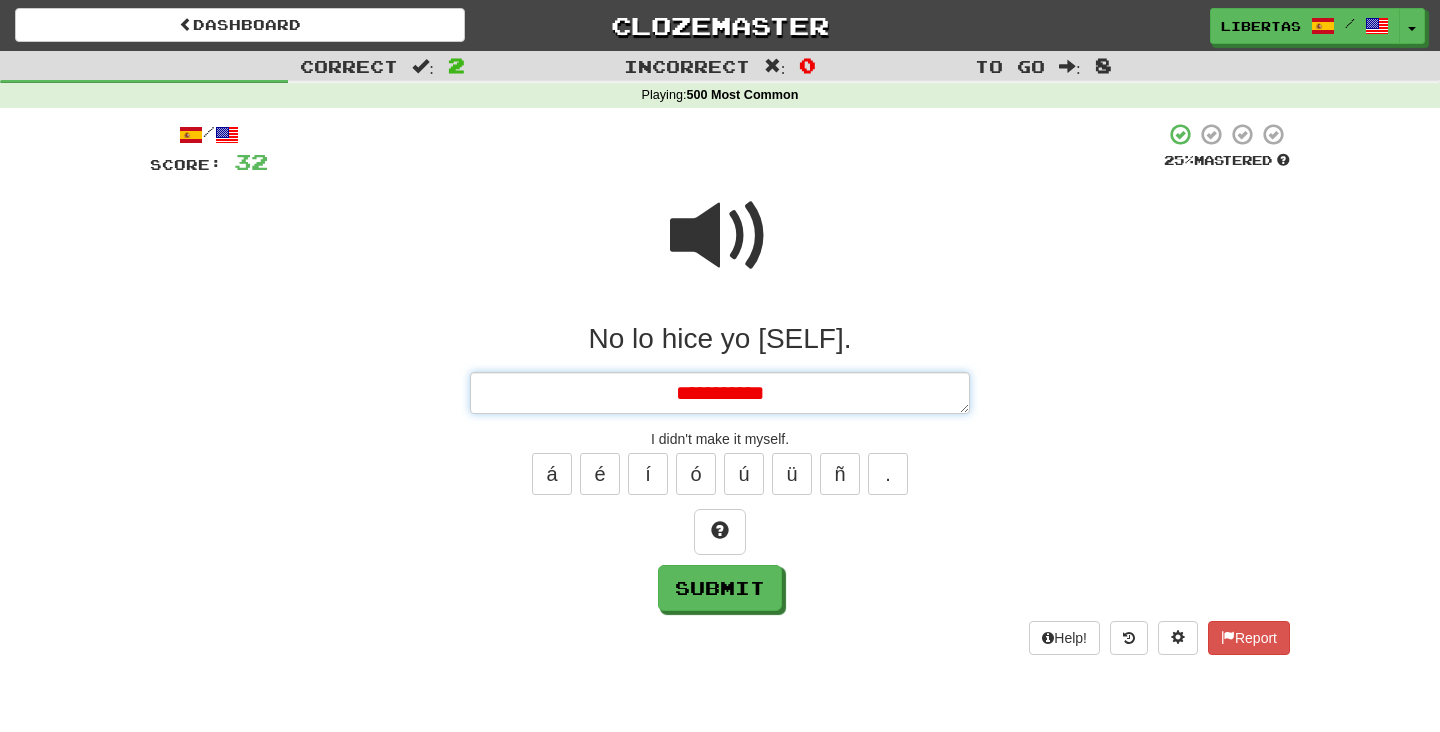 type on "*" 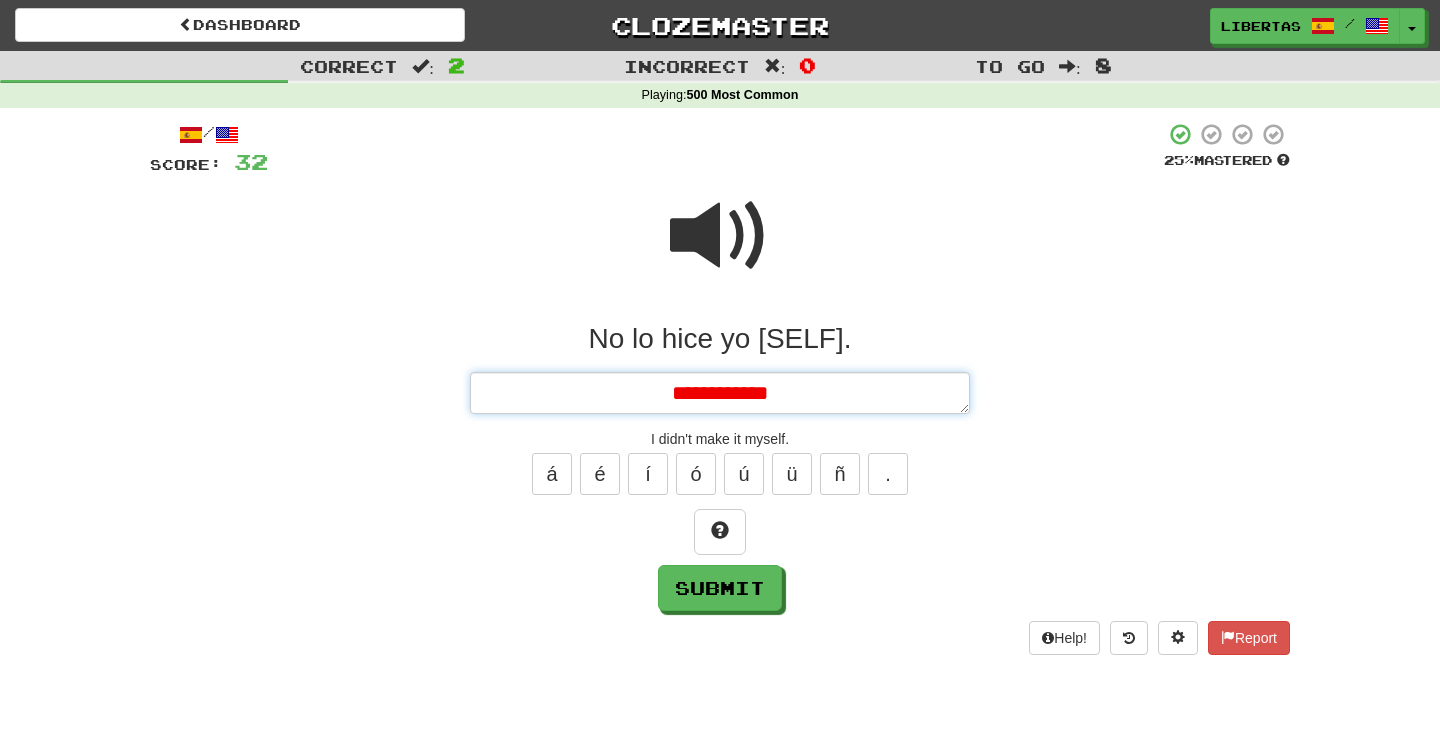 type on "*" 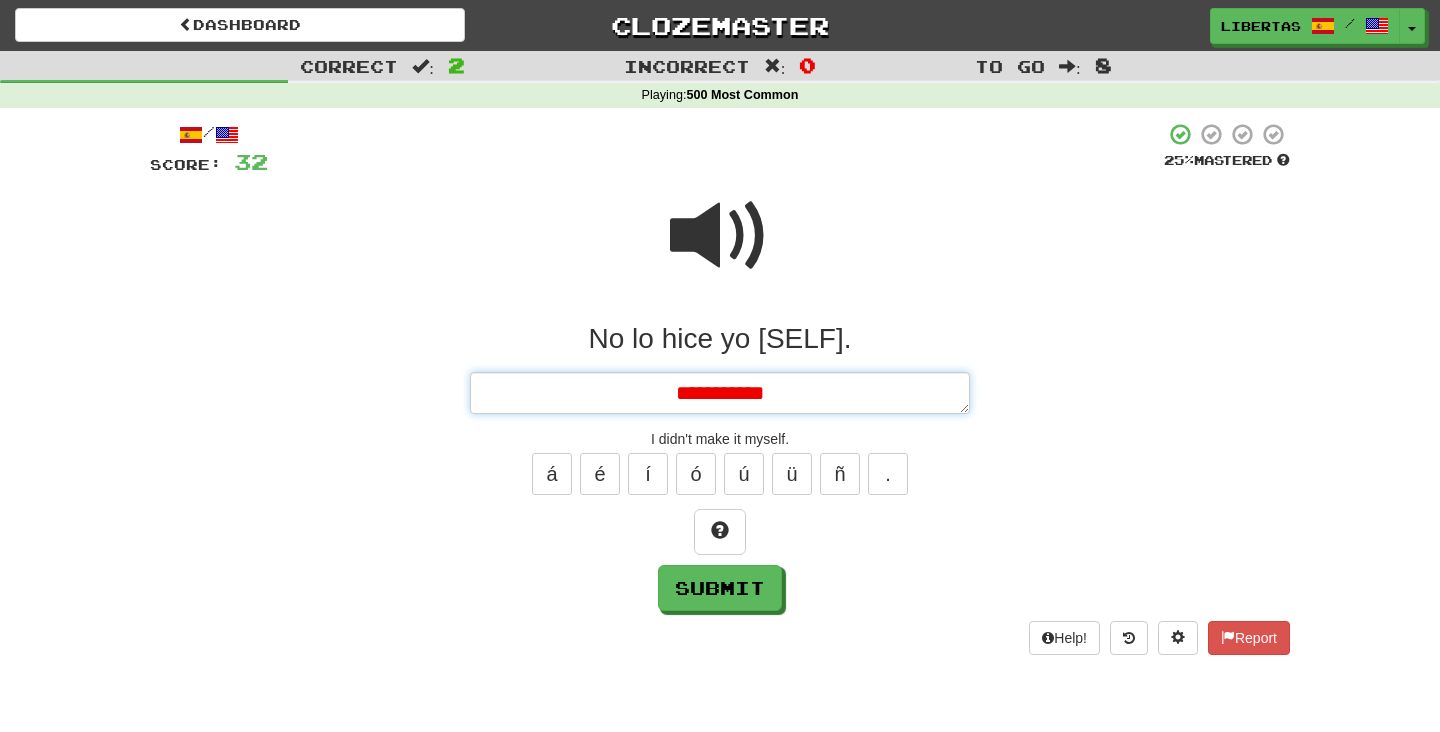 type on "*" 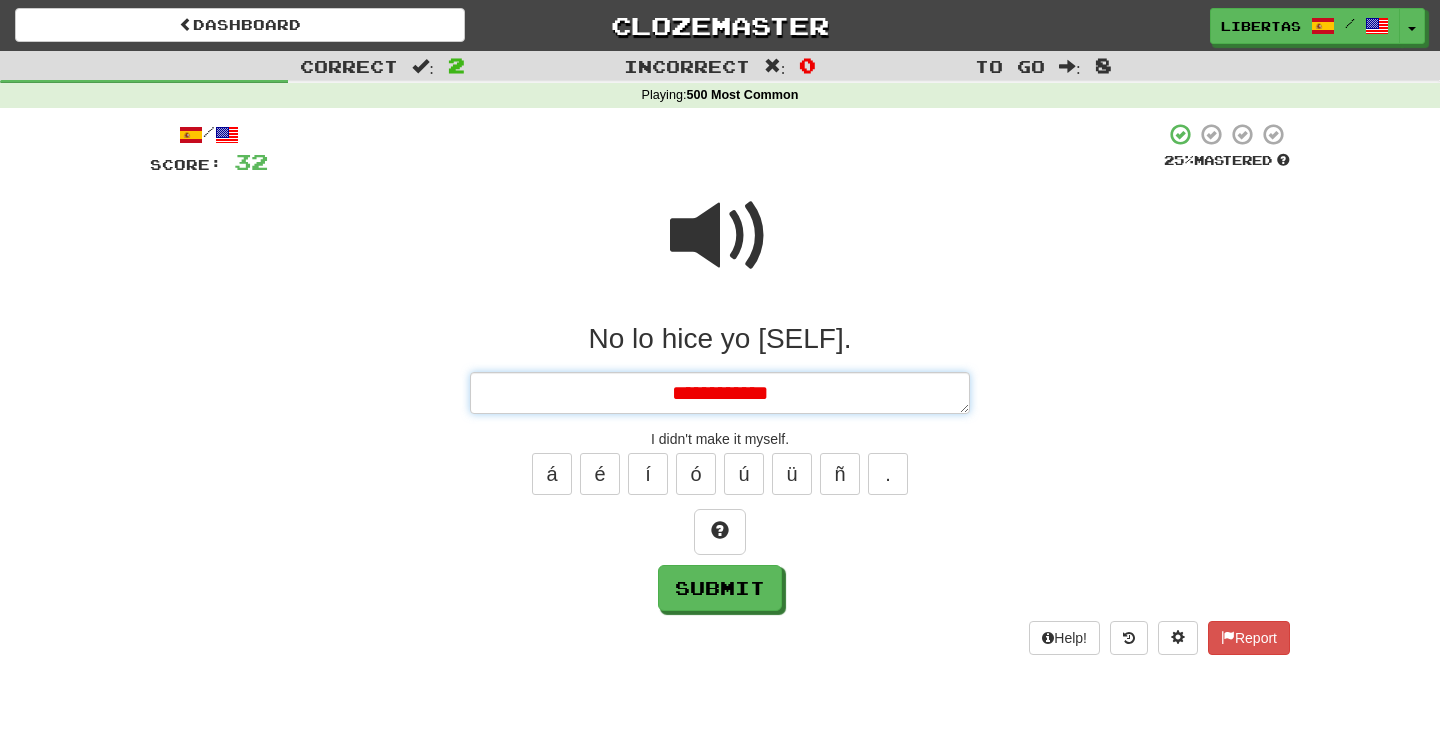 type on "*" 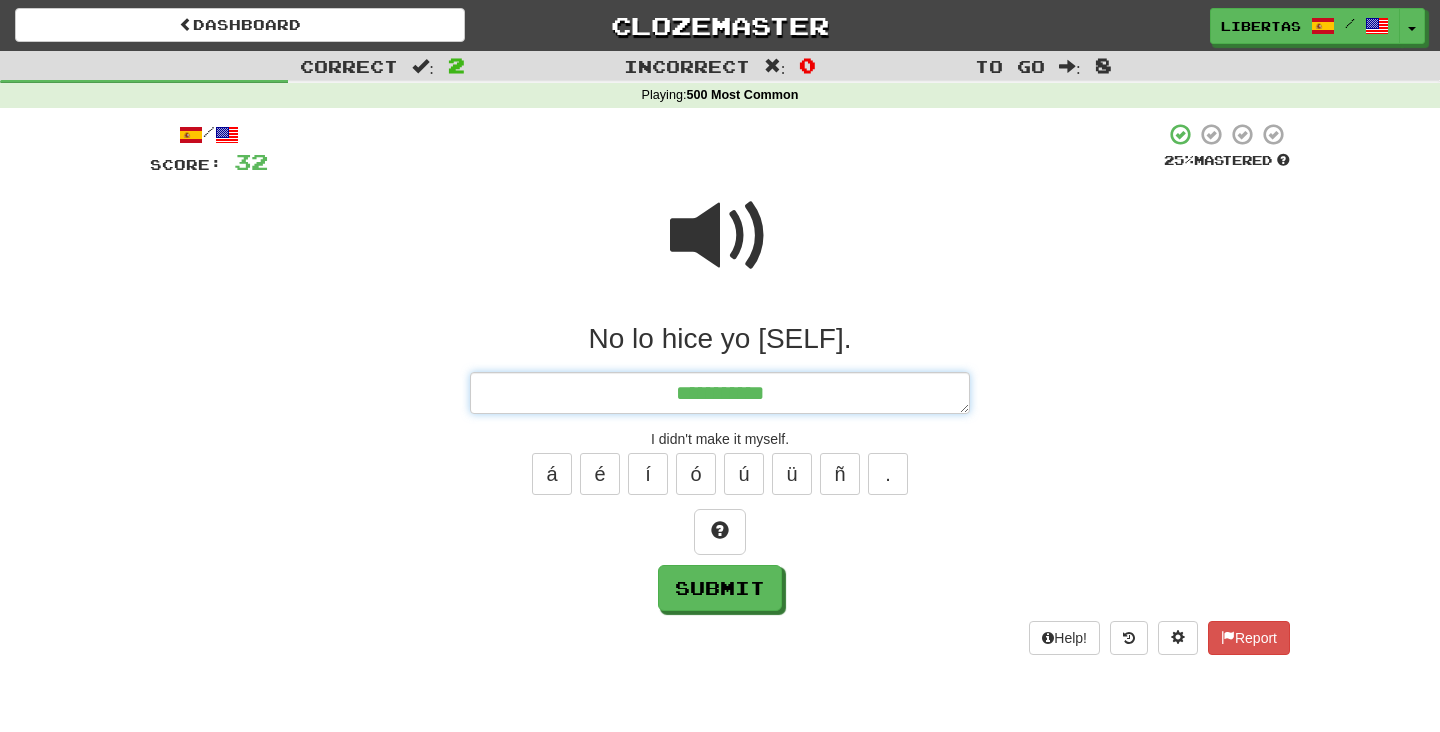 type on "*" 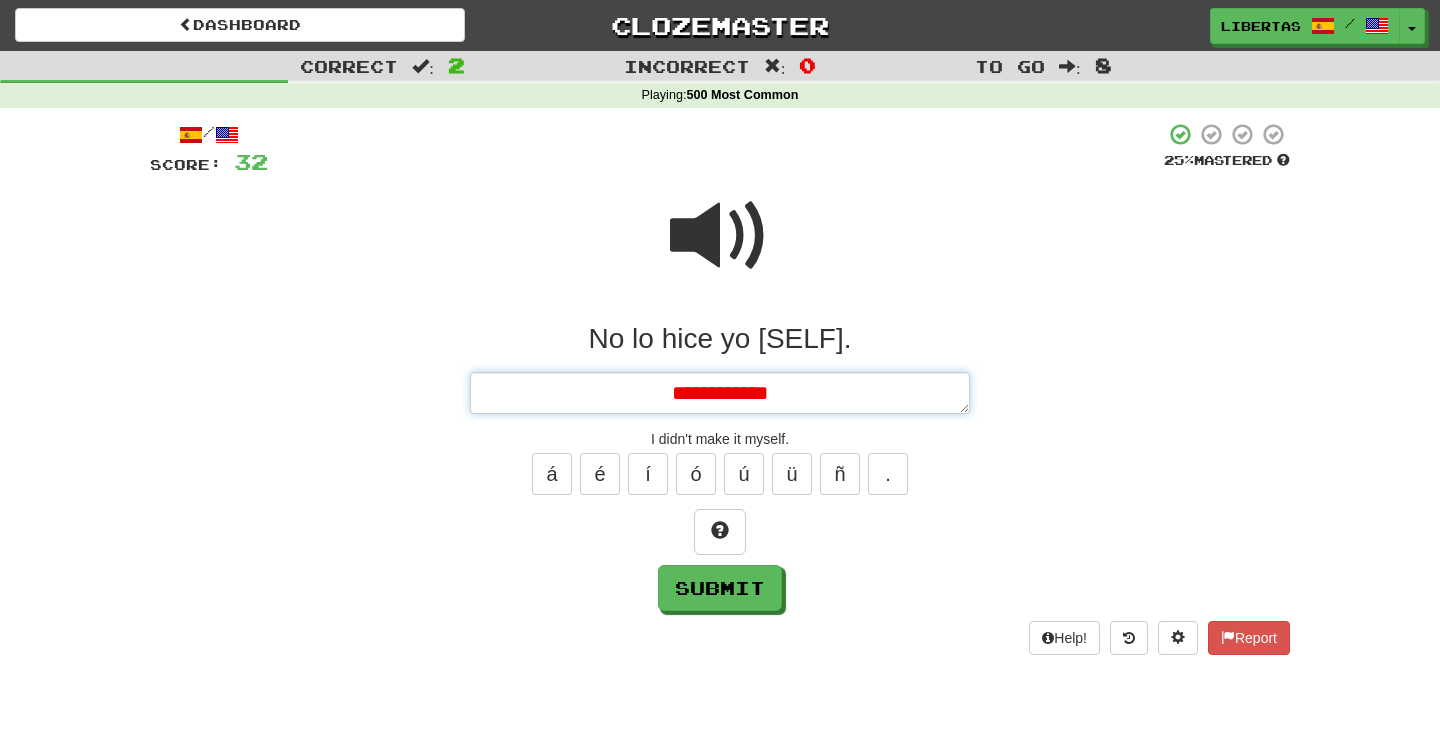 type on "*" 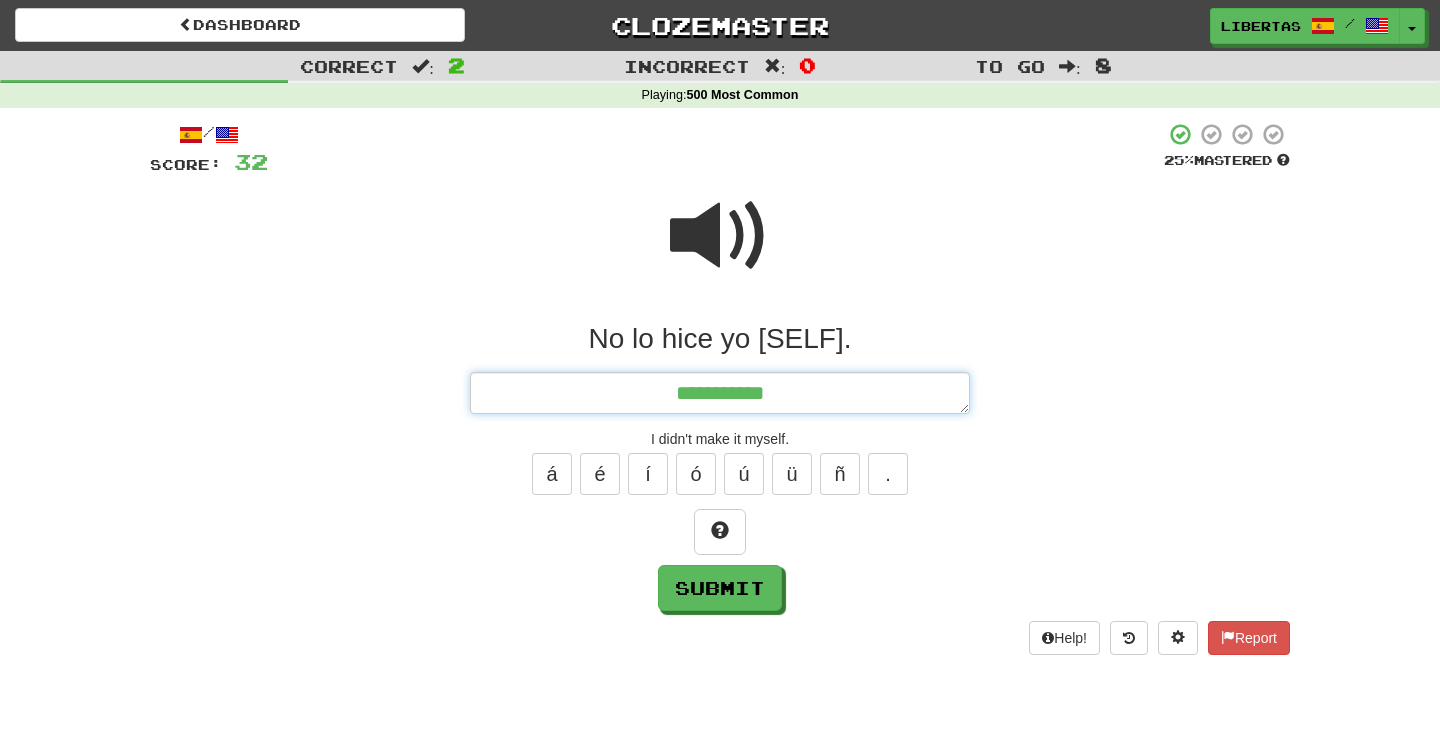 type on "*" 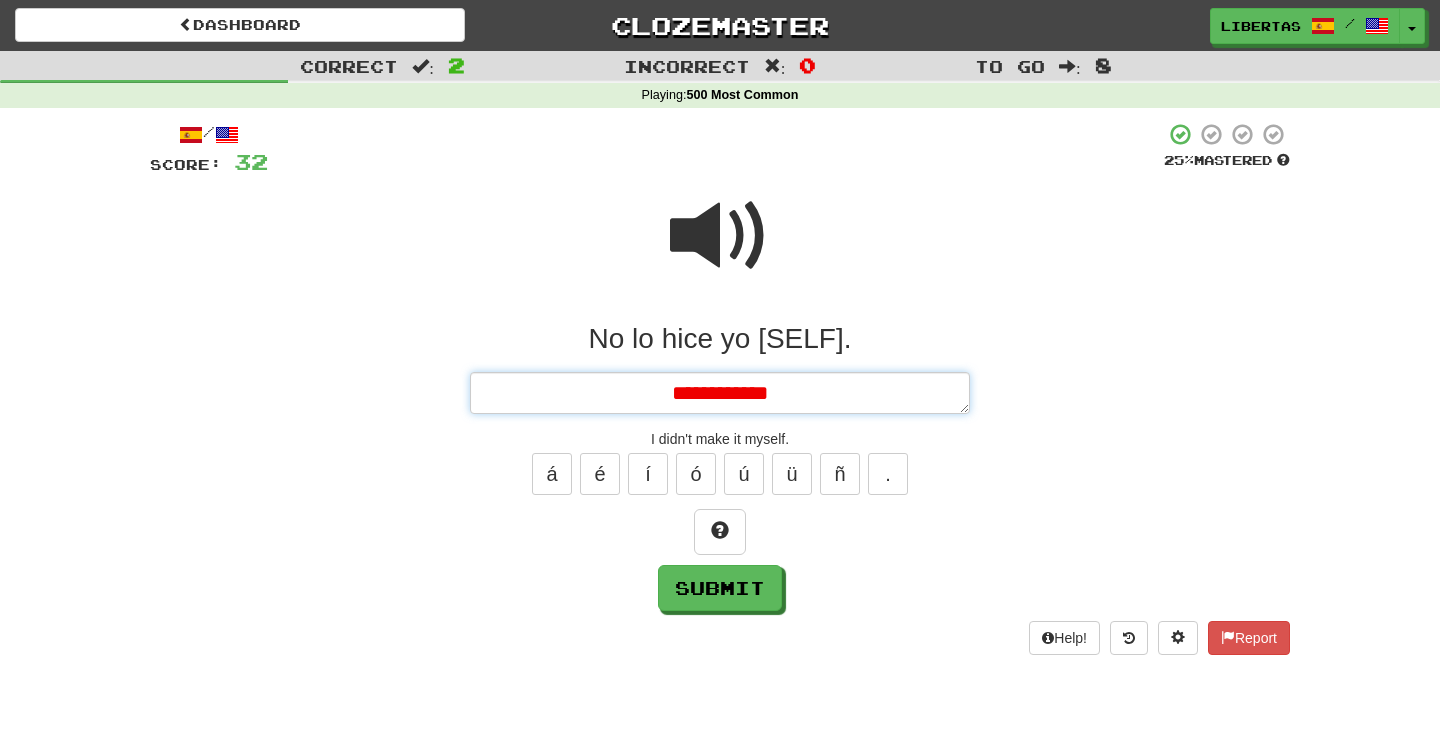type on "*" 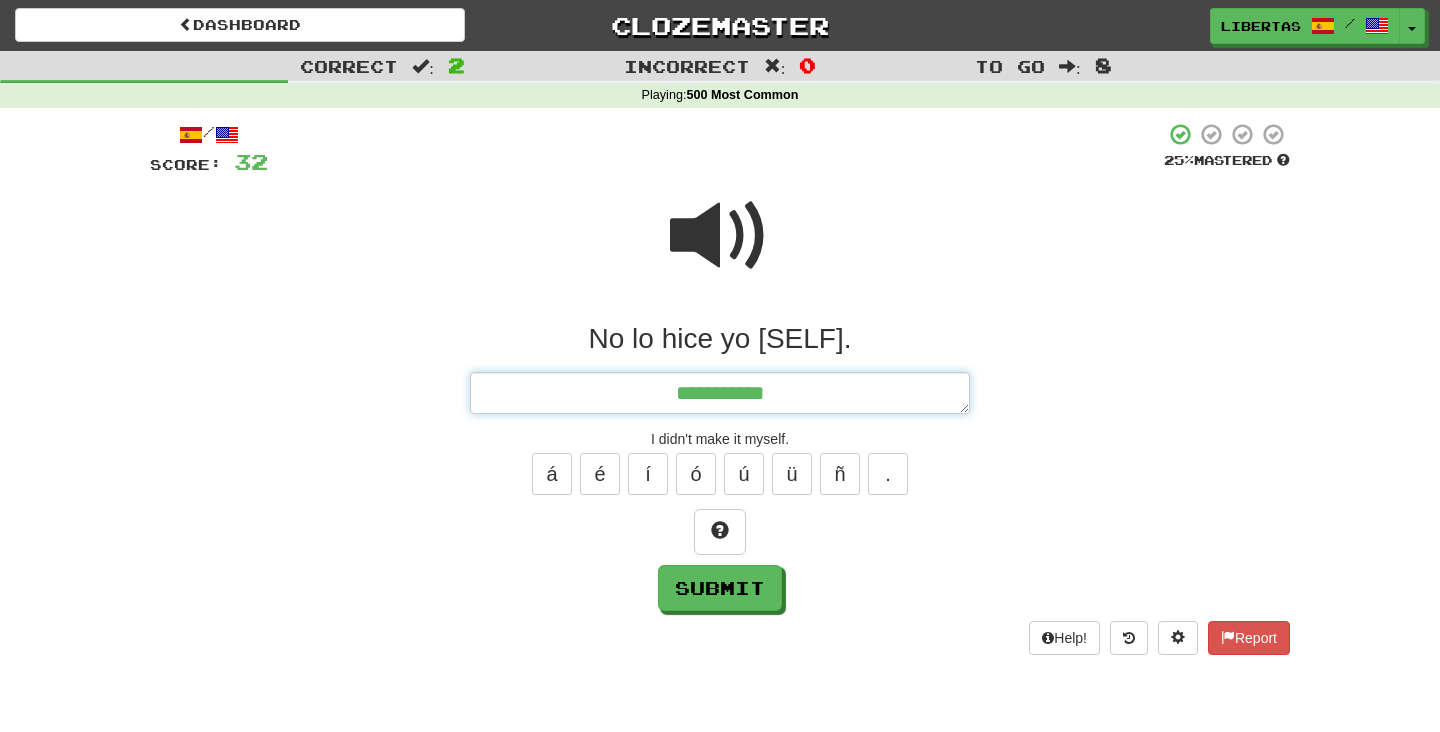 type on "*" 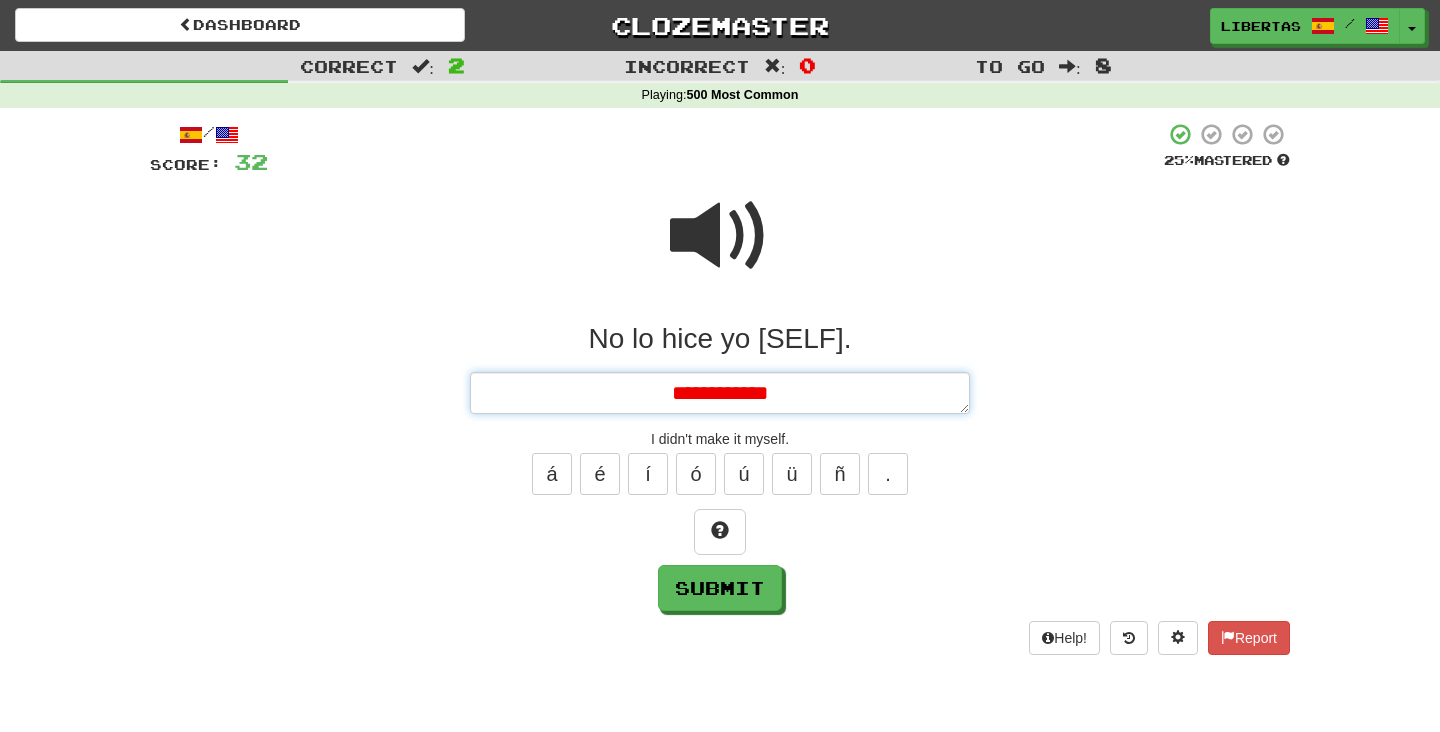 type on "*" 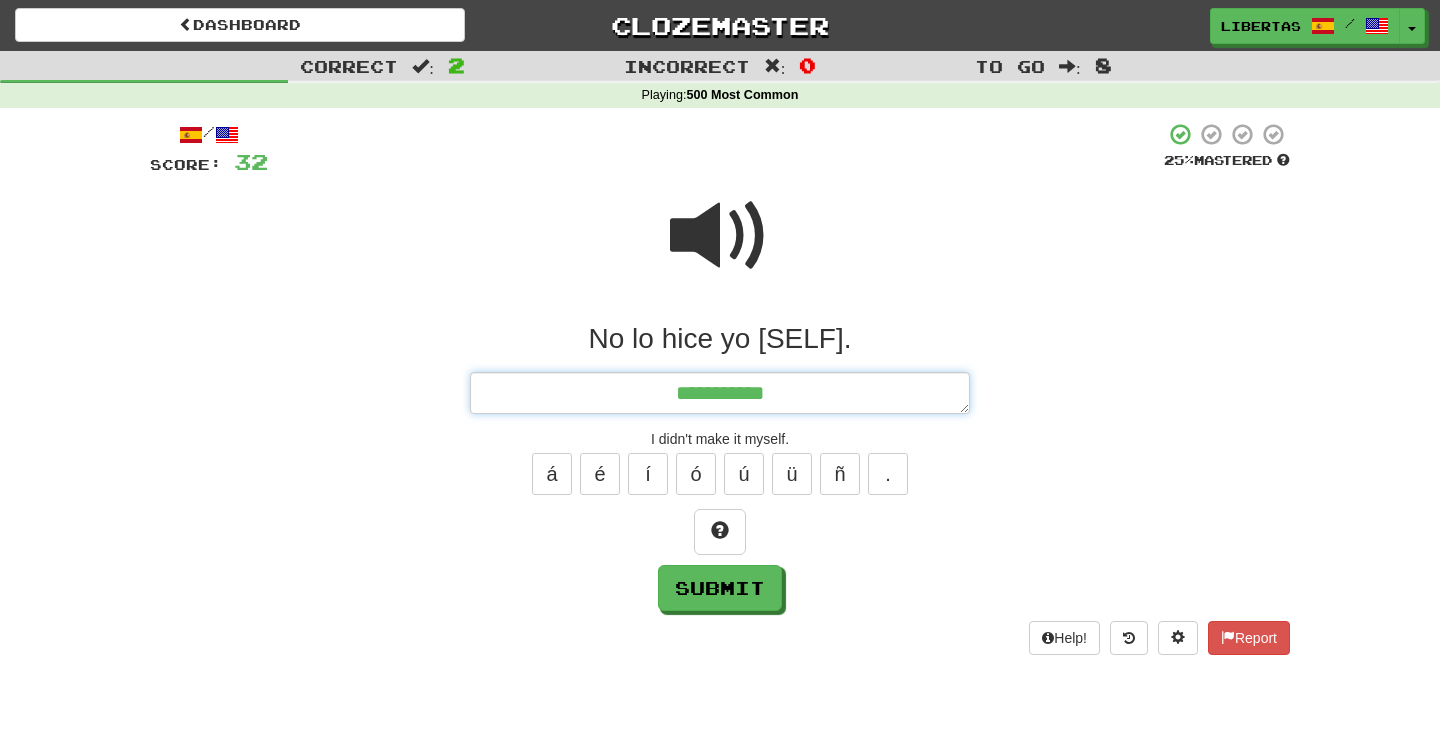 type on "*" 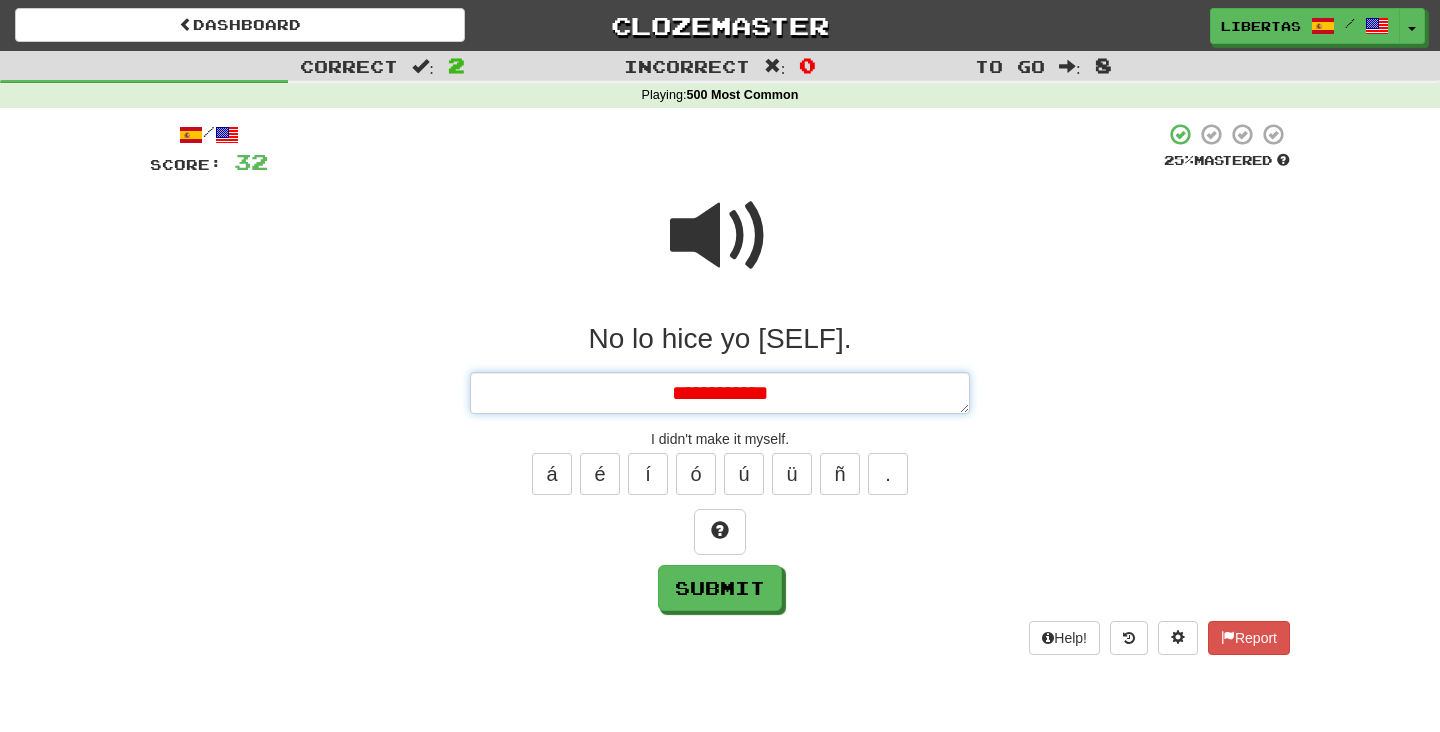 type on "*" 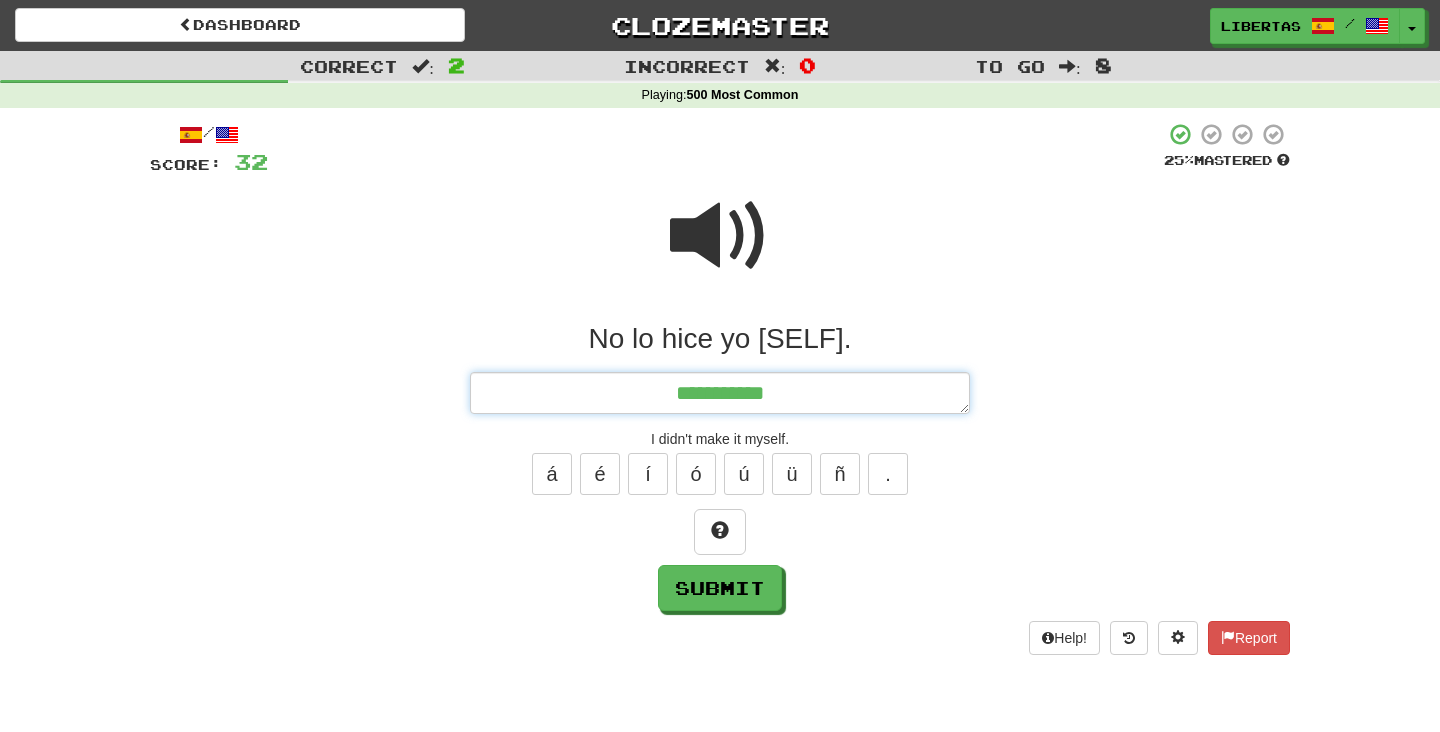 type on "*" 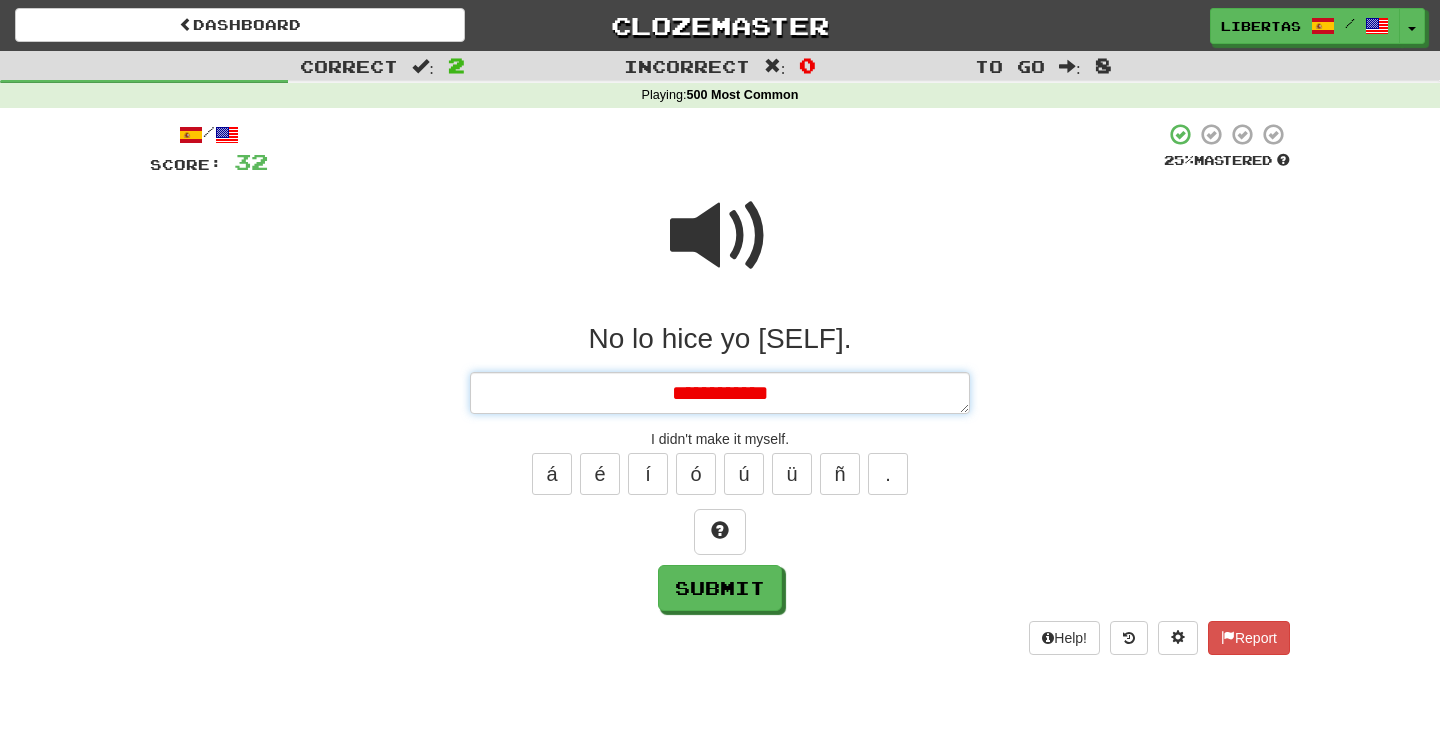 type on "*" 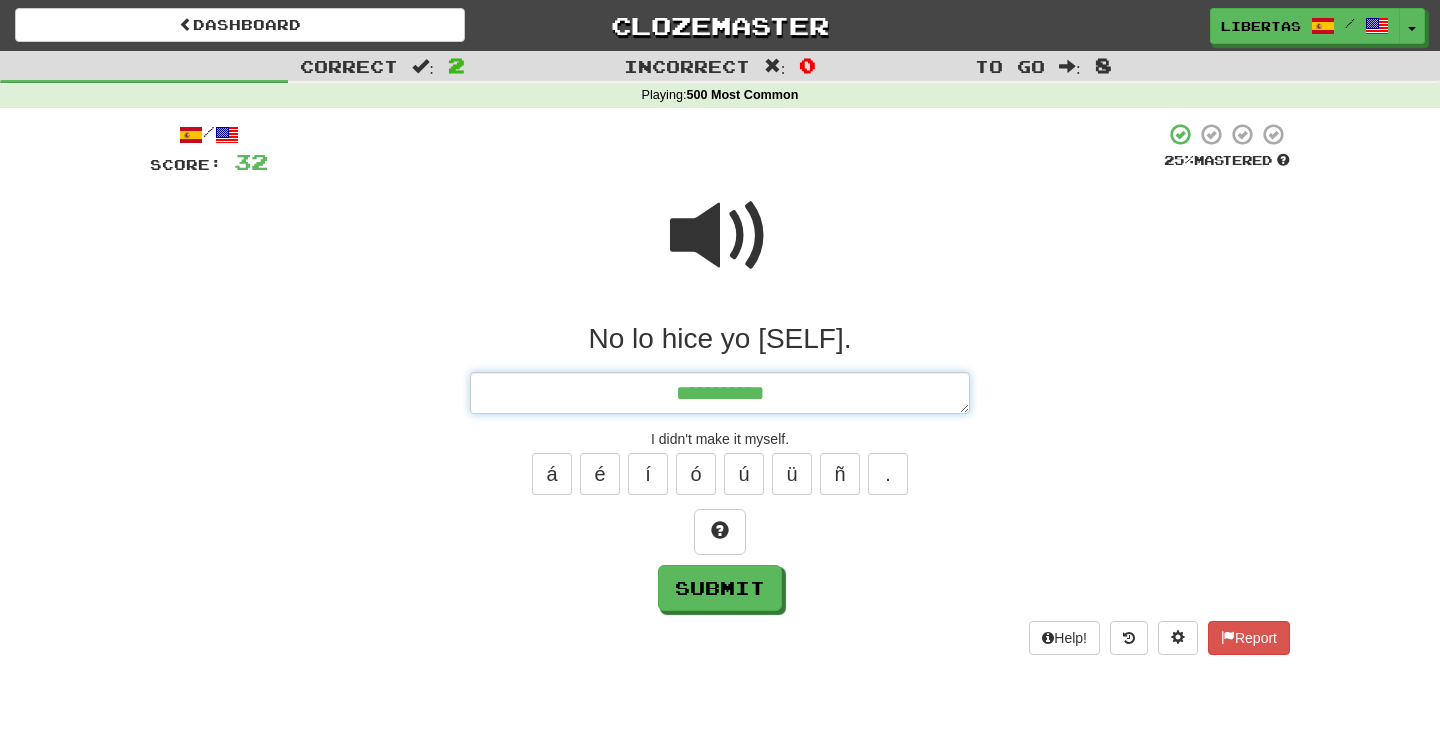 type on "*" 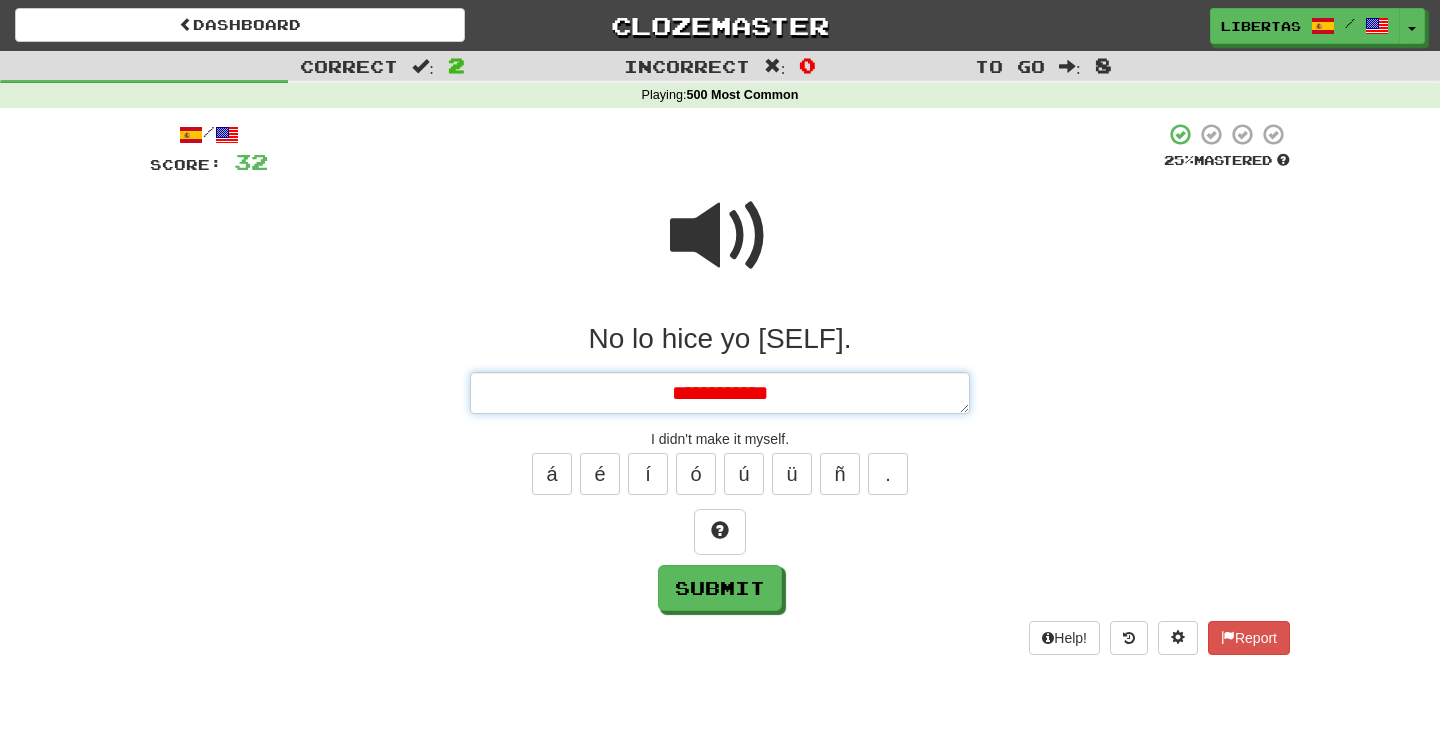 type on "*" 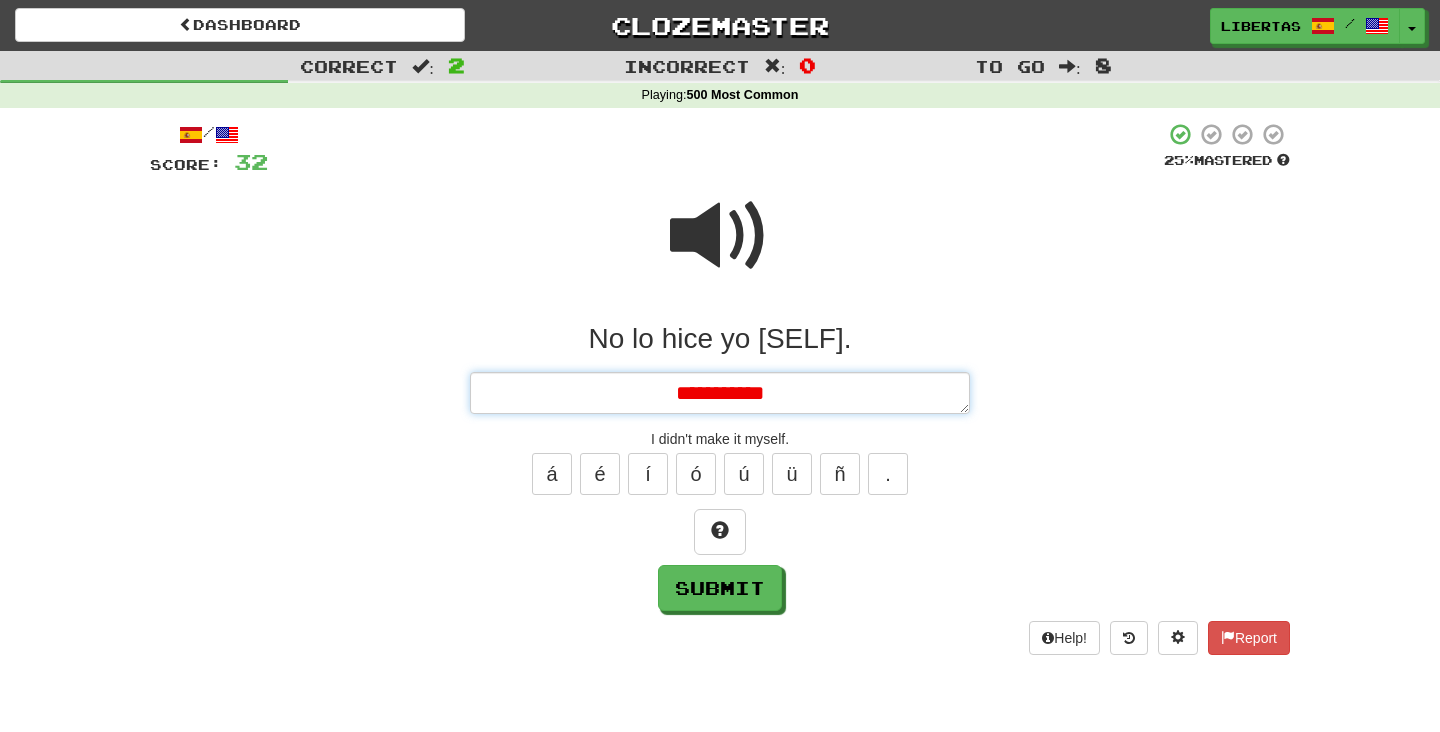type on "*" 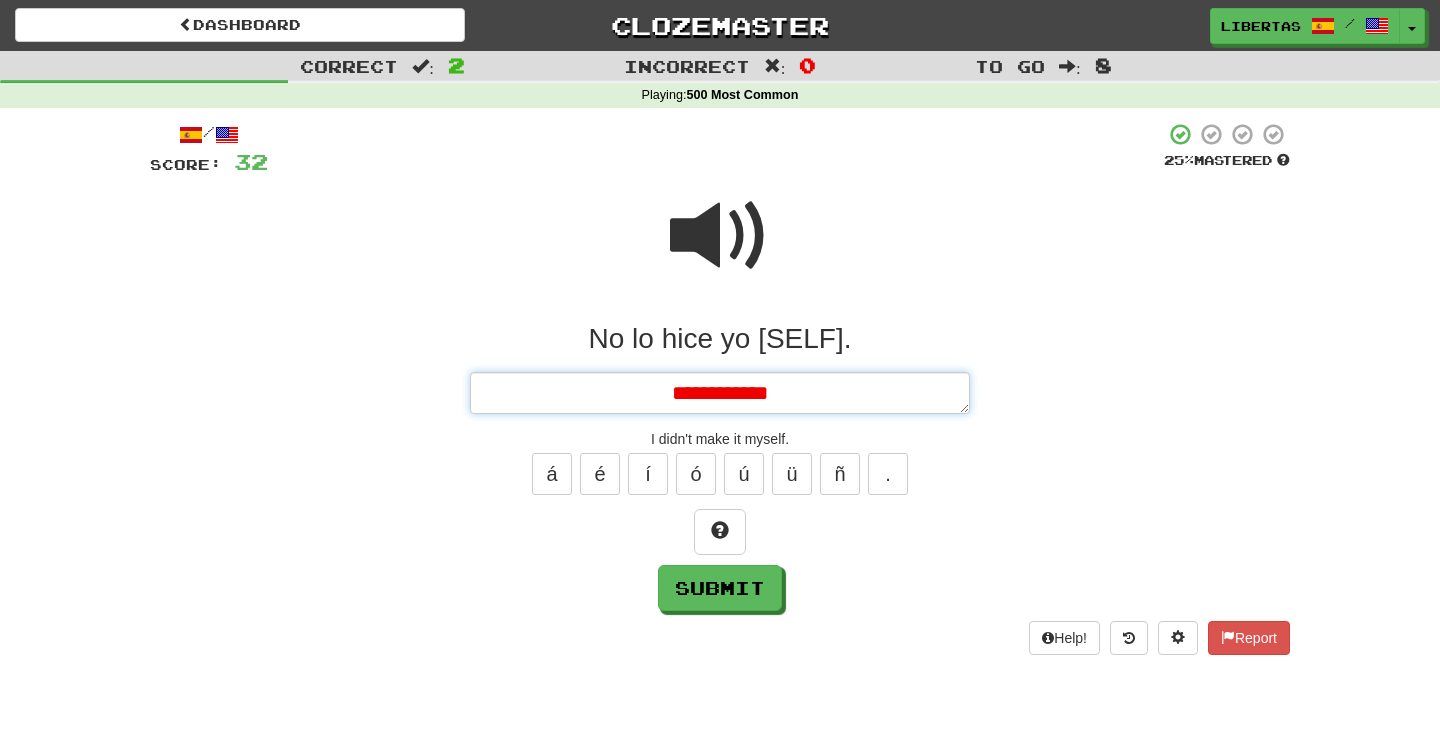 type on "*" 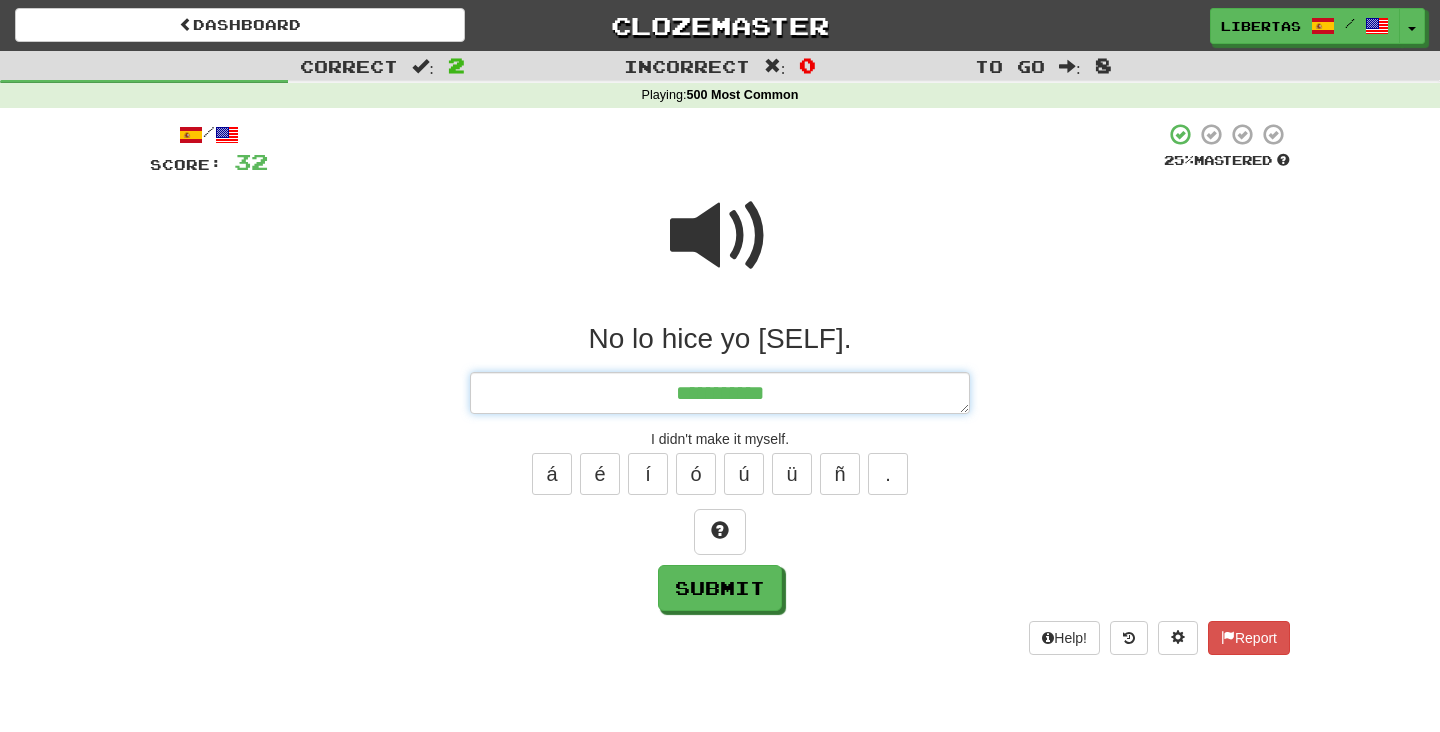 type on "*" 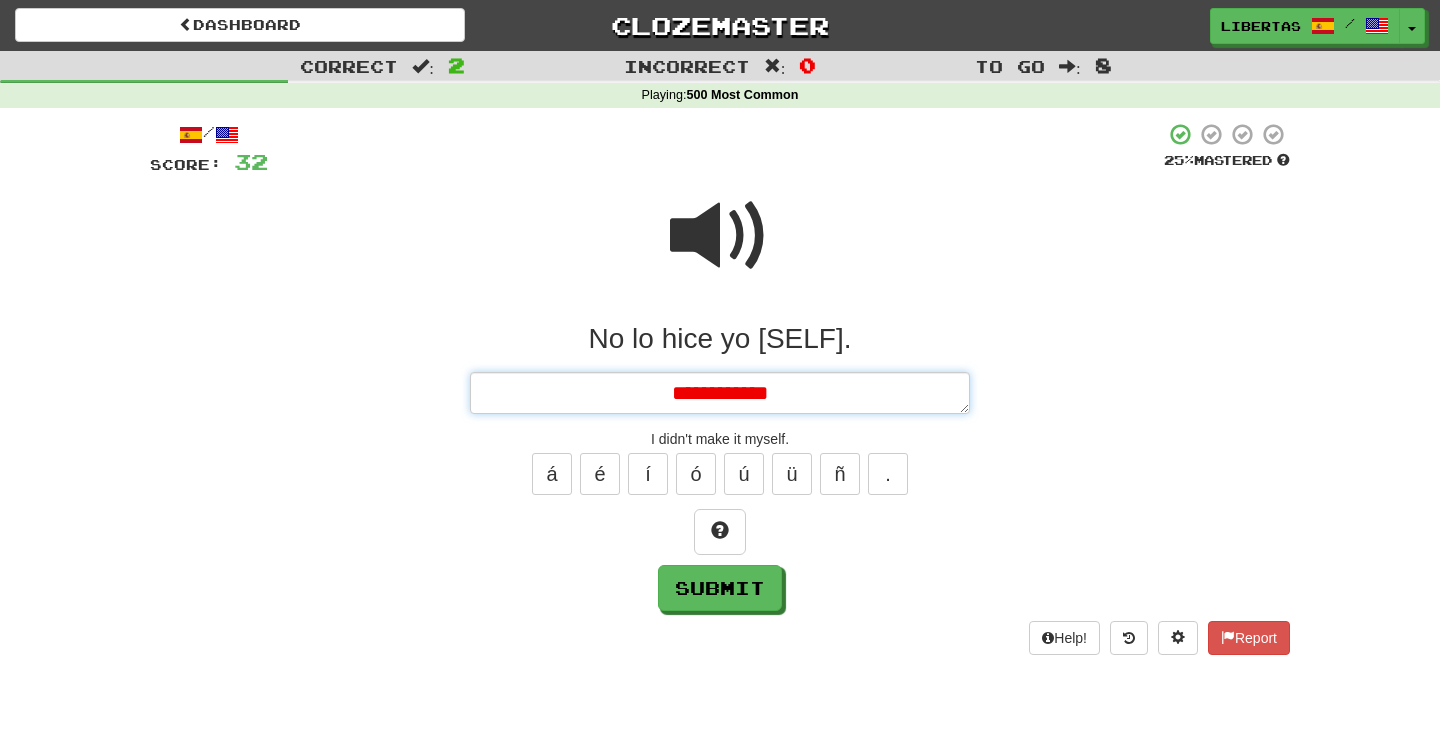 type on "*" 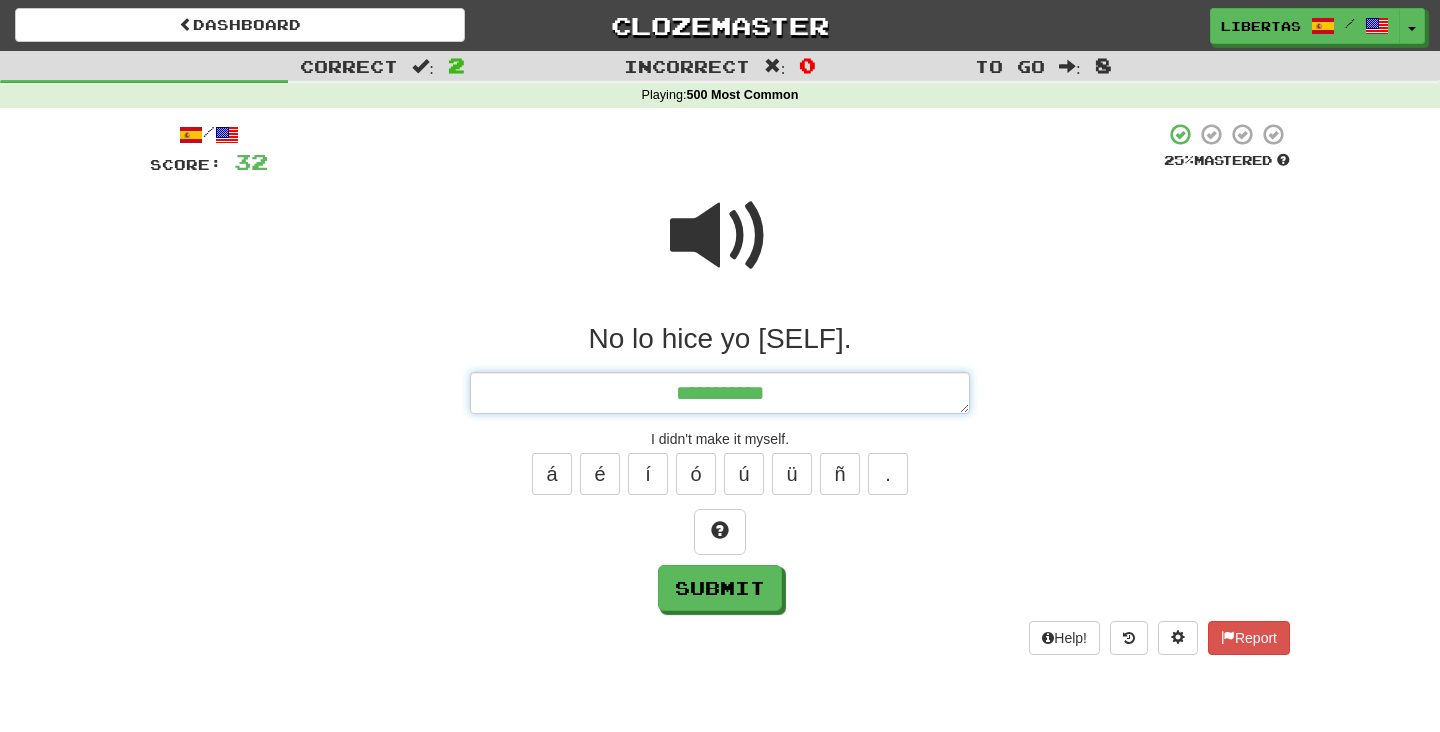 type on "*" 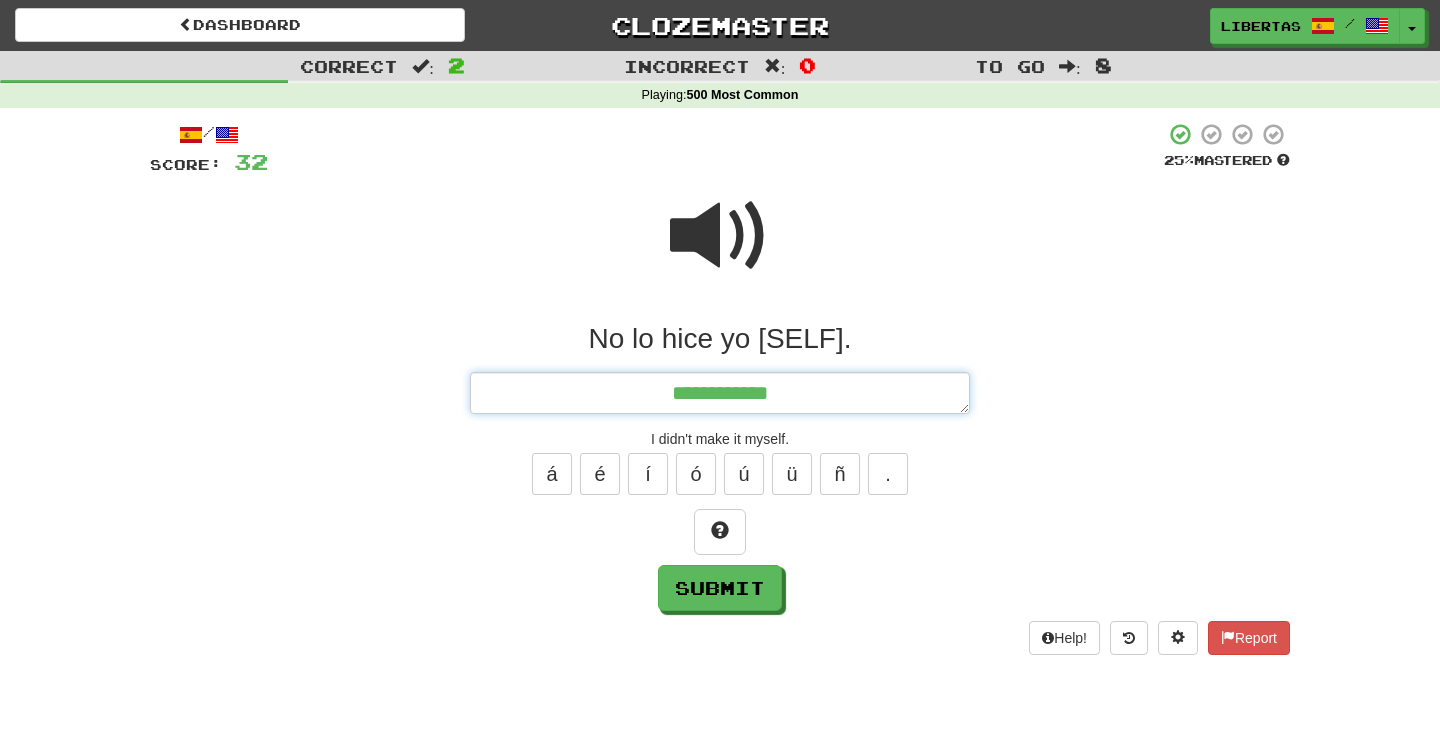 type on "*" 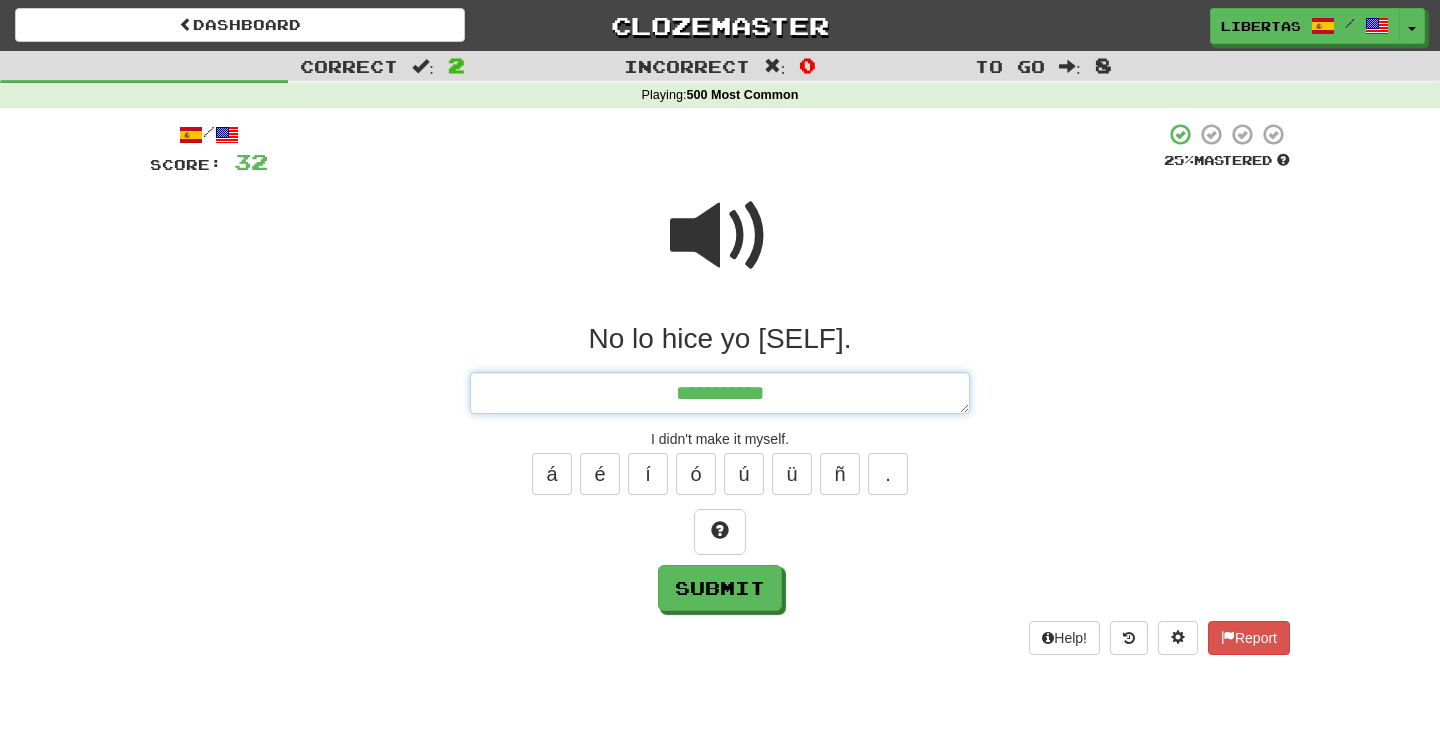 type on "*" 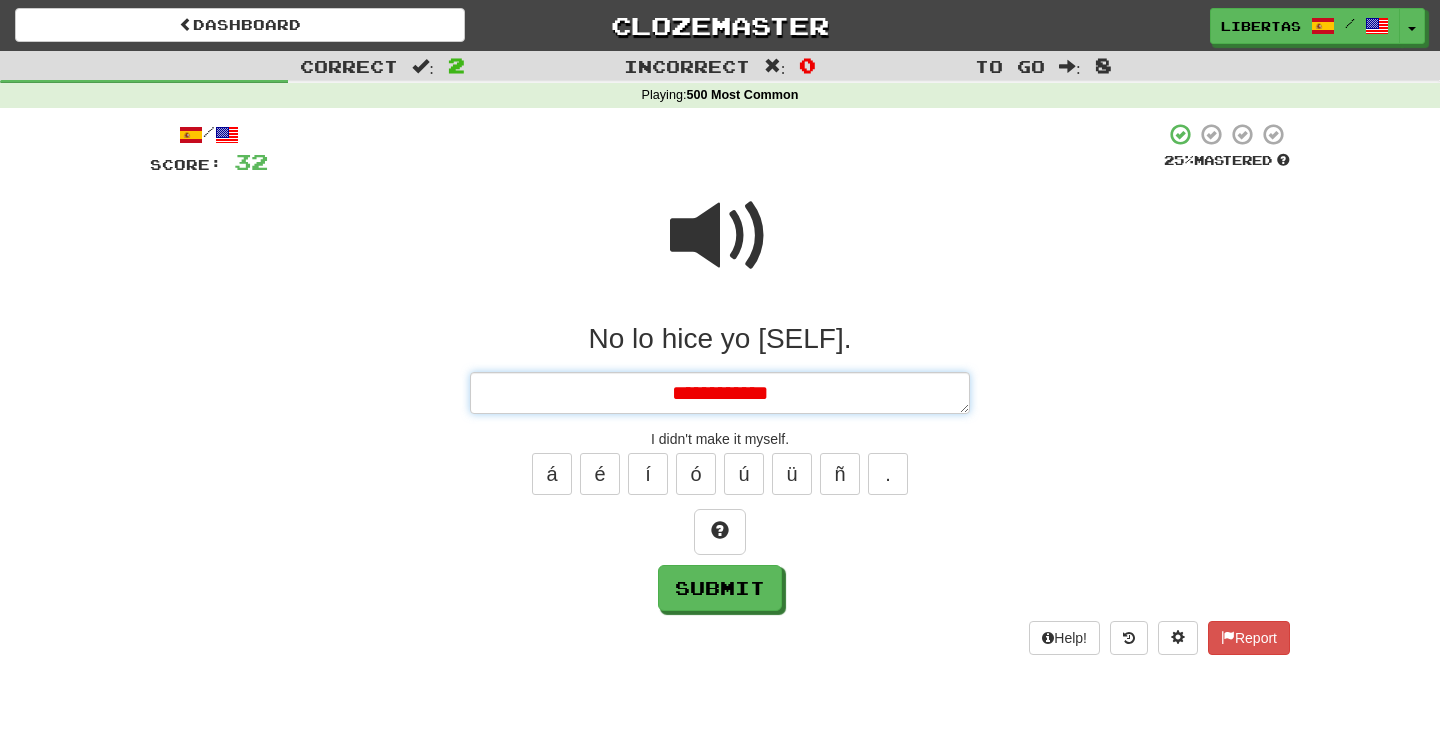type on "*" 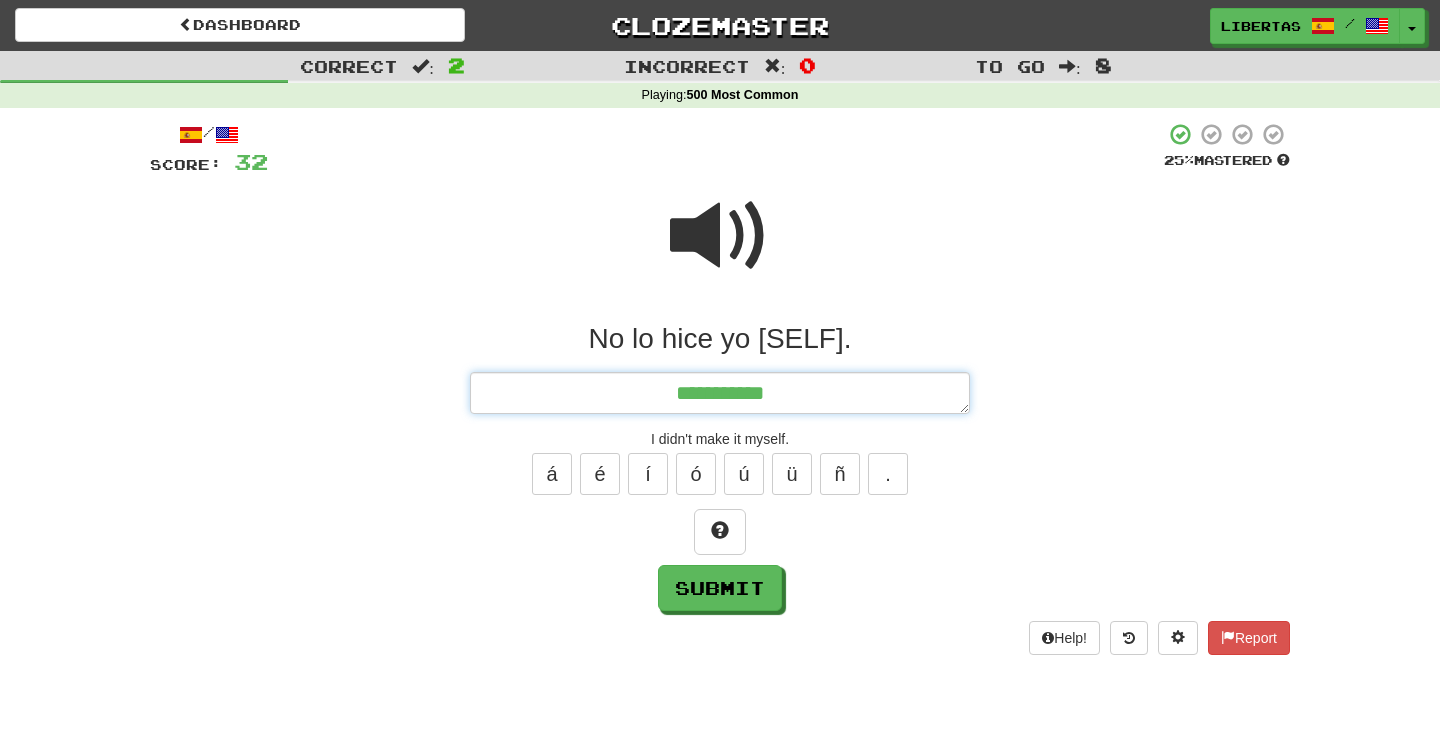 type on "*" 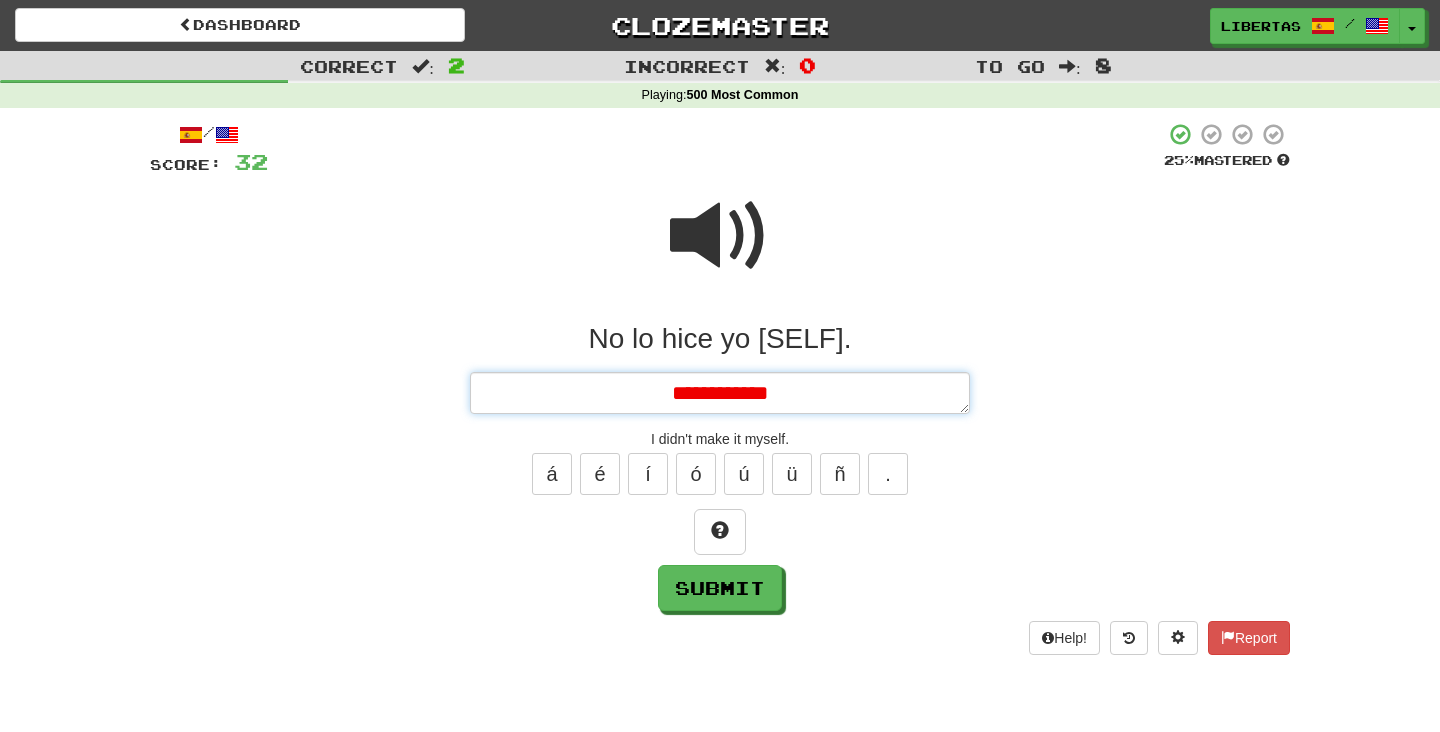 type on "*" 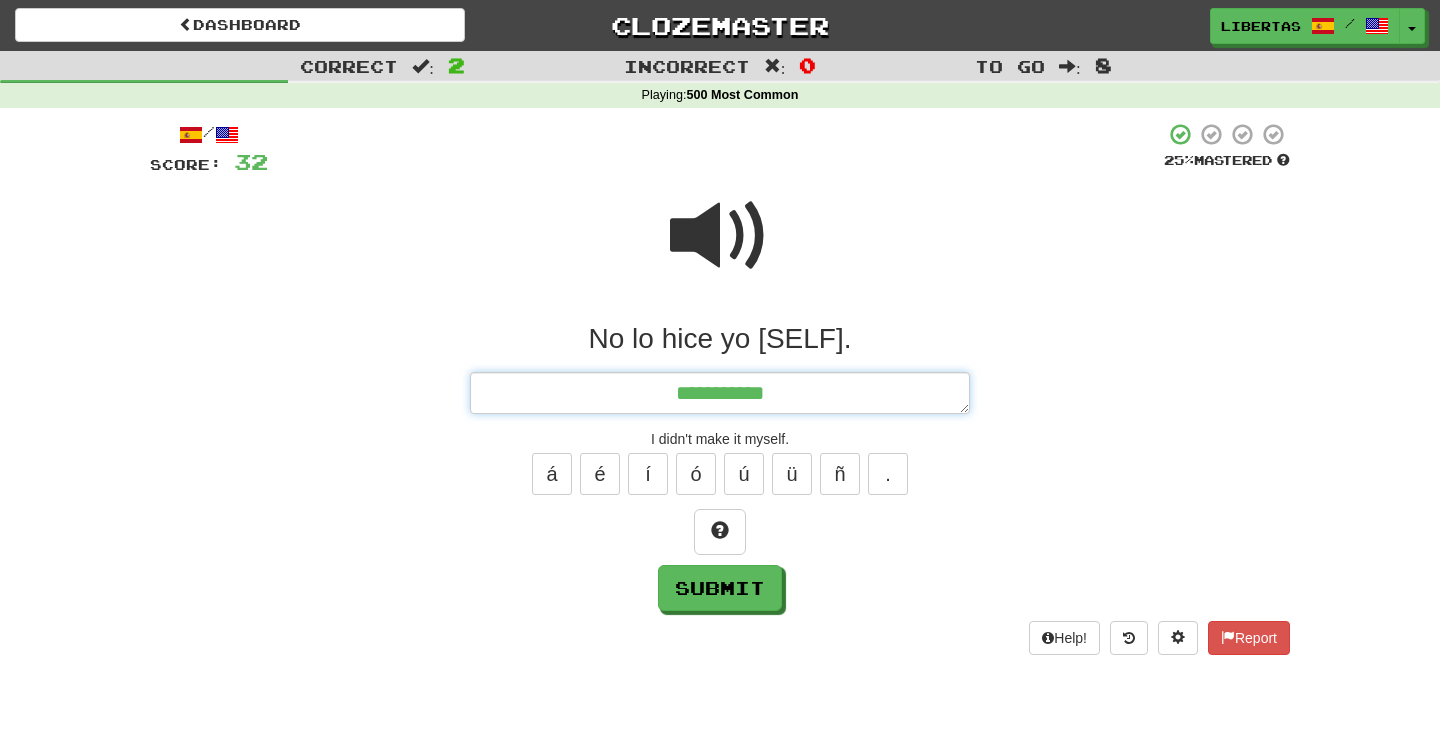 type on "*" 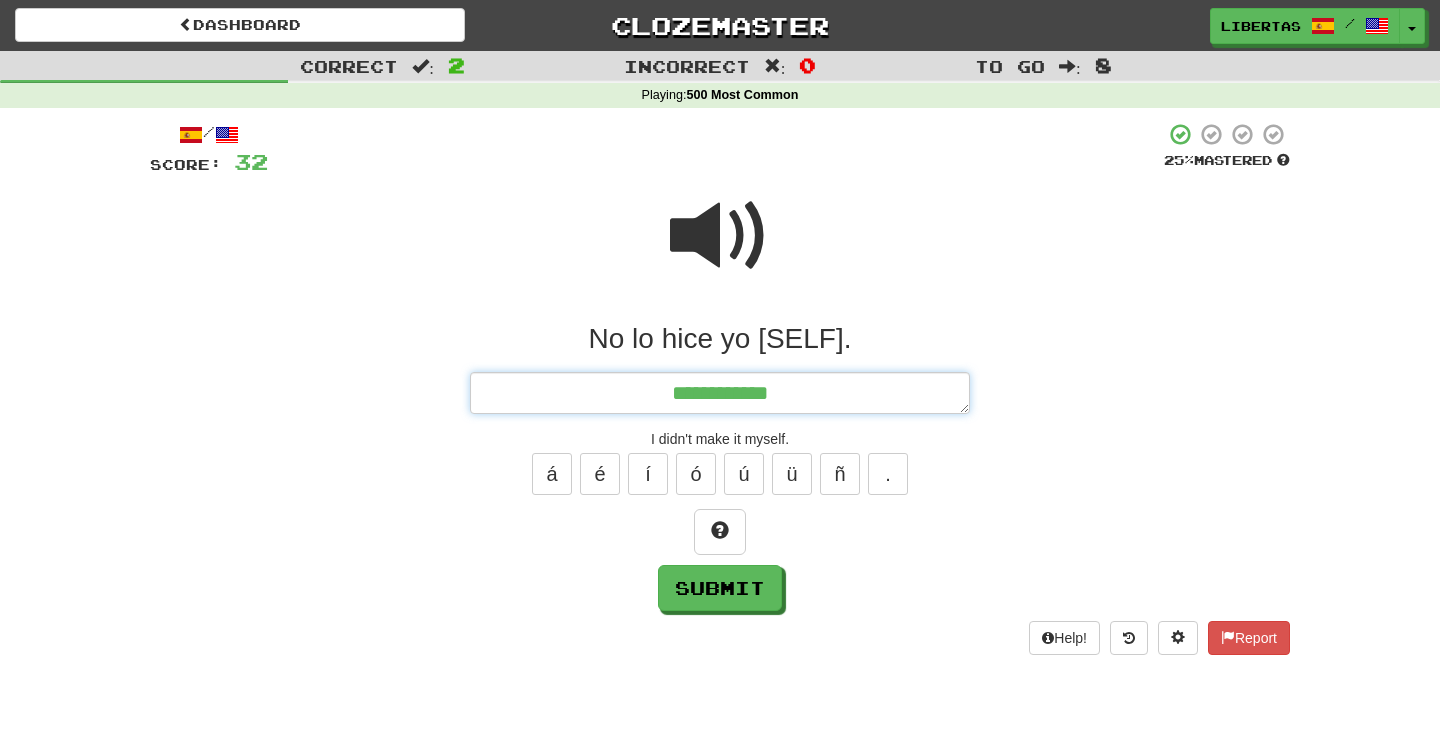 type on "*" 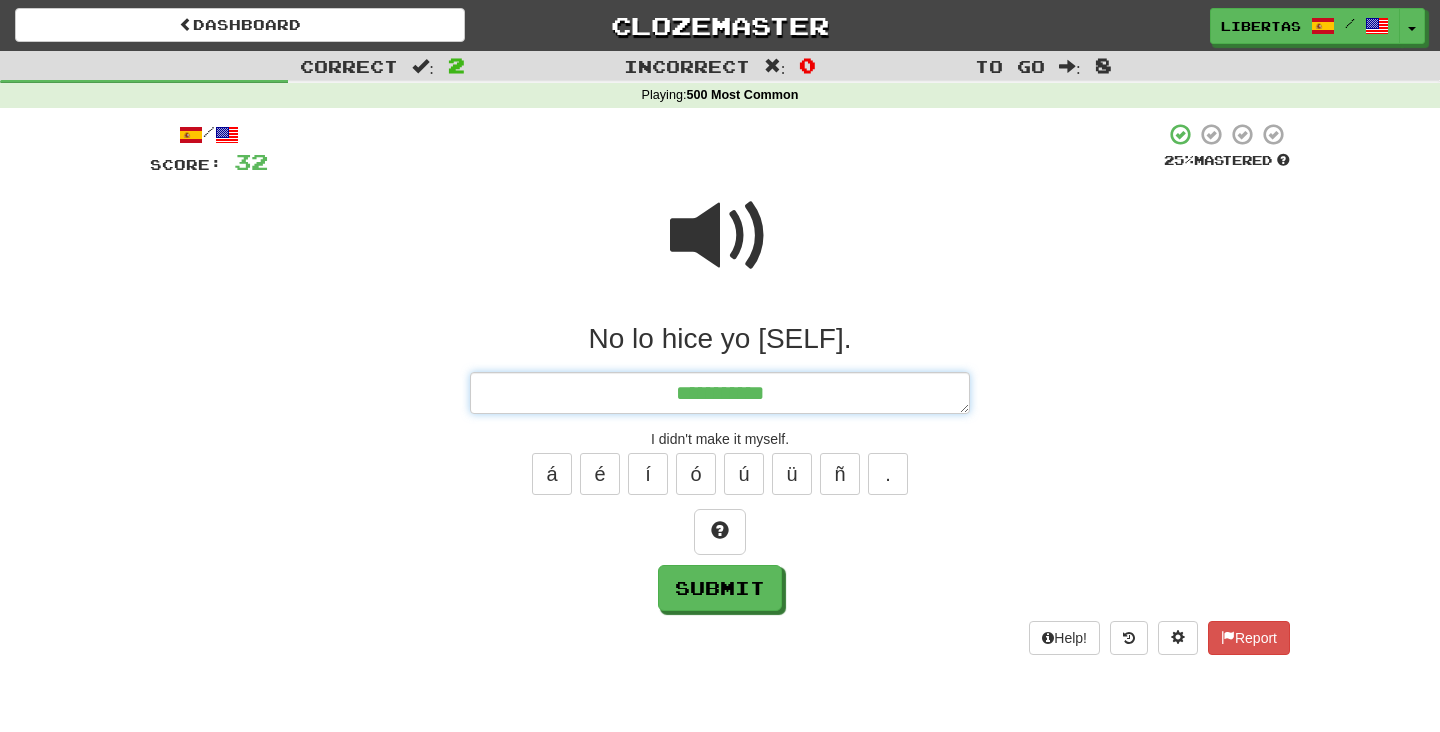 type on "*" 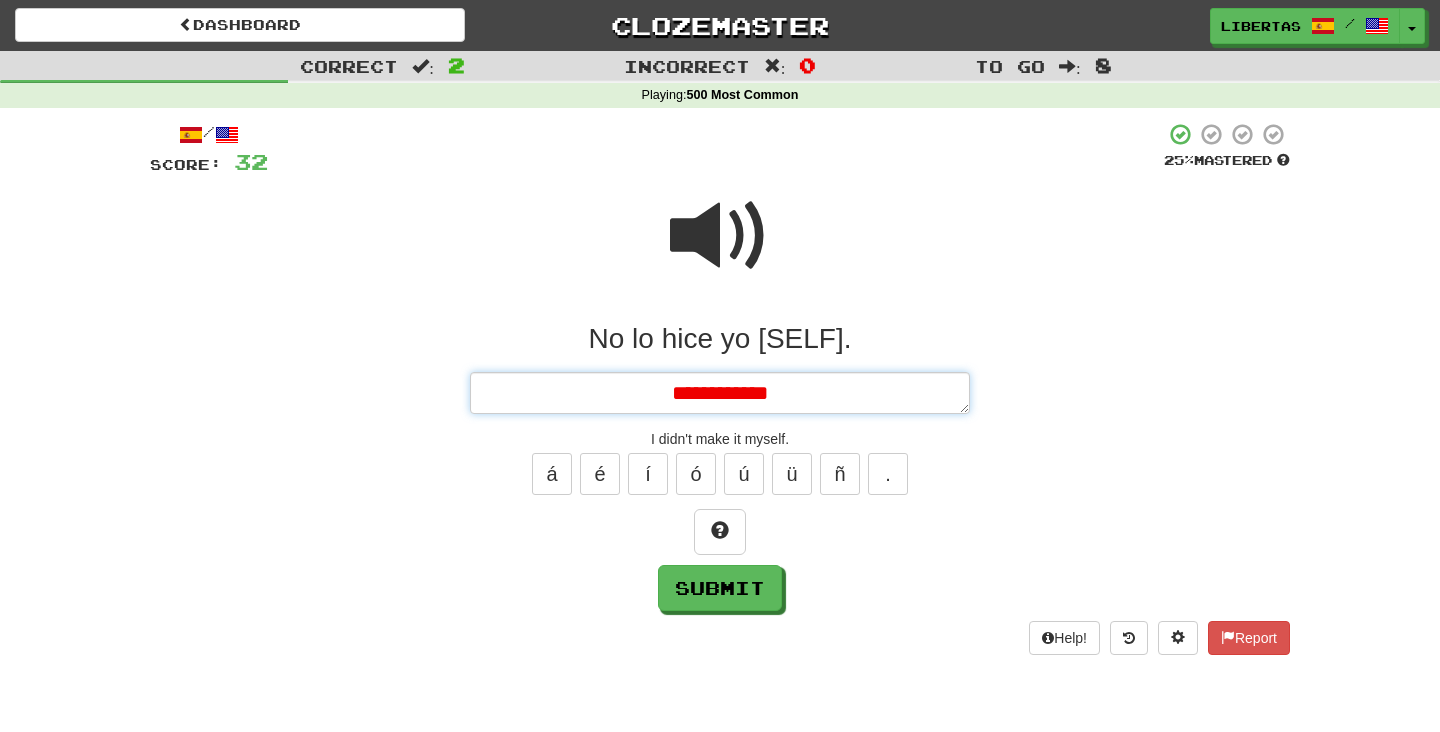 type on "*" 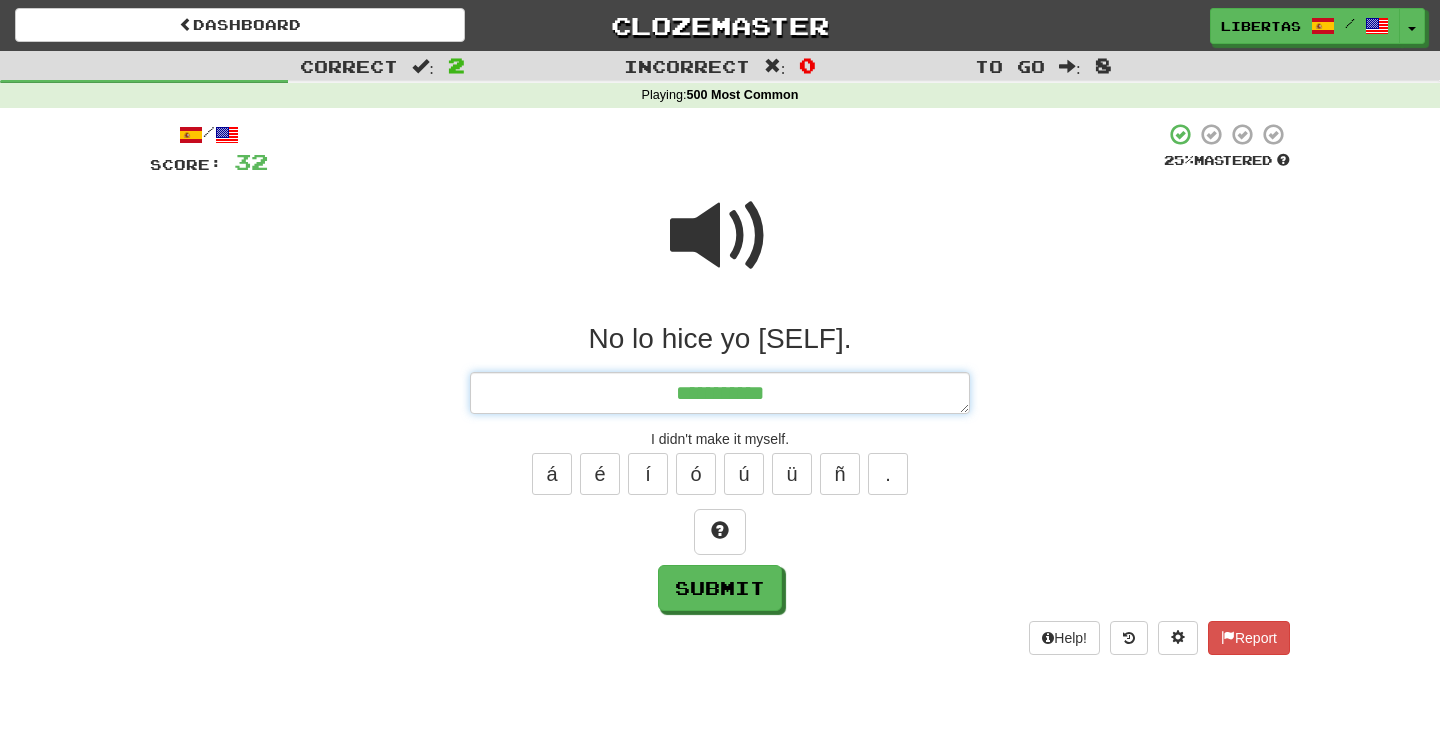 type on "*" 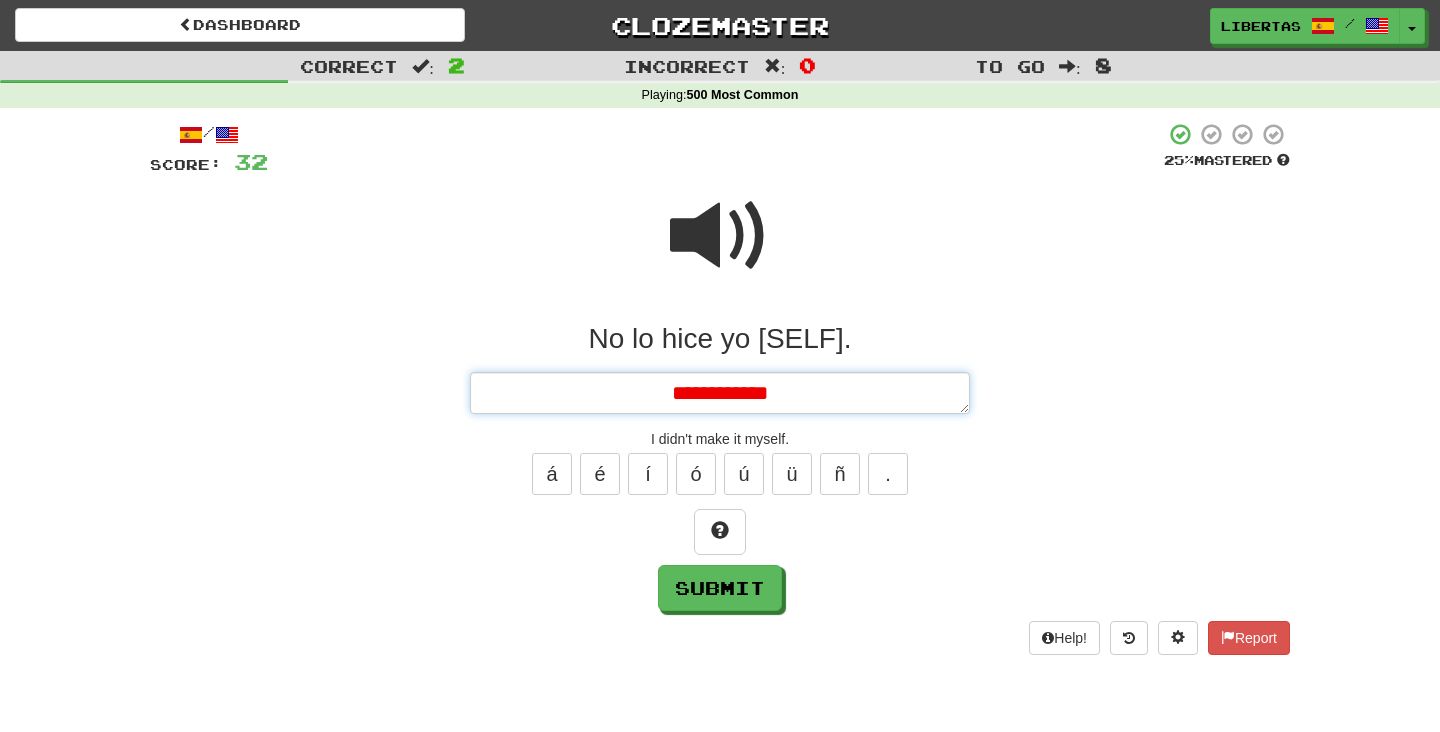 type on "*" 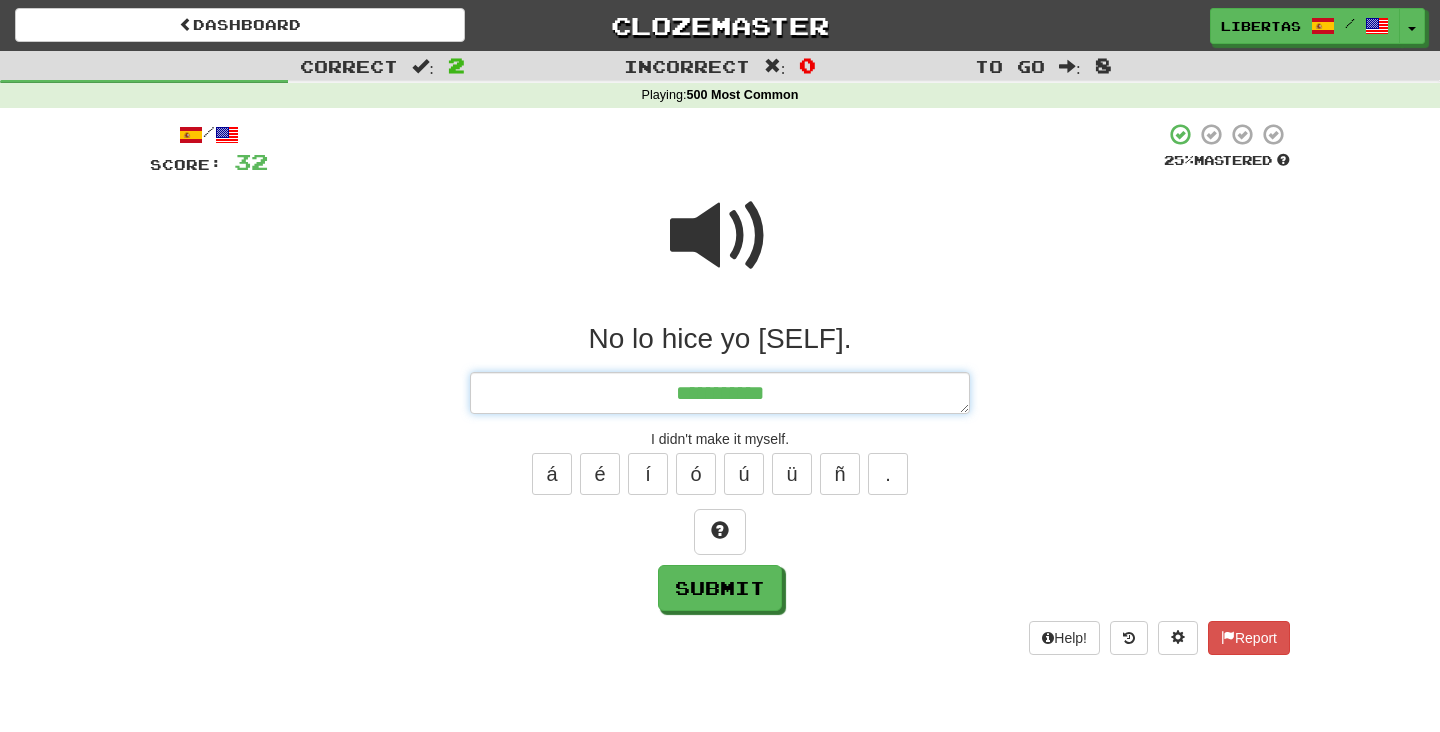 type on "*" 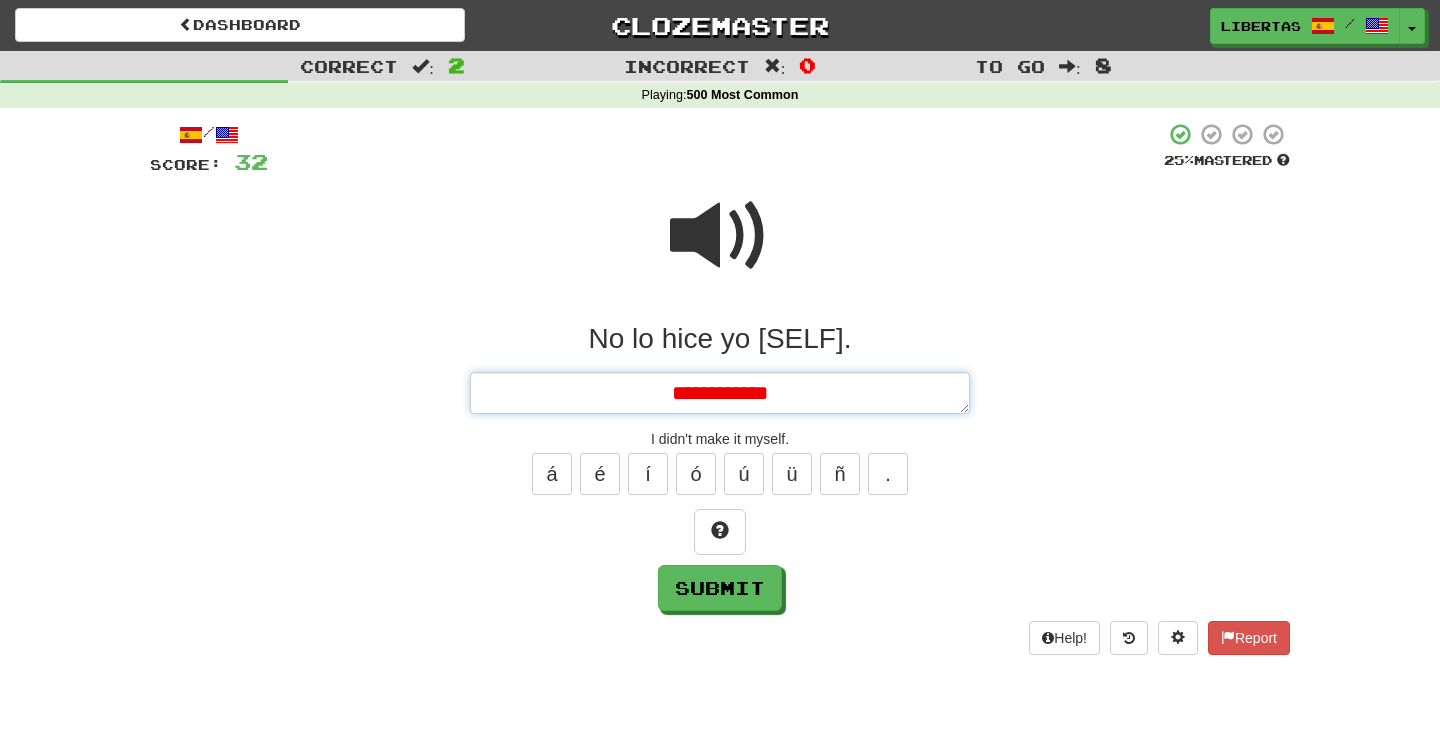type on "*" 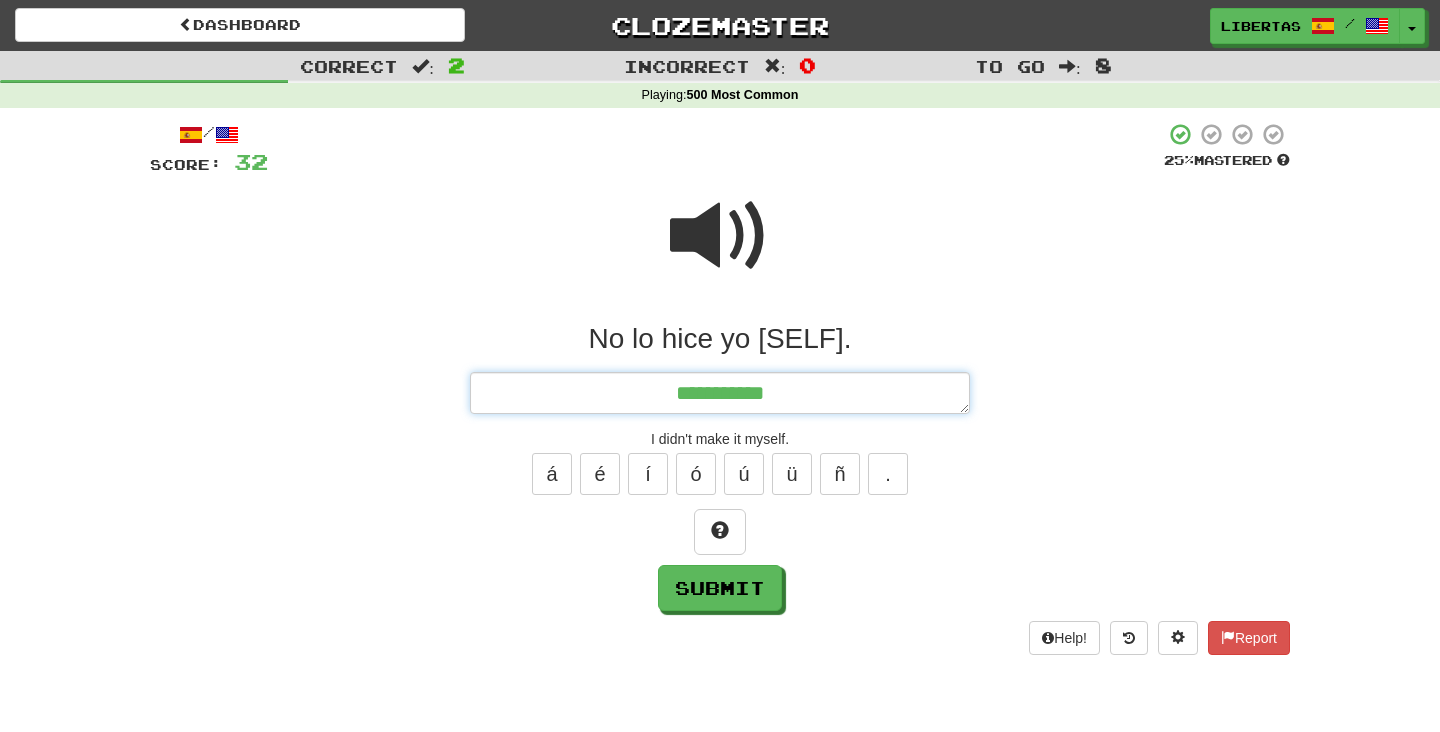 type 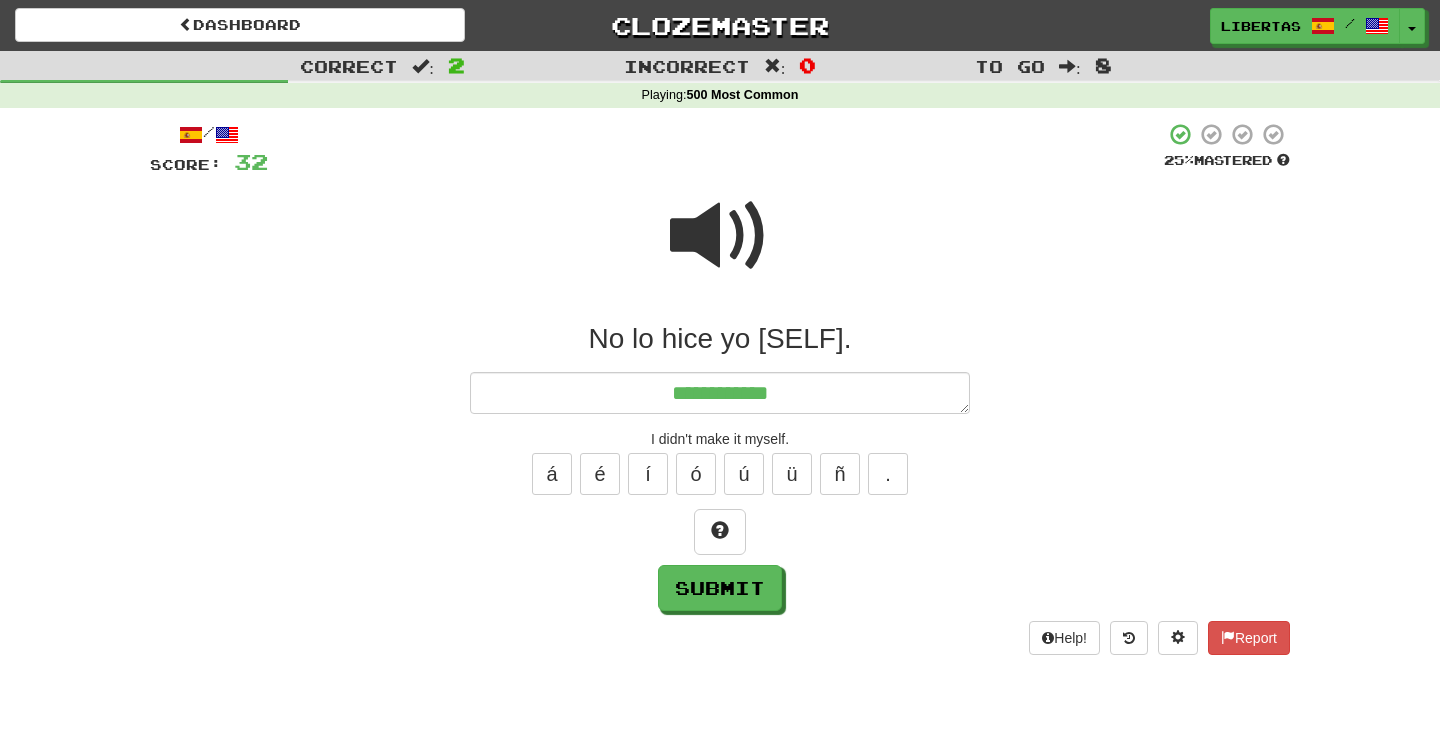 click at bounding box center [720, 236] 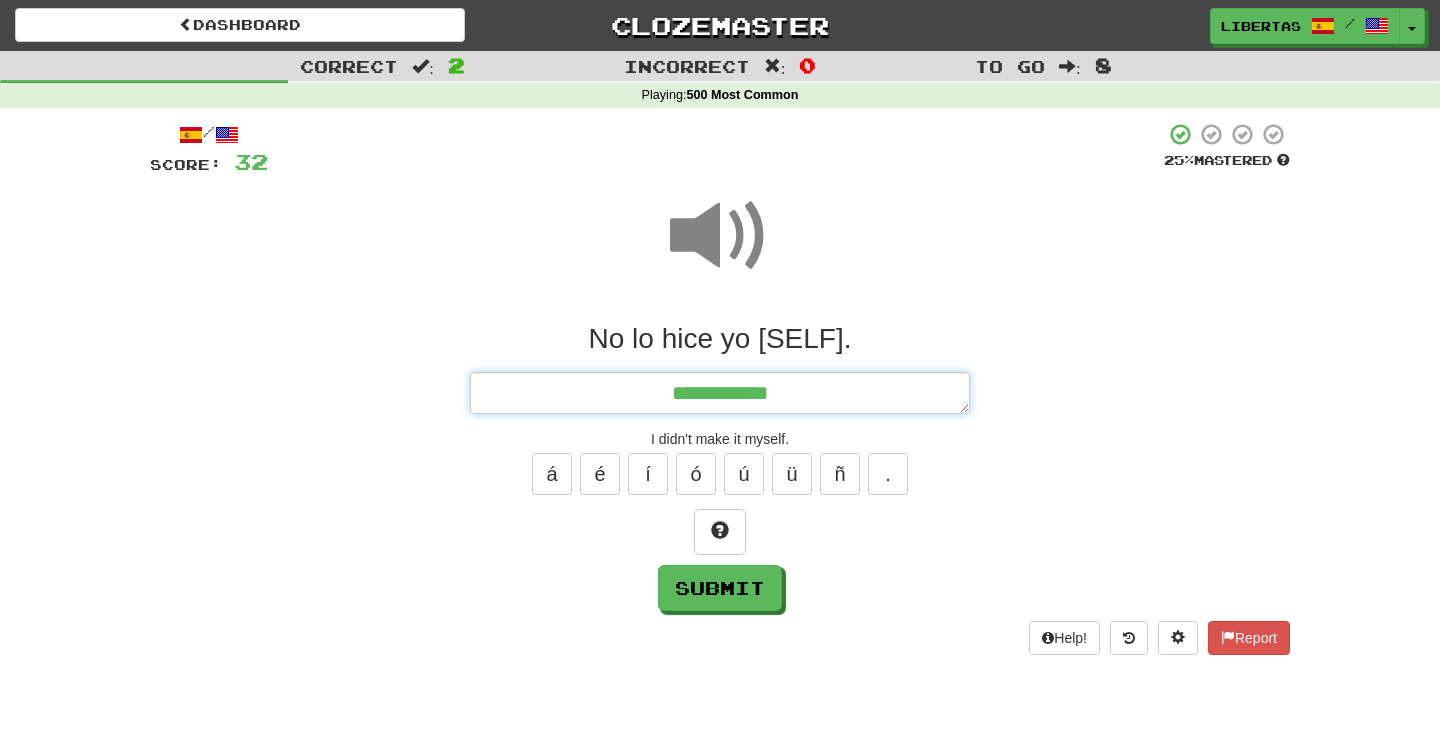 click on "**********" at bounding box center [720, 393] 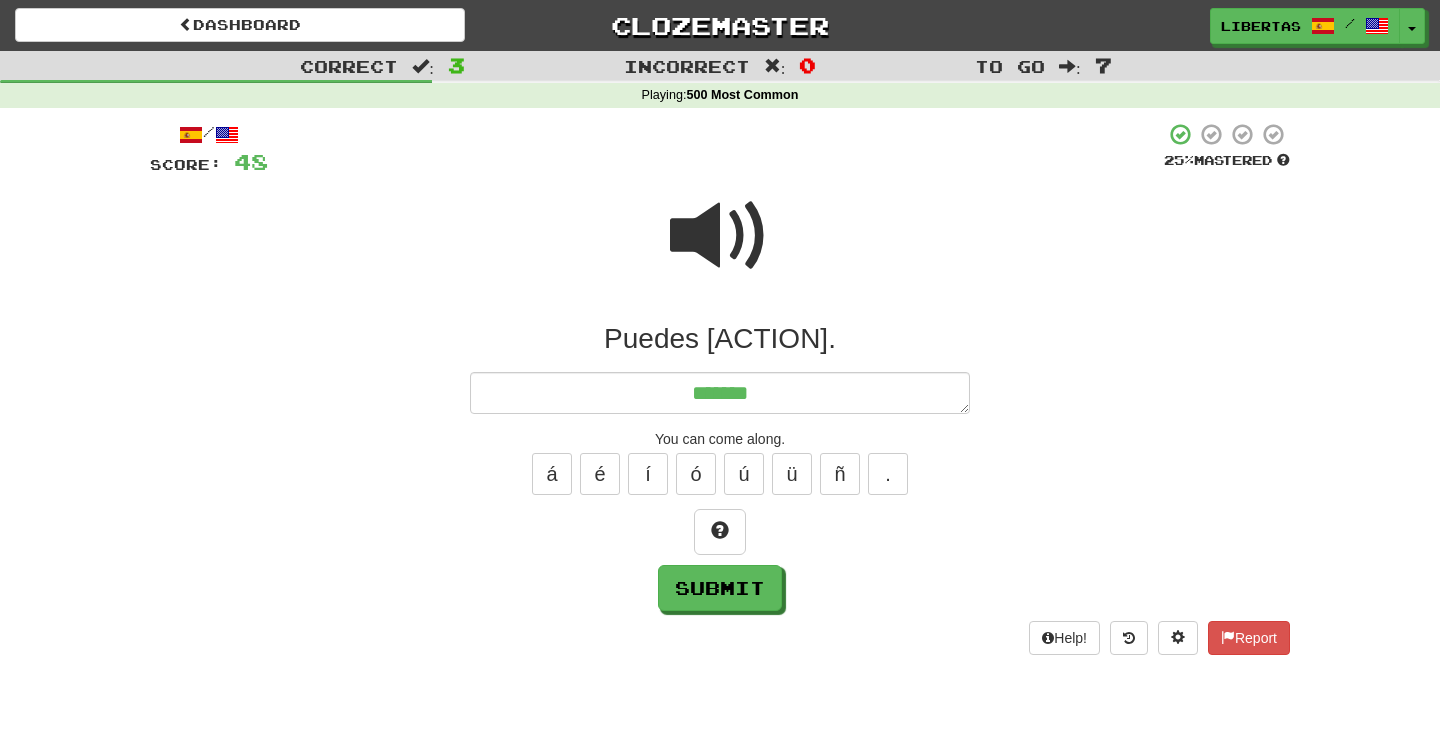 click at bounding box center (720, 236) 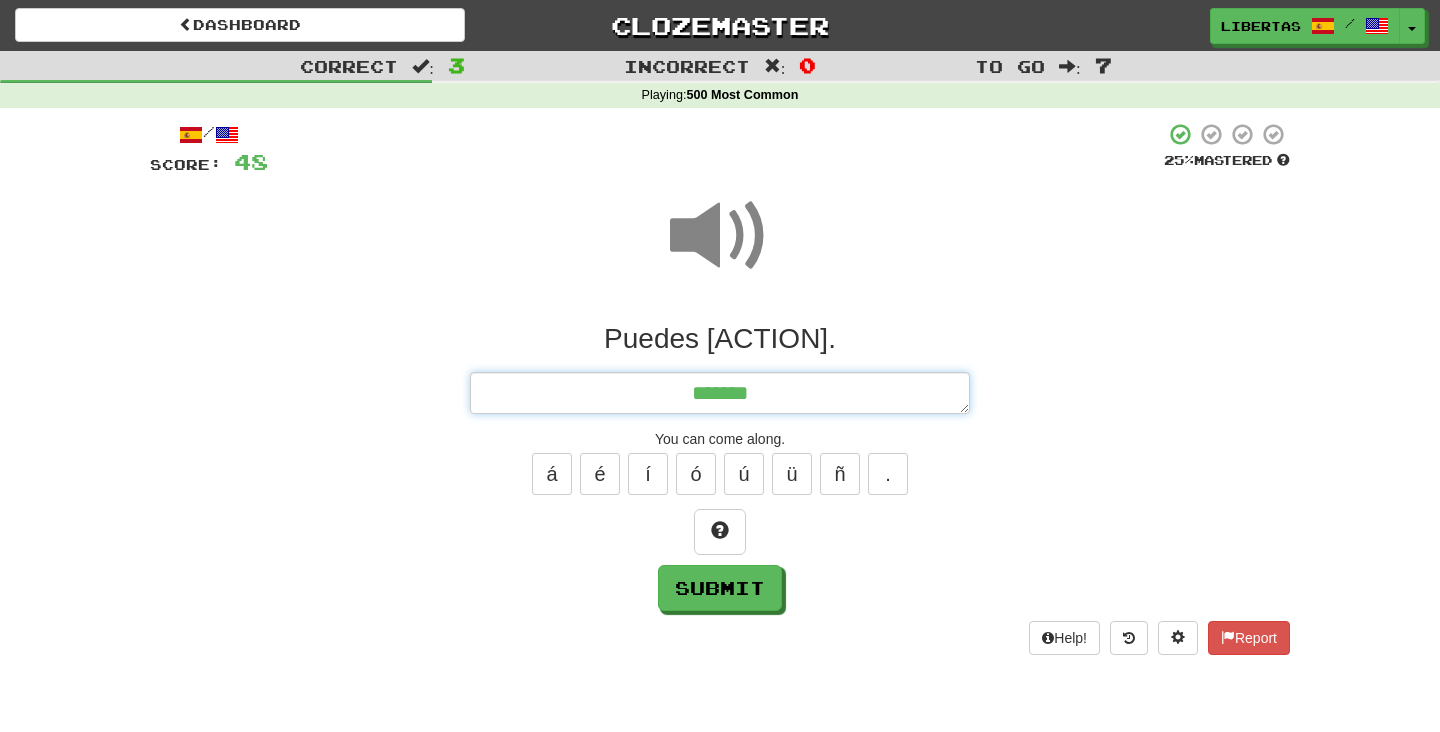 click on "******" at bounding box center [720, 393] 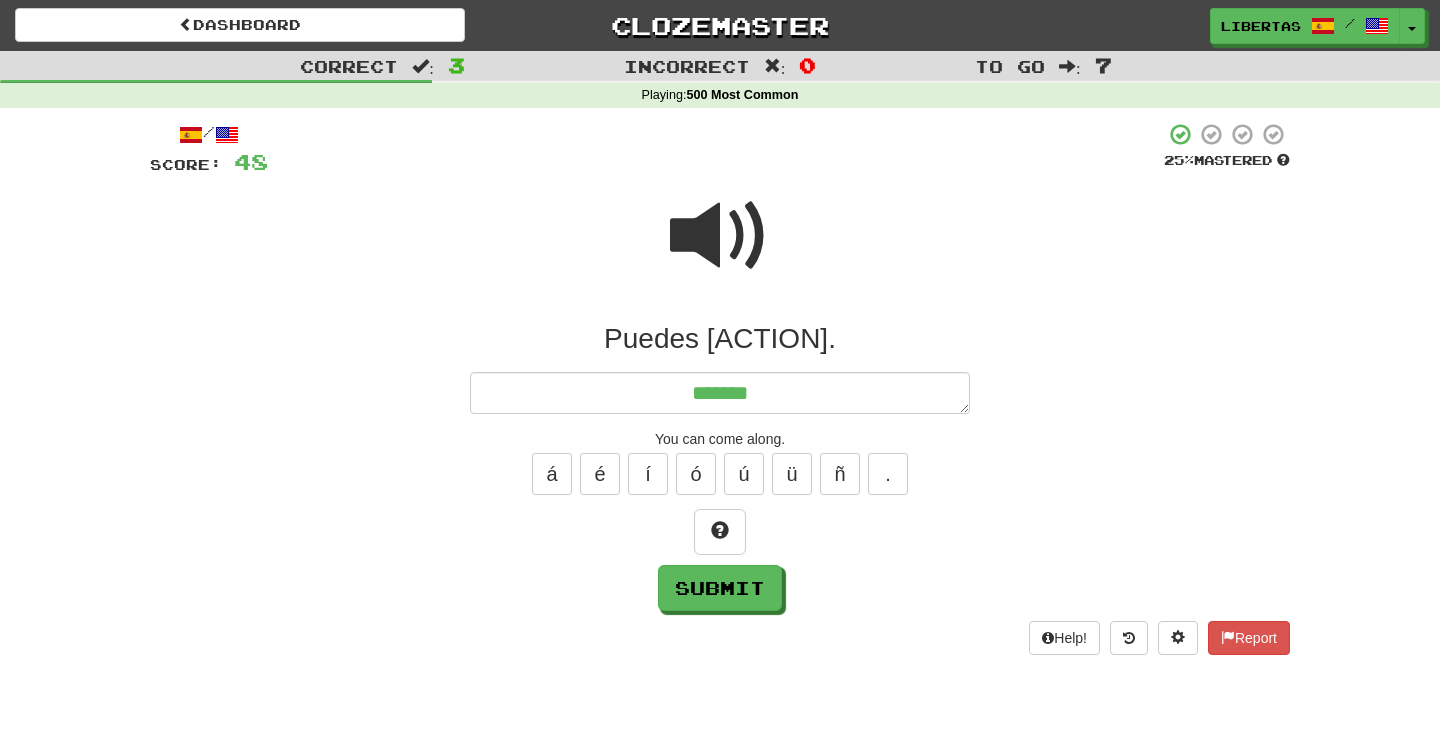 click at bounding box center [720, 236] 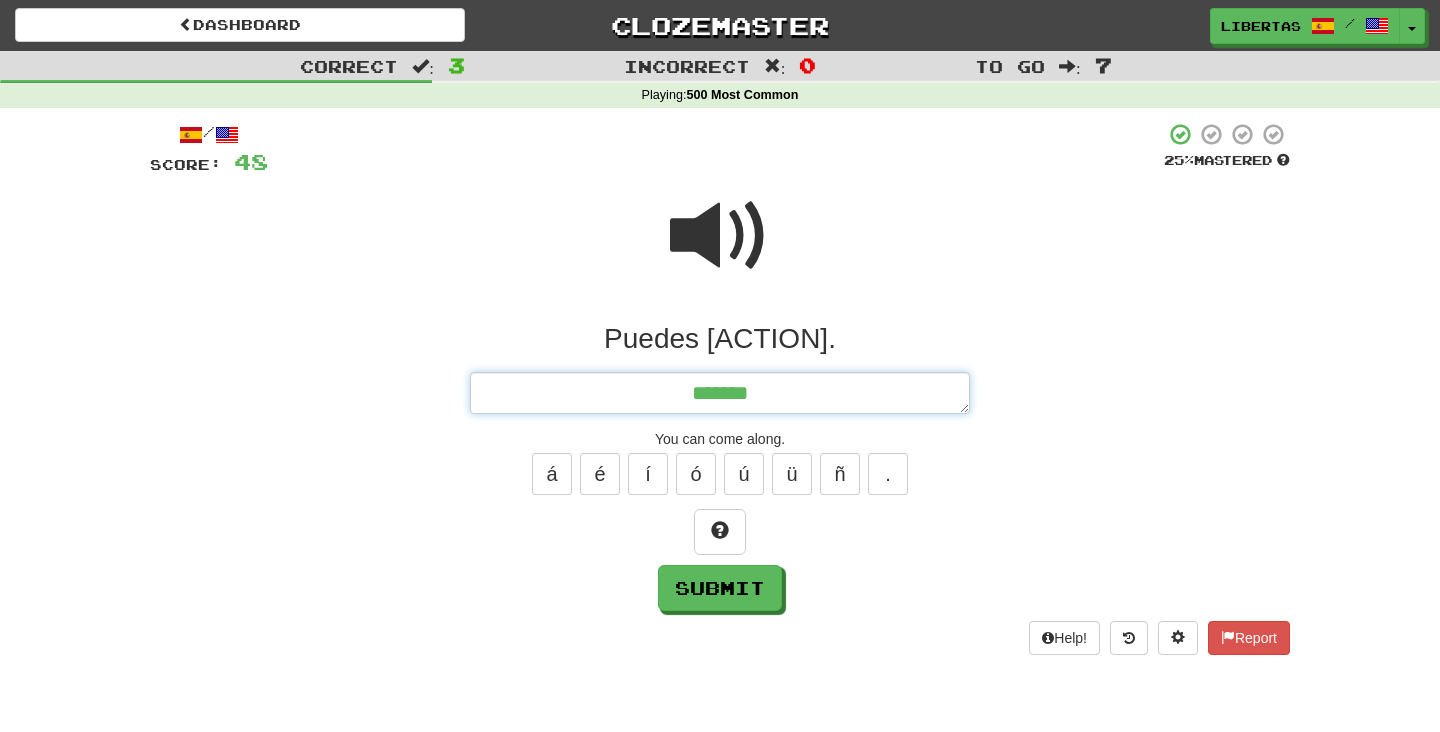 click on "******" at bounding box center (720, 393) 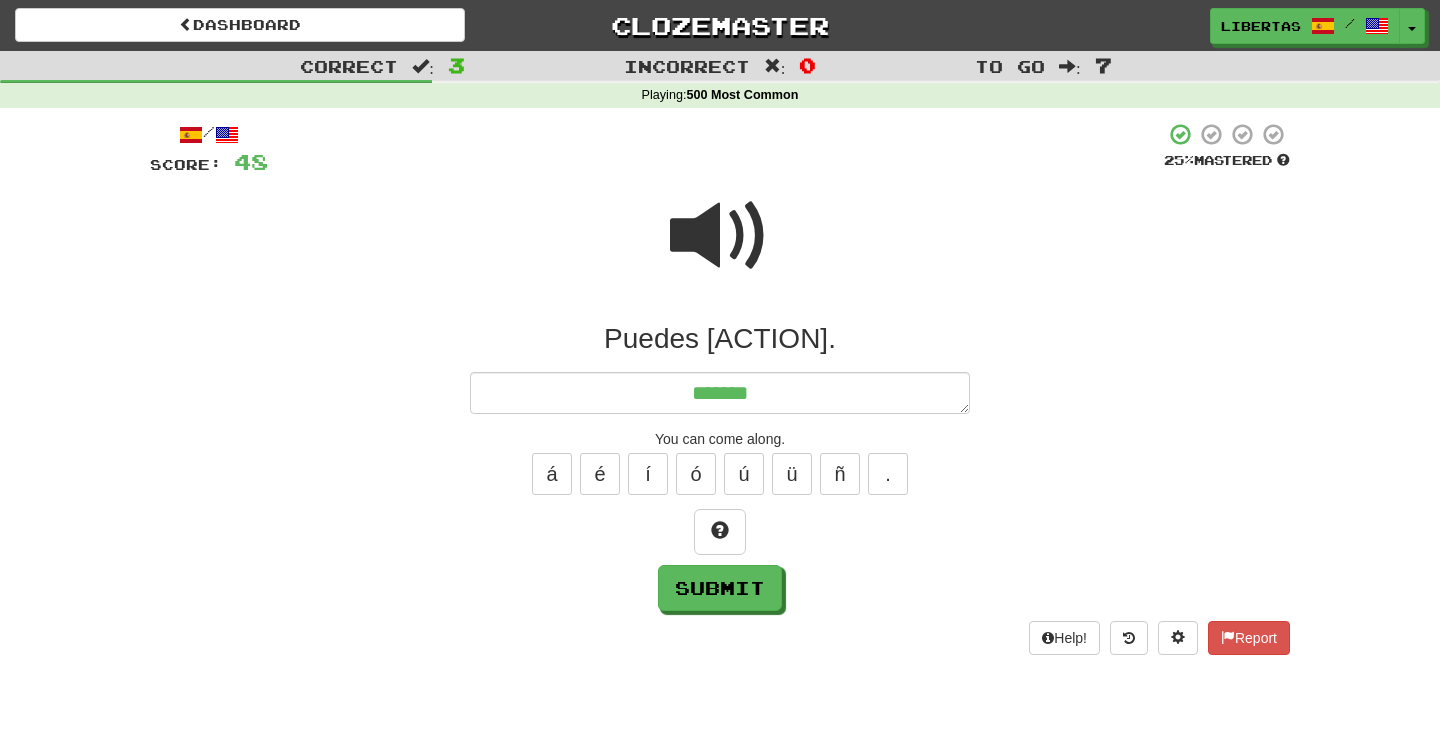 click at bounding box center [720, 236] 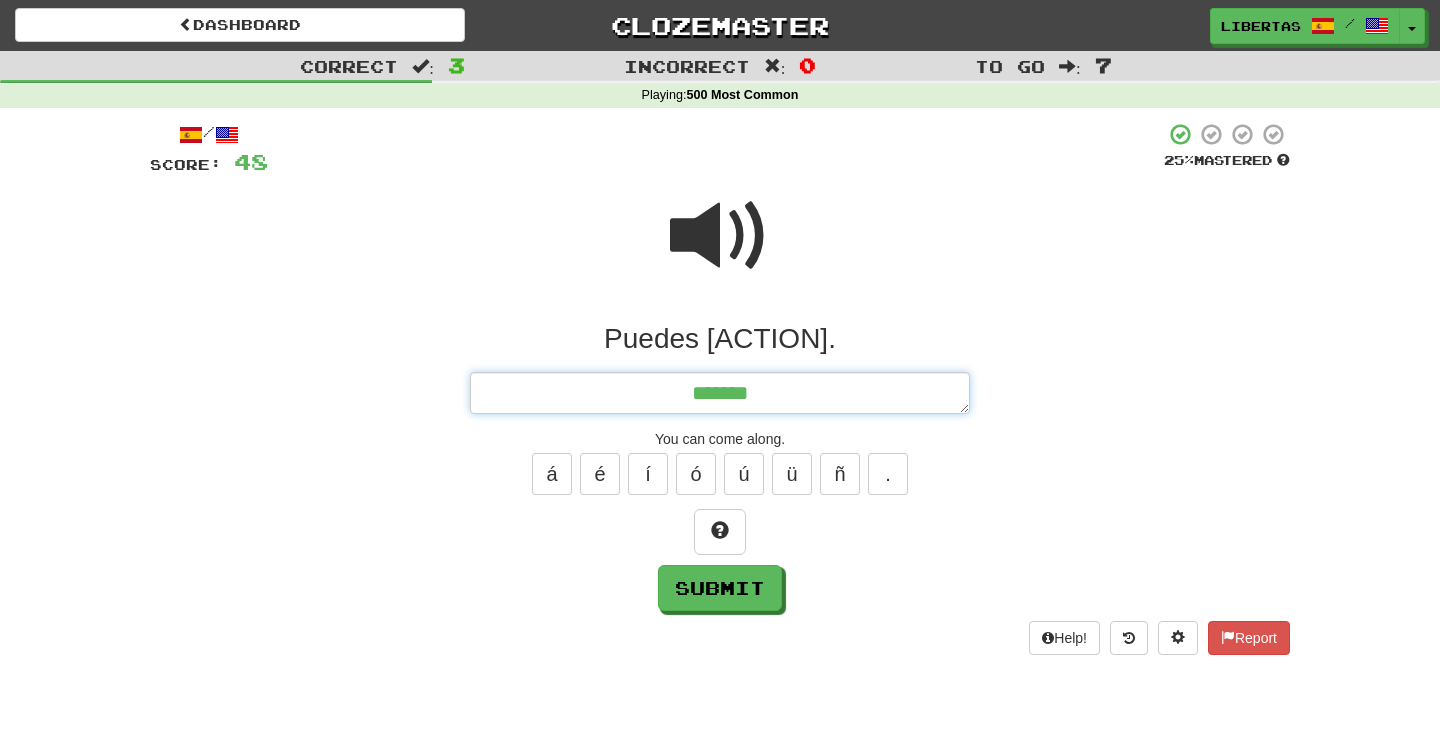 click on "******" at bounding box center (720, 393) 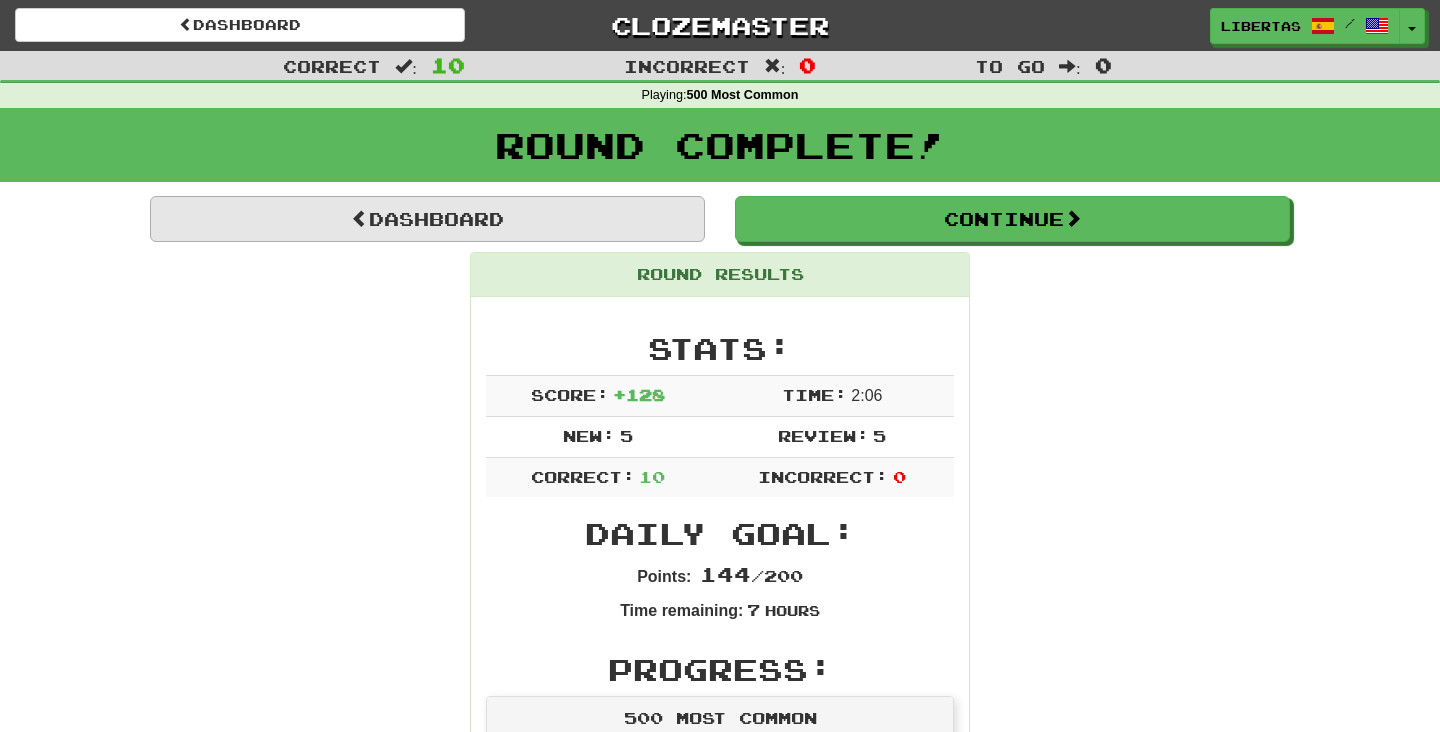 click on "Dashboard" at bounding box center (427, 219) 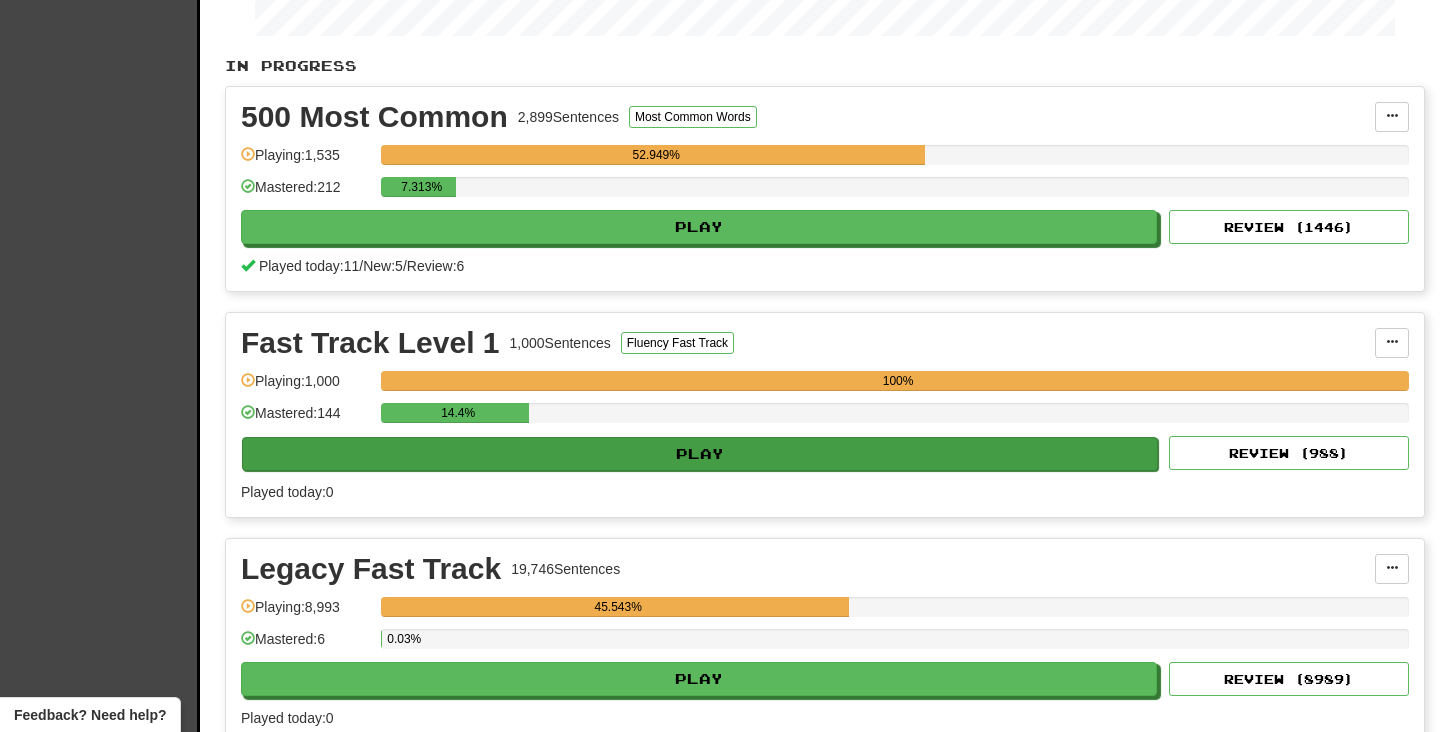 scroll, scrollTop: 377, scrollLeft: 0, axis: vertical 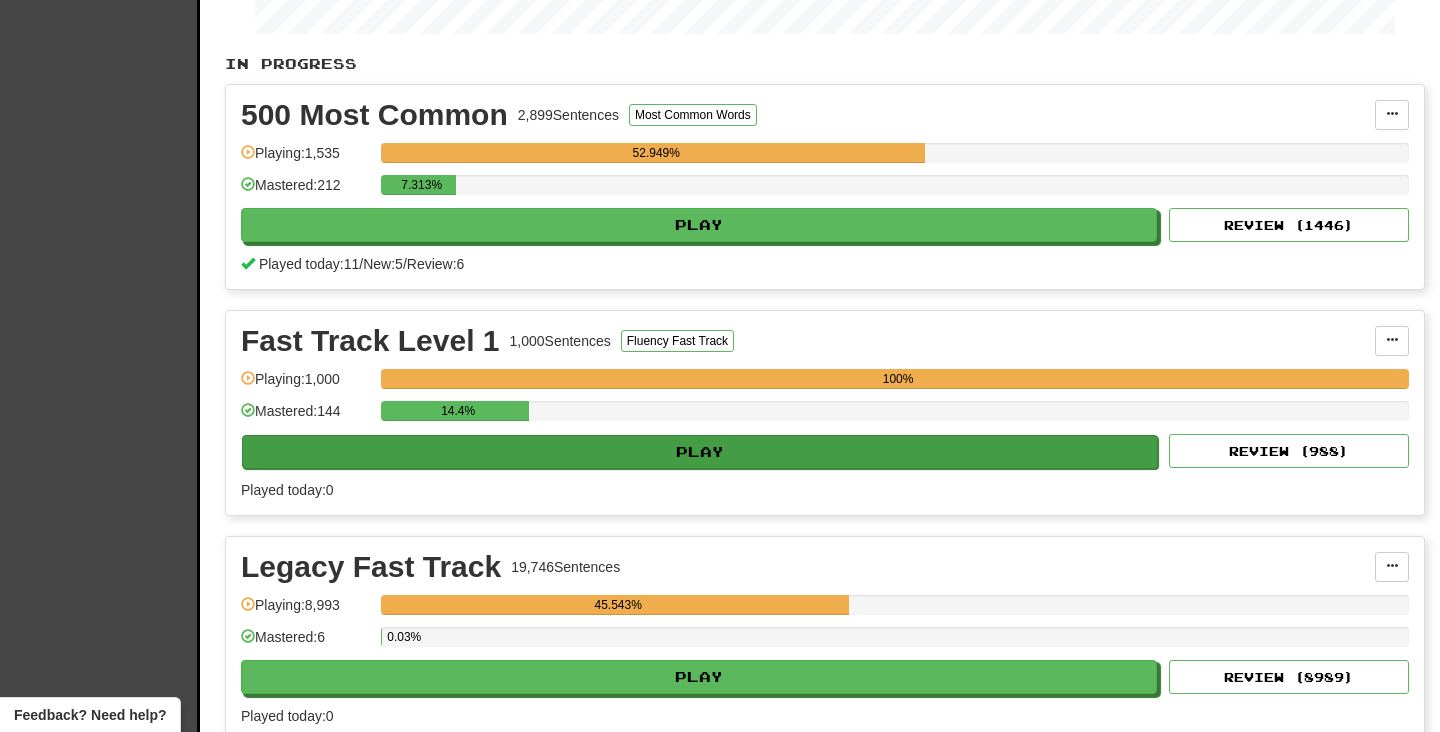 click on "Play" at bounding box center [700, 452] 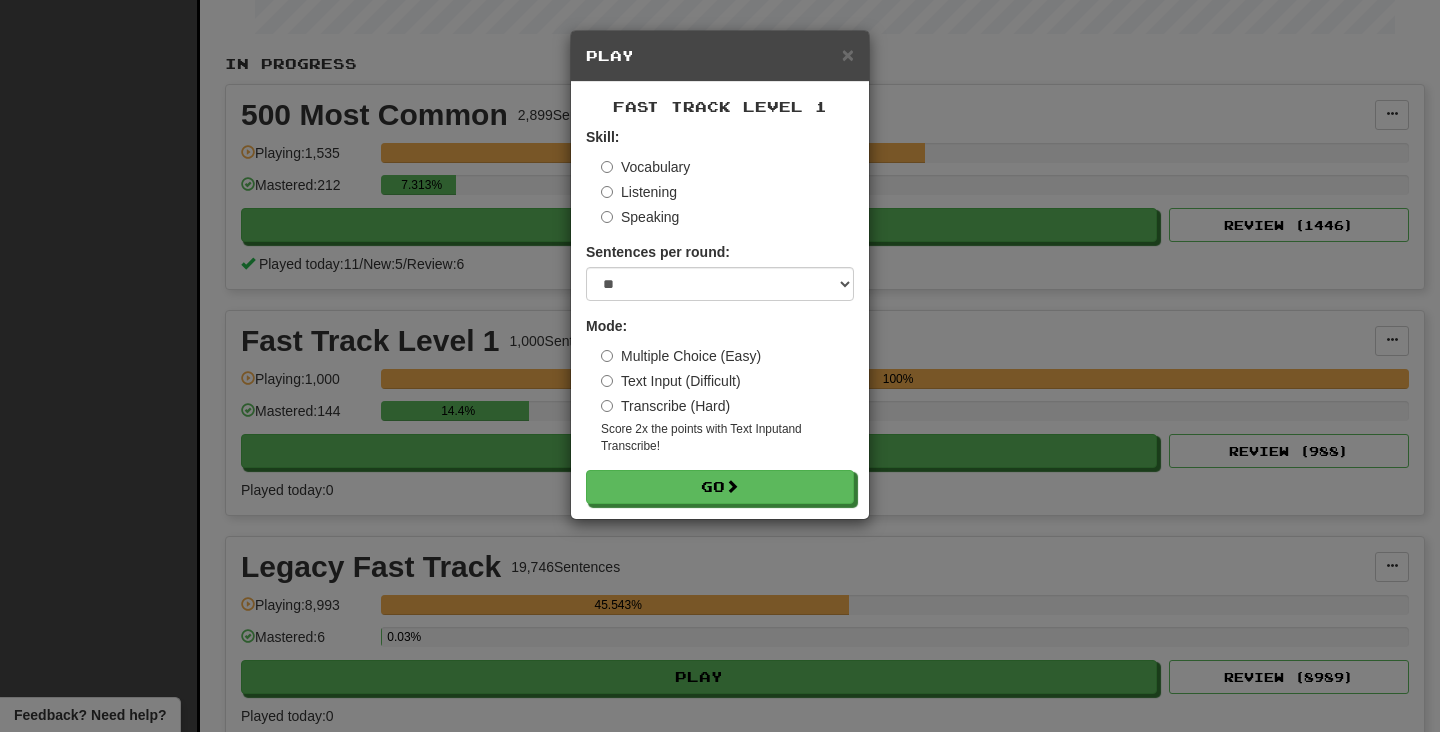 click on "Go" at bounding box center [720, 487] 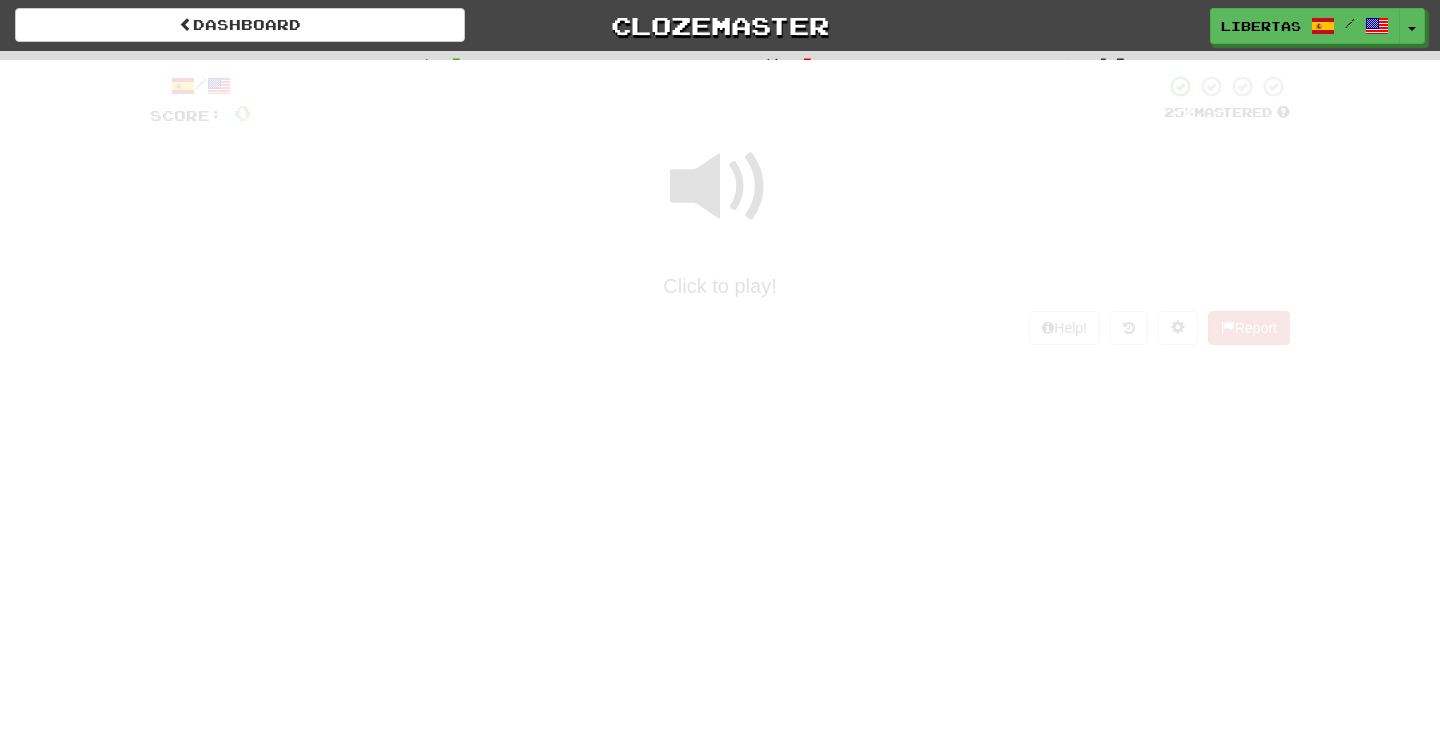 scroll, scrollTop: 0, scrollLeft: 0, axis: both 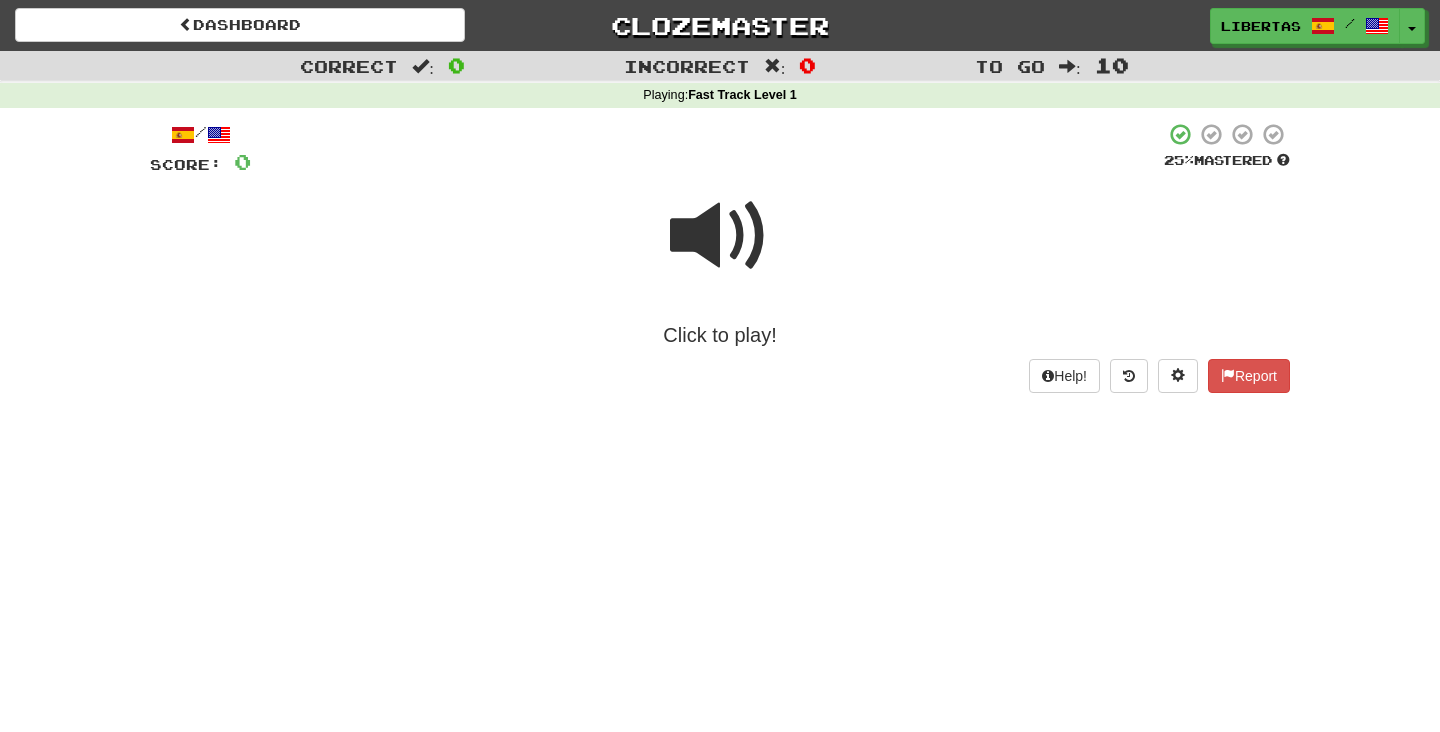 click at bounding box center (720, 236) 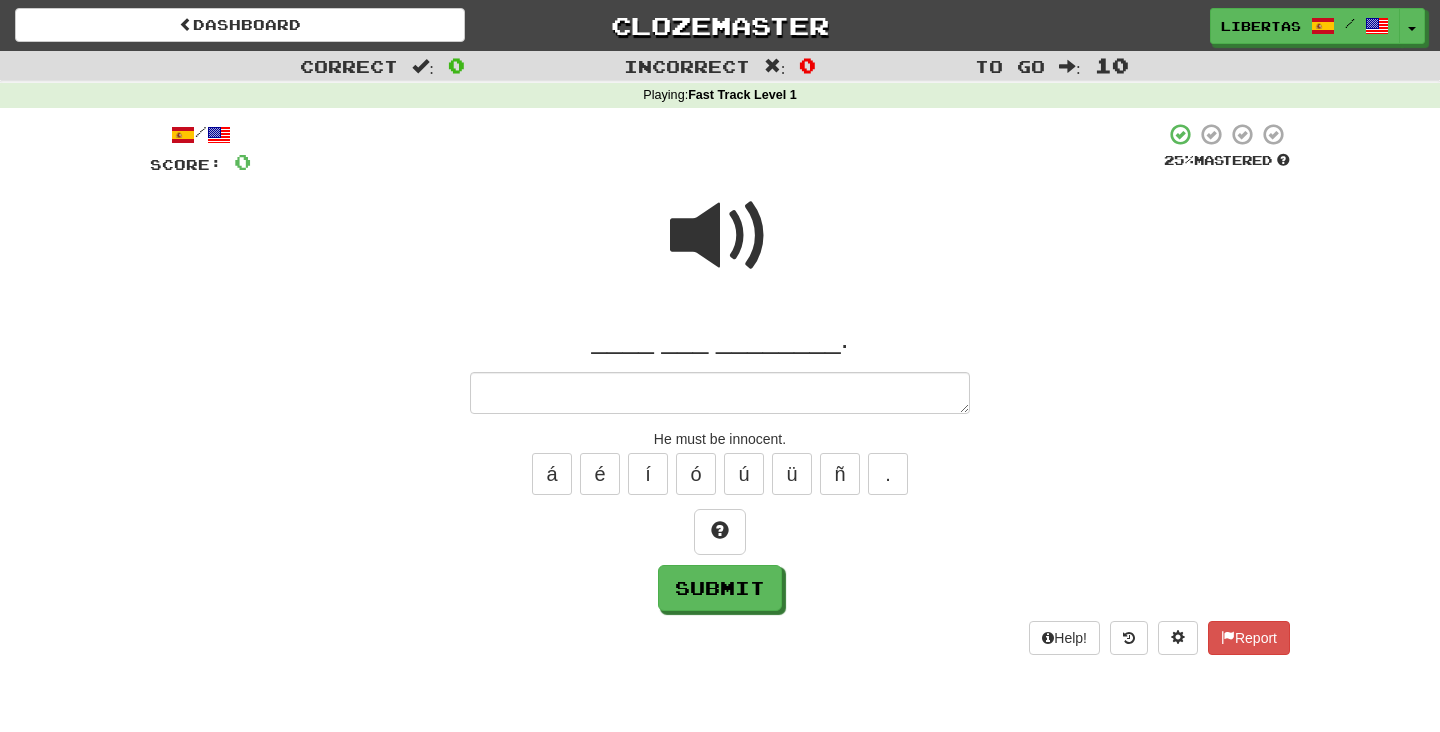 type on "*" 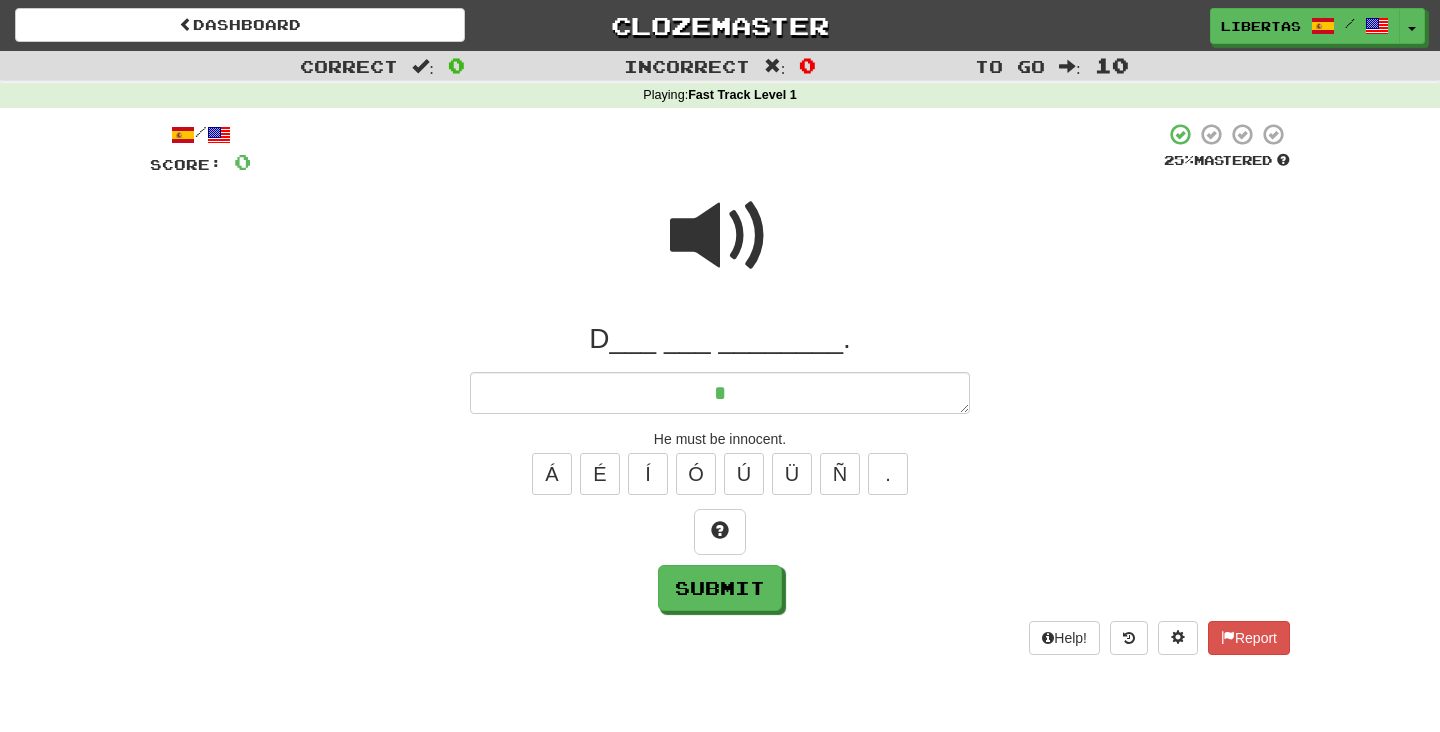 type on "*" 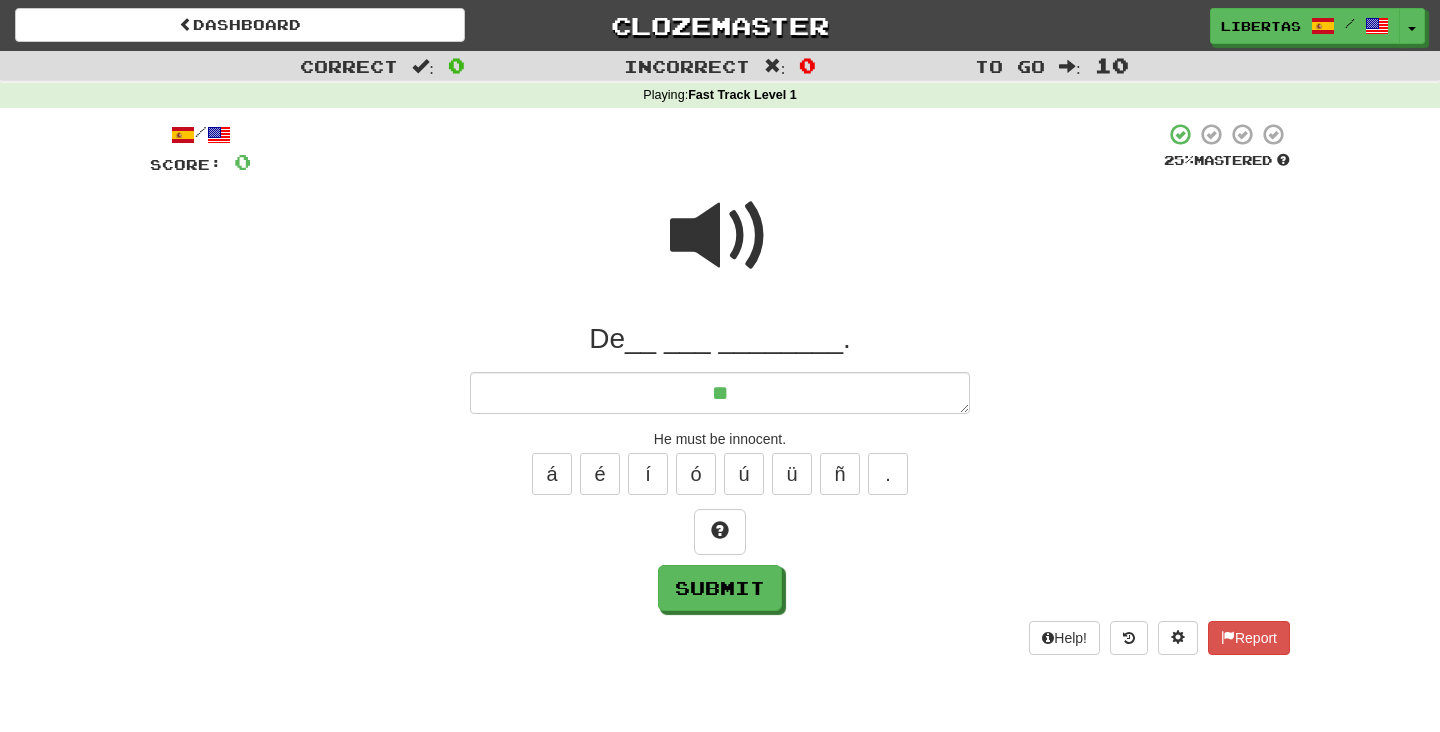 type on "*" 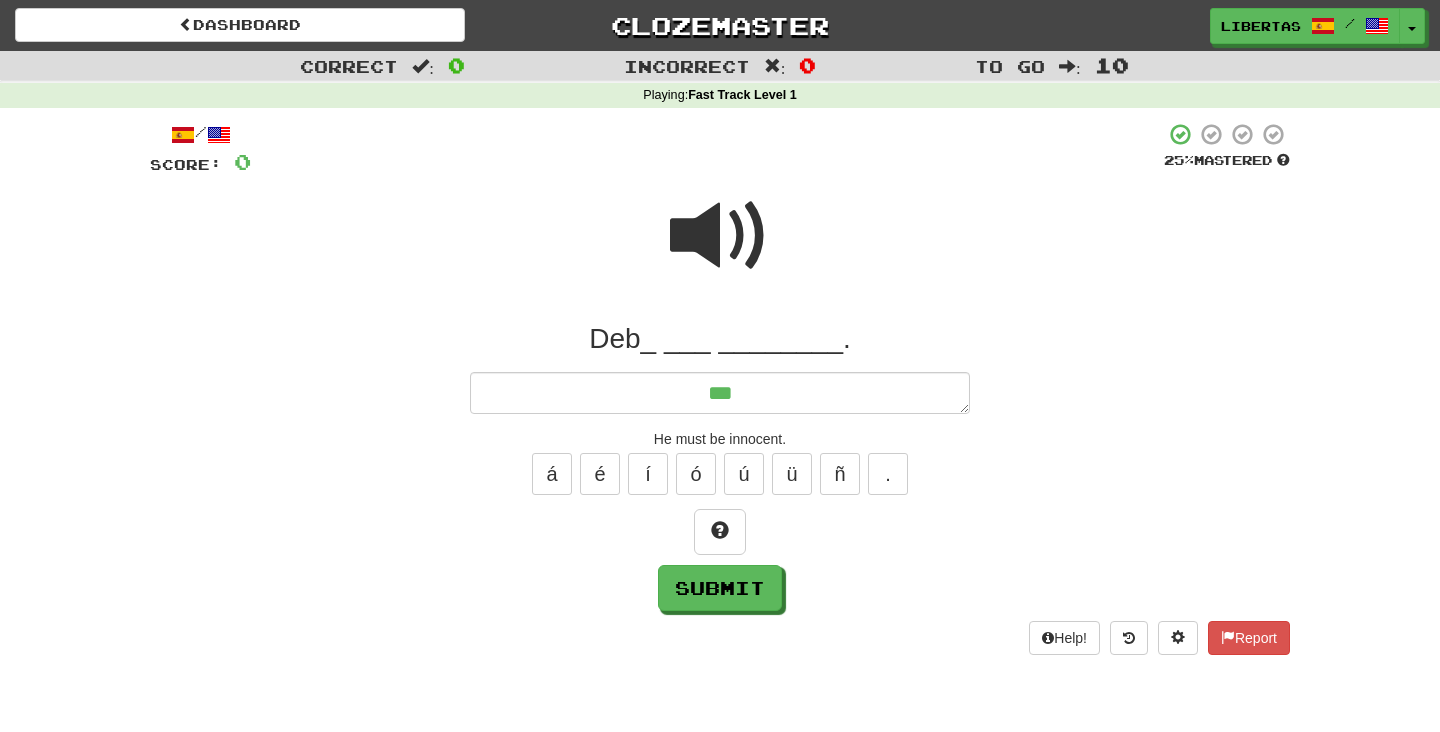 type on "*" 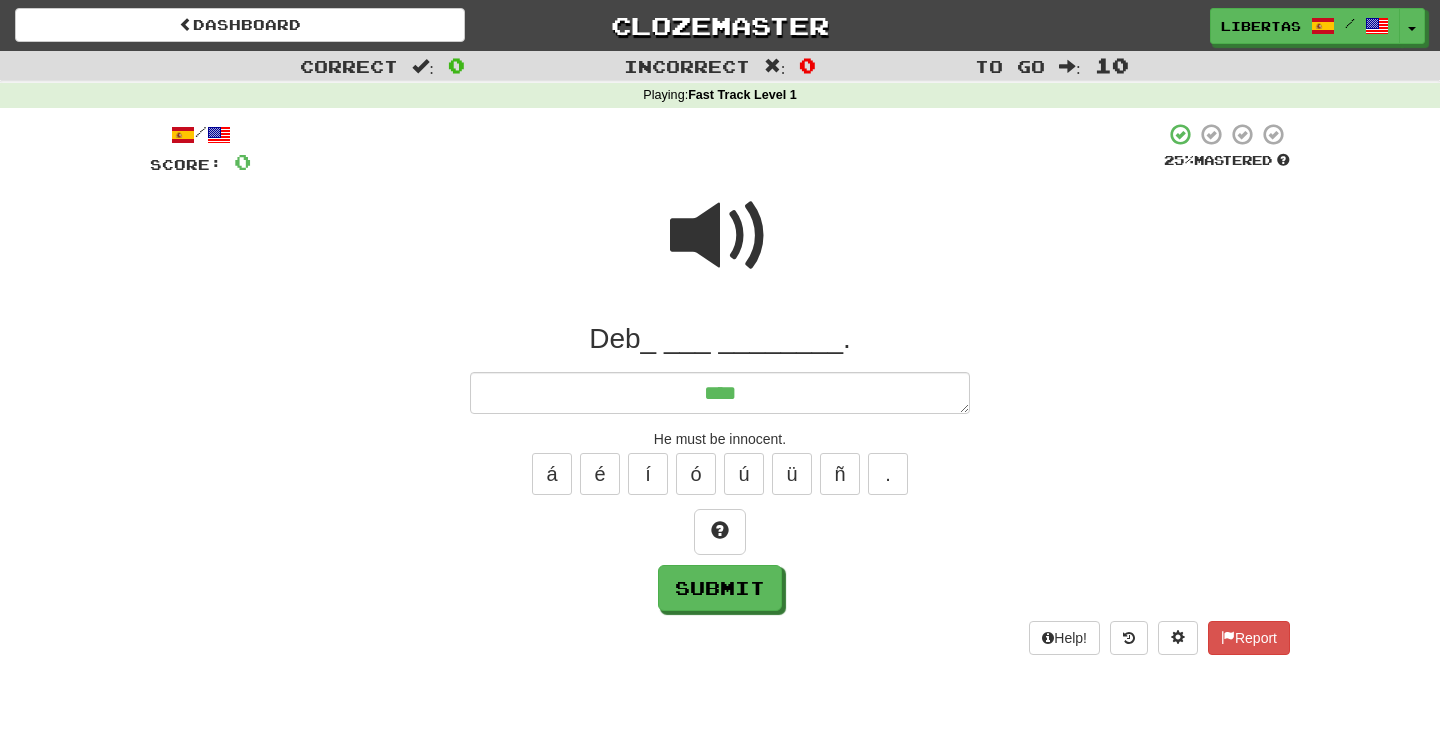 type on "*" 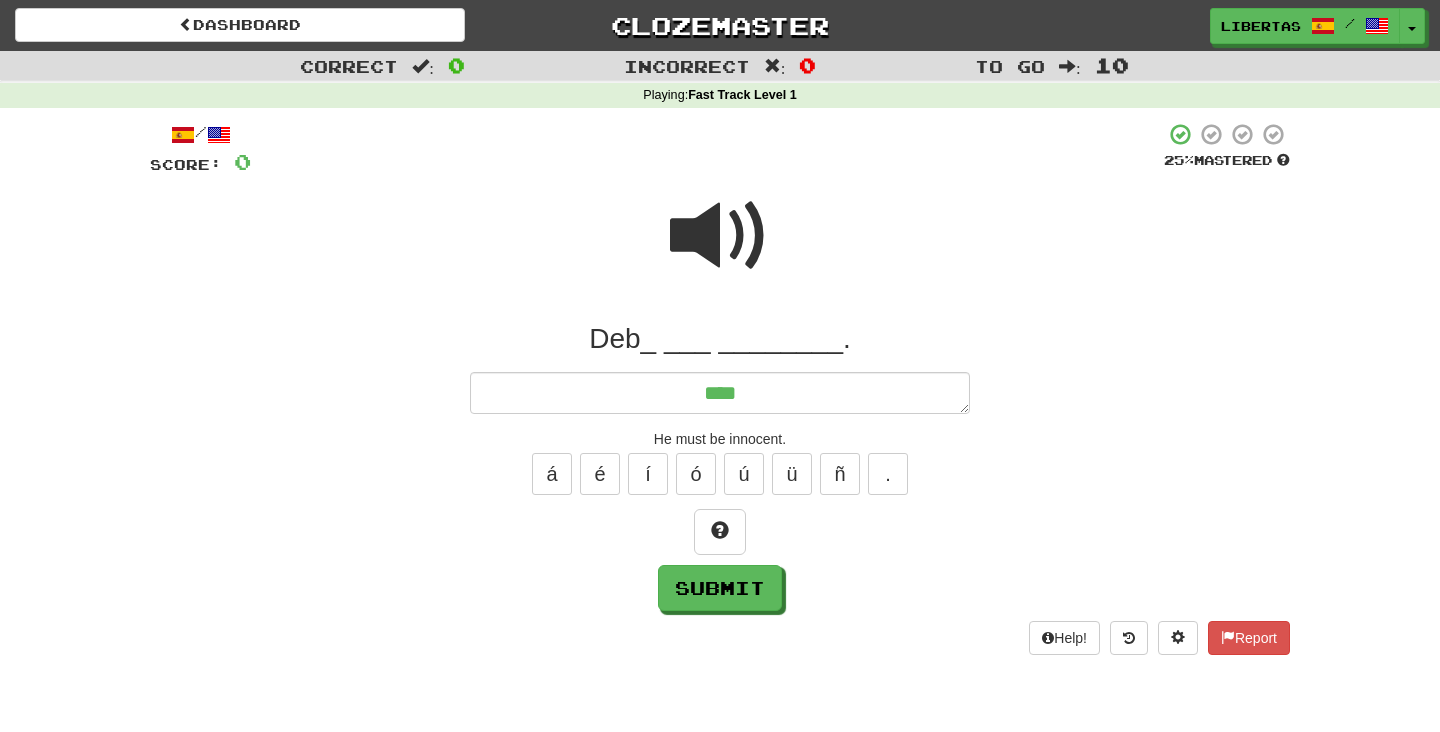 type on "*****" 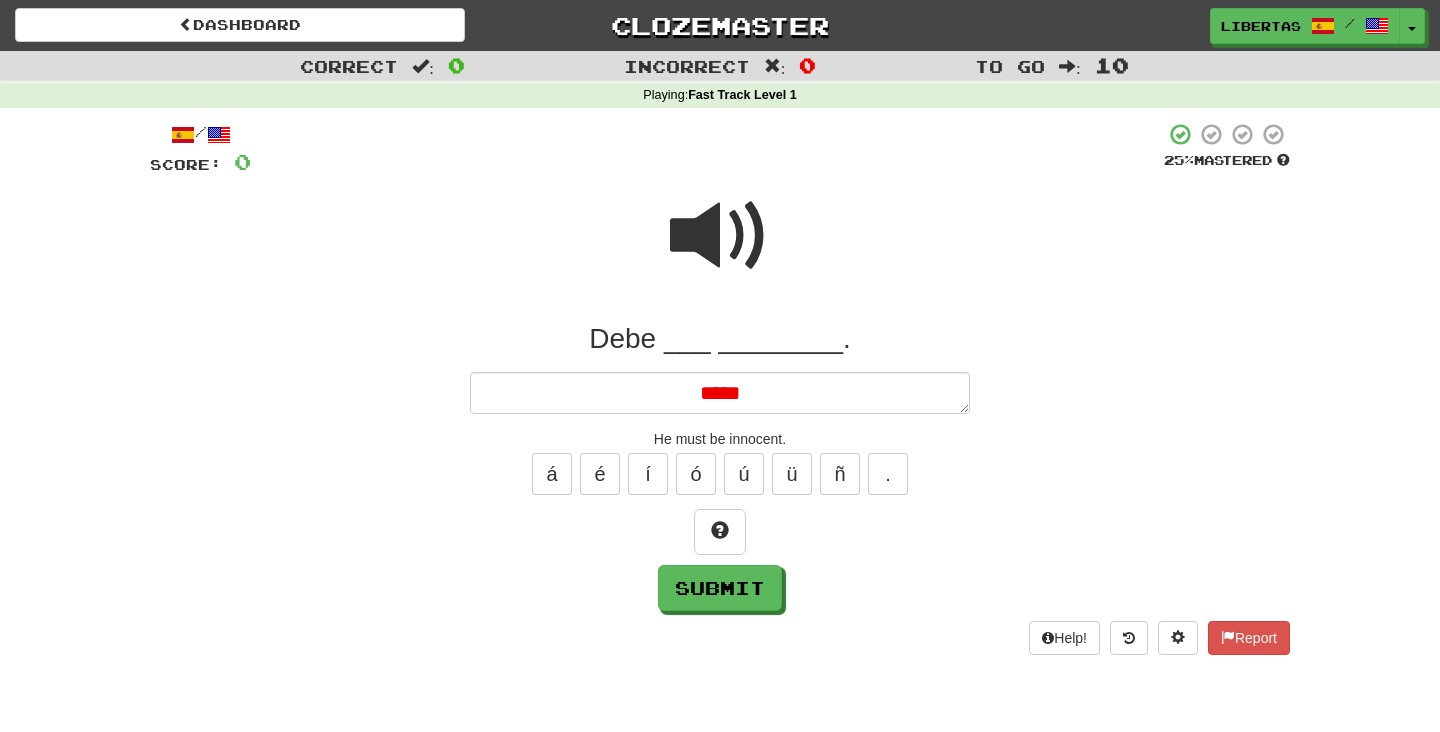 type on "*" 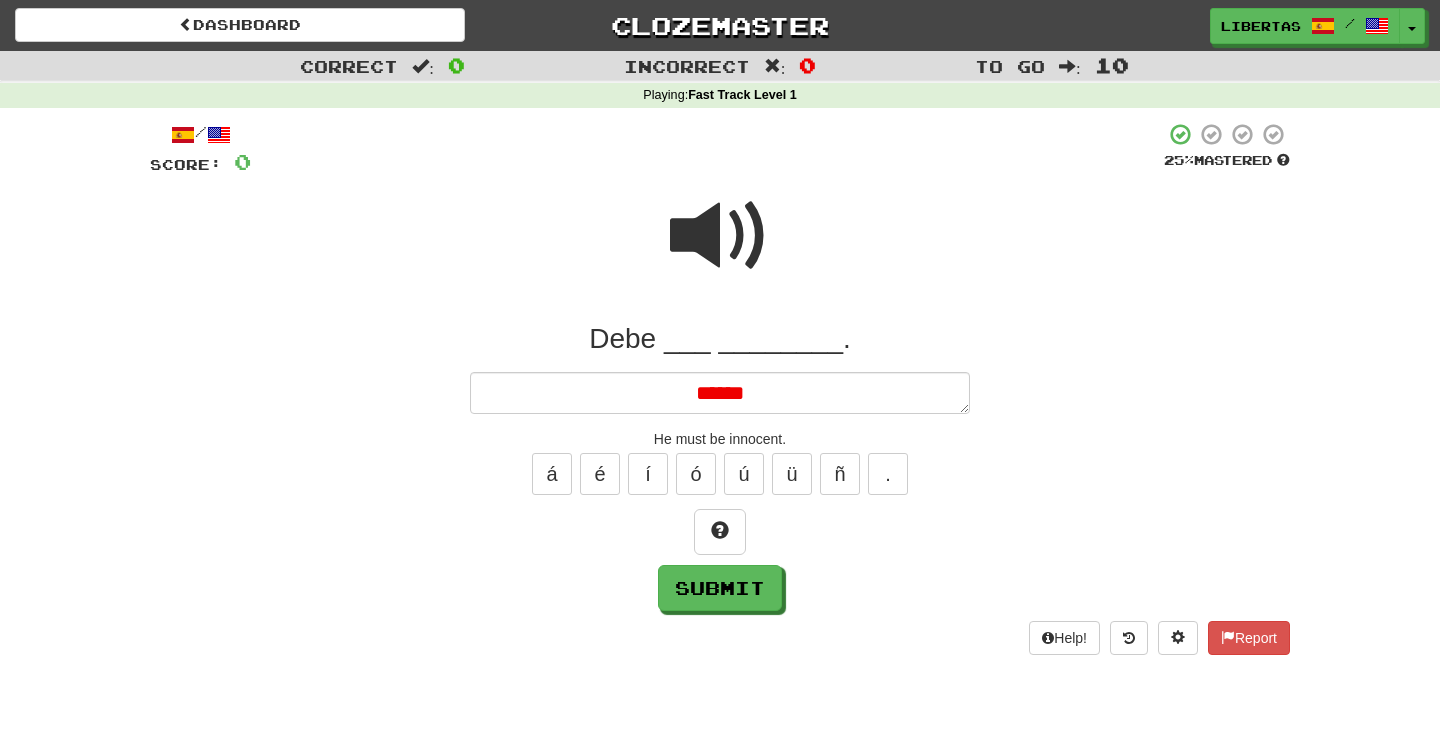 type on "*" 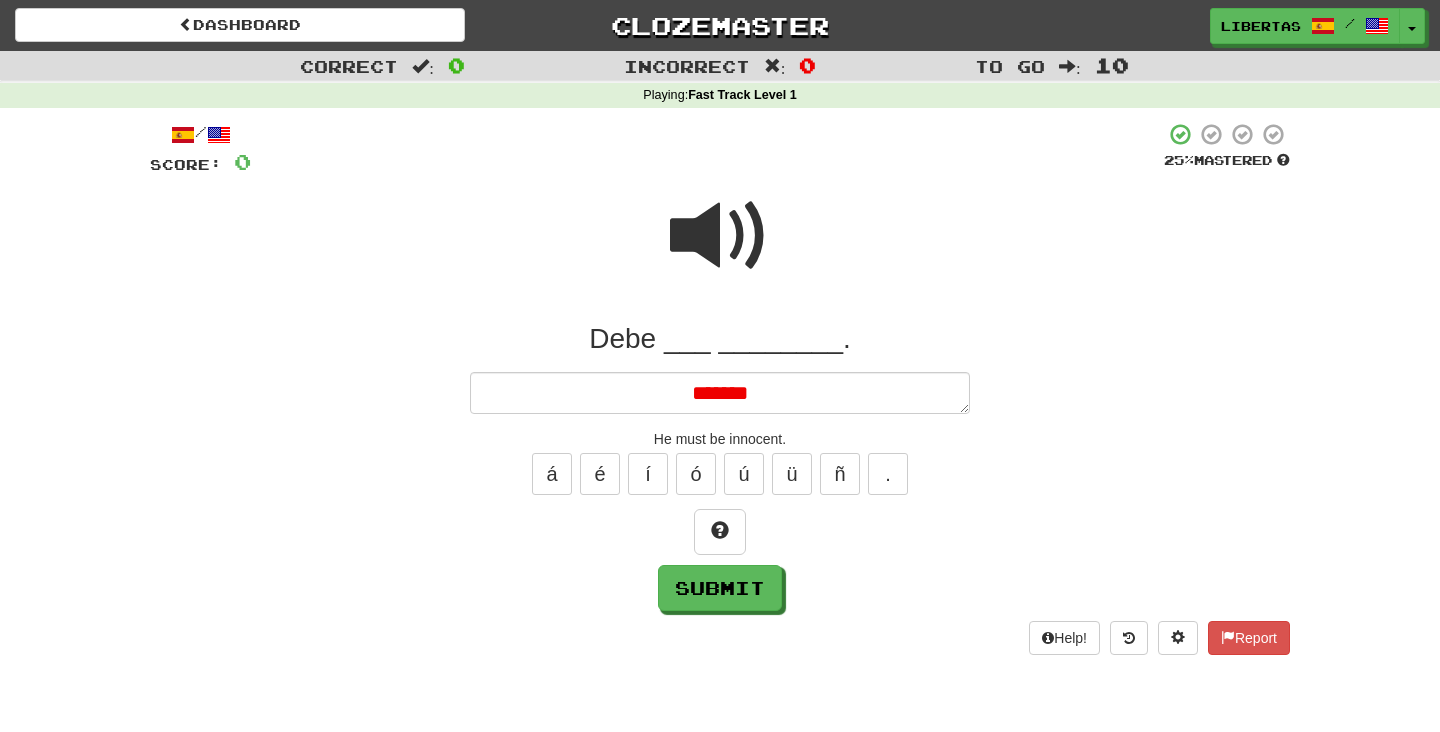 type on "*" 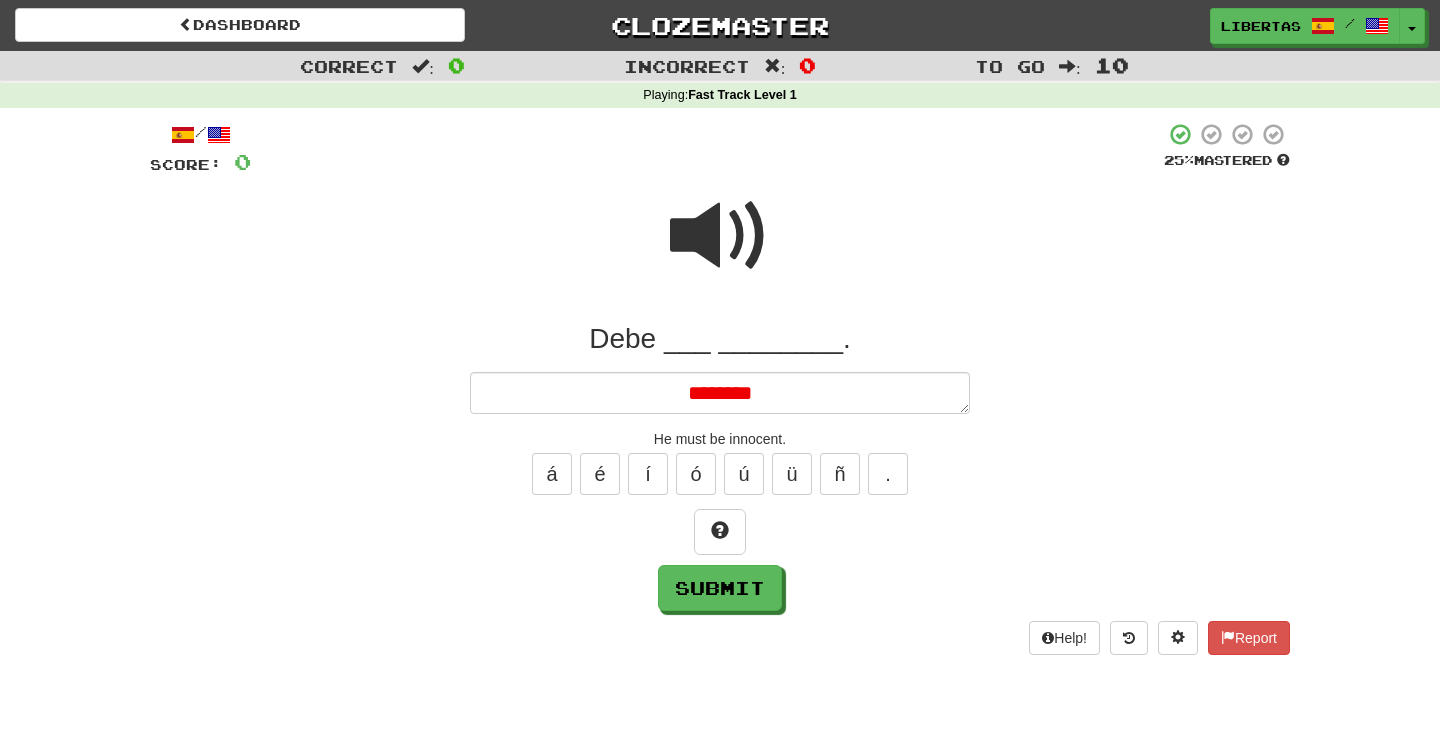 type on "*" 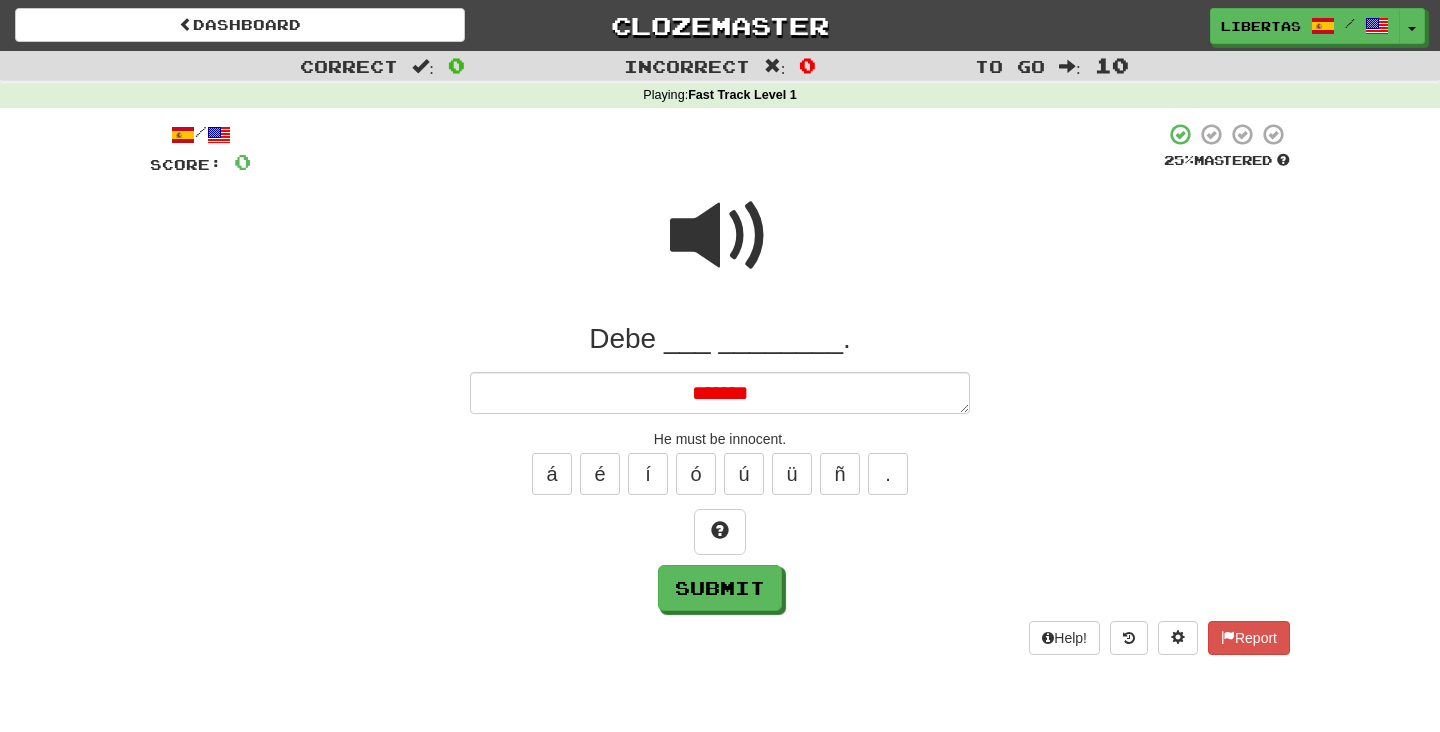 type on "*" 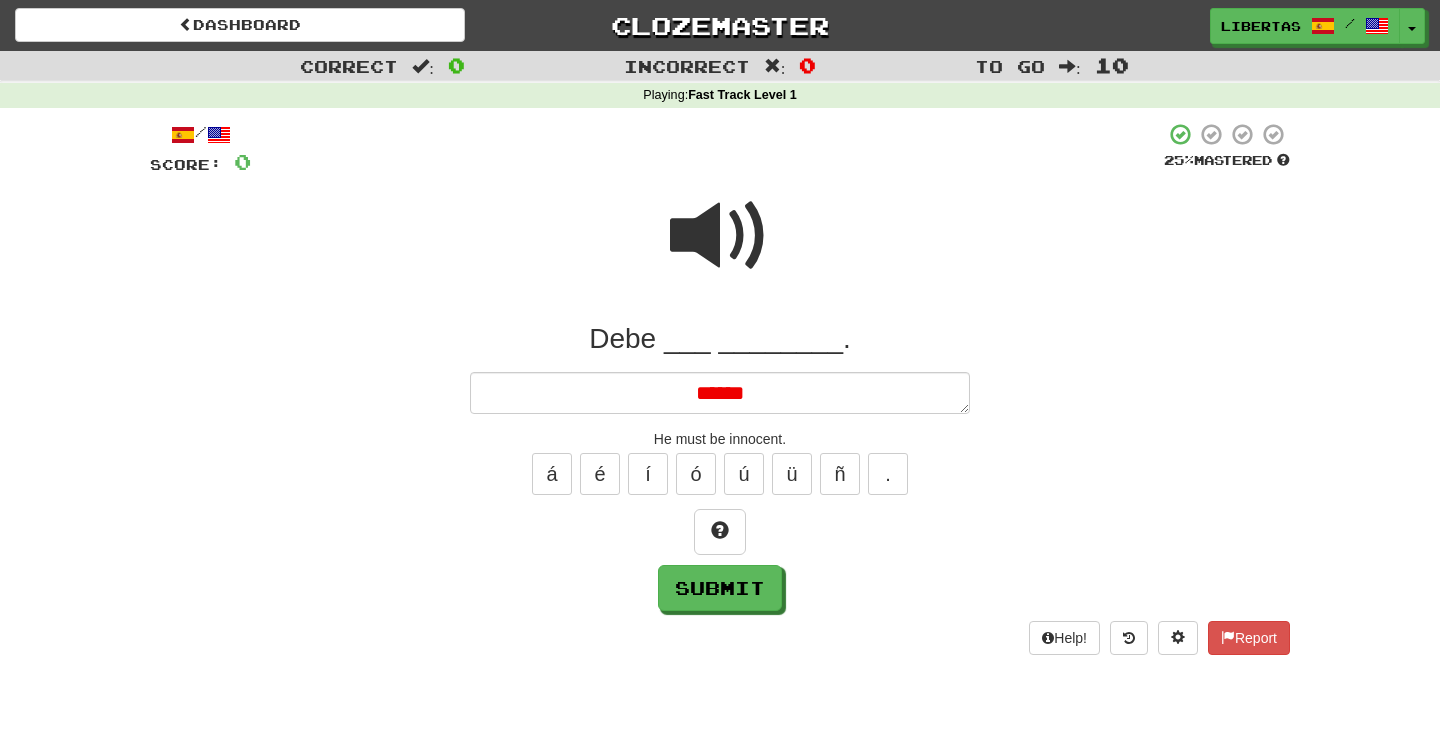 type on "*" 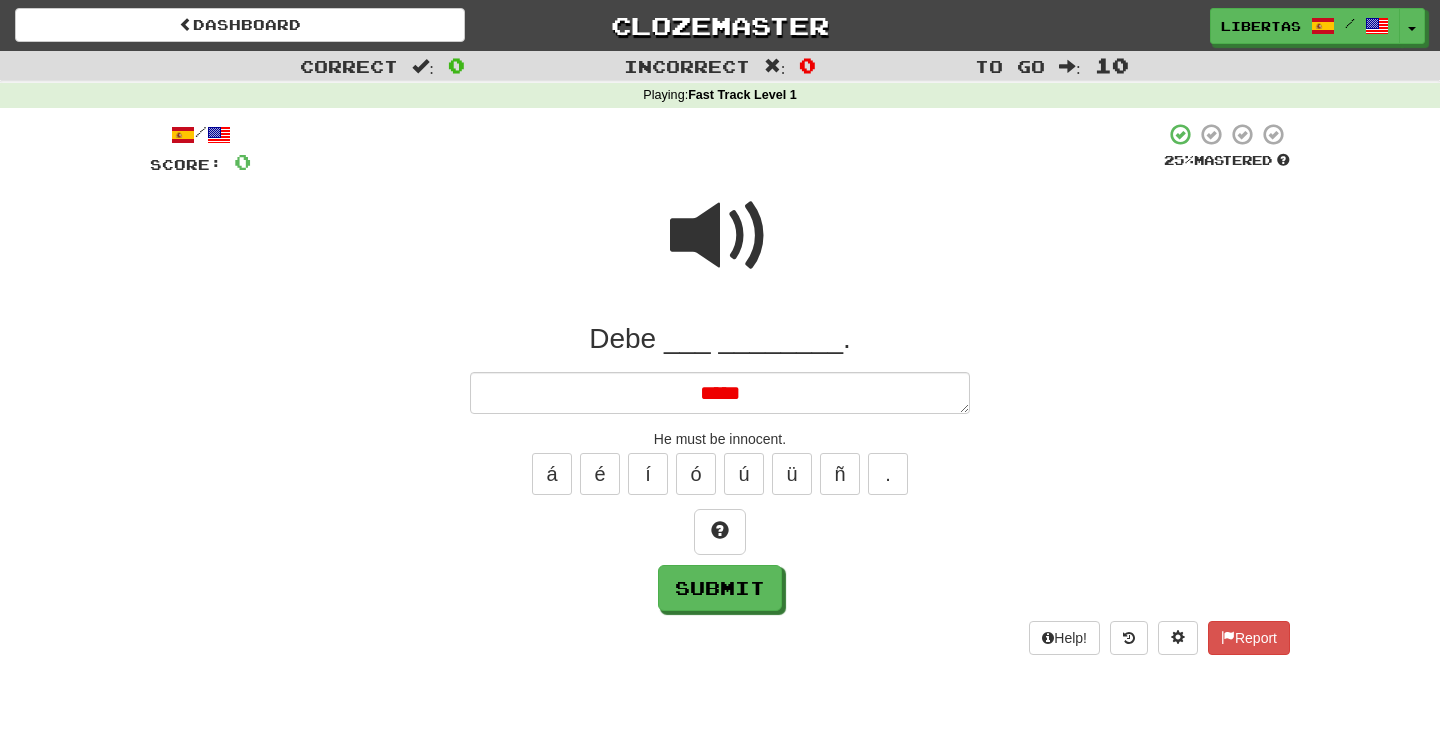 type on "*" 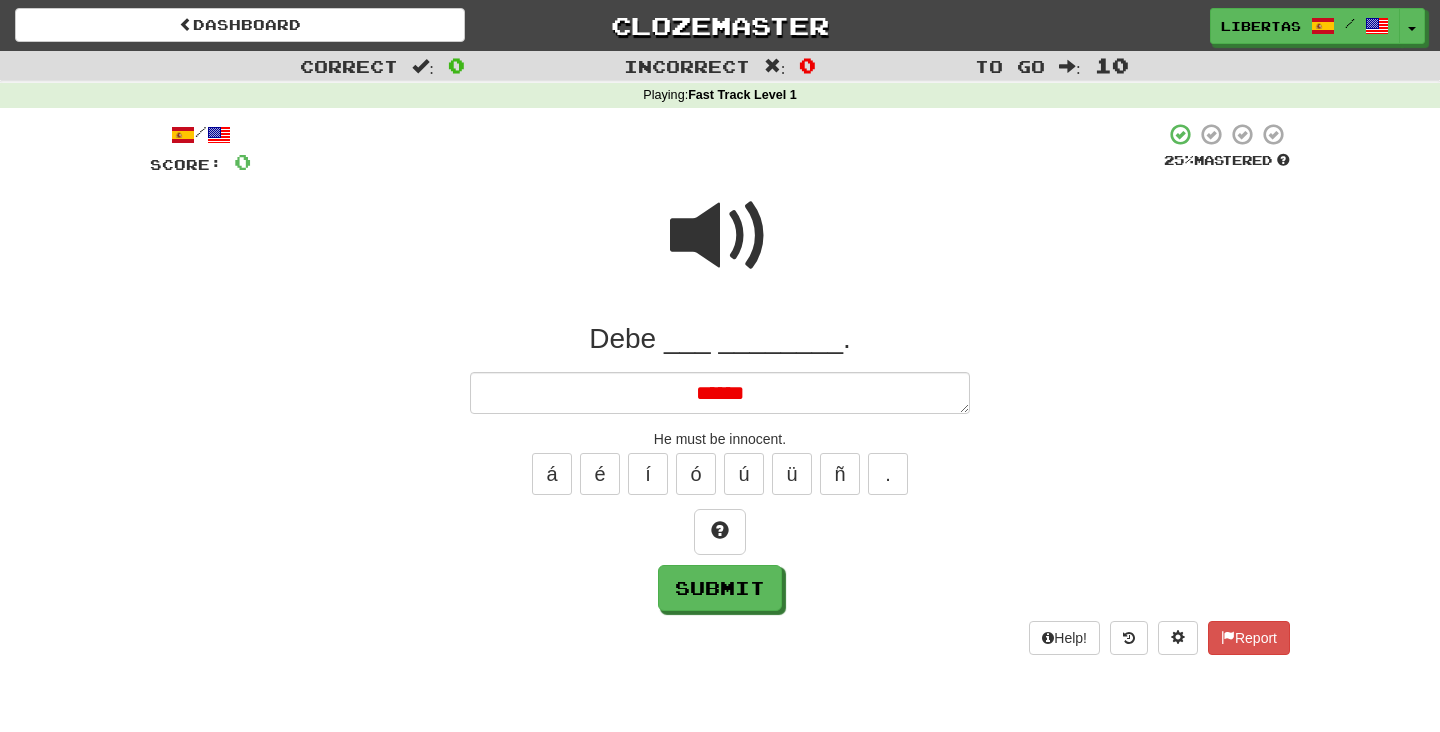 type on "*" 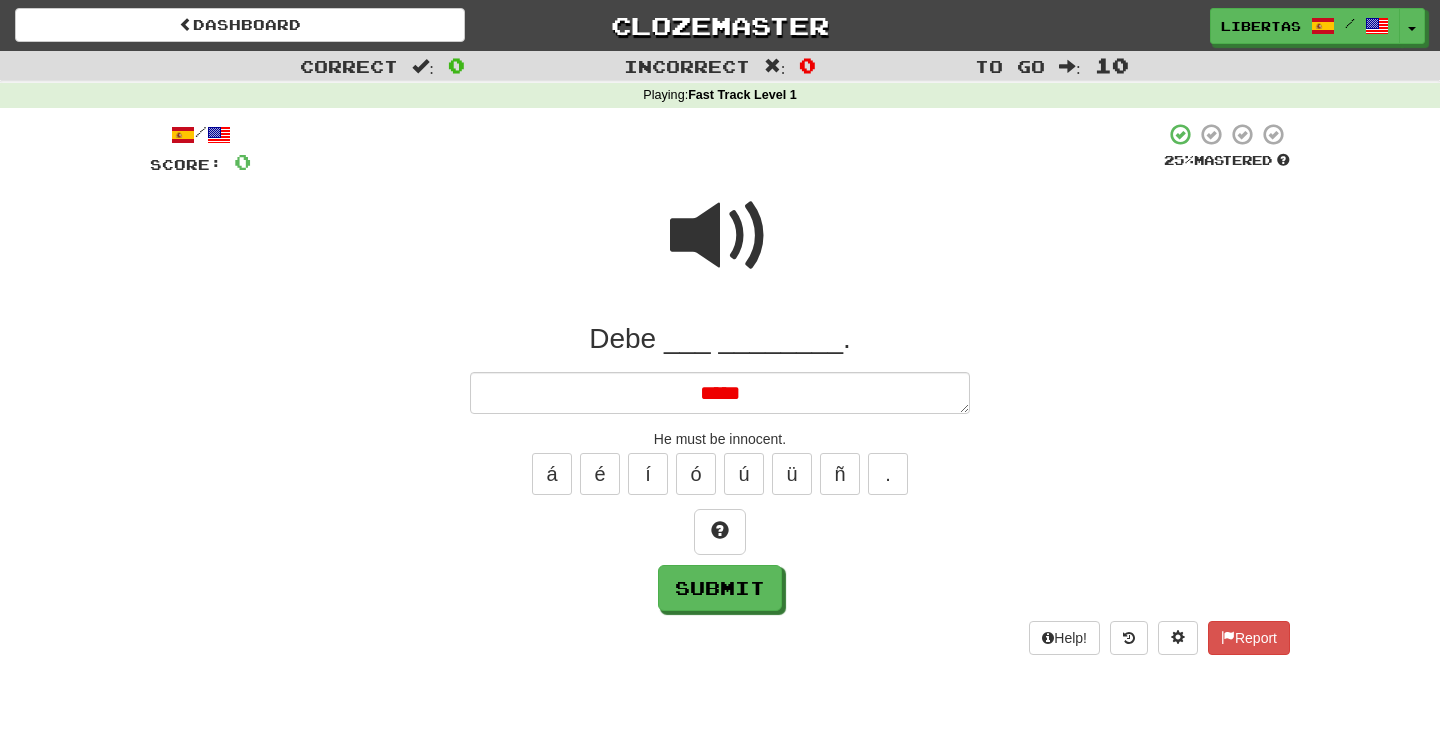 type on "*" 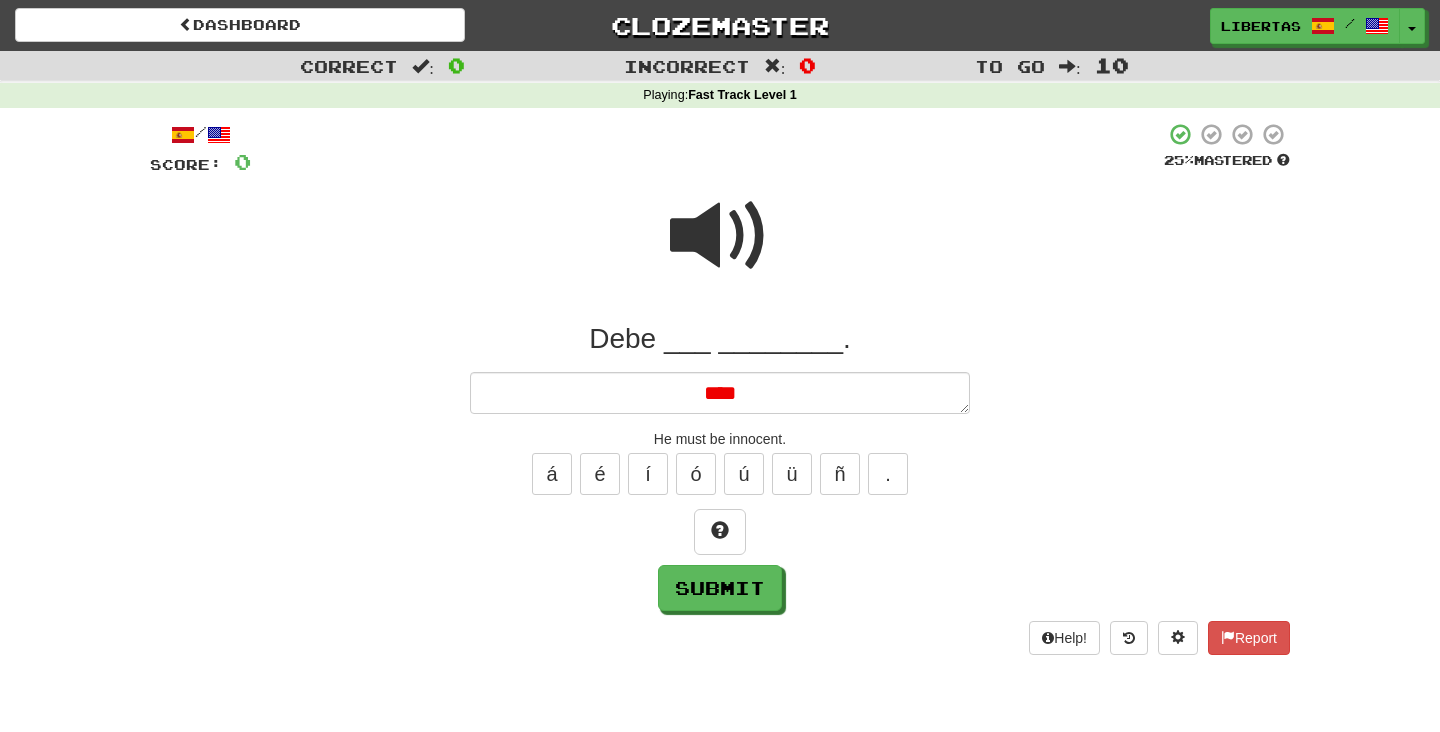 type on "*" 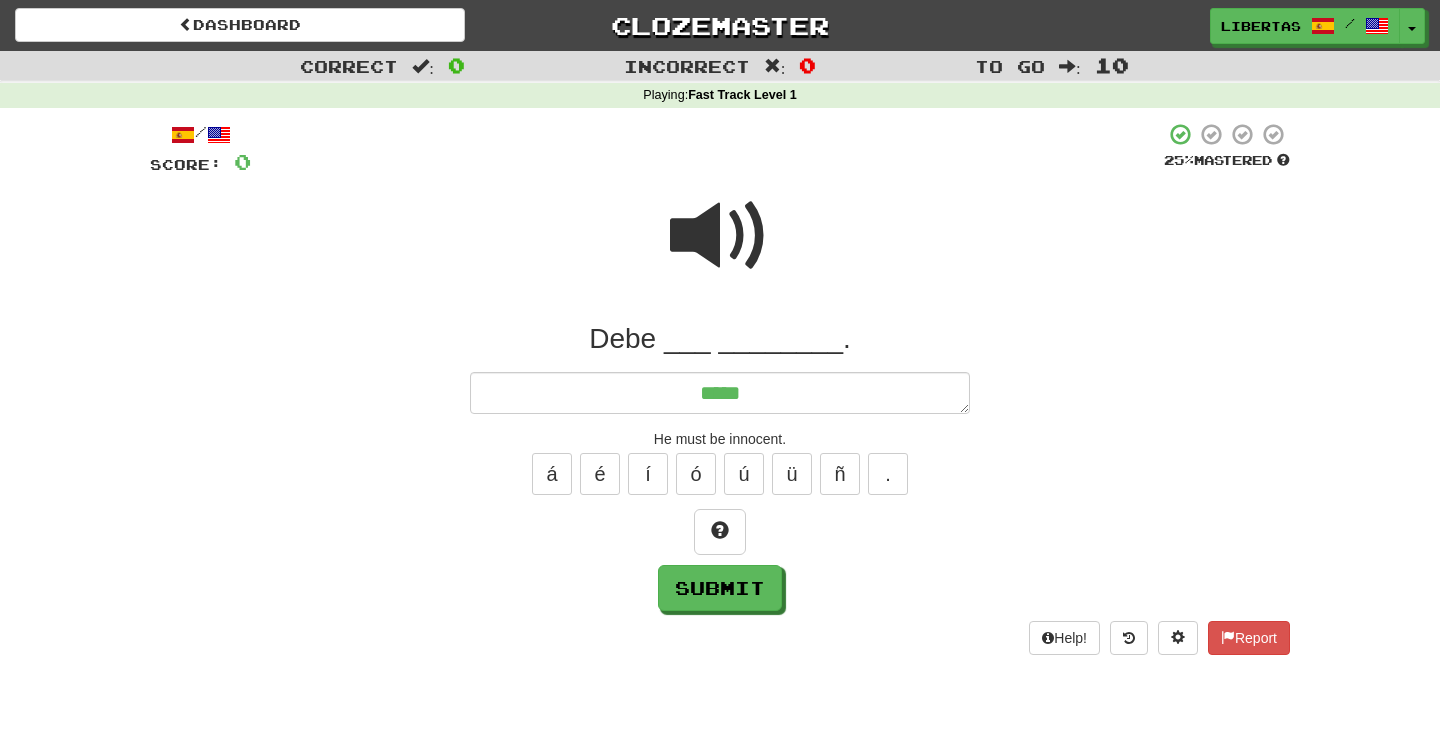 type on "*" 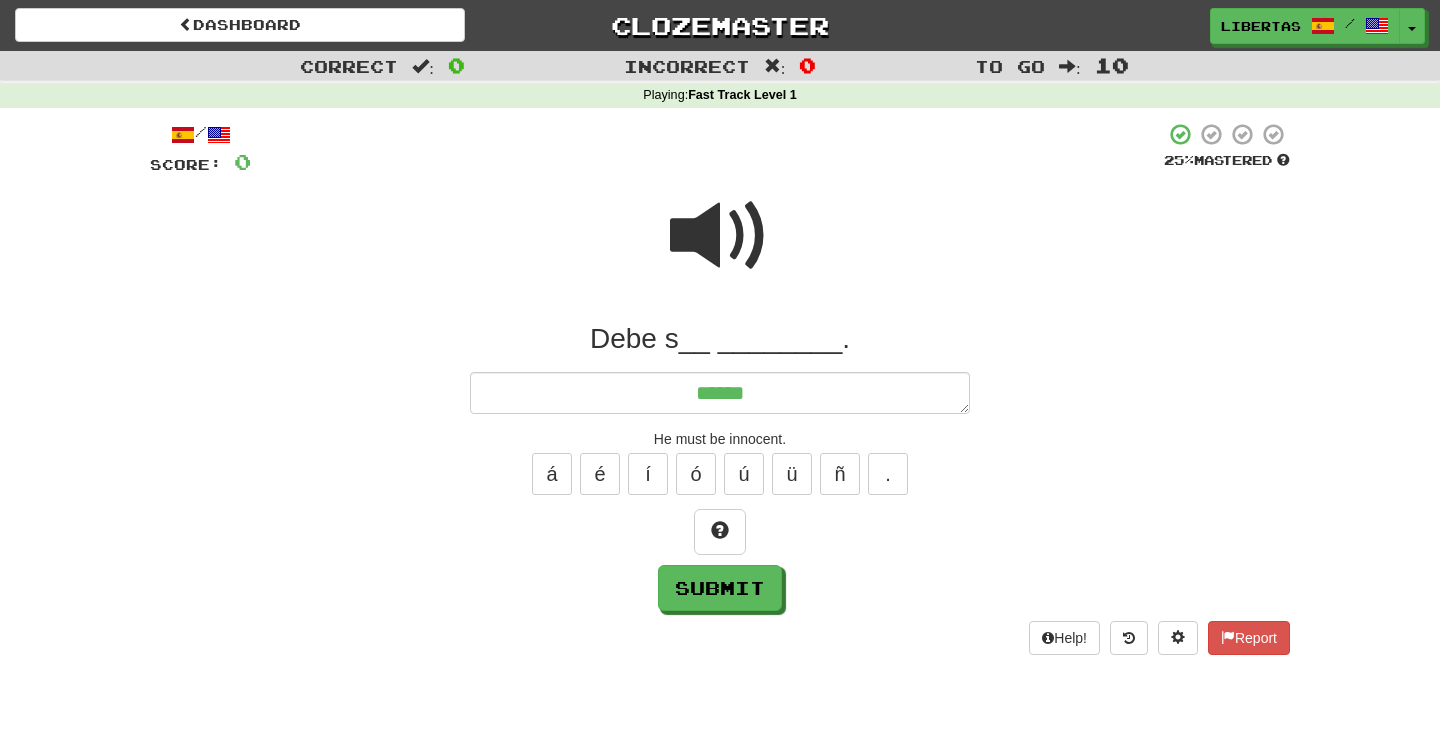 type on "*" 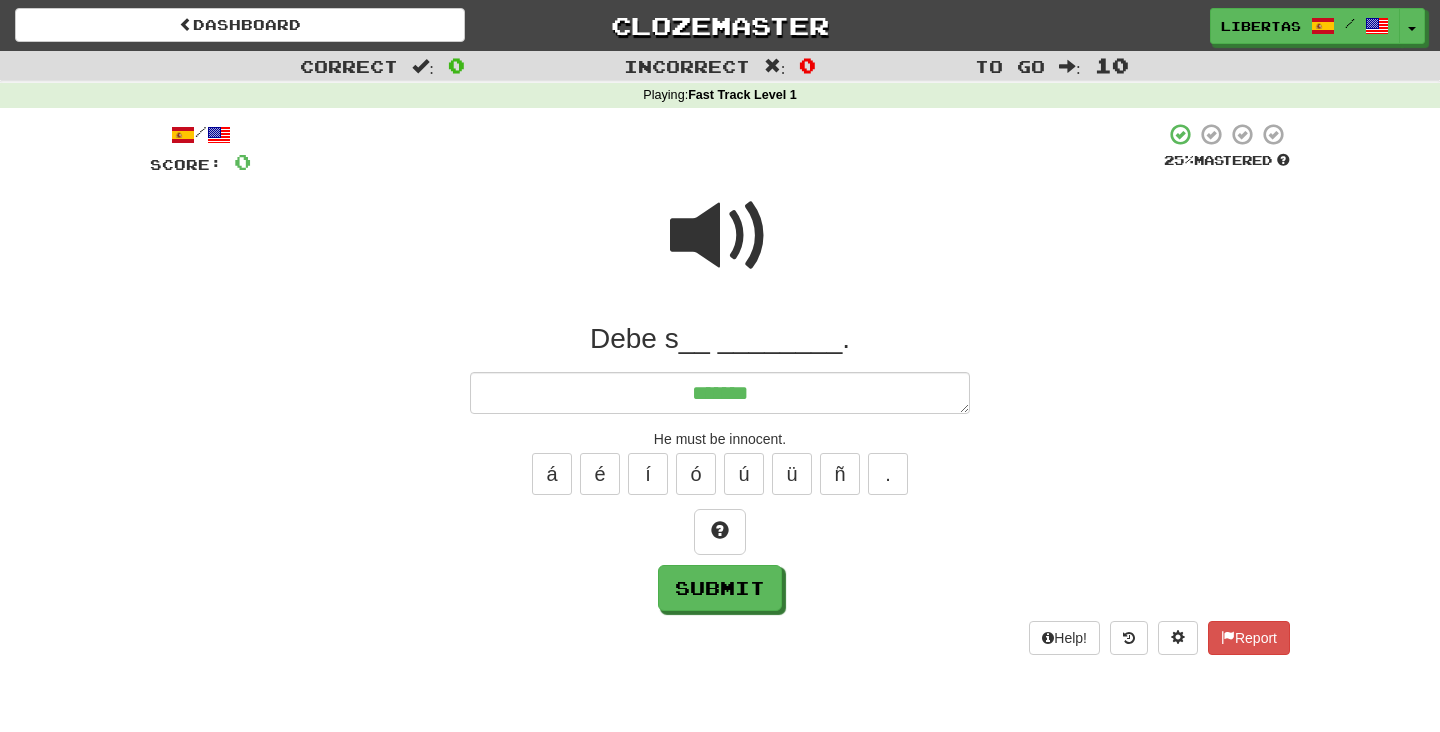 type on "*" 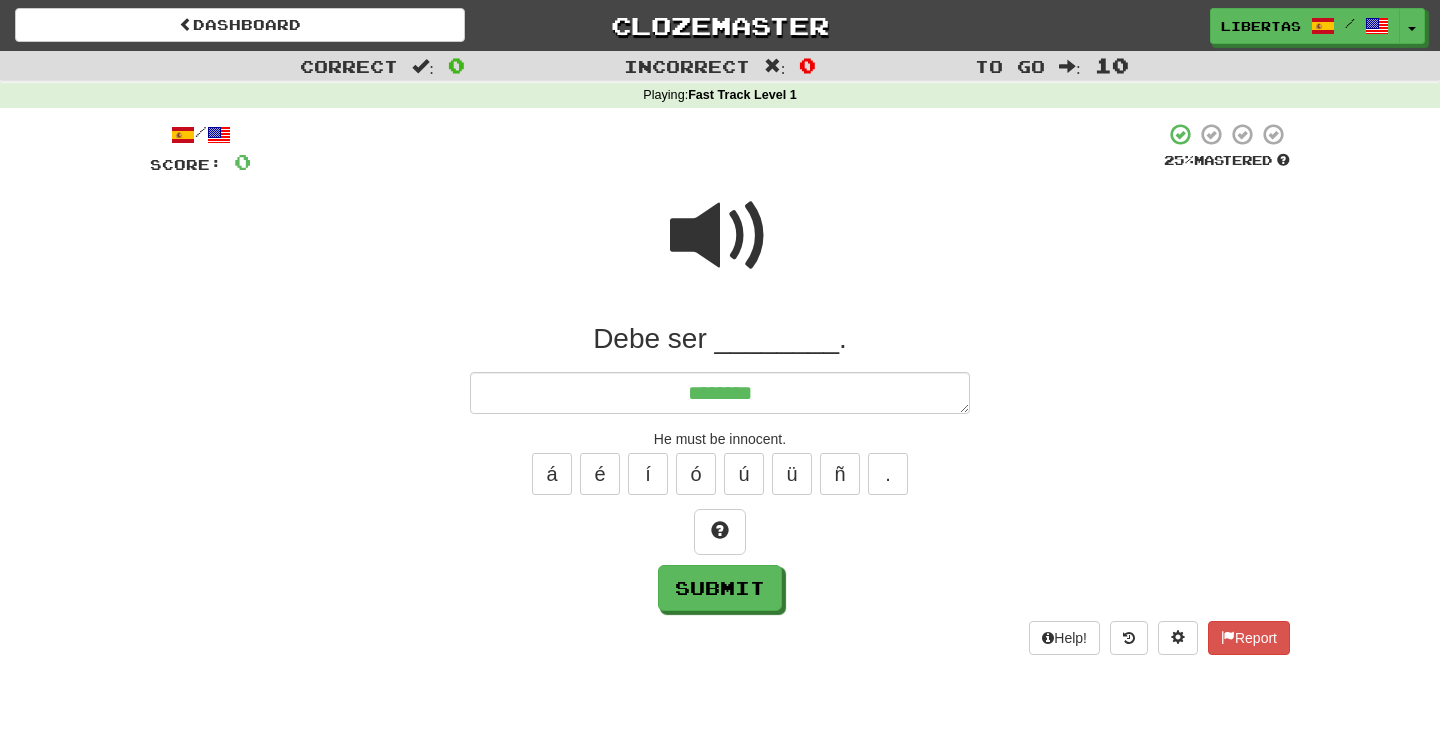 type on "*" 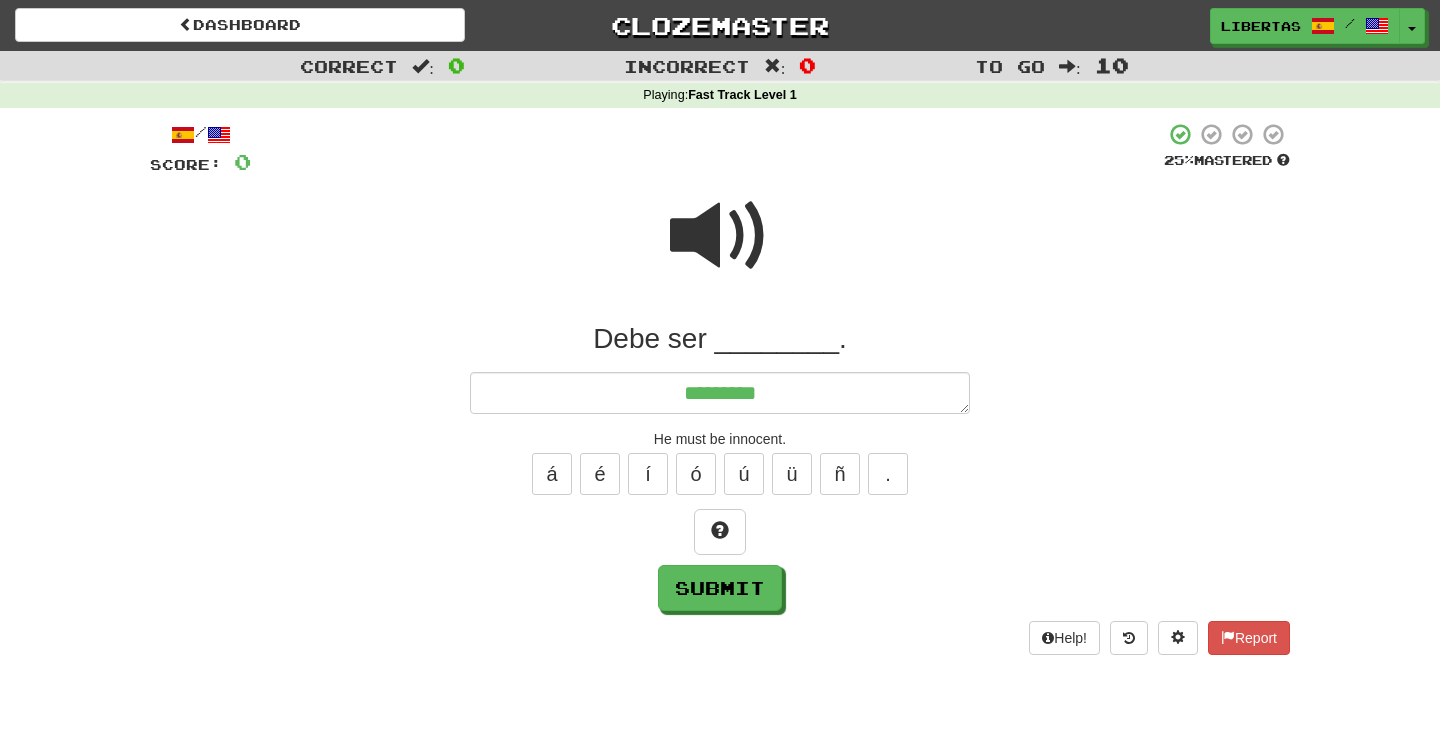 type on "*" 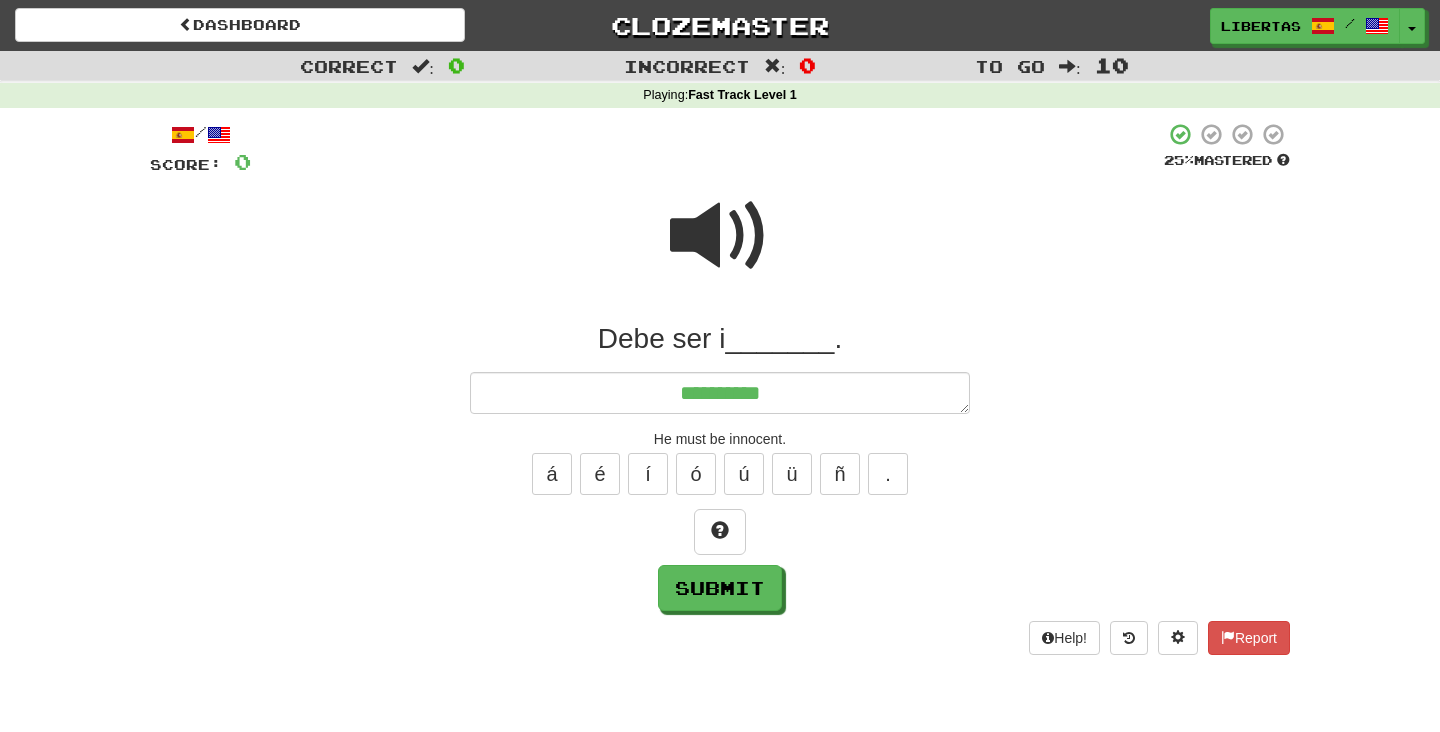type on "*" 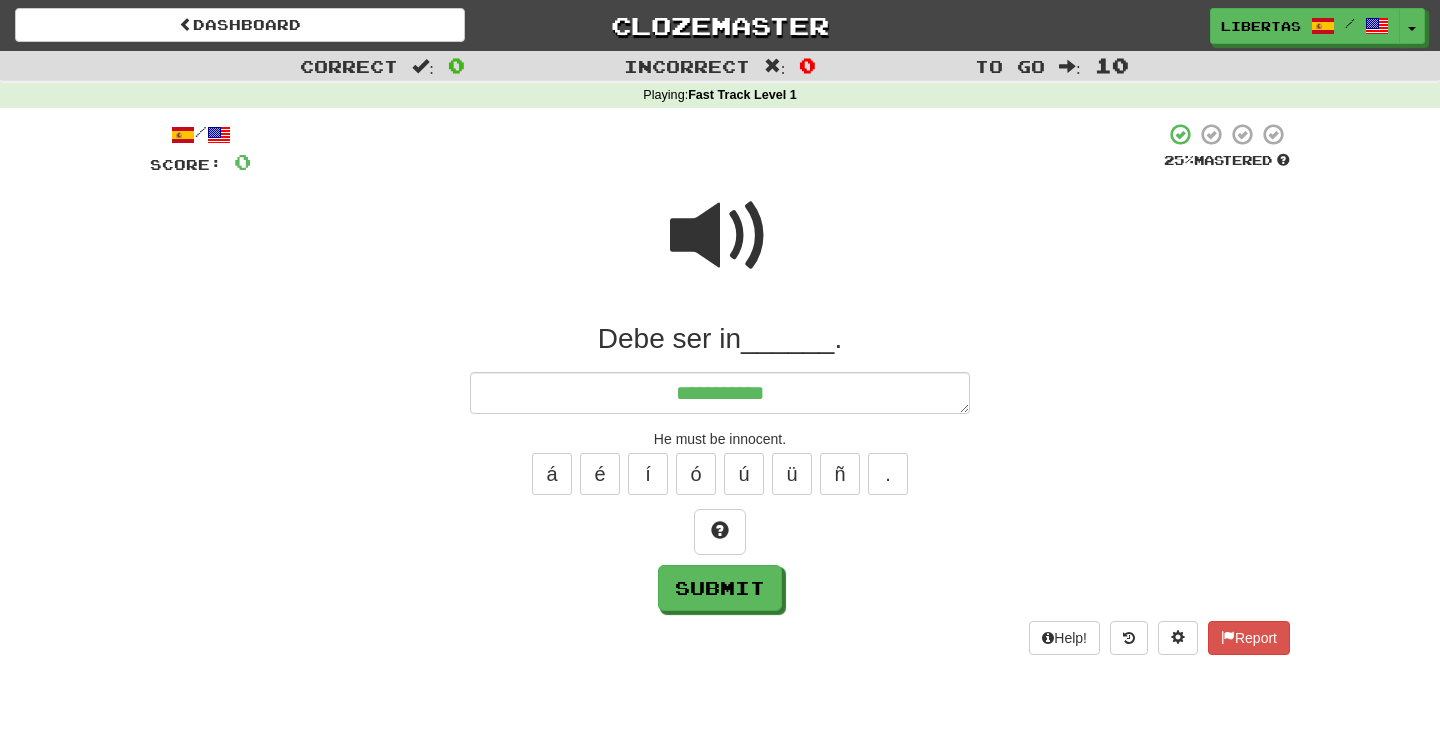 type on "*" 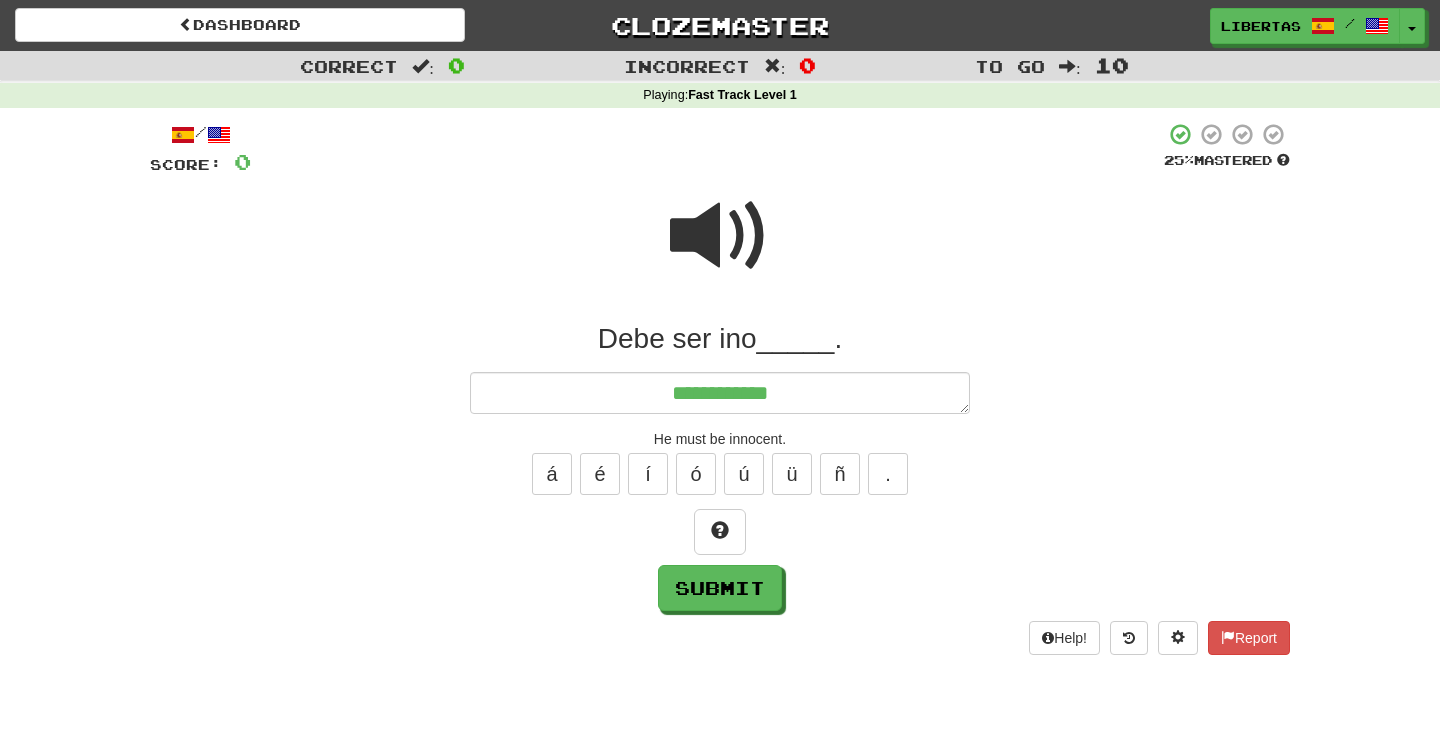 type on "*" 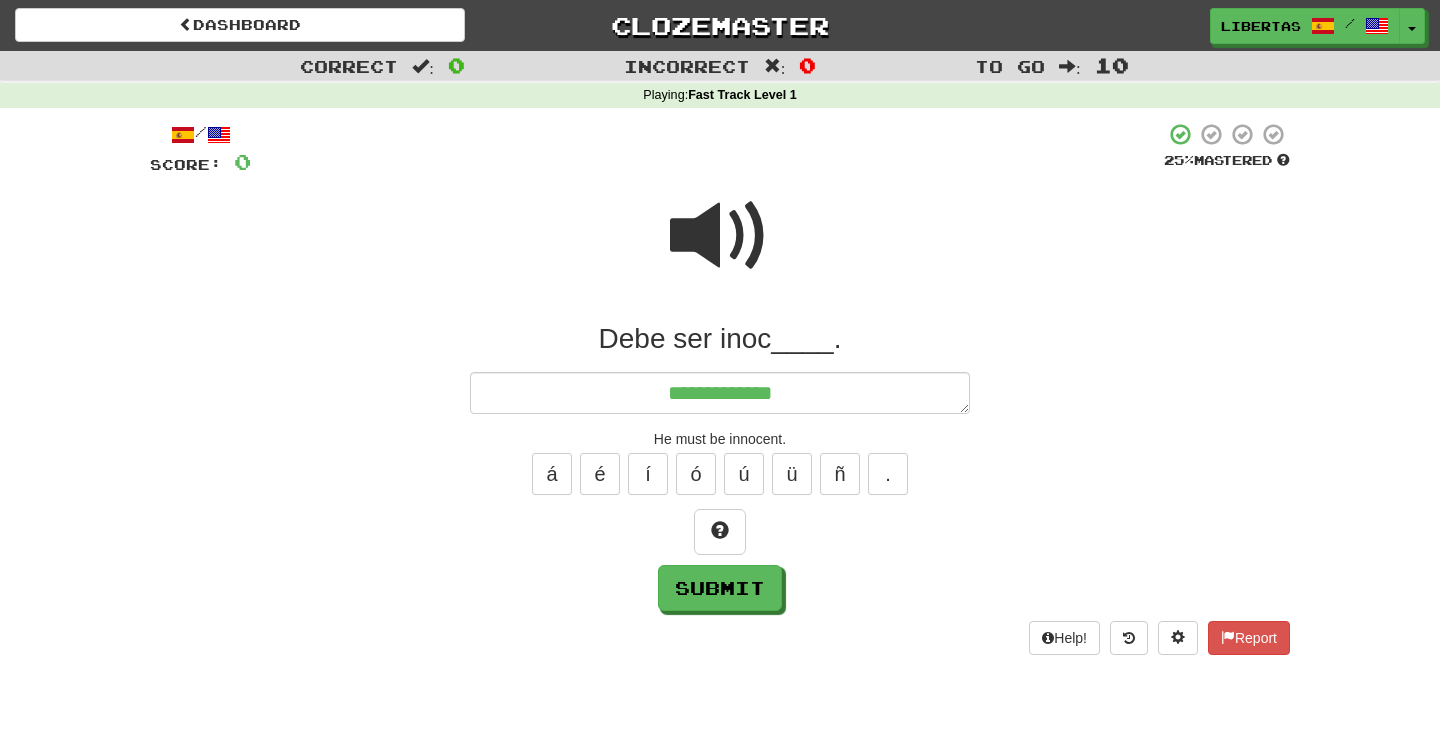 type on "*" 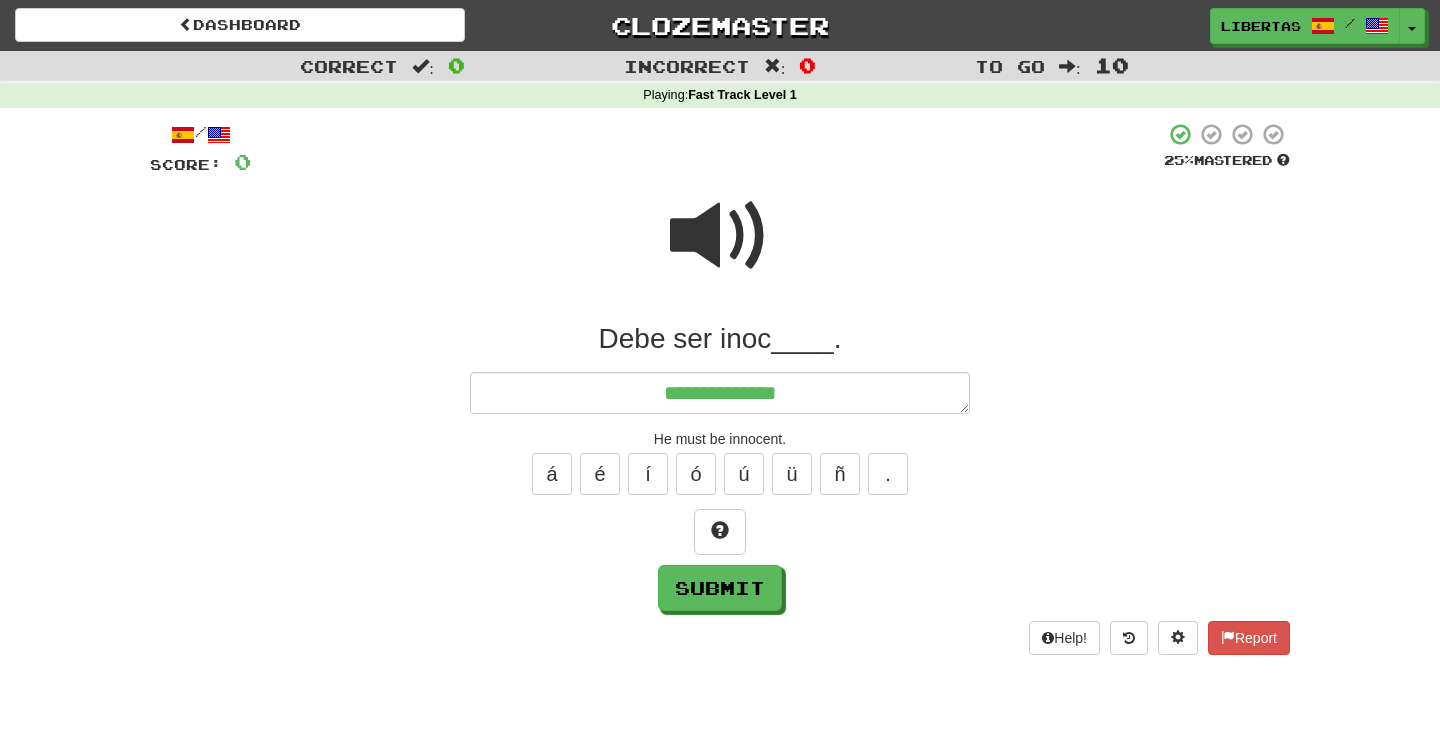 type on "*" 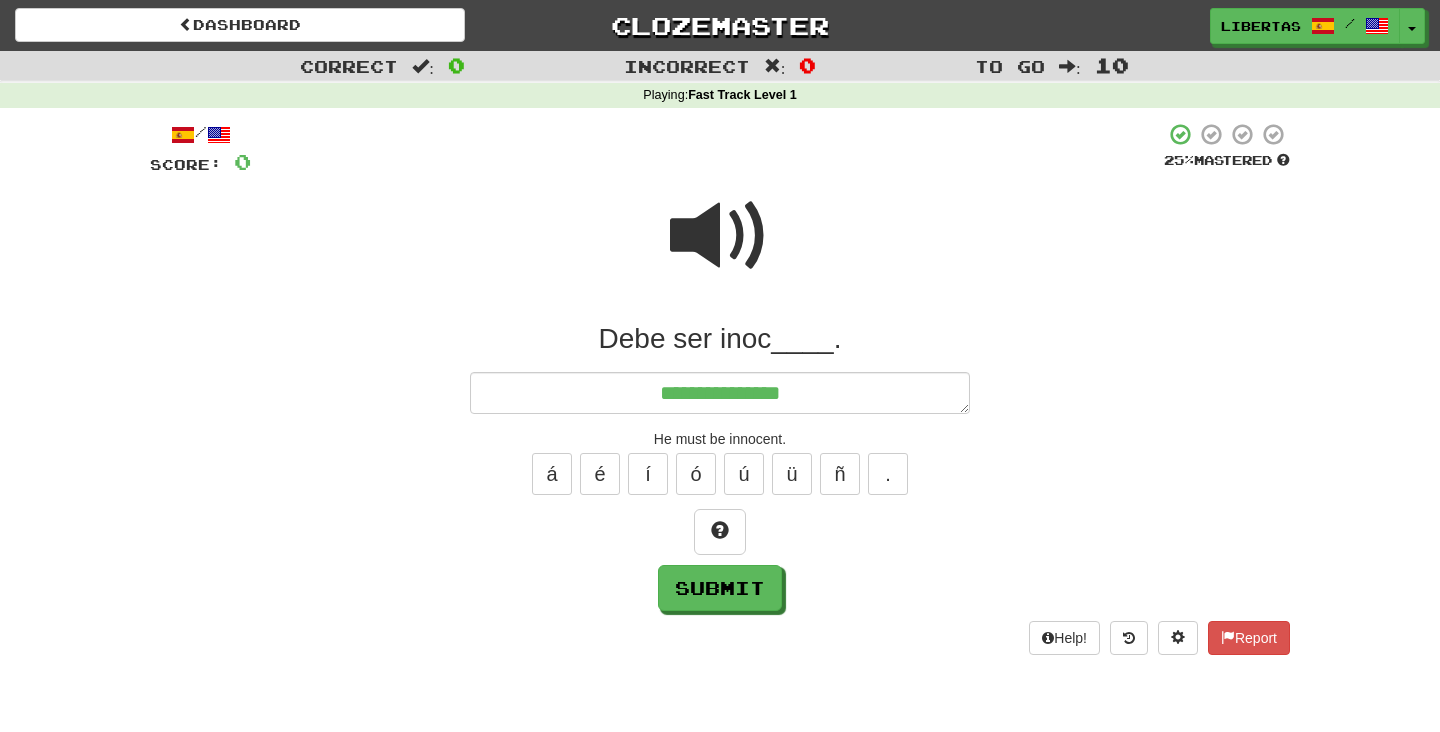 type on "*" 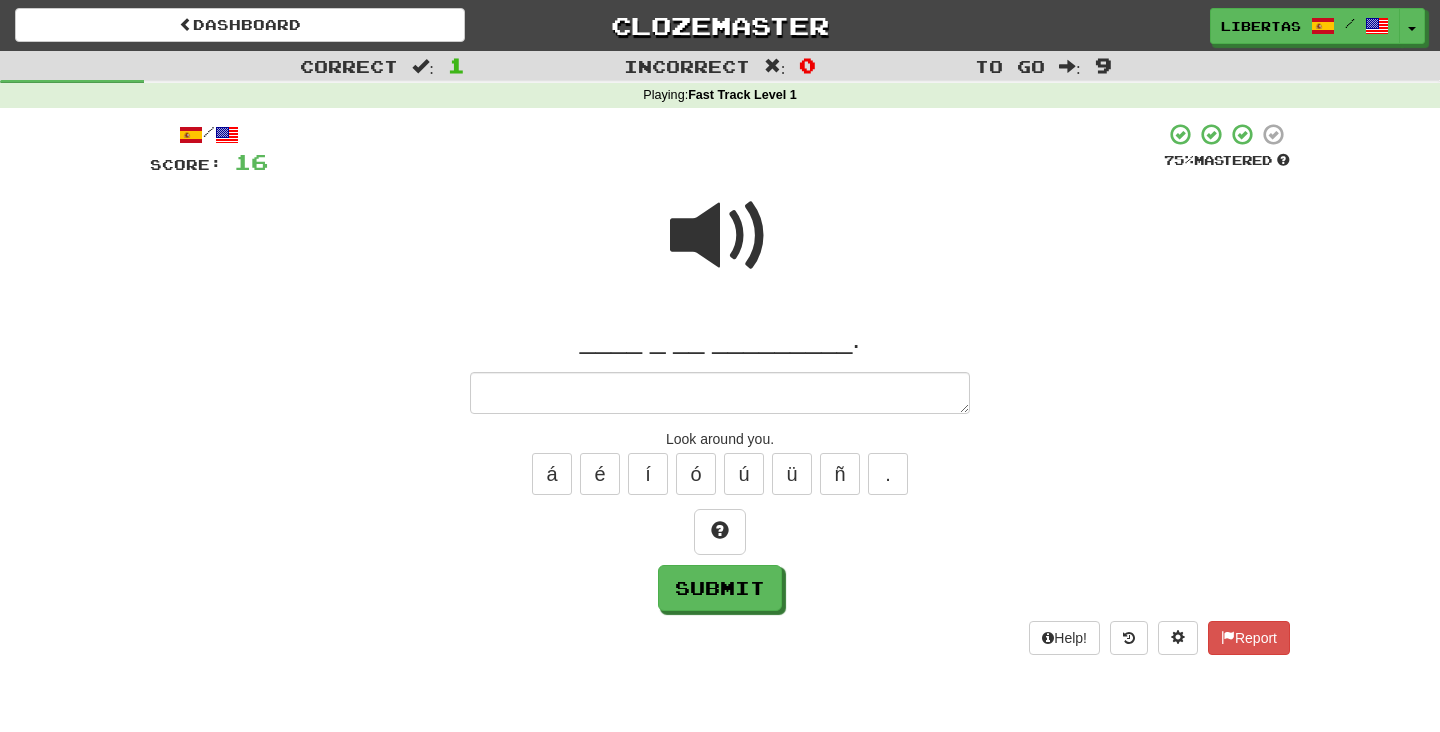 type on "*" 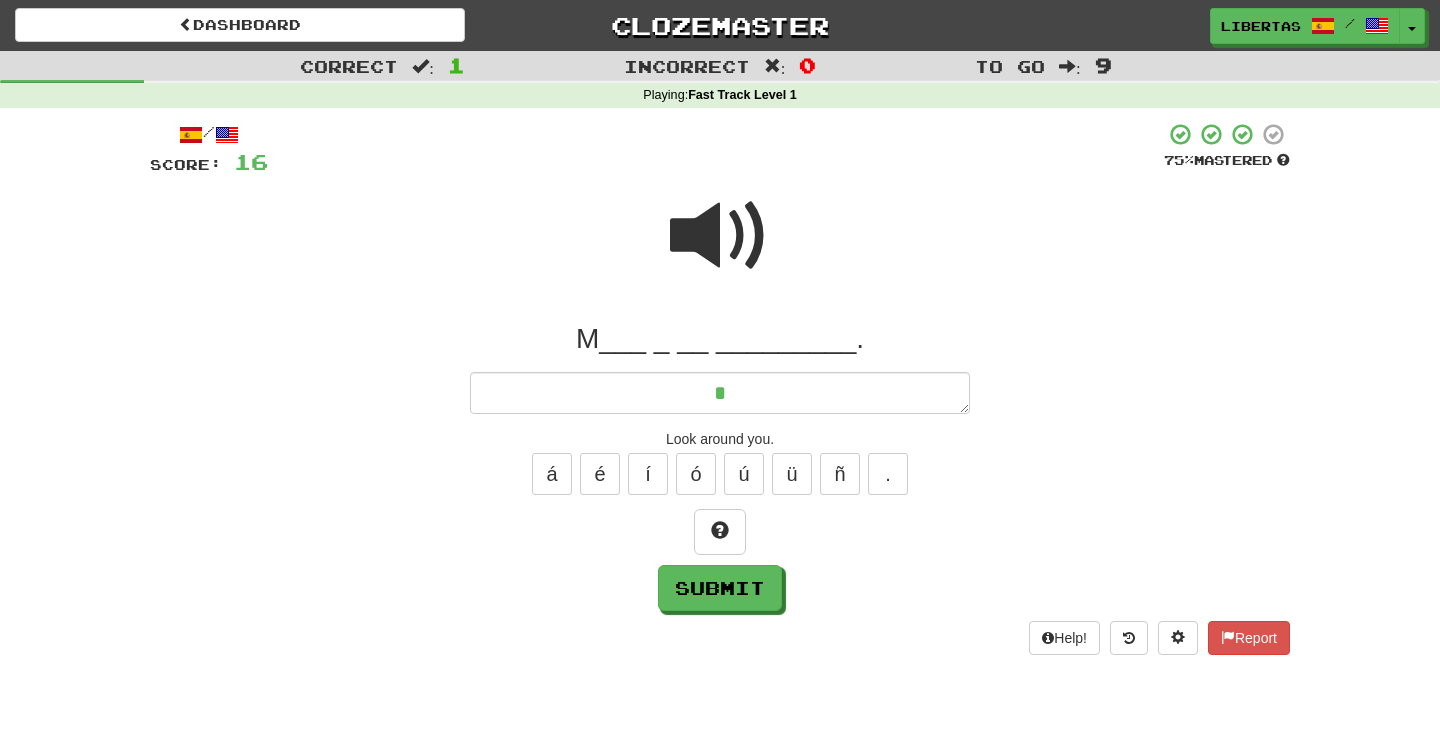 type on "*" 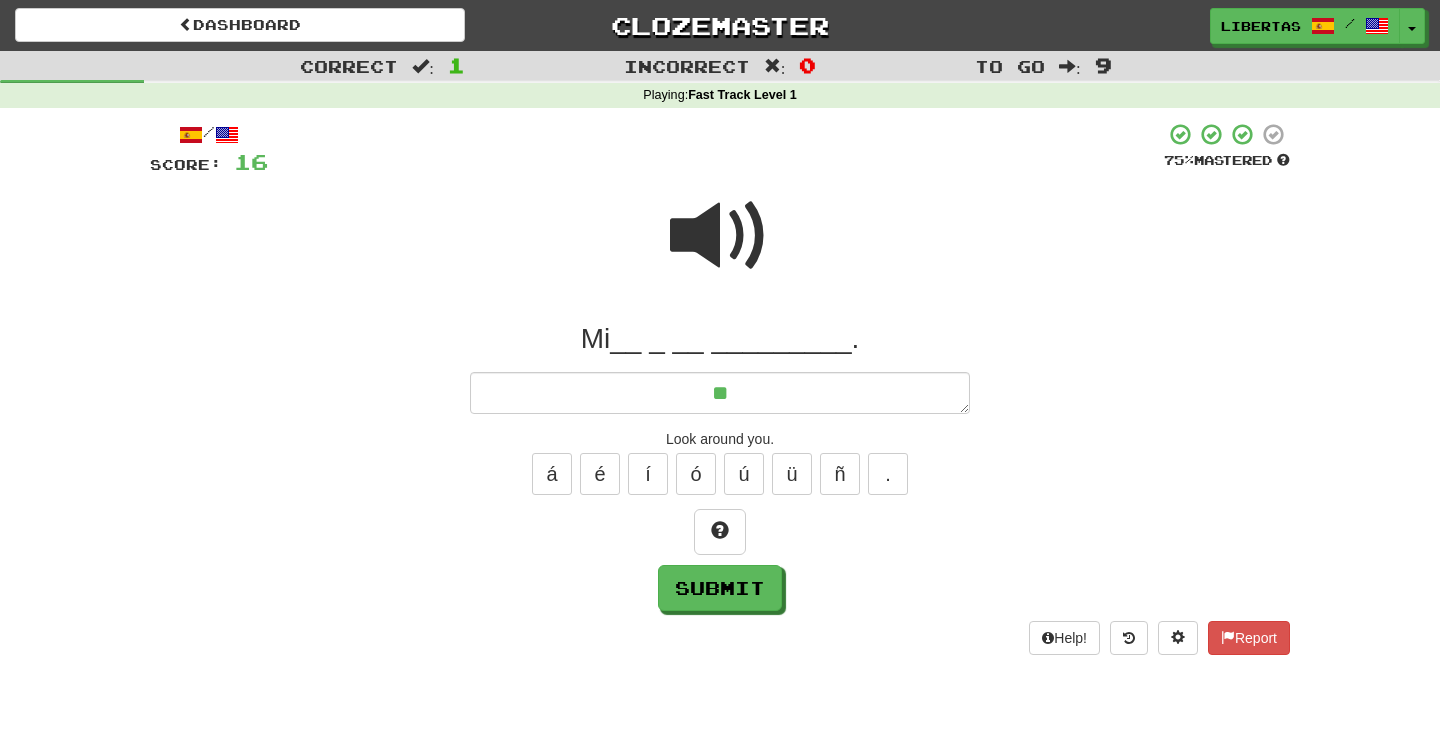 type on "*" 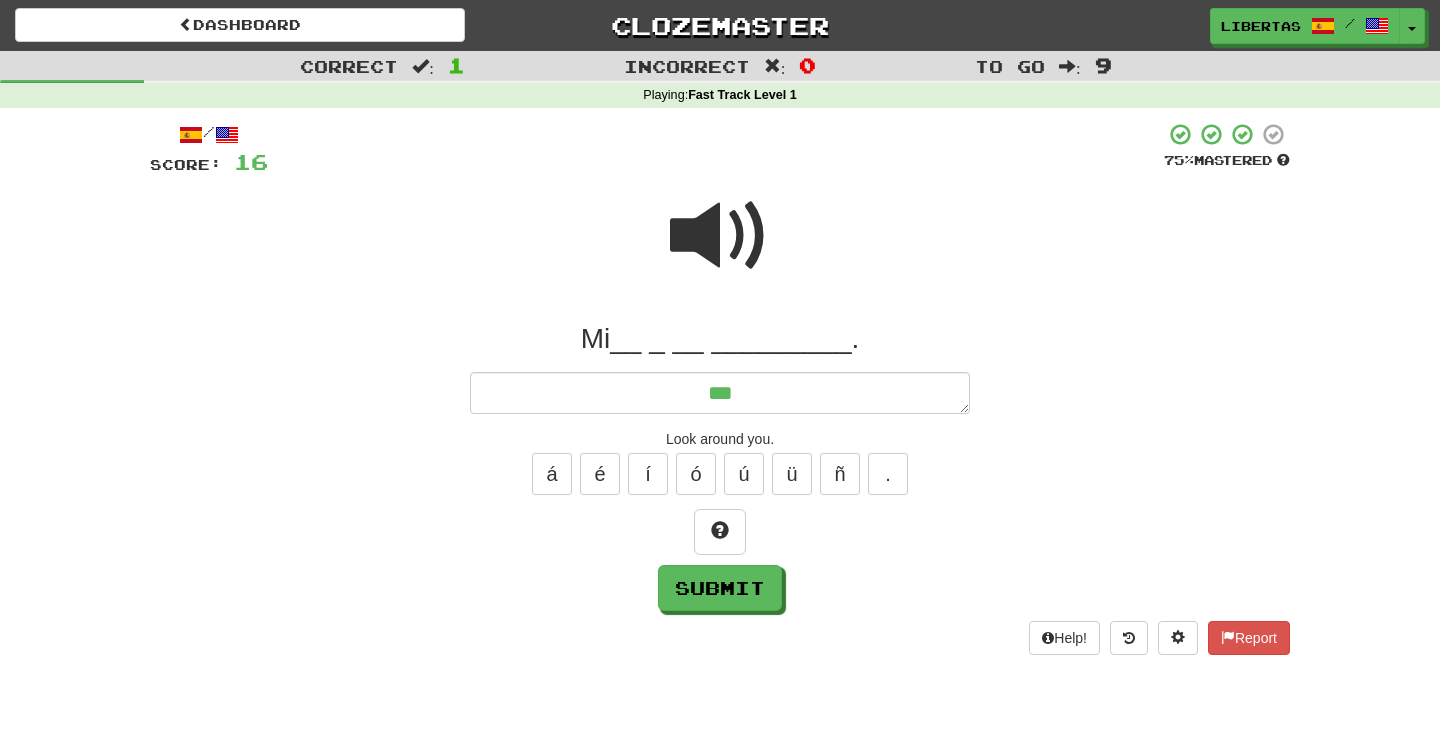type on "*" 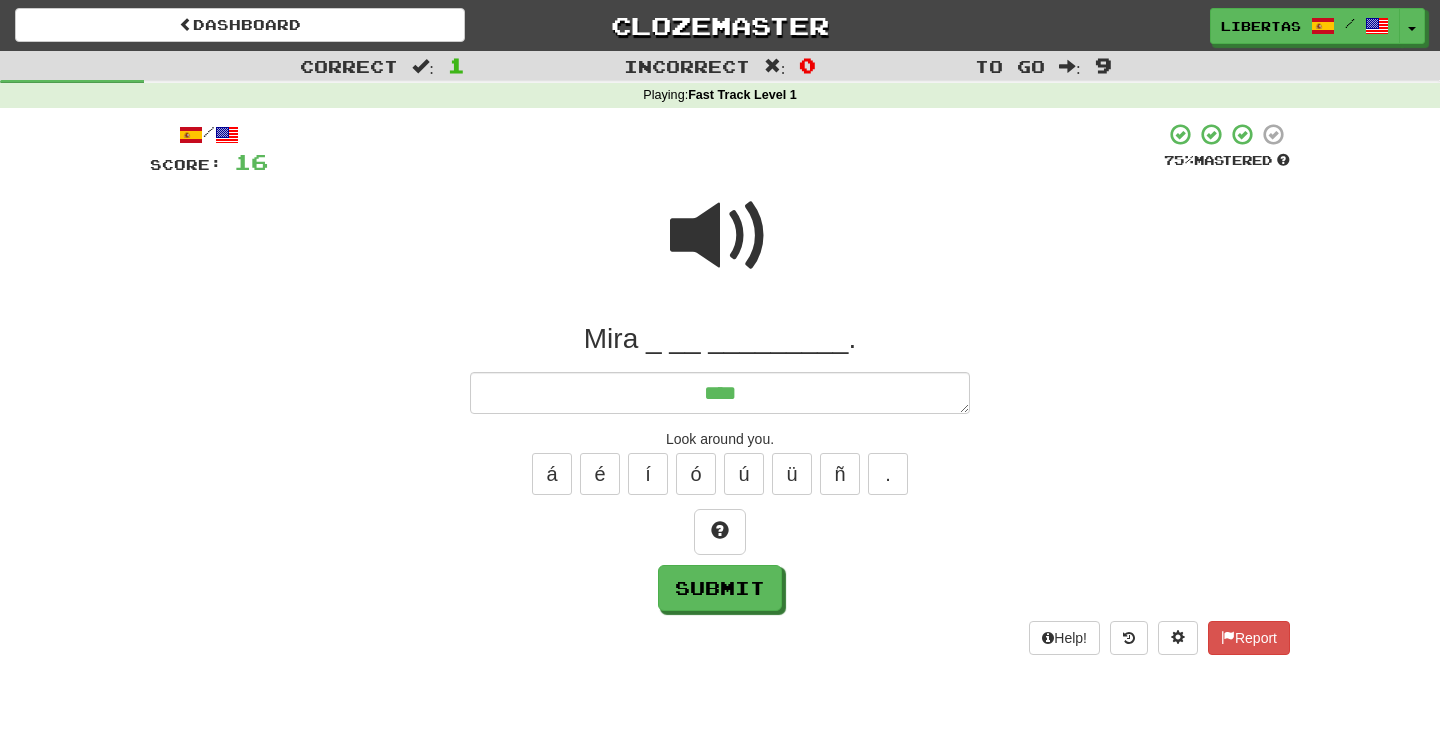 type on "*" 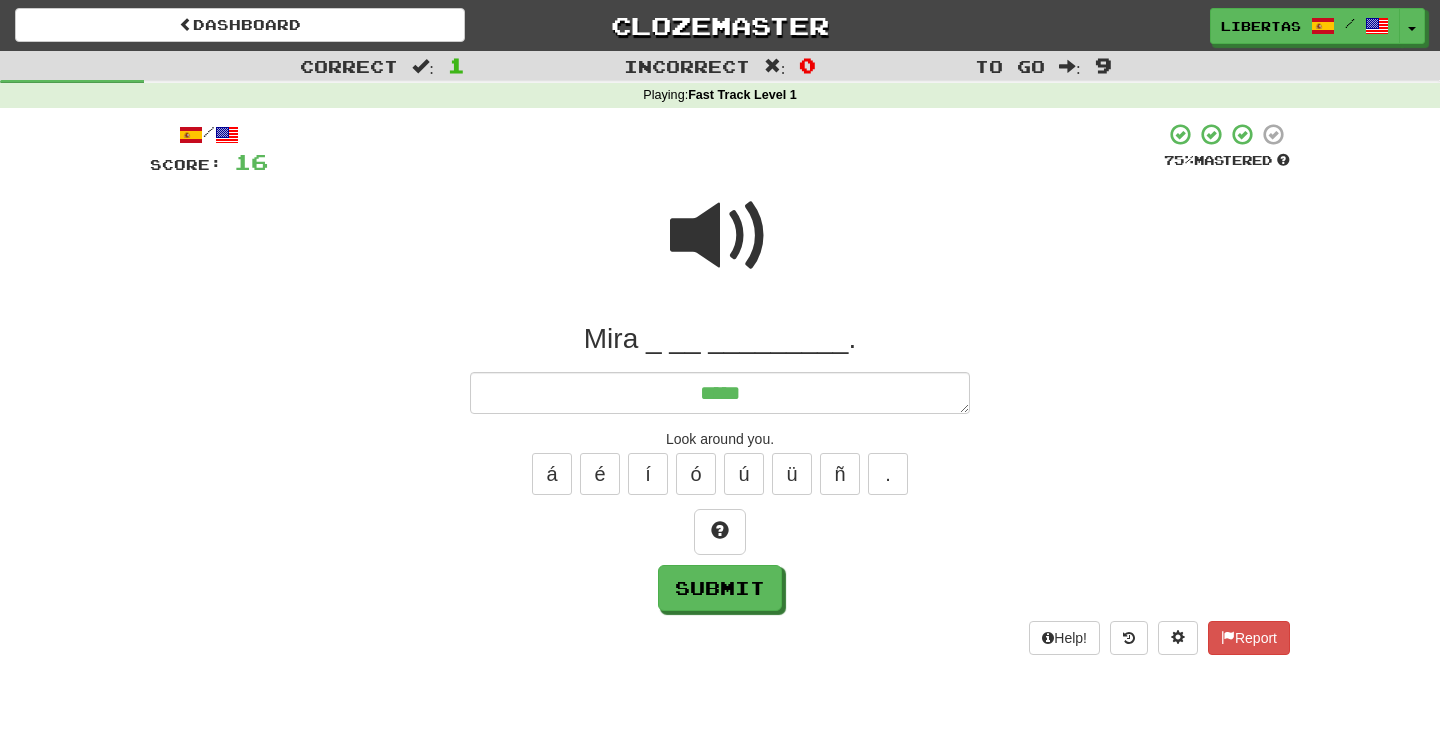 type on "*" 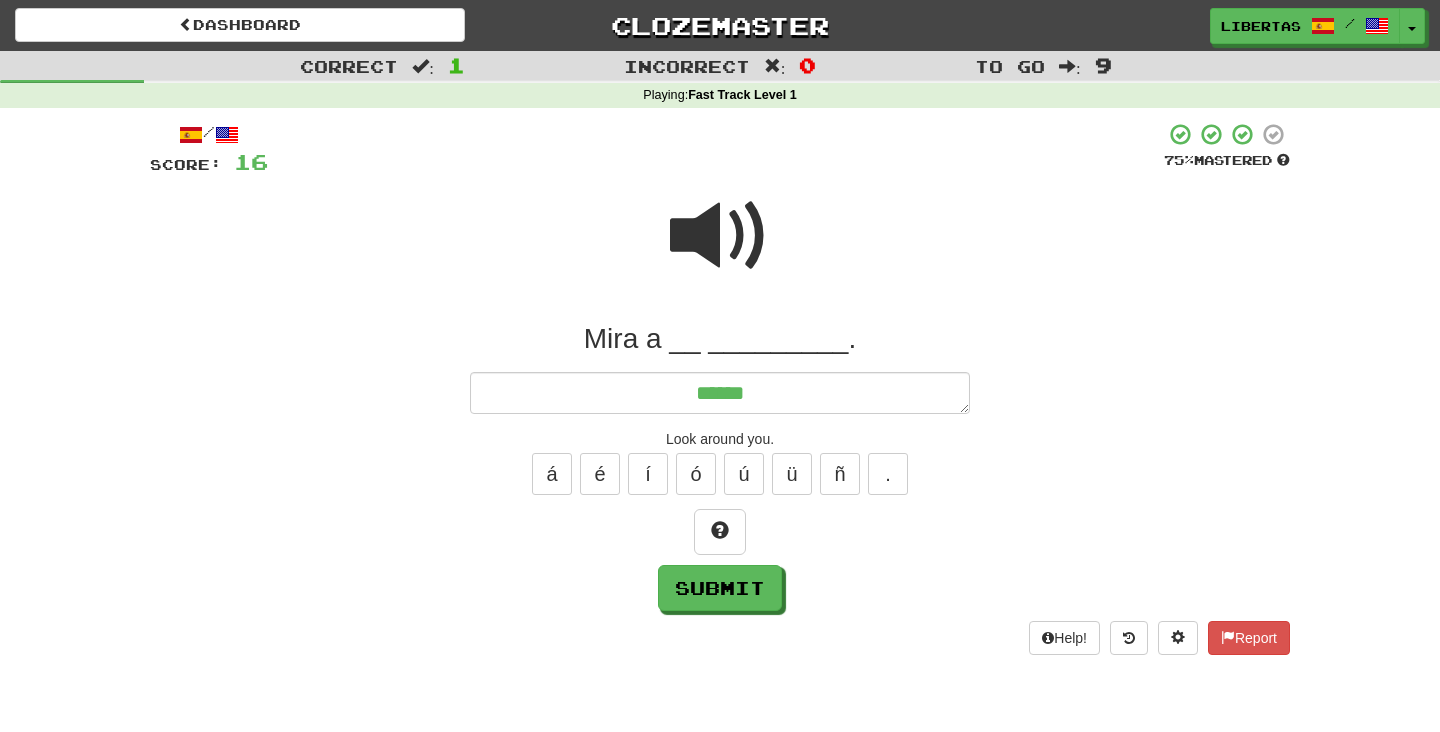 type on "*" 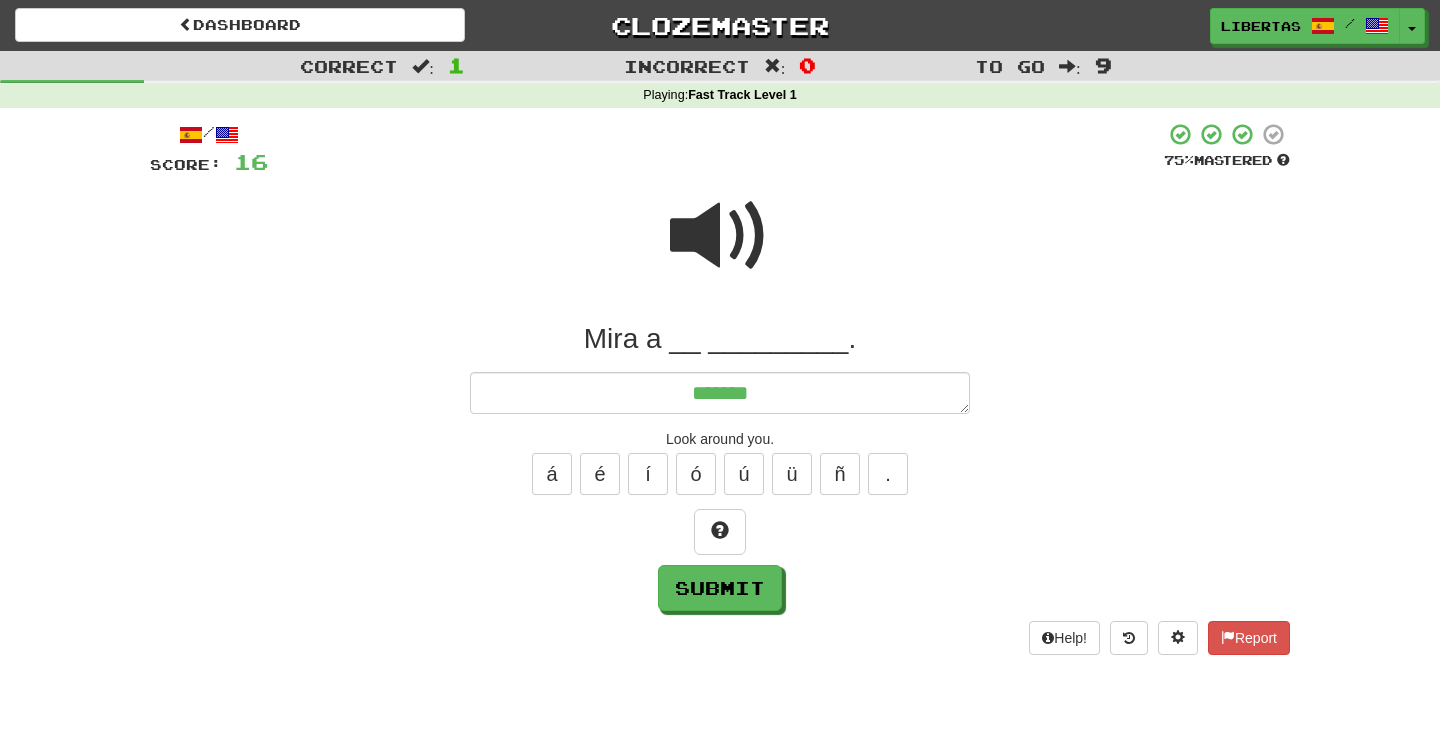 type on "*" 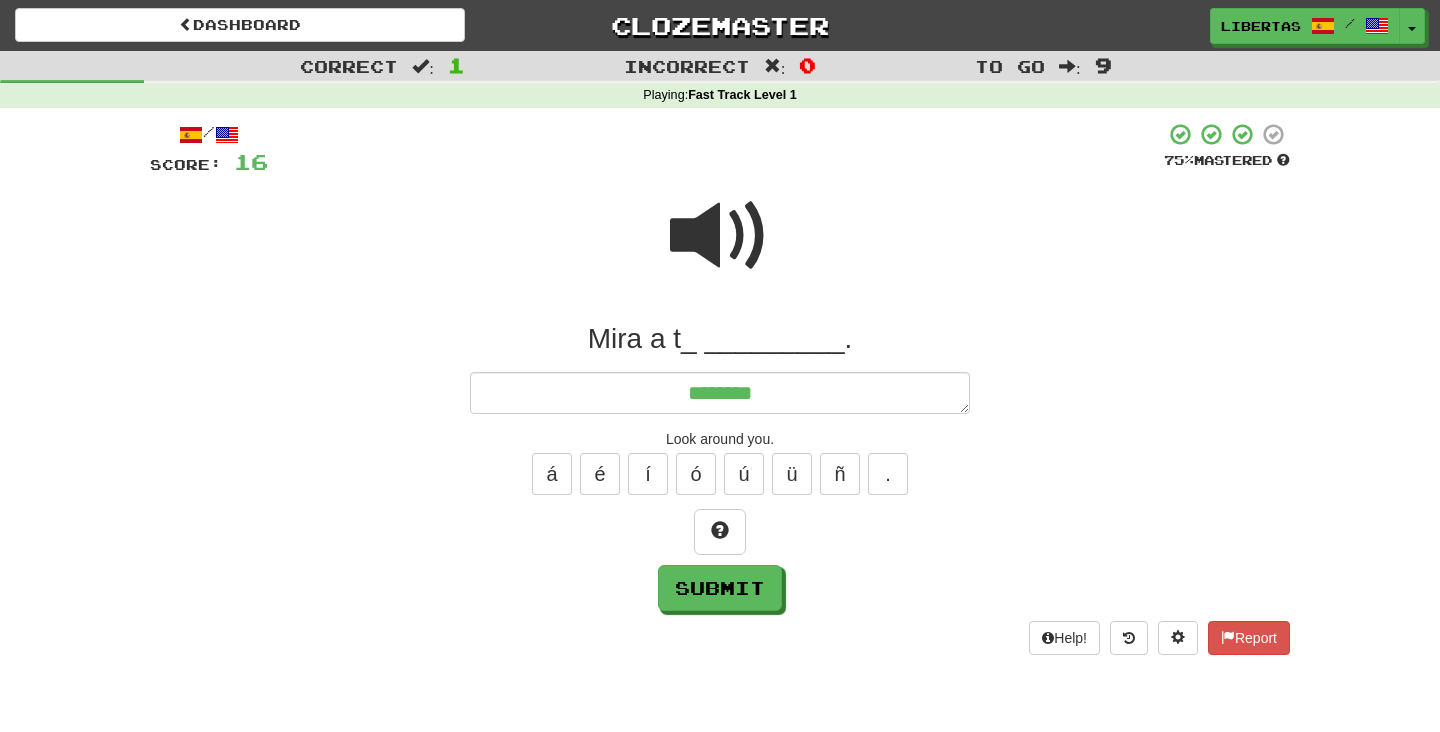 type on "*" 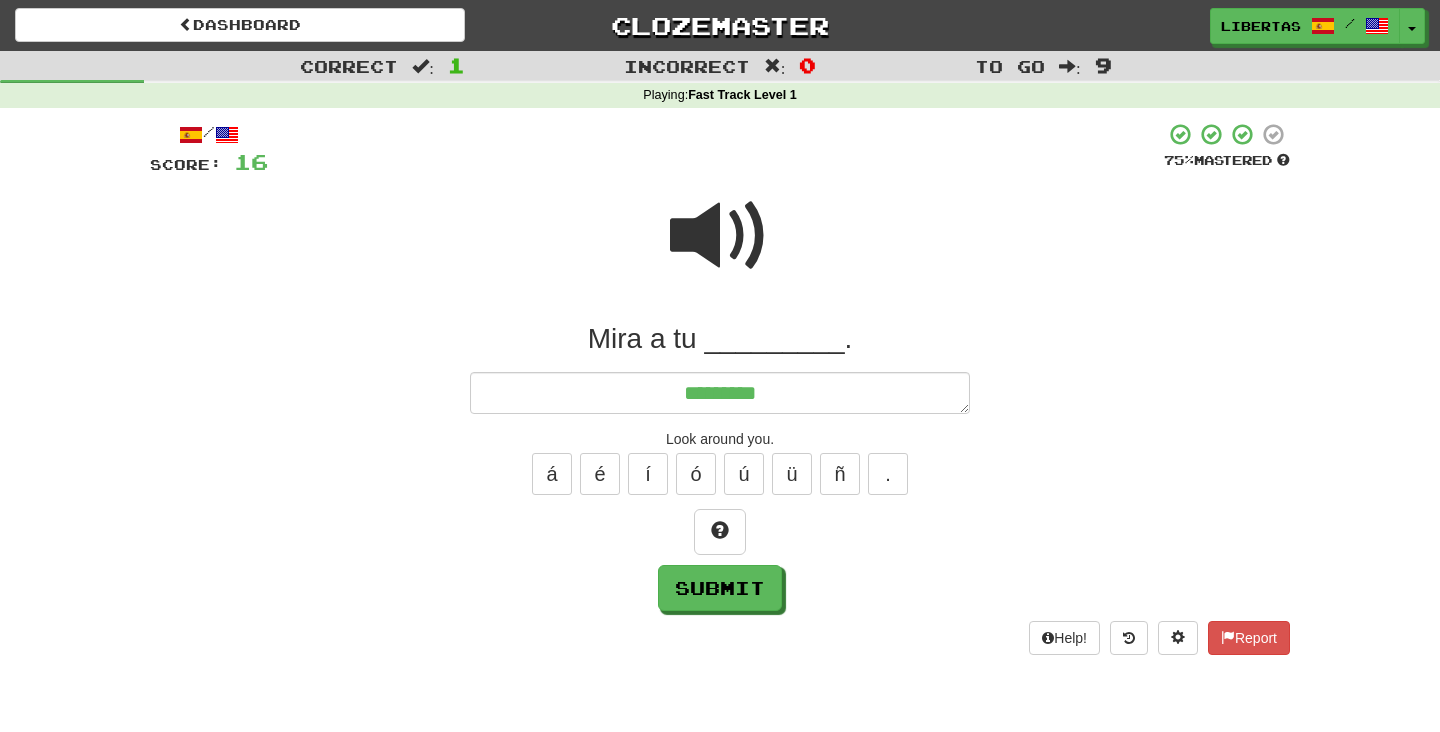 type on "*" 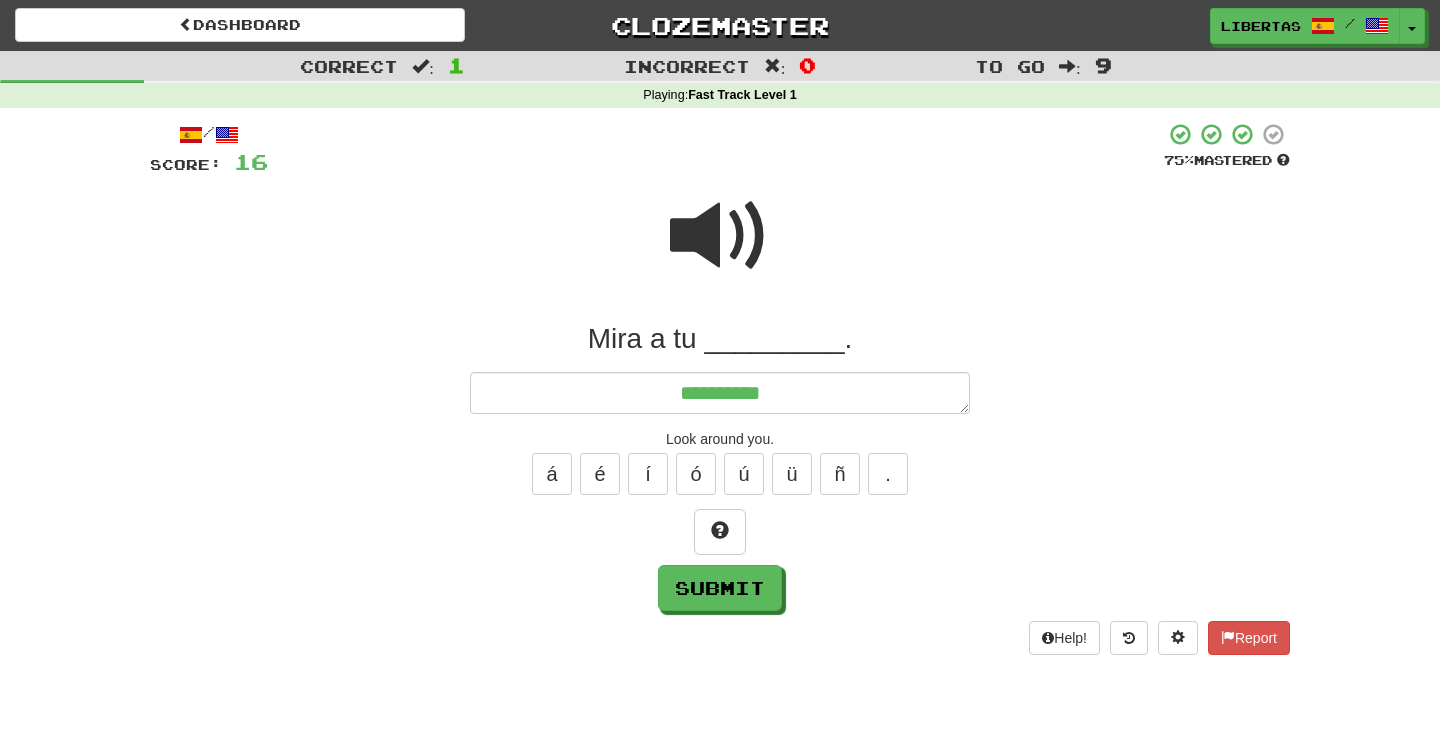 type on "*" 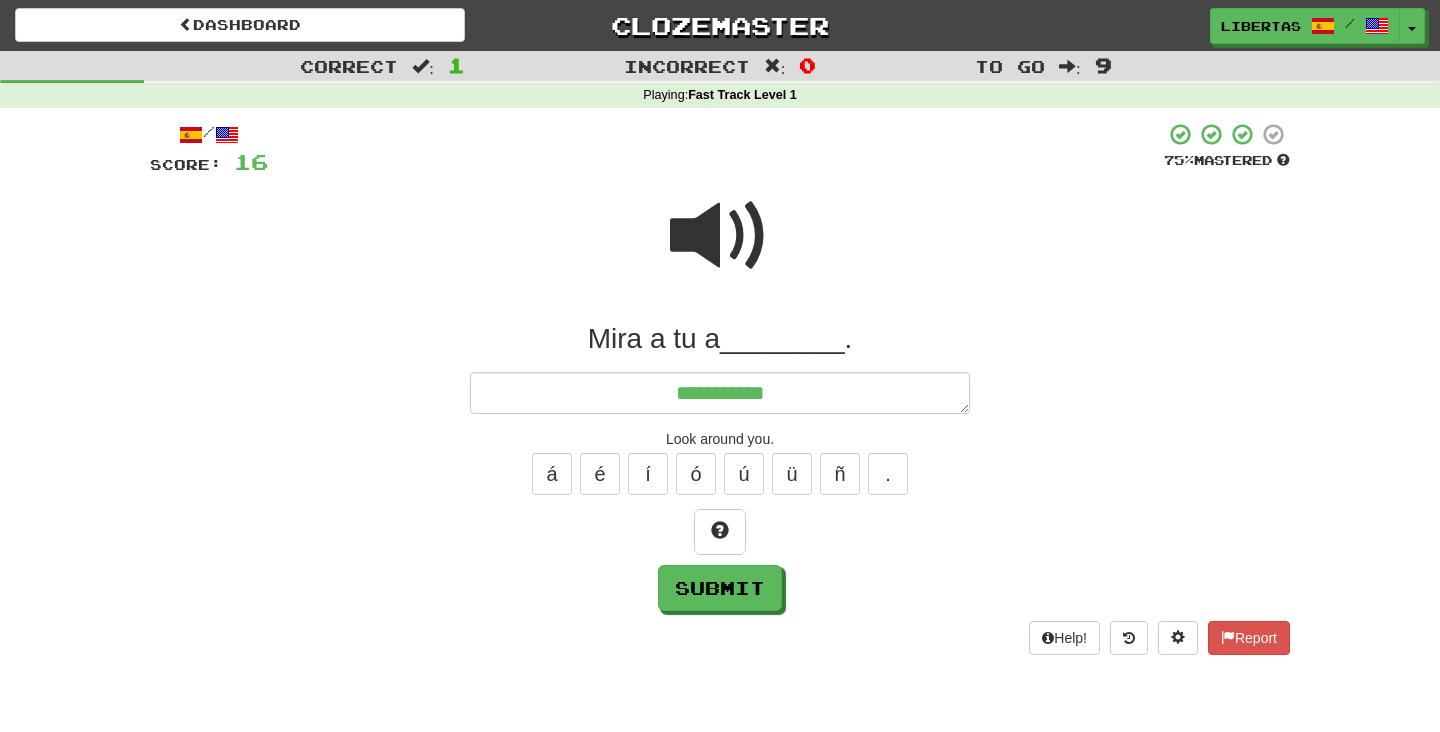 type on "*" 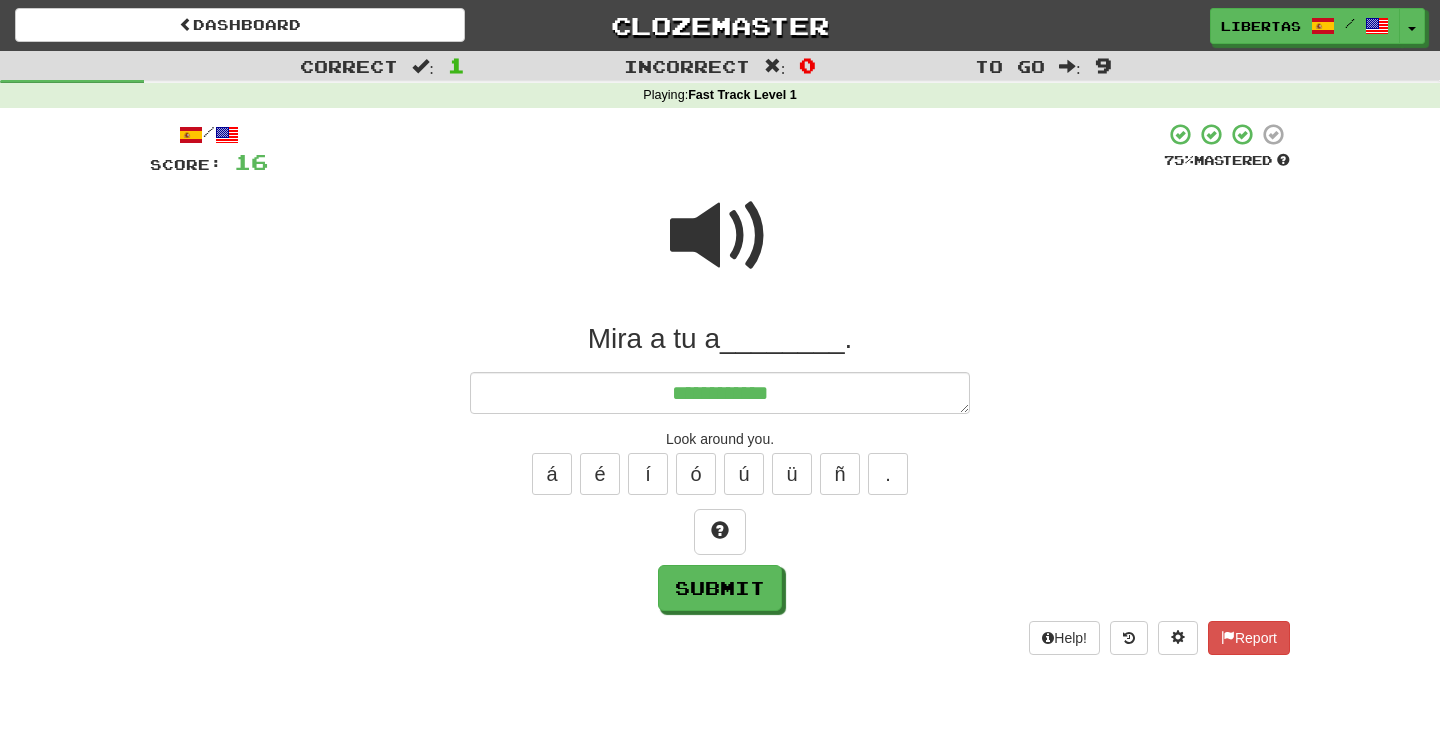 type on "*" 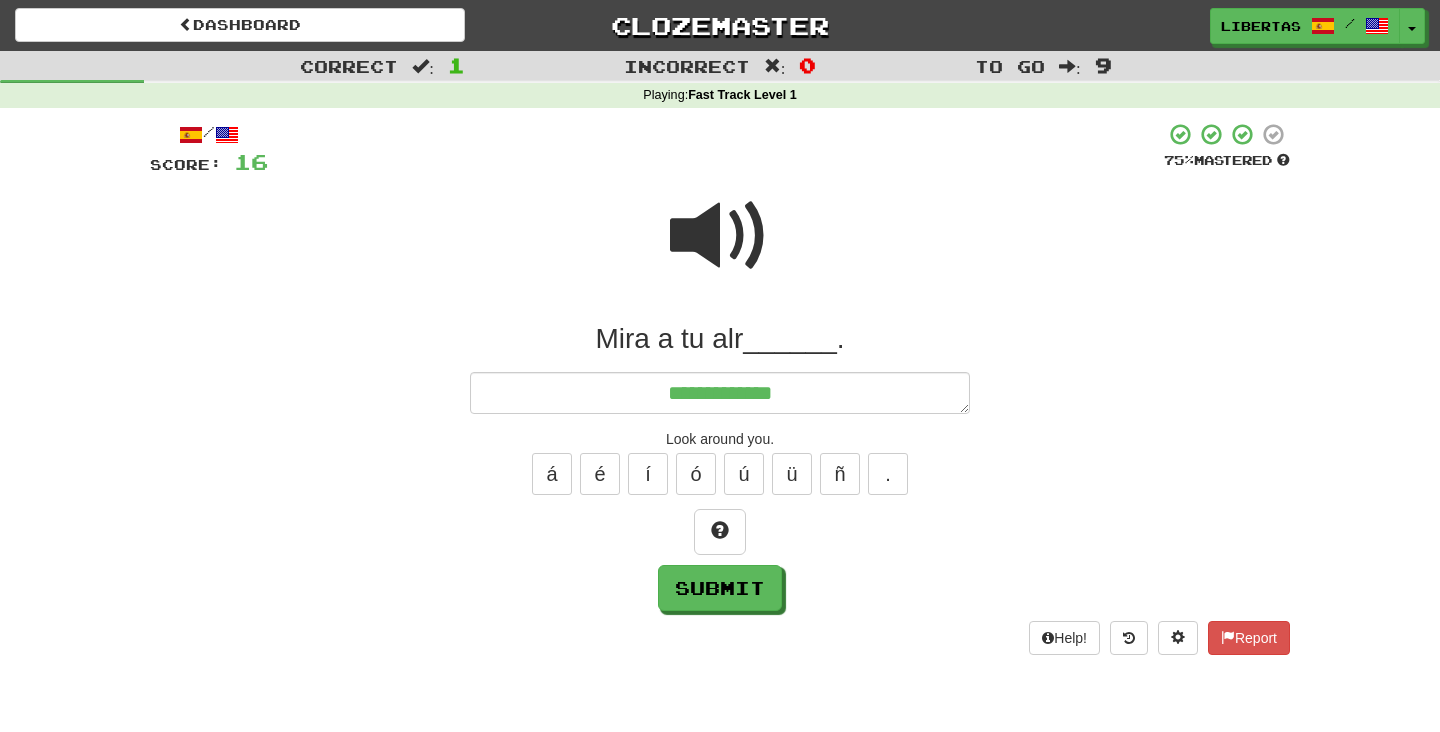 type on "*" 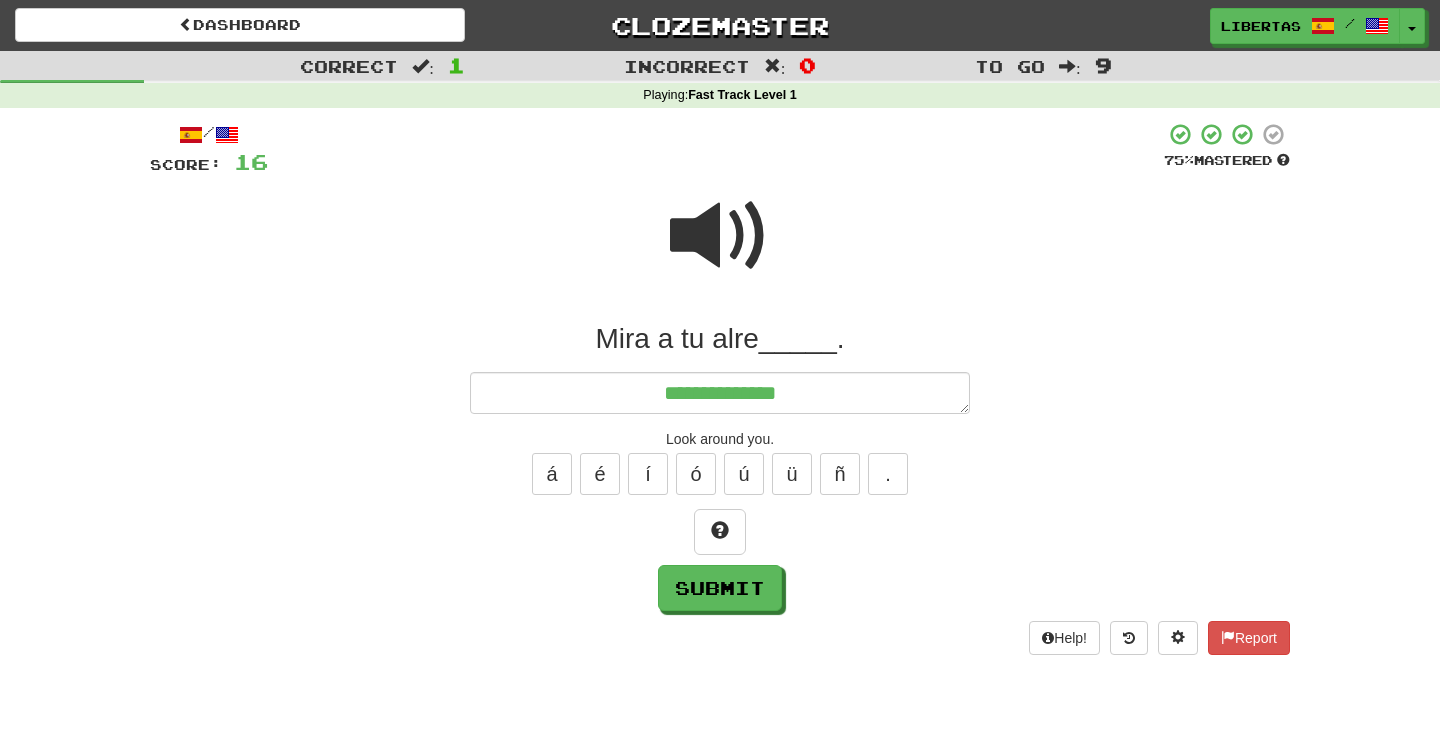 type on "*" 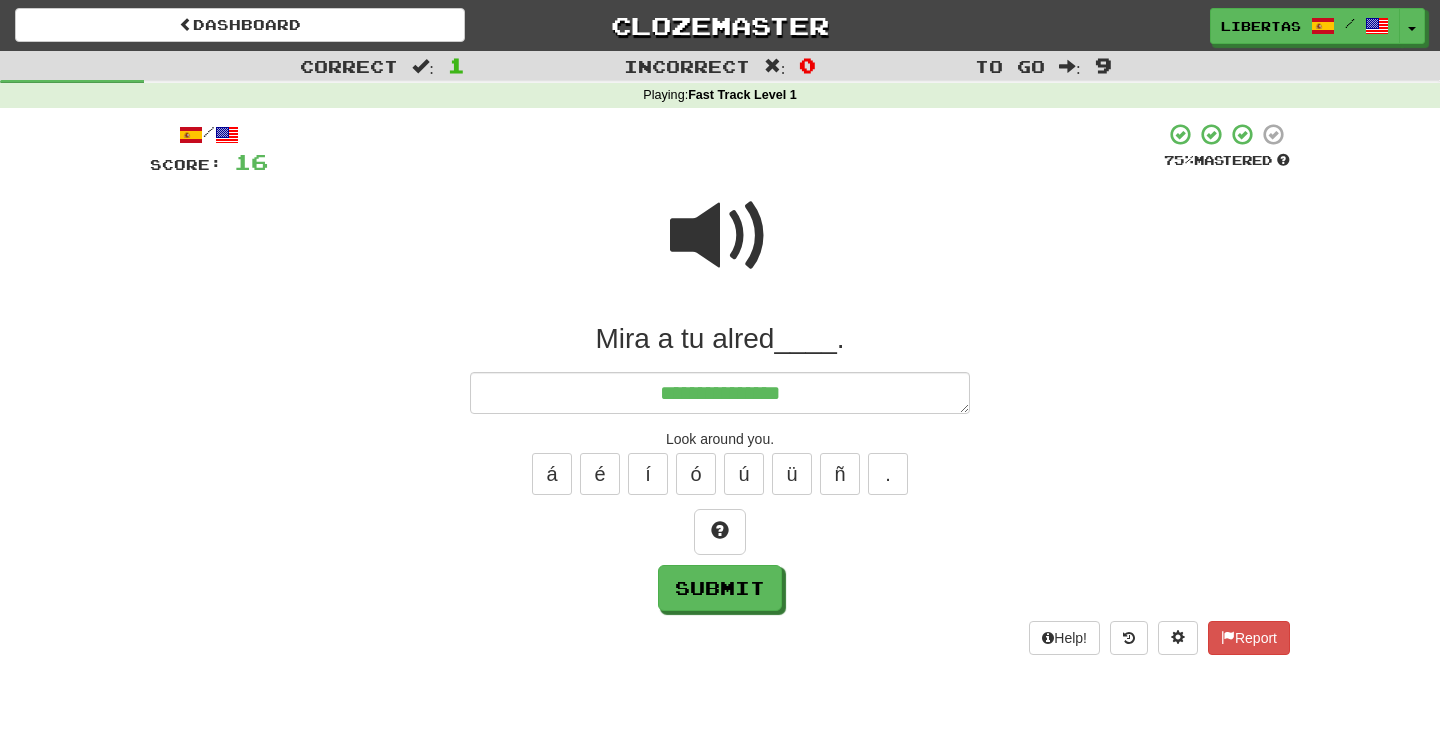 type on "*" 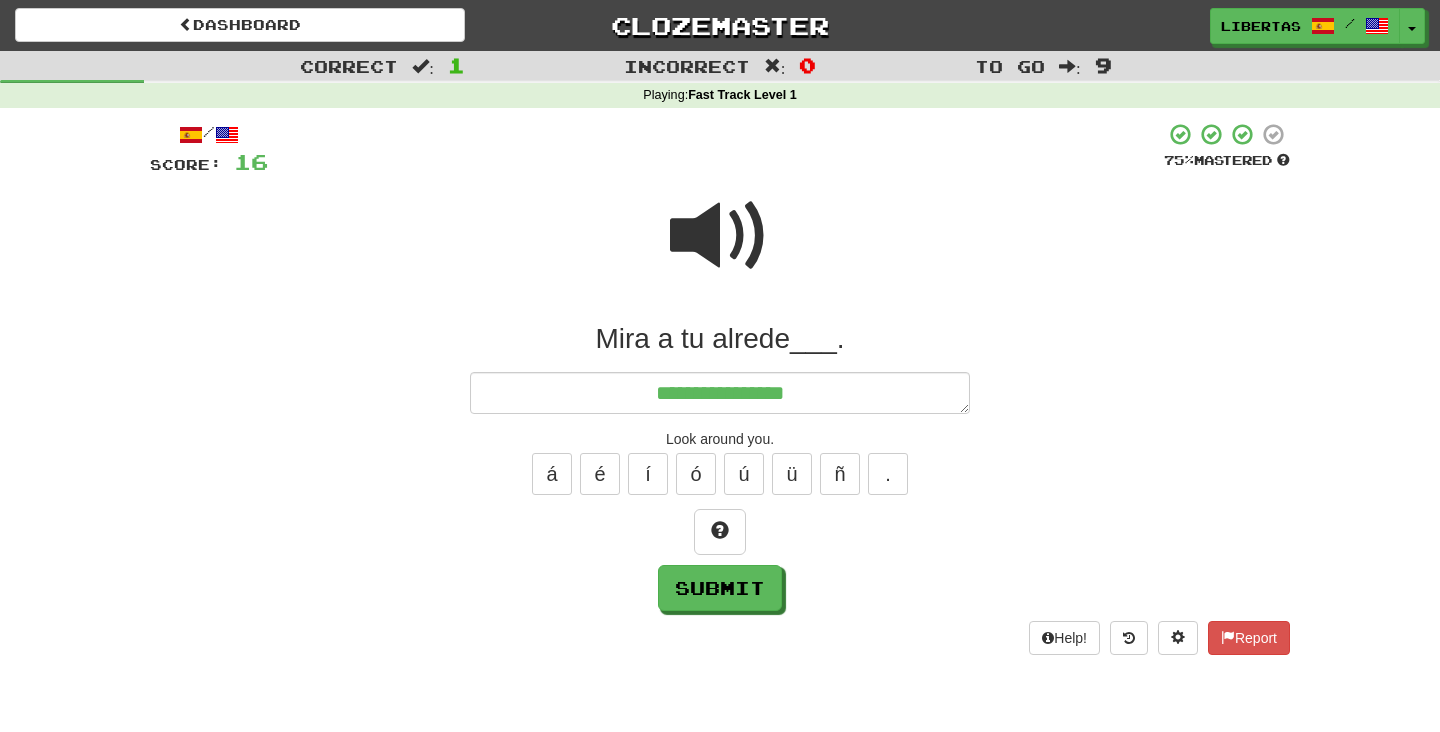 type on "*" 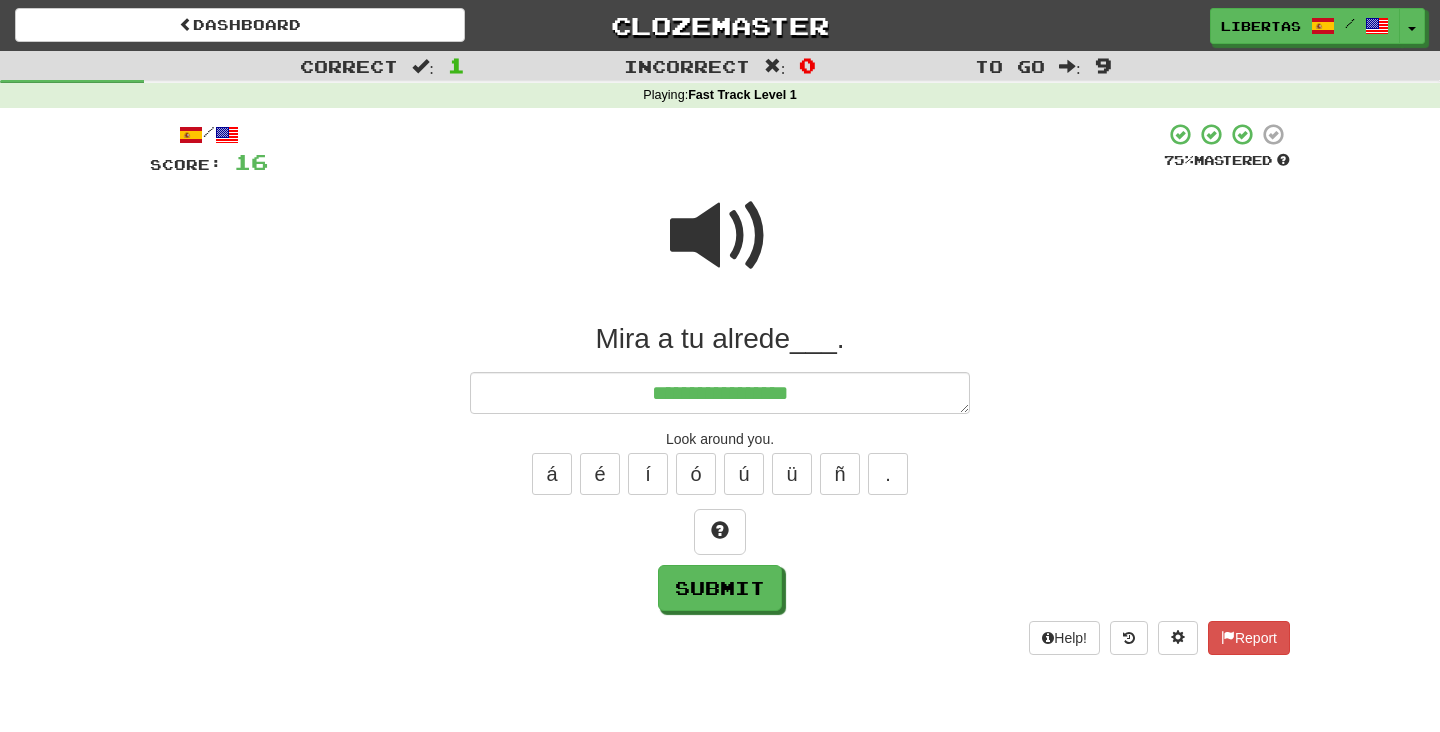 type on "*" 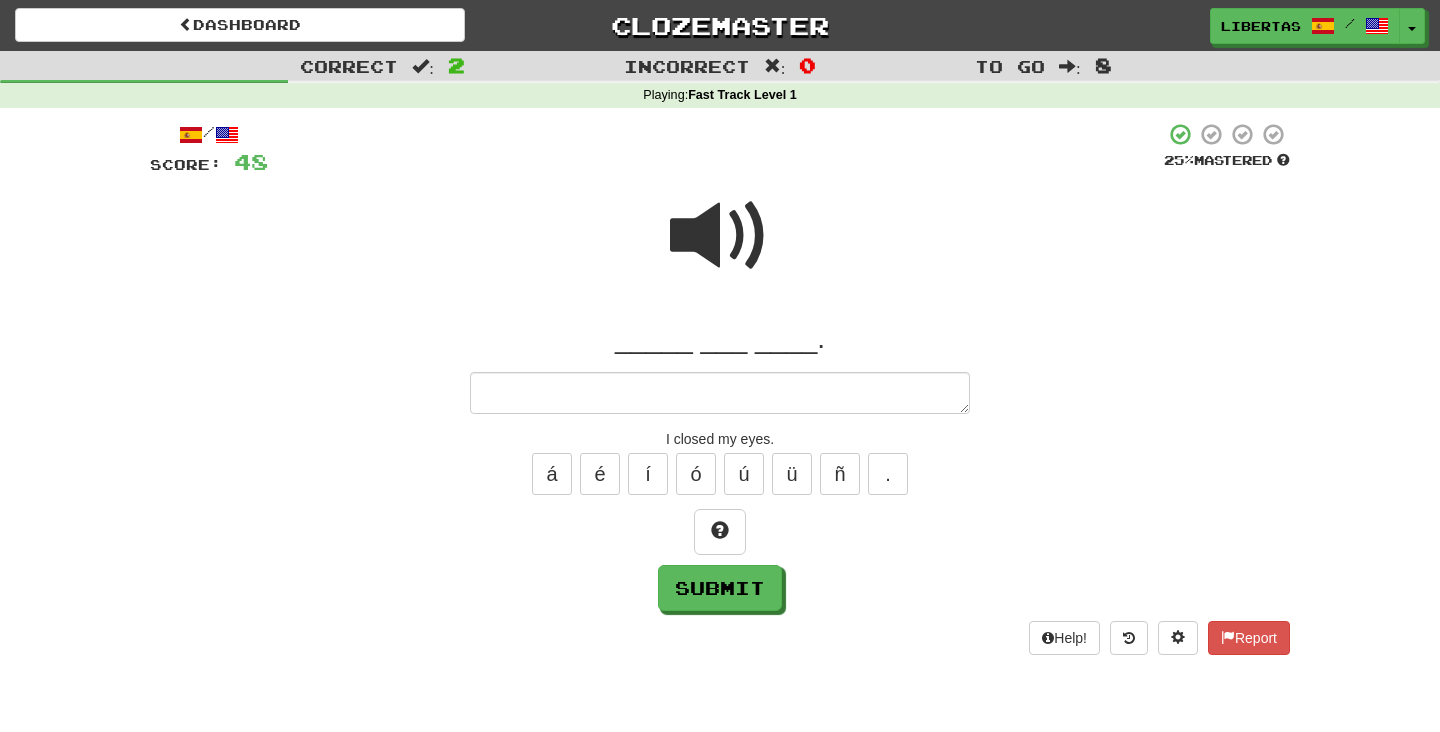 type on "*" 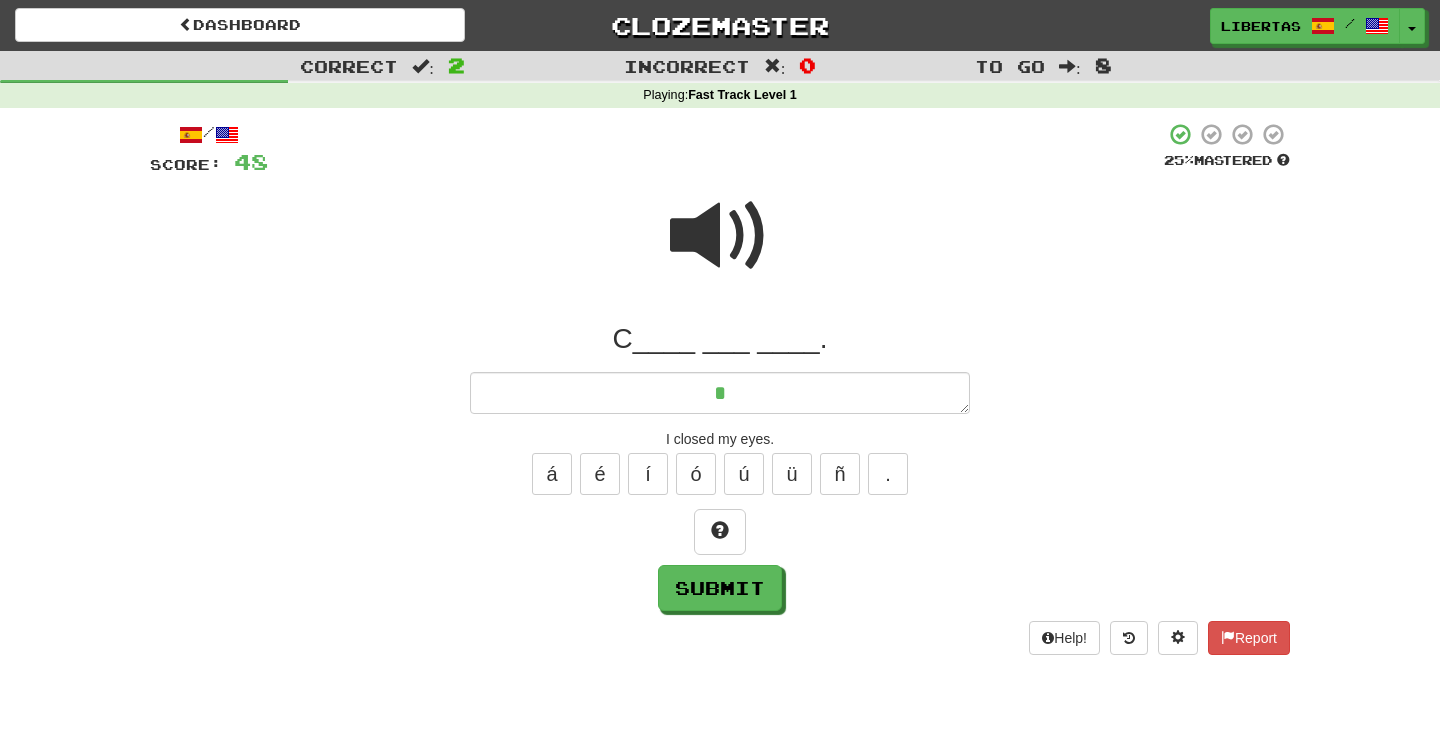type on "*" 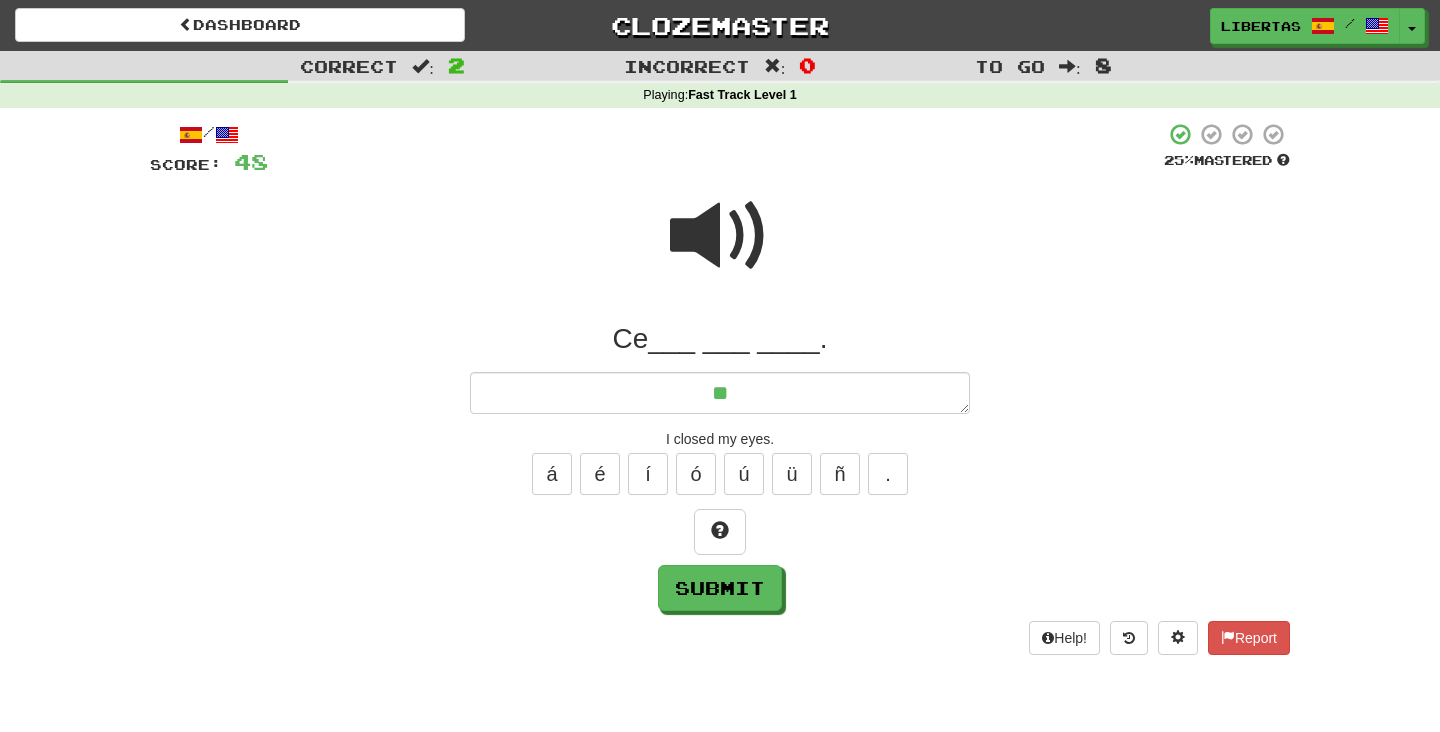 type on "*" 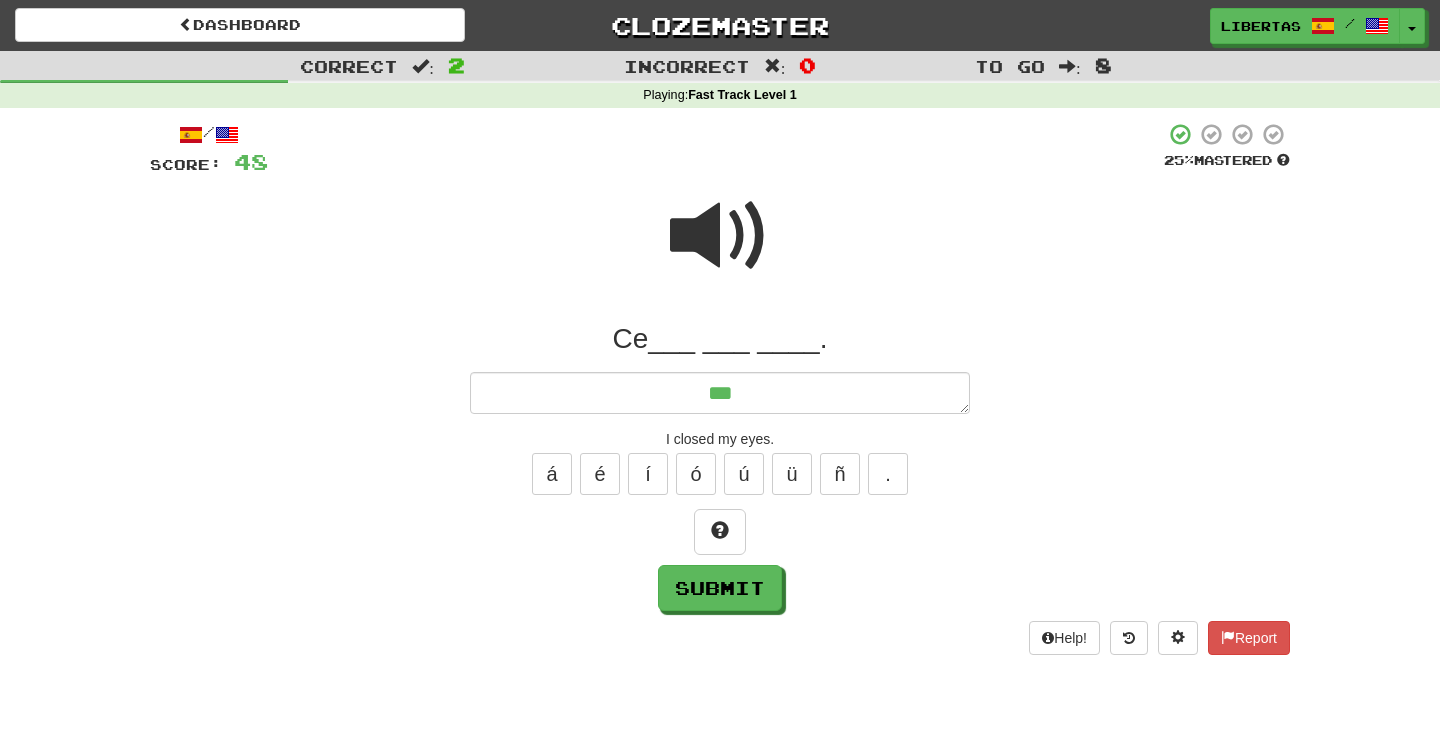 type on "*" 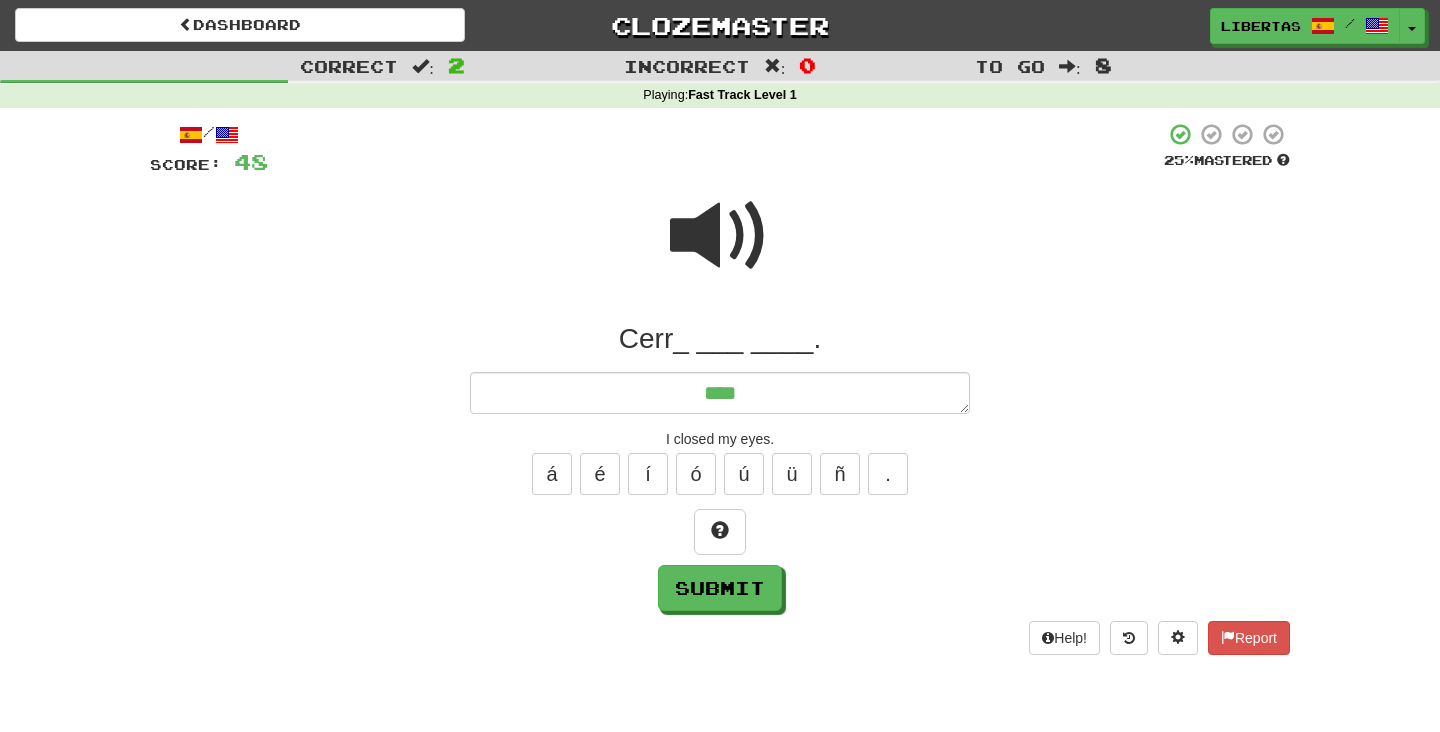 type on "*****" 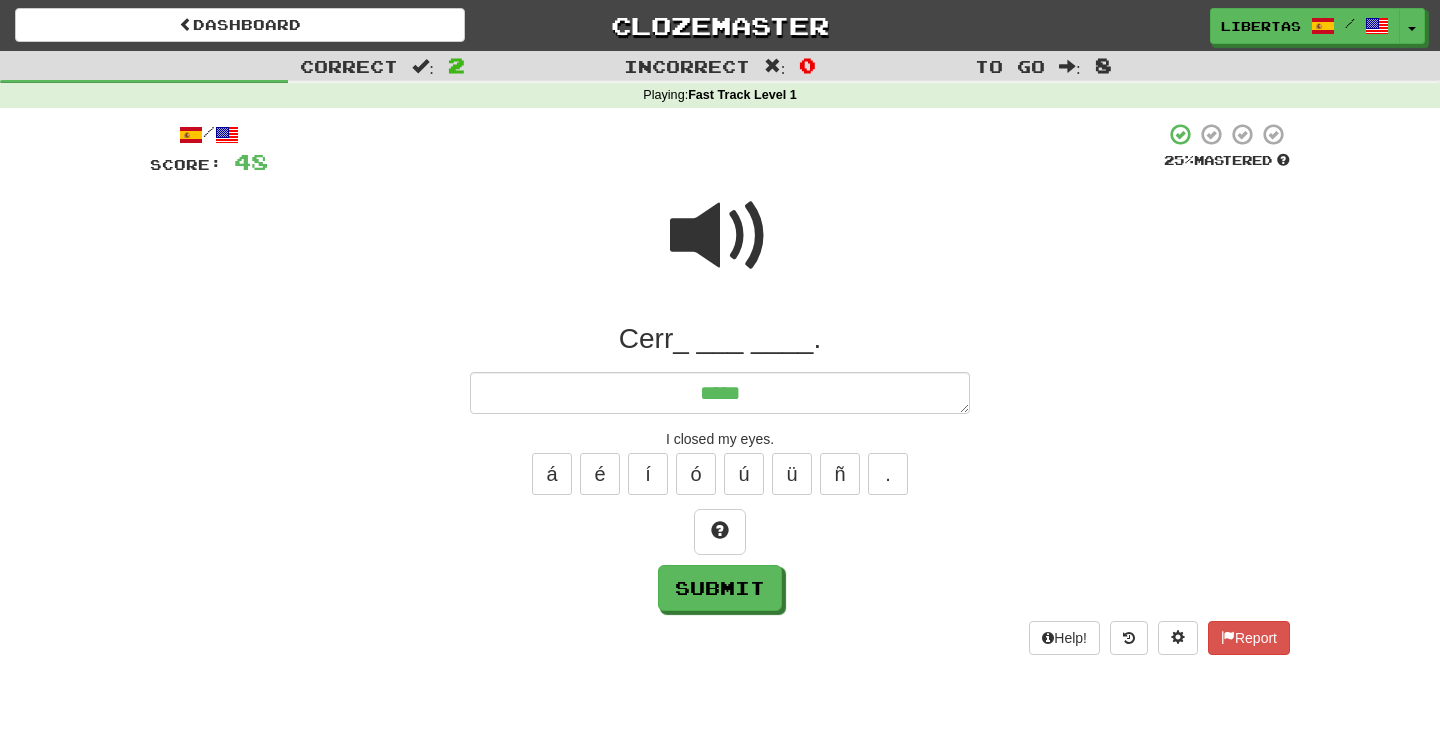 type on "*" 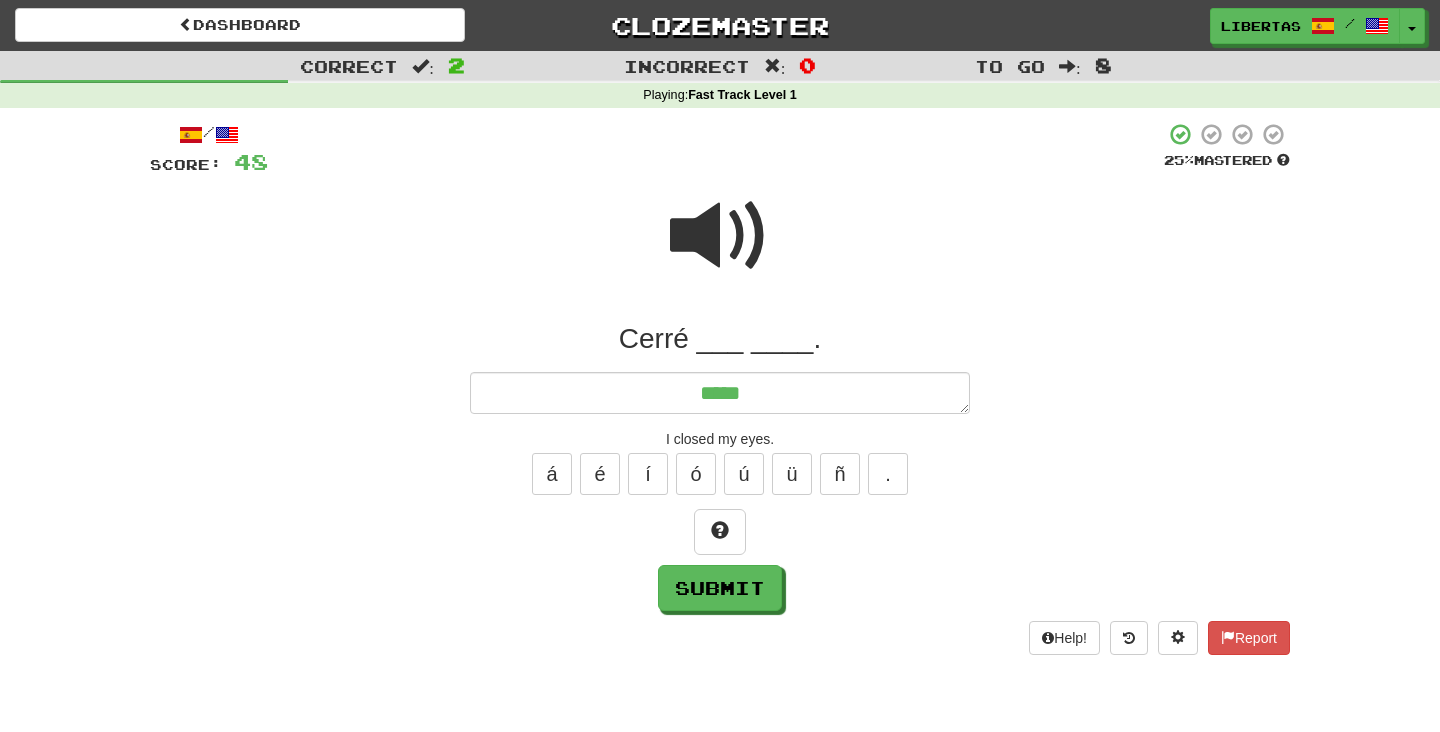 type on "*" 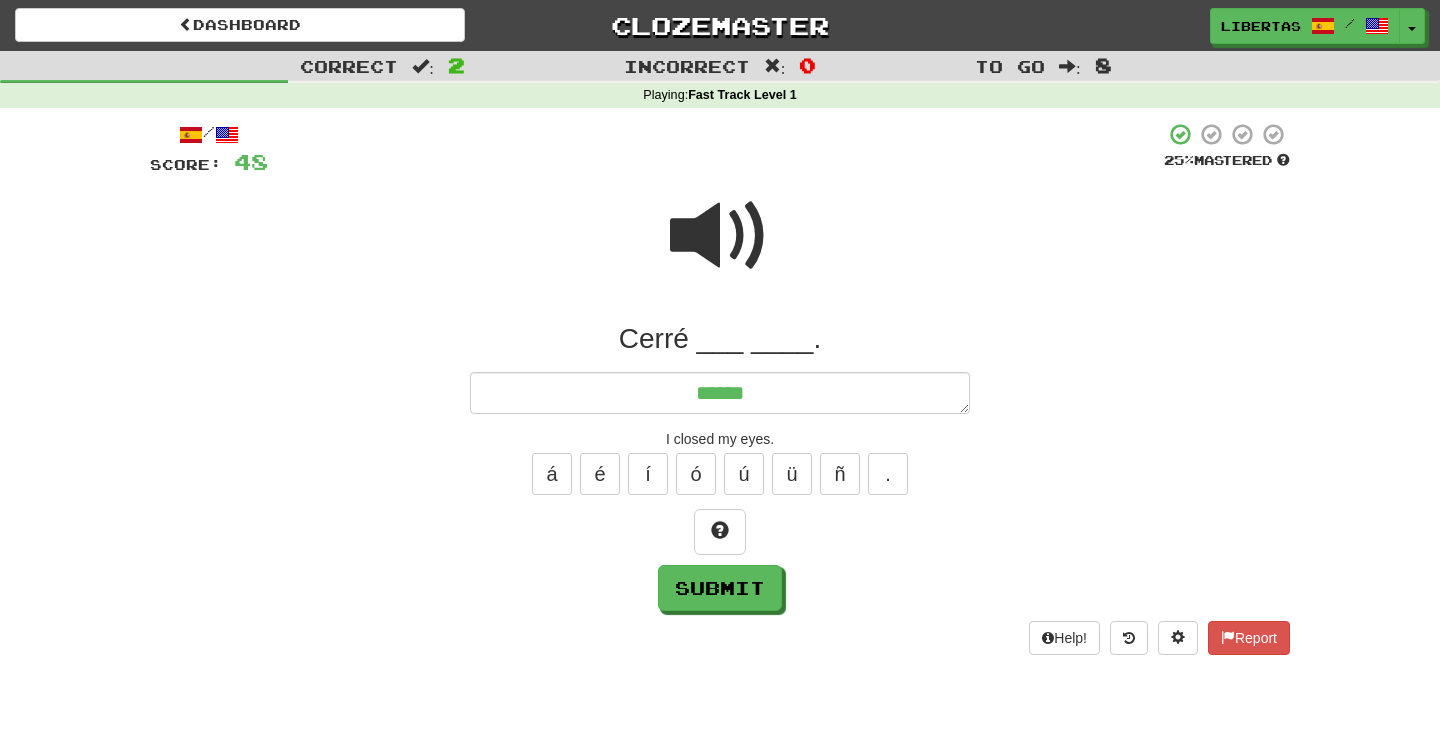type on "*" 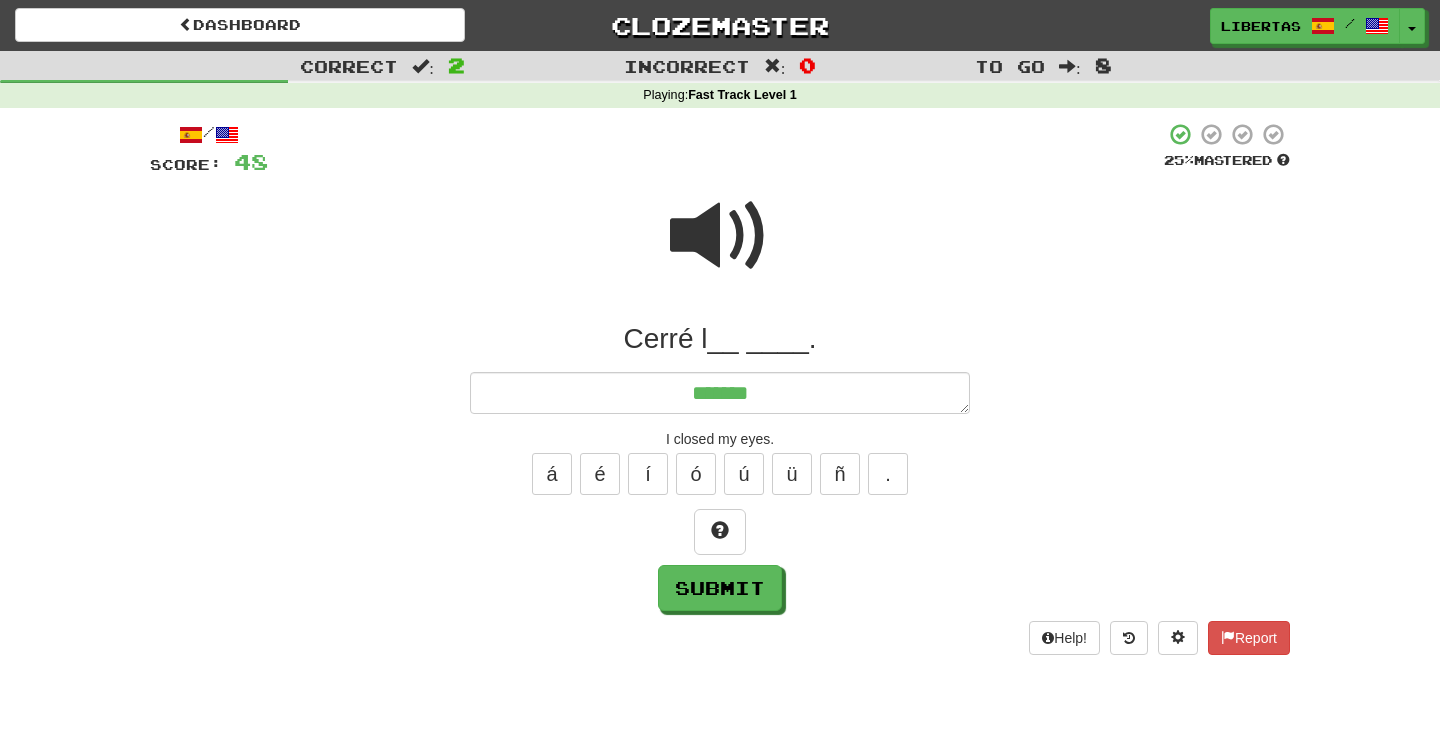 type on "*" 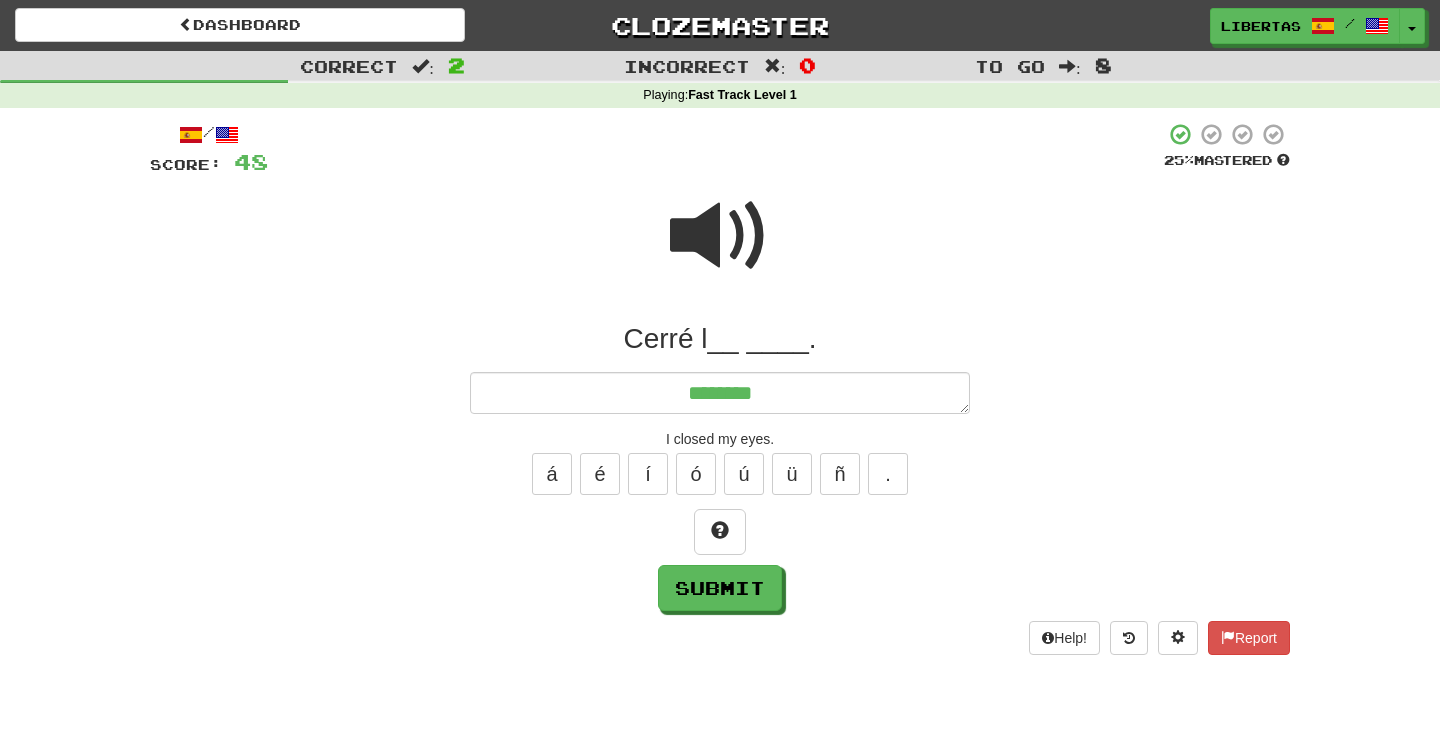 type on "*" 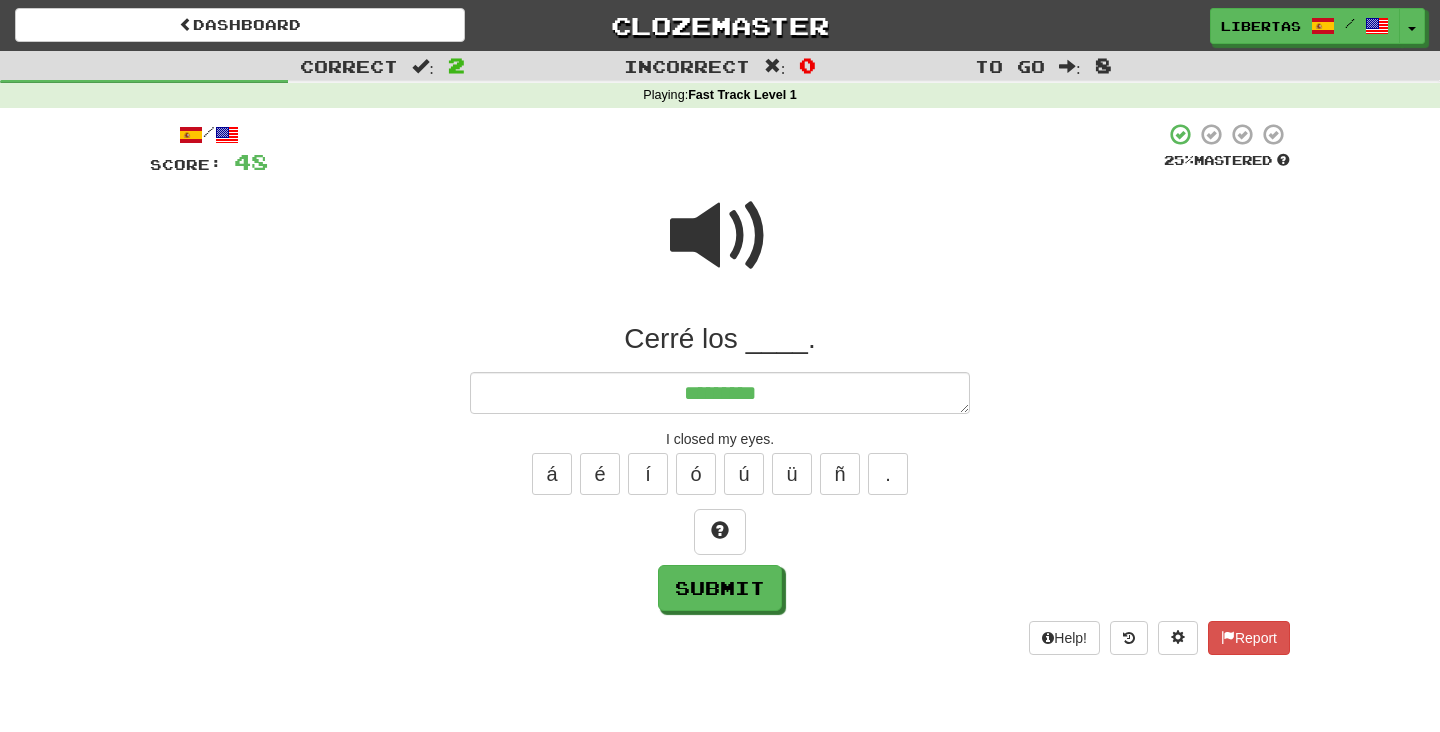 type on "*" 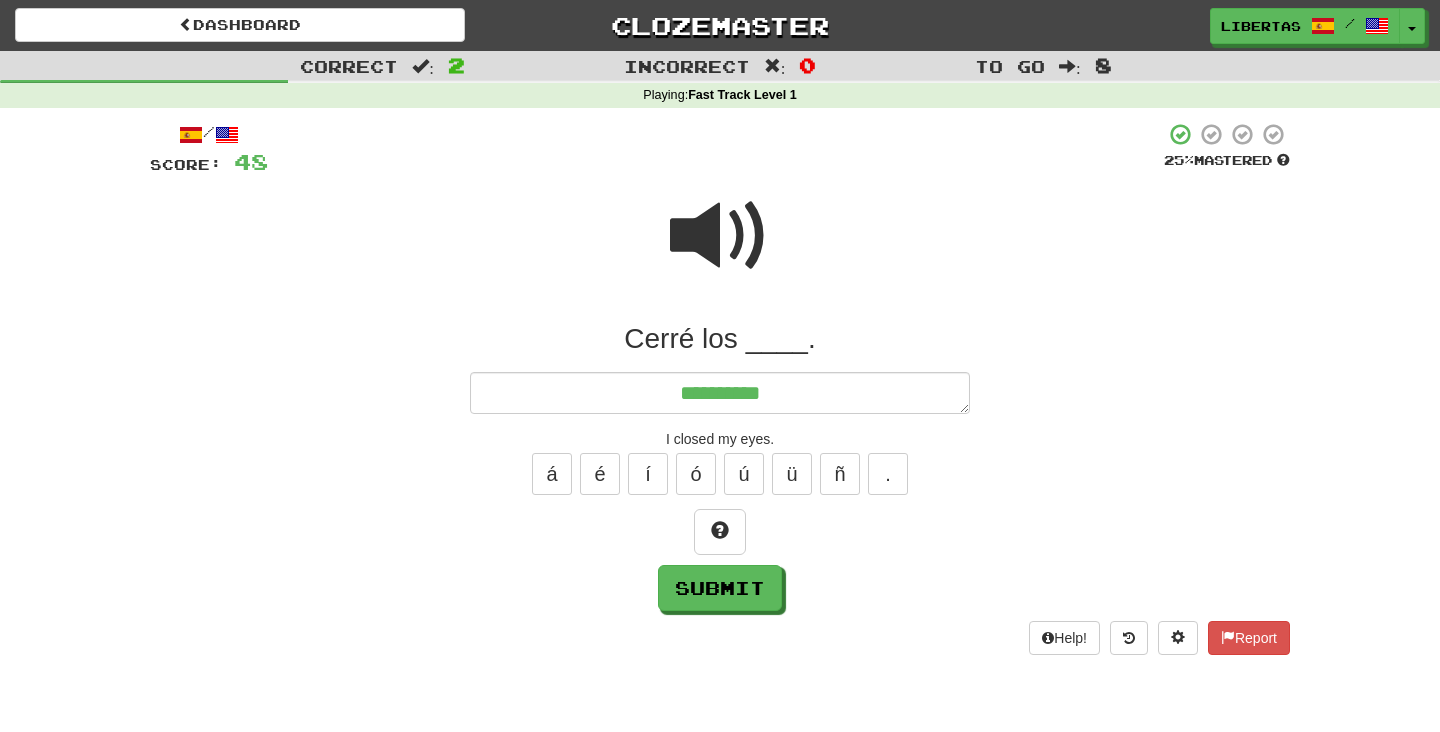 type on "*" 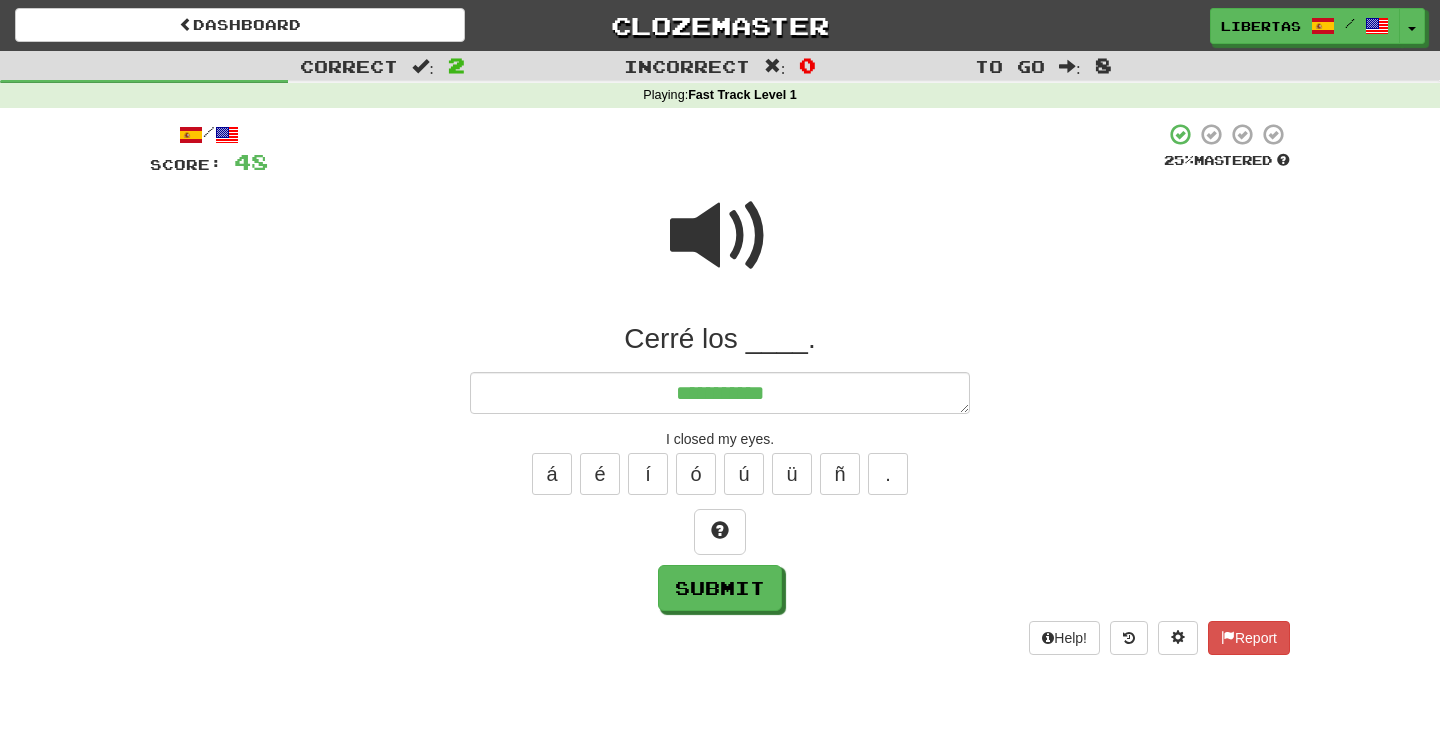 type on "*" 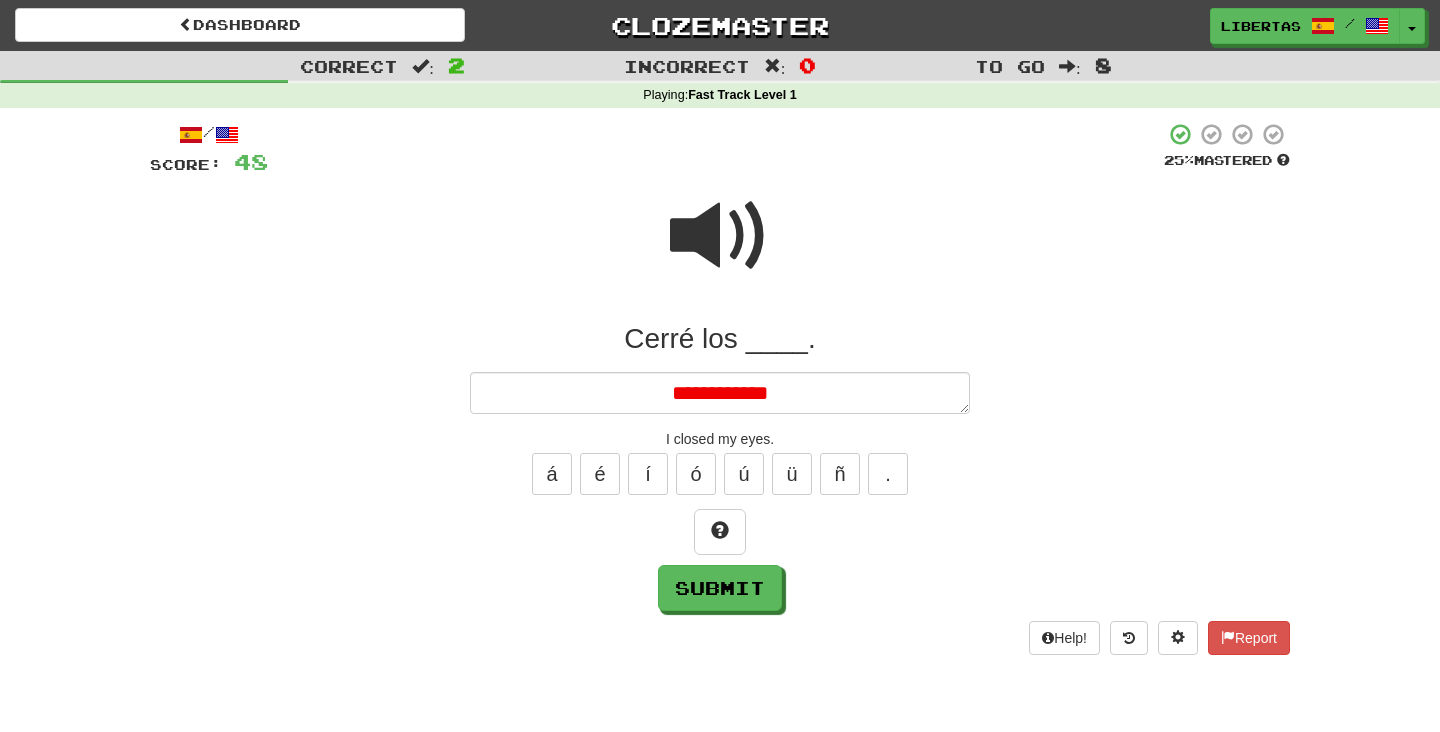 type on "*" 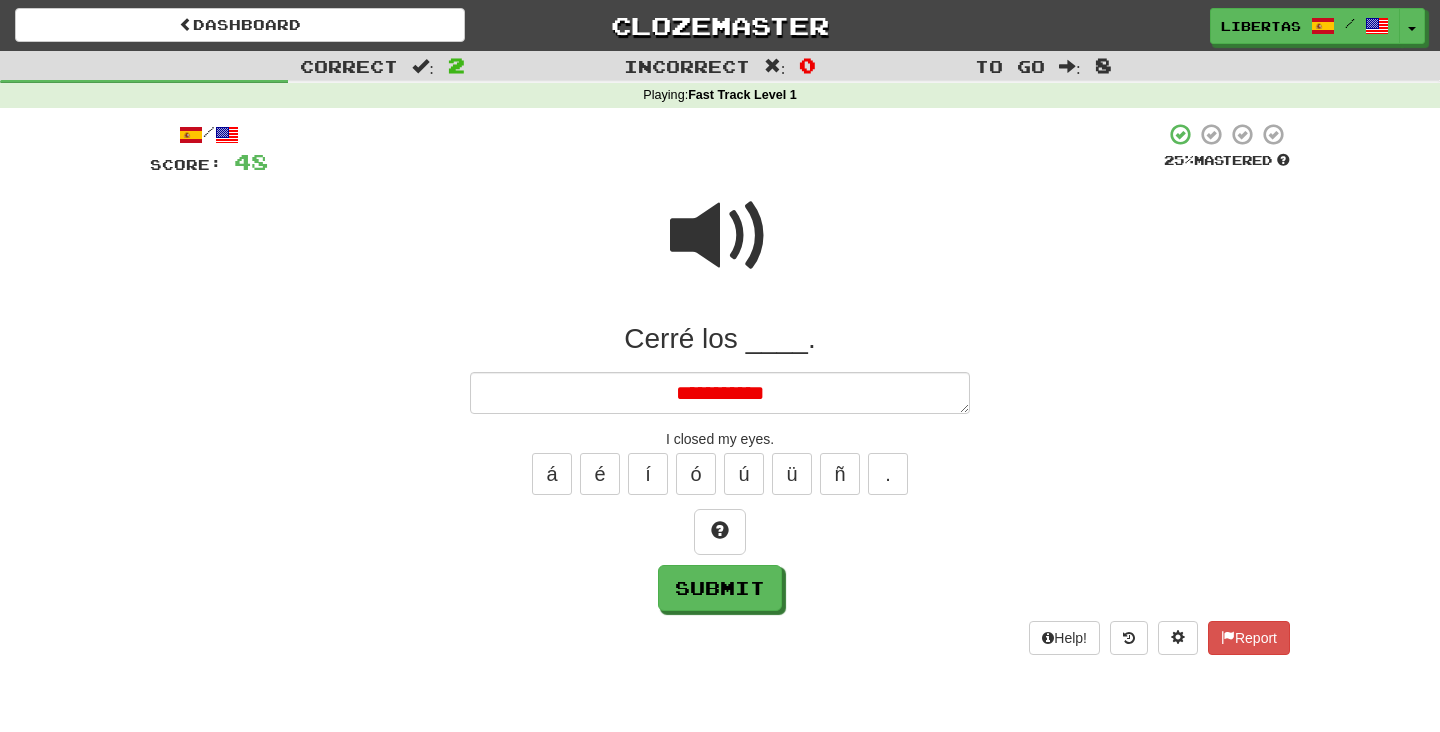 type on "*" 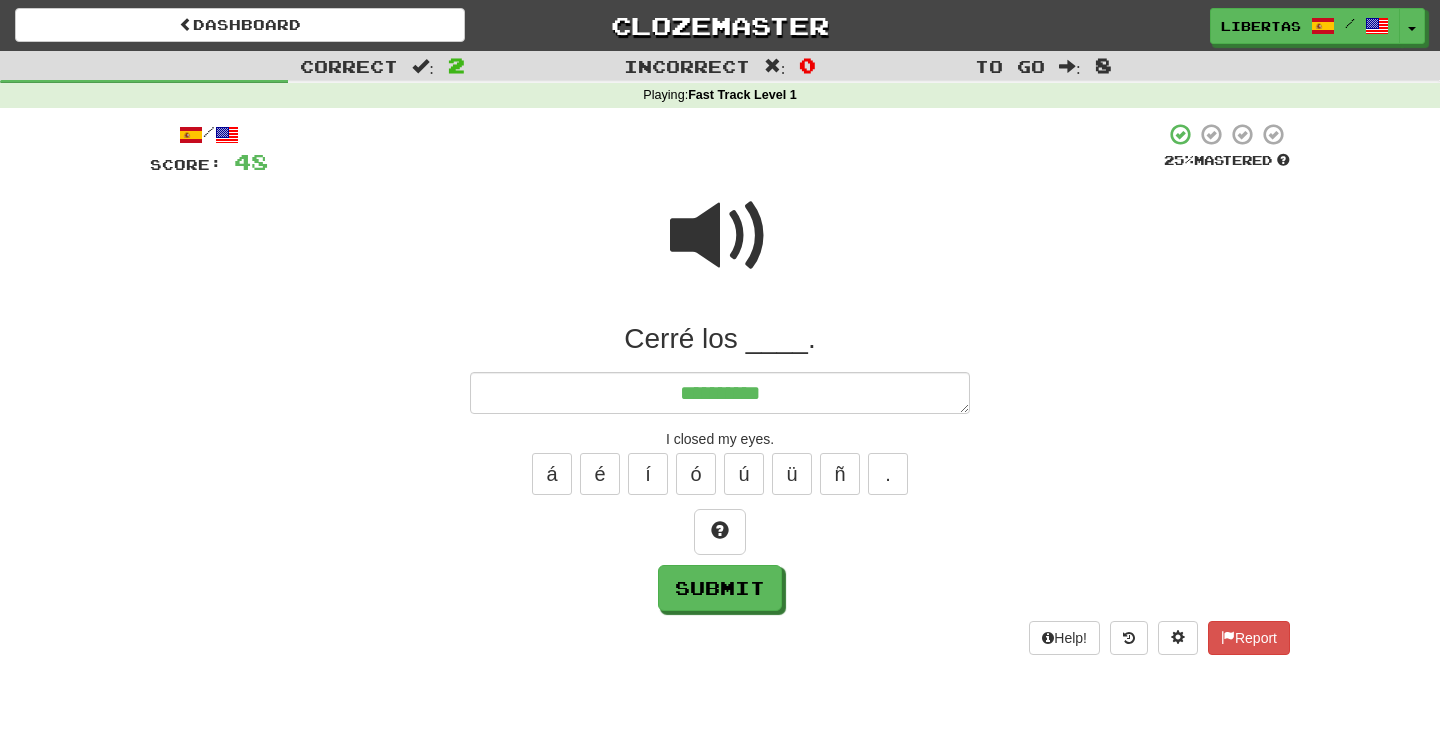 type on "*" 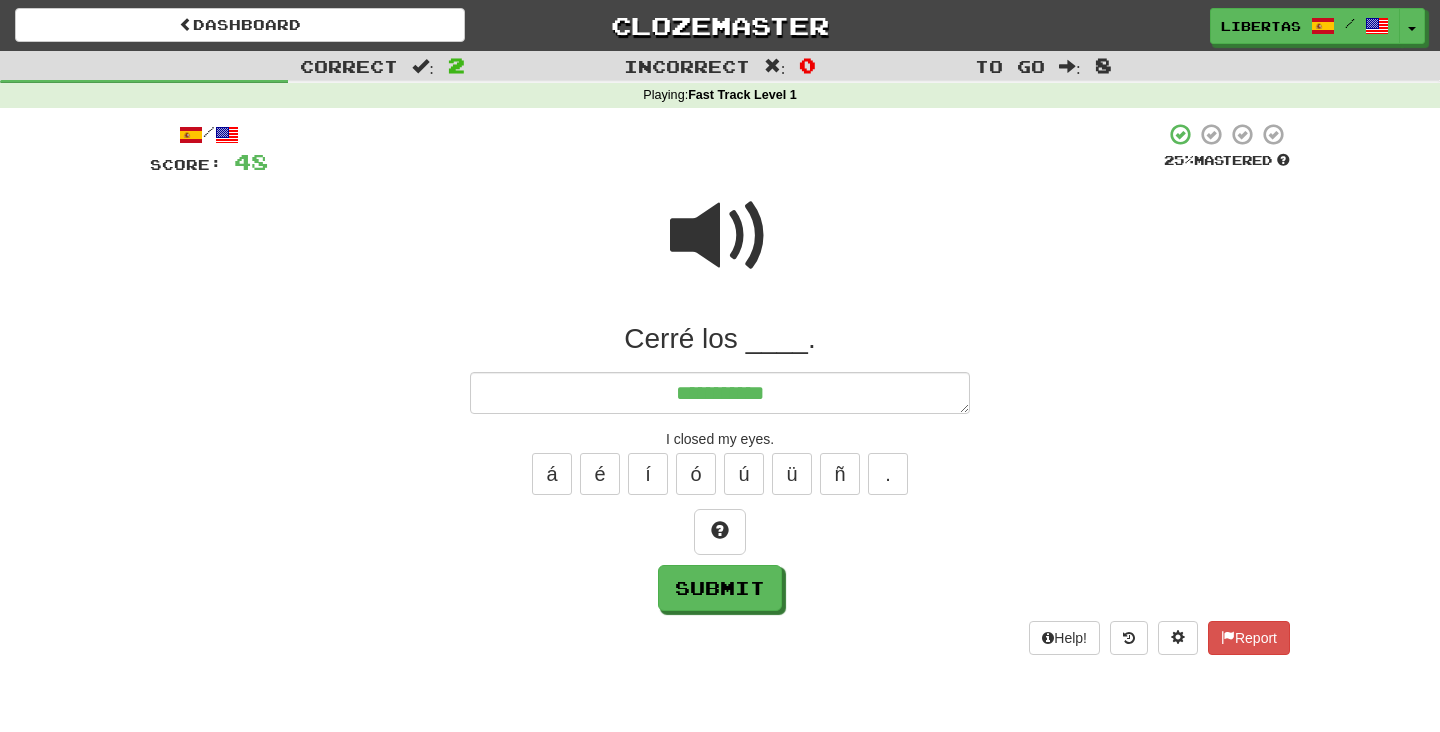 type on "*" 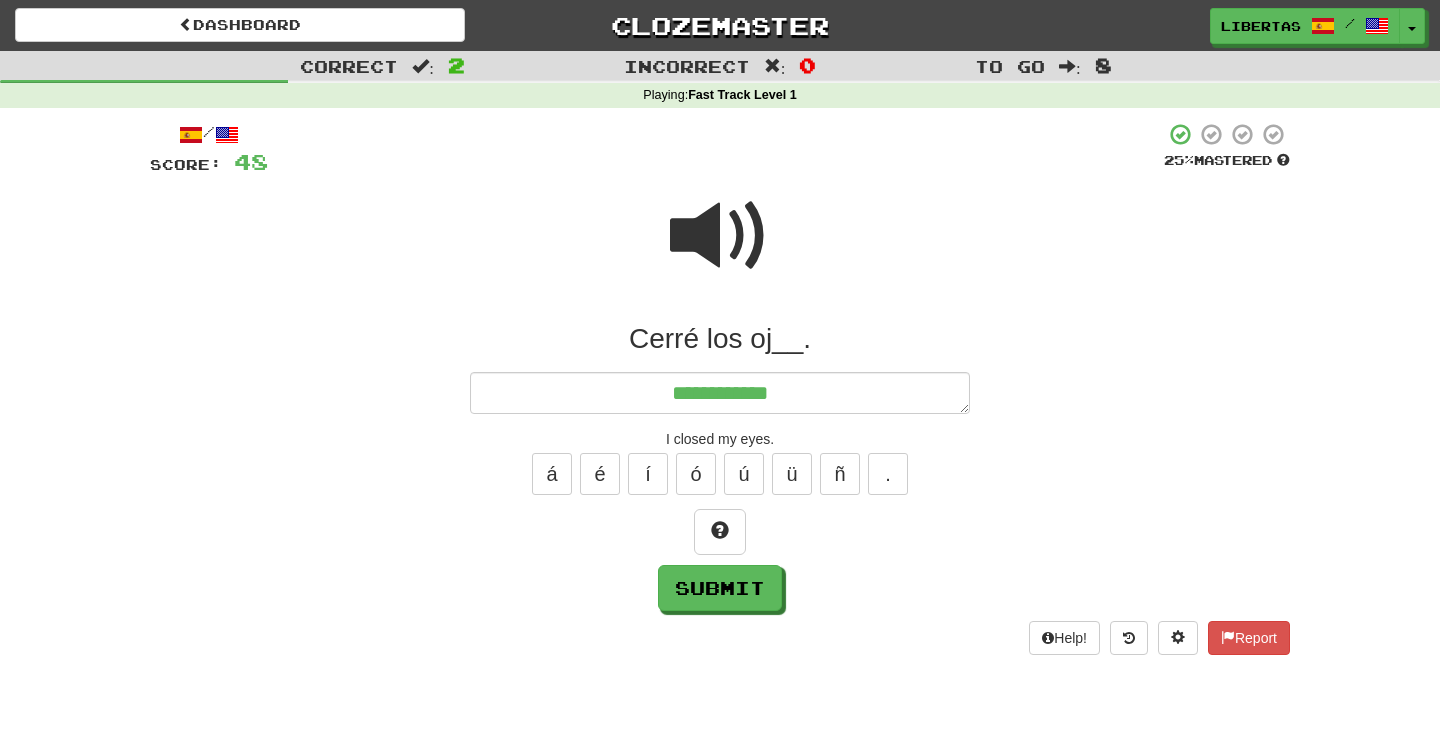 type on "*" 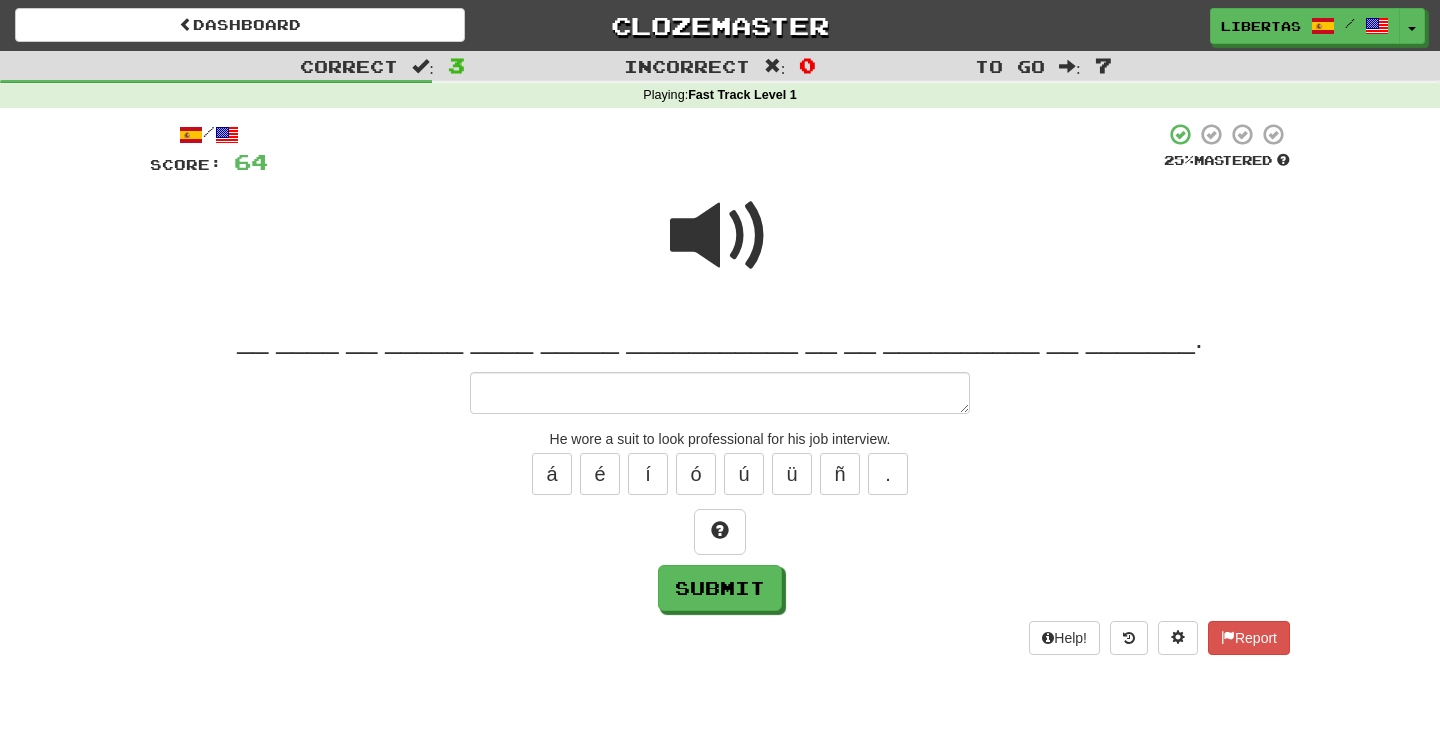 type on "*" 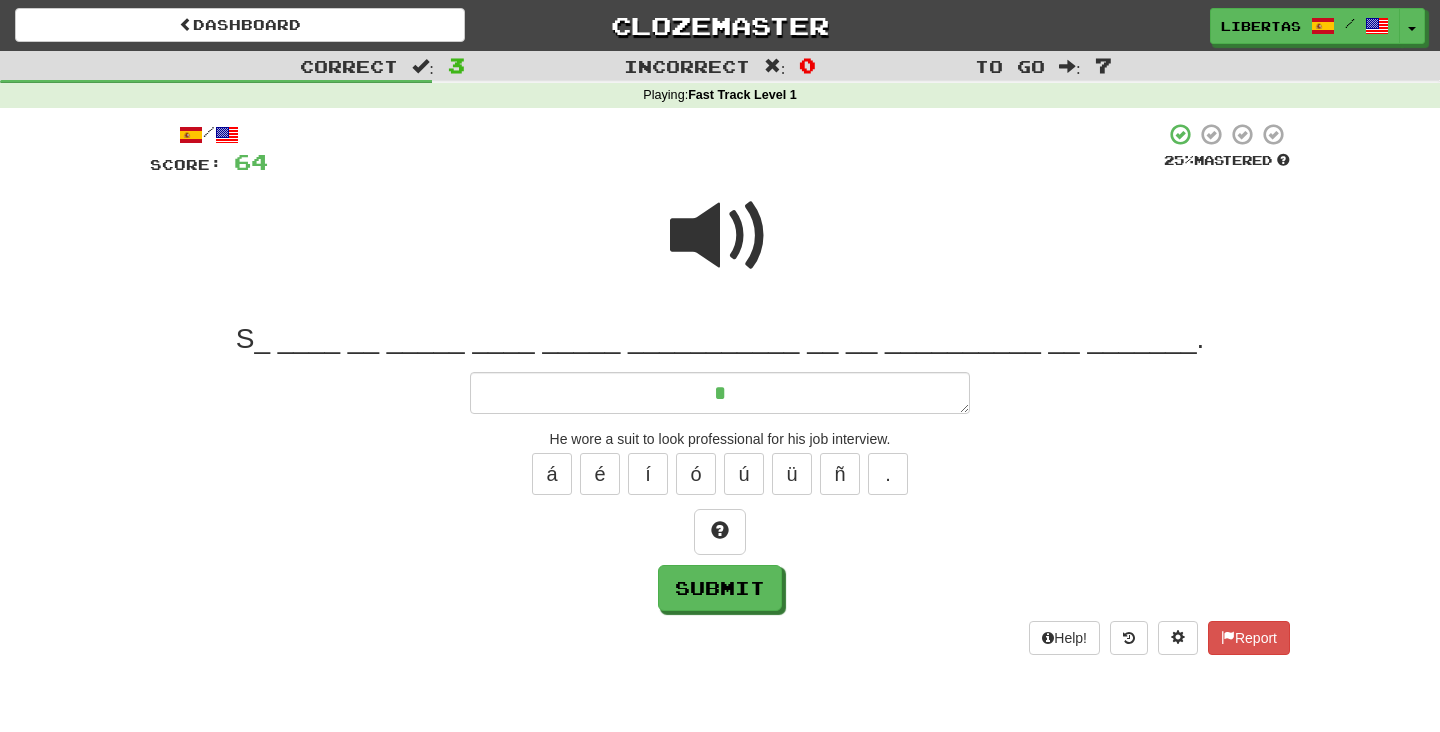 type on "*" 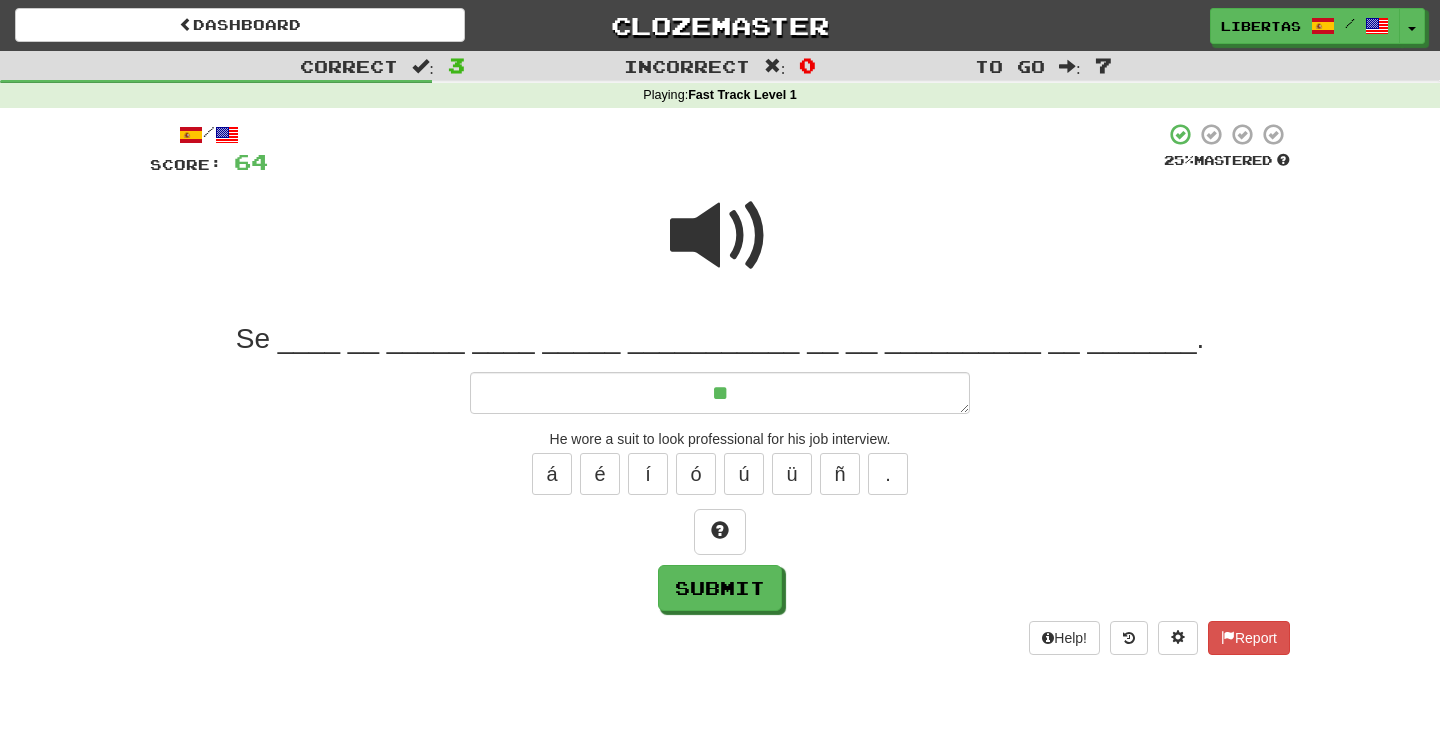 type on "*" 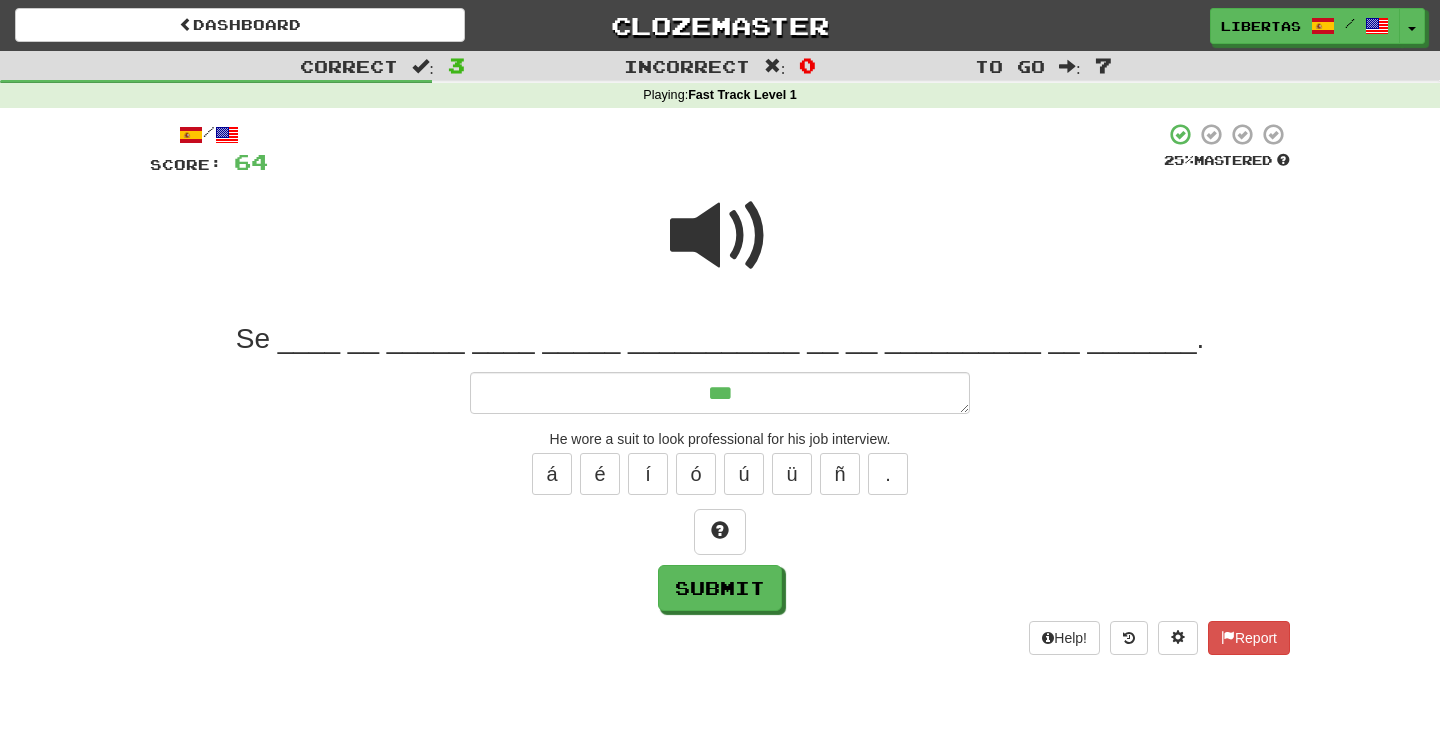 type on "*" 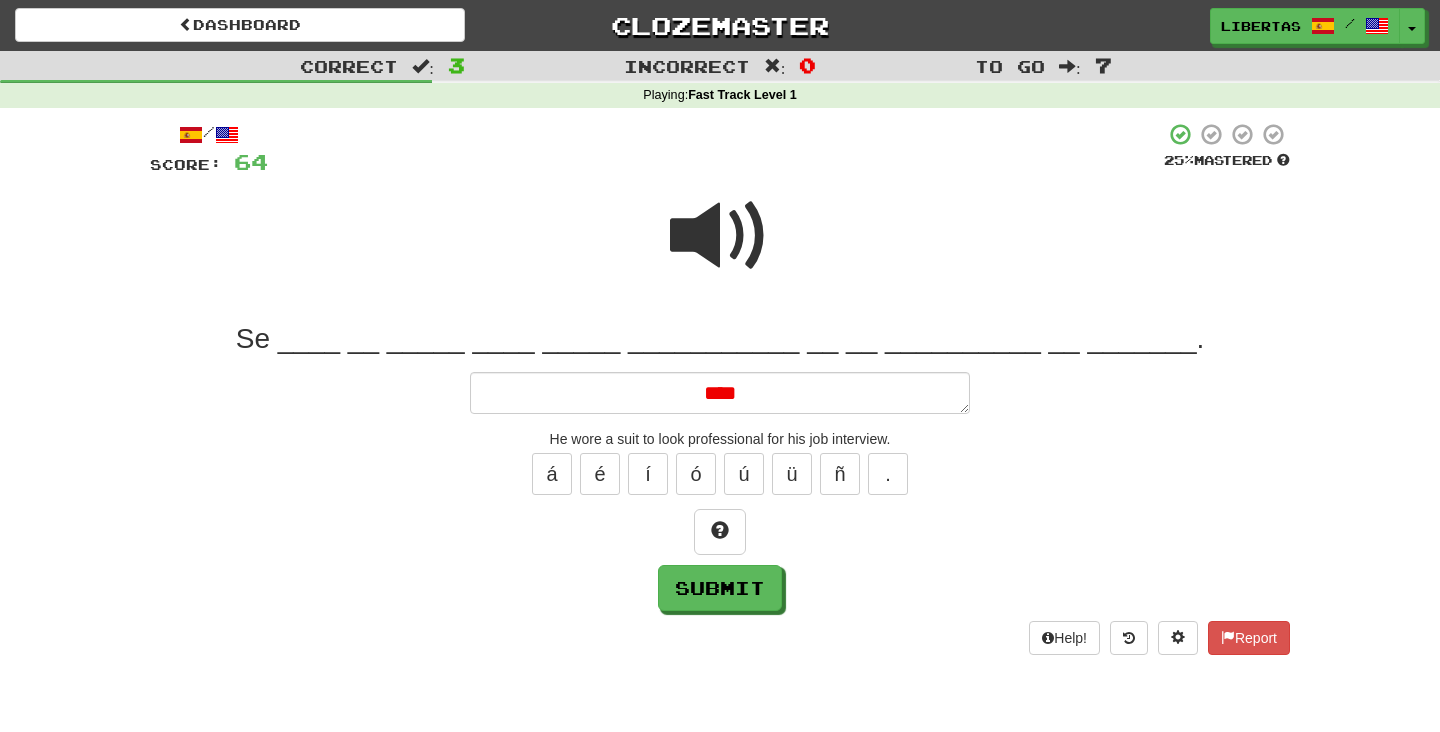 type on "*" 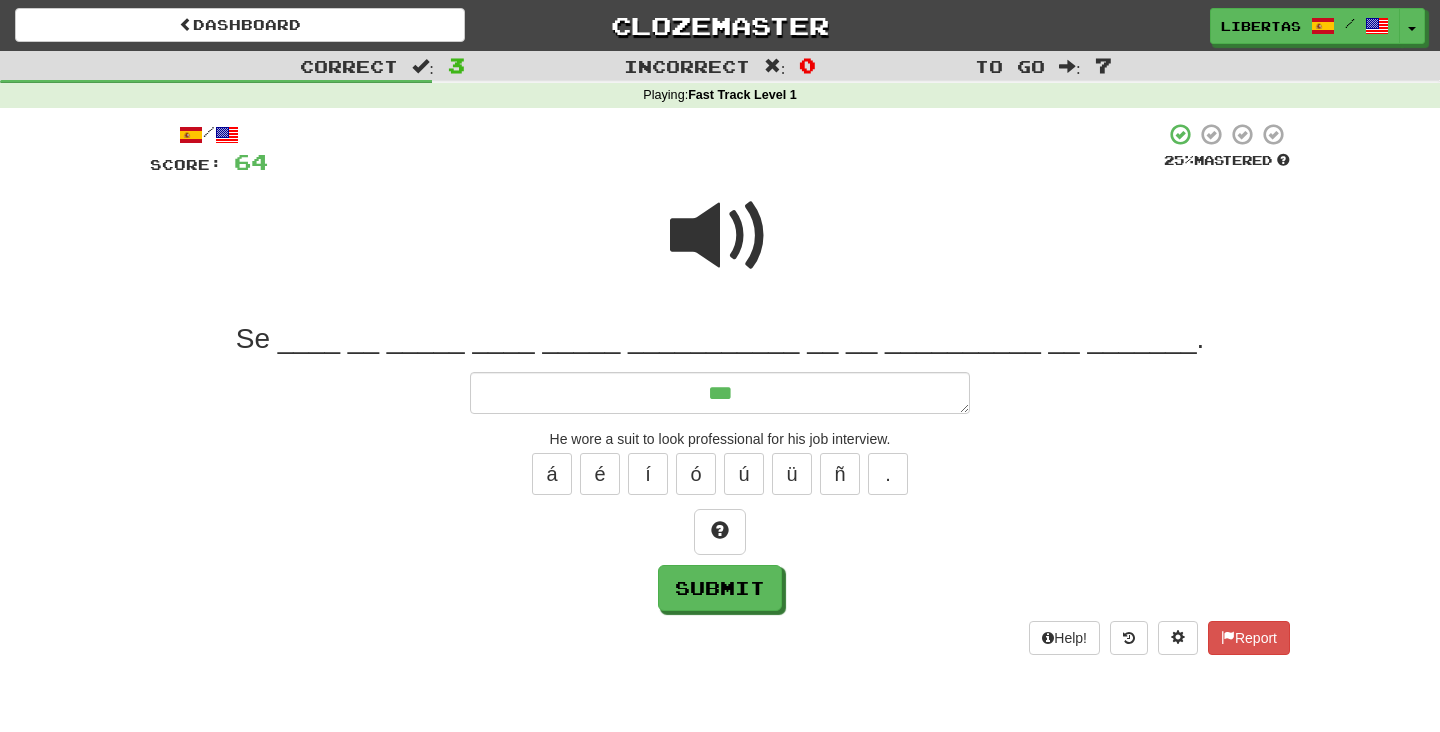 type on "*" 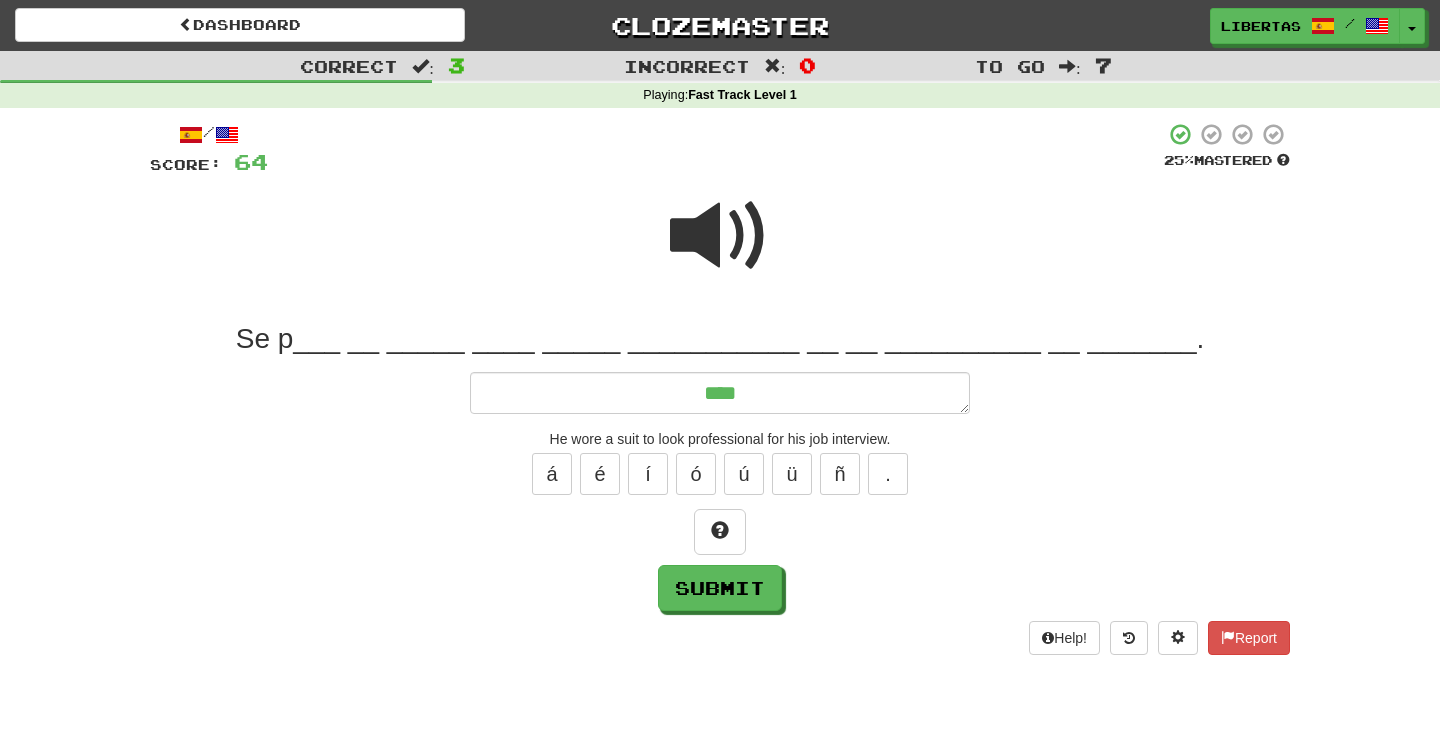 type on "*" 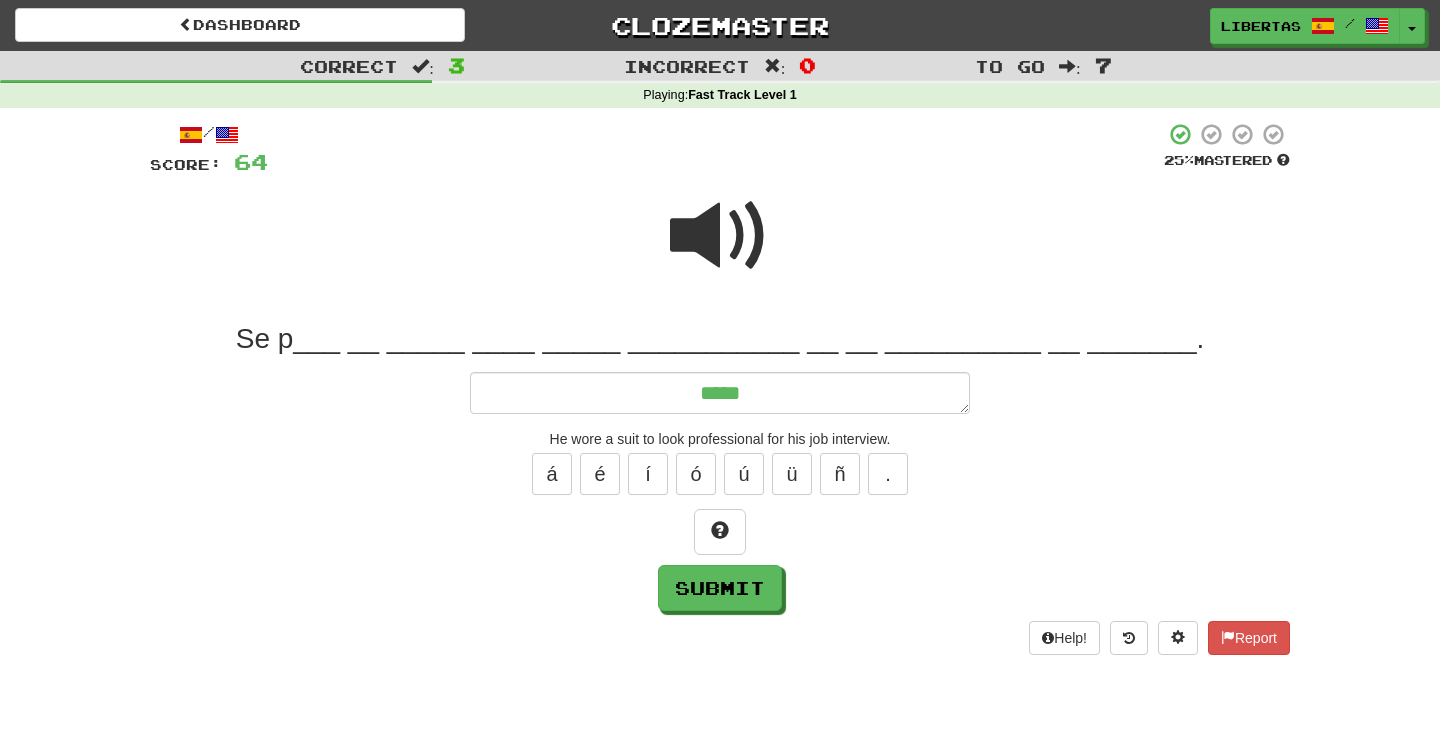 type on "*" 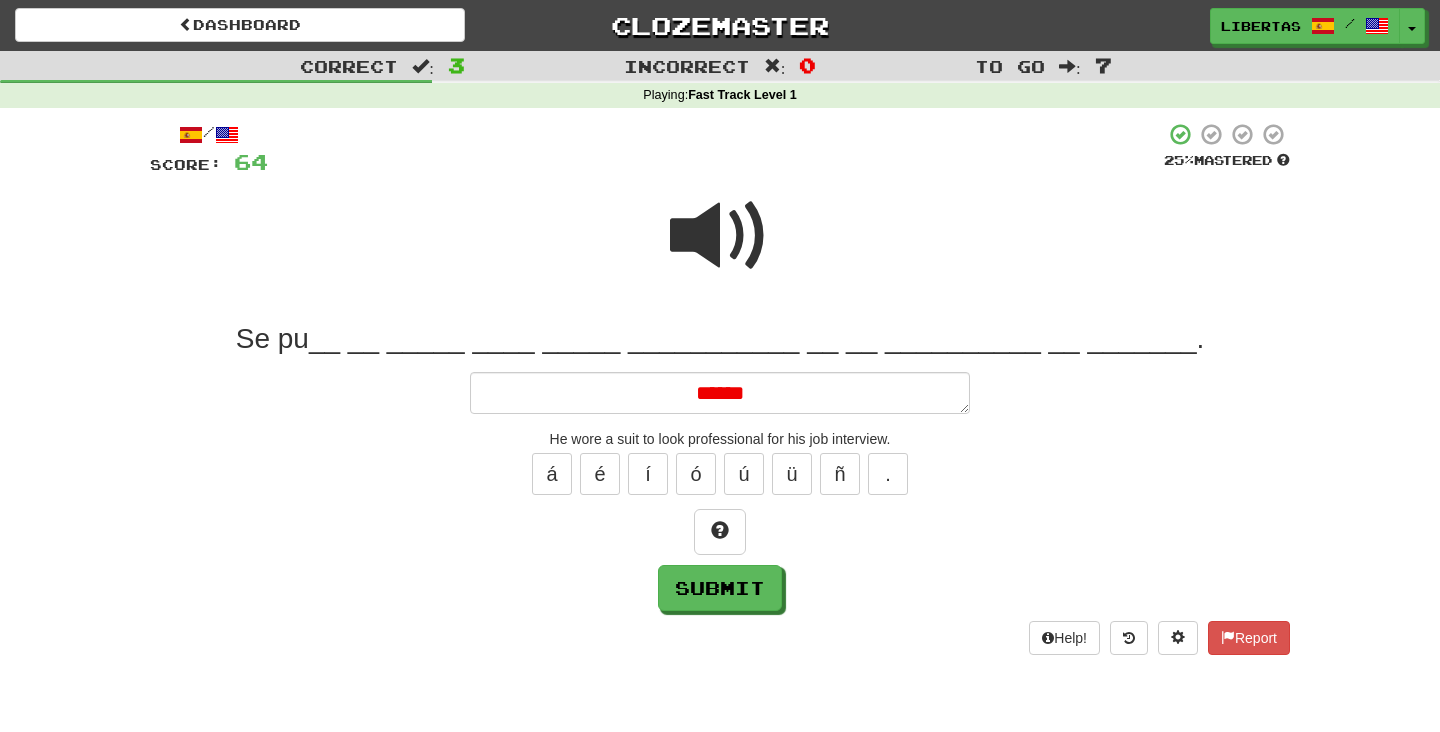 type on "*" 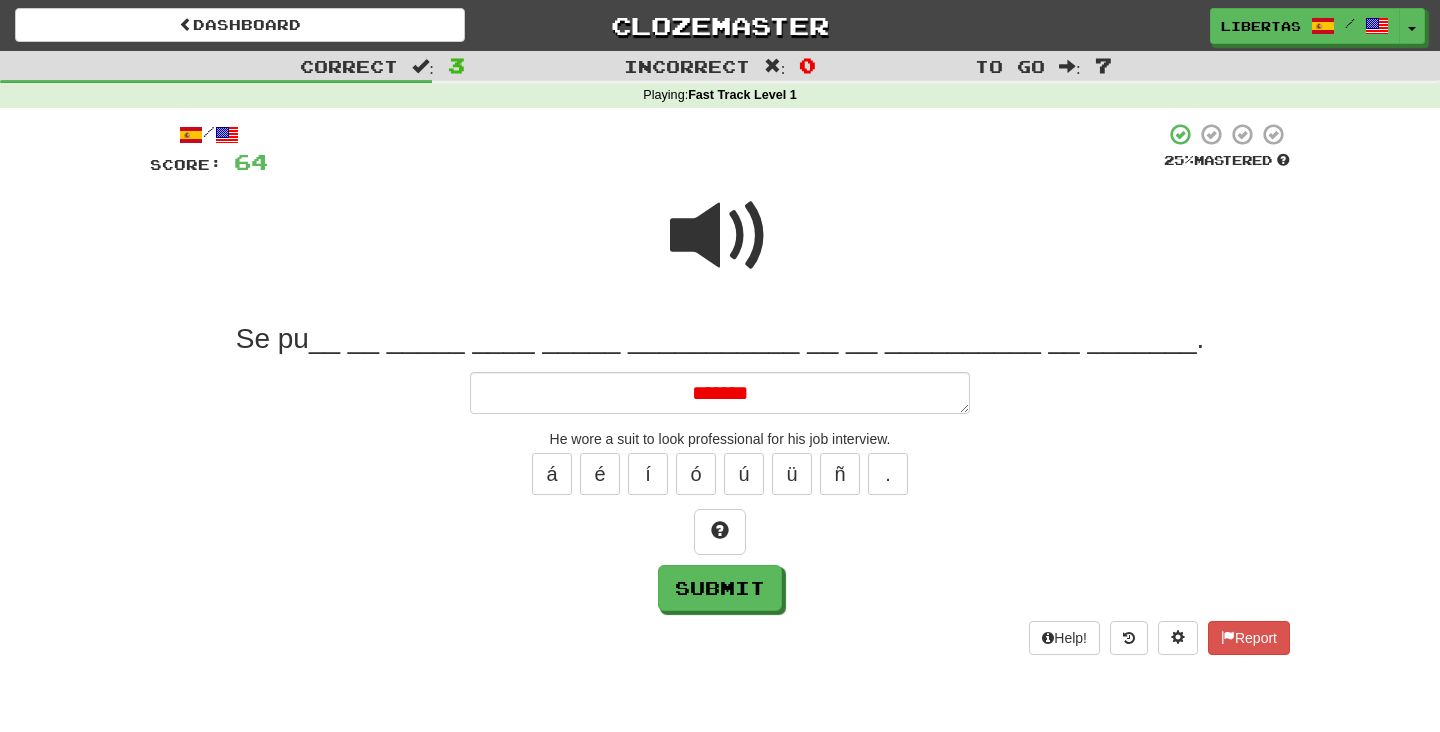 type on "*" 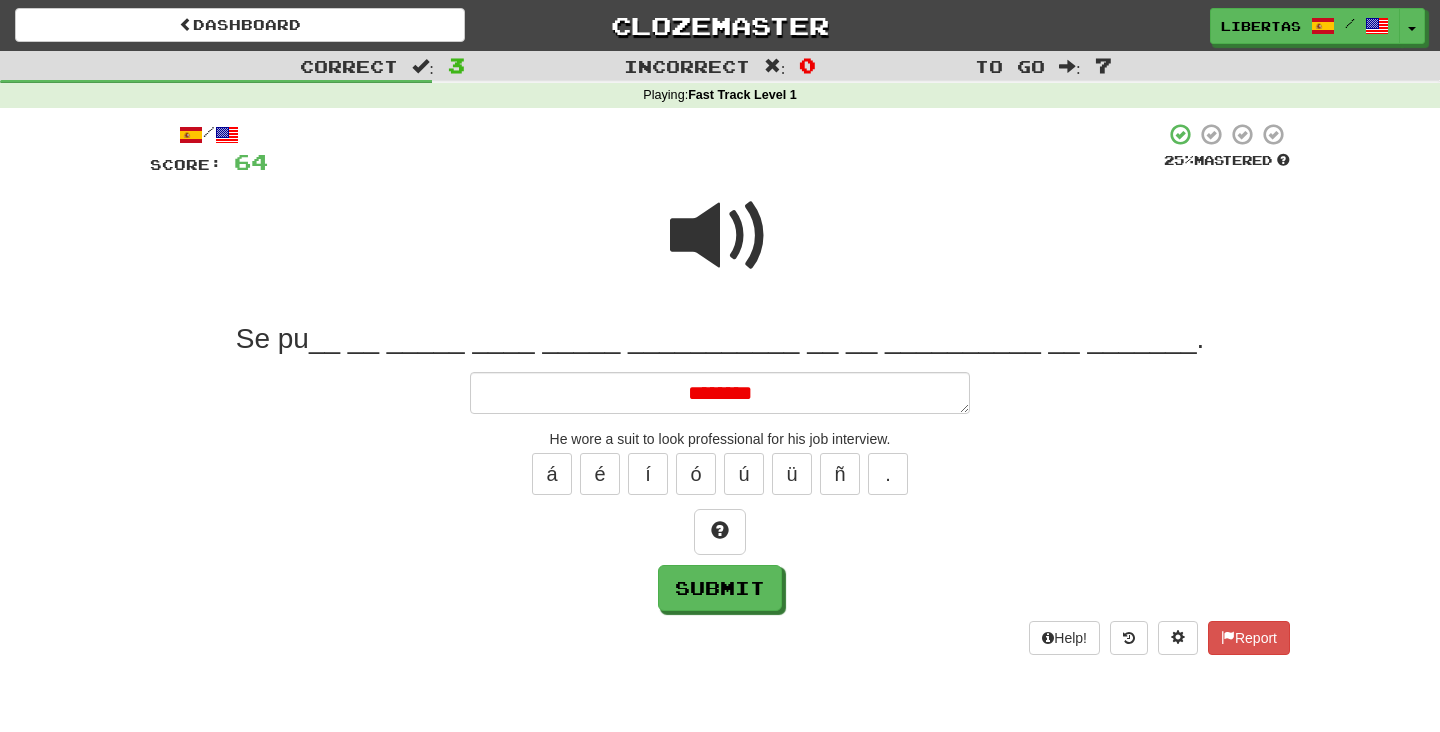 type on "*" 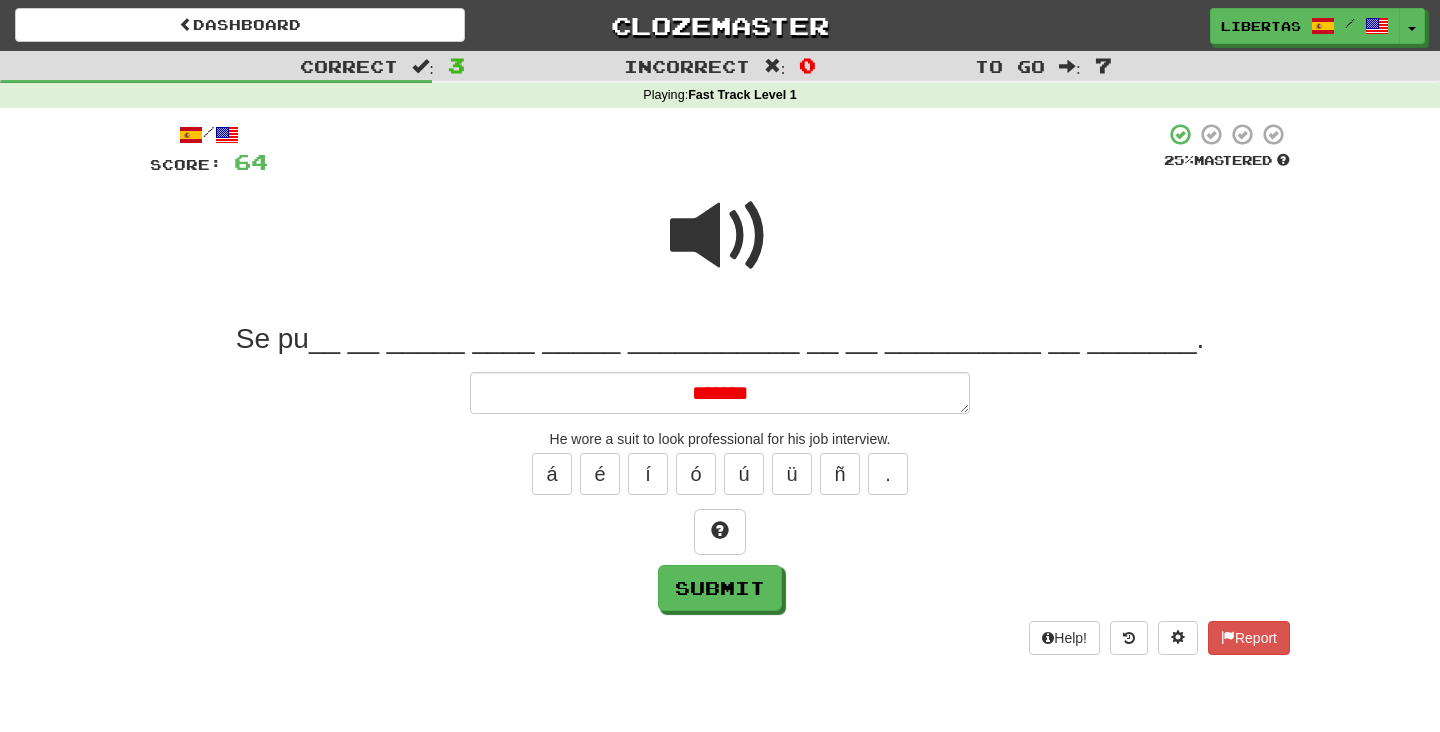 type on "*" 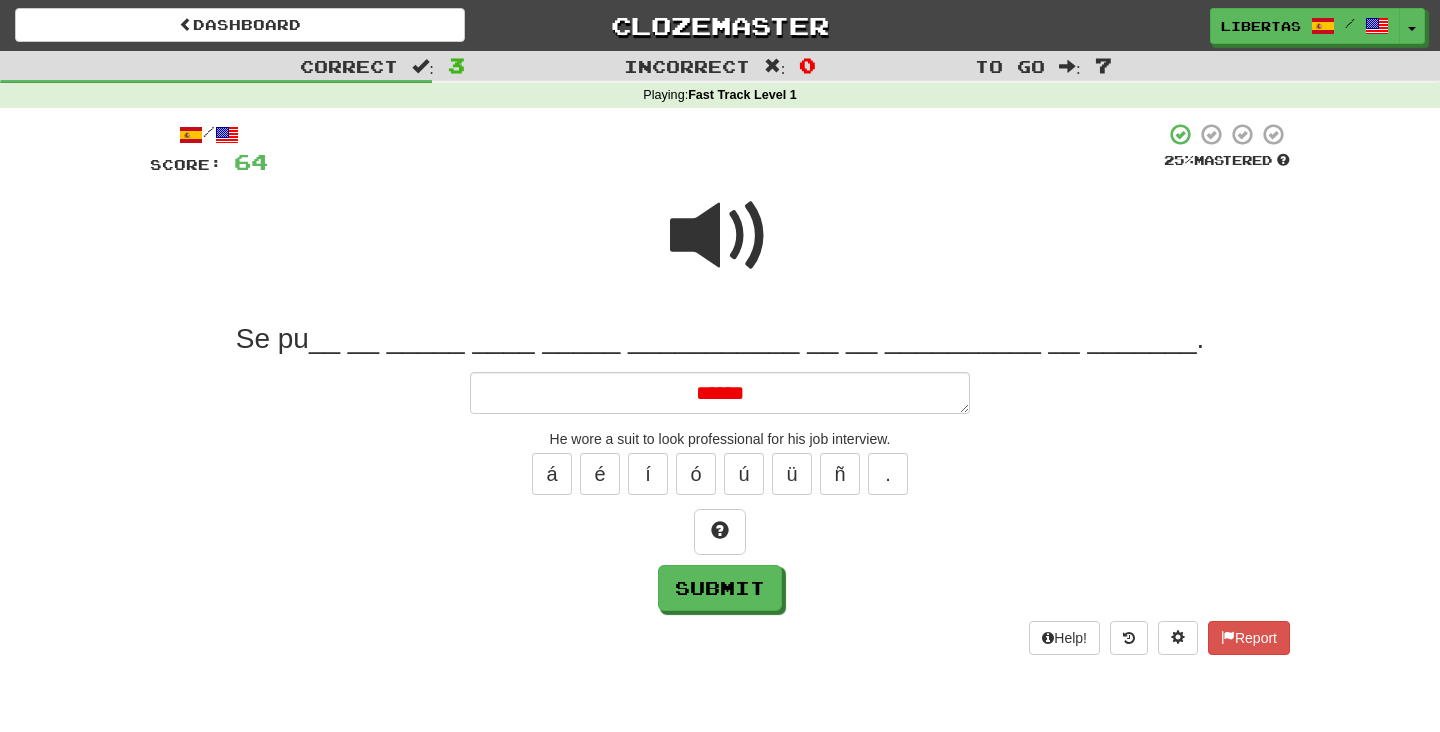 type on "*" 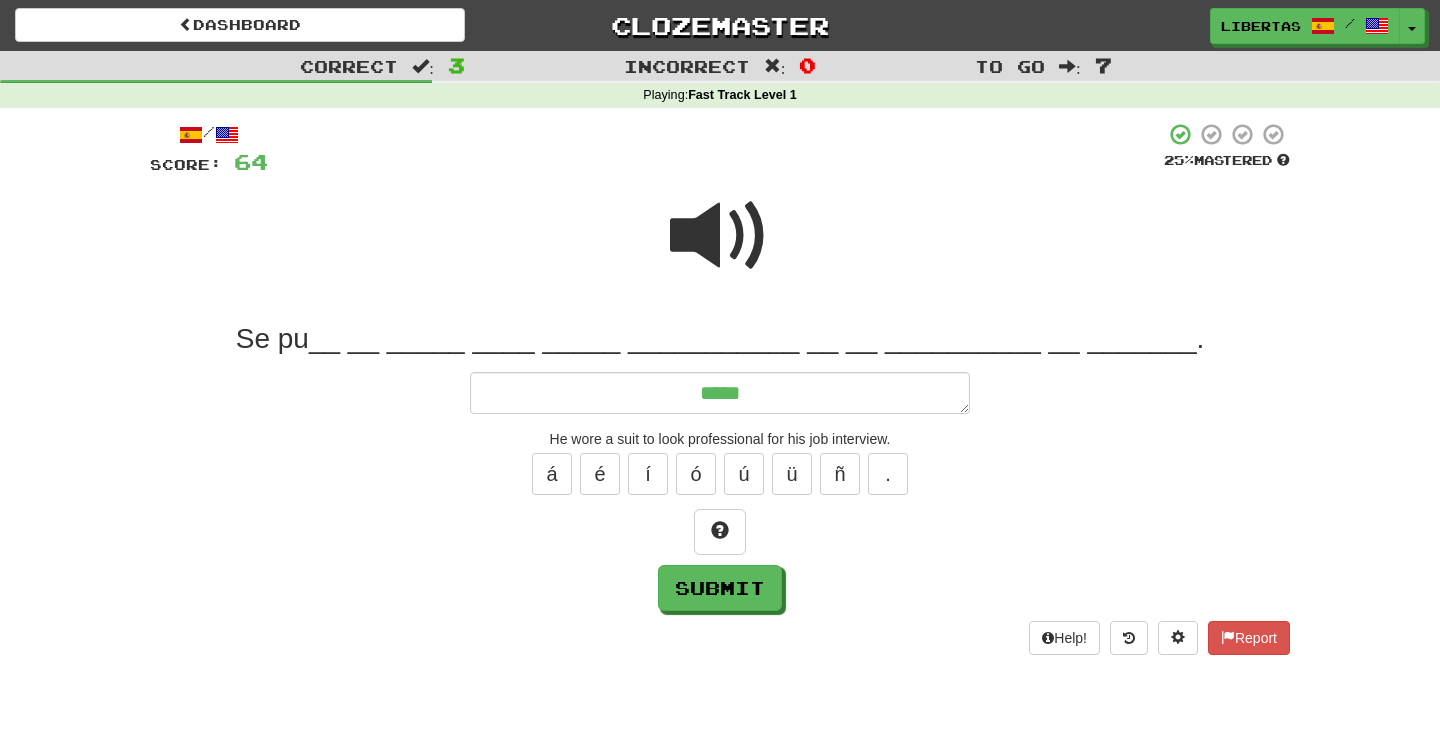 type on "*" 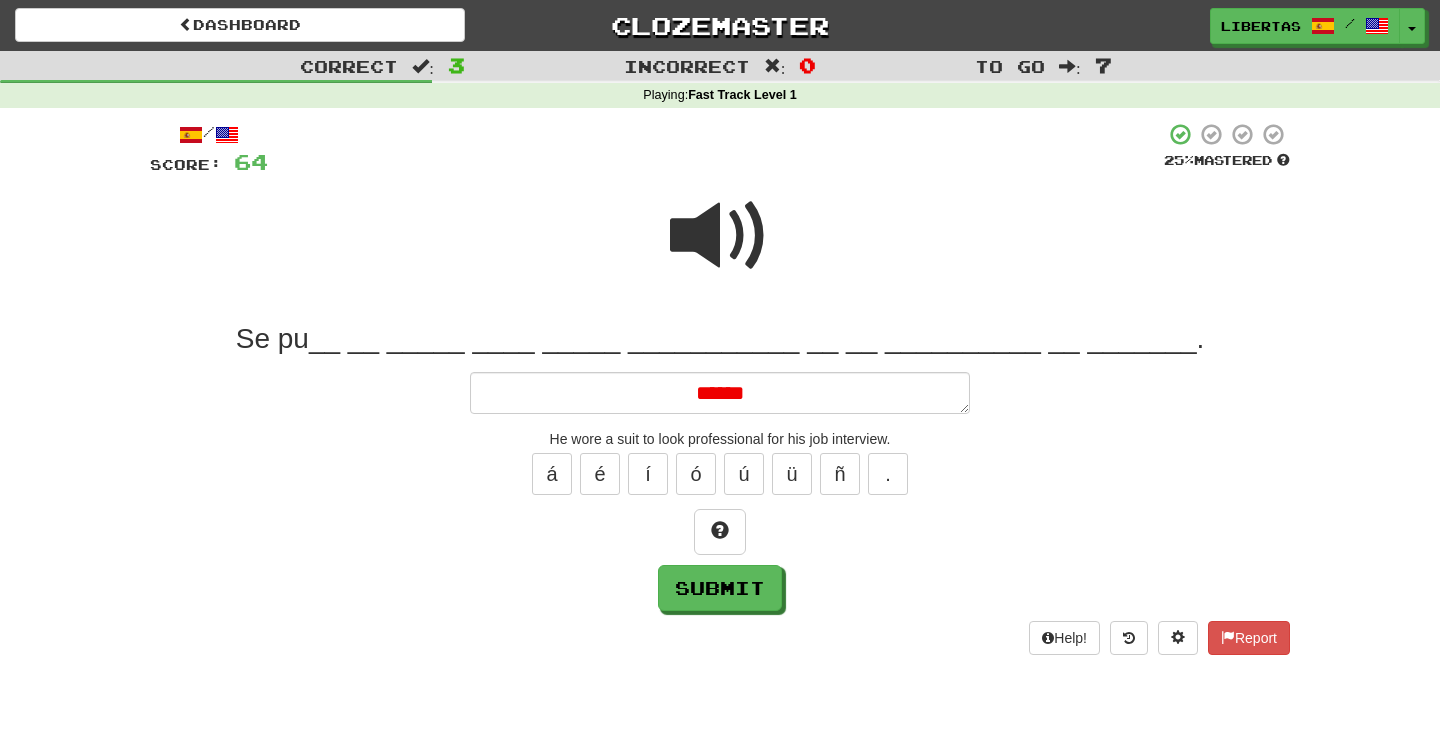 type on "*" 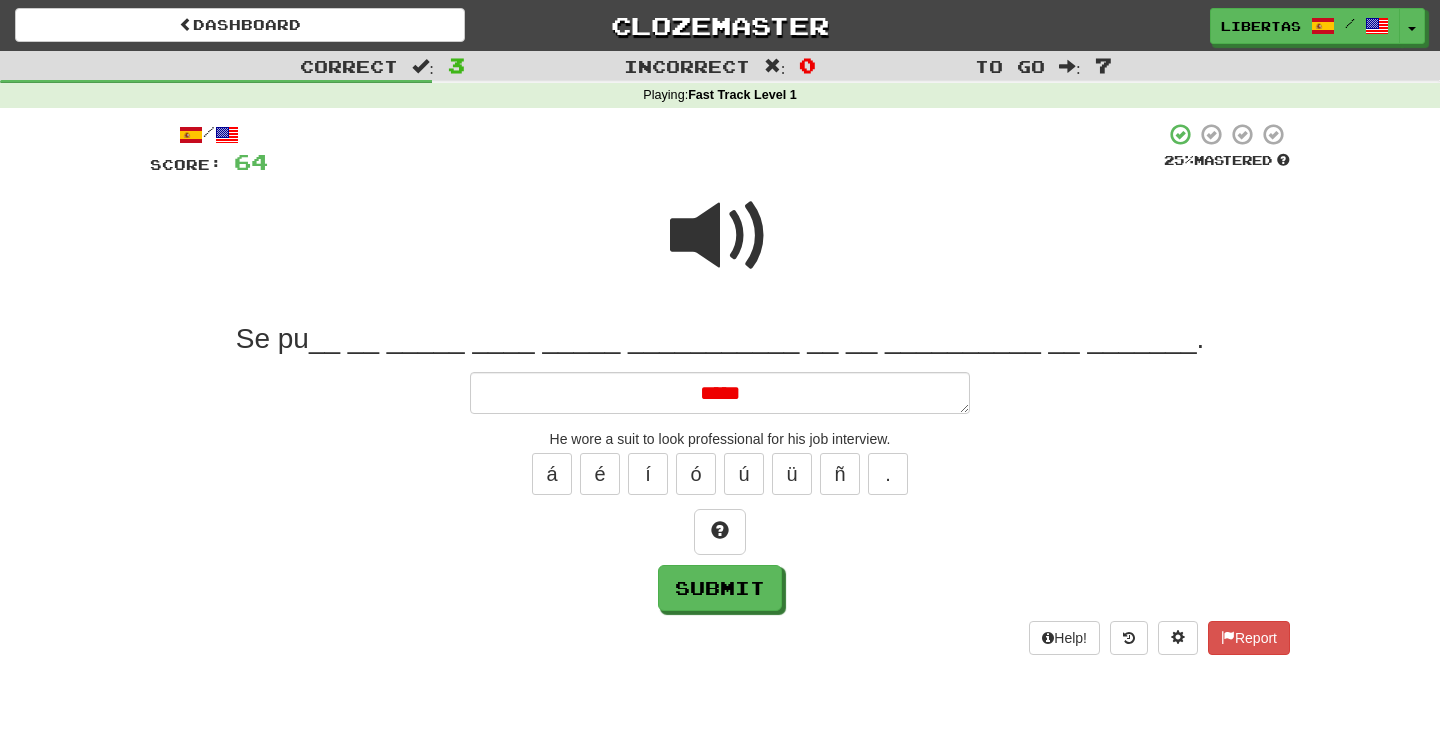 type on "*" 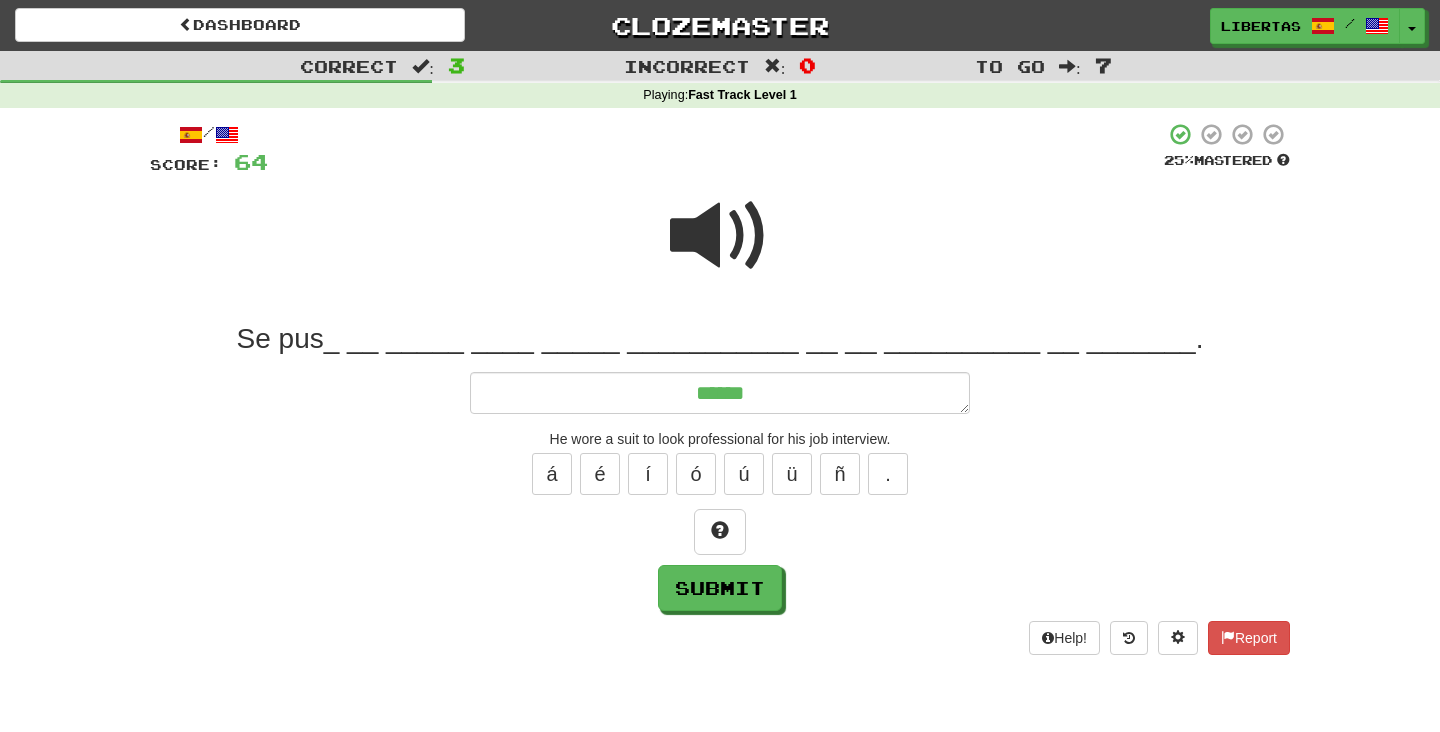 type on "*" 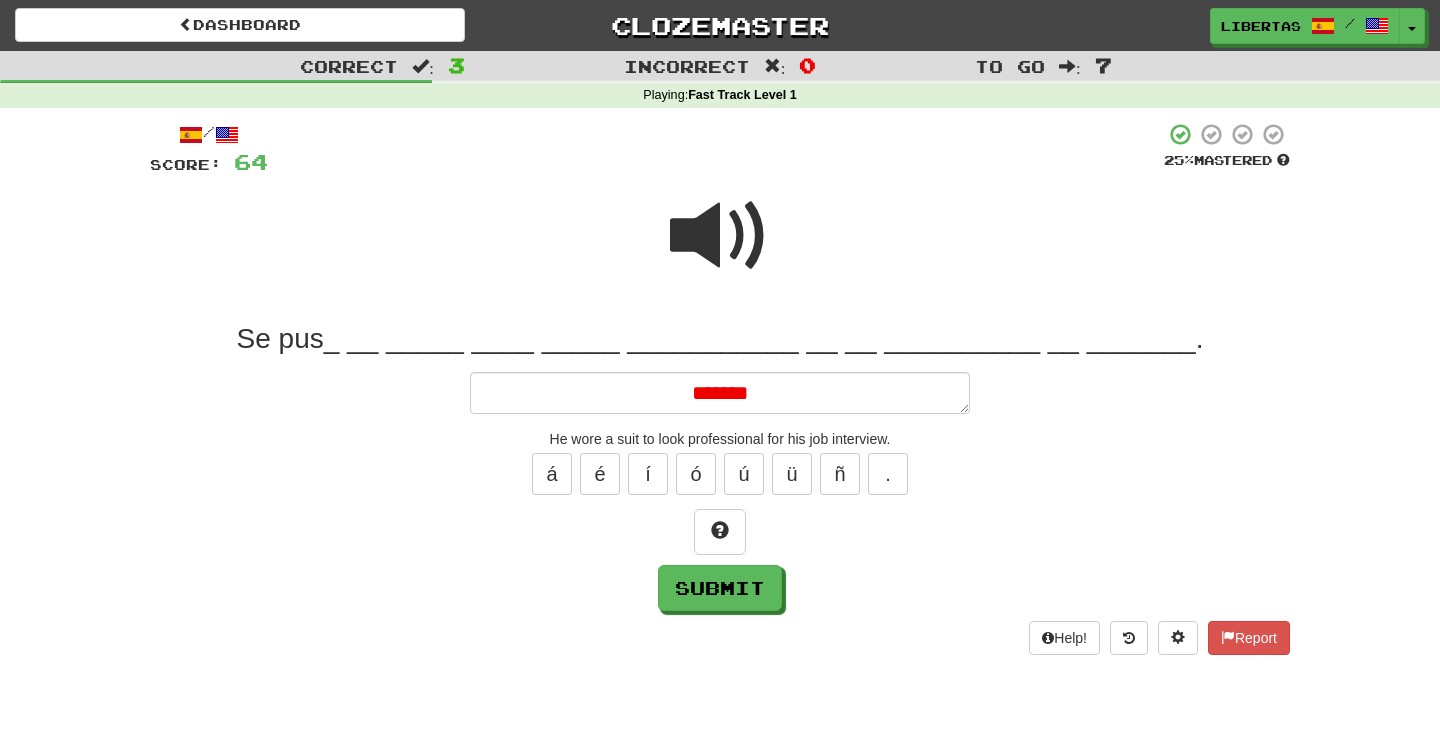 type on "*" 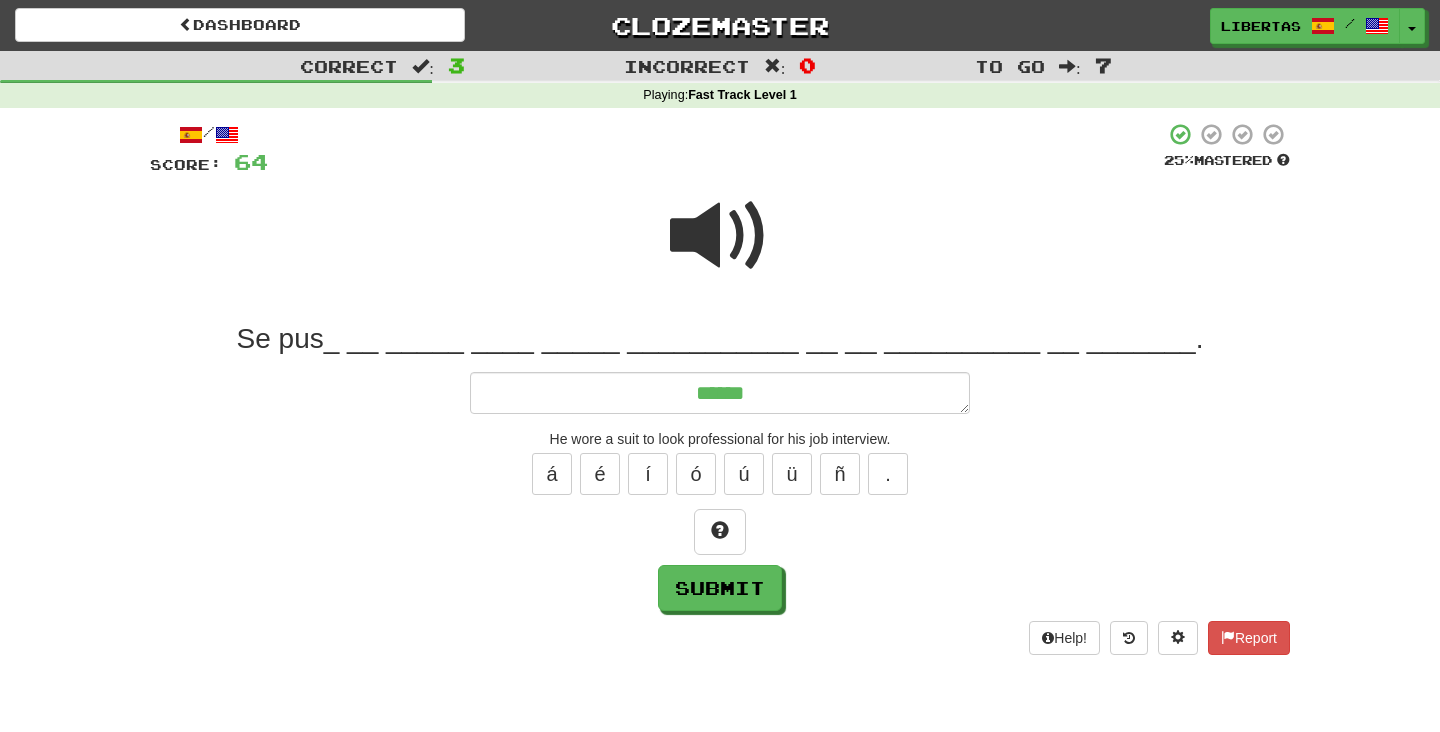 type on "*******" 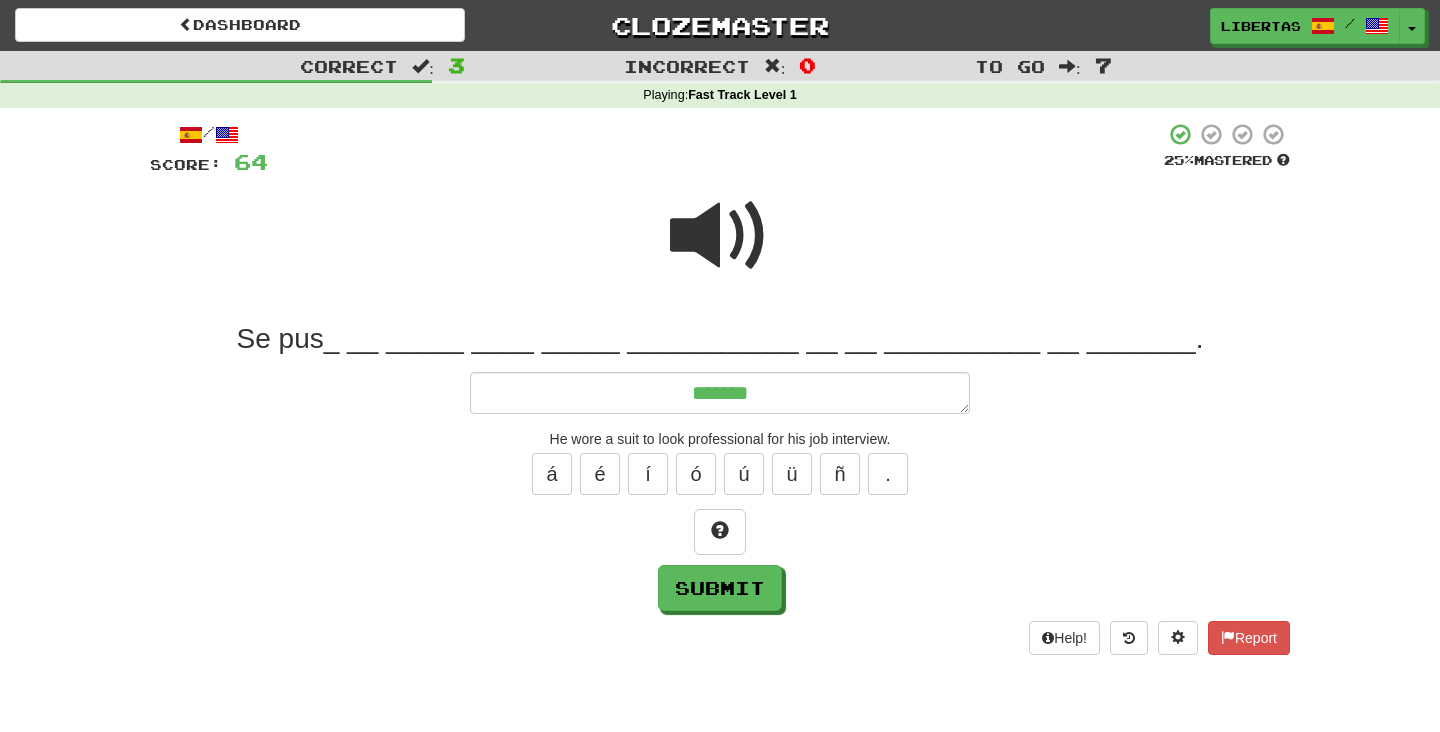 type on "*" 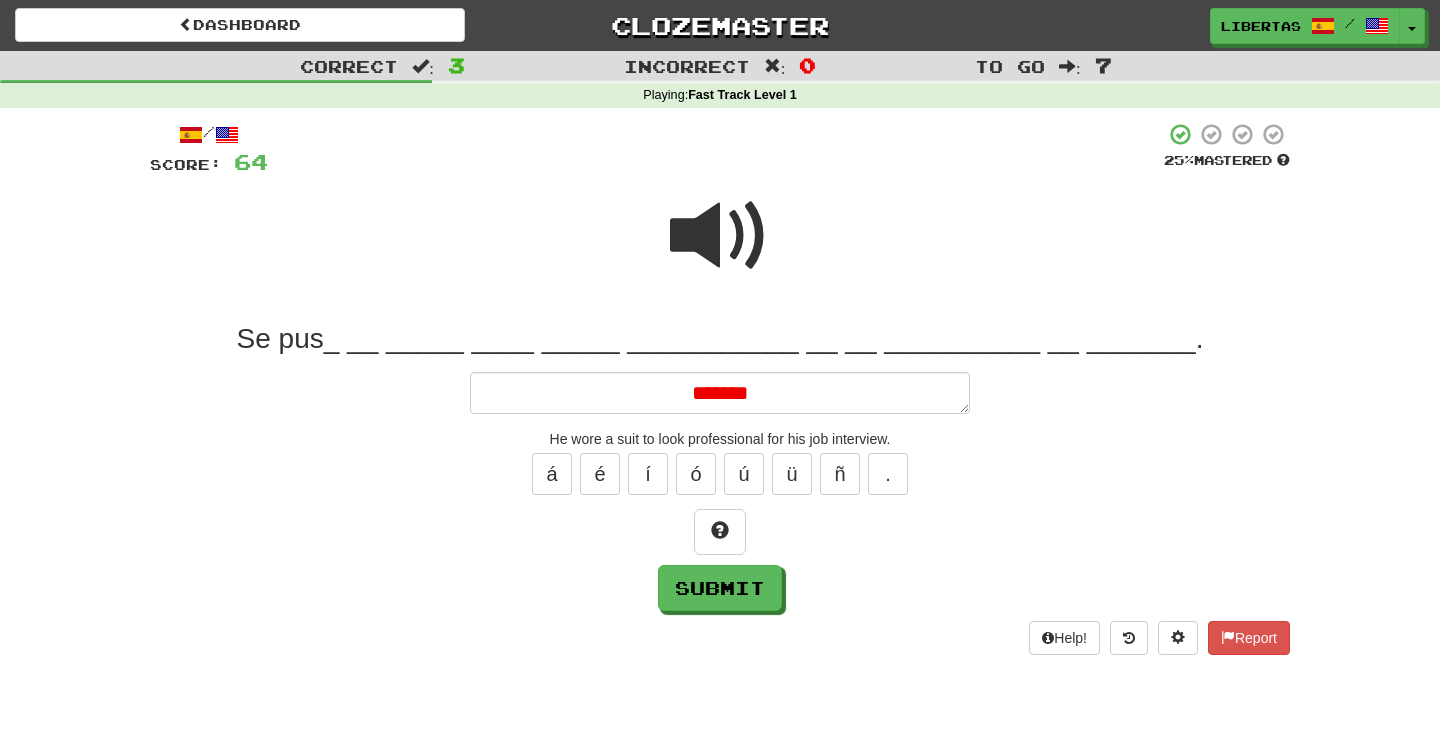 type on "*" 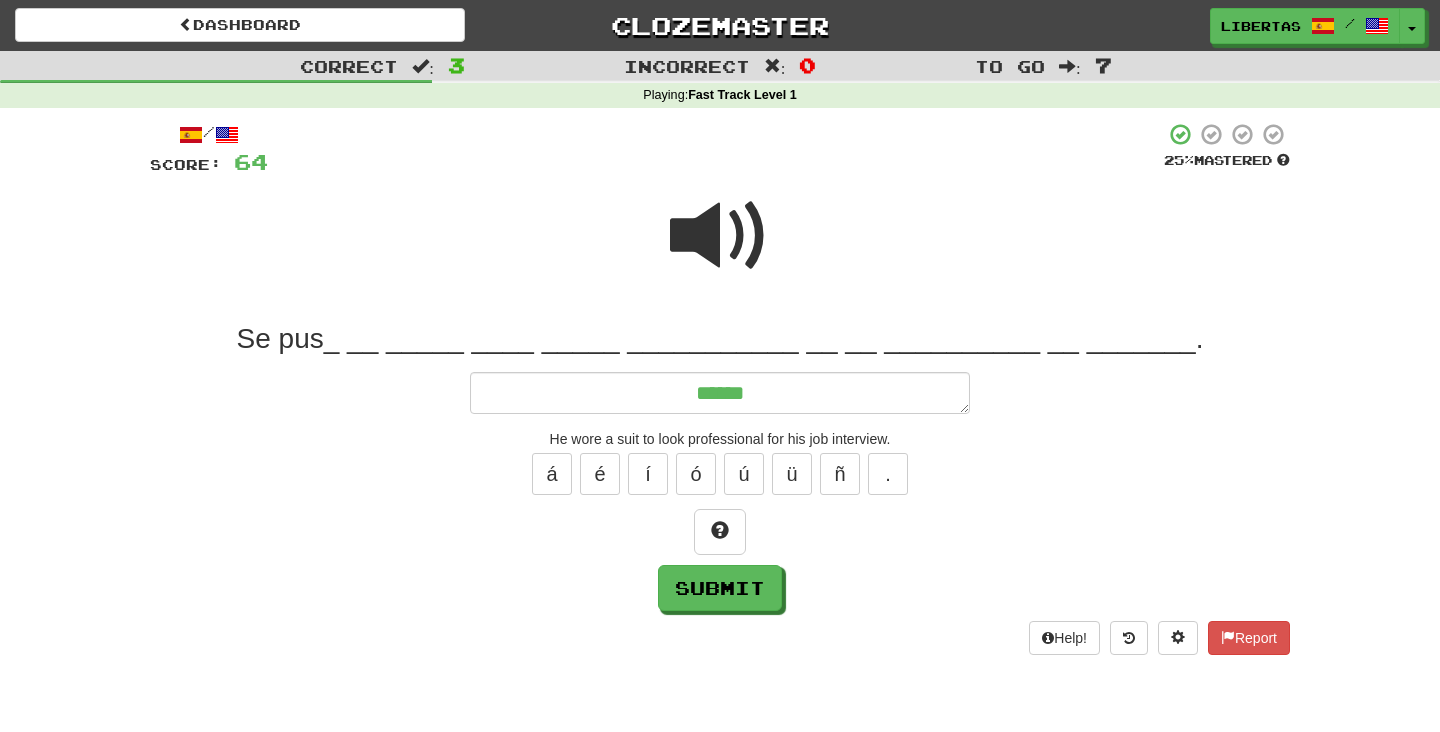 type on "******" 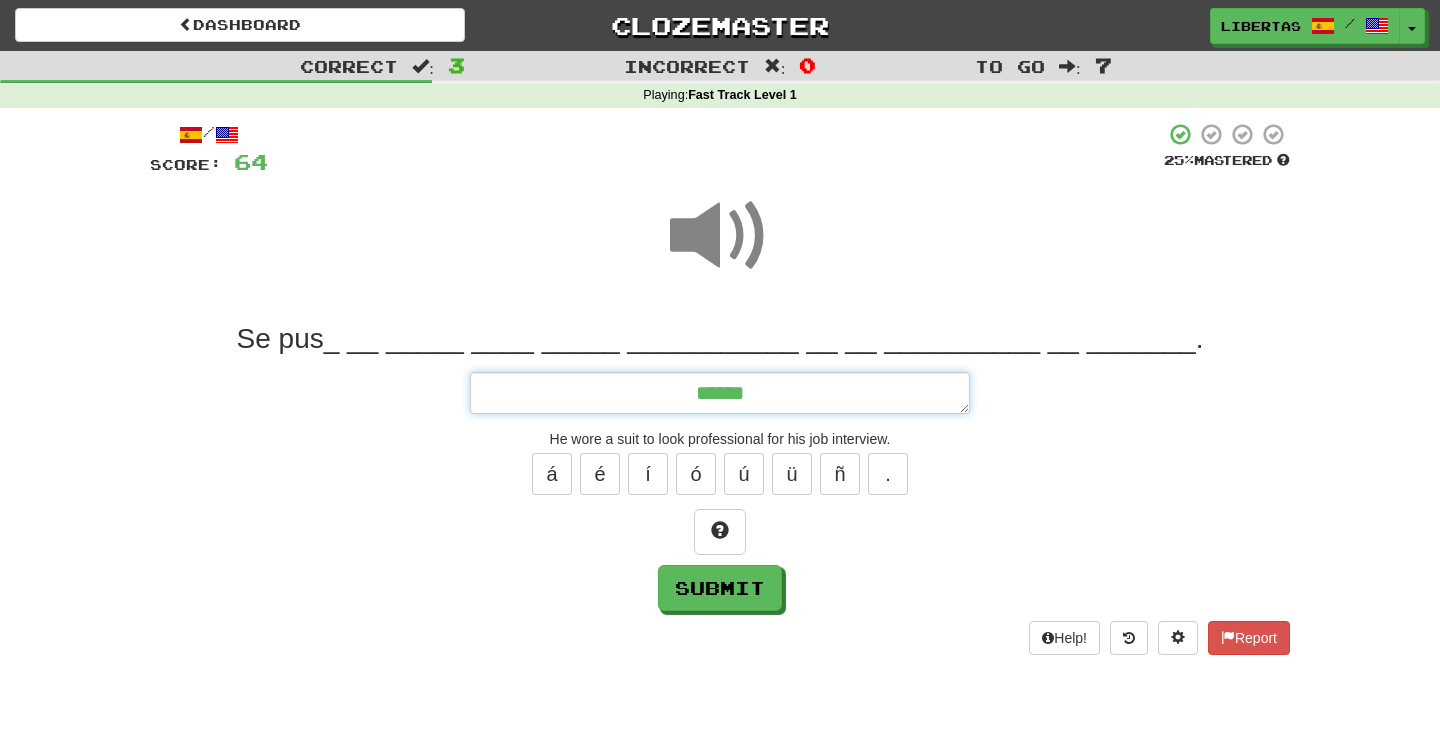 click on "******" at bounding box center (720, 393) 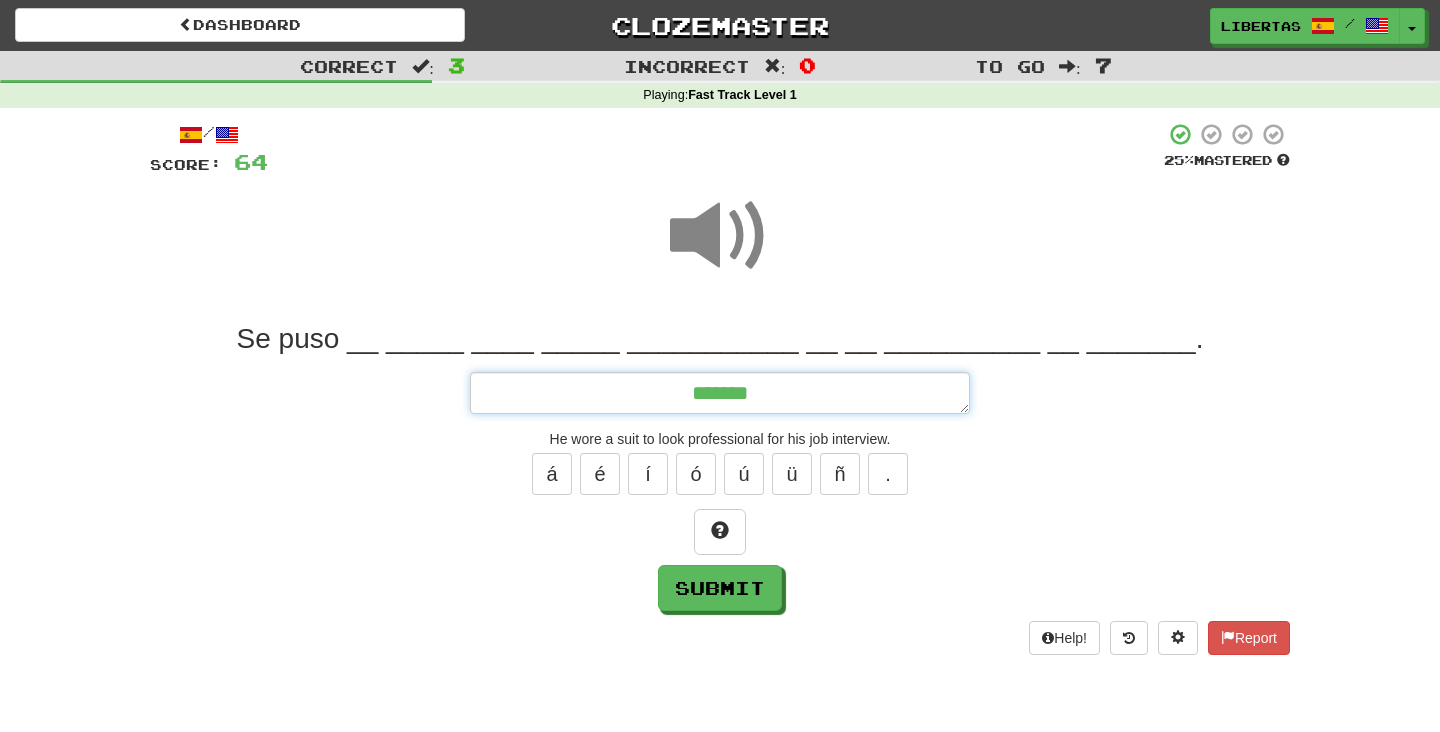 type on "*" 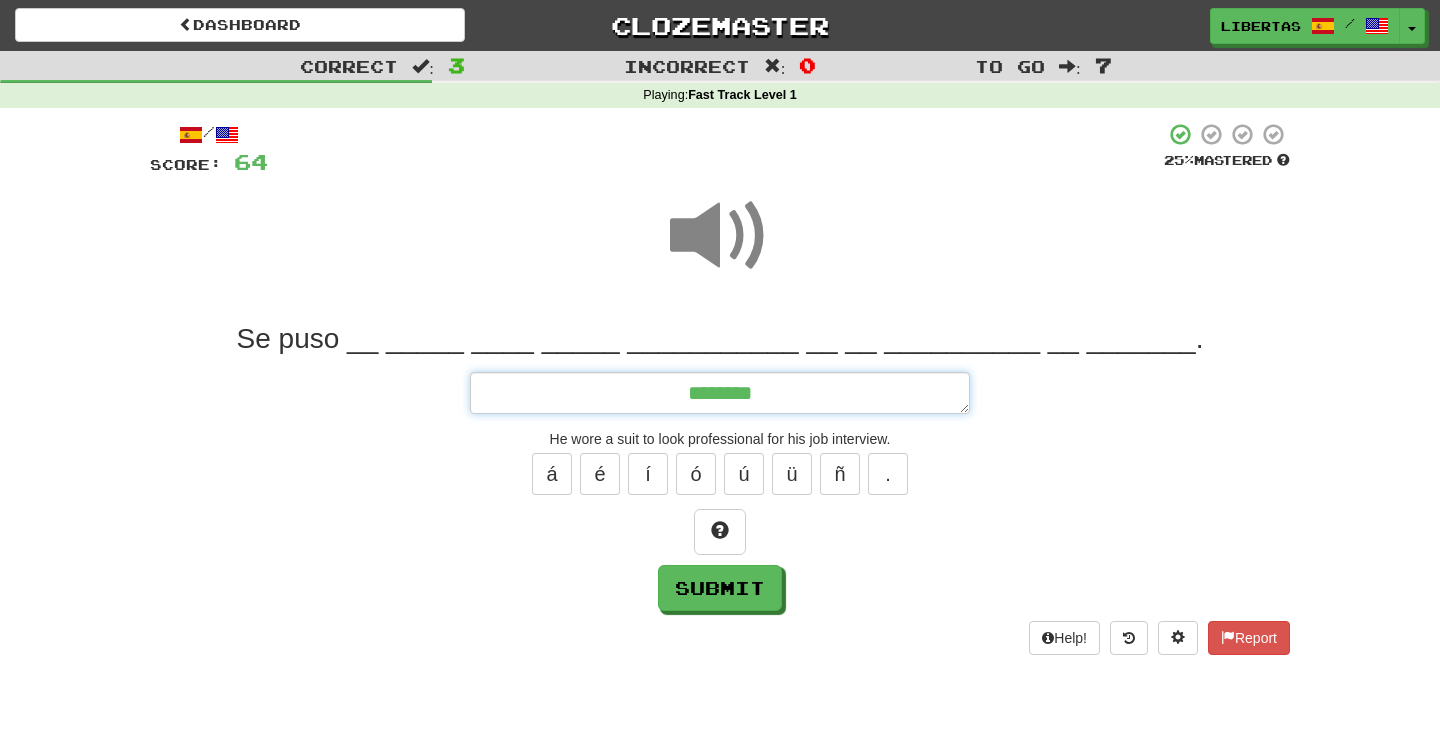 type on "*" 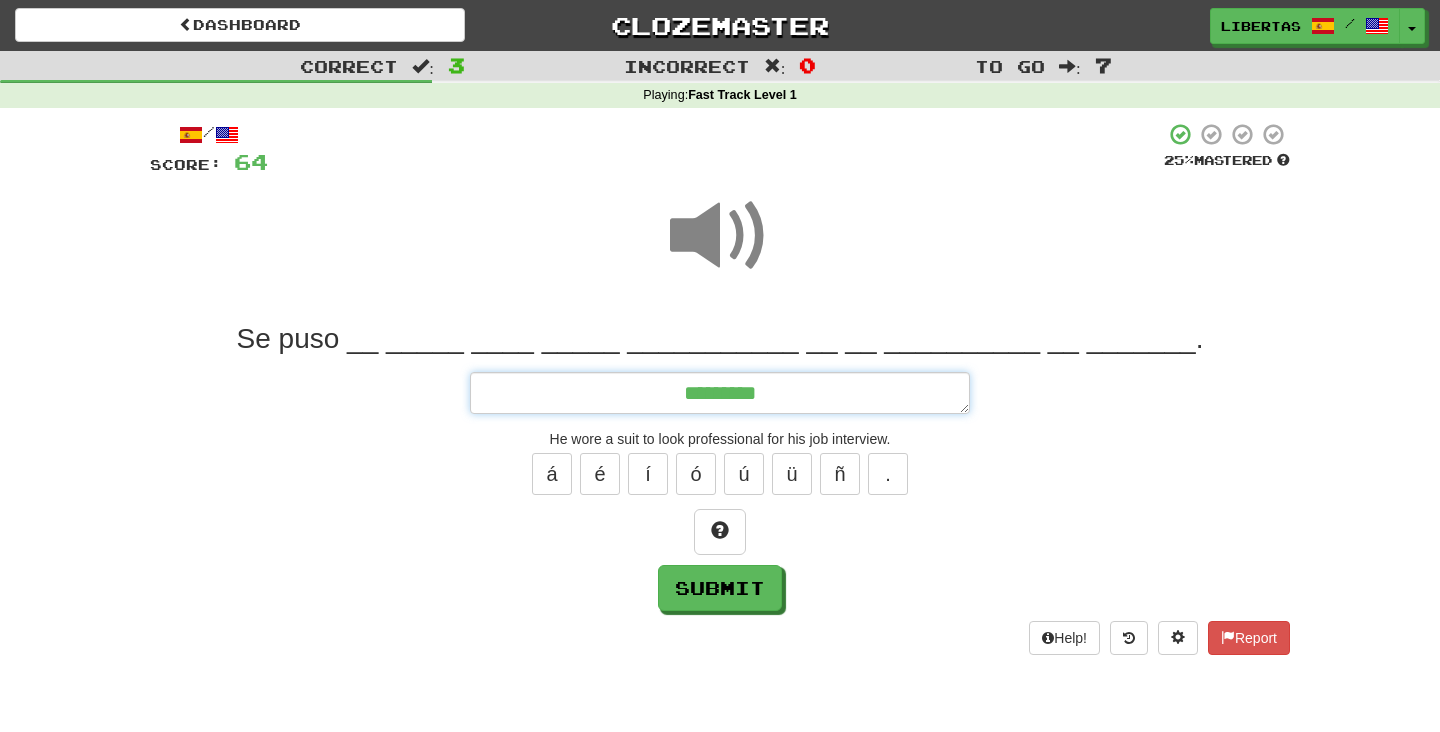 type on "*" 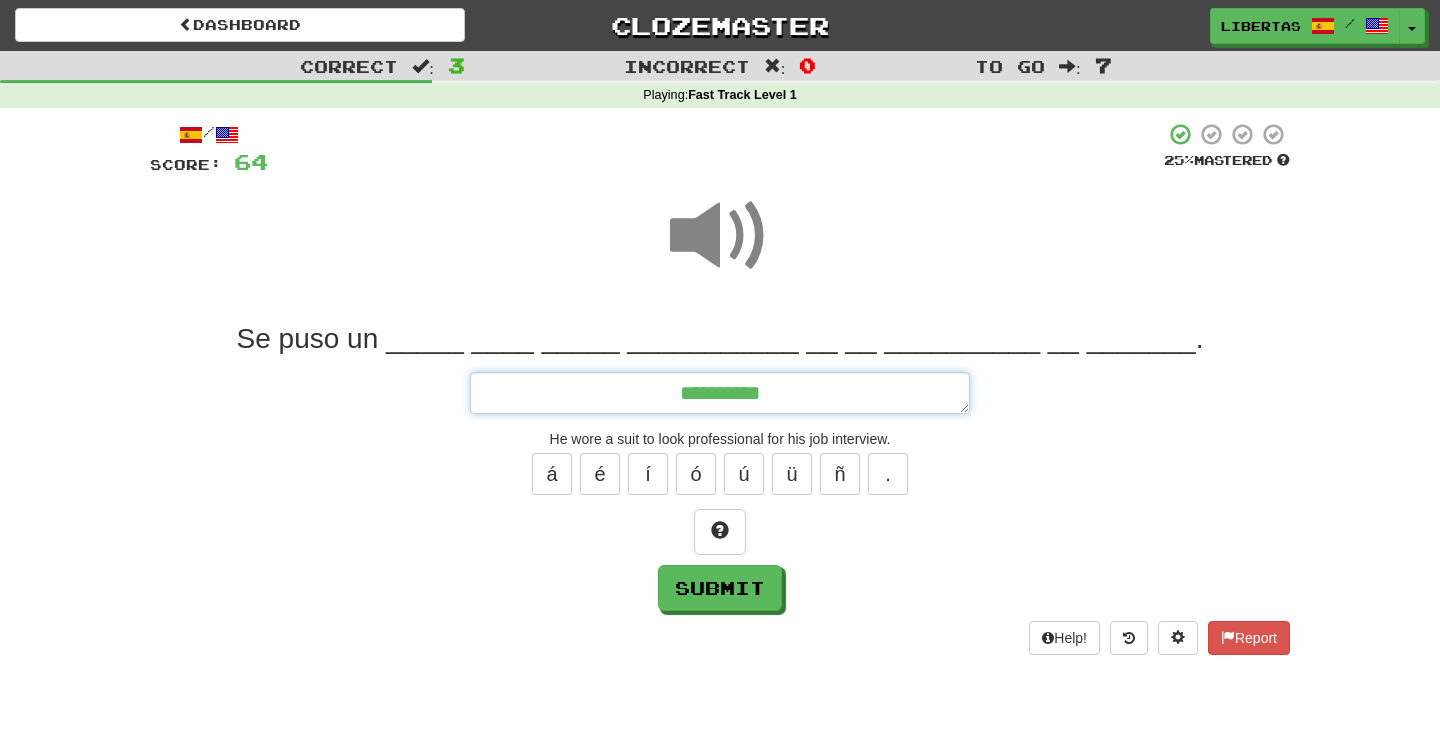 type on "*" 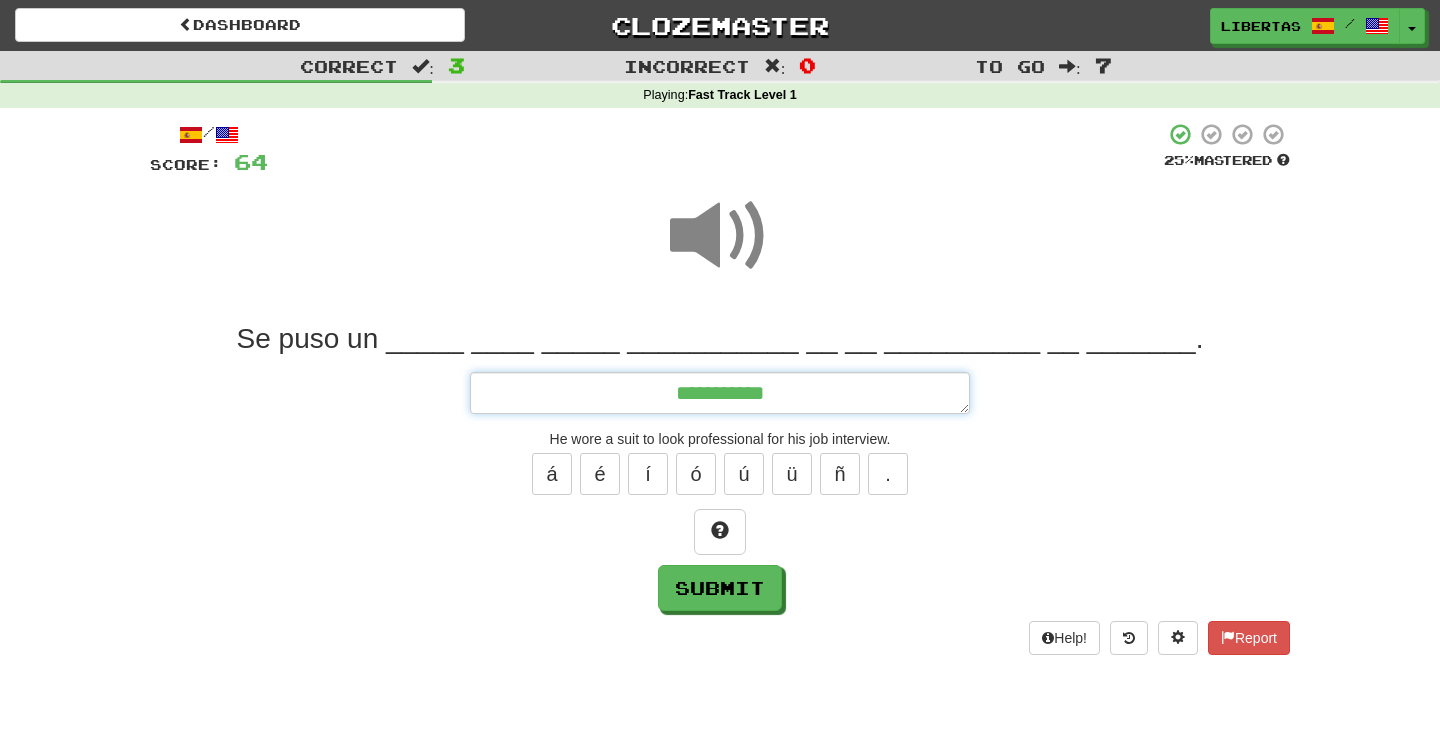 type on "*" 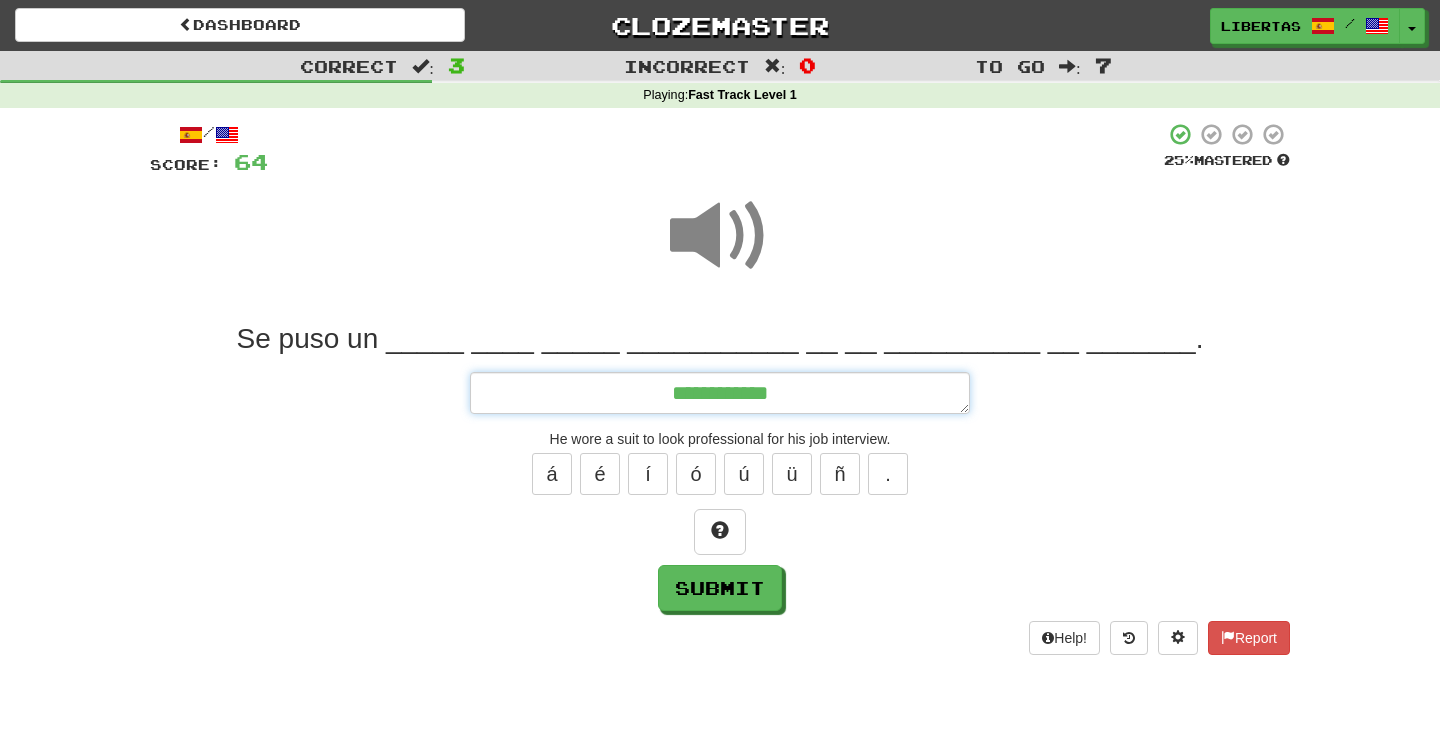 type on "*" 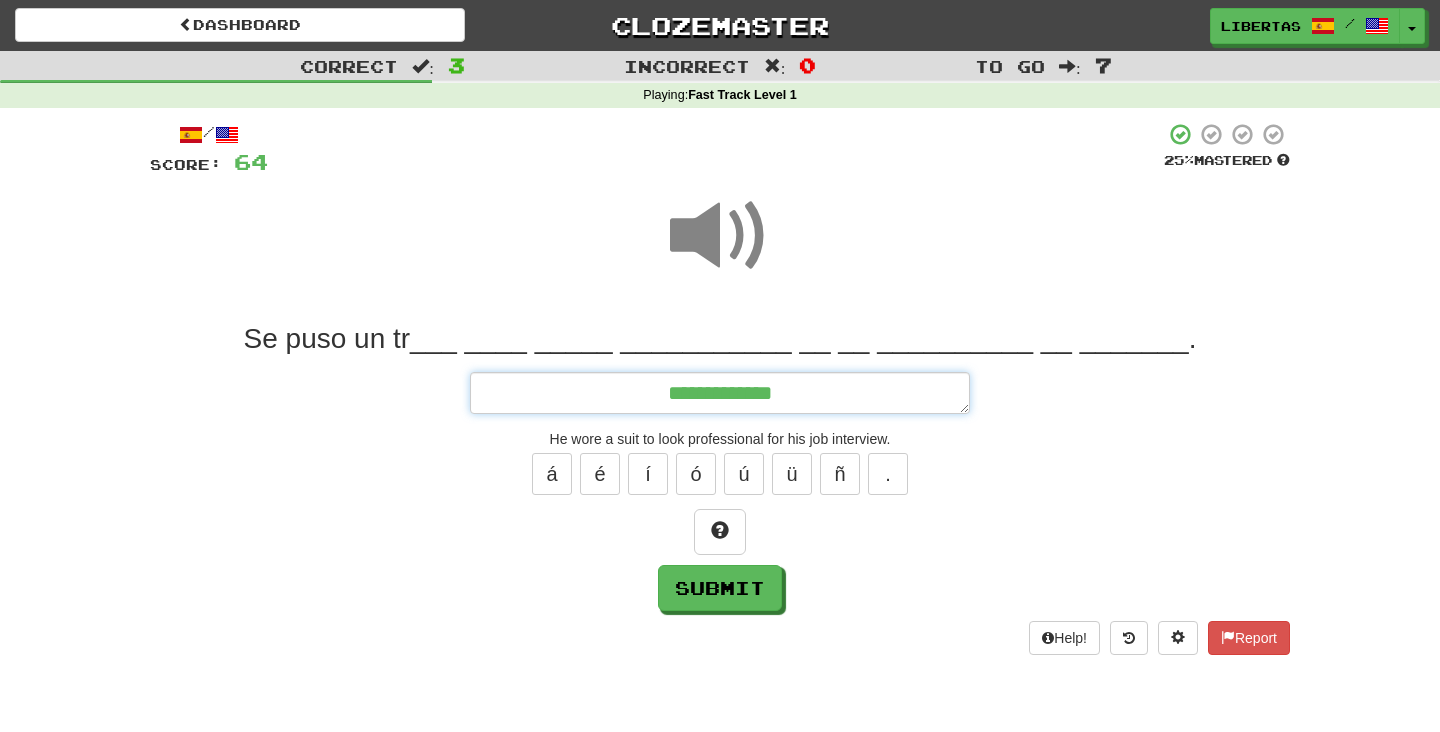 type on "*" 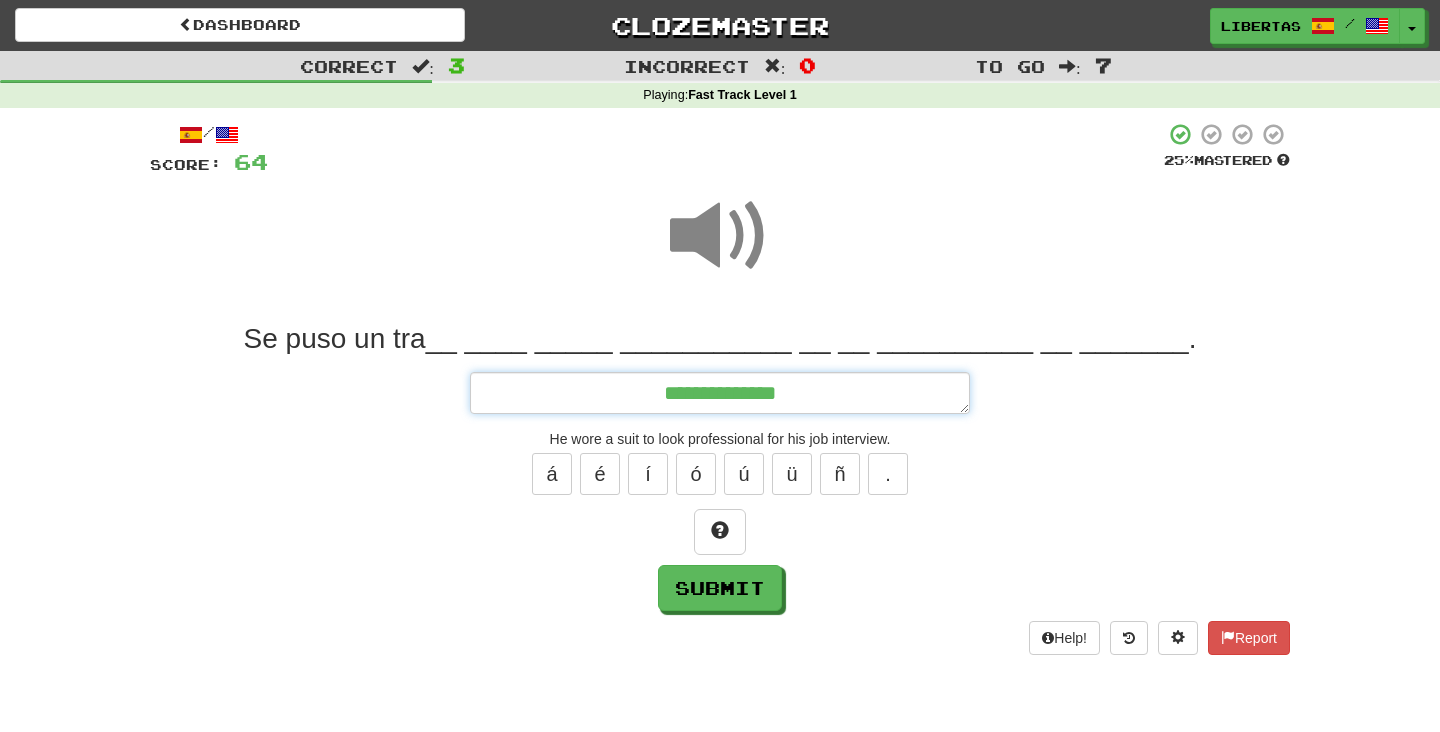 type on "*" 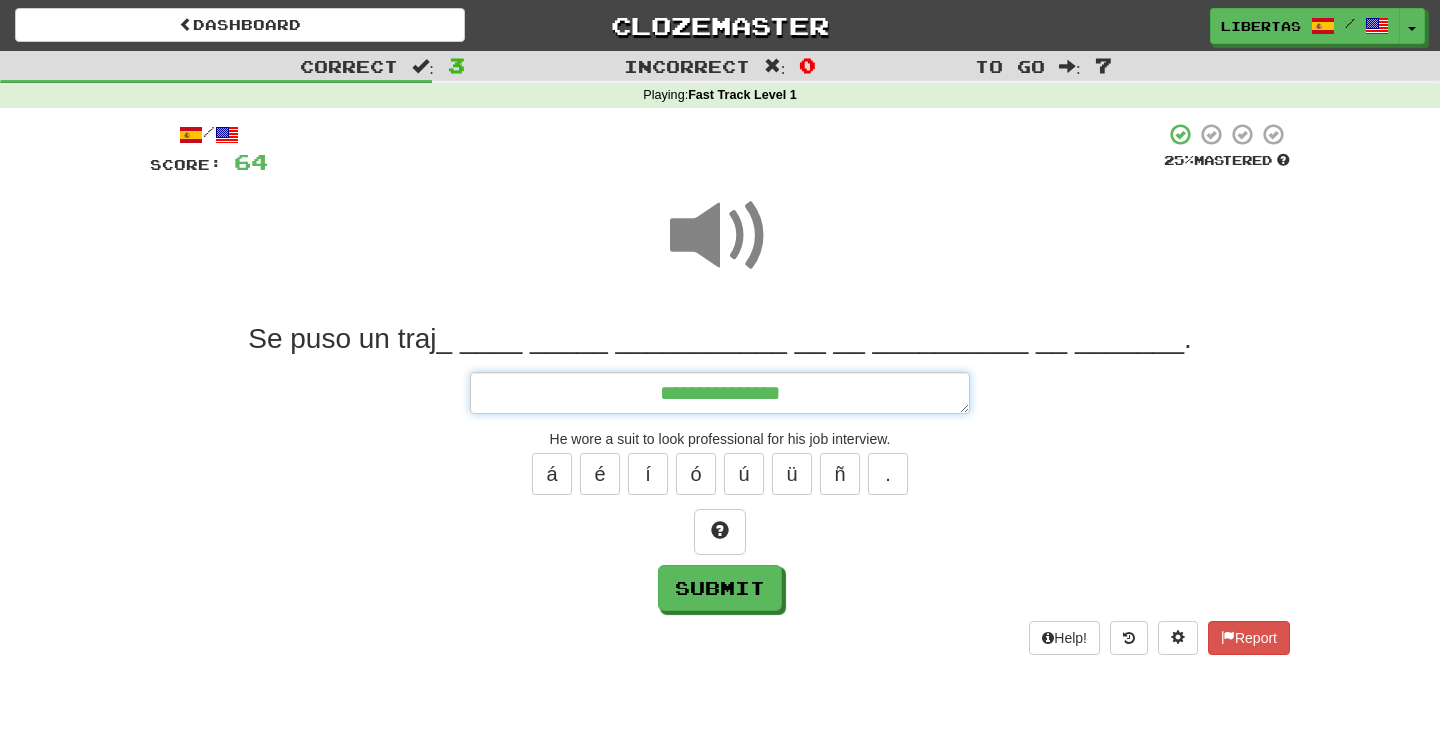 type on "*" 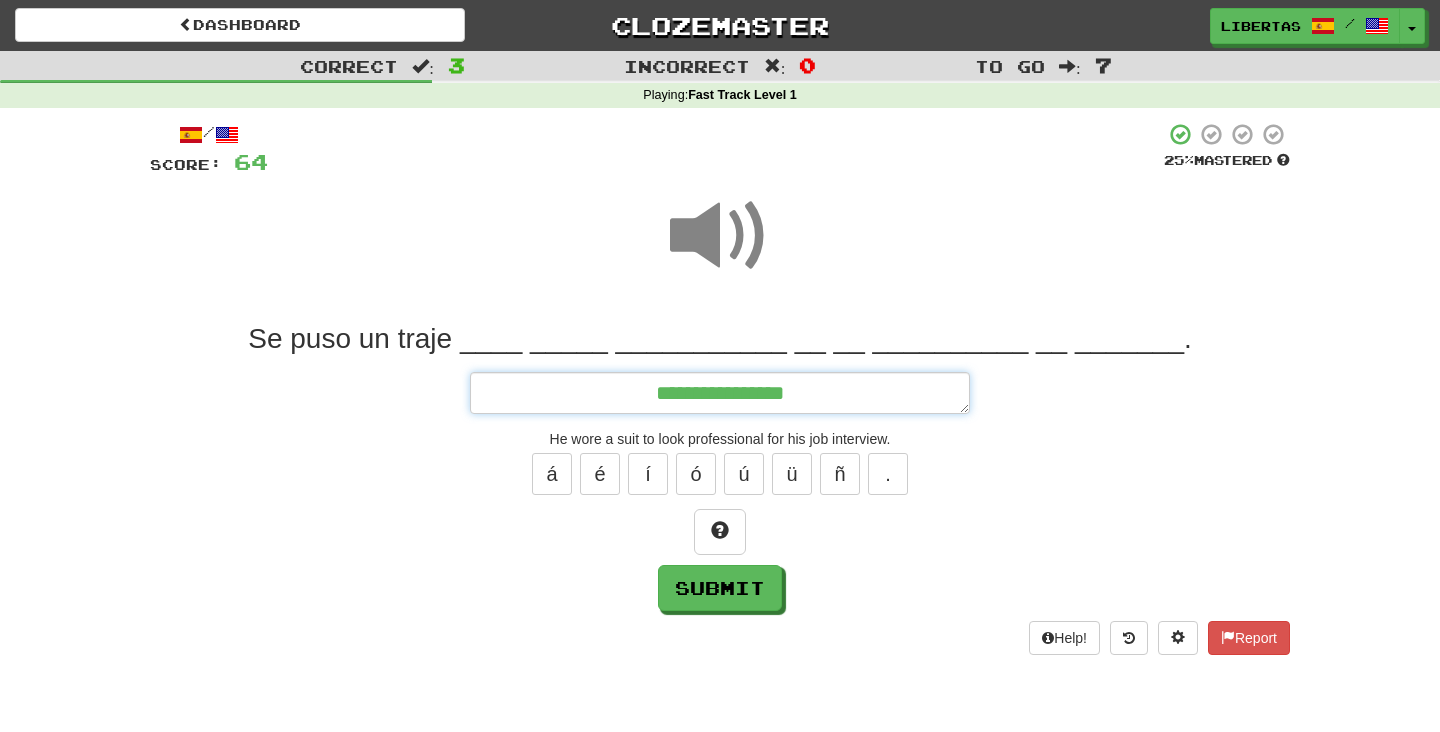 type on "*" 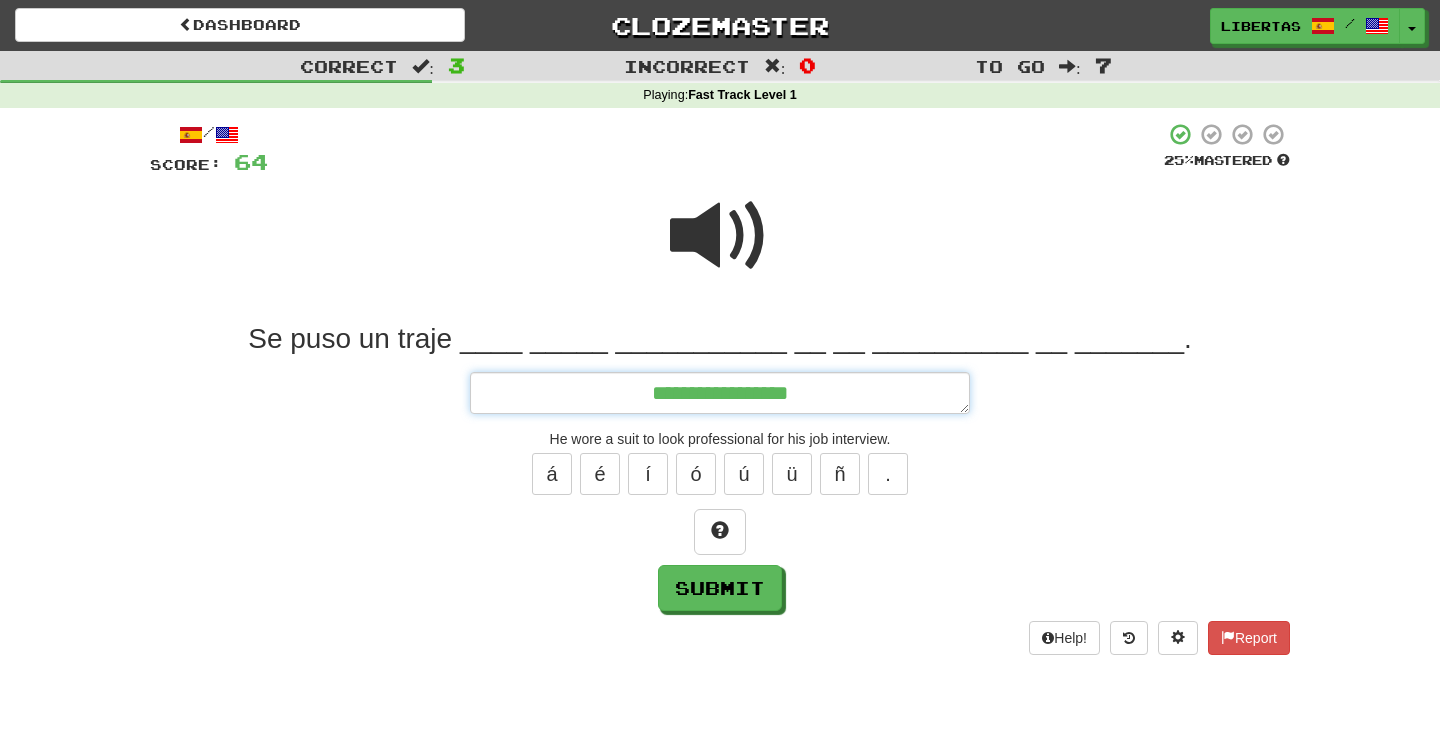 type on "*" 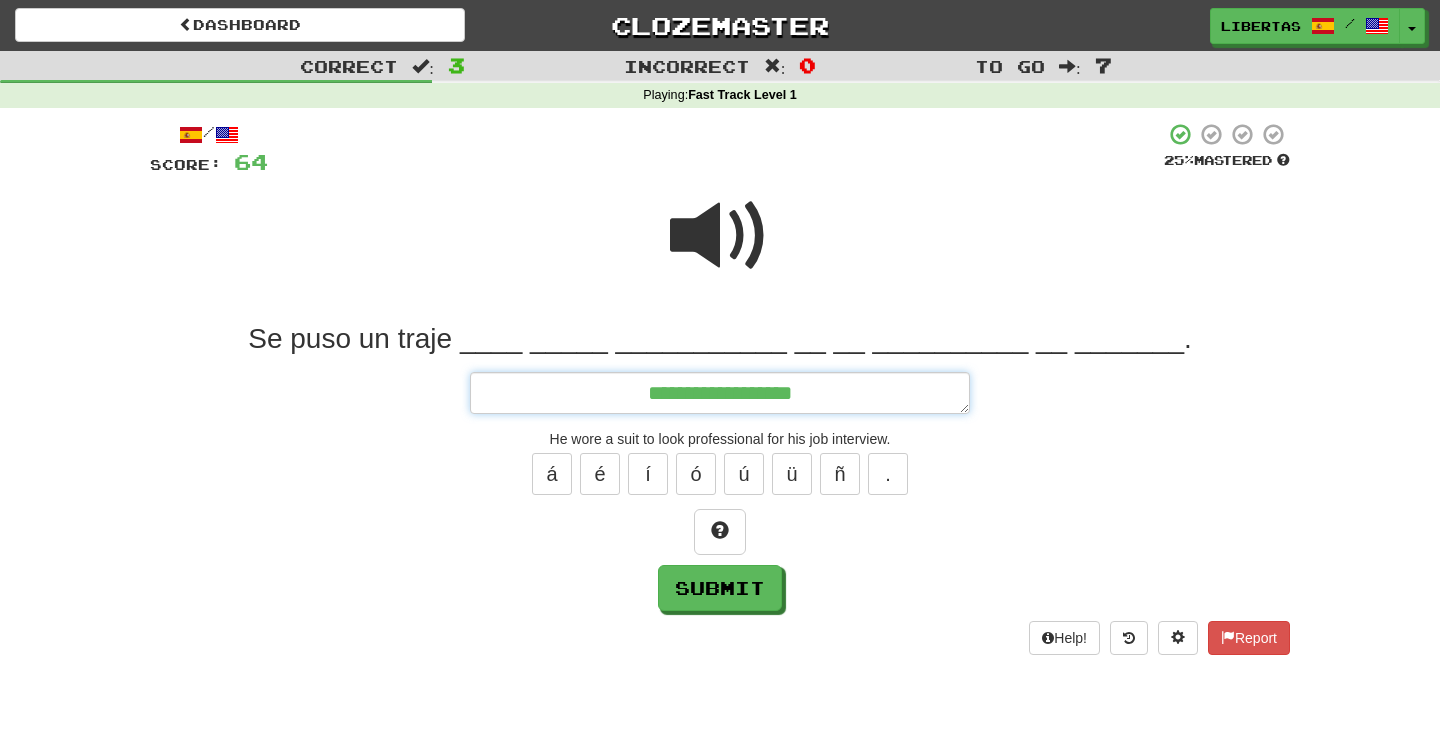 type on "*" 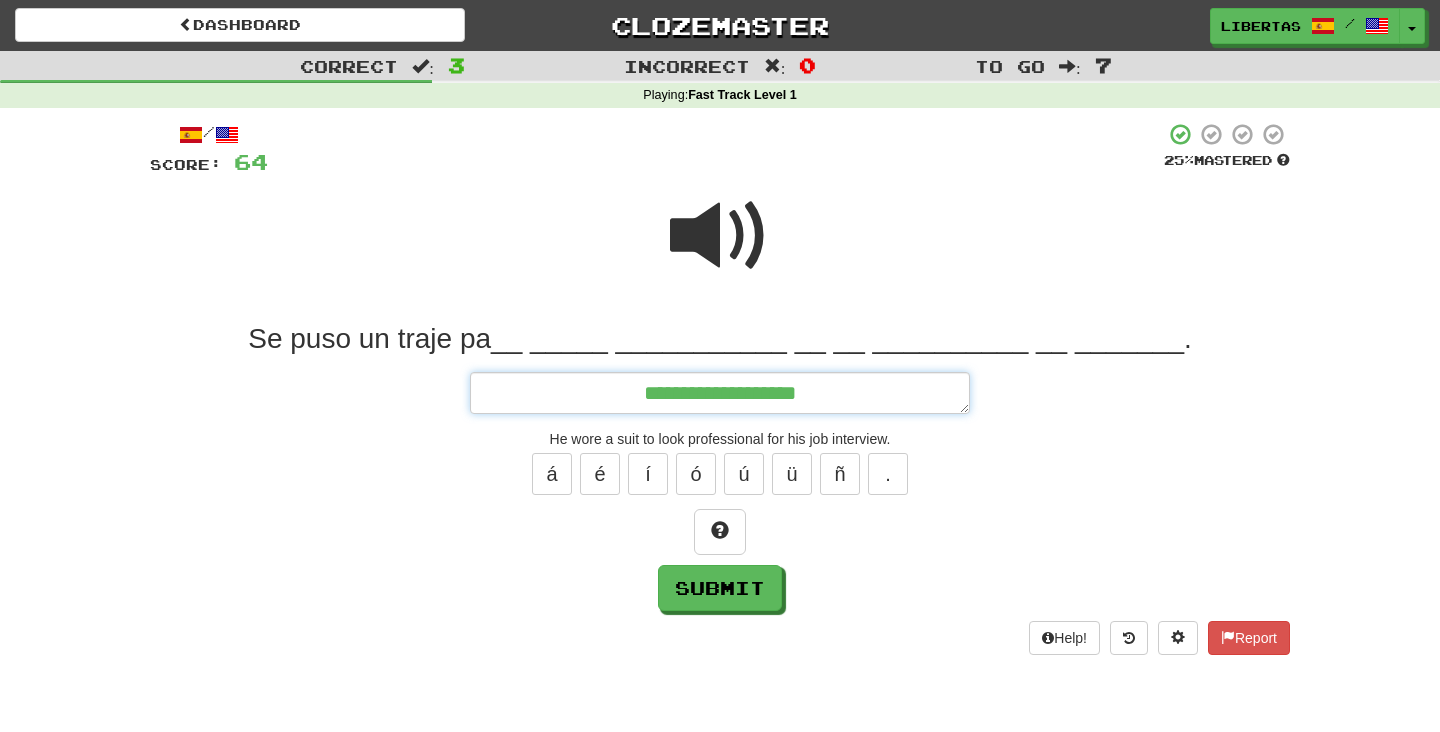 type on "*" 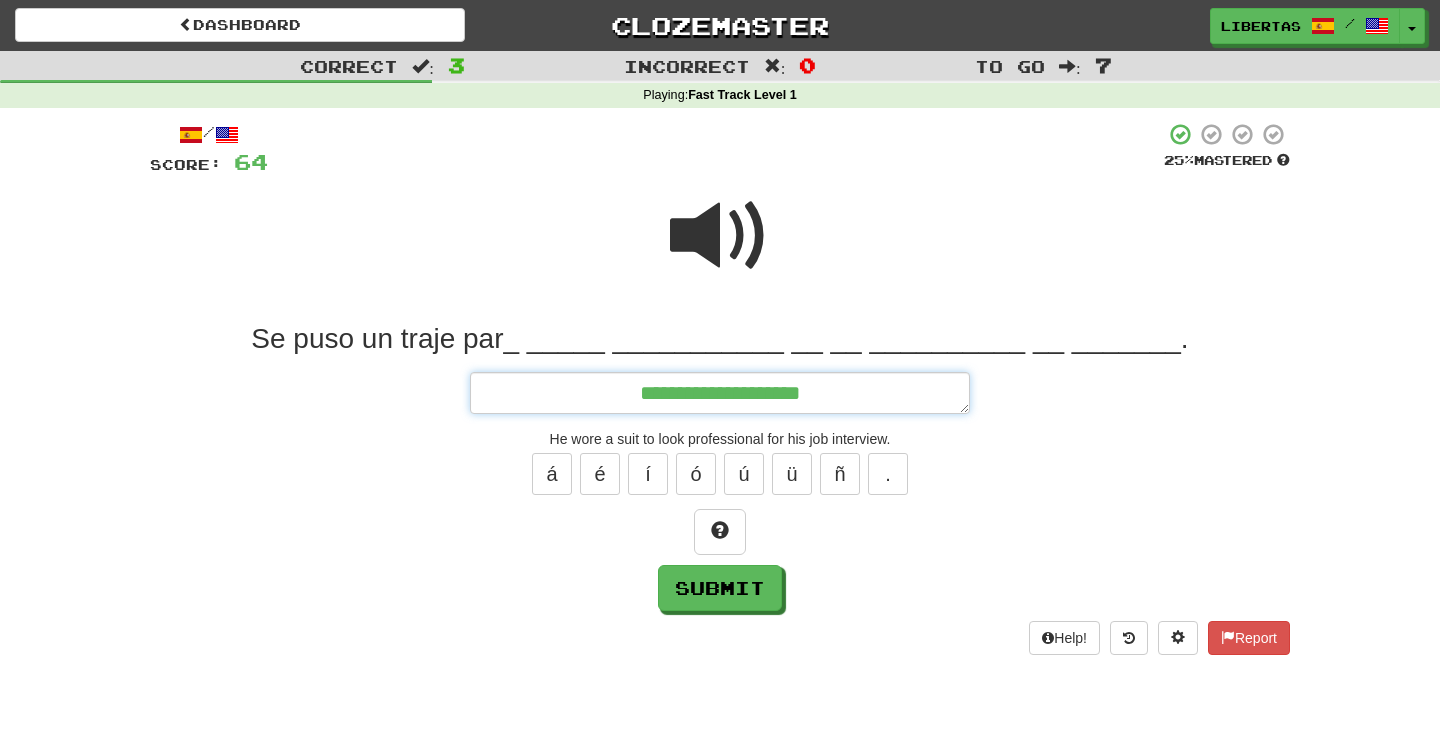 type on "*" 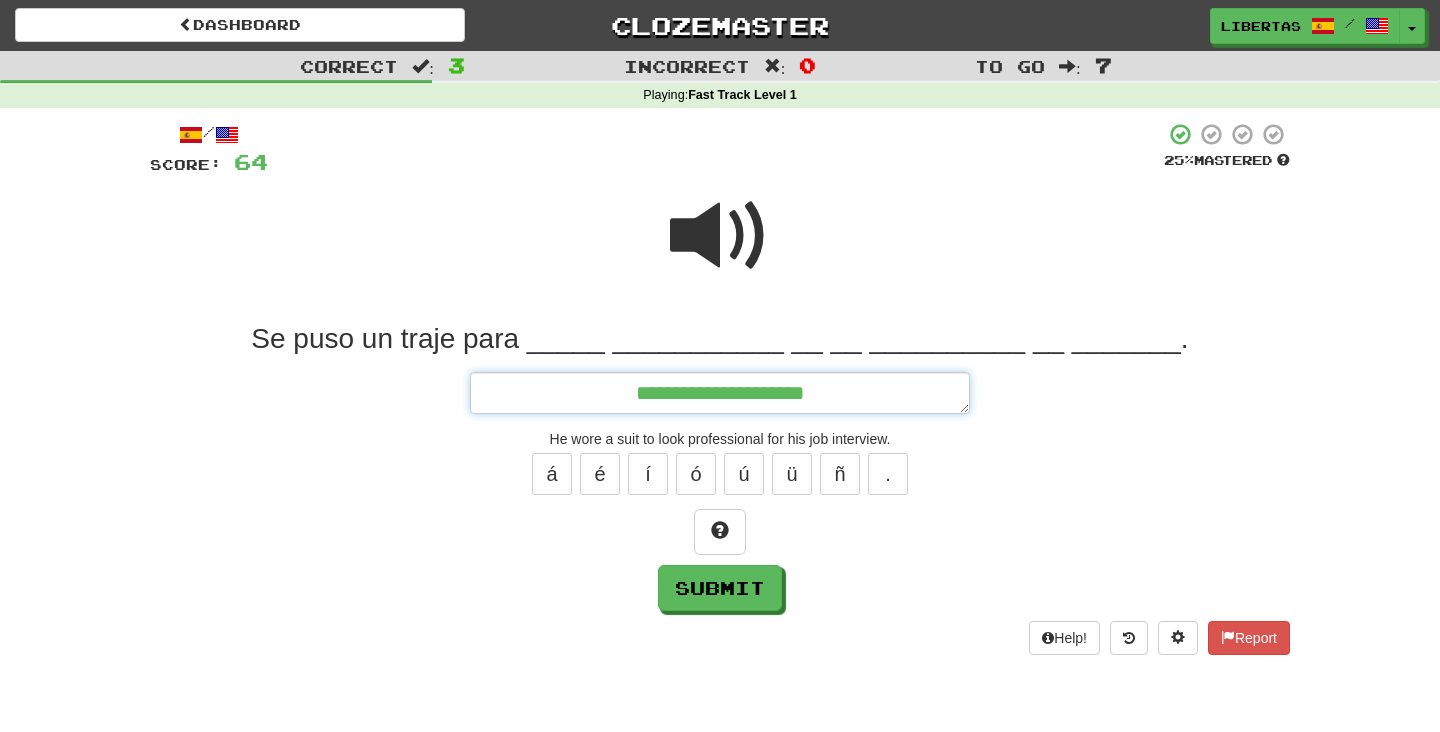 type on "*" 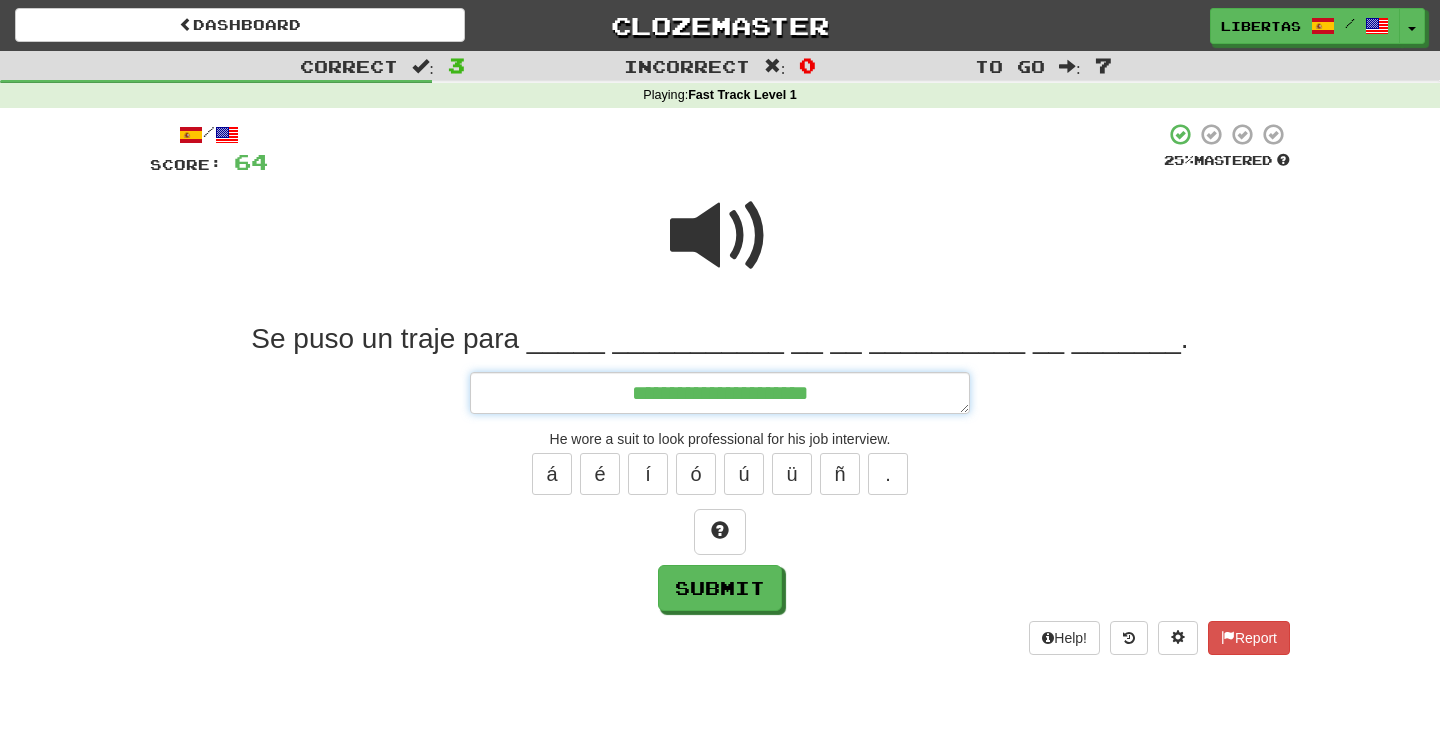 type on "**********" 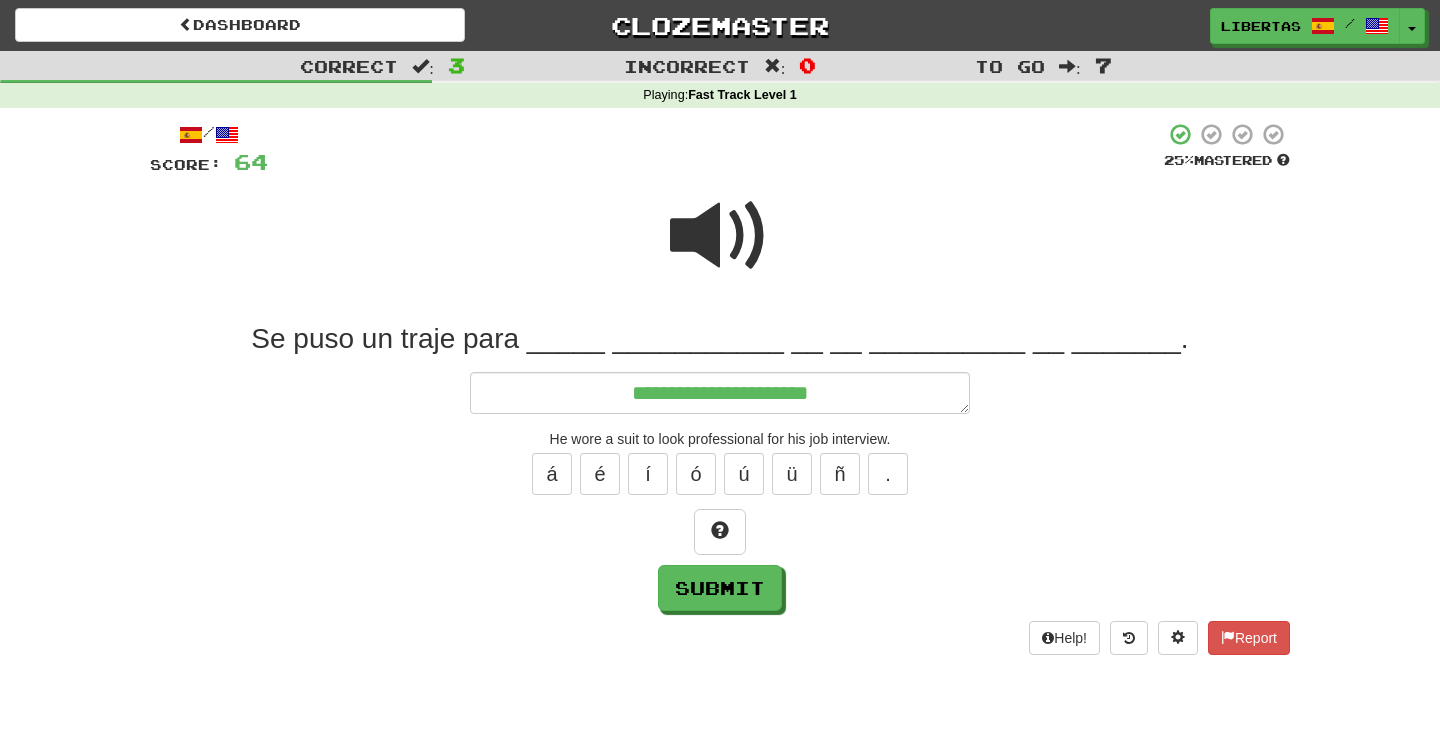 click at bounding box center (720, 236) 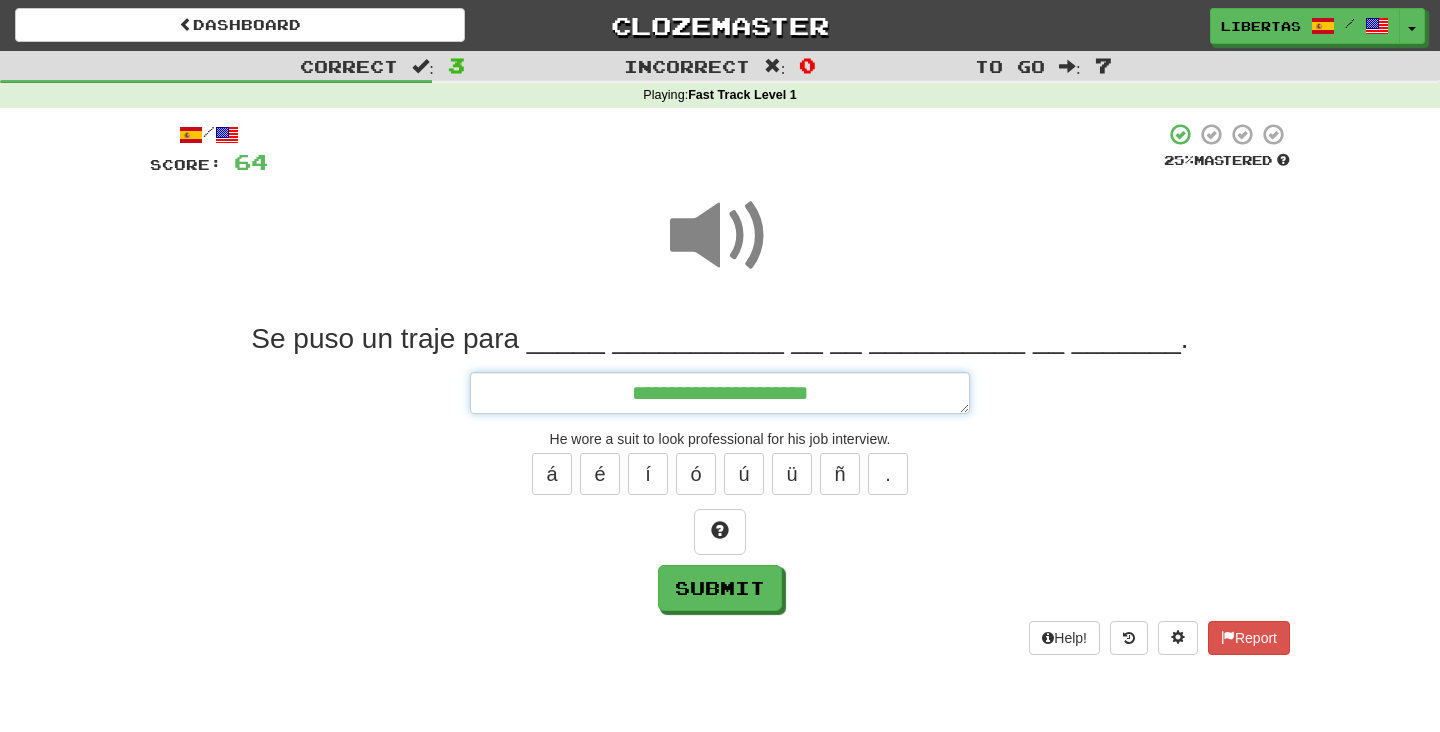 click on "**********" at bounding box center [720, 393] 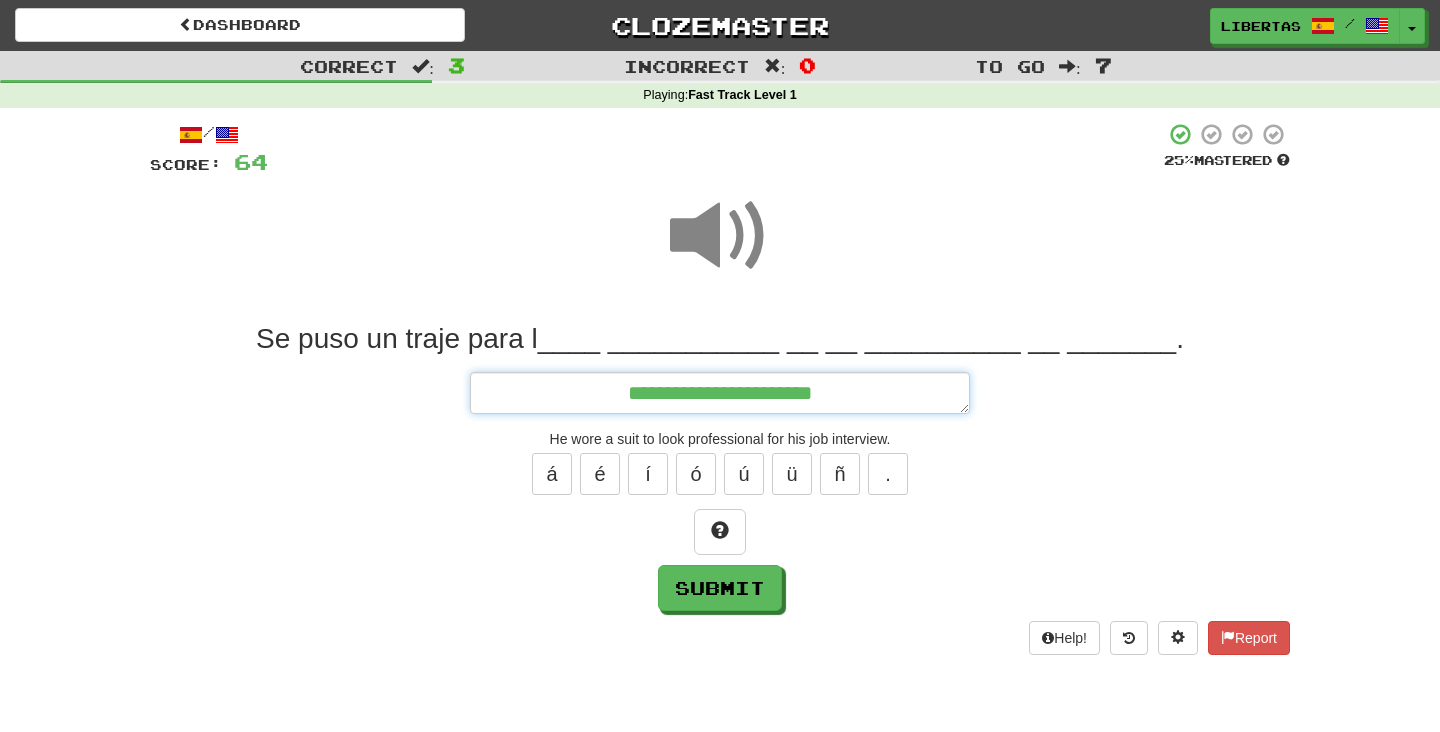 type on "*" 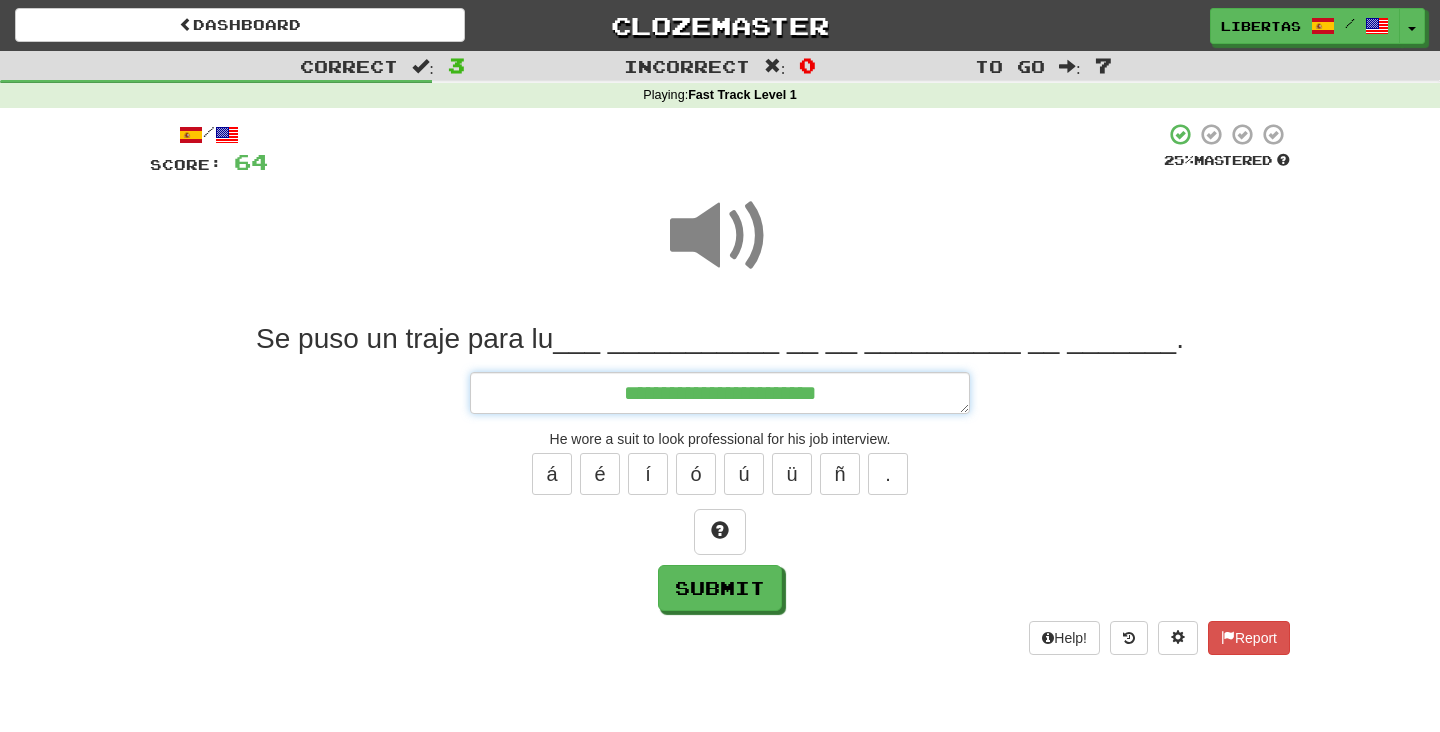 type on "*" 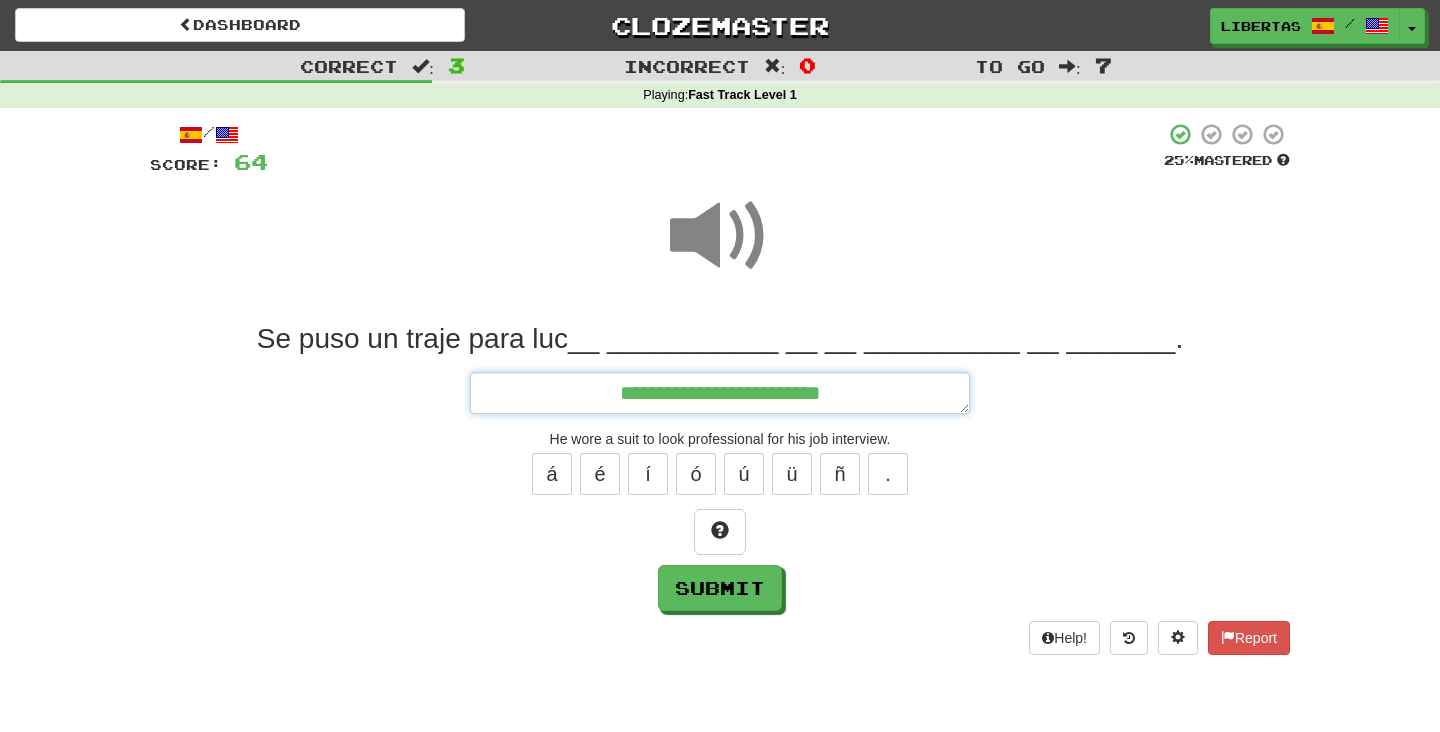 type 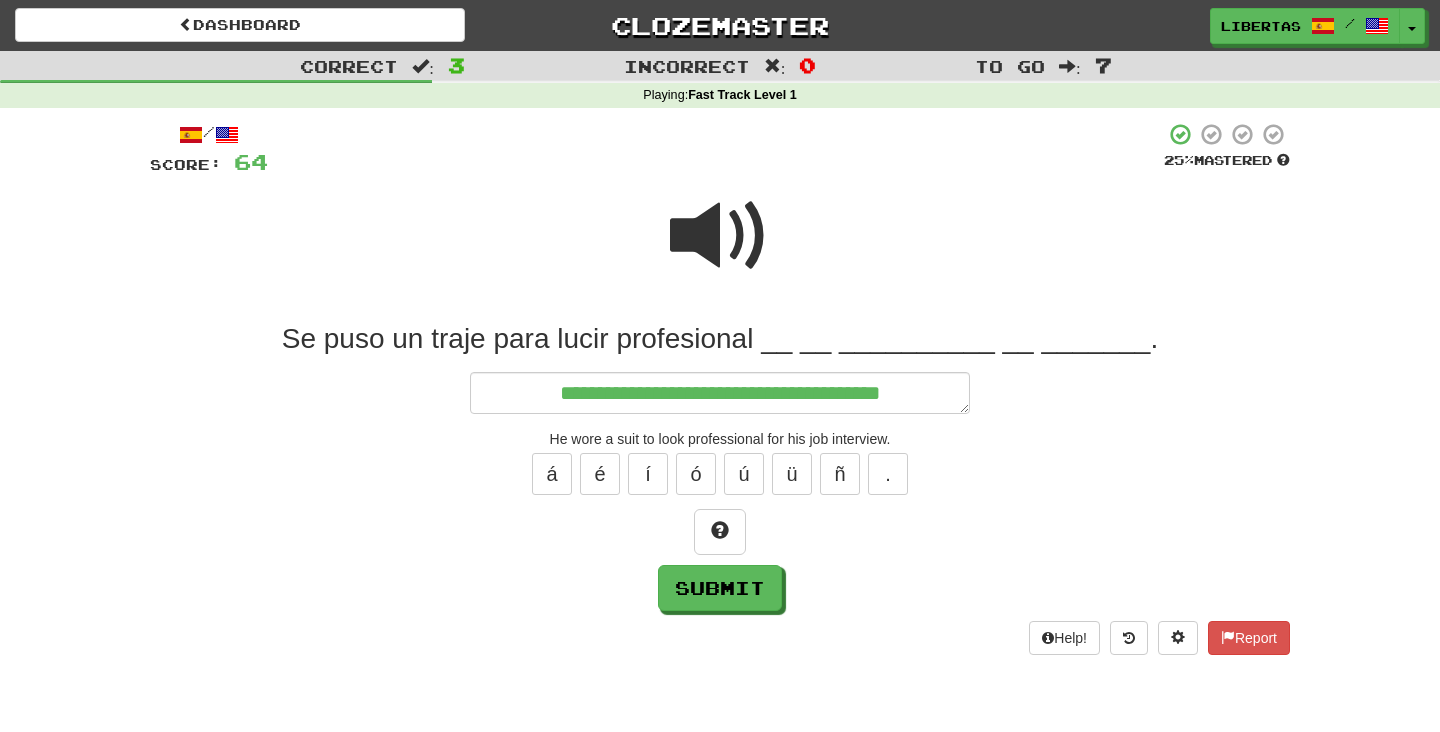 click at bounding box center [720, 236] 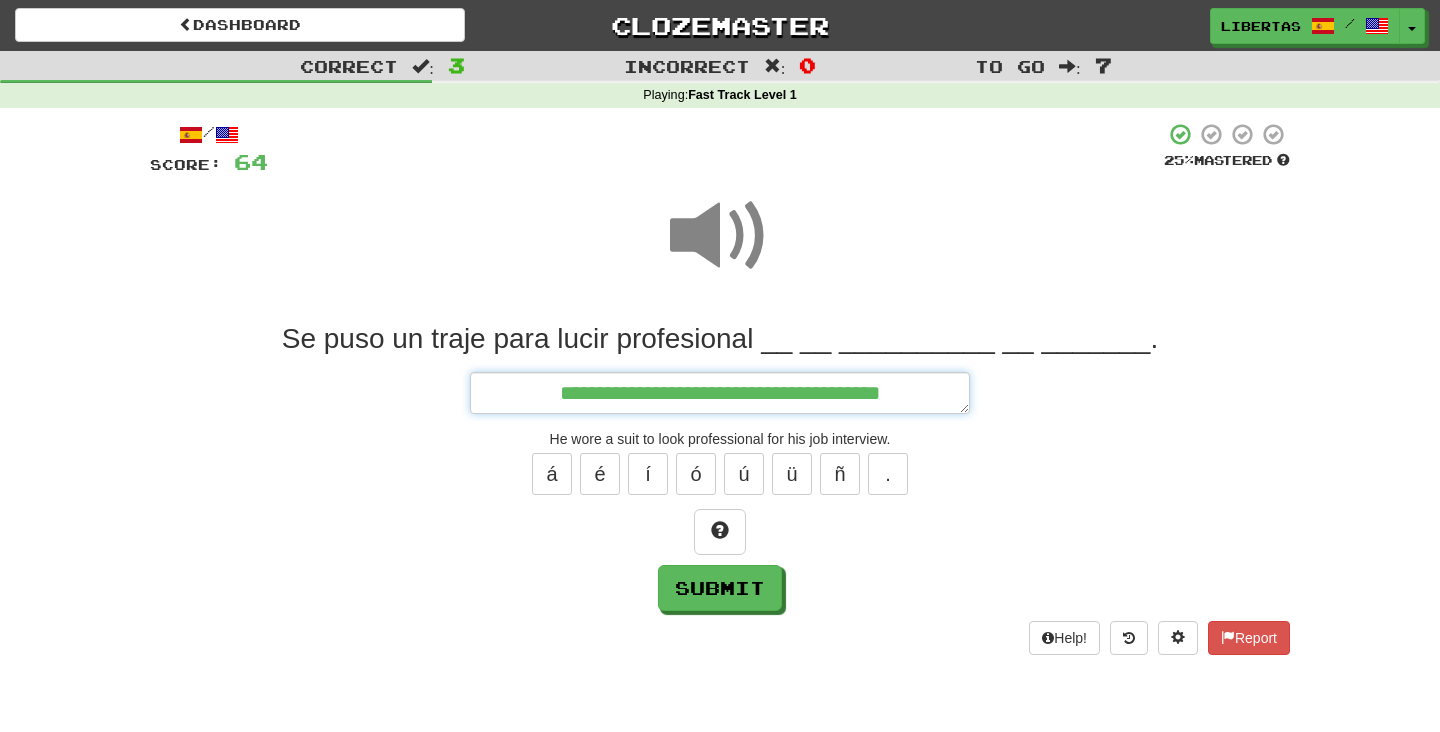 click on "**********" at bounding box center [720, 393] 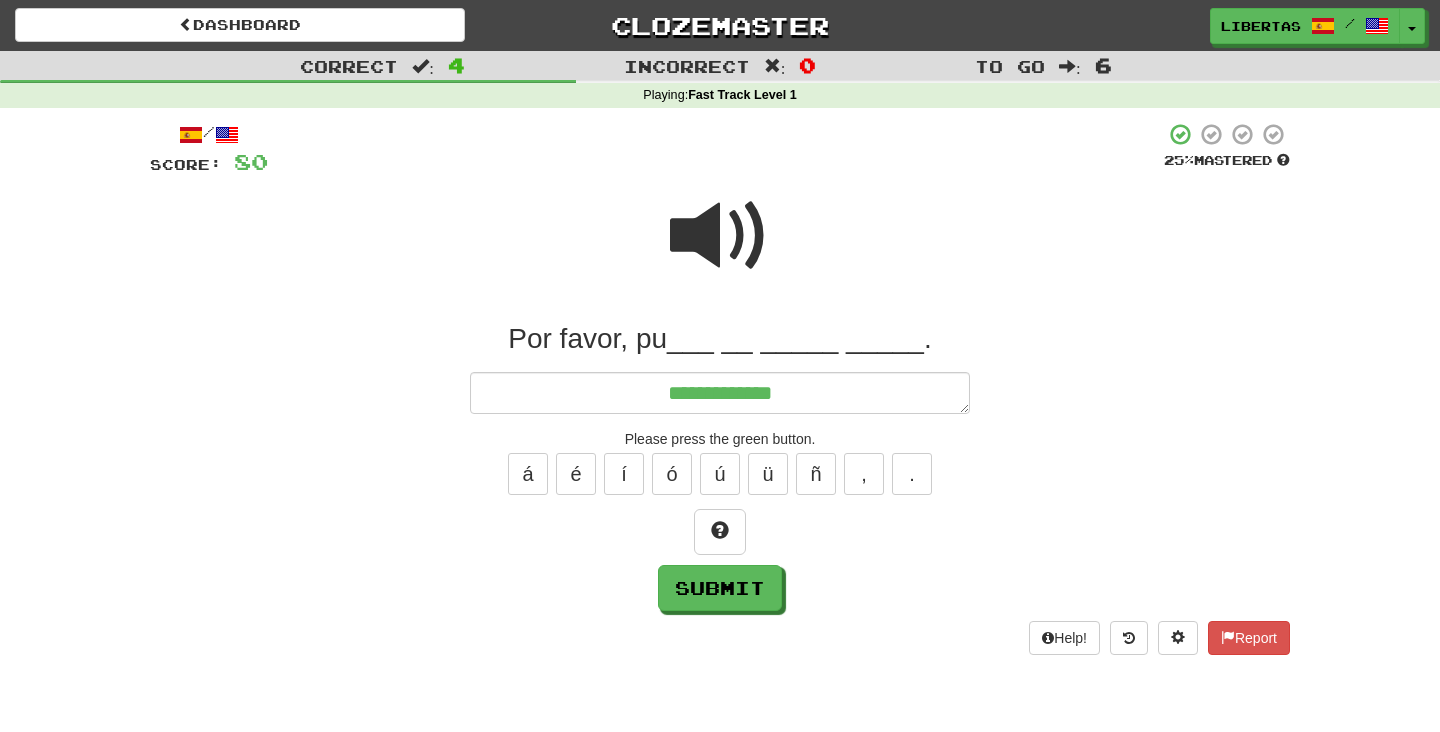 click at bounding box center [720, 236] 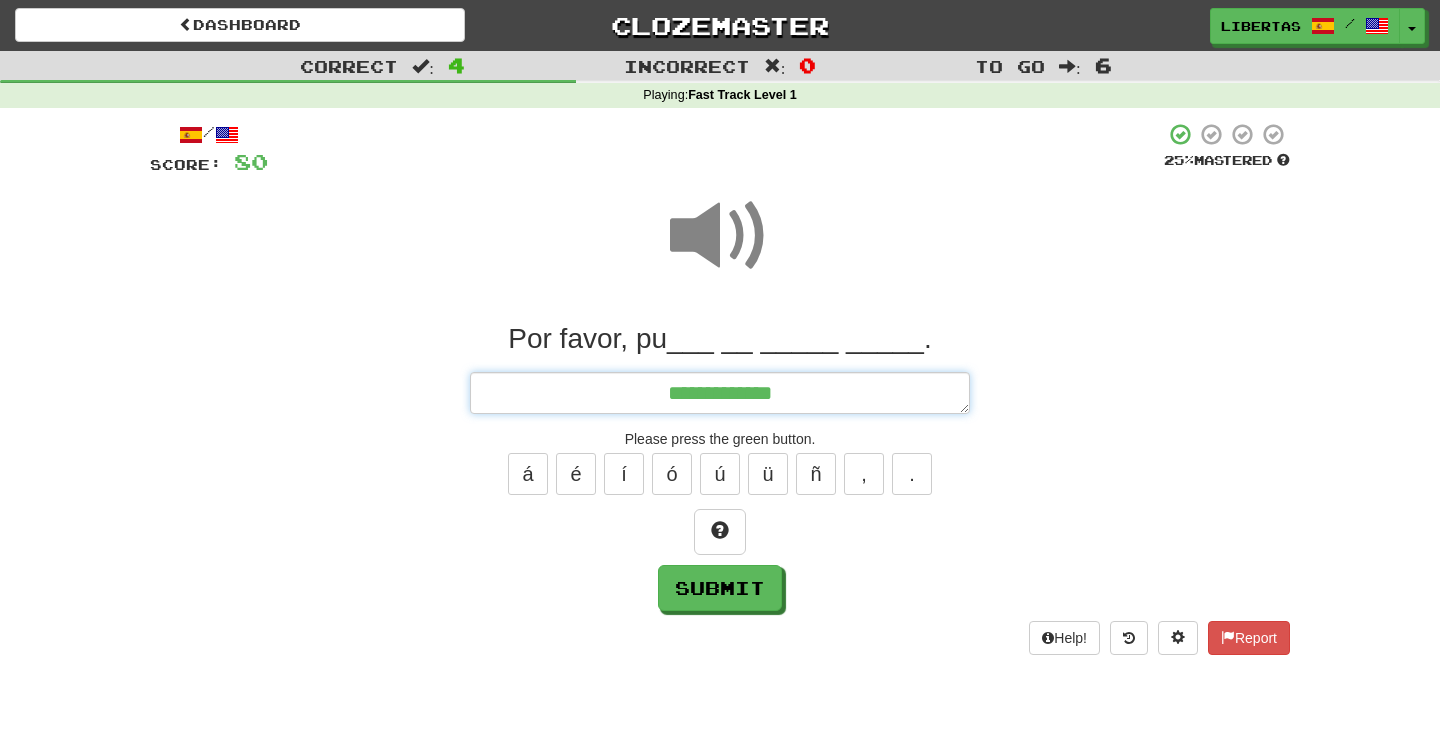 click on "**********" at bounding box center [720, 393] 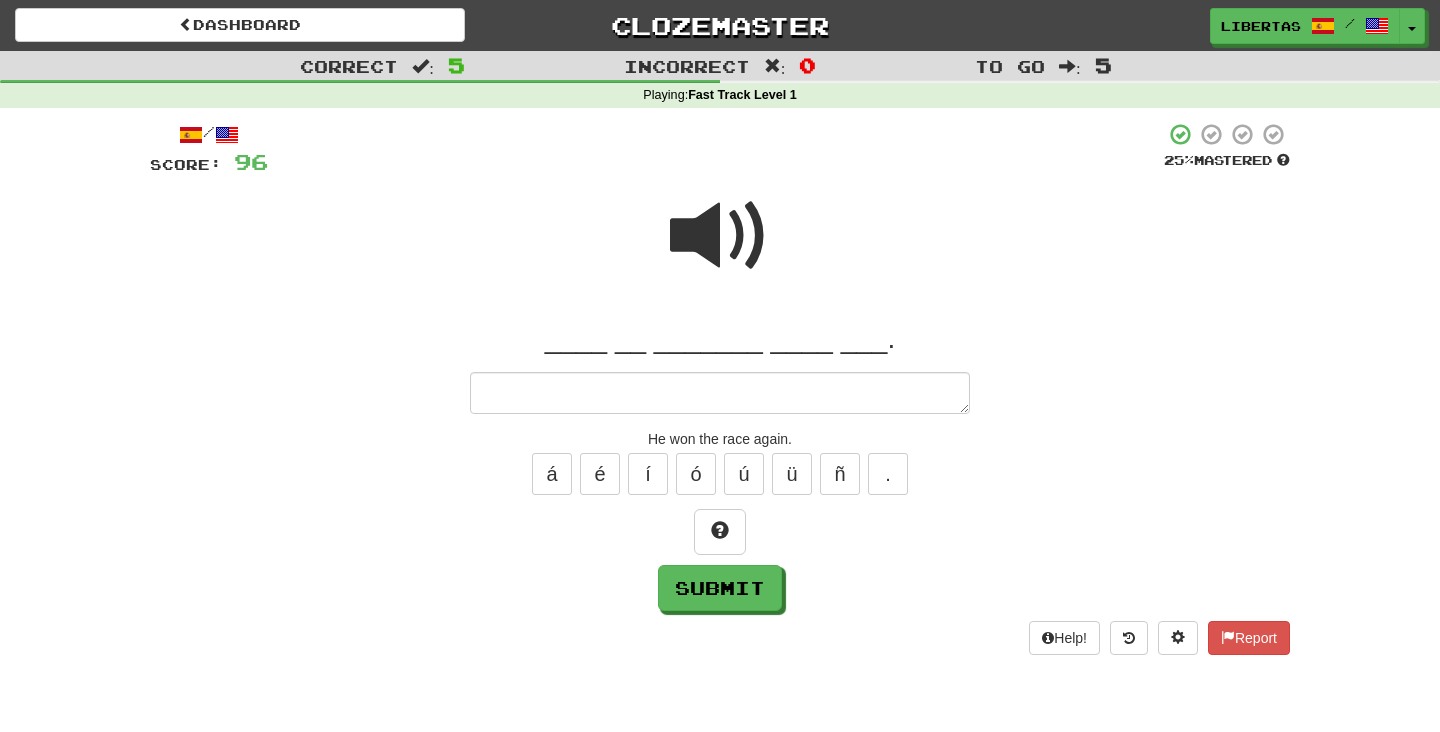 click at bounding box center (720, 236) 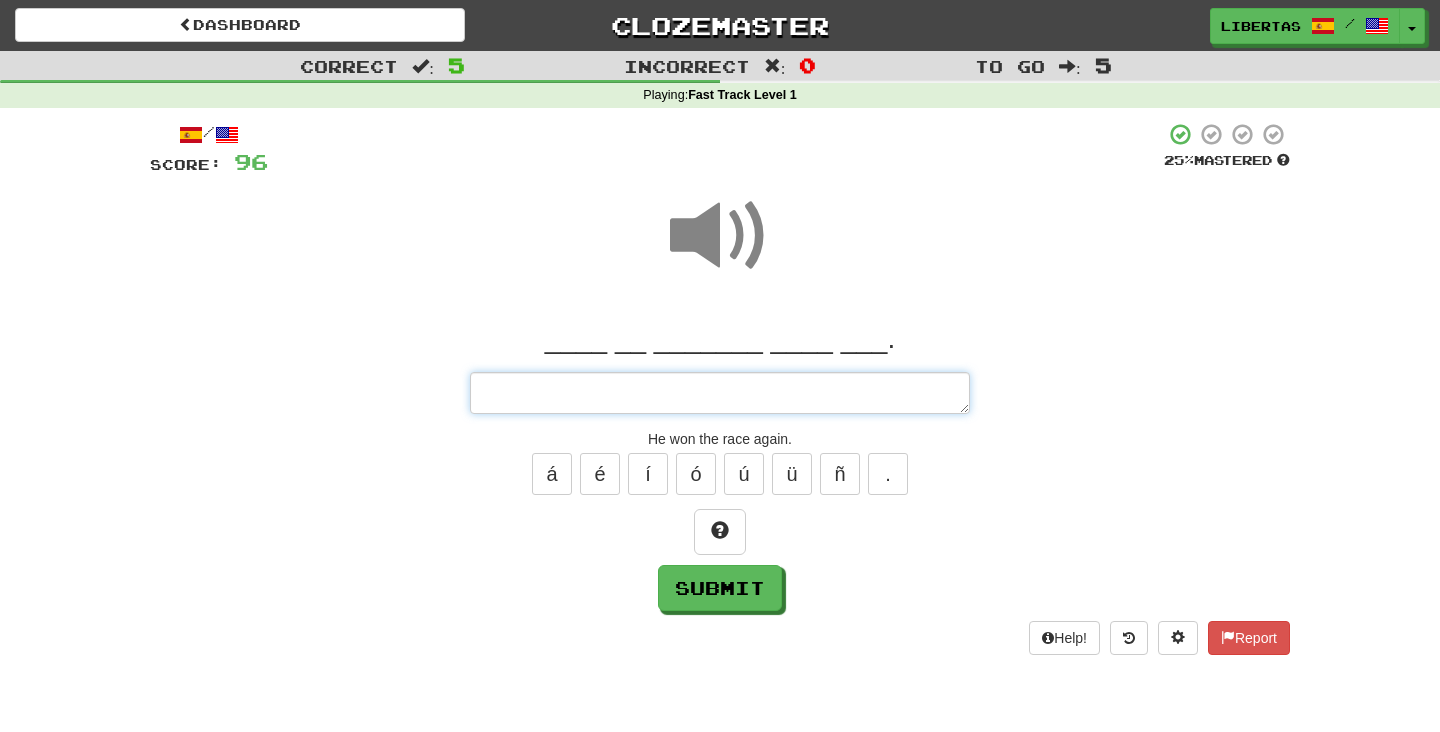 click at bounding box center (720, 393) 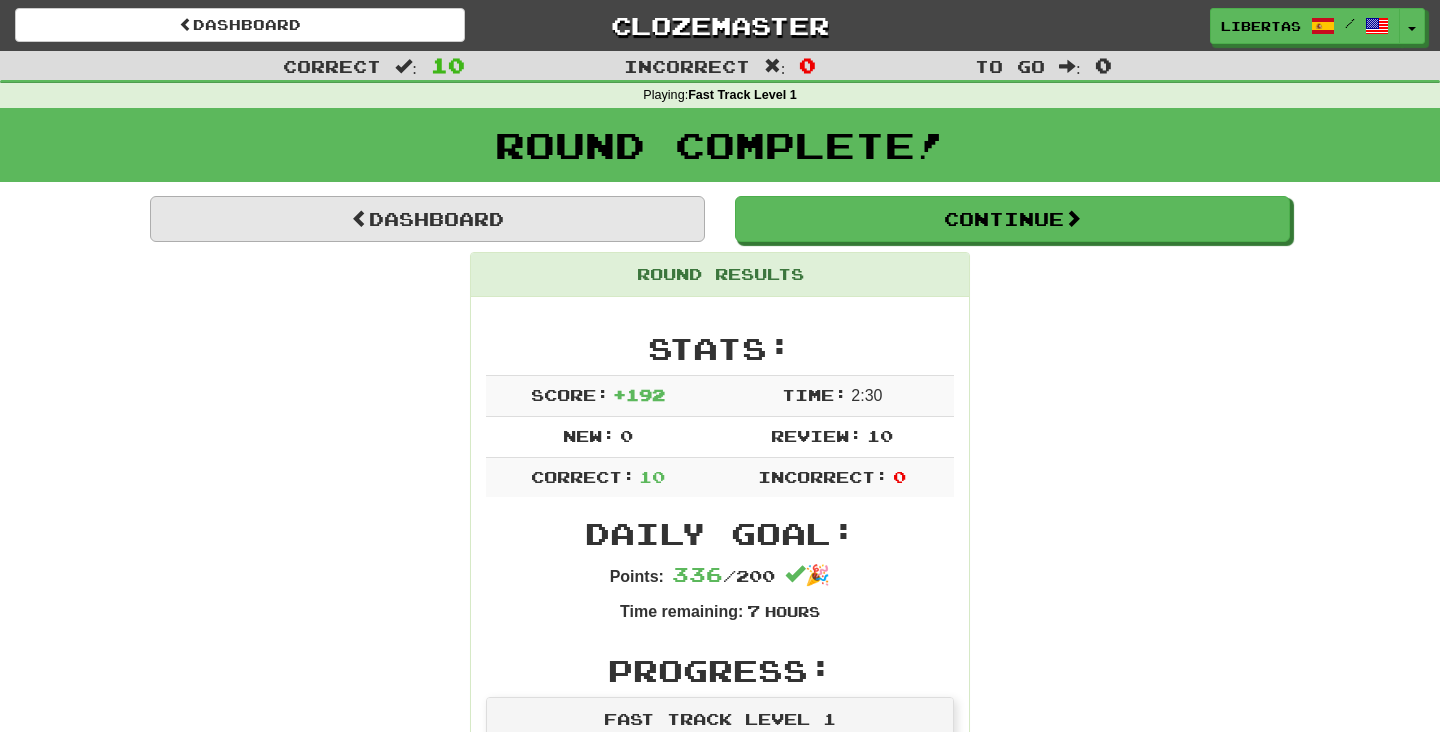 click on "Dashboard" at bounding box center [427, 219] 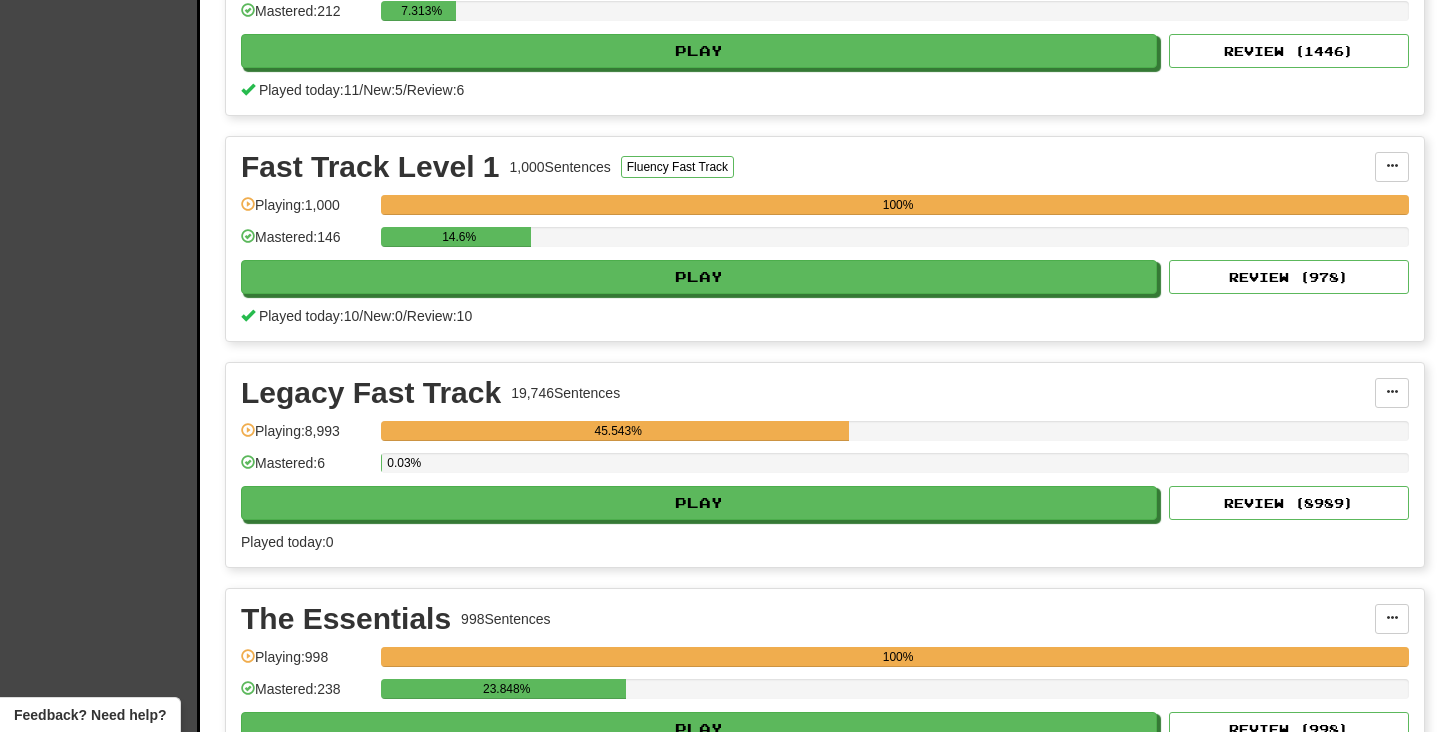 scroll, scrollTop: 582, scrollLeft: 0, axis: vertical 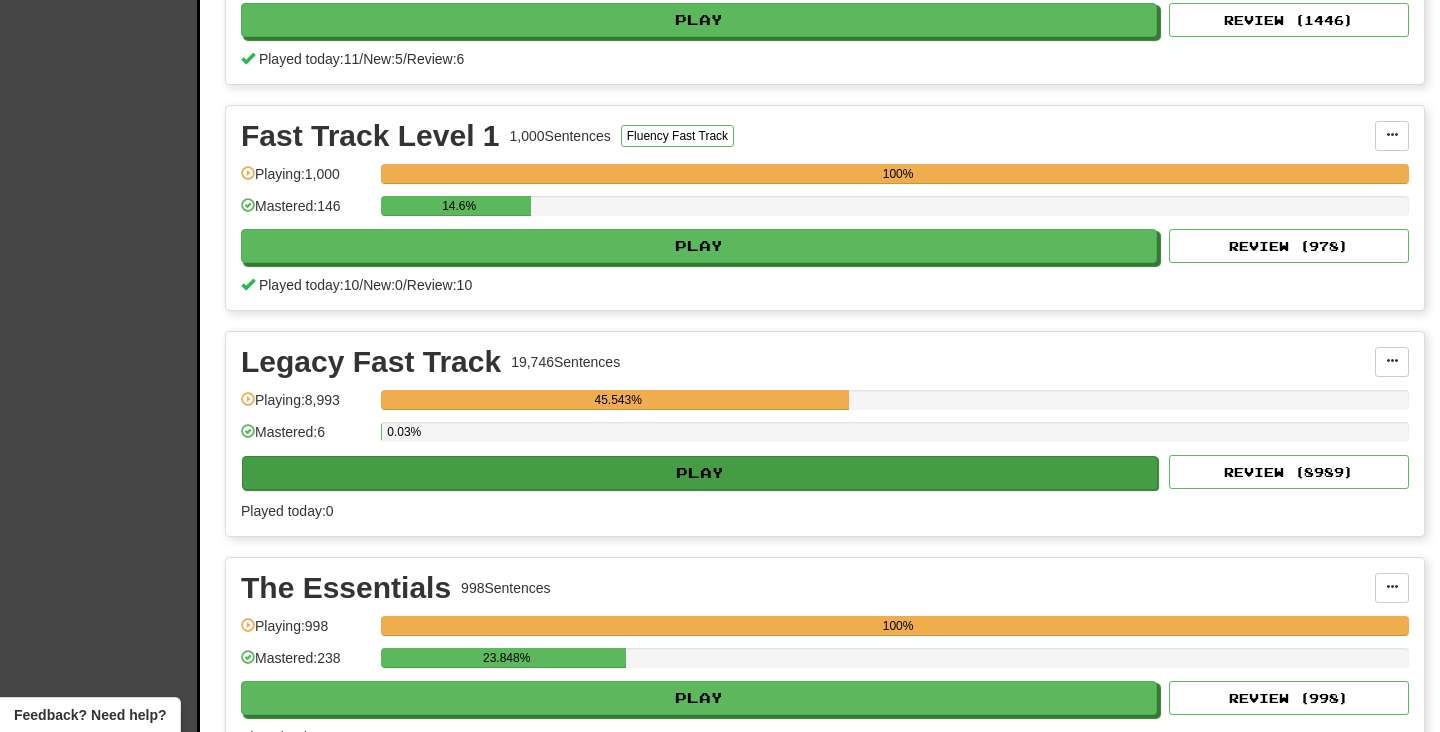click on "Play" at bounding box center (700, 473) 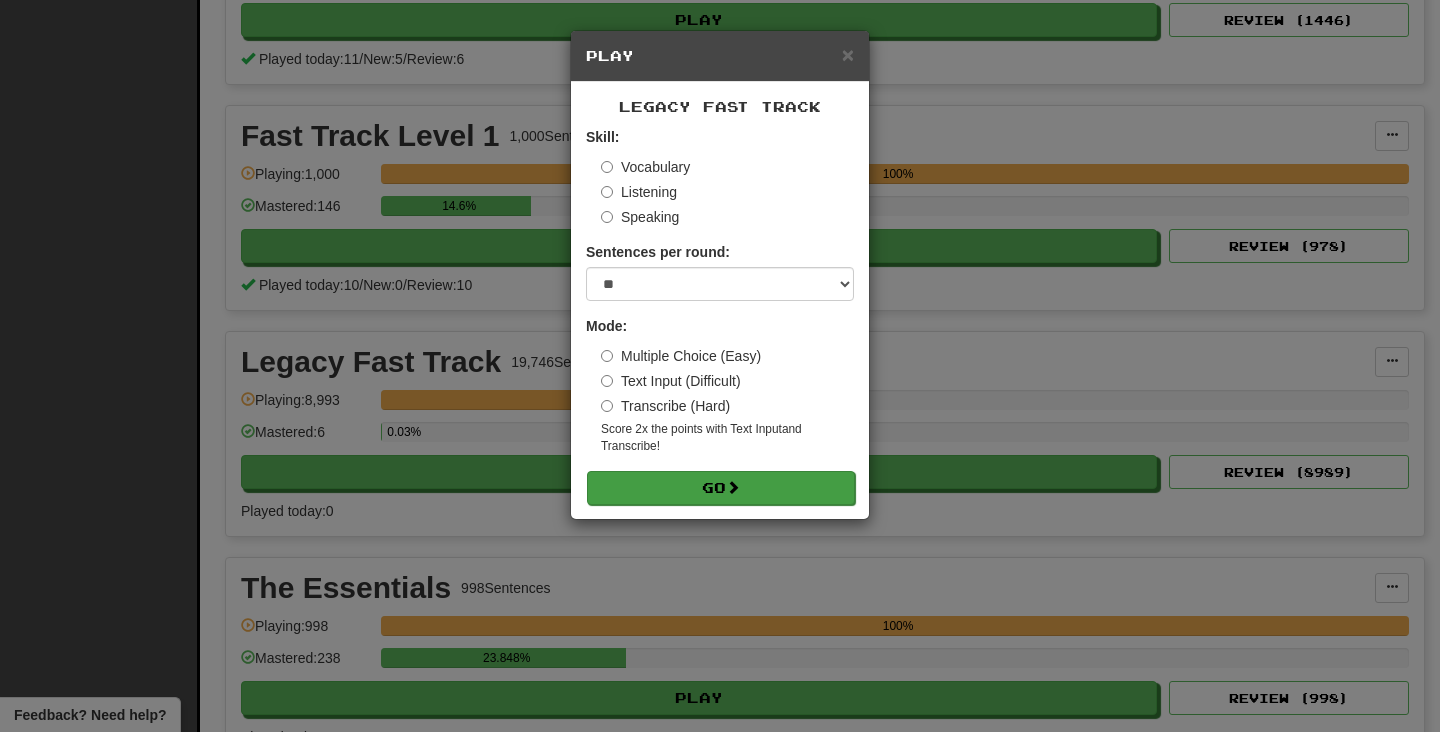 click on "Go" at bounding box center (721, 488) 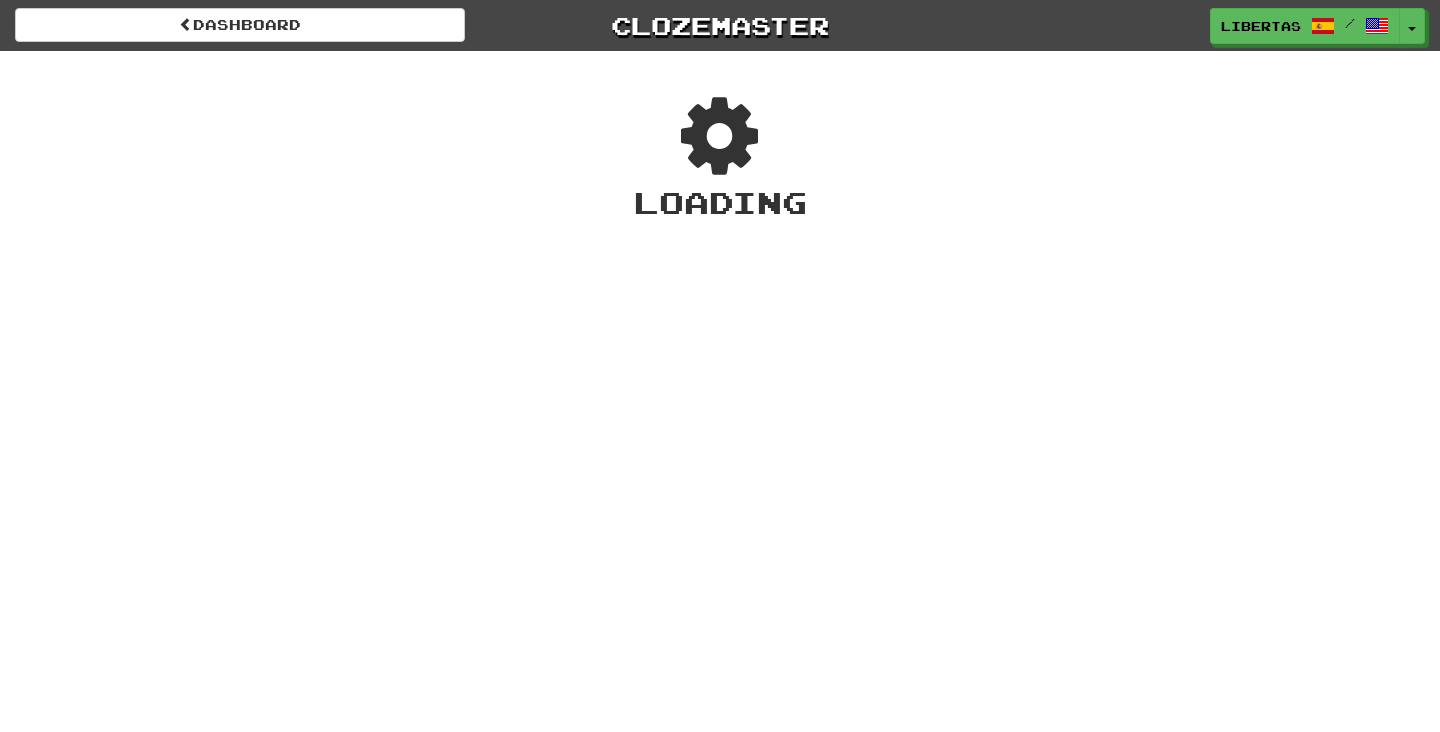 scroll, scrollTop: 0, scrollLeft: 0, axis: both 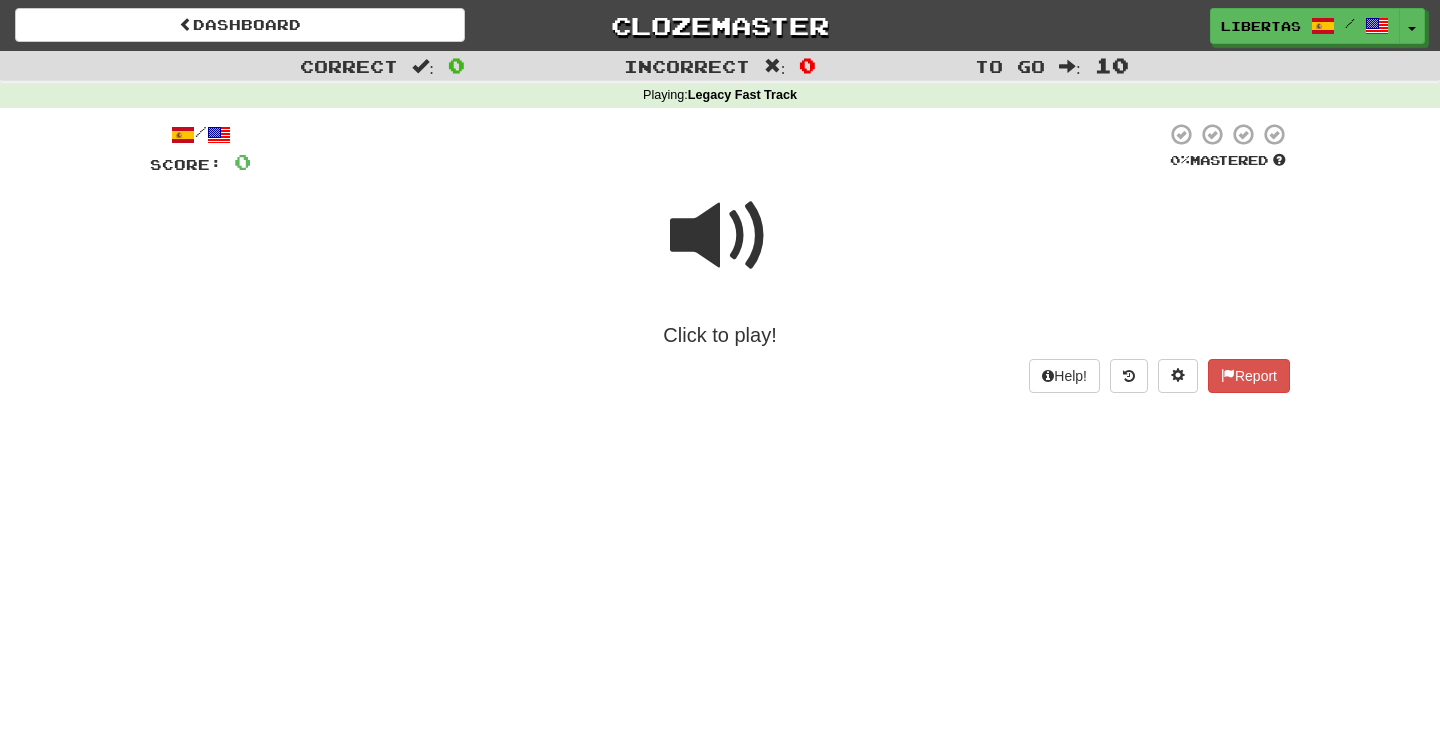 click at bounding box center [720, 236] 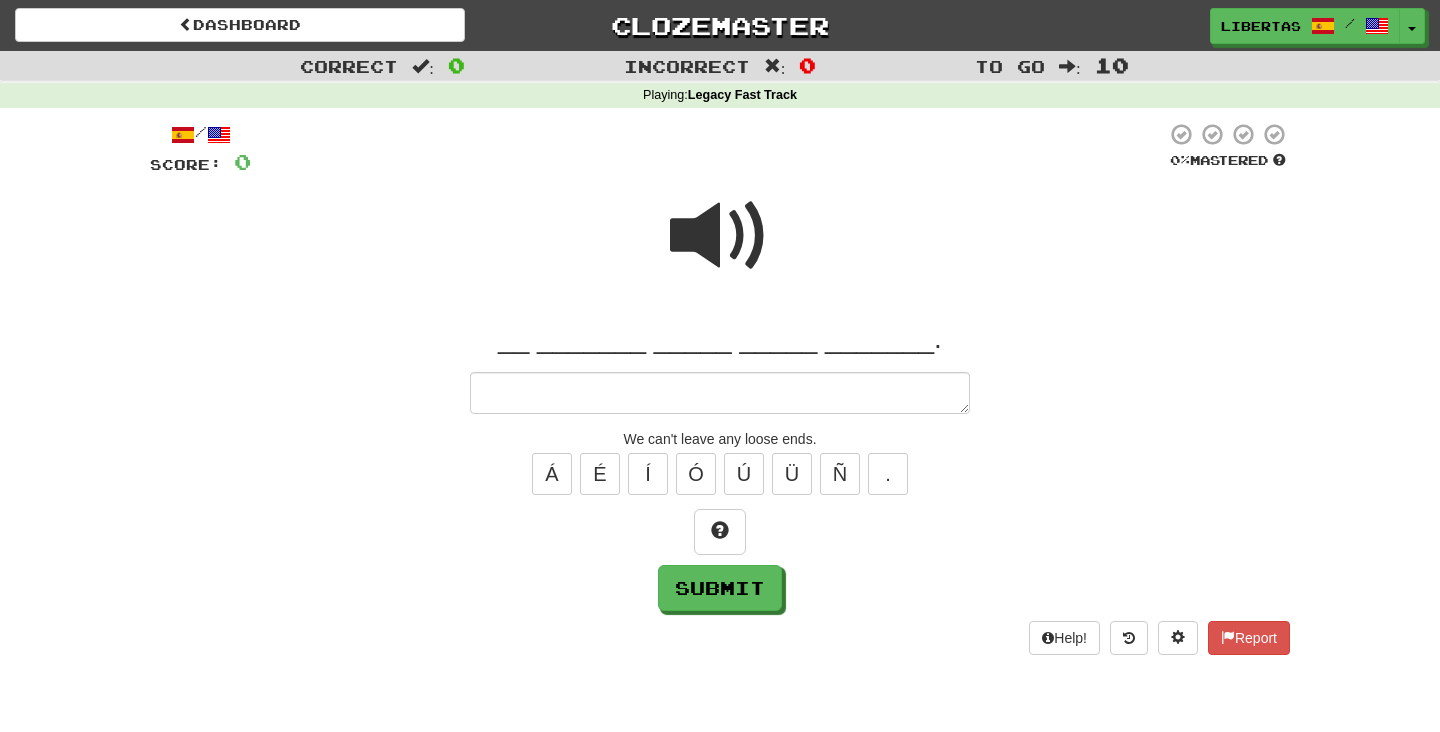 type on "*" 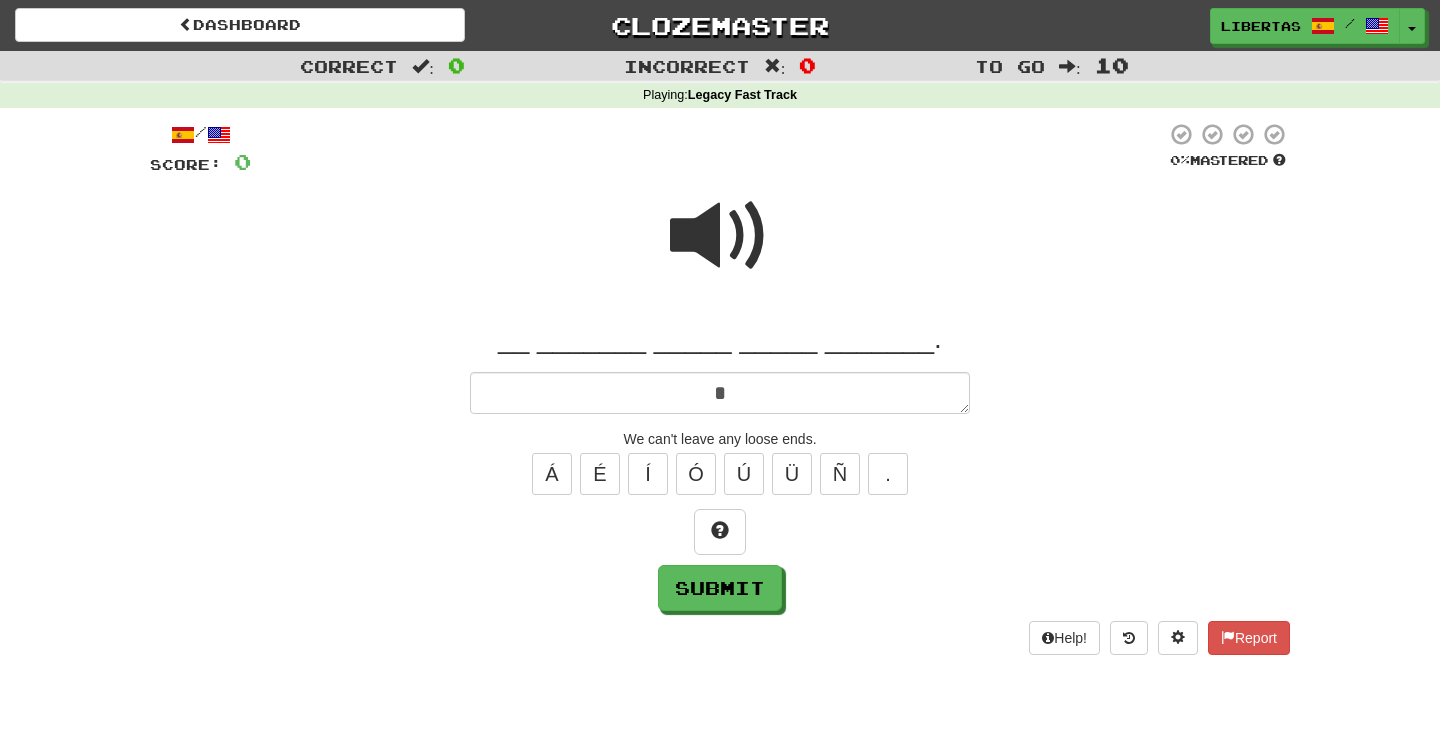 type on "*" 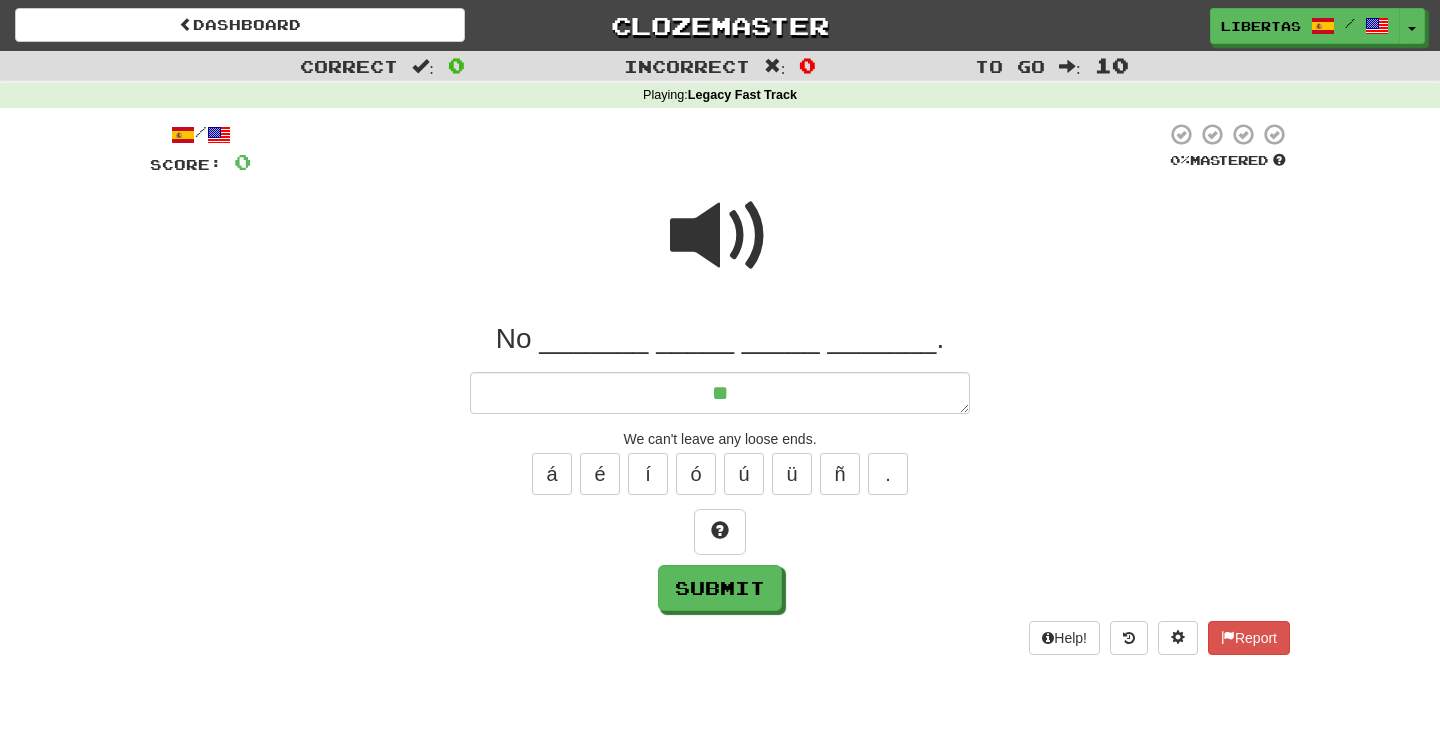 type on "*" 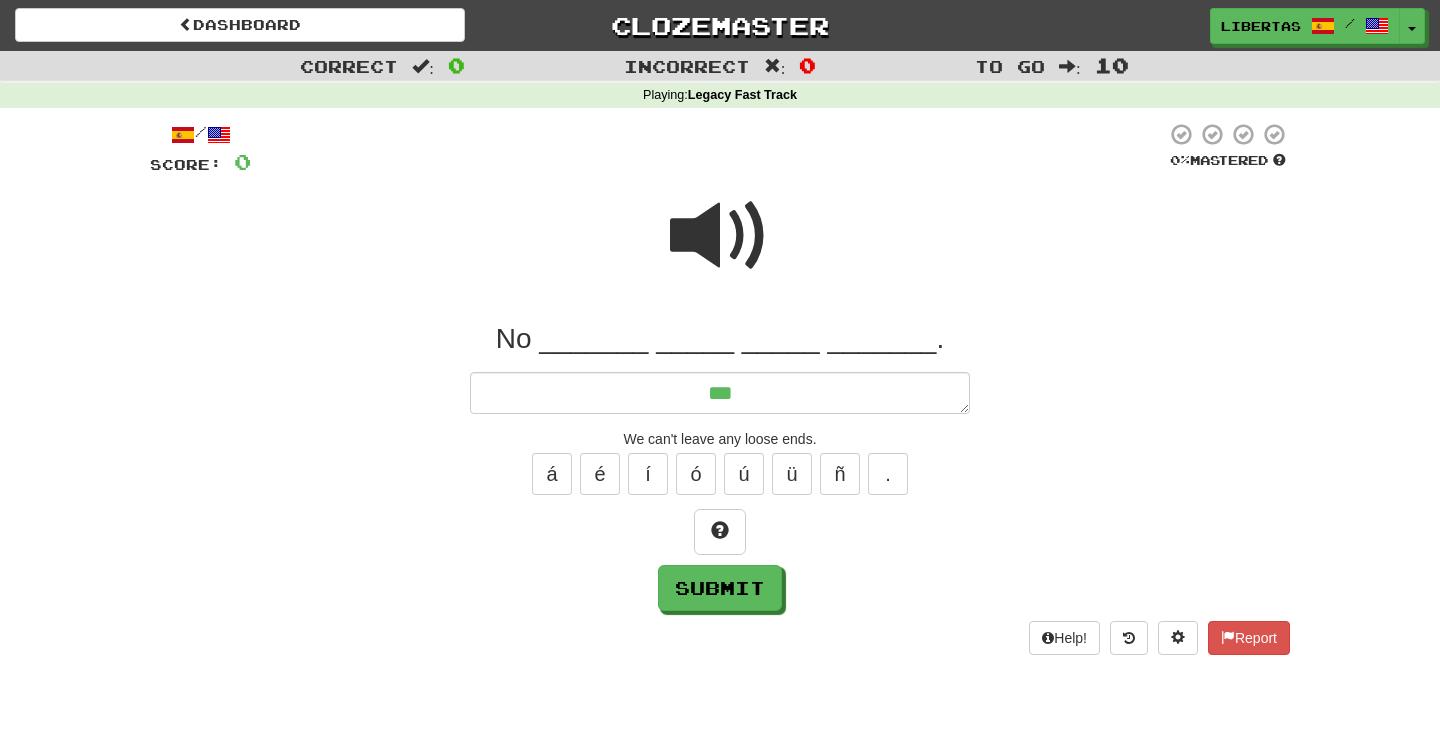 type on "*" 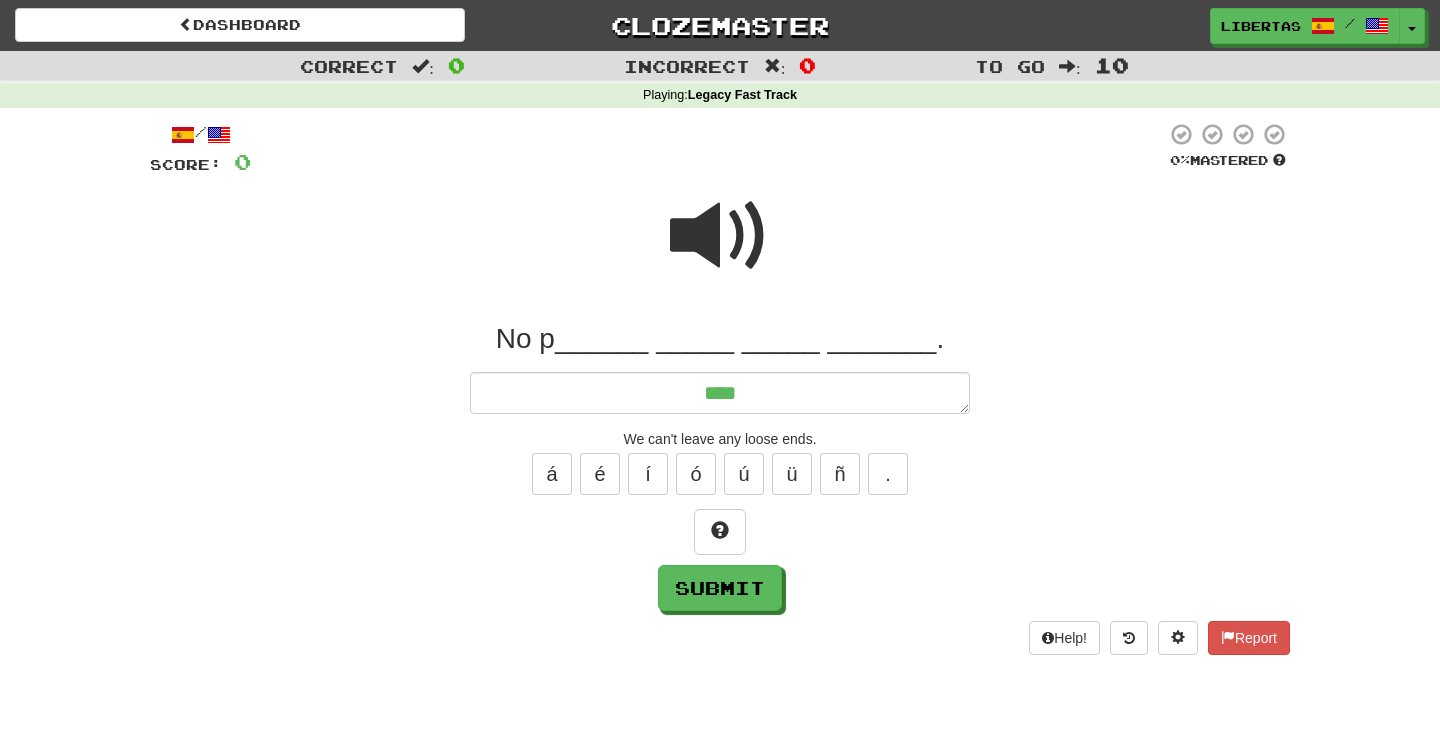 type on "*" 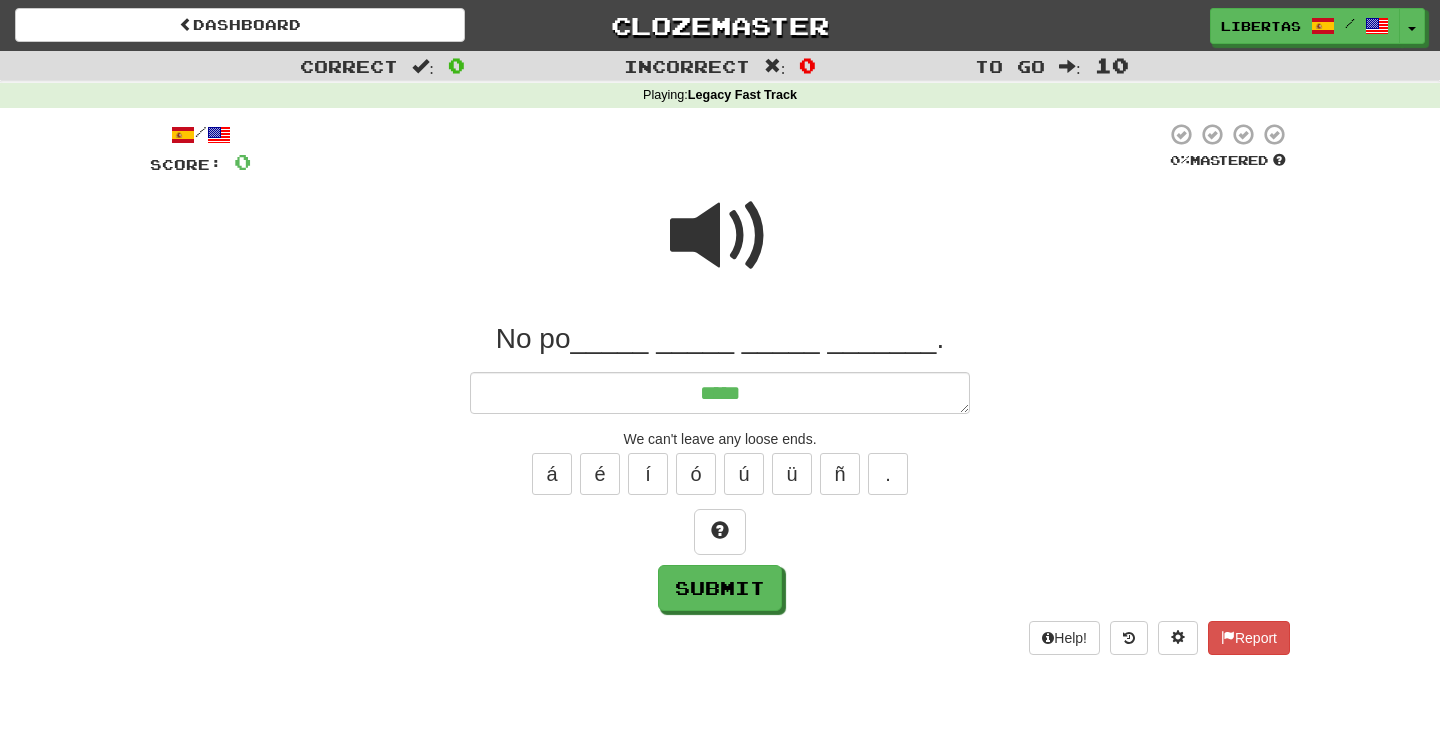 type on "*" 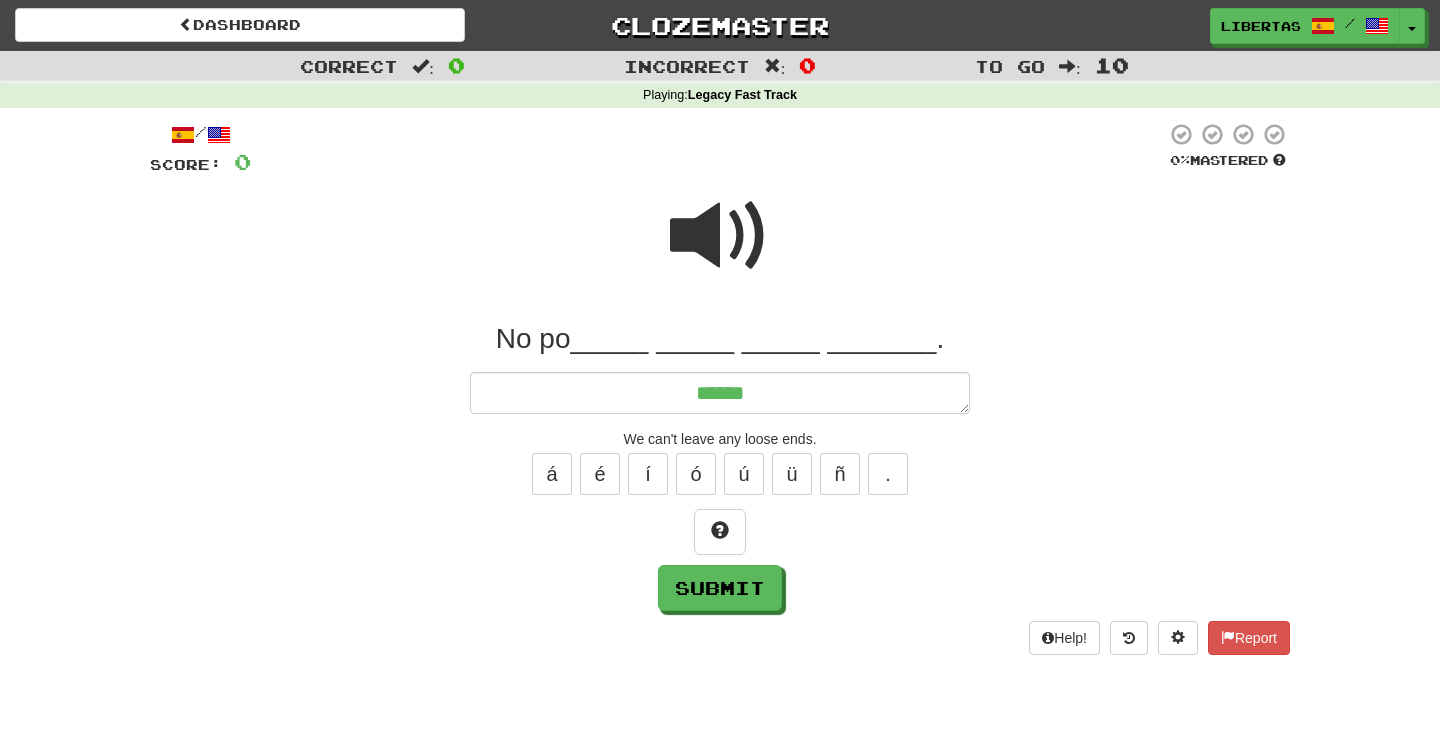 type on "*" 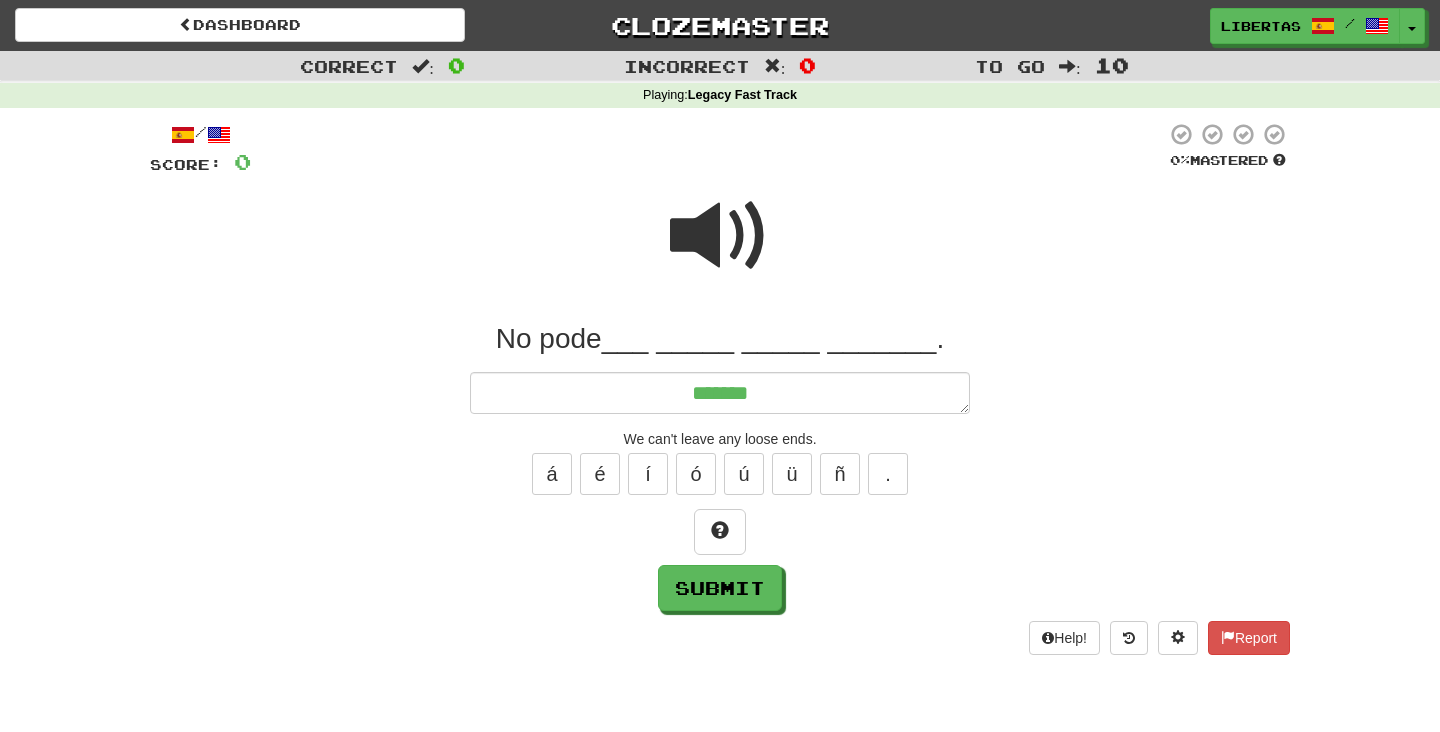 type on "*" 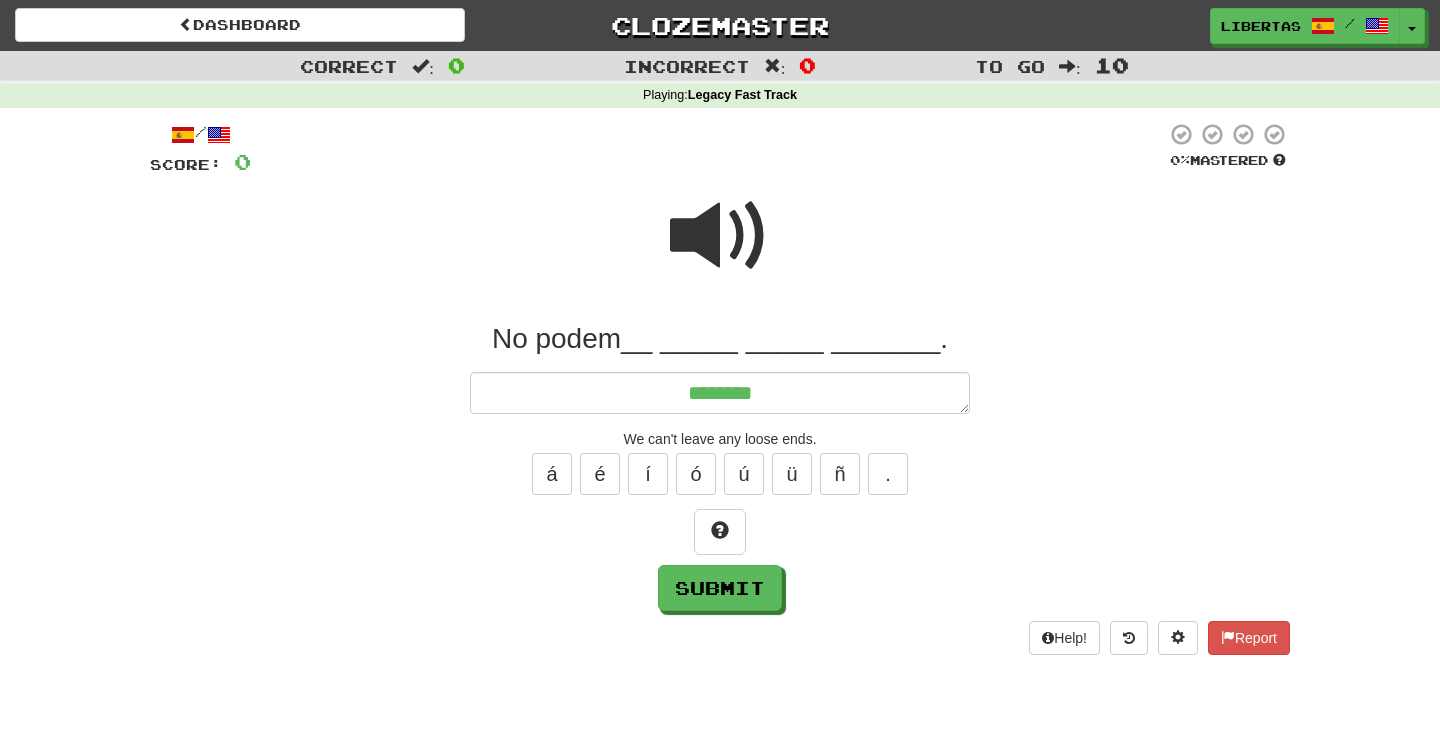 type on "*" 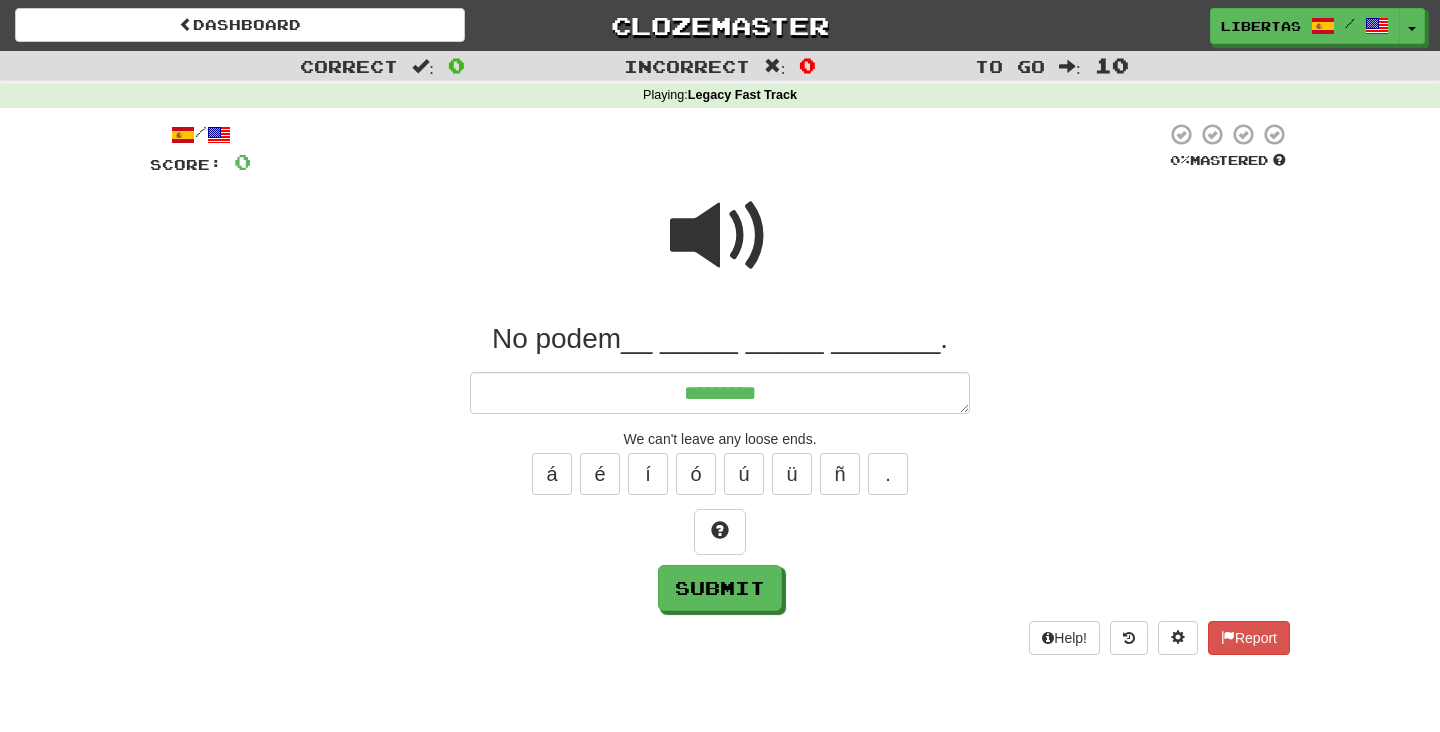 type on "*" 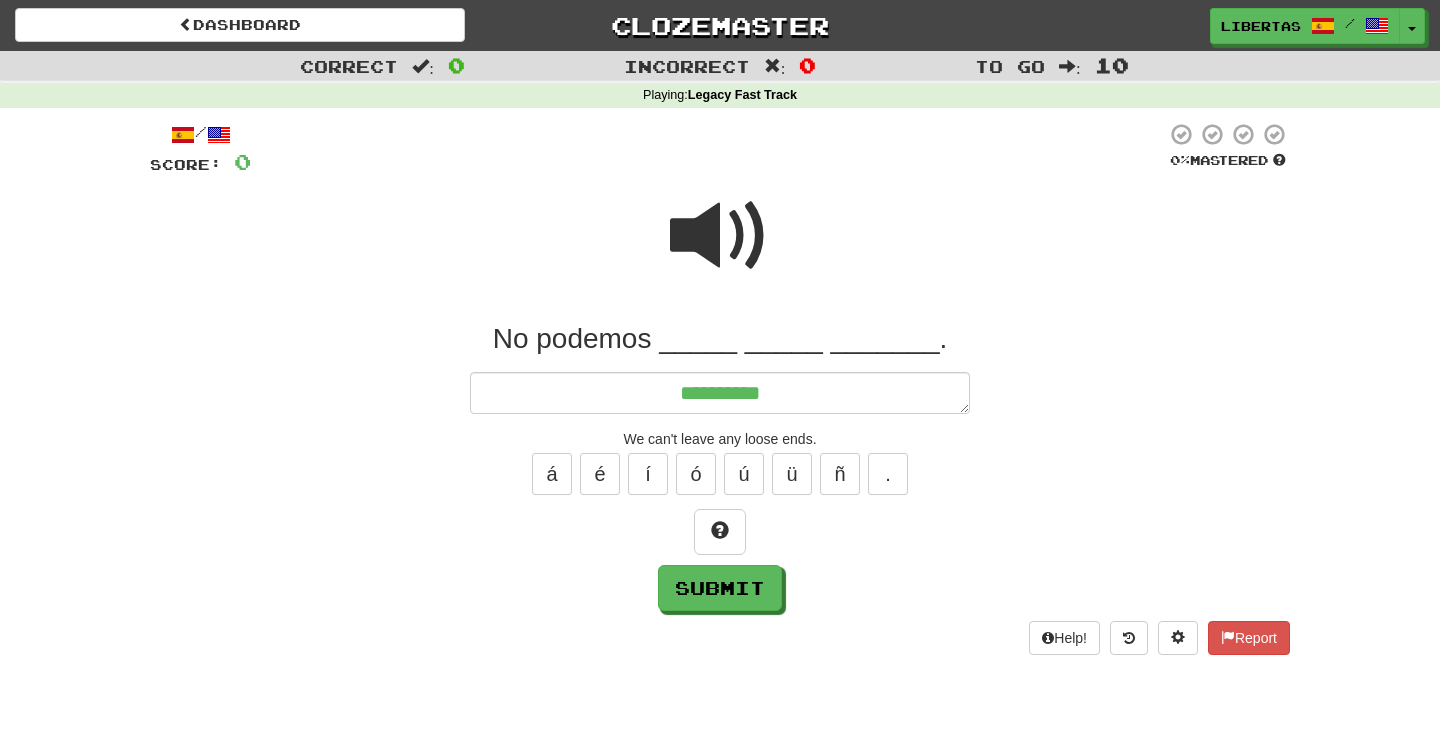 type on "*" 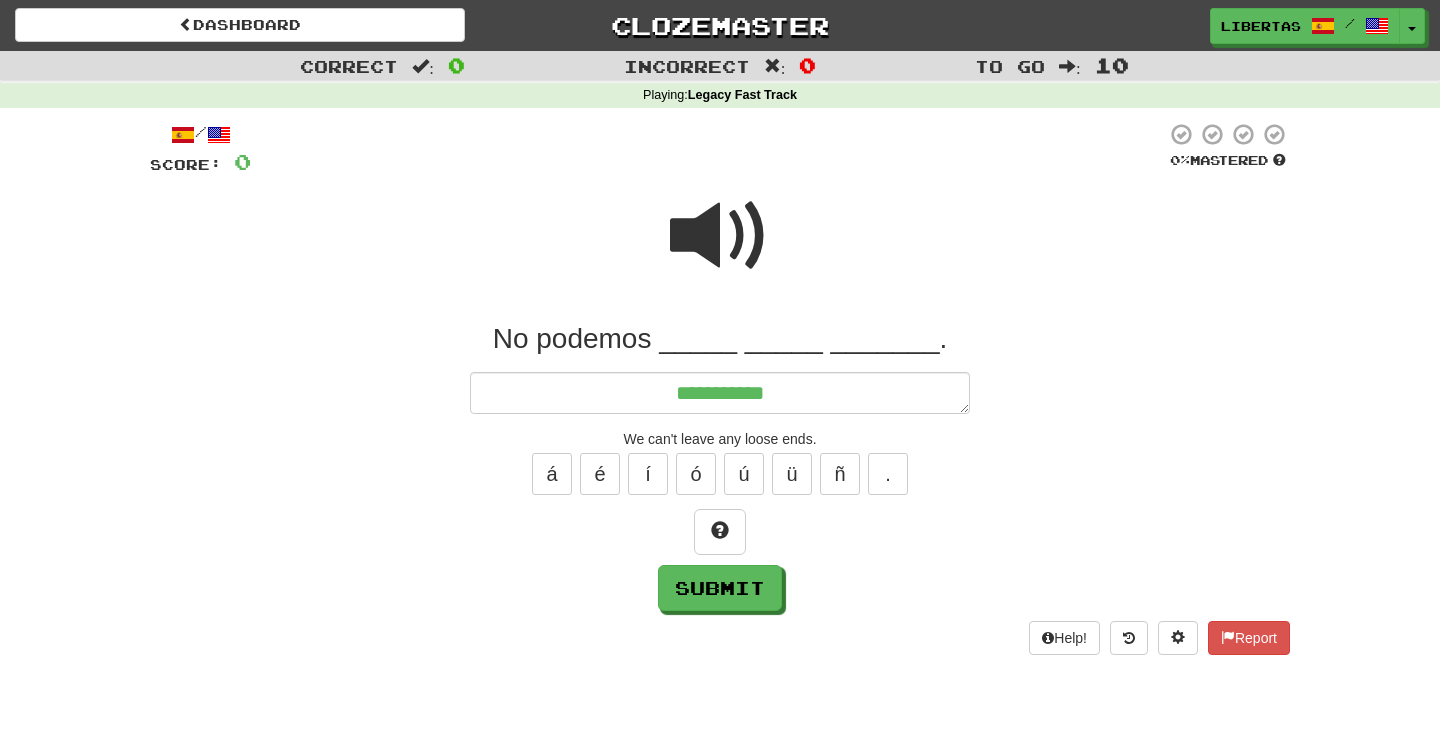 type on "*" 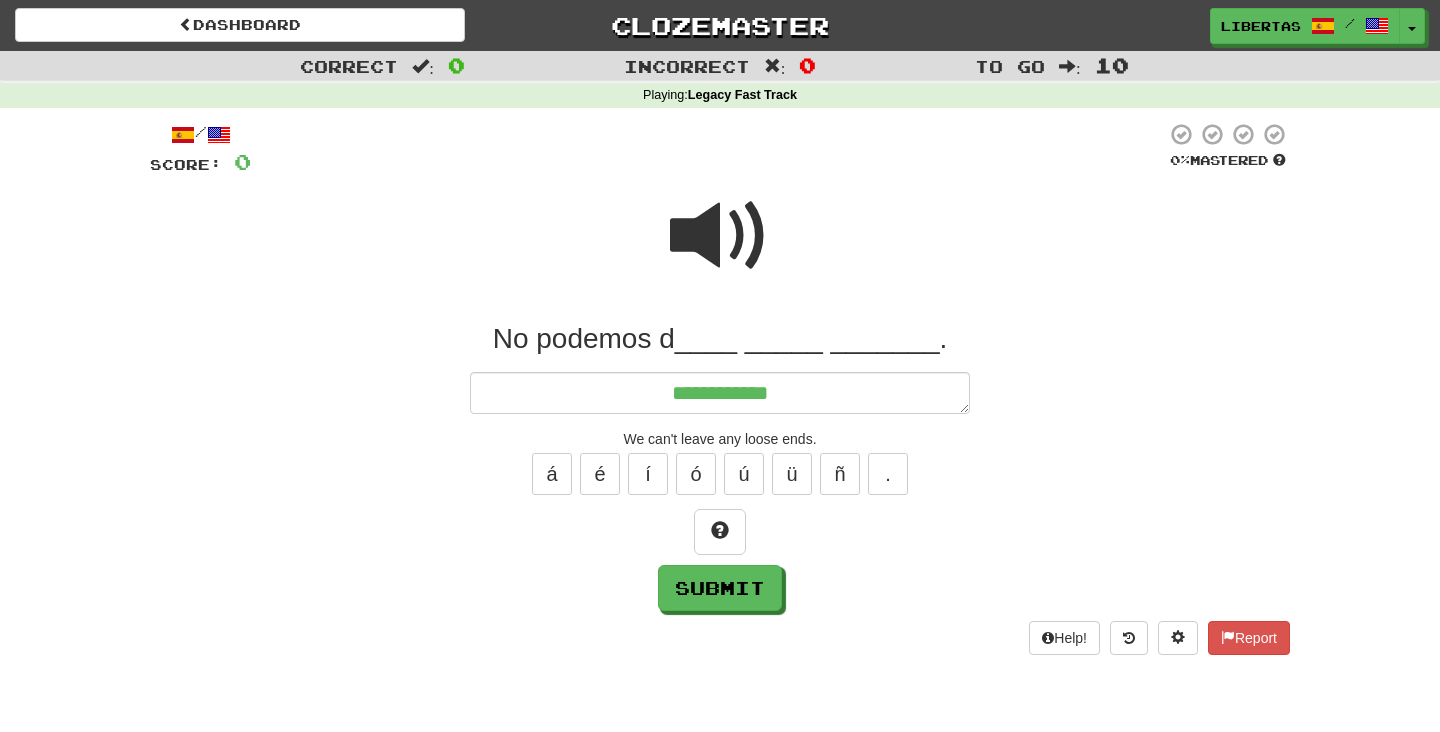 type on "*" 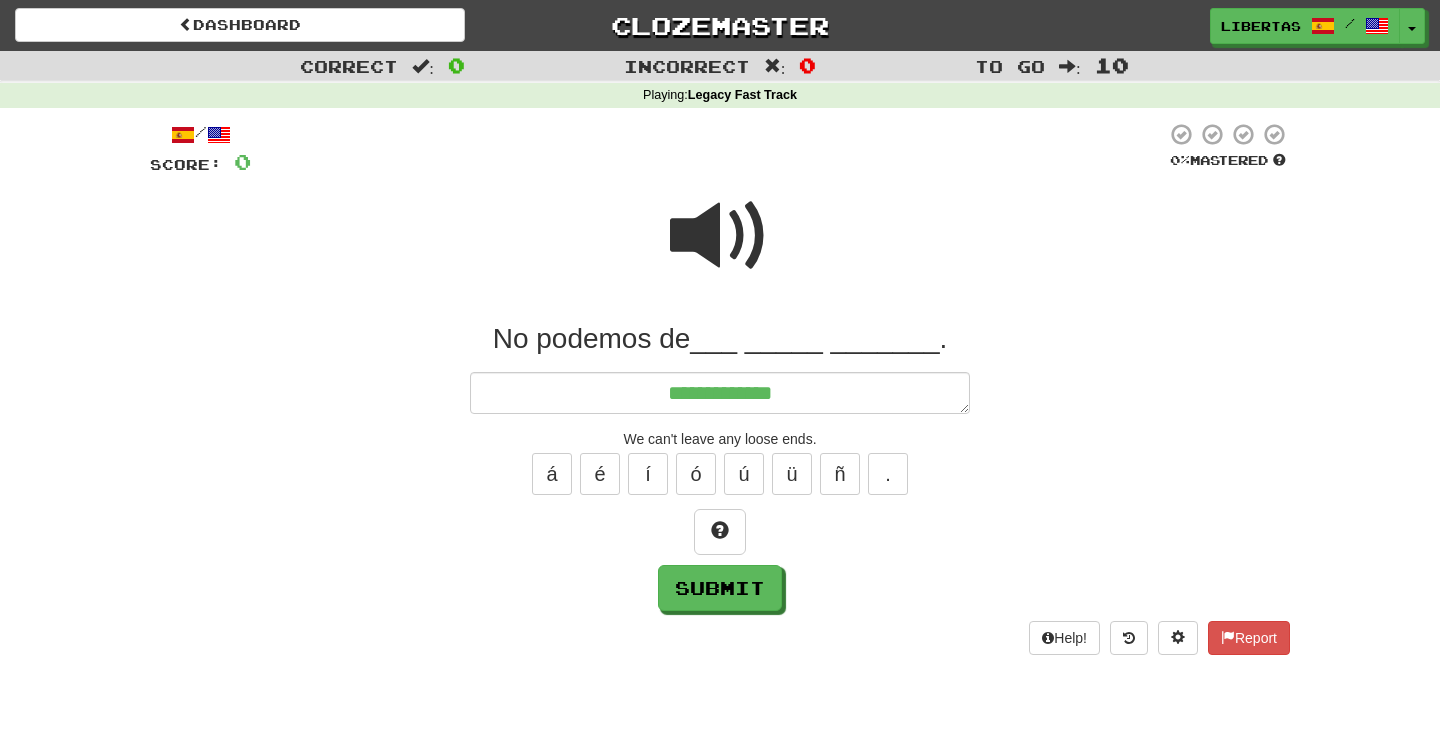 type on "*" 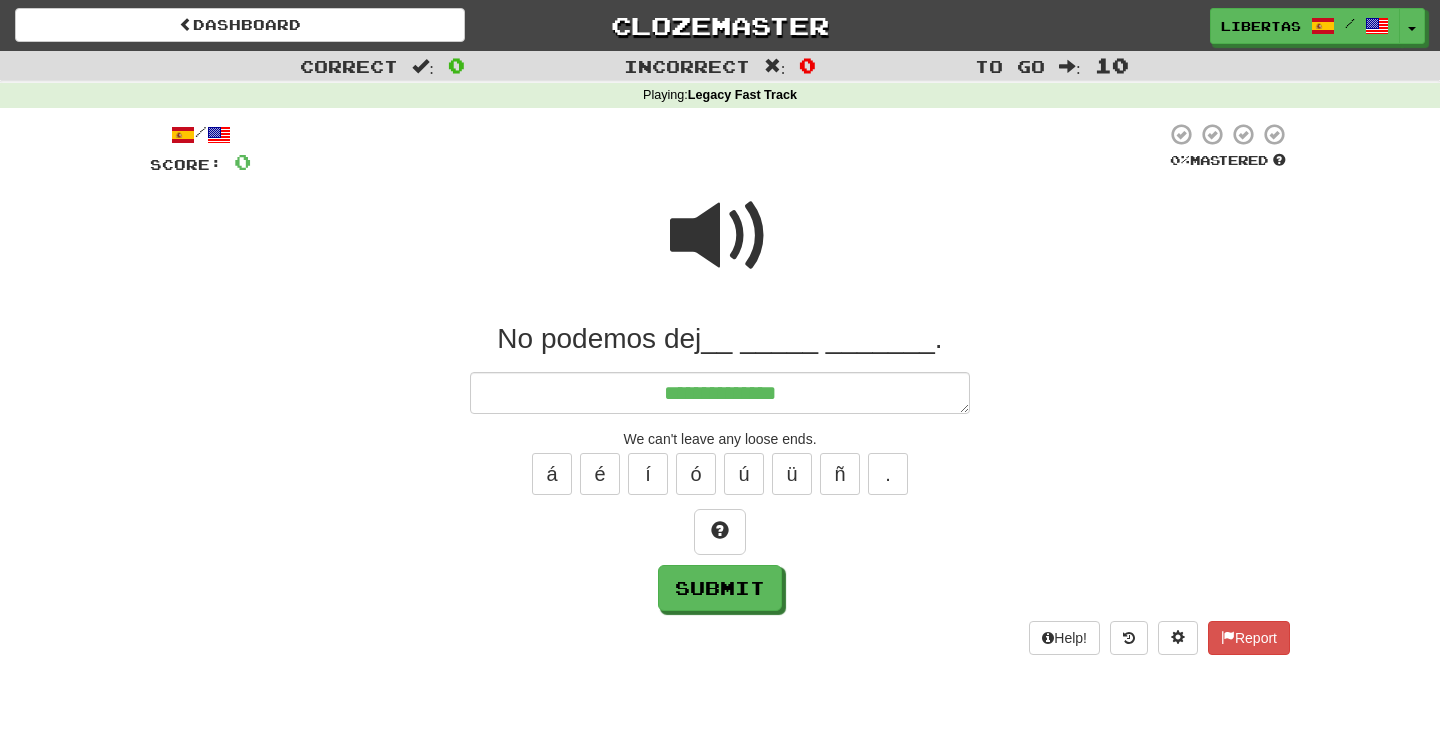 type on "*" 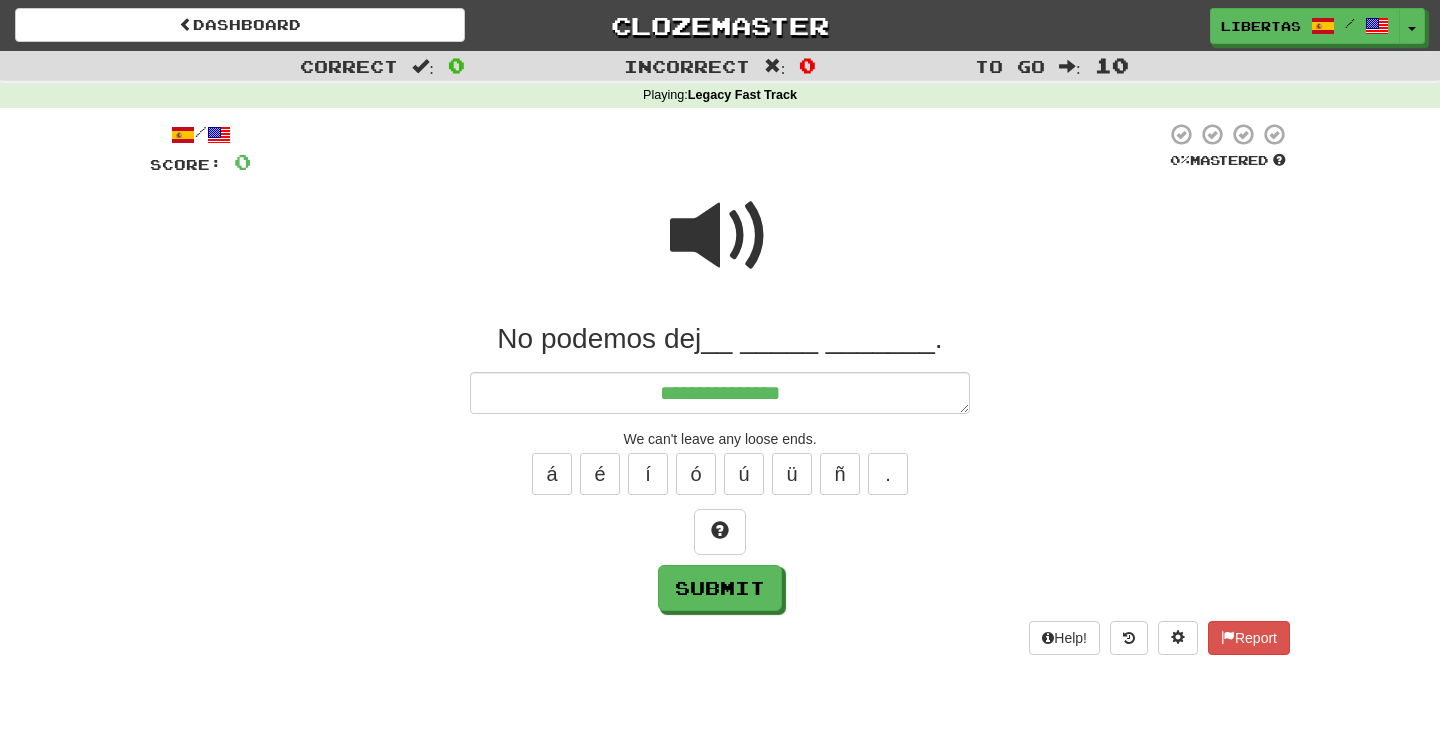type on "*" 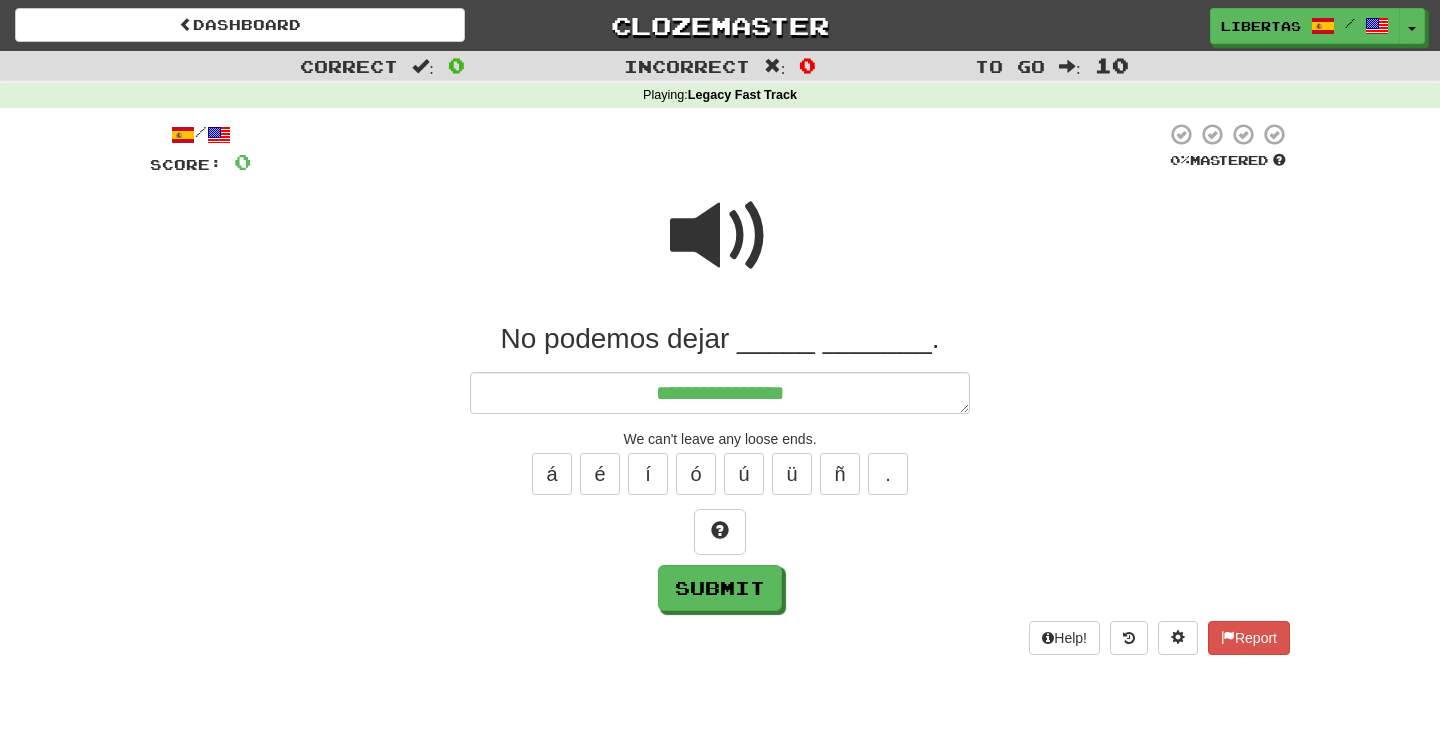 type on "*" 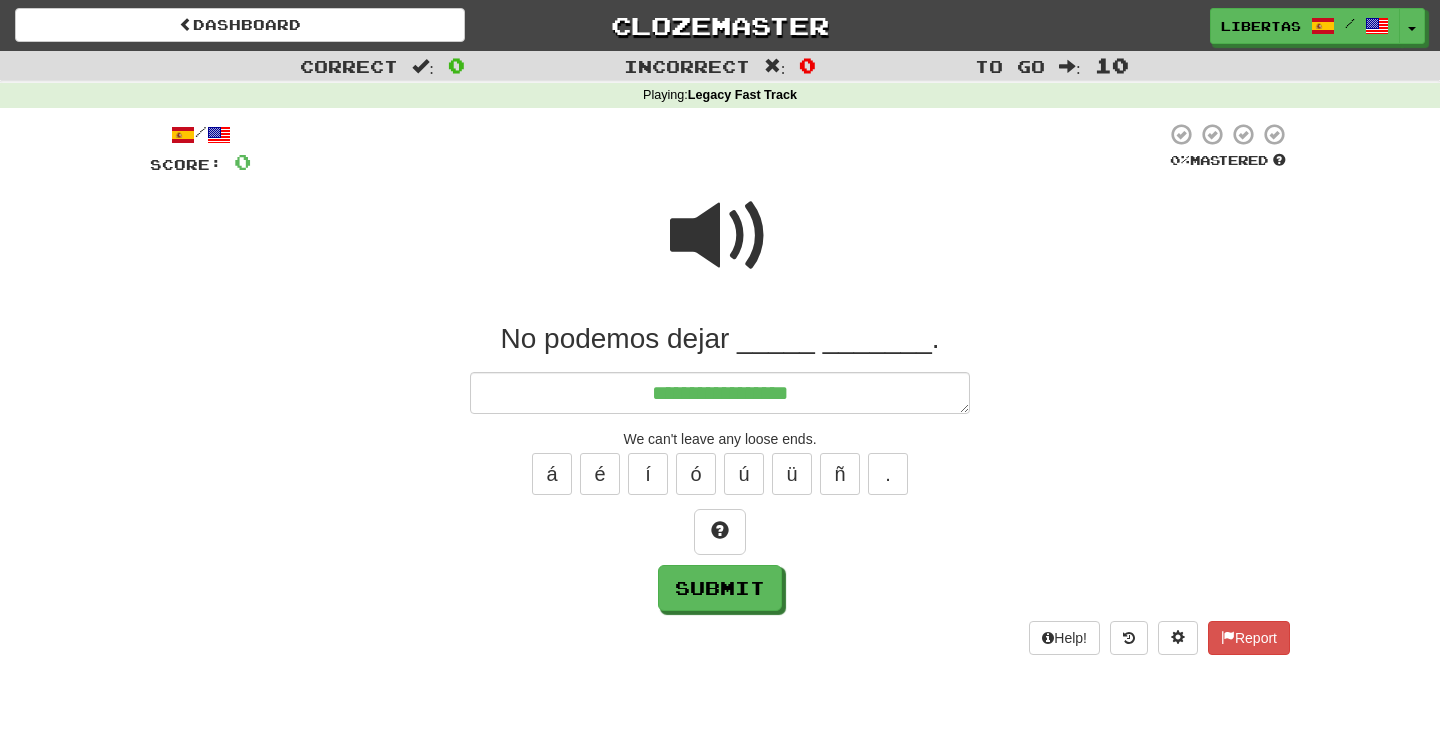 type on "**********" 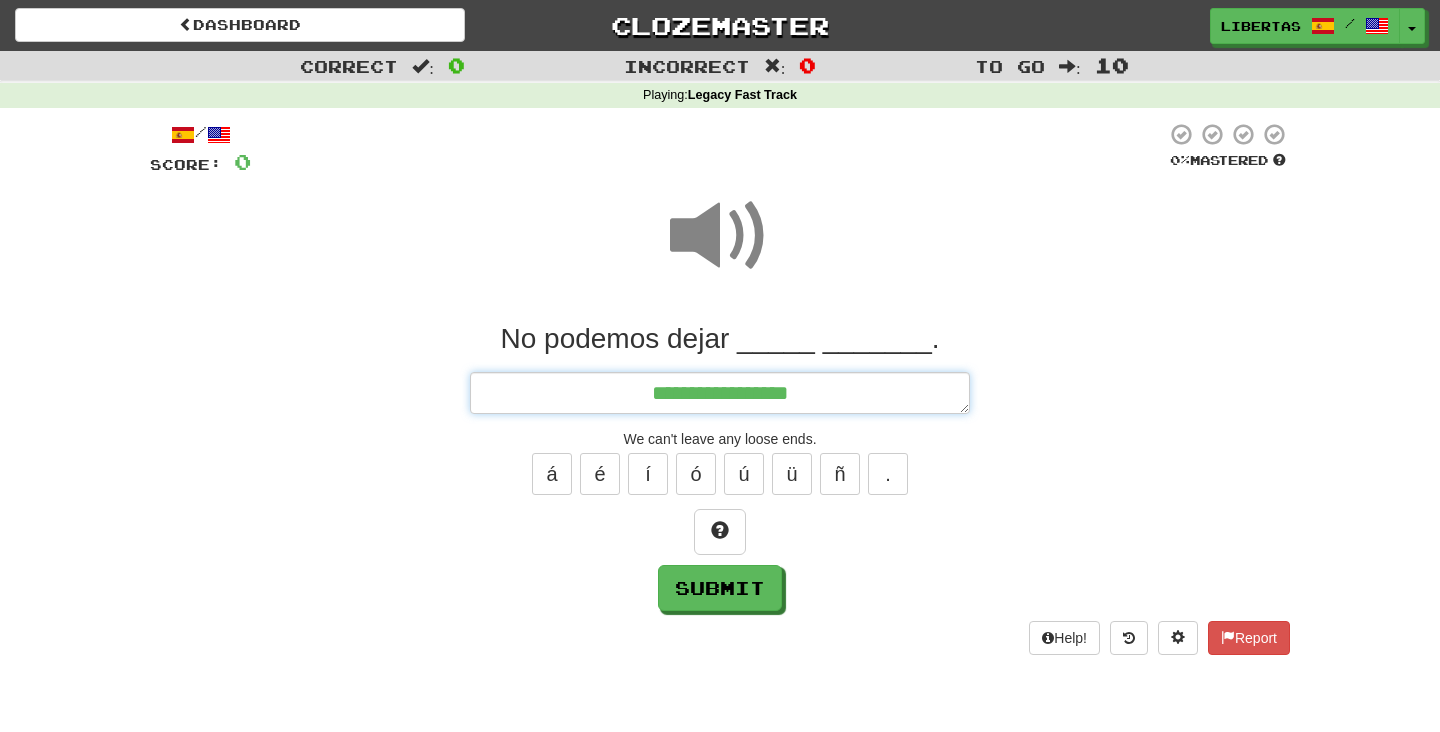 click on "**********" at bounding box center [720, 393] 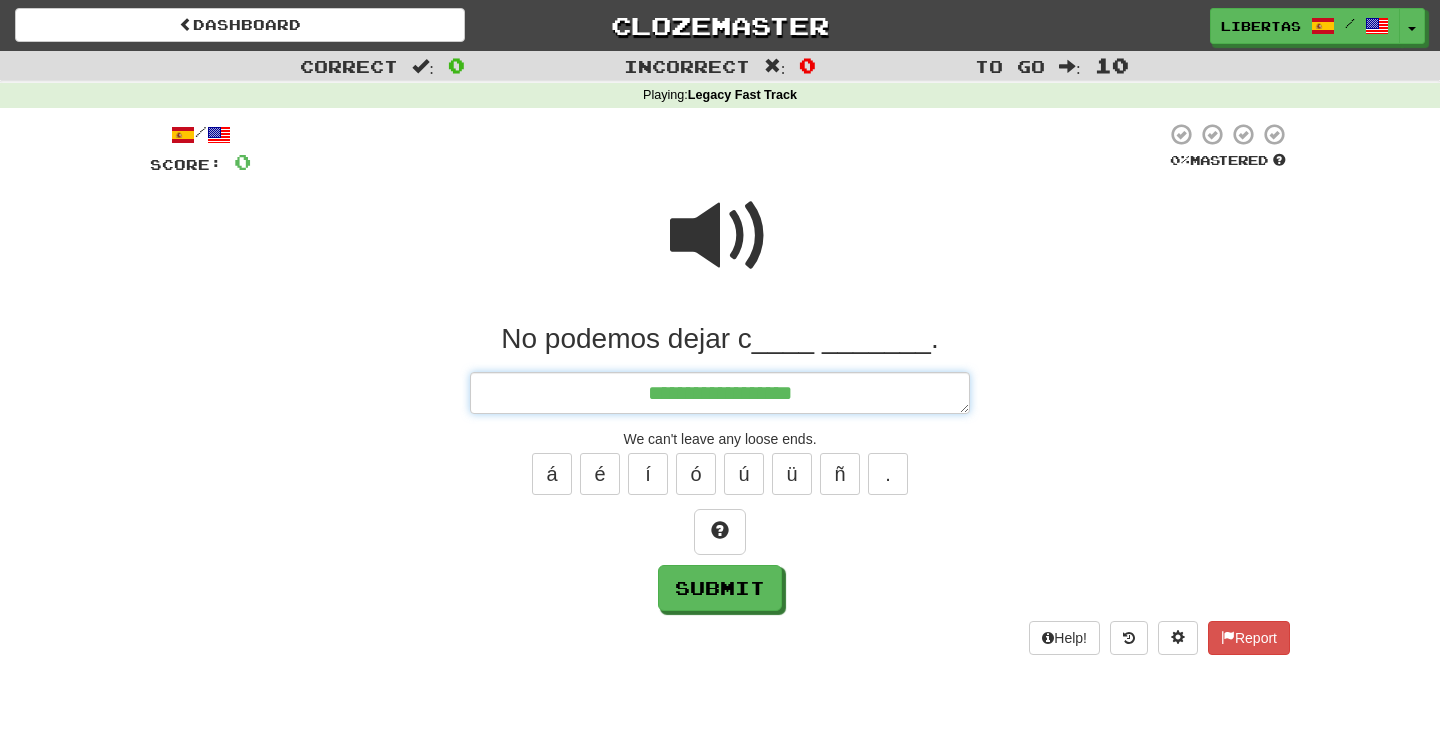 type on "*" 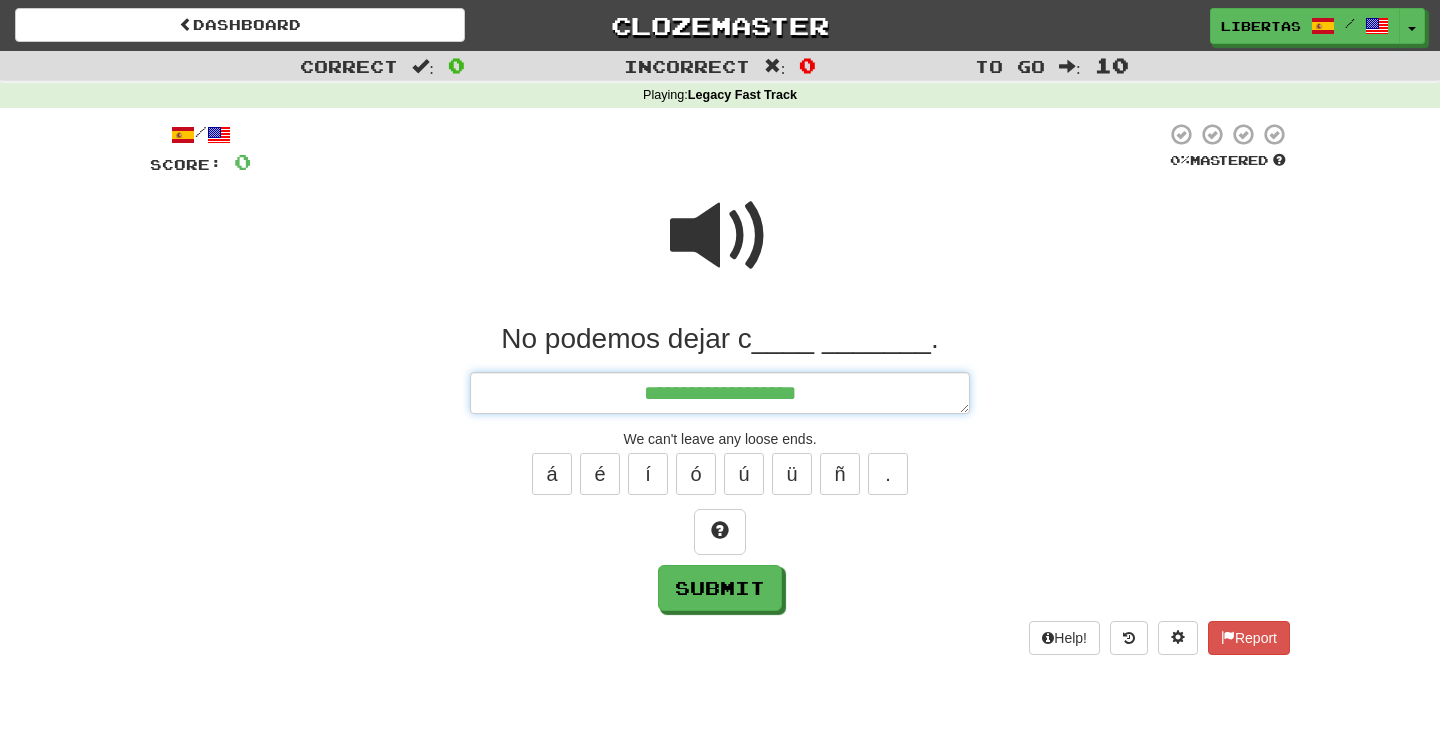 type on "*" 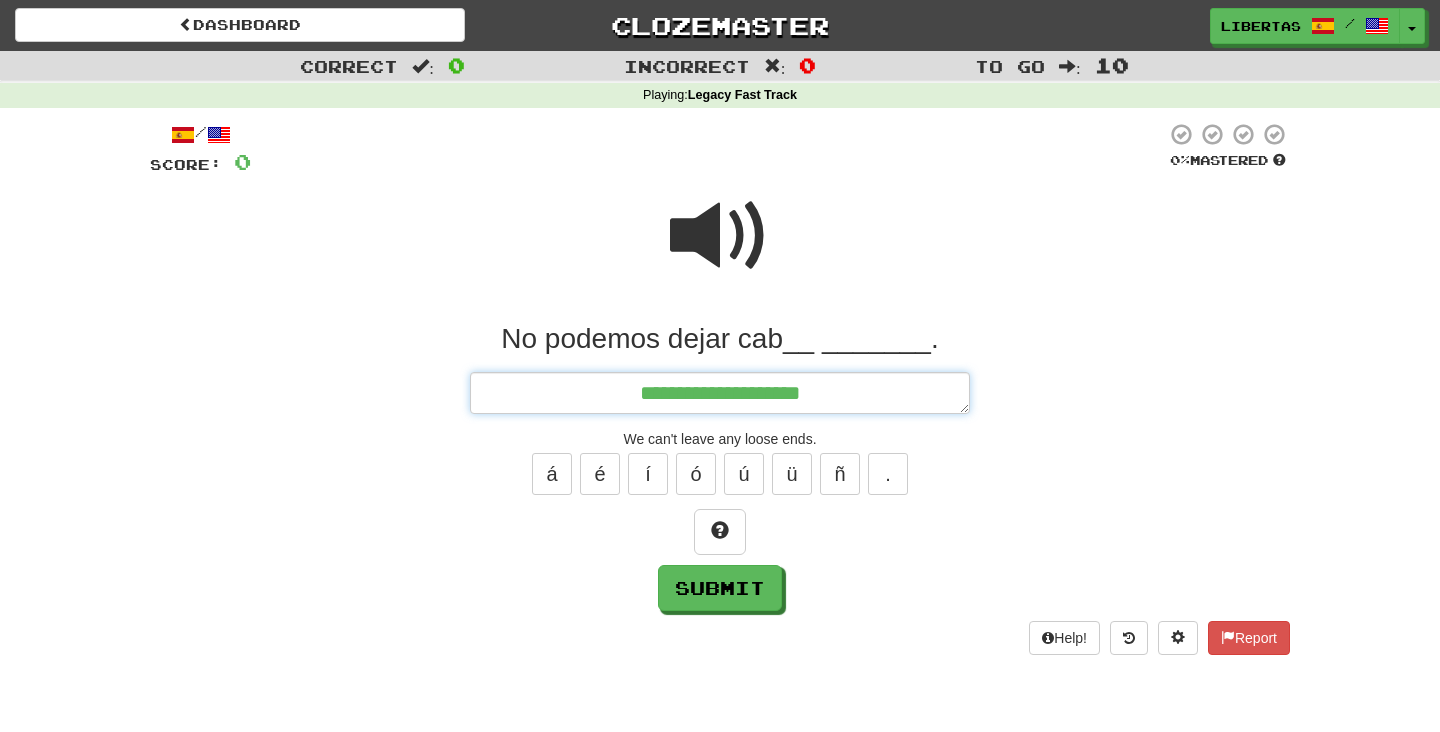 type on "*" 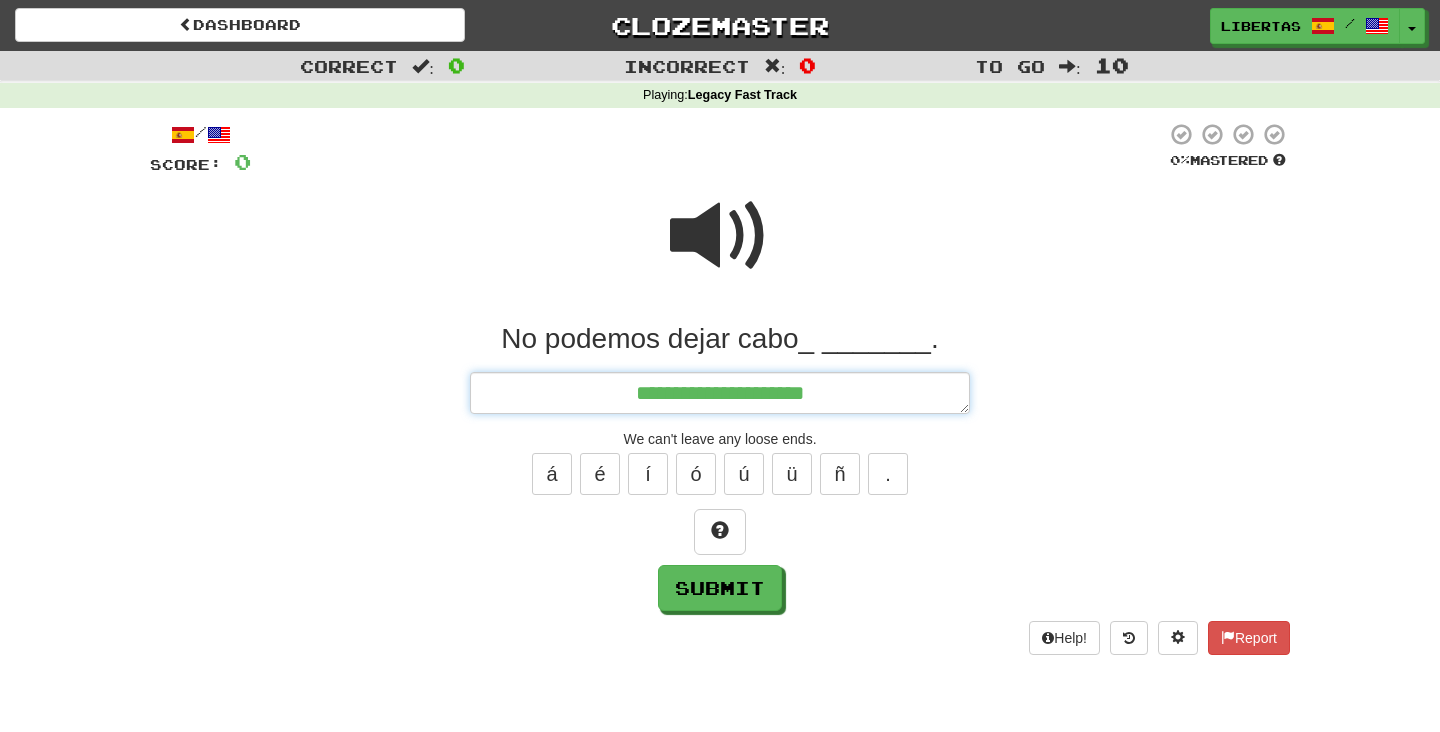 type on "*" 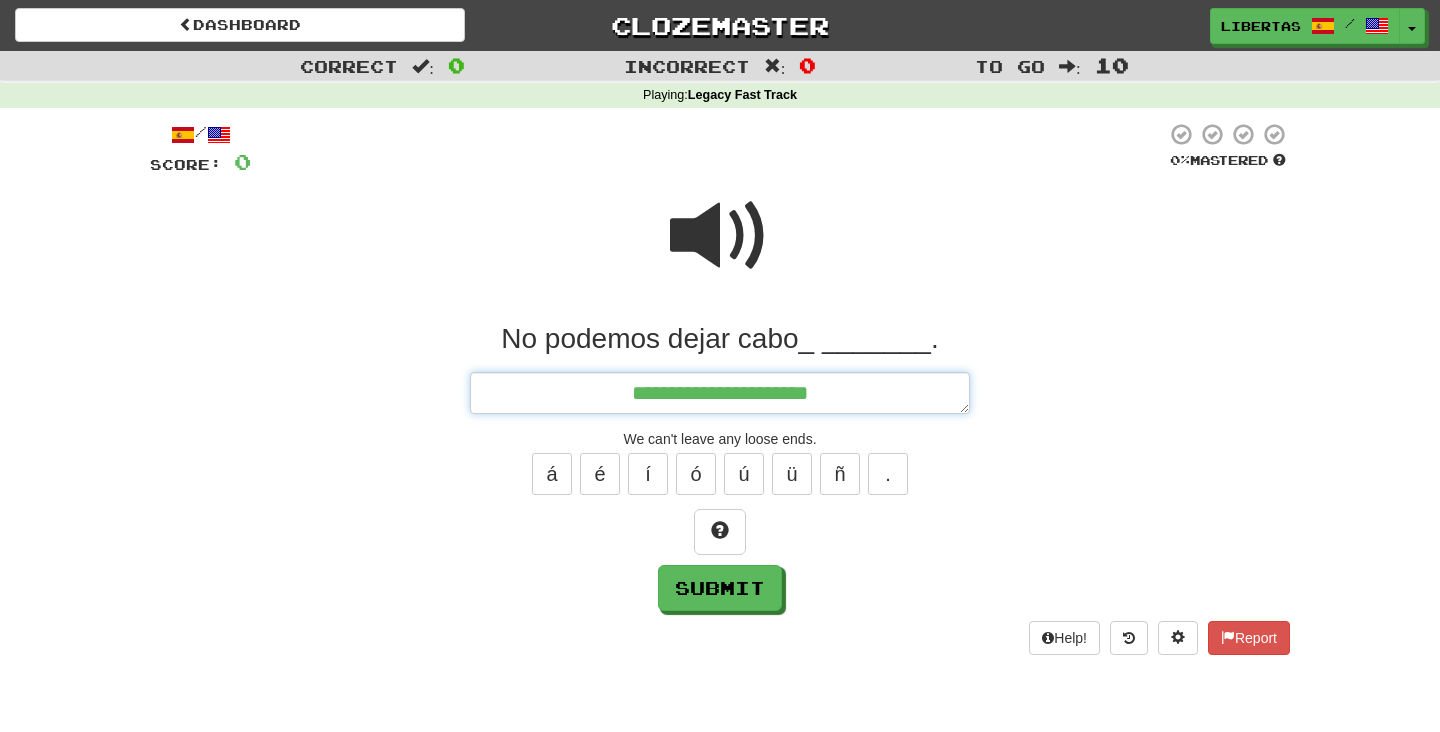 type on "*" 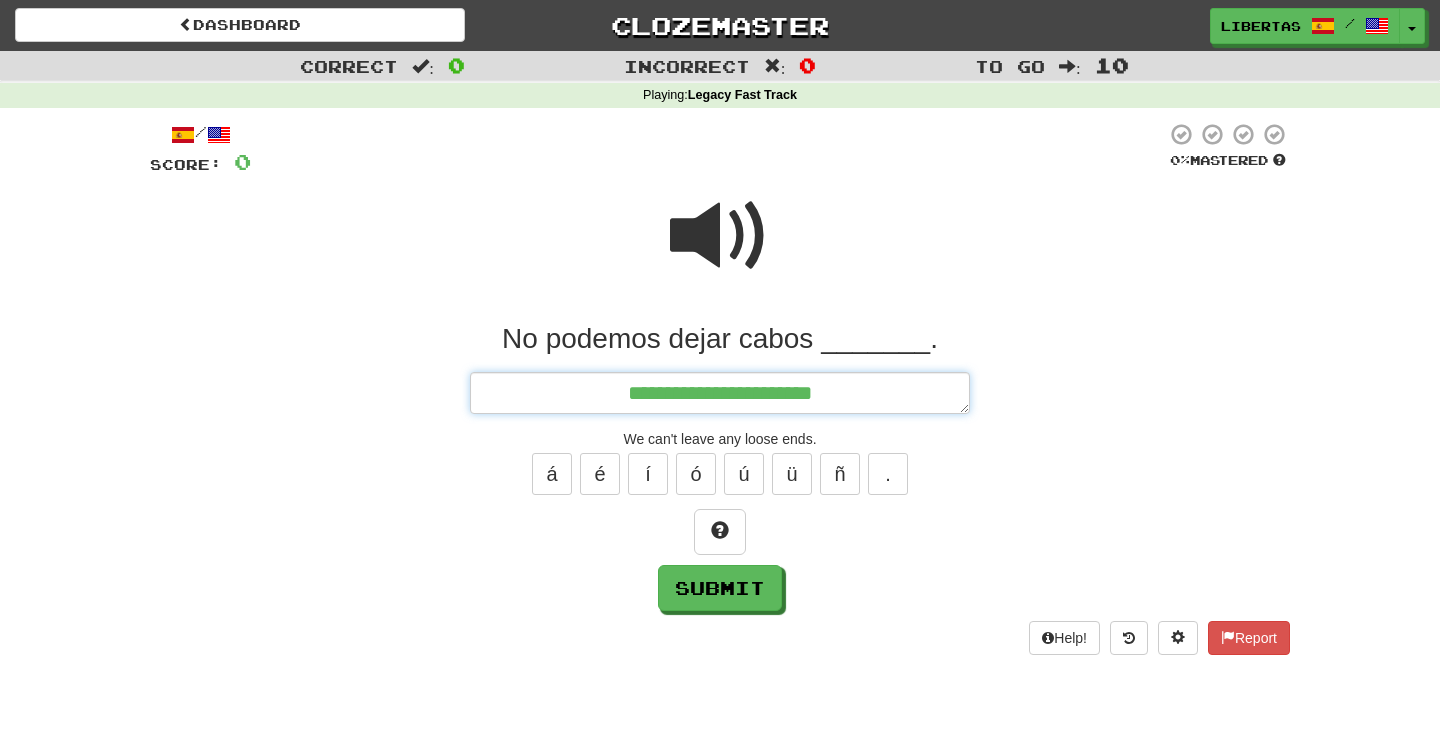 type on "*" 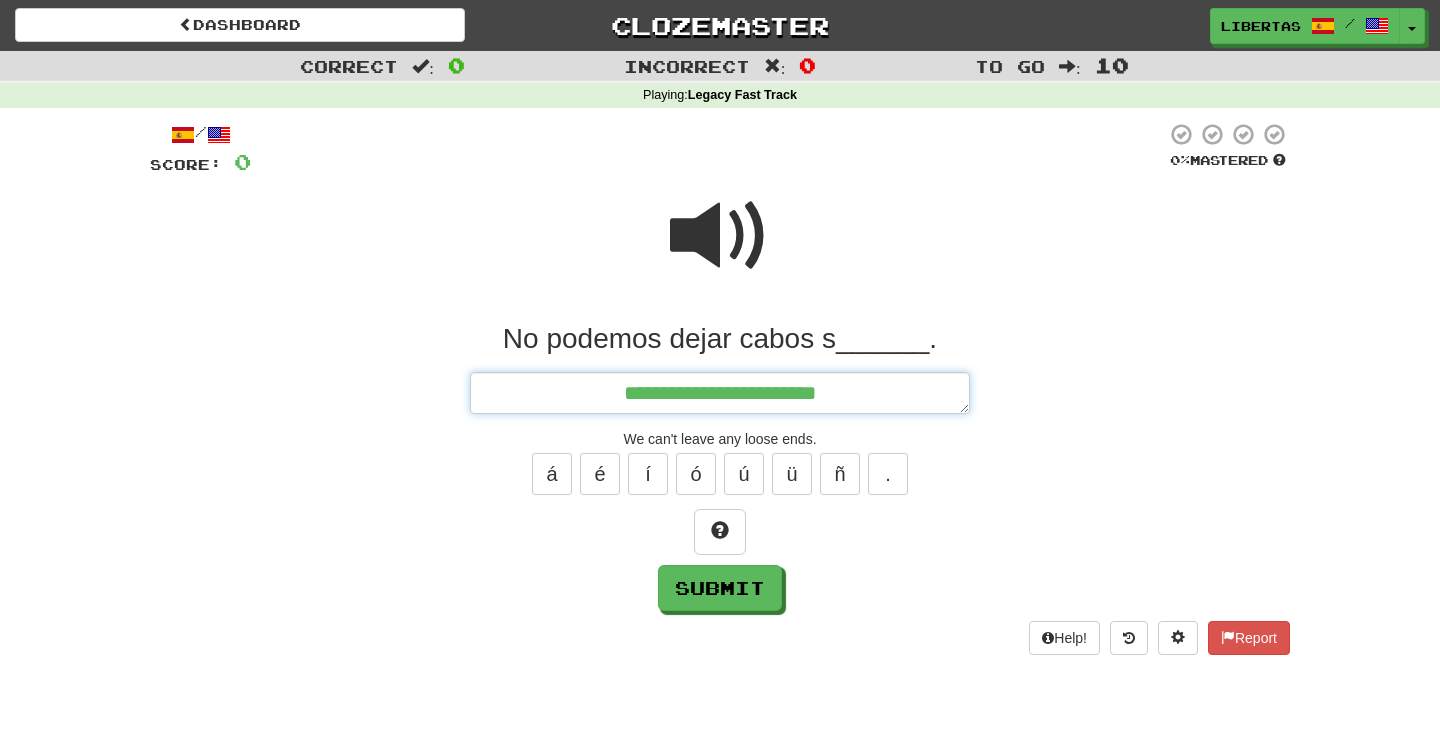 type on "*" 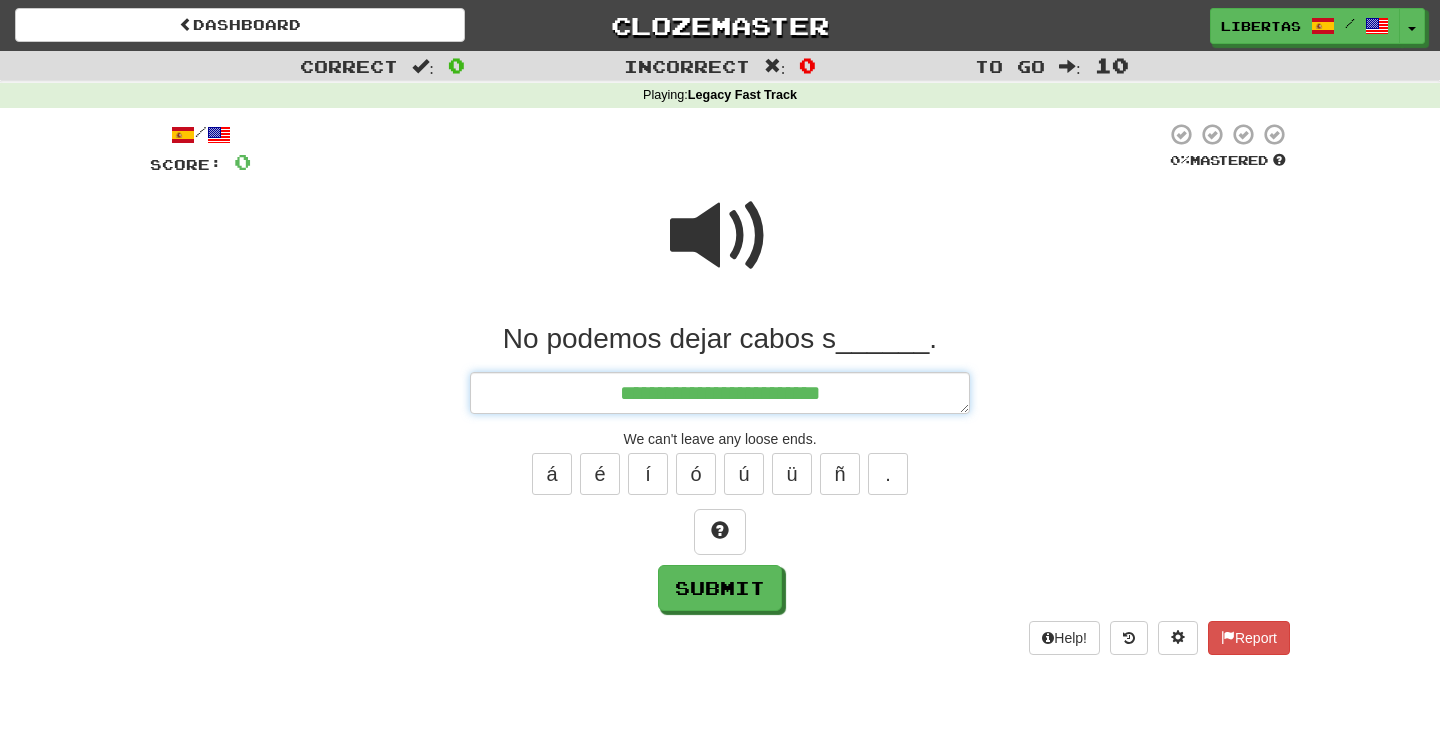 type on "*" 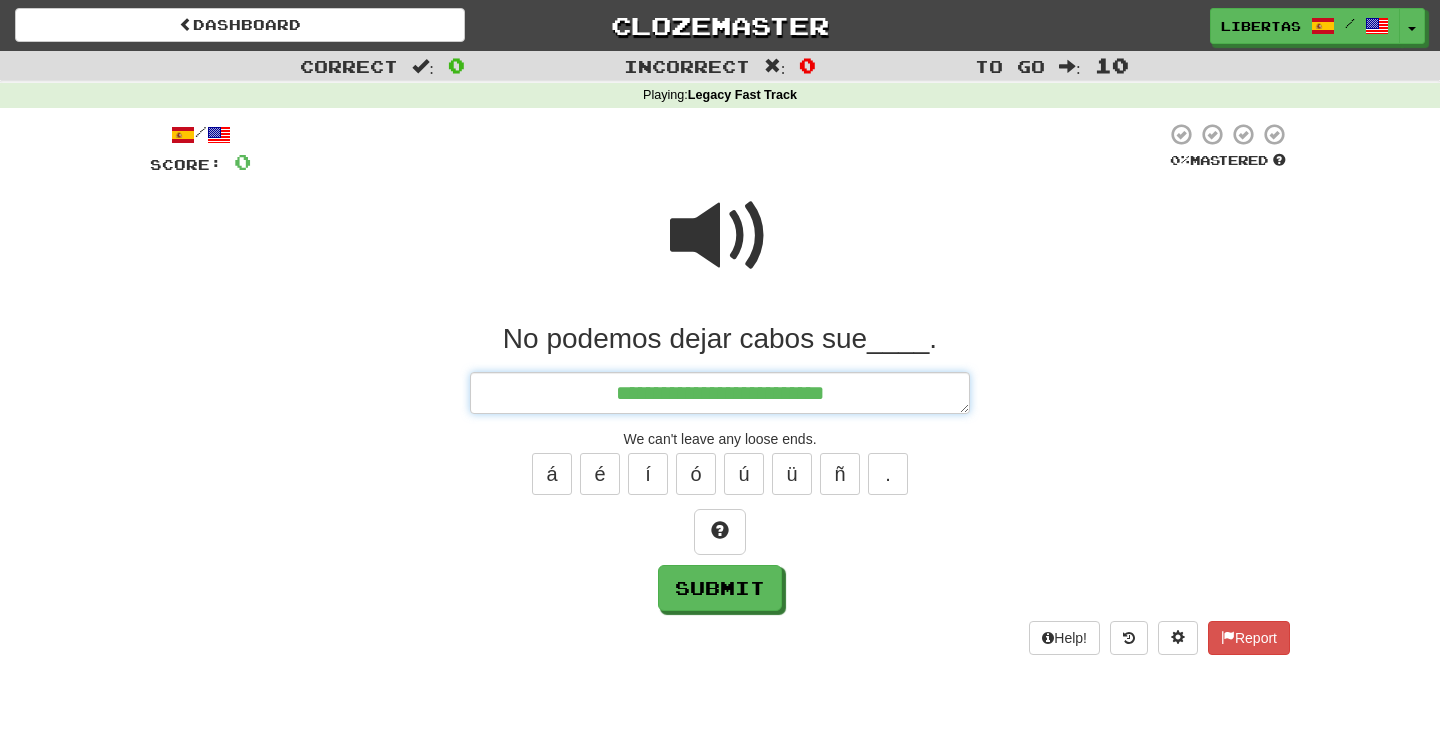 type on "*" 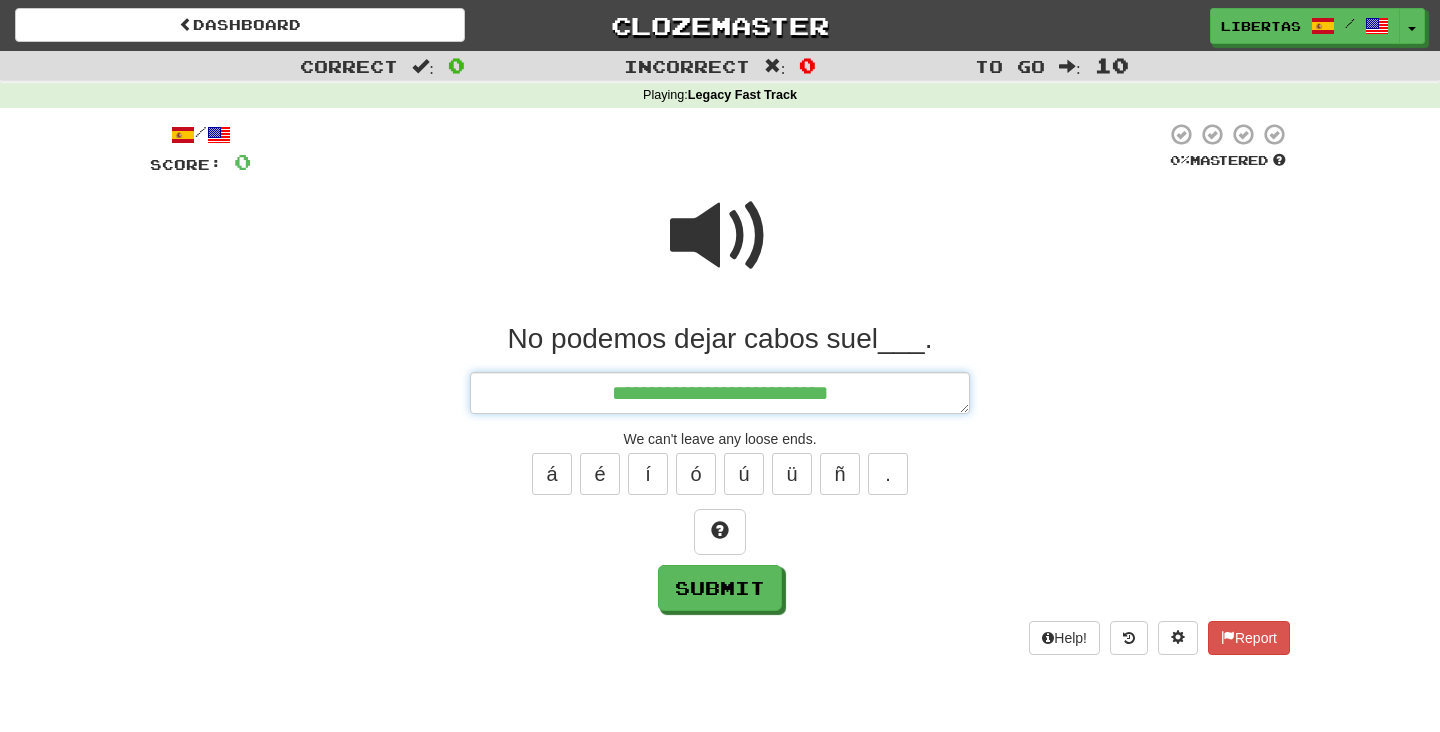 type on "*" 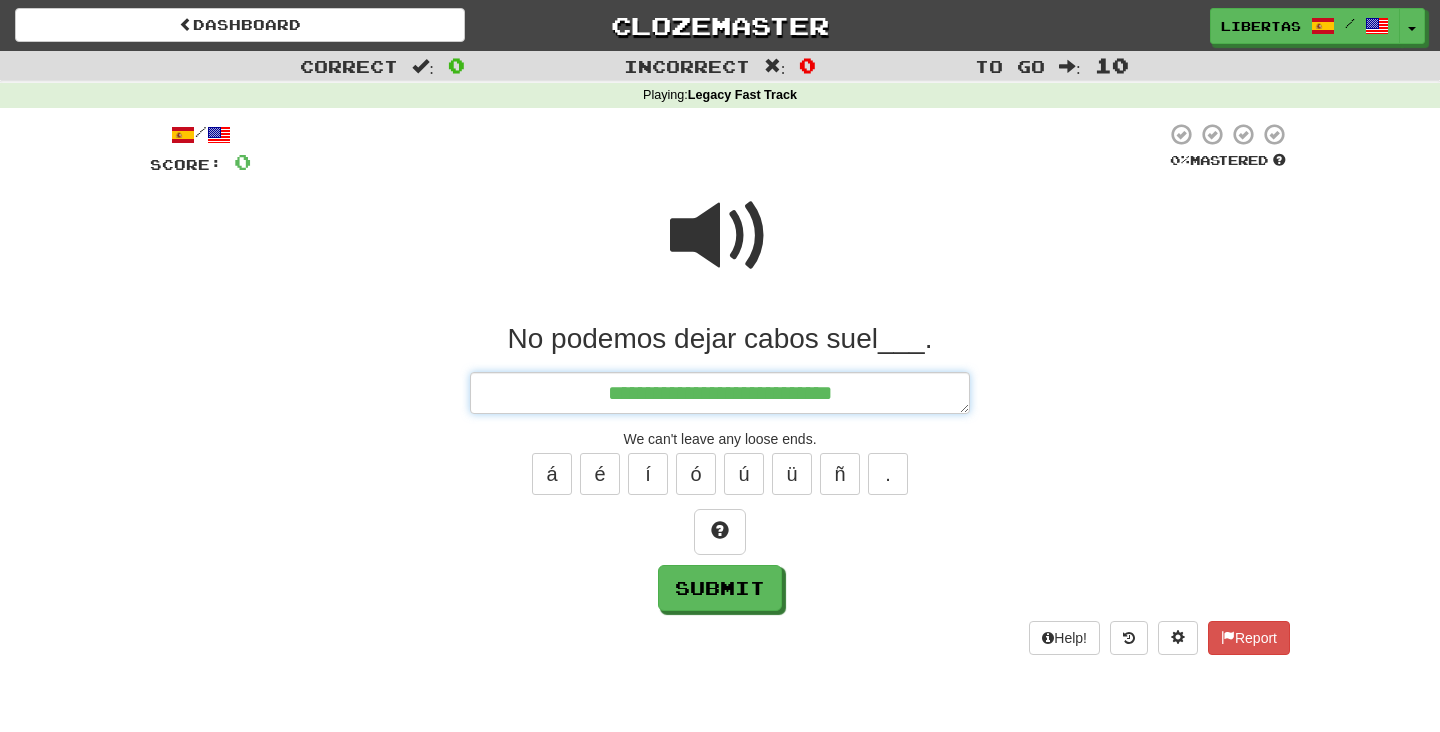 type on "*" 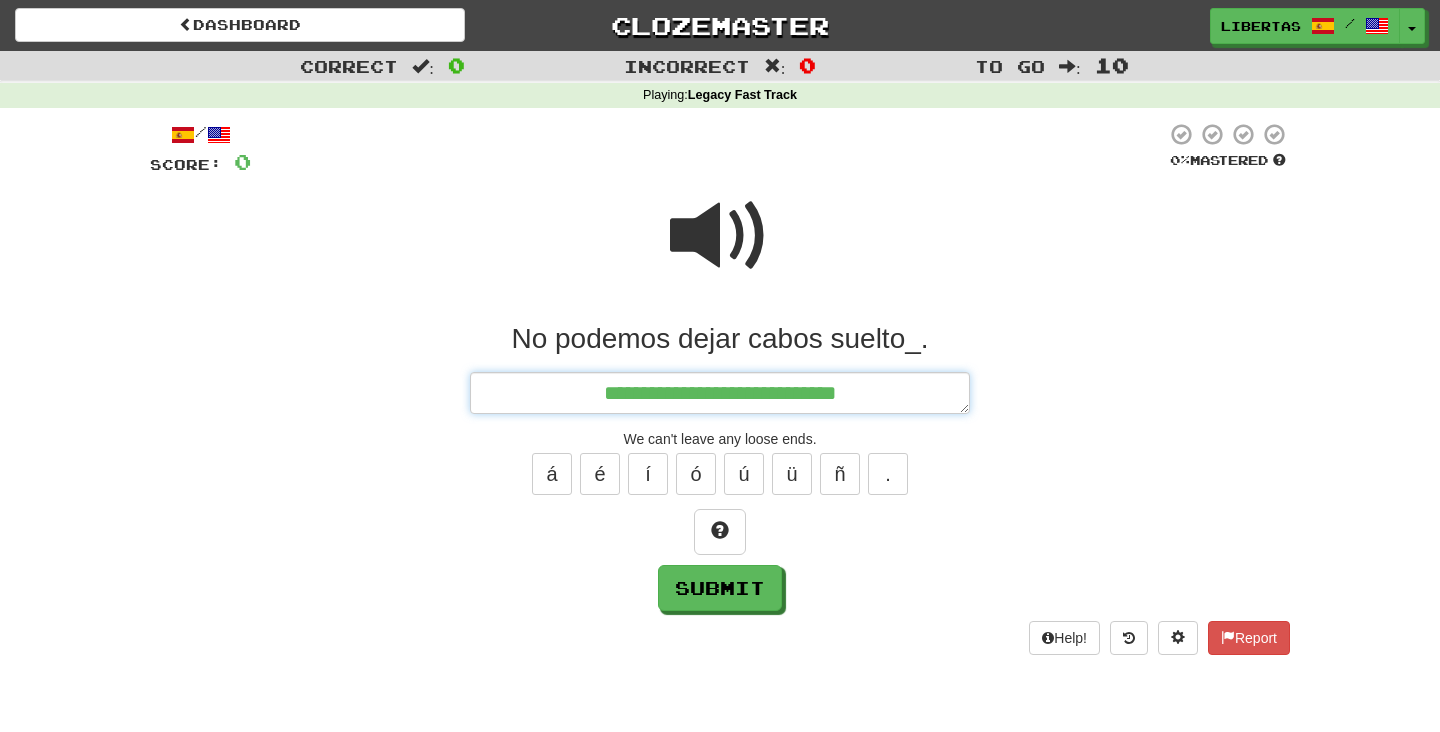 type on "*" 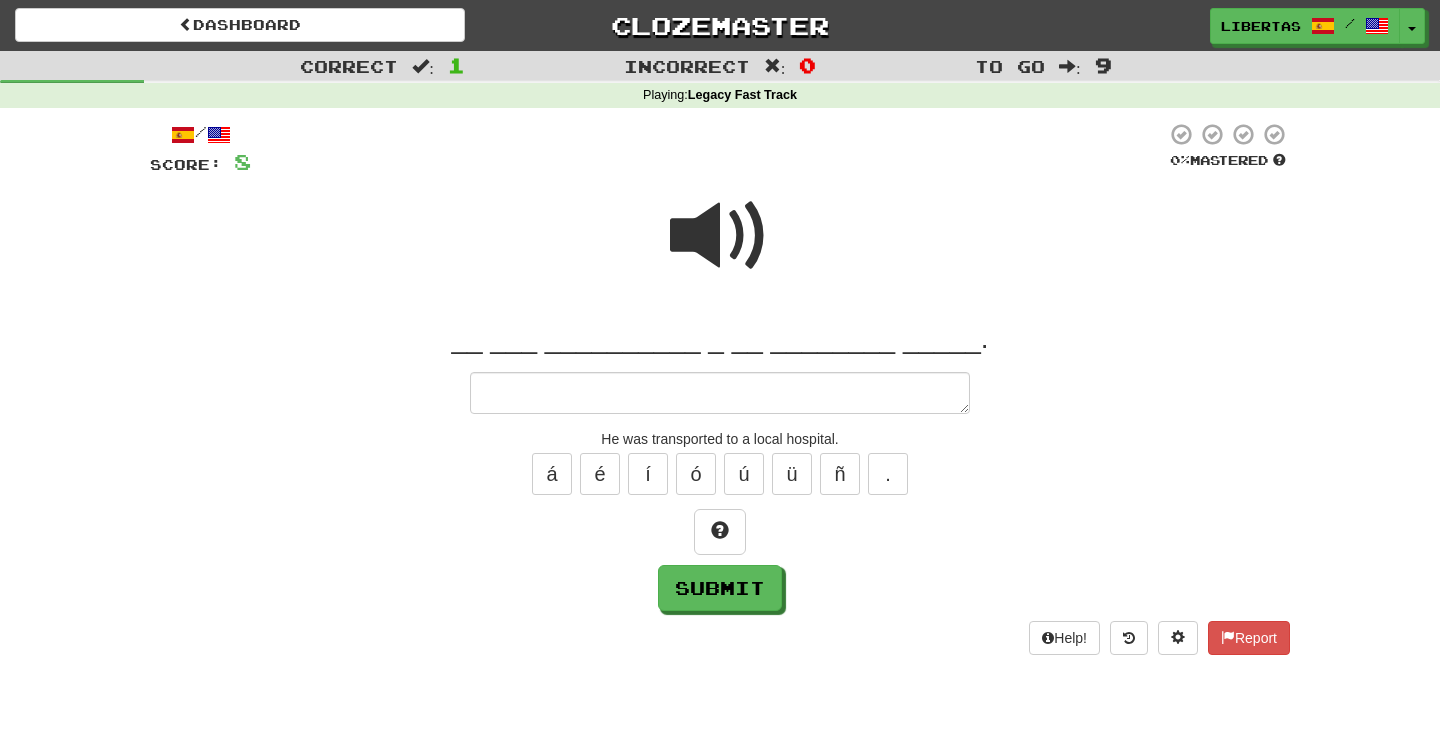 type on "*" 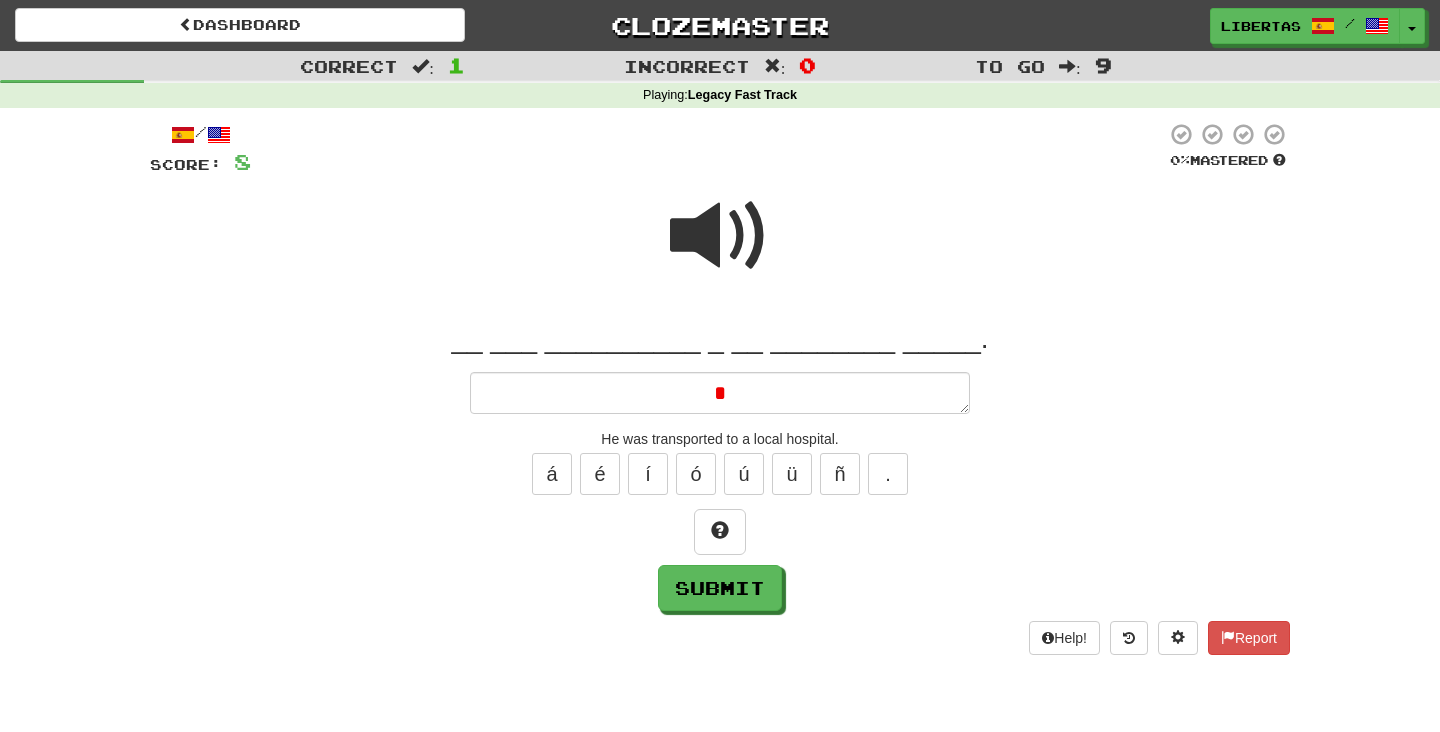 type on "*" 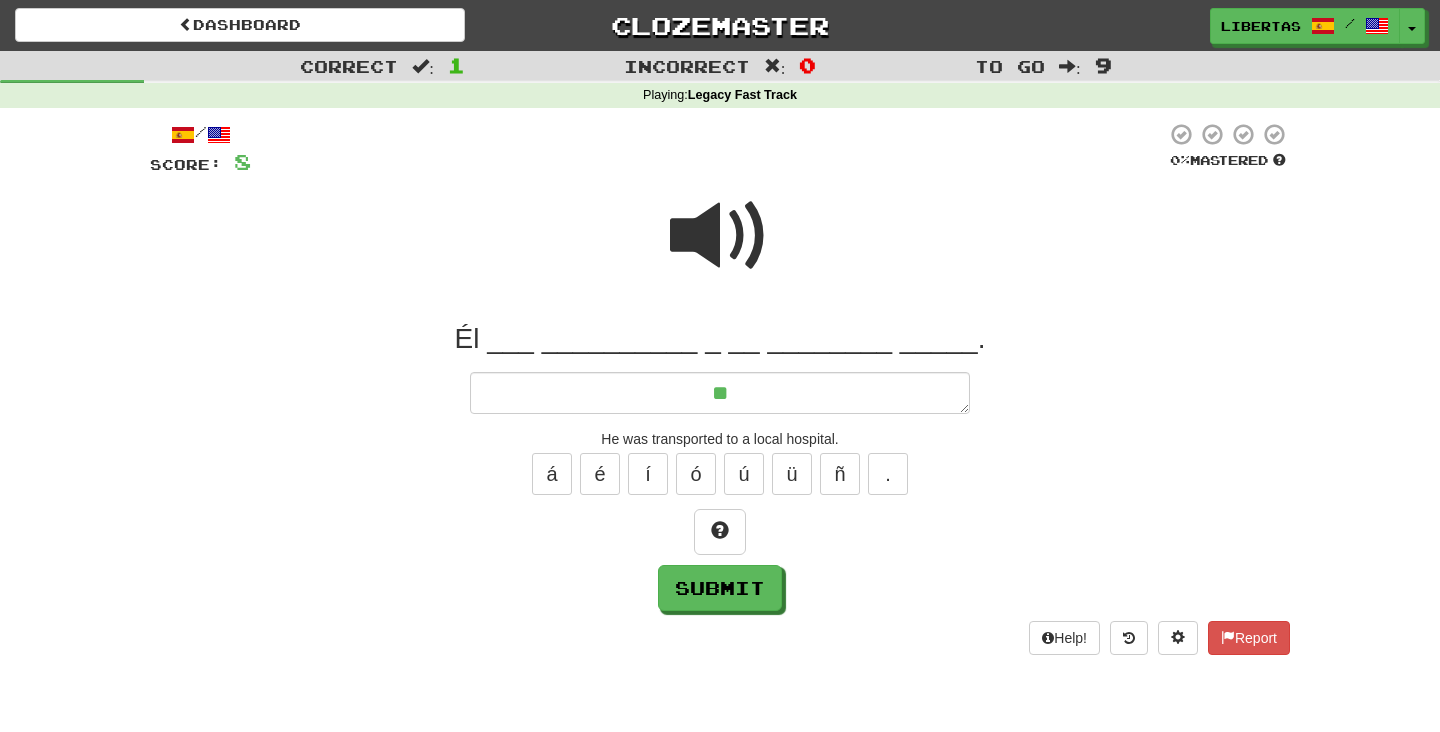 type on "*" 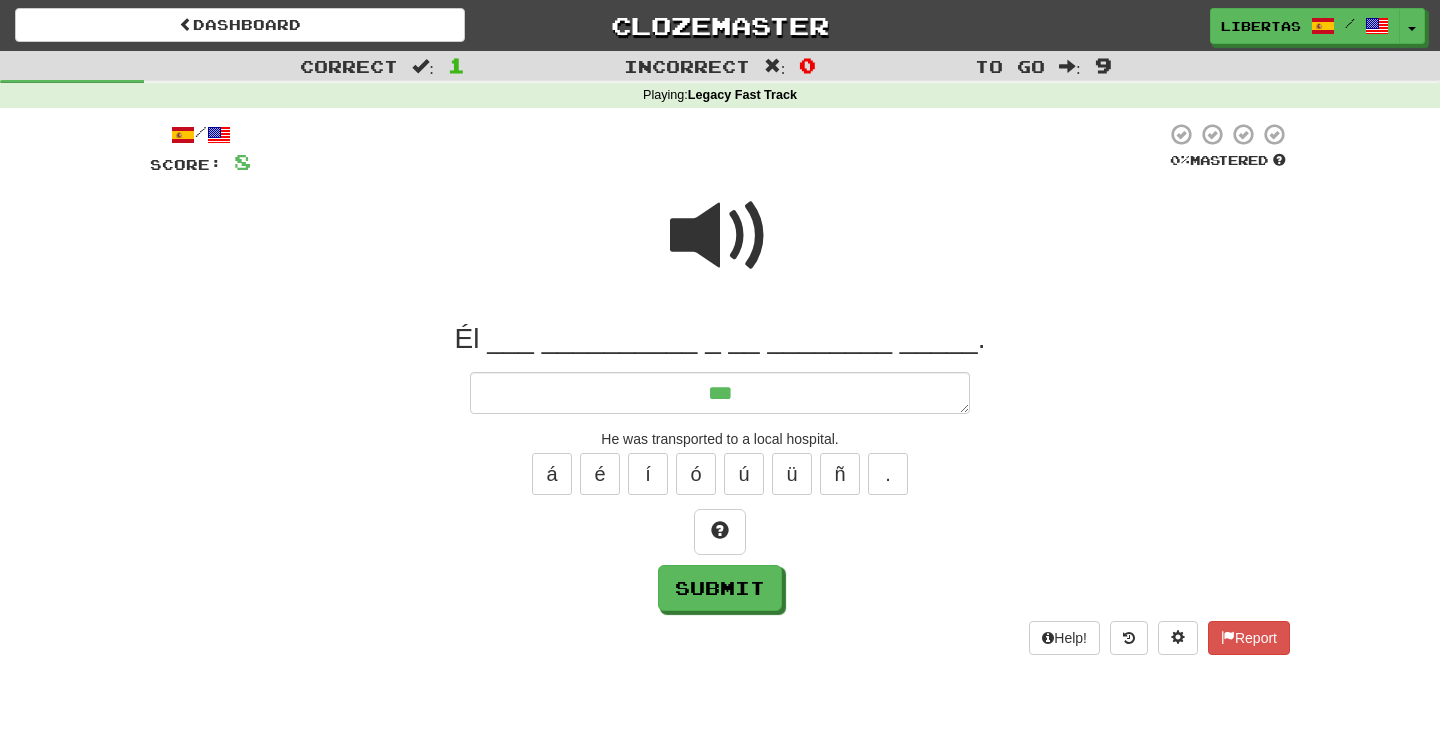 type on "*" 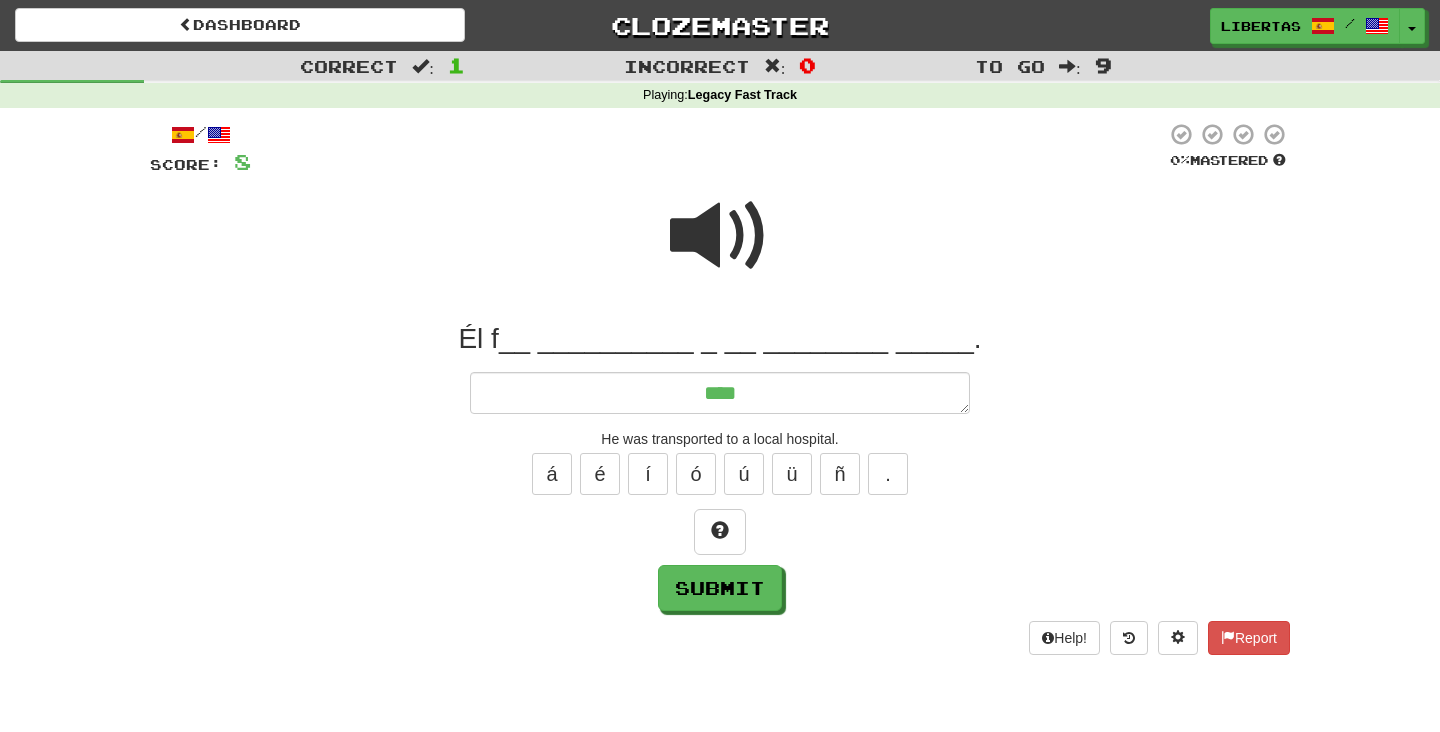 type on "*" 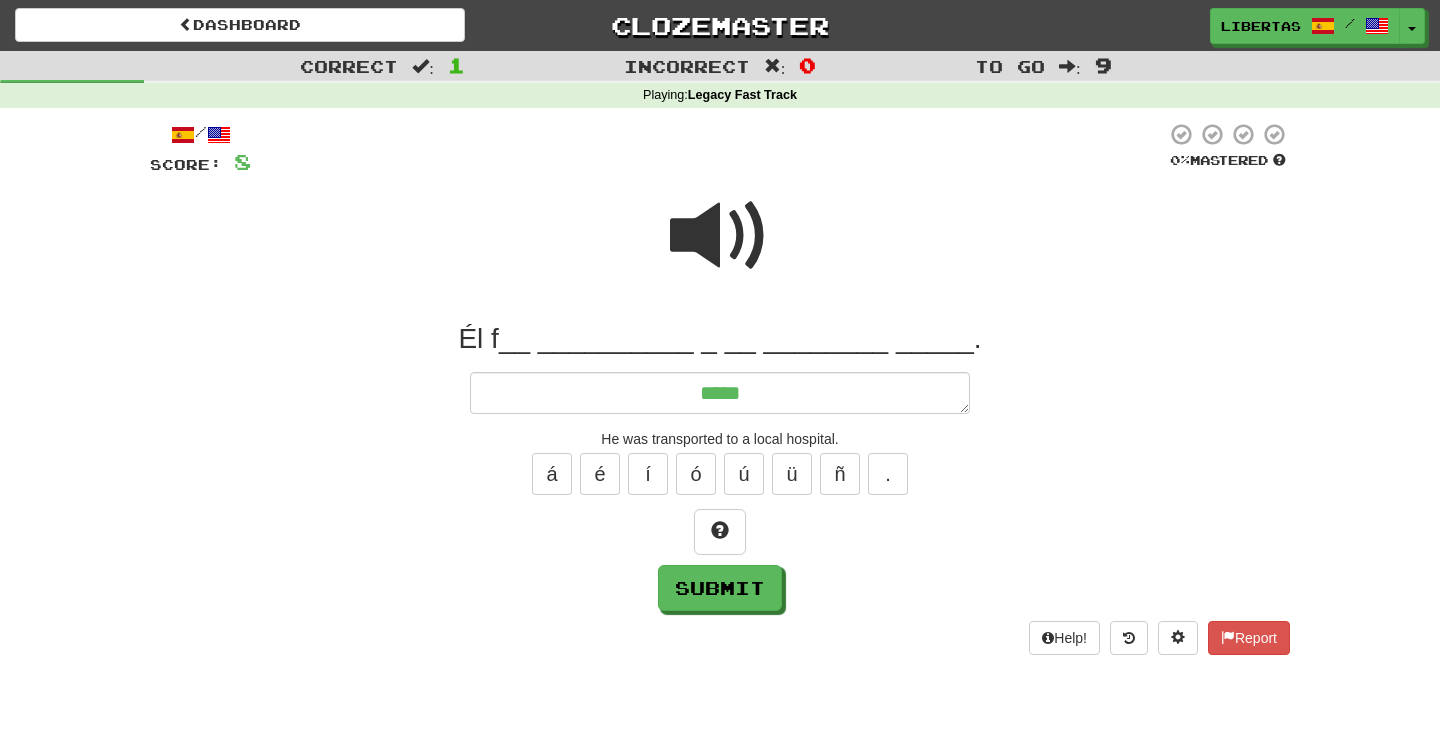 type on "*" 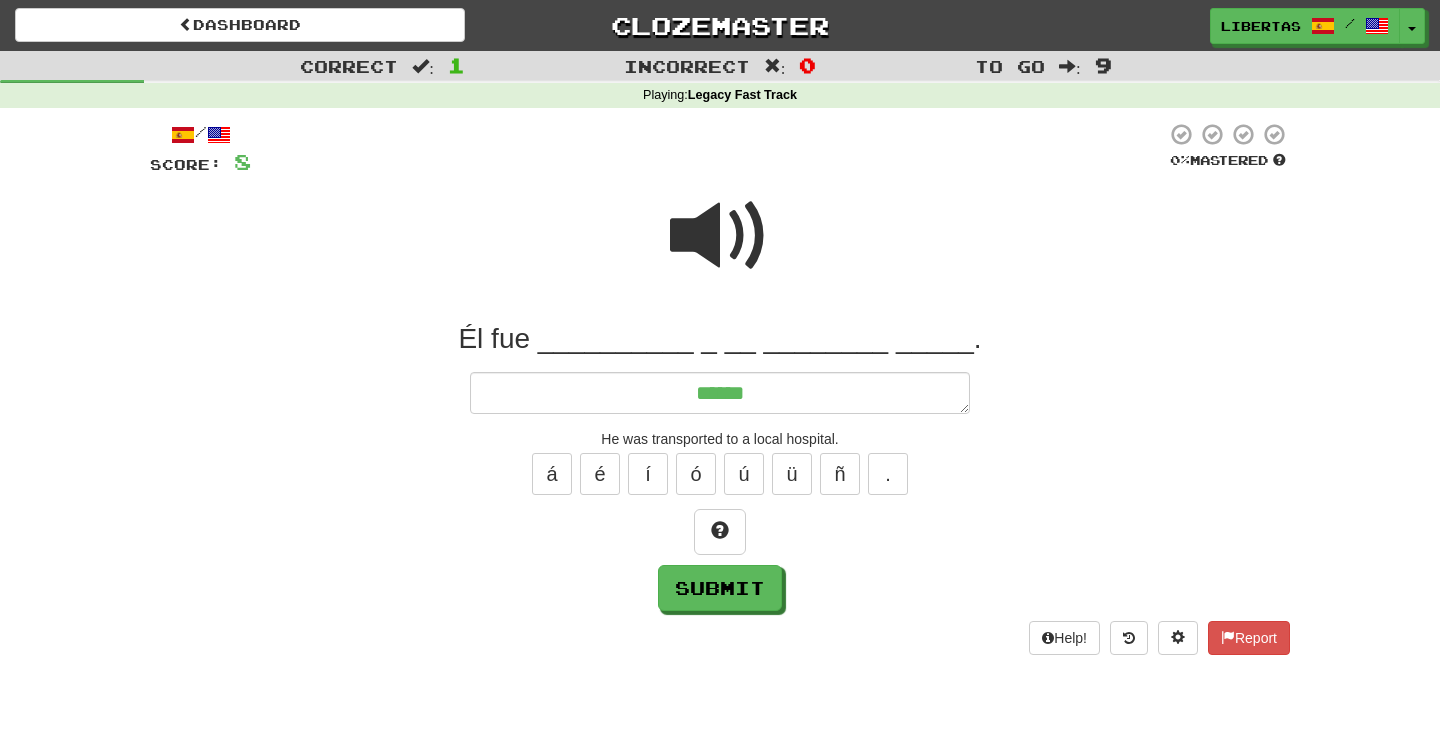 type on "*" 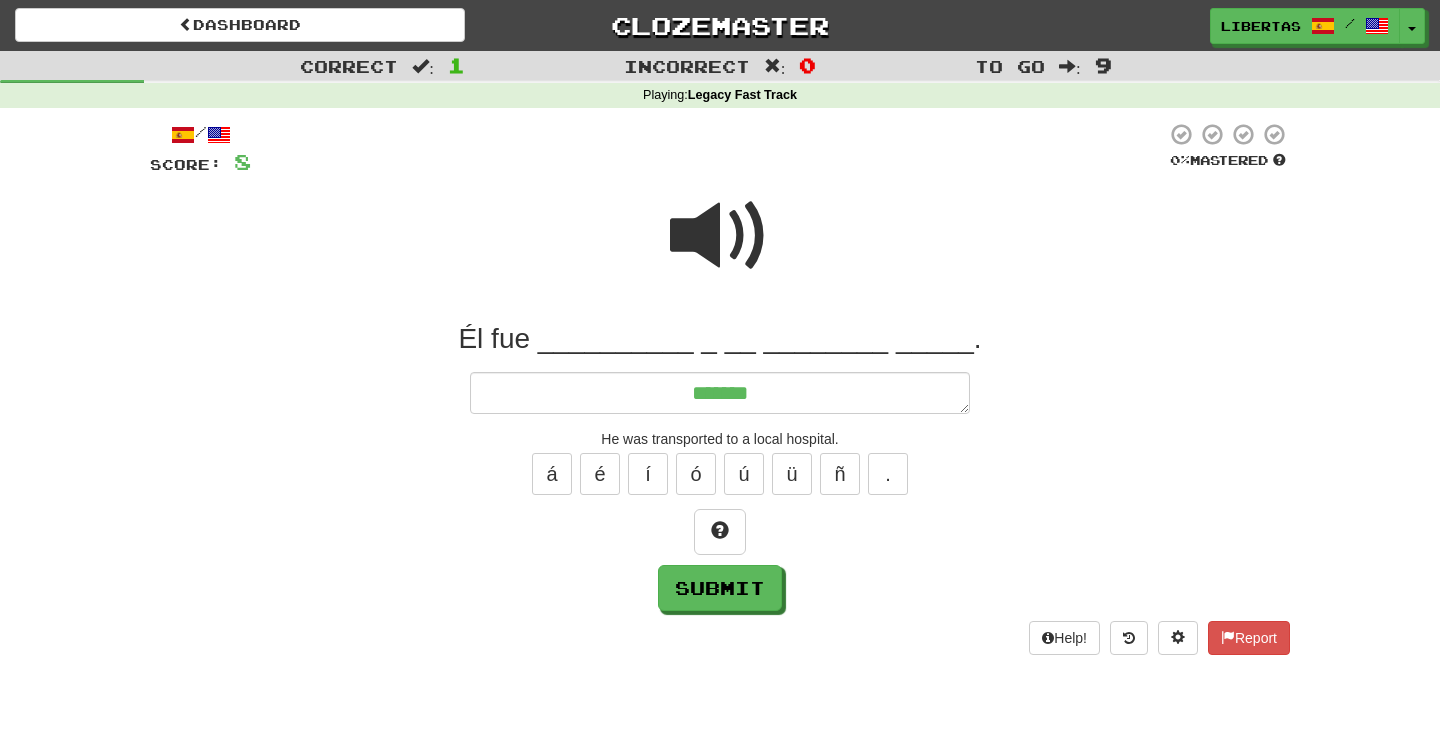 type on "*" 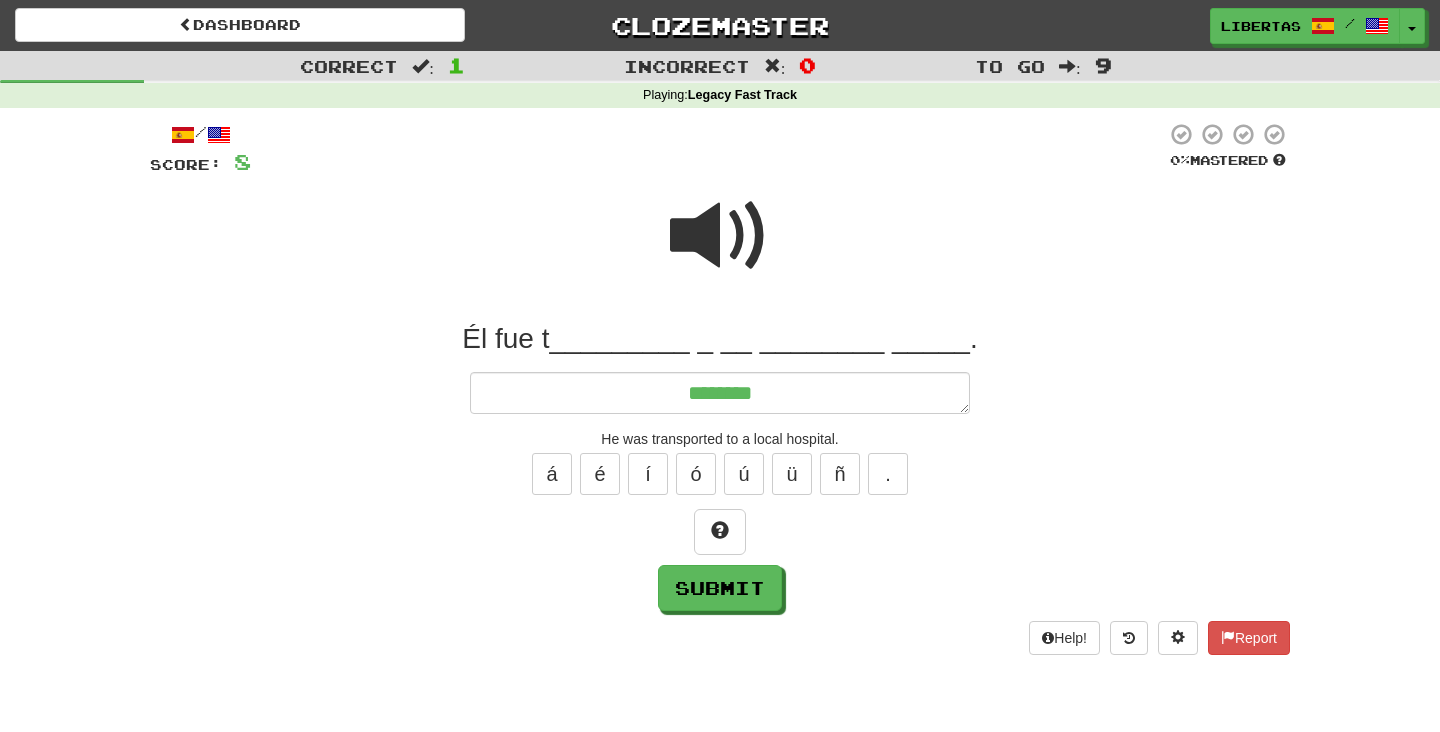 type on "*" 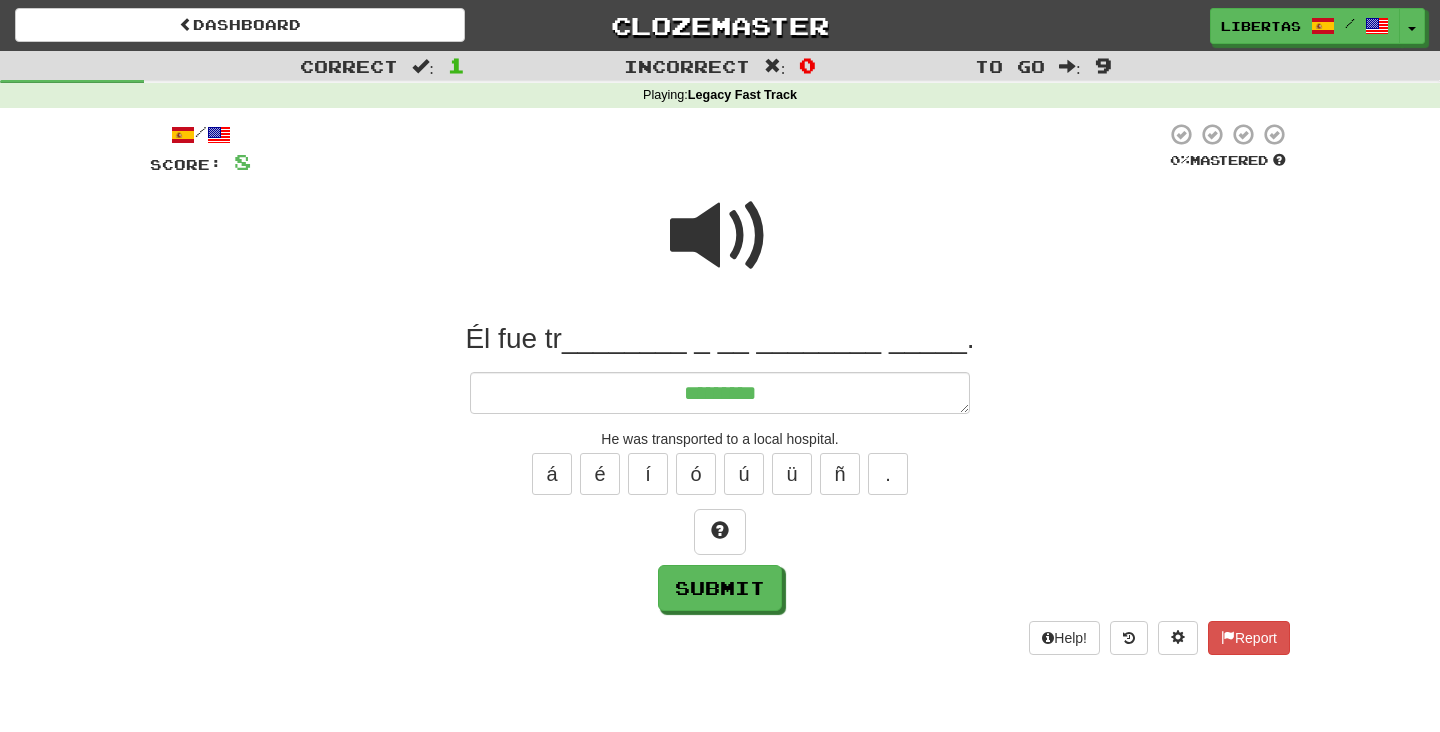 type on "*" 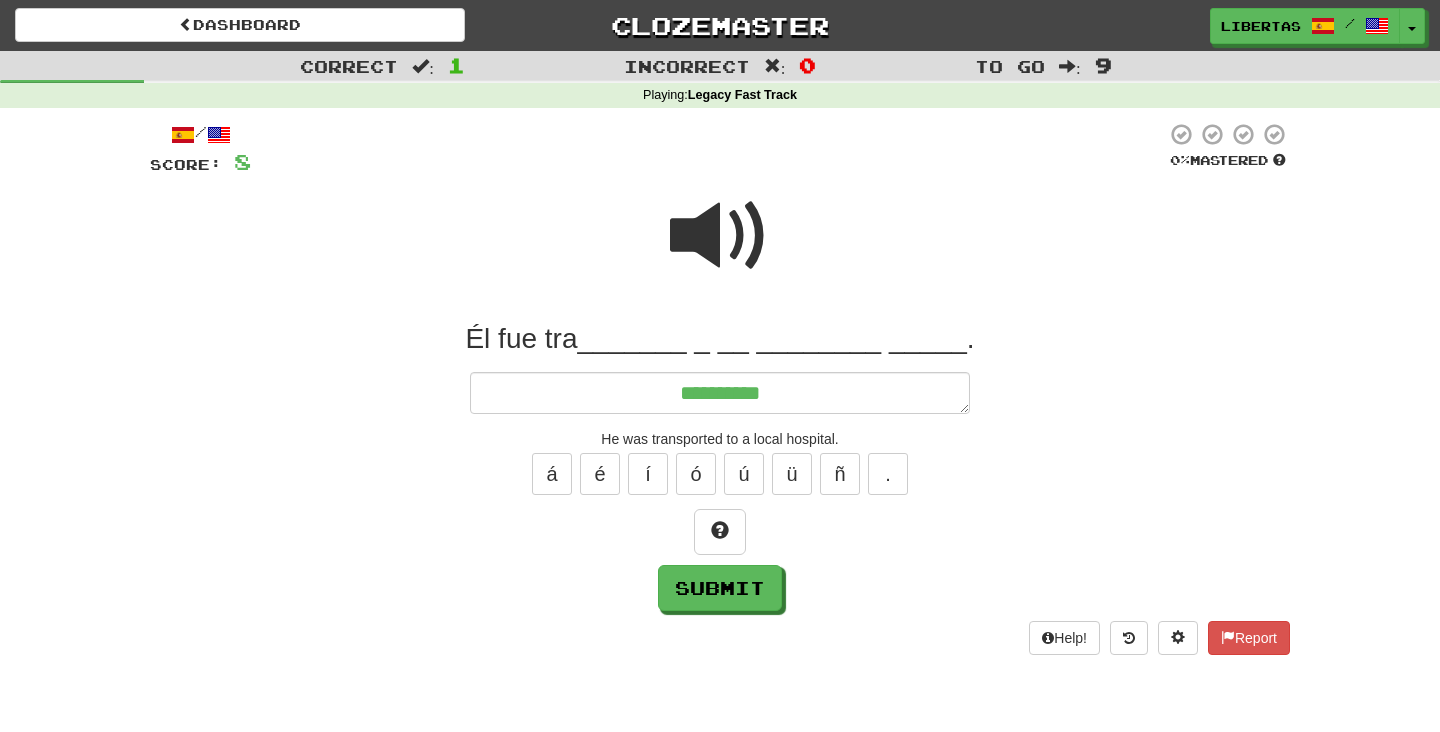 type on "*" 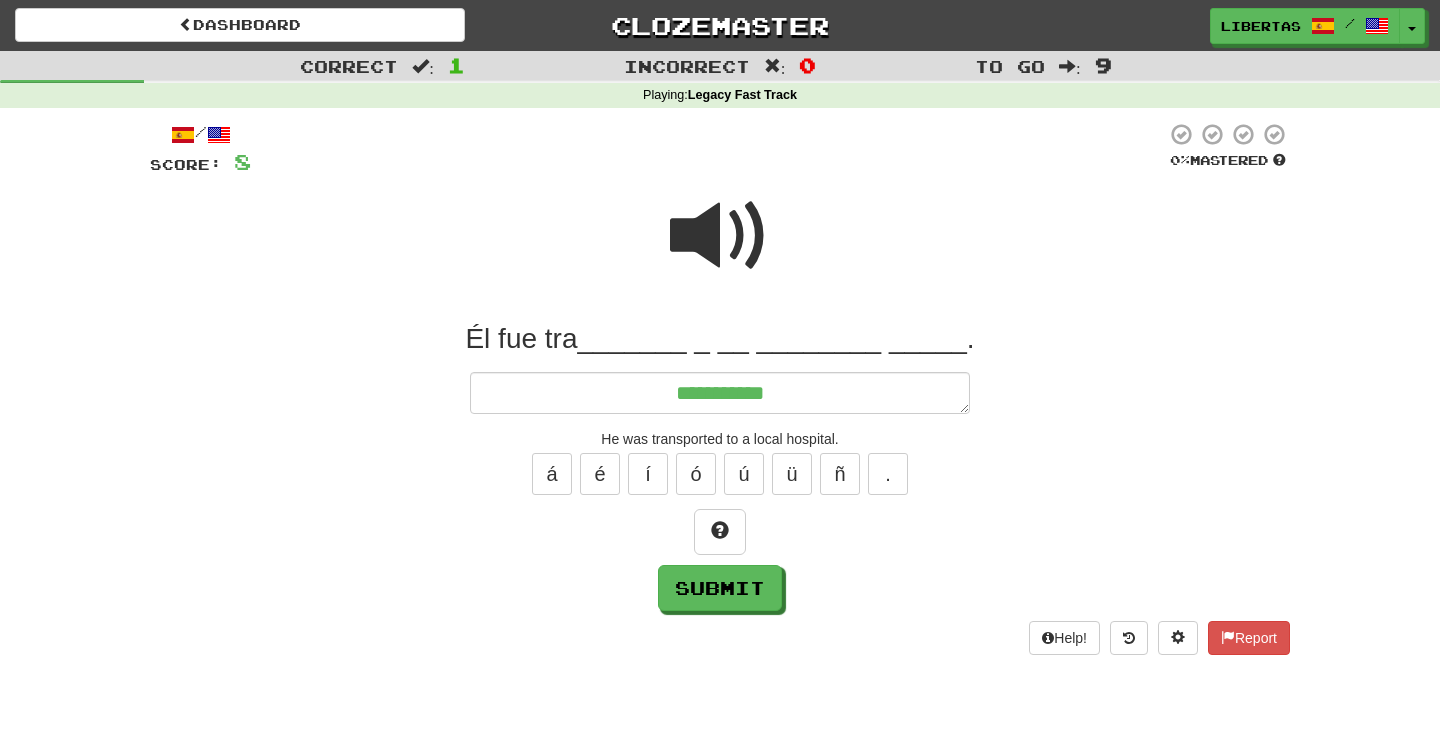 type on "*" 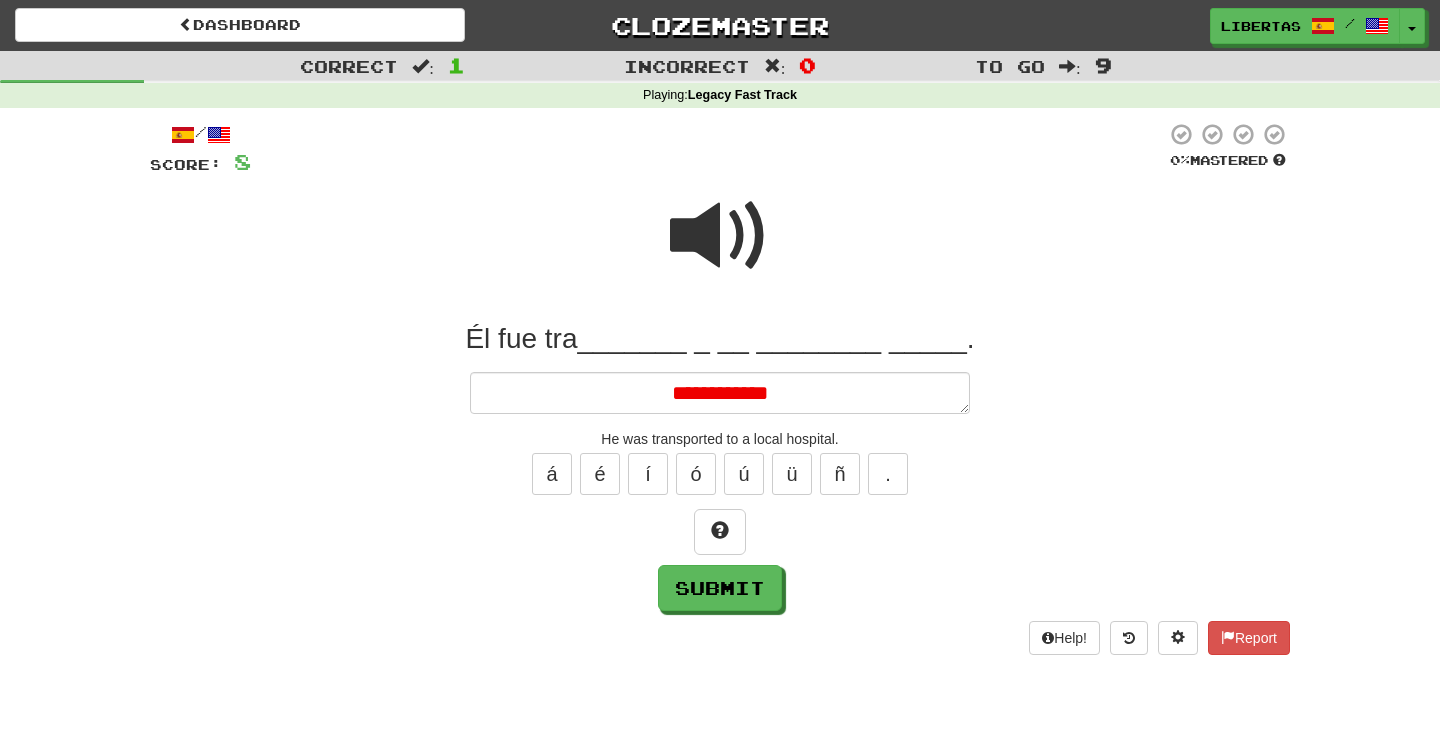 type on "*" 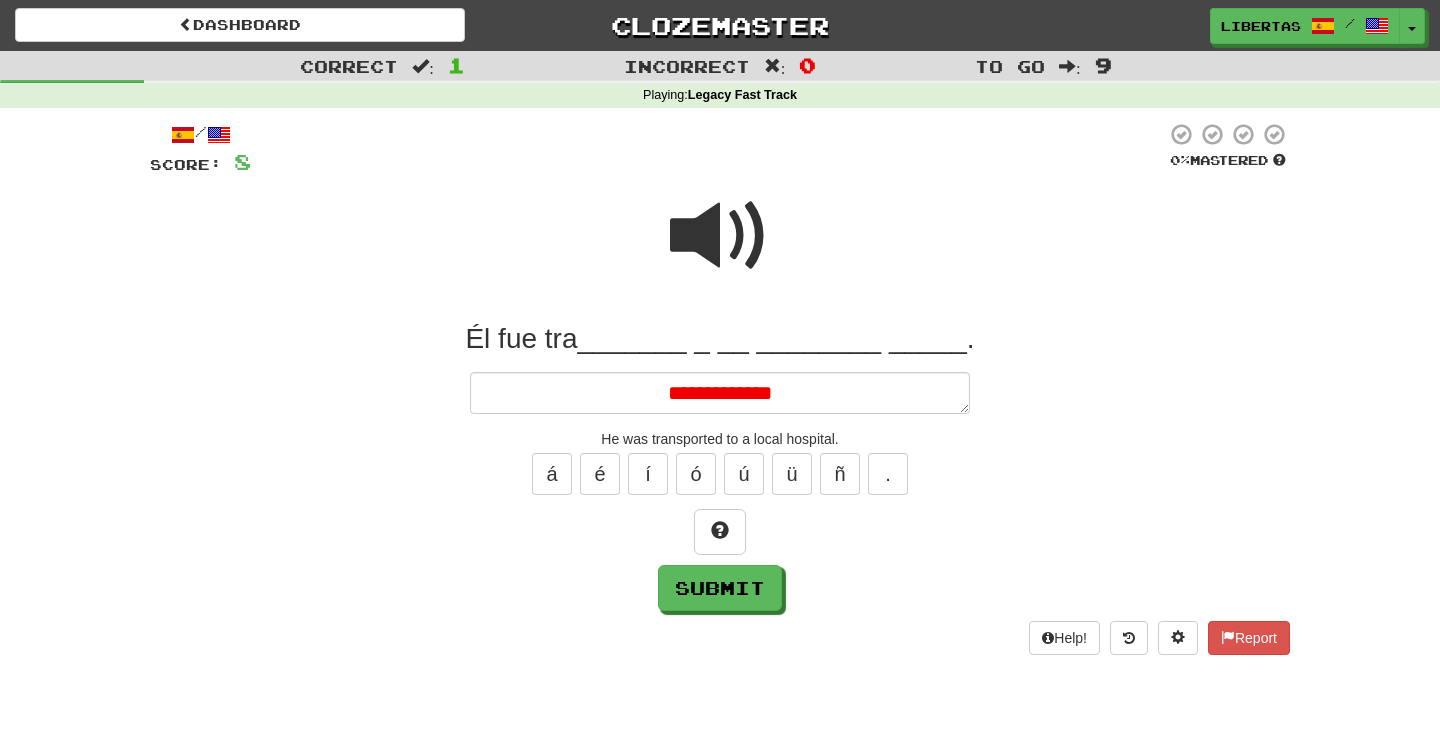 type on "*" 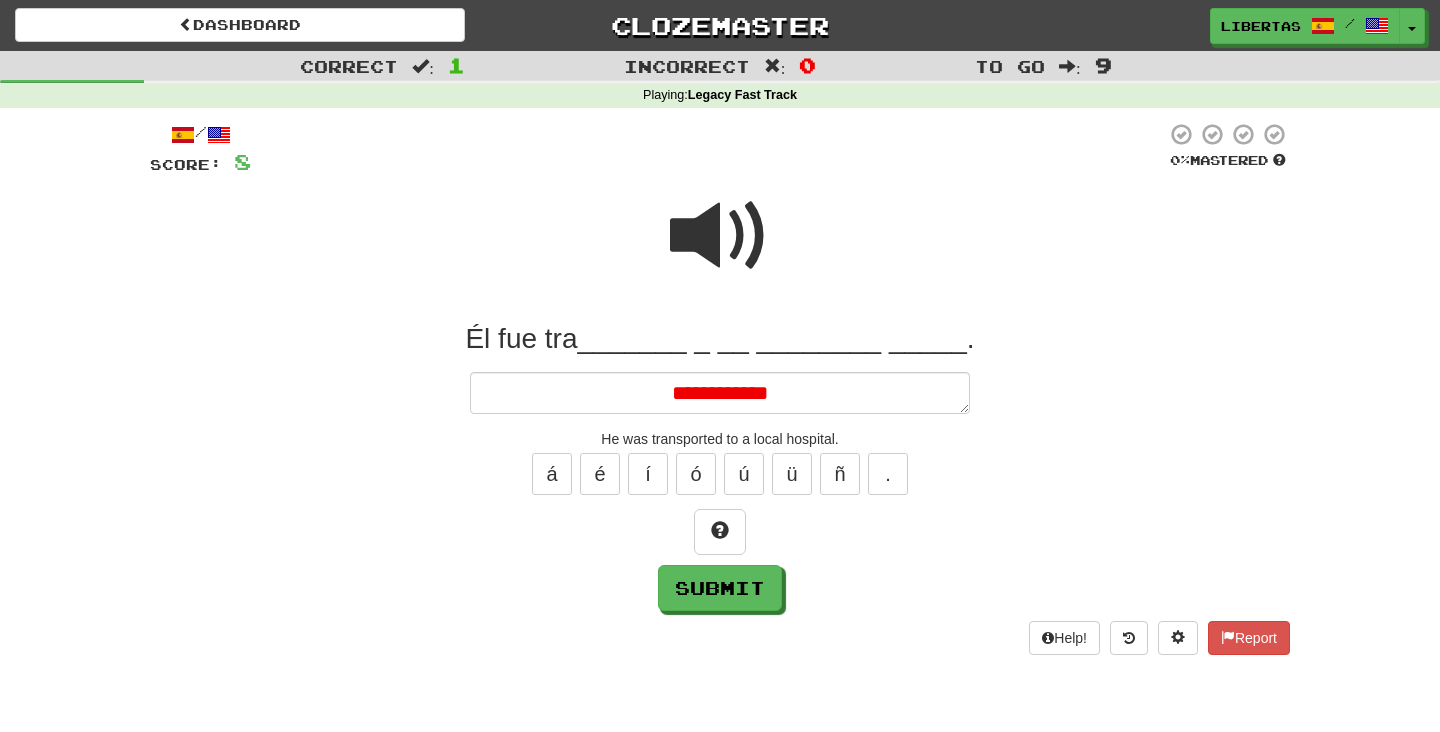 type on "*" 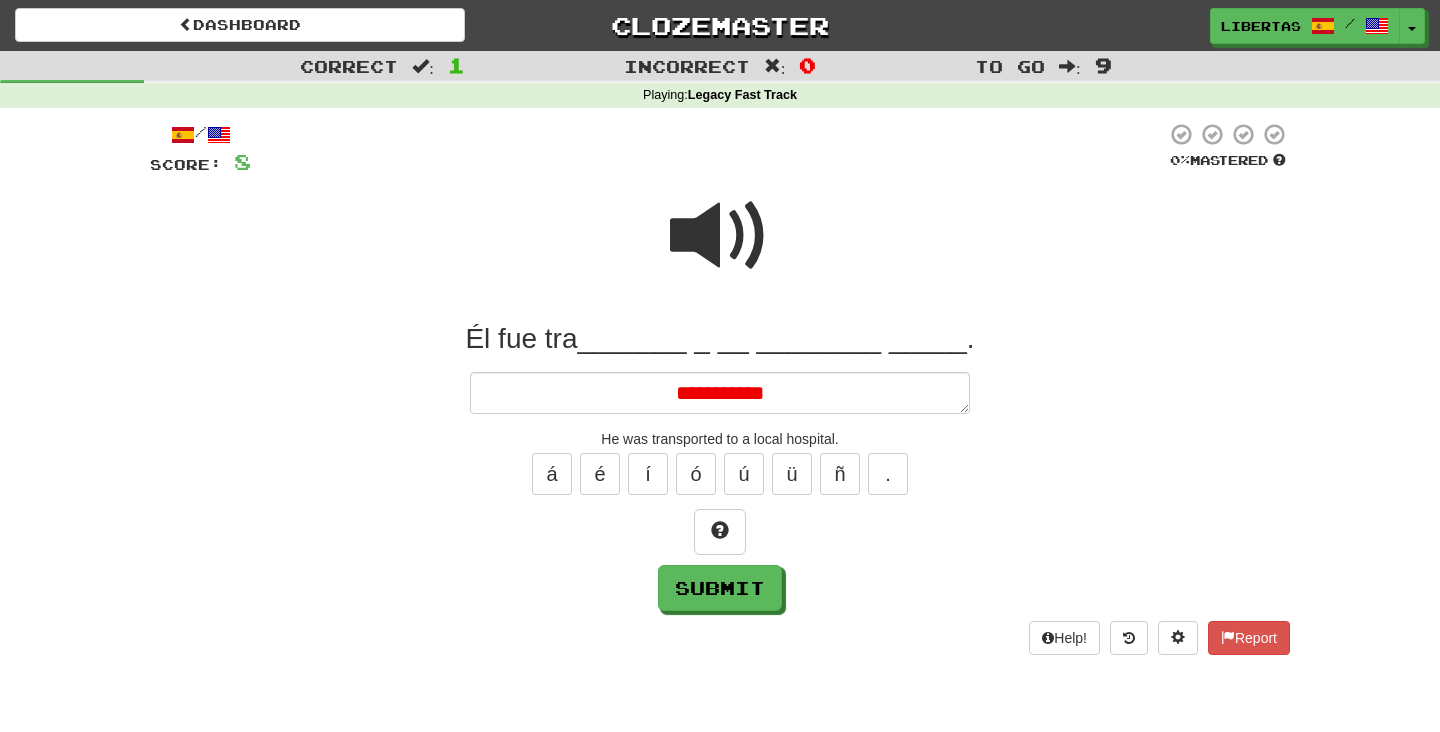 type on "*" 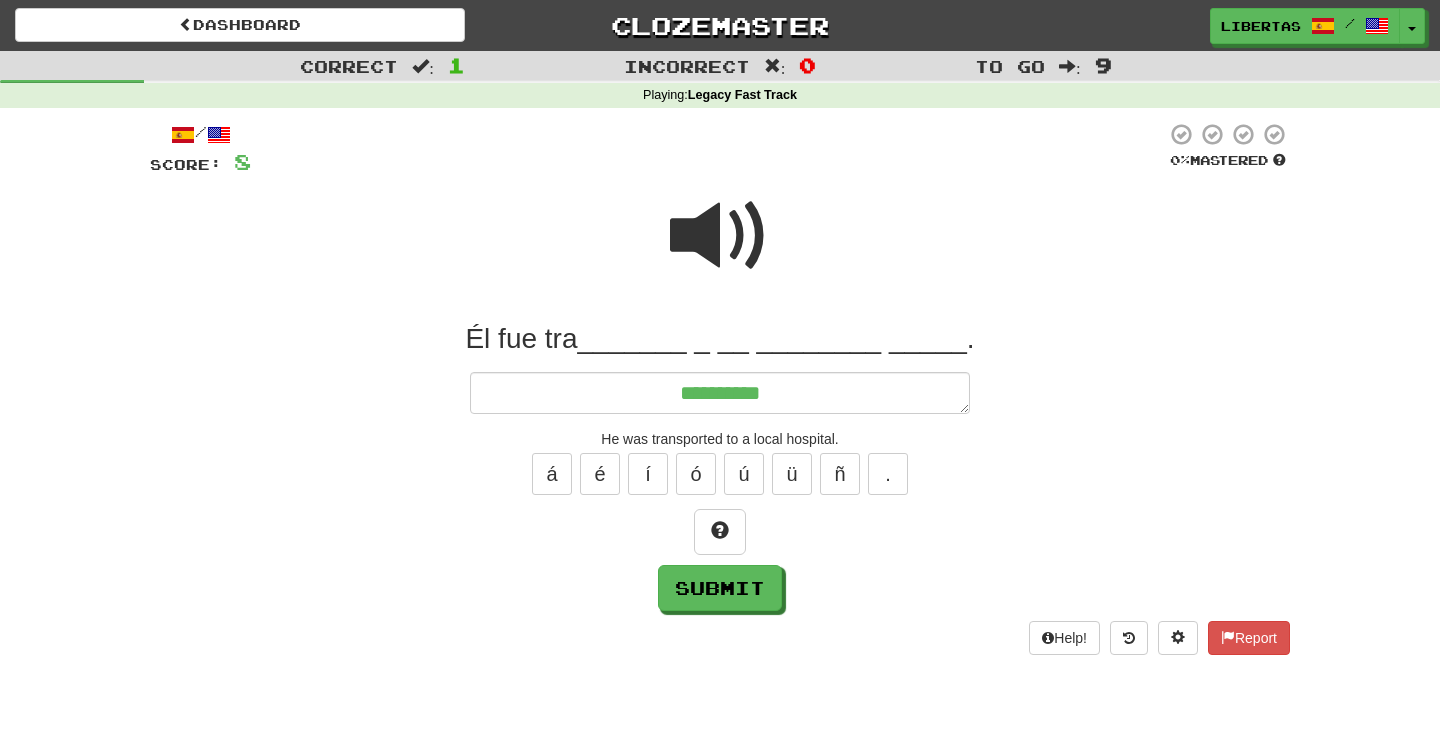 type on "**********" 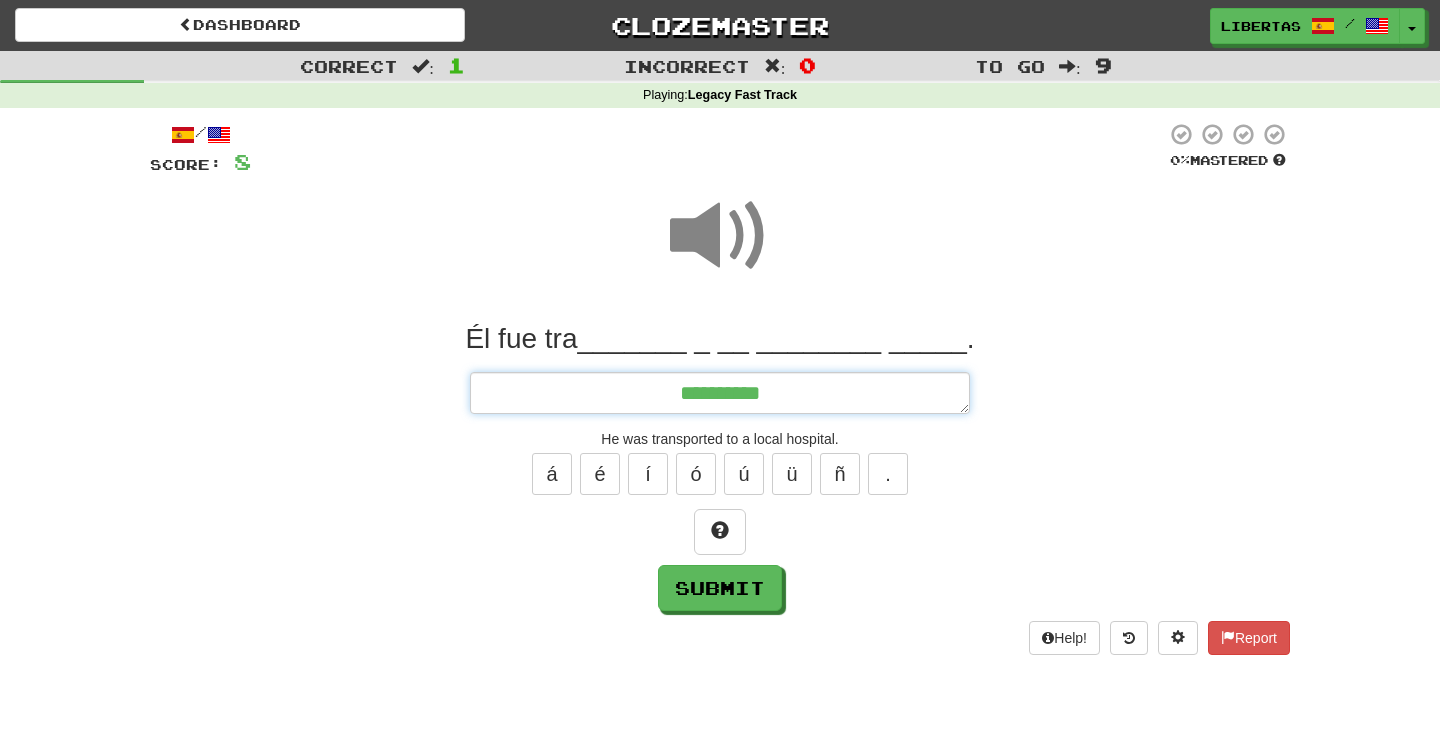 click on "**********" at bounding box center [720, 393] 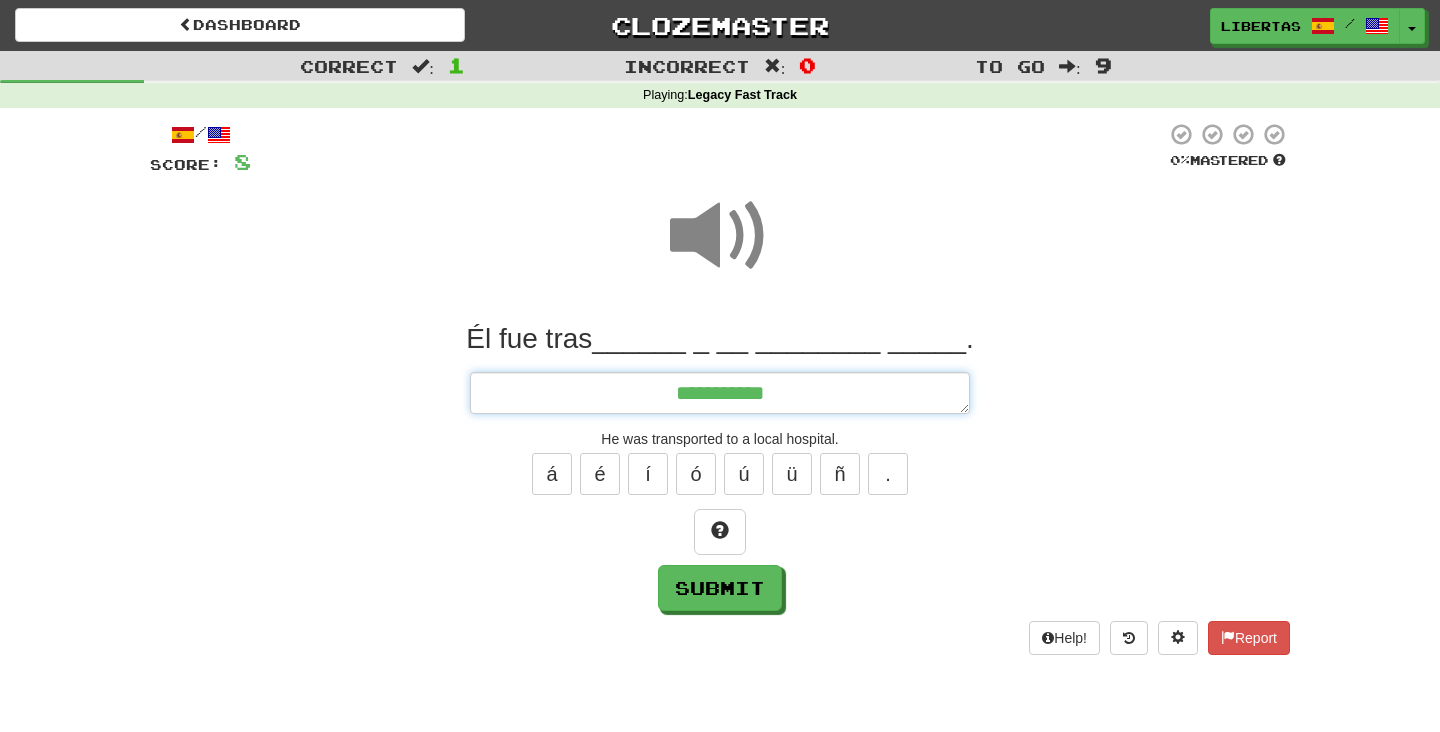 type on "*" 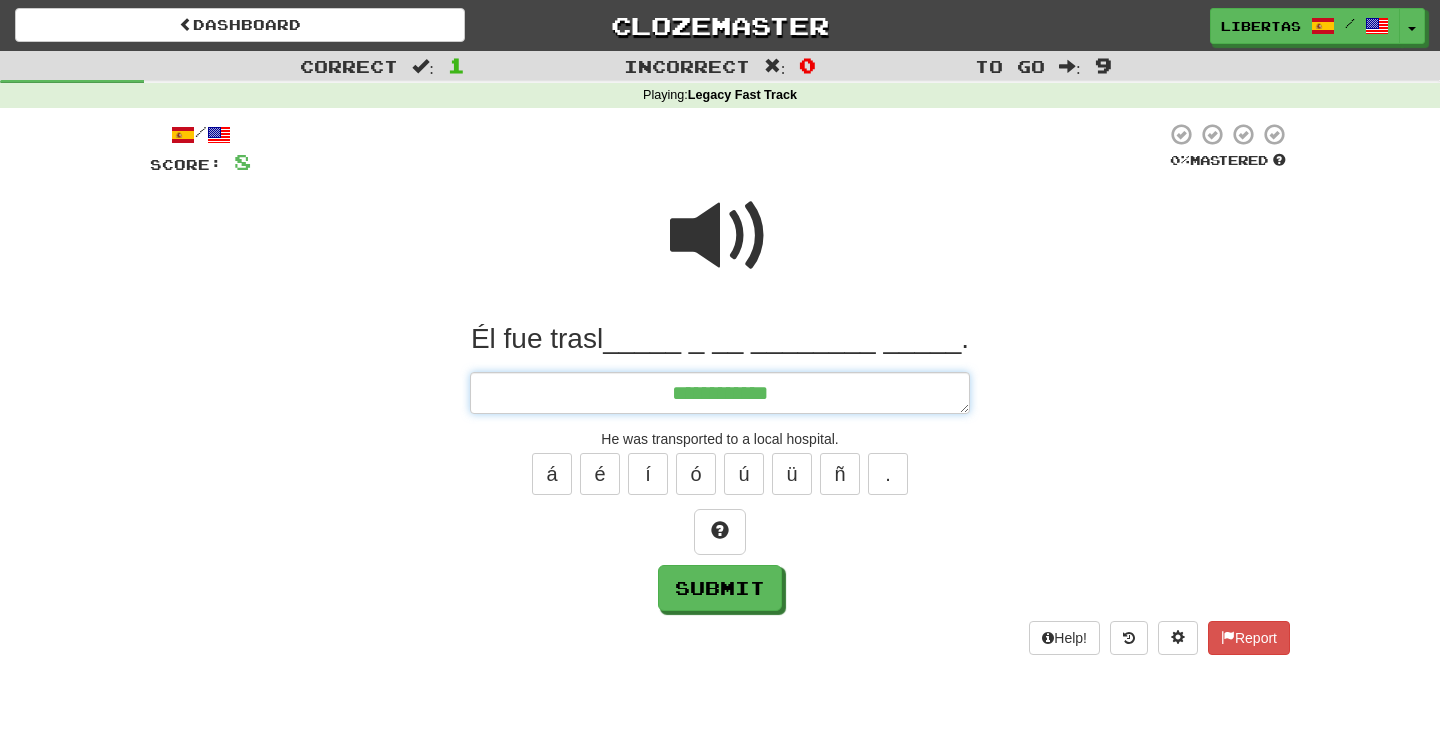type on "*" 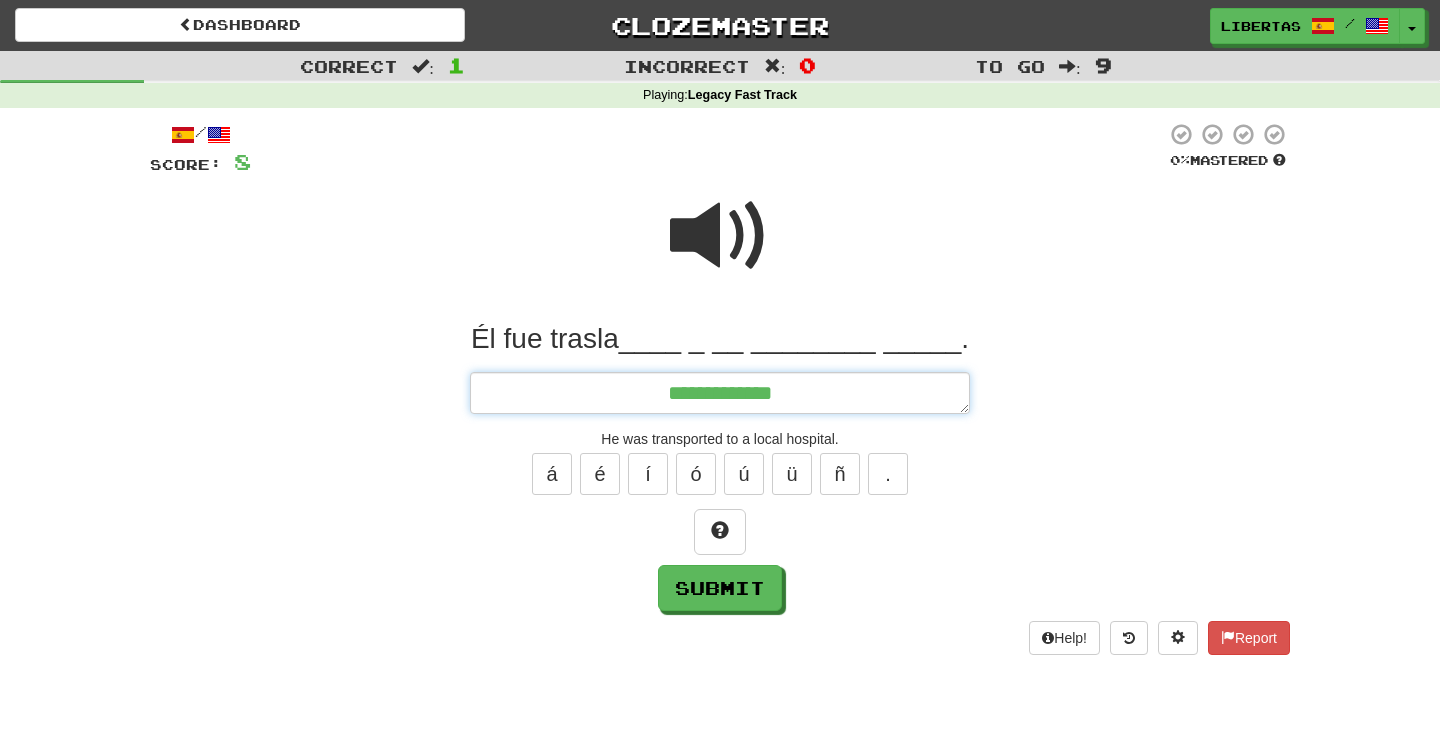 type on "*" 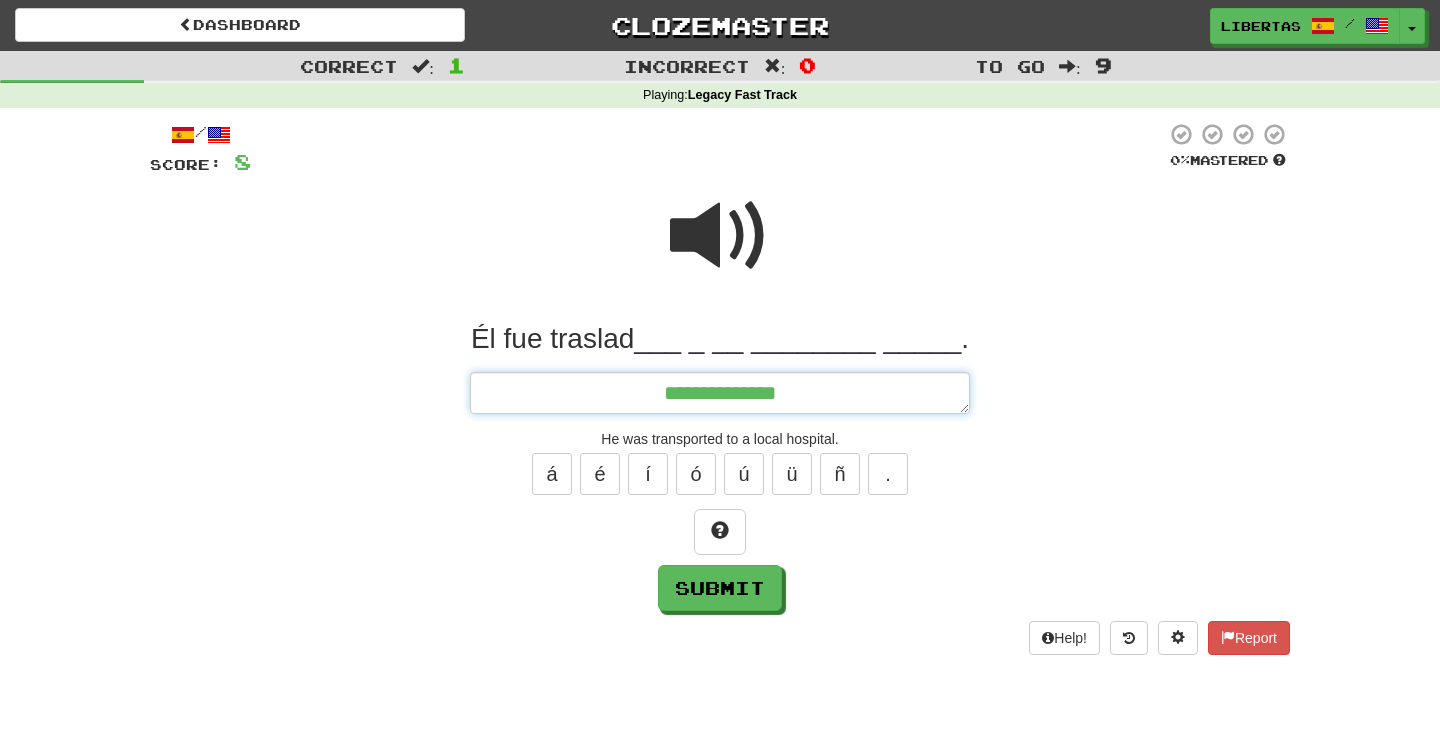type on "*" 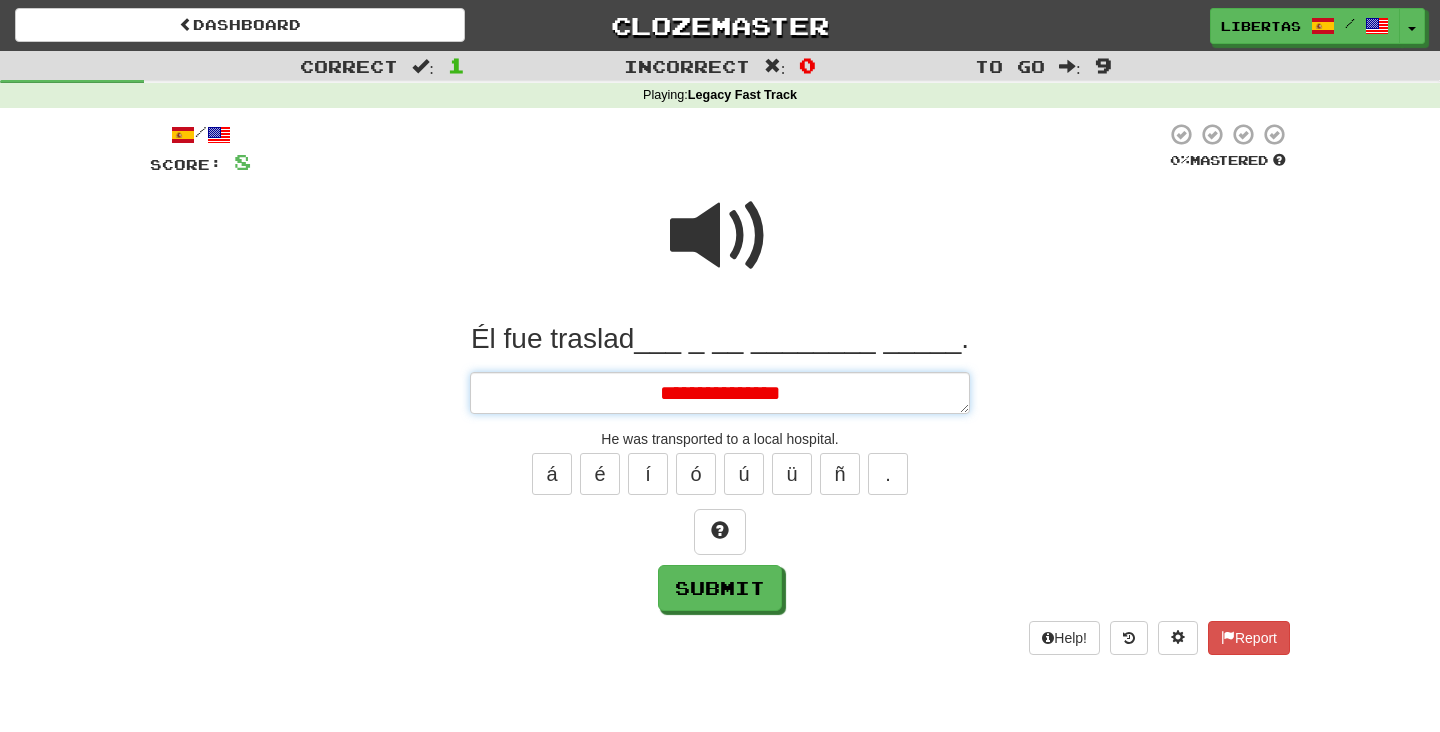 type on "*" 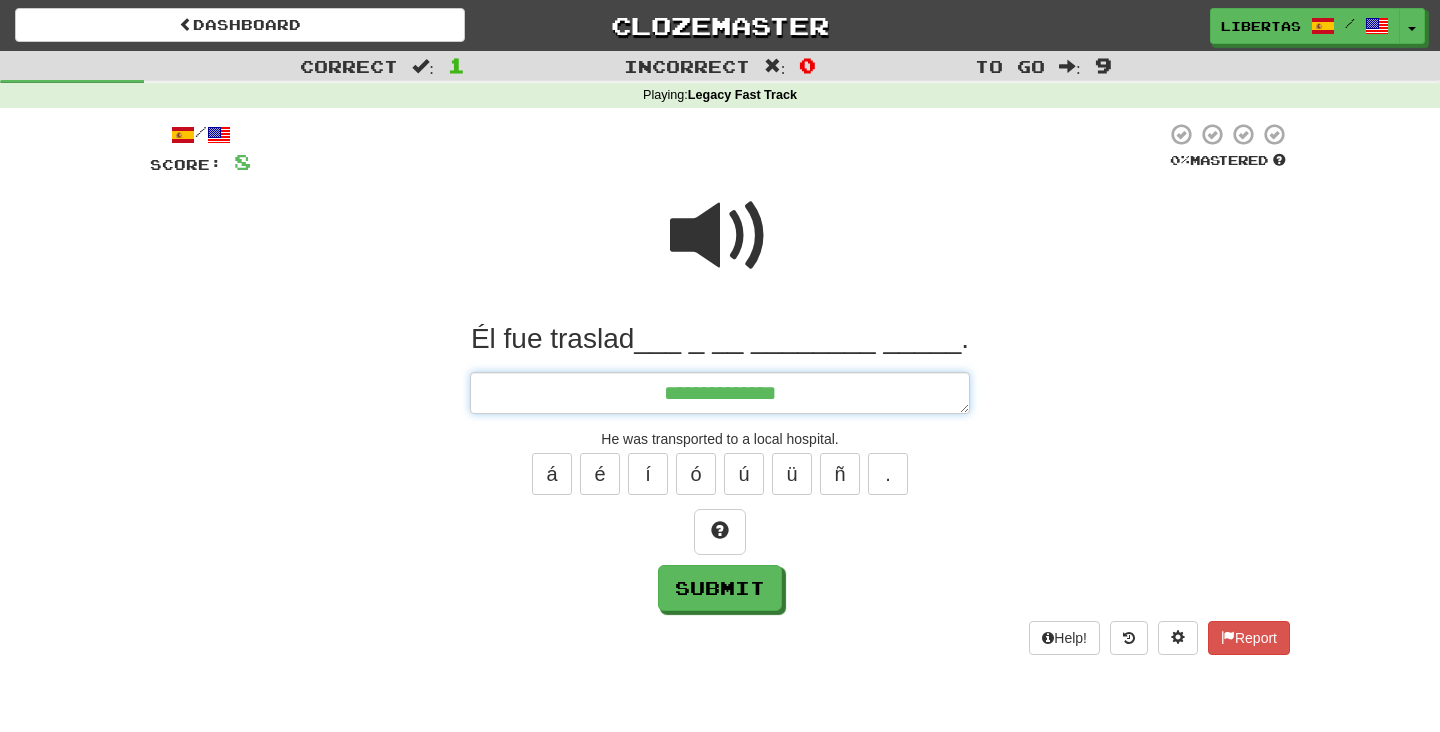type on "*" 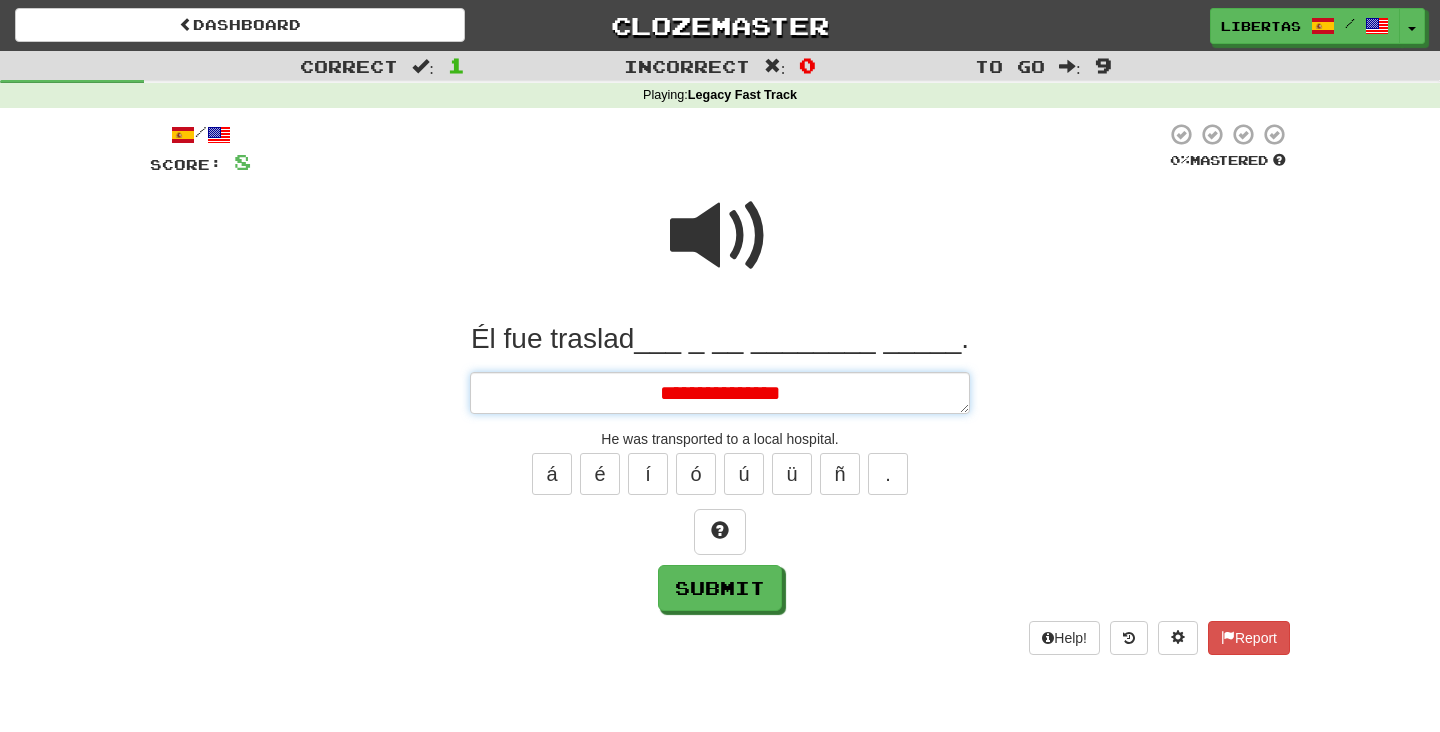 type on "*" 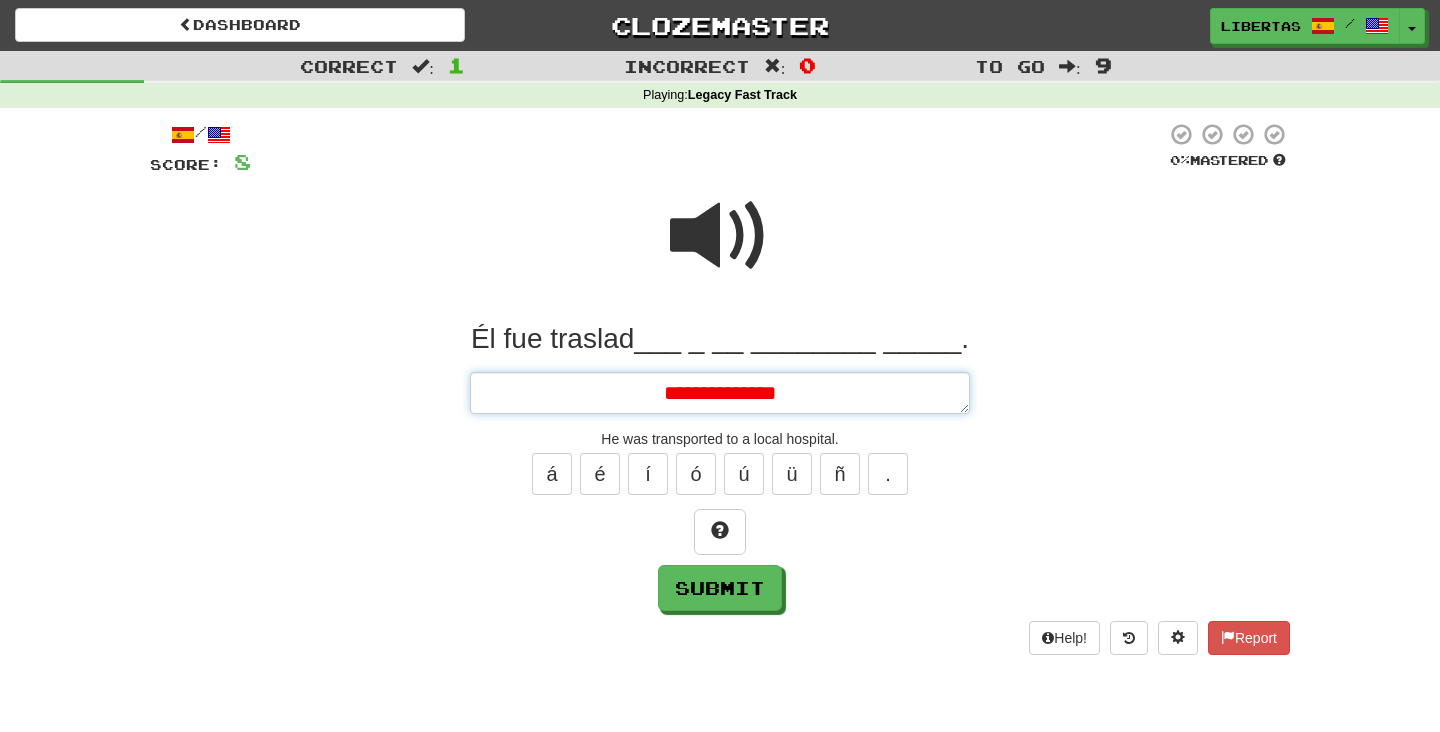 type on "*" 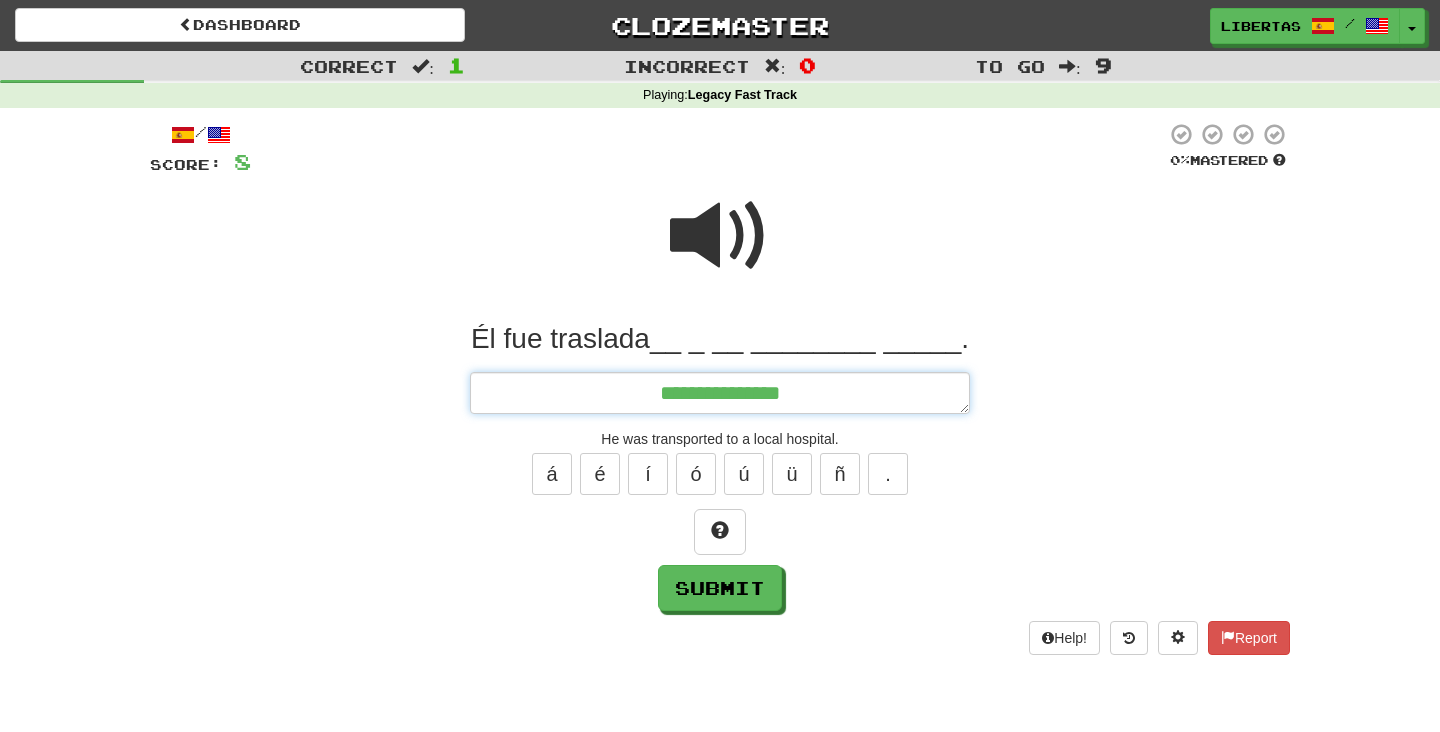 type on "*" 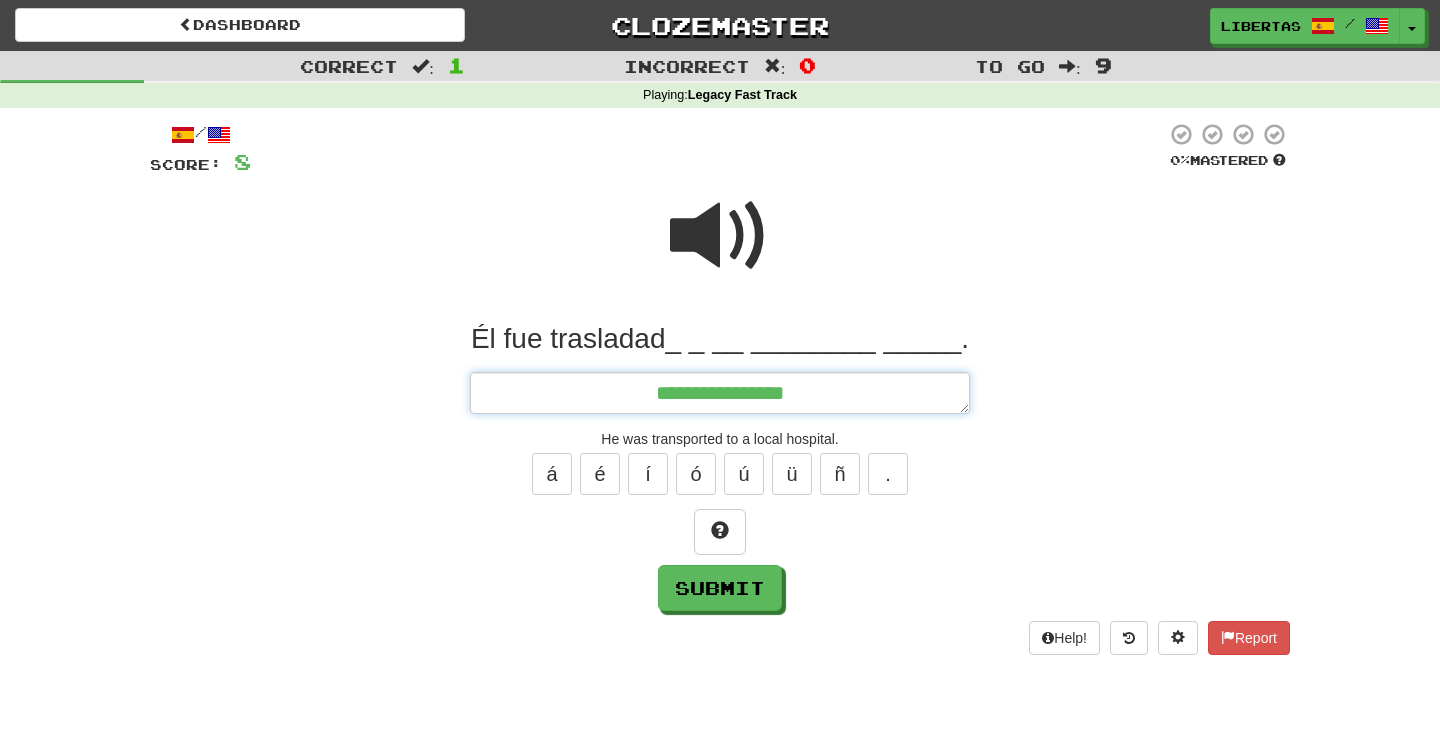 type on "*" 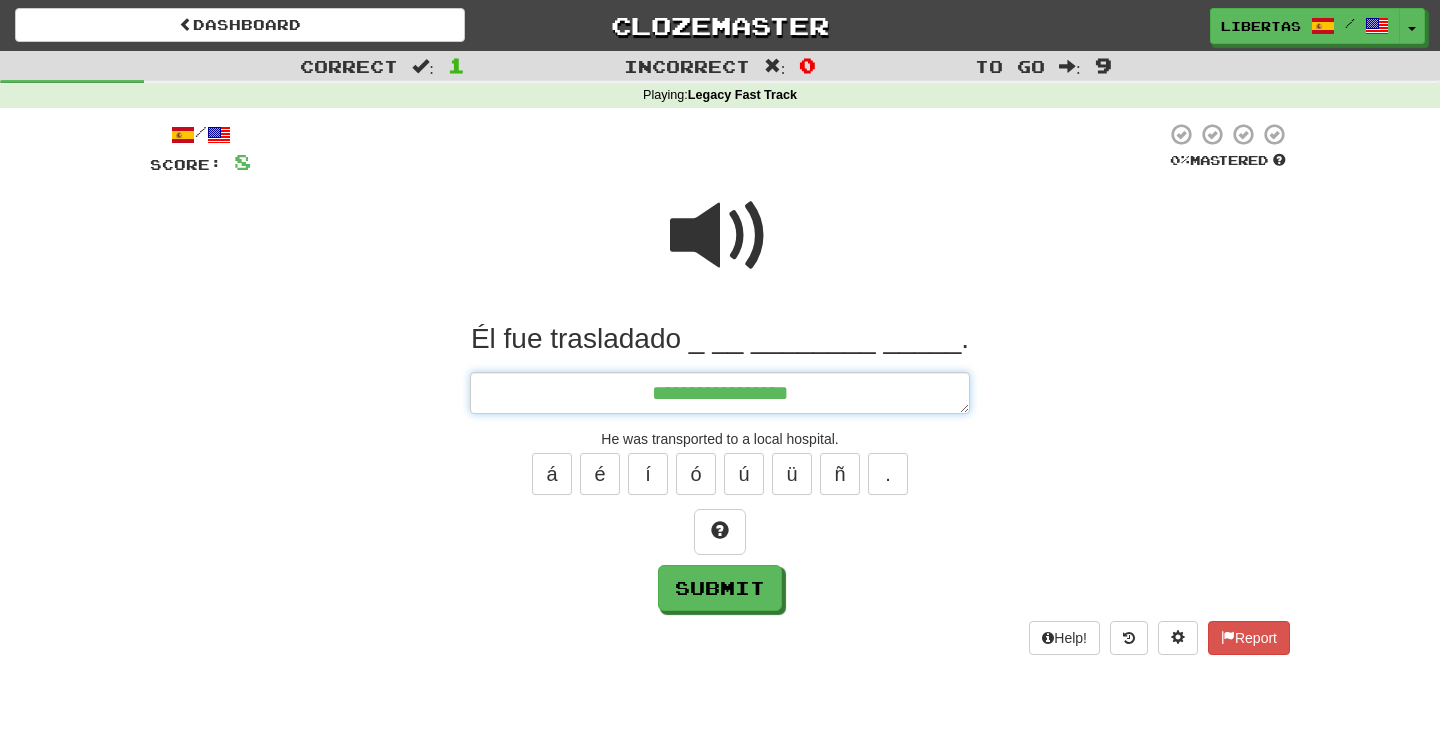 type on "*" 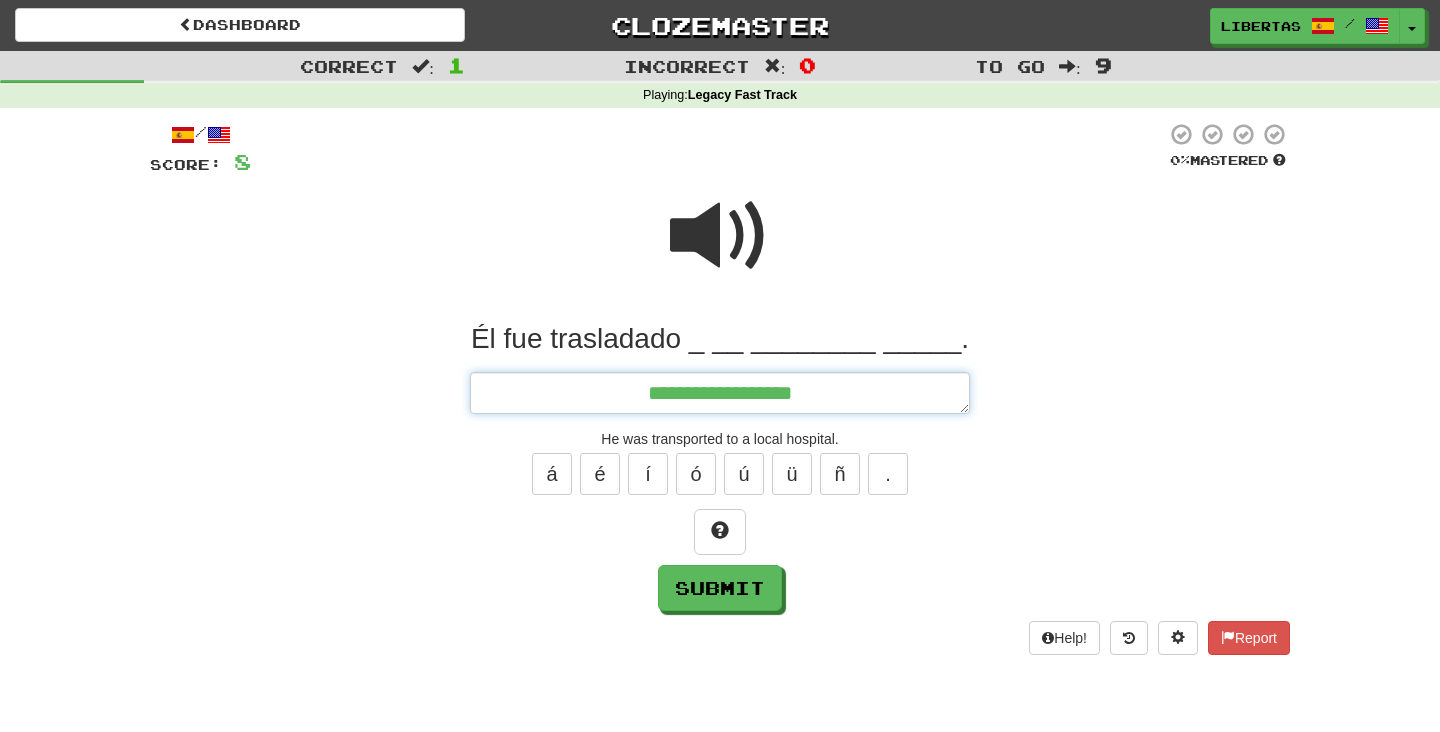 type on "*" 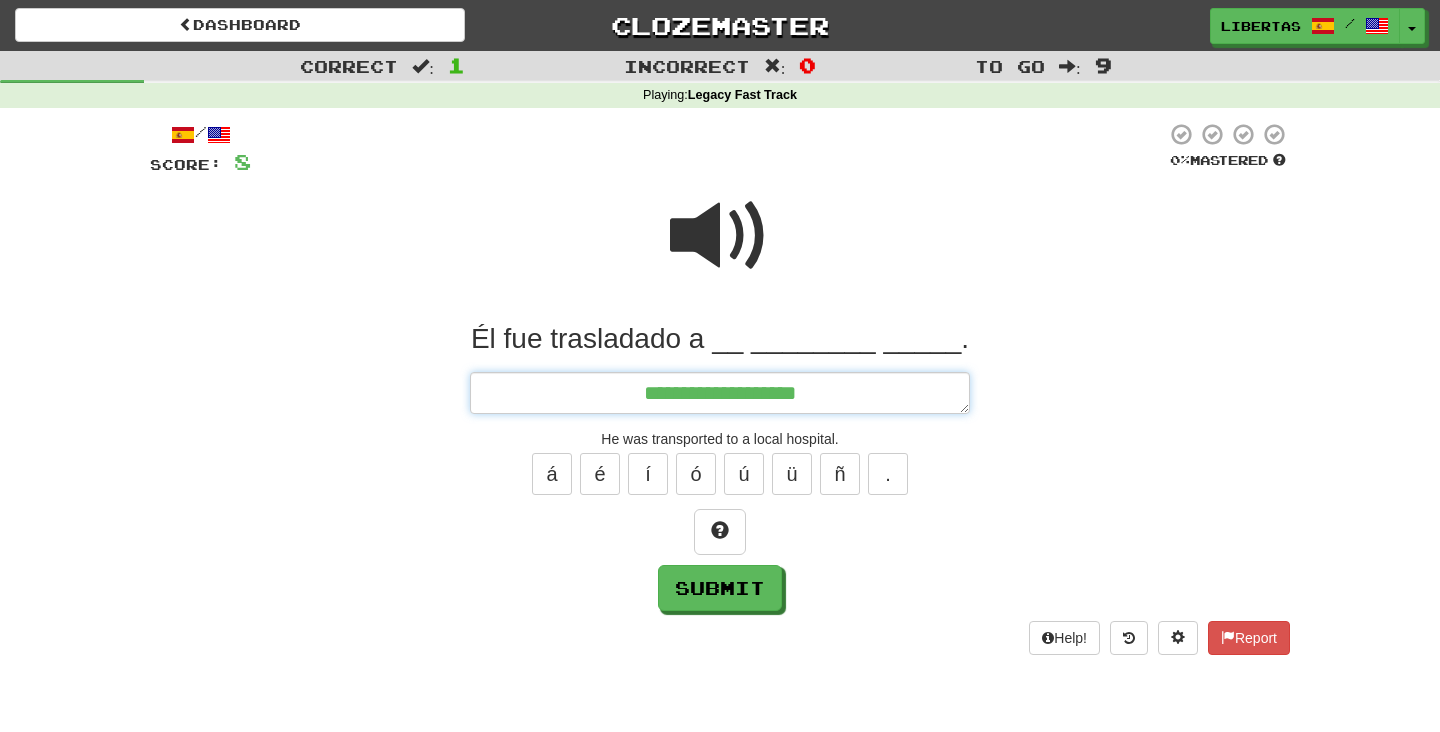 type on "*" 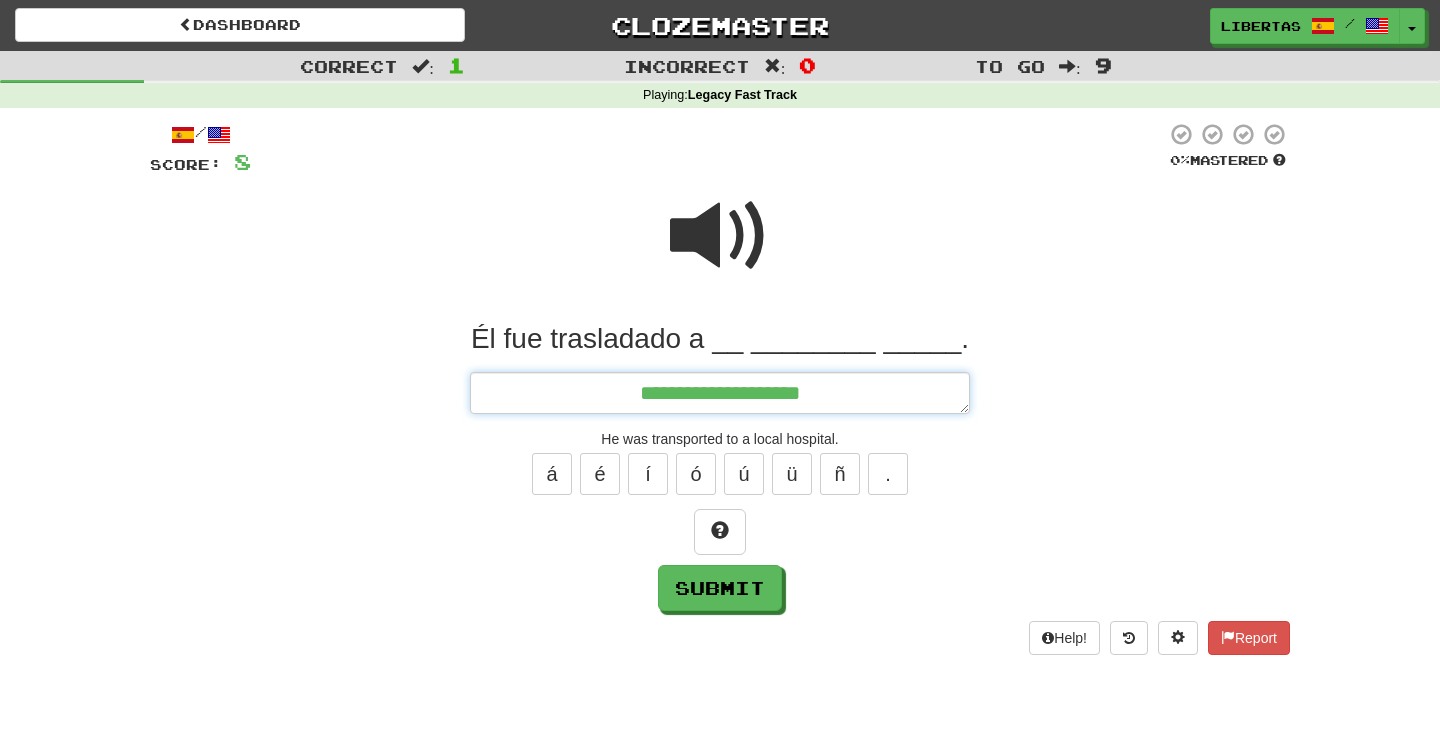type on "*" 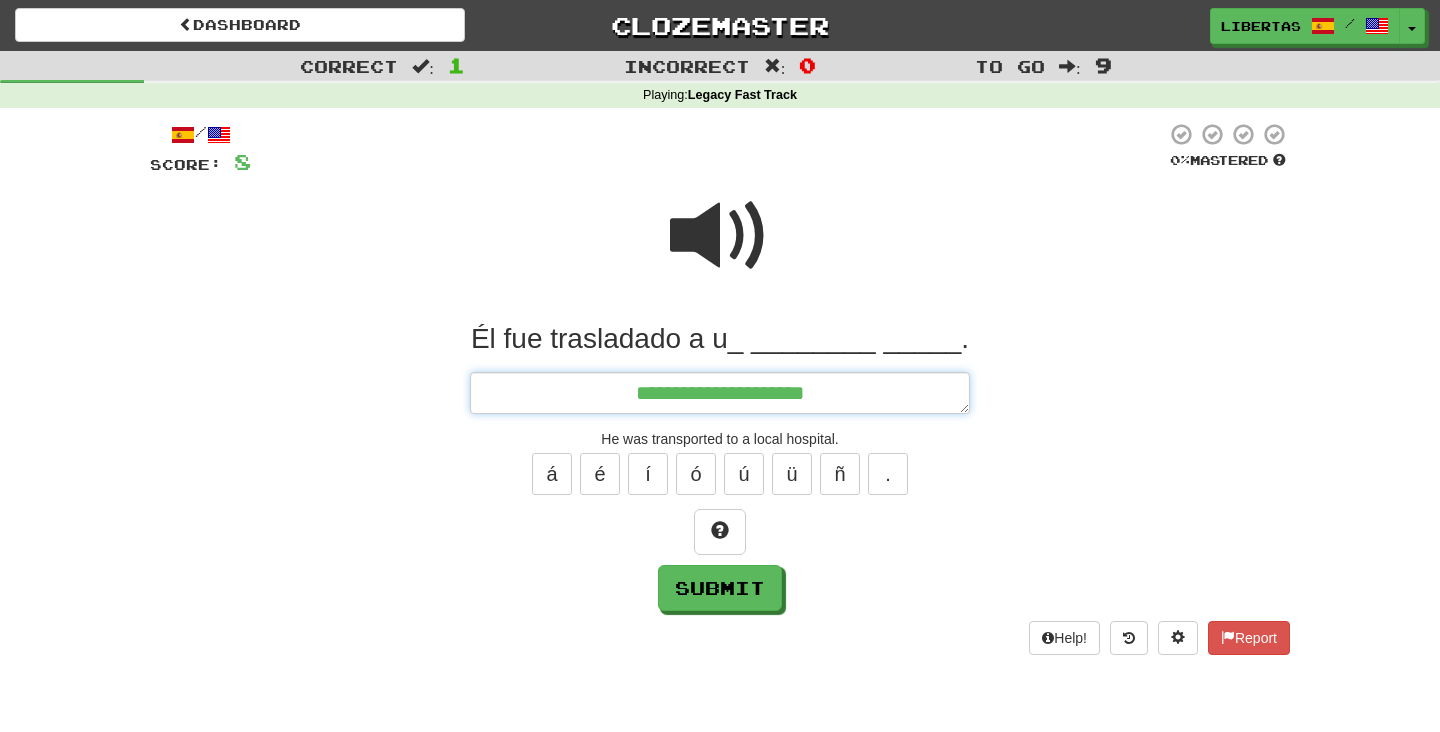 type on "*" 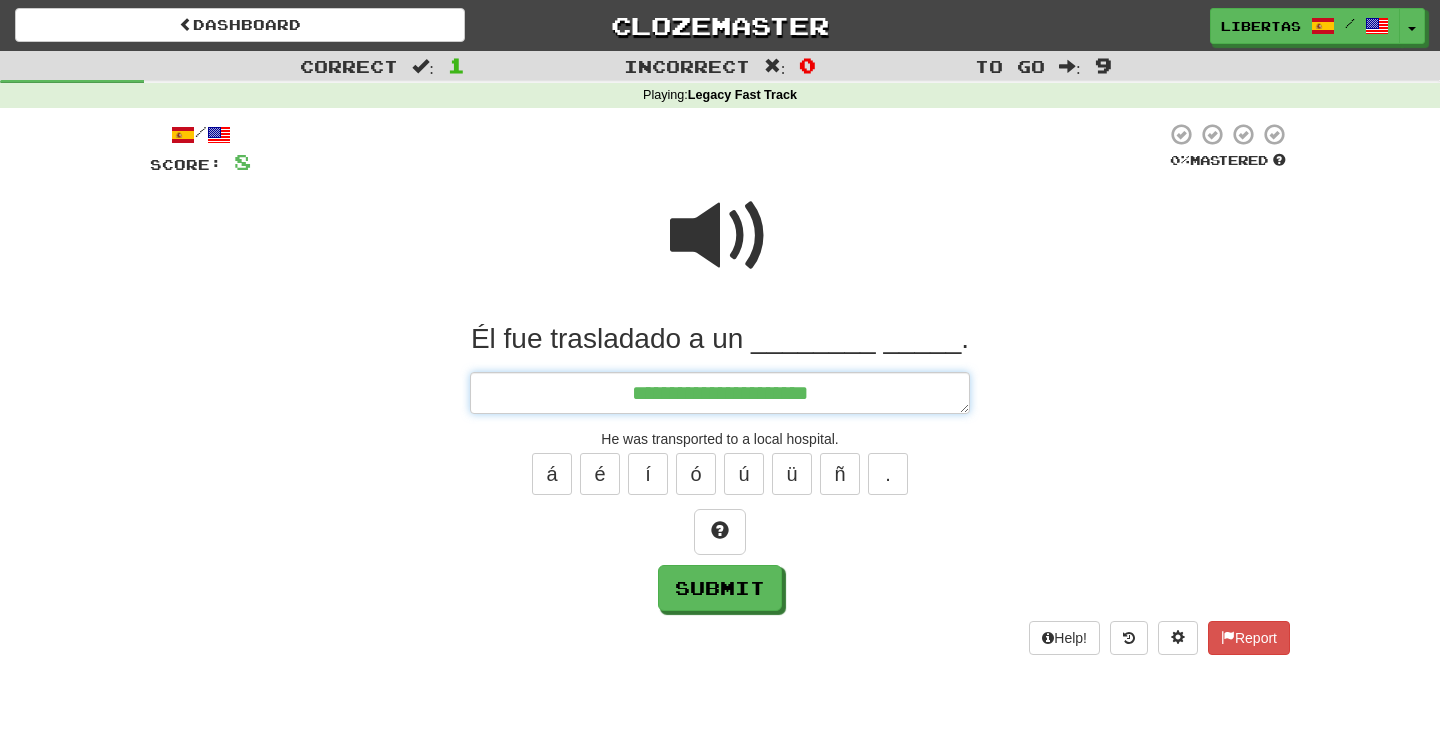 type on "*" 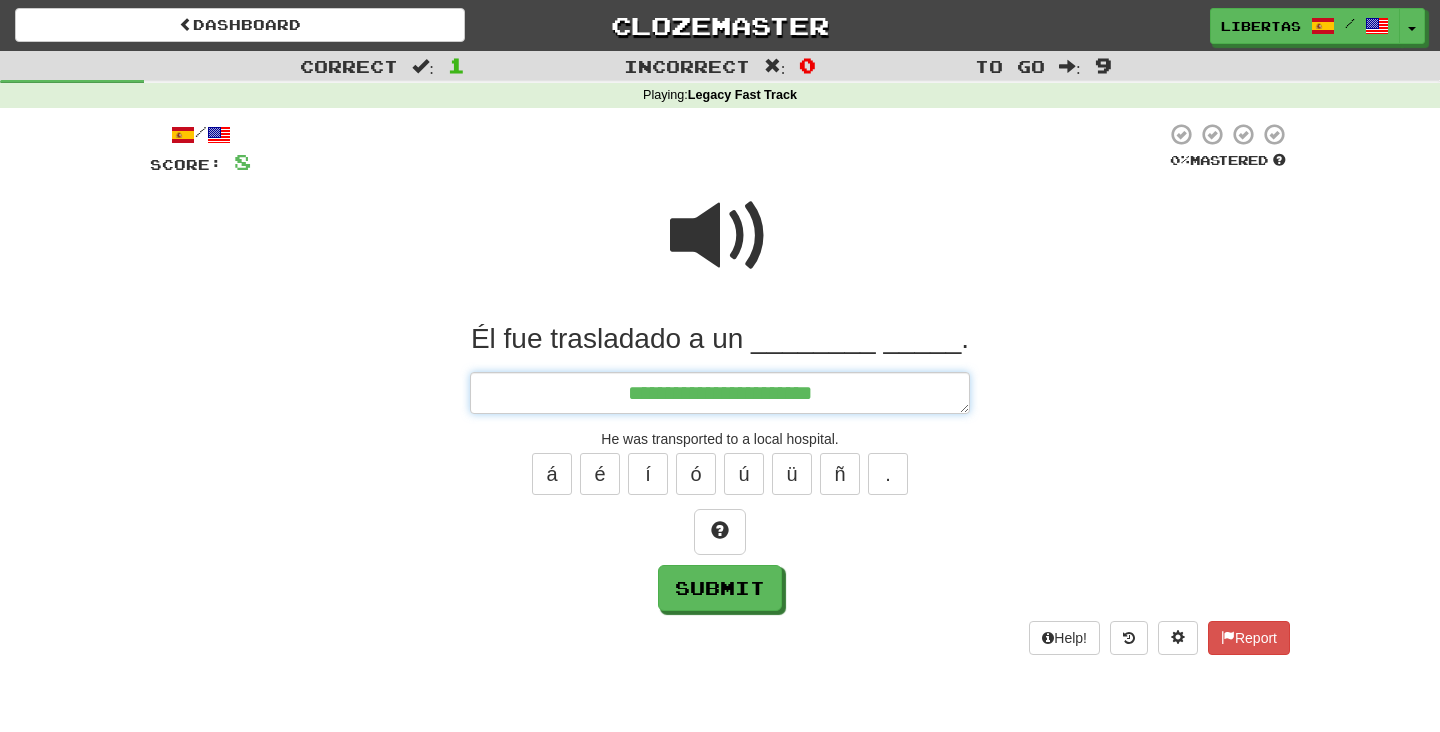 type on "*" 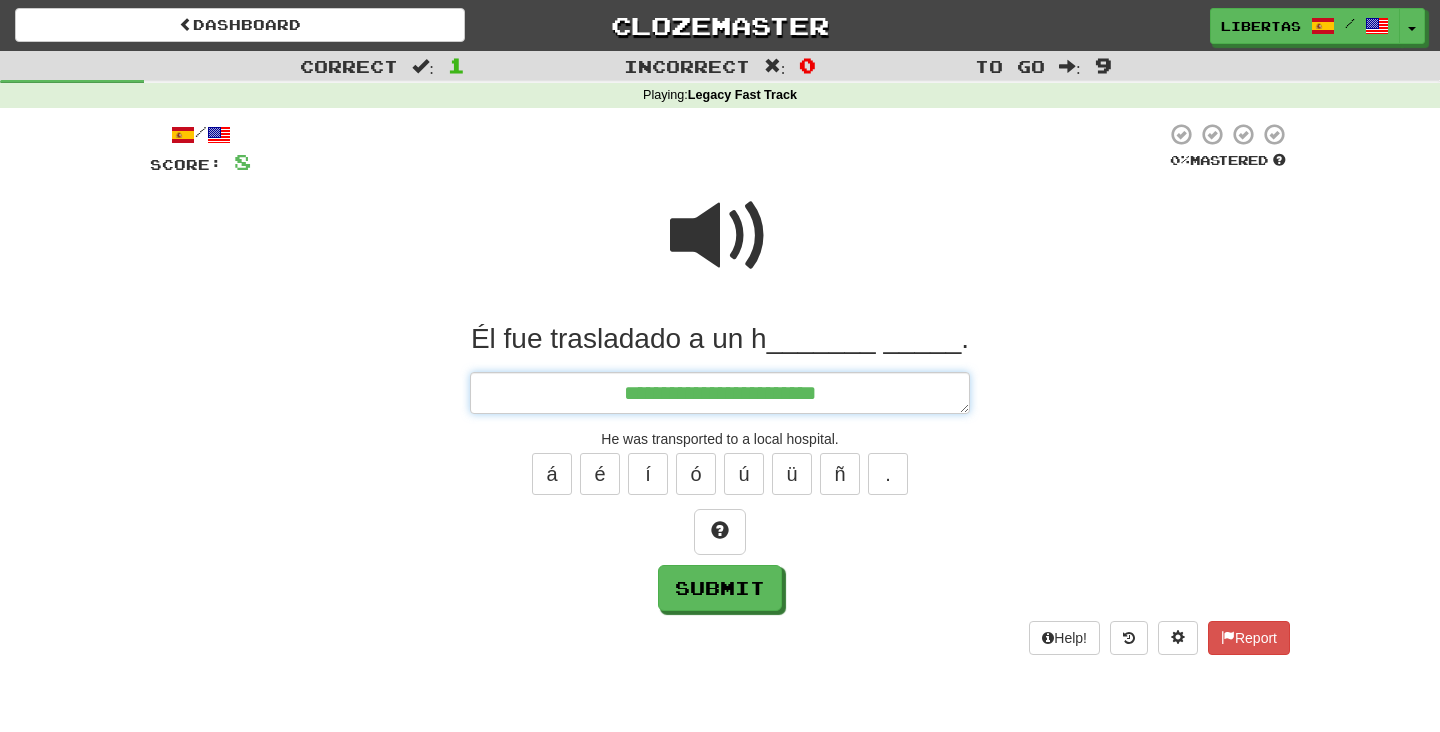 type on "*" 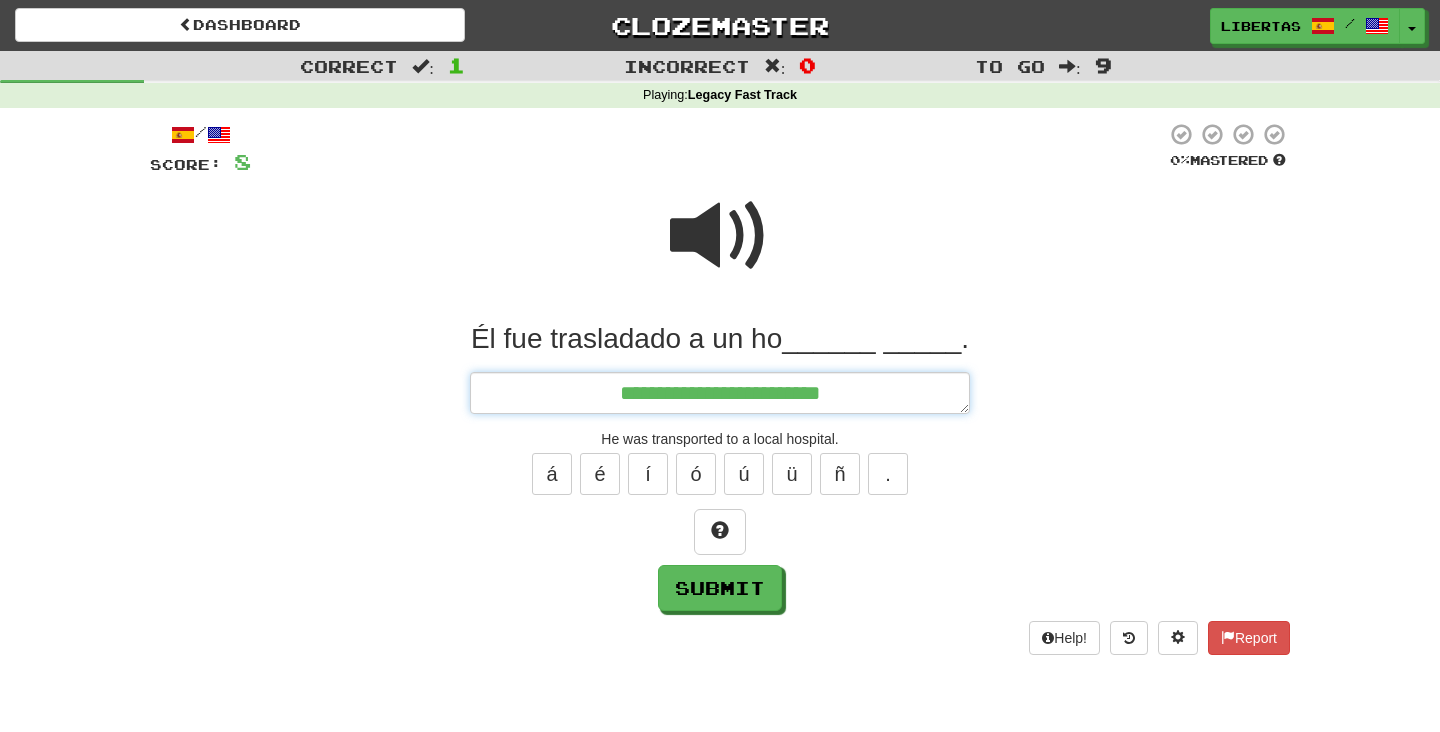 type on "*" 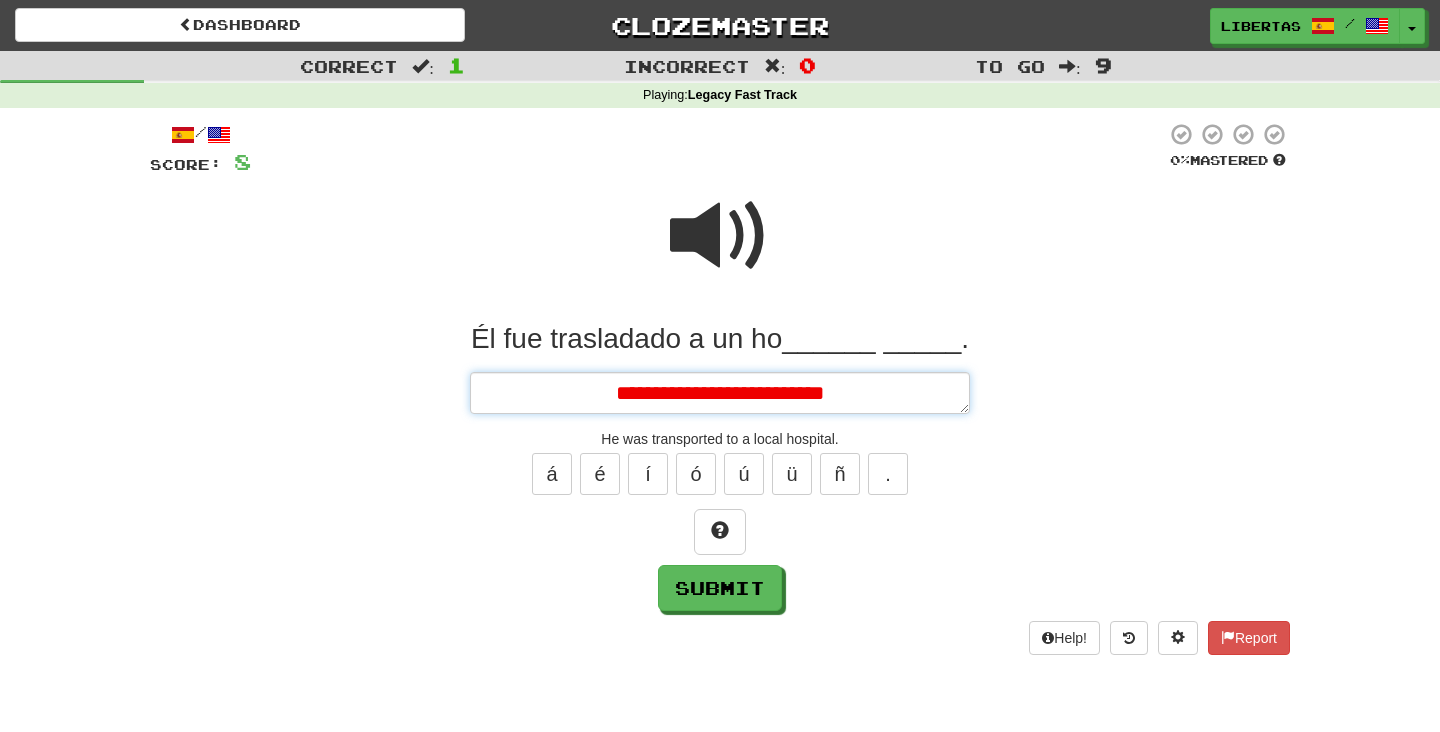 type on "*" 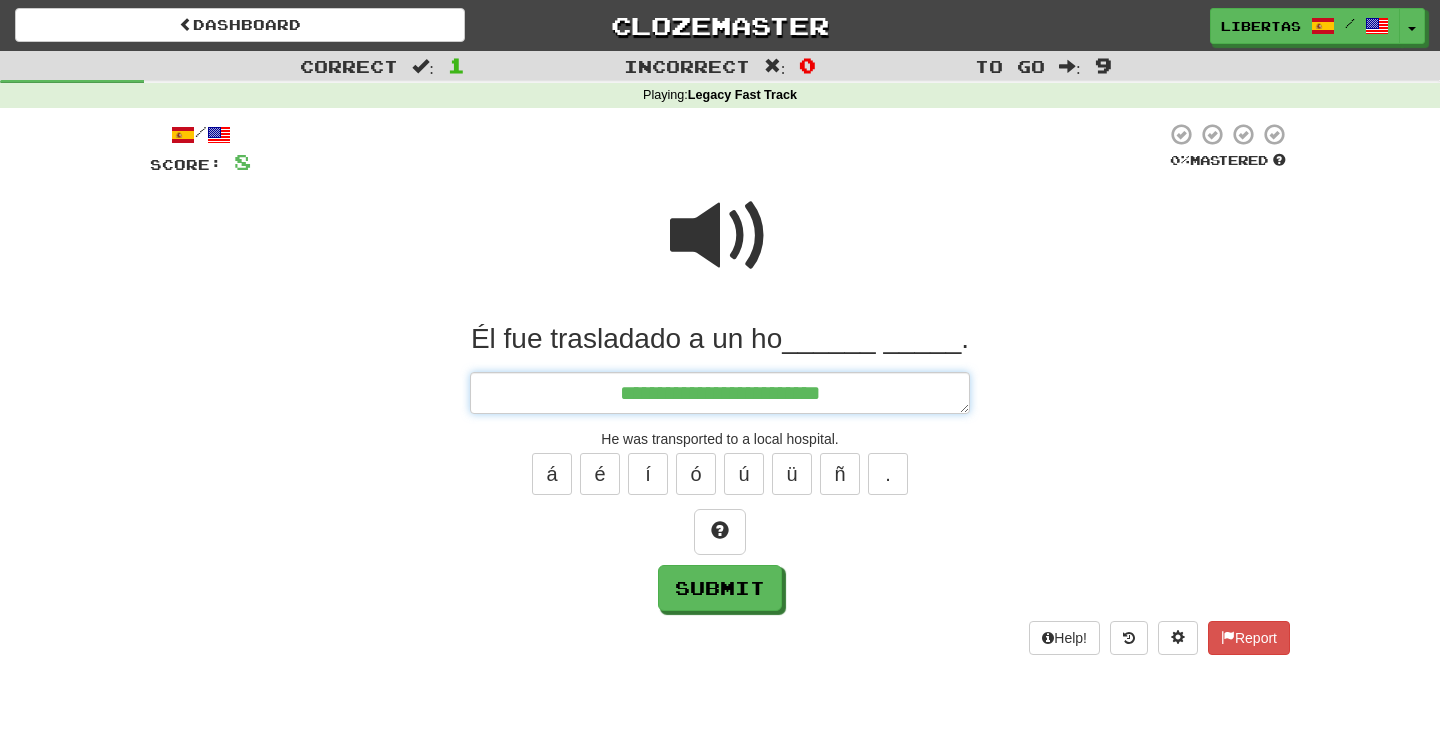 type on "*" 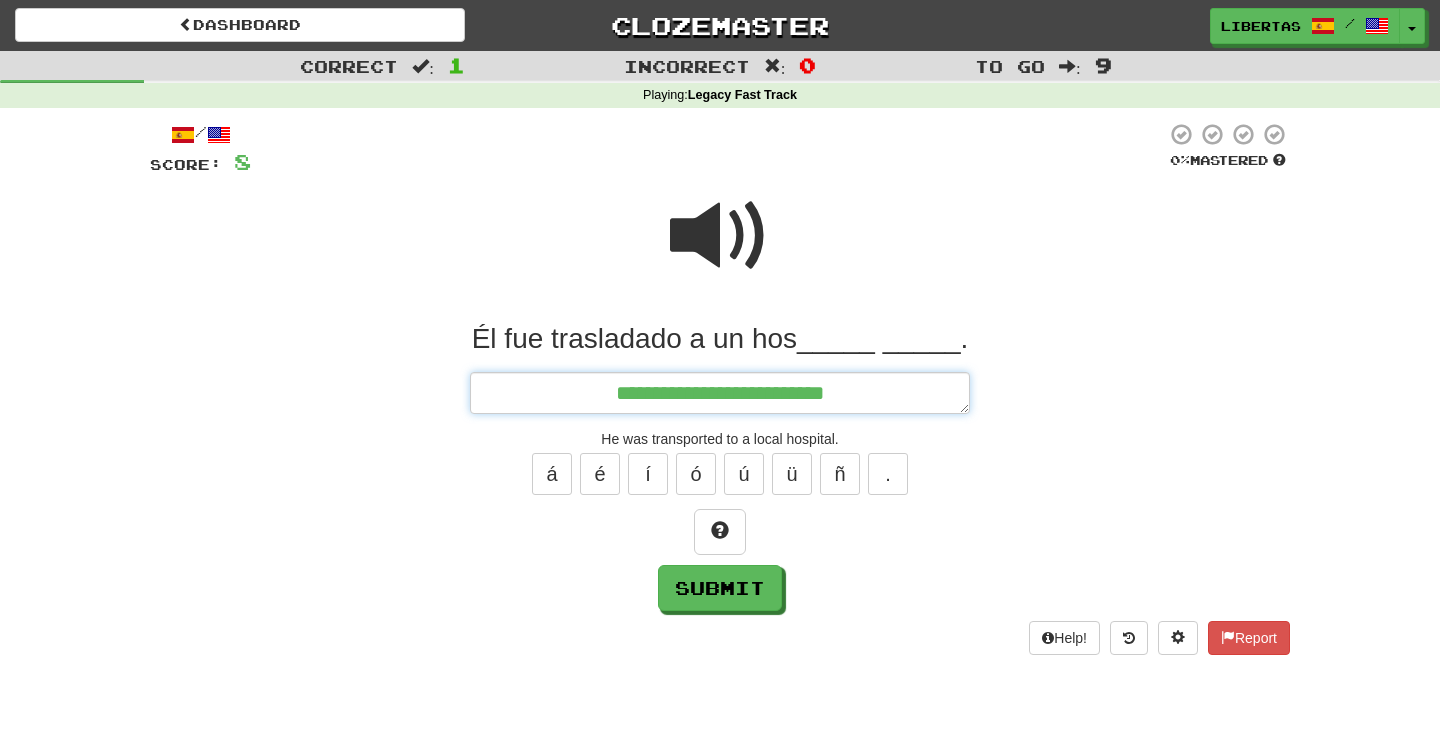 type on "*" 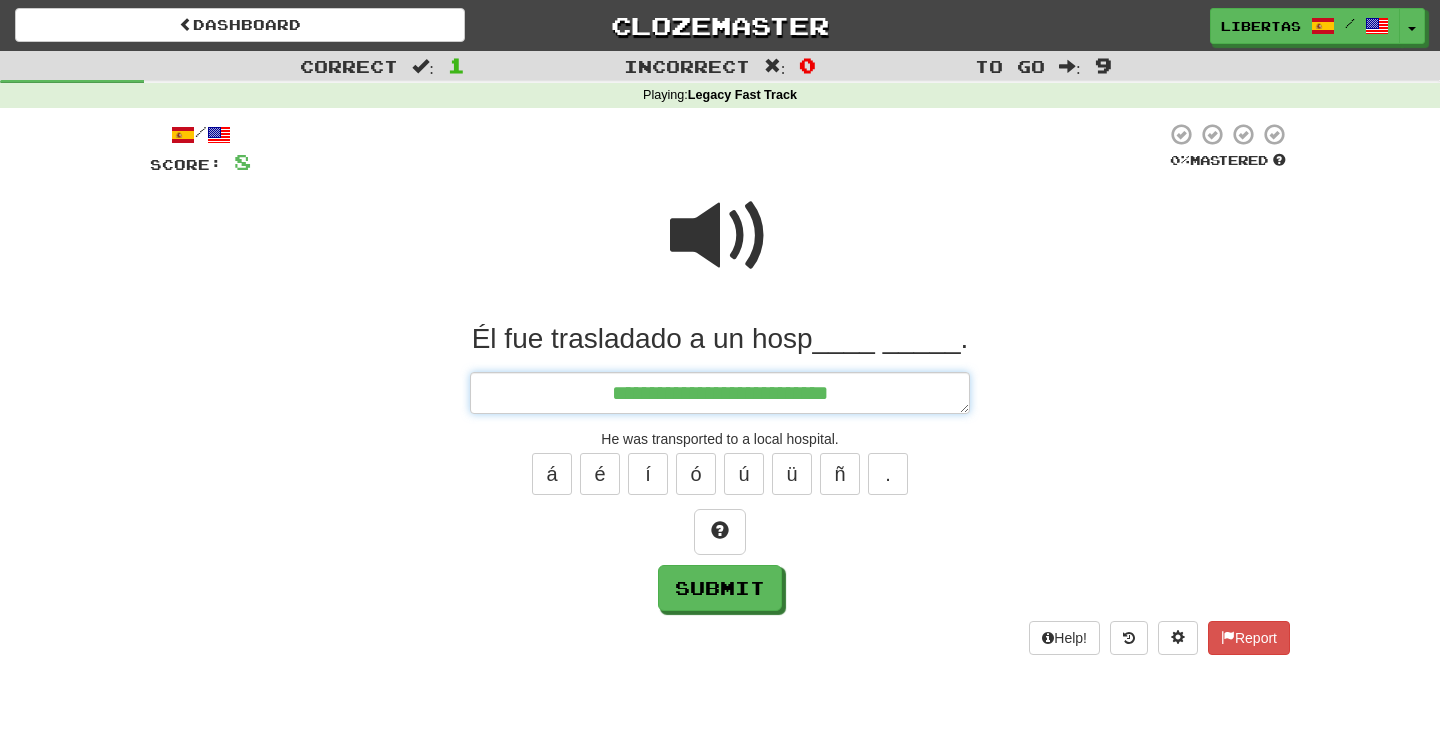 type on "*" 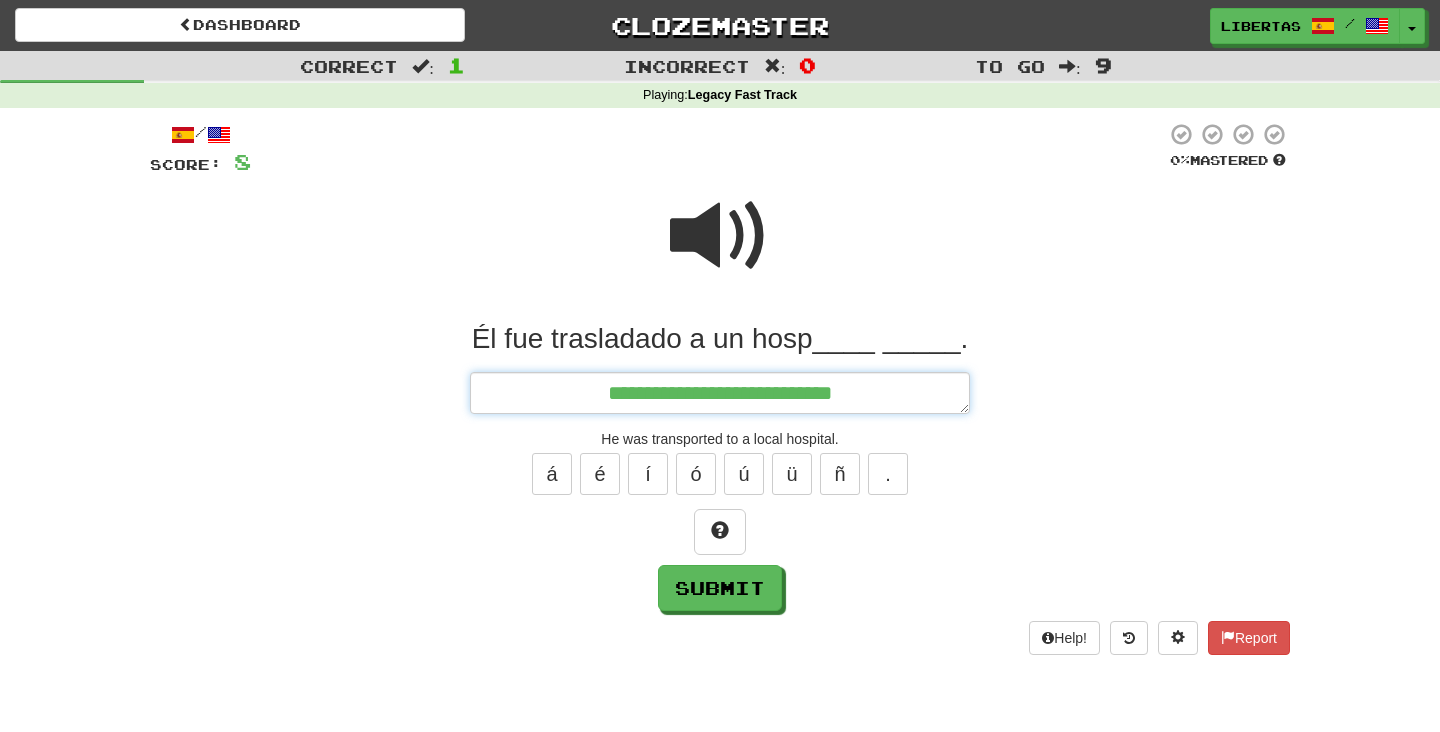 type on "*" 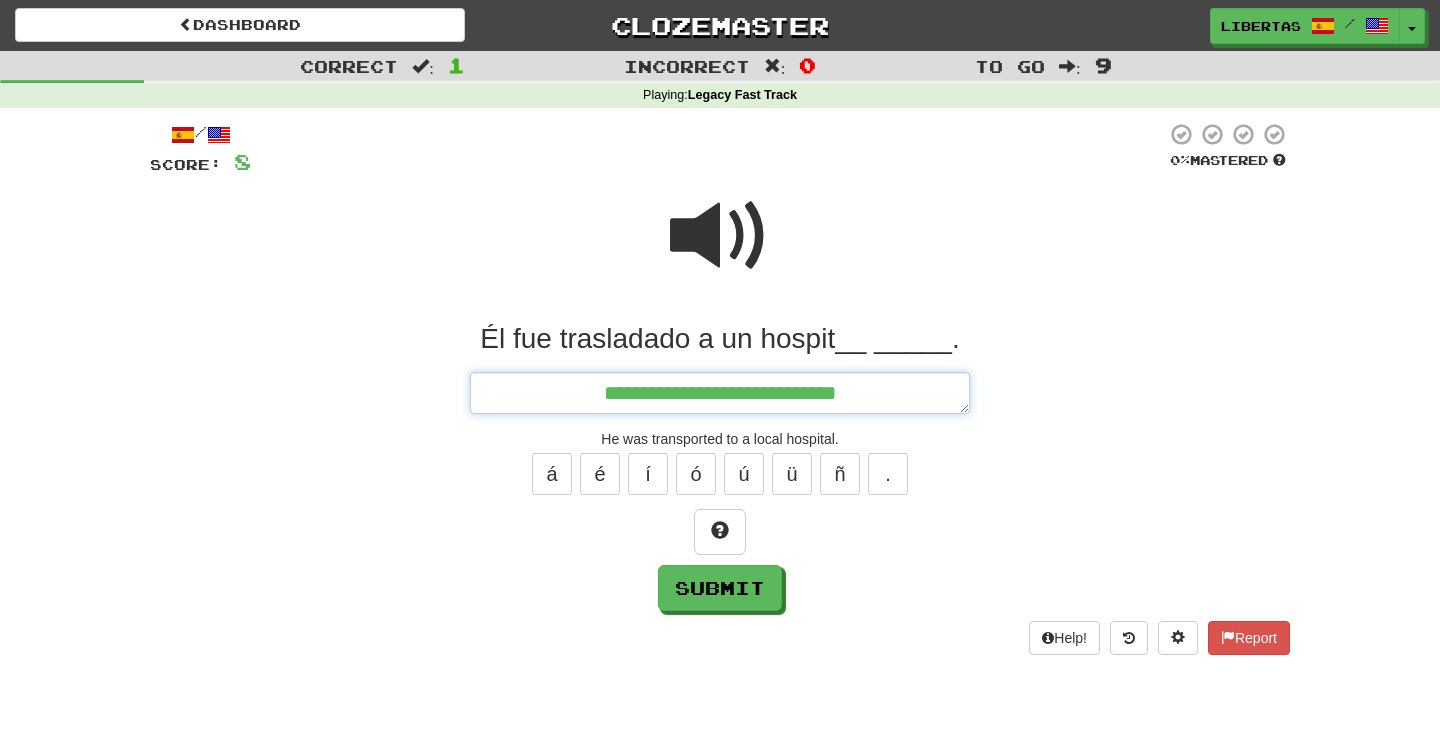 type on "*" 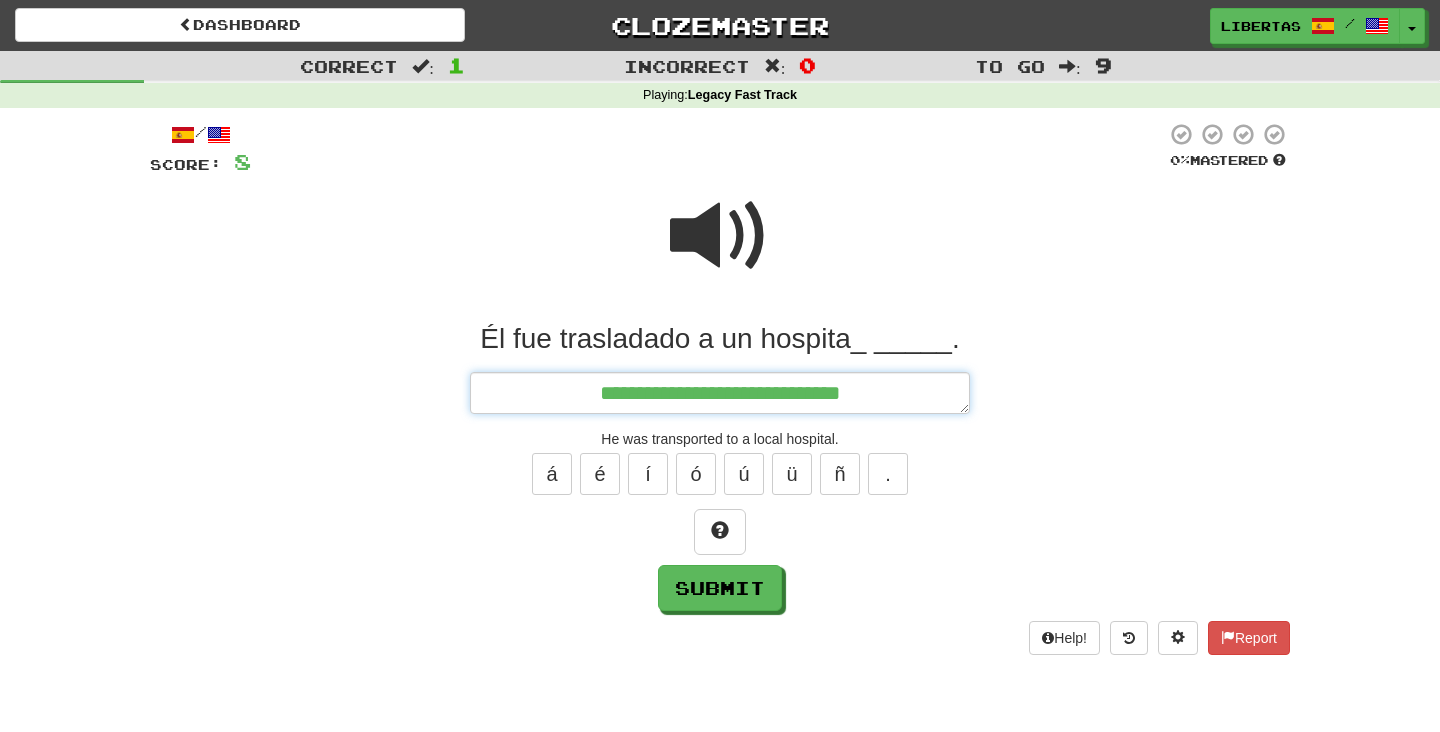 type on "*" 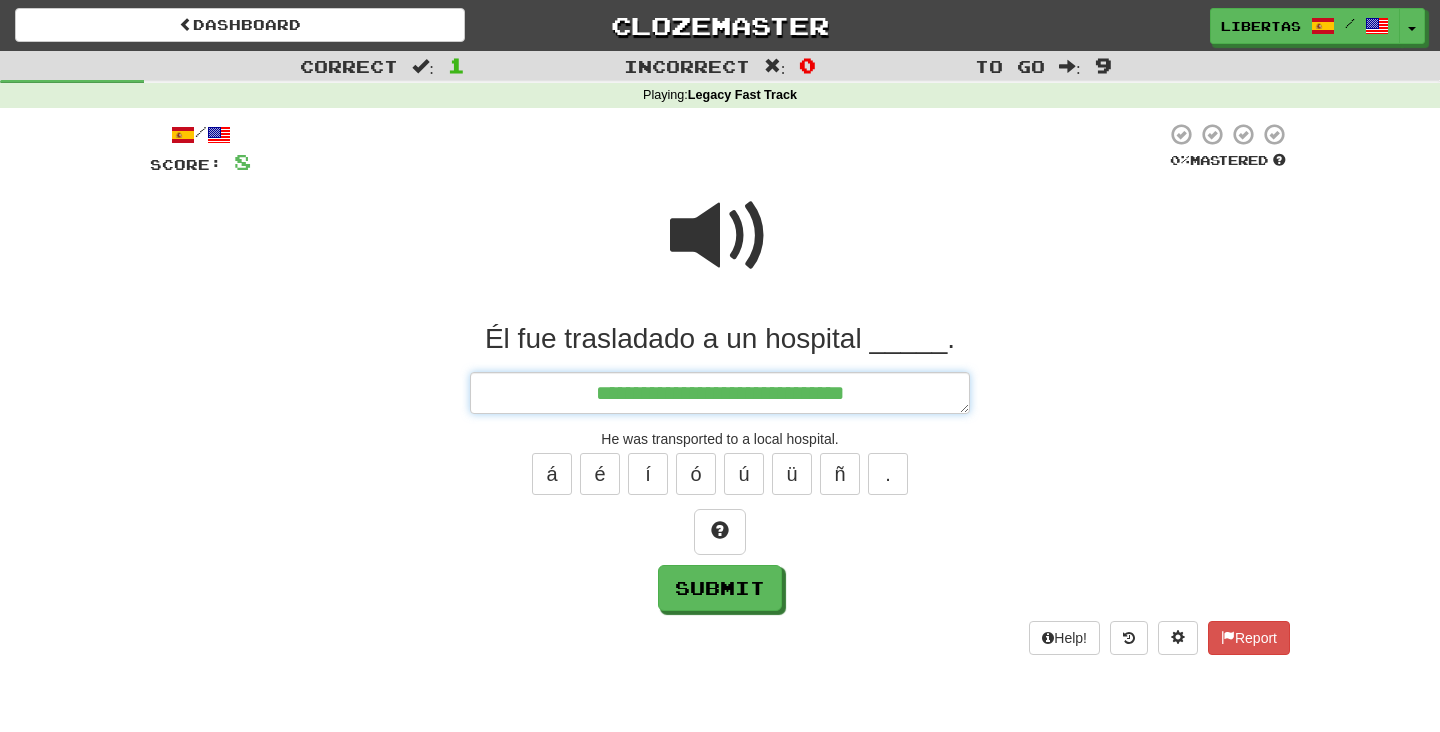 type on "*" 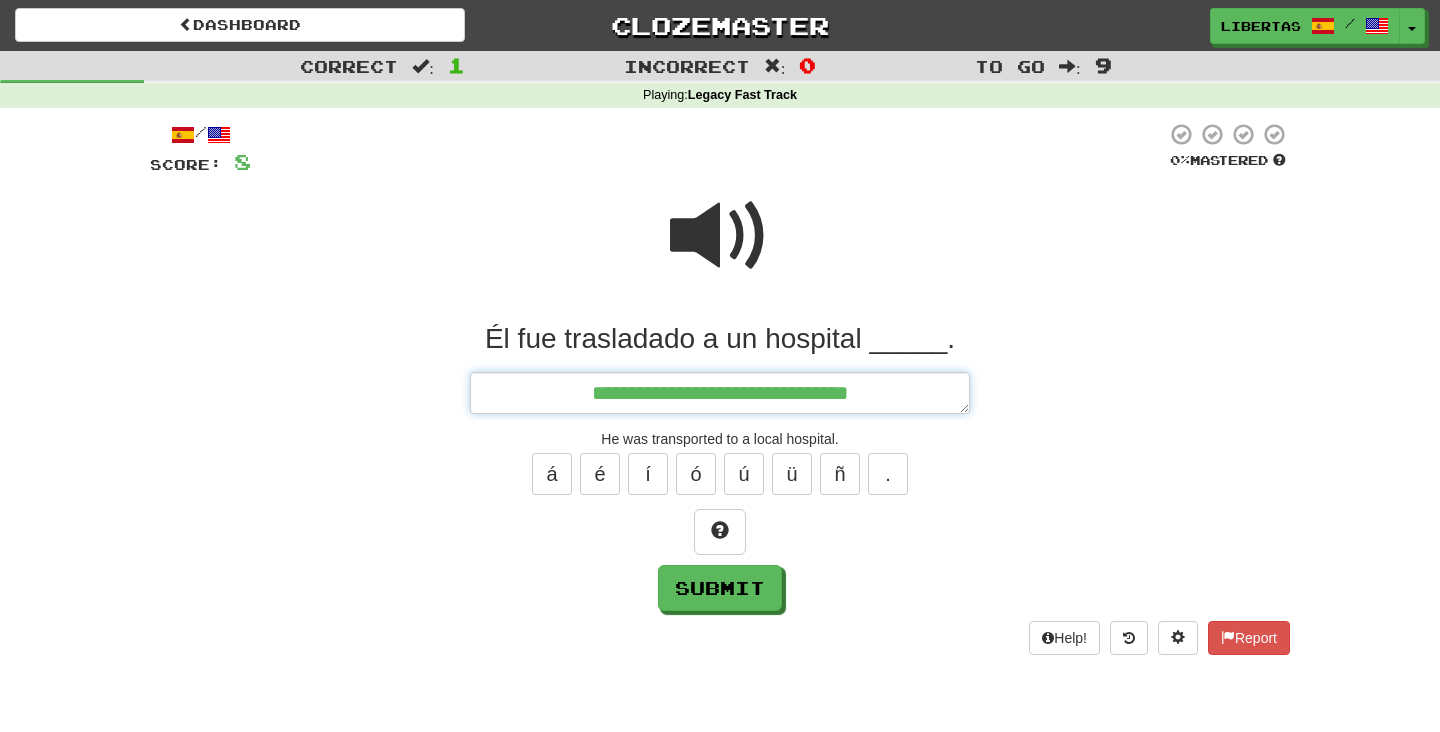 type on "*" 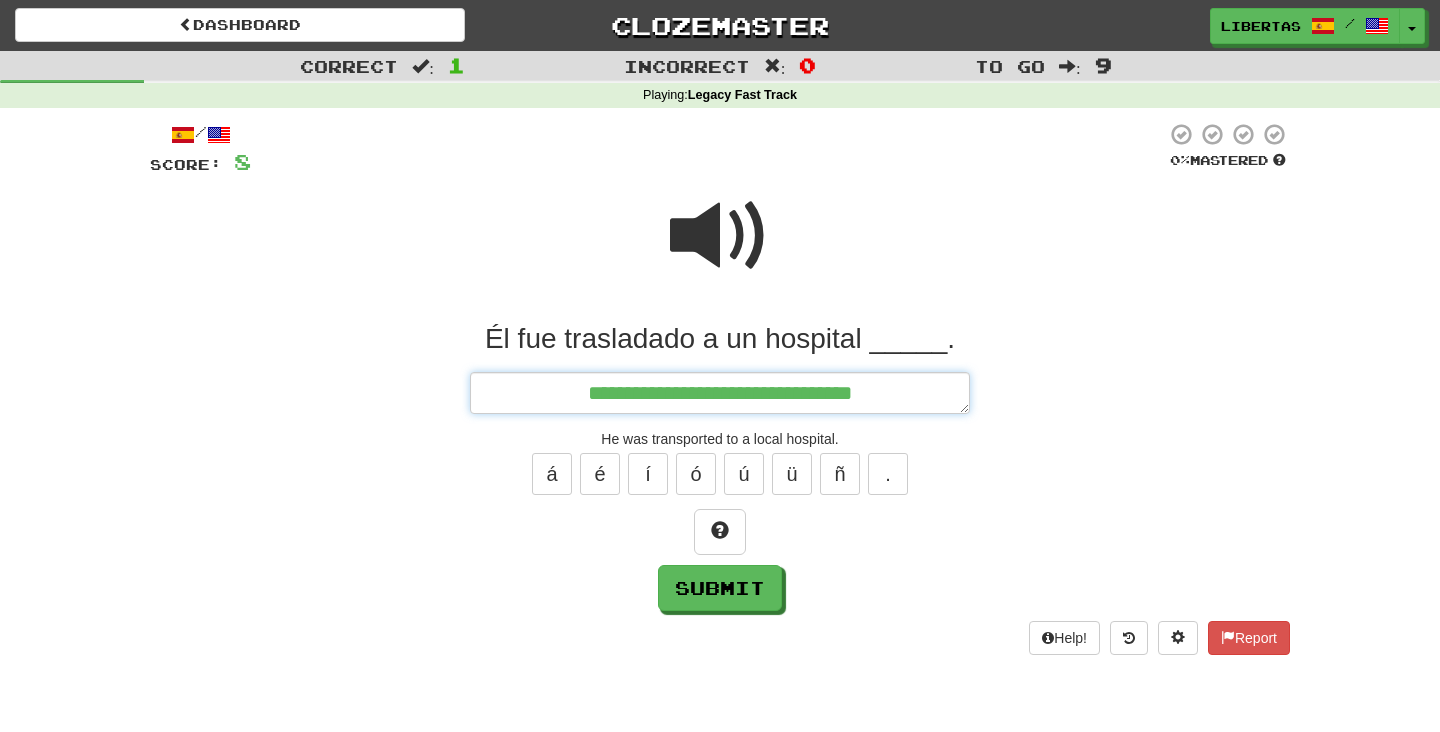 type on "*" 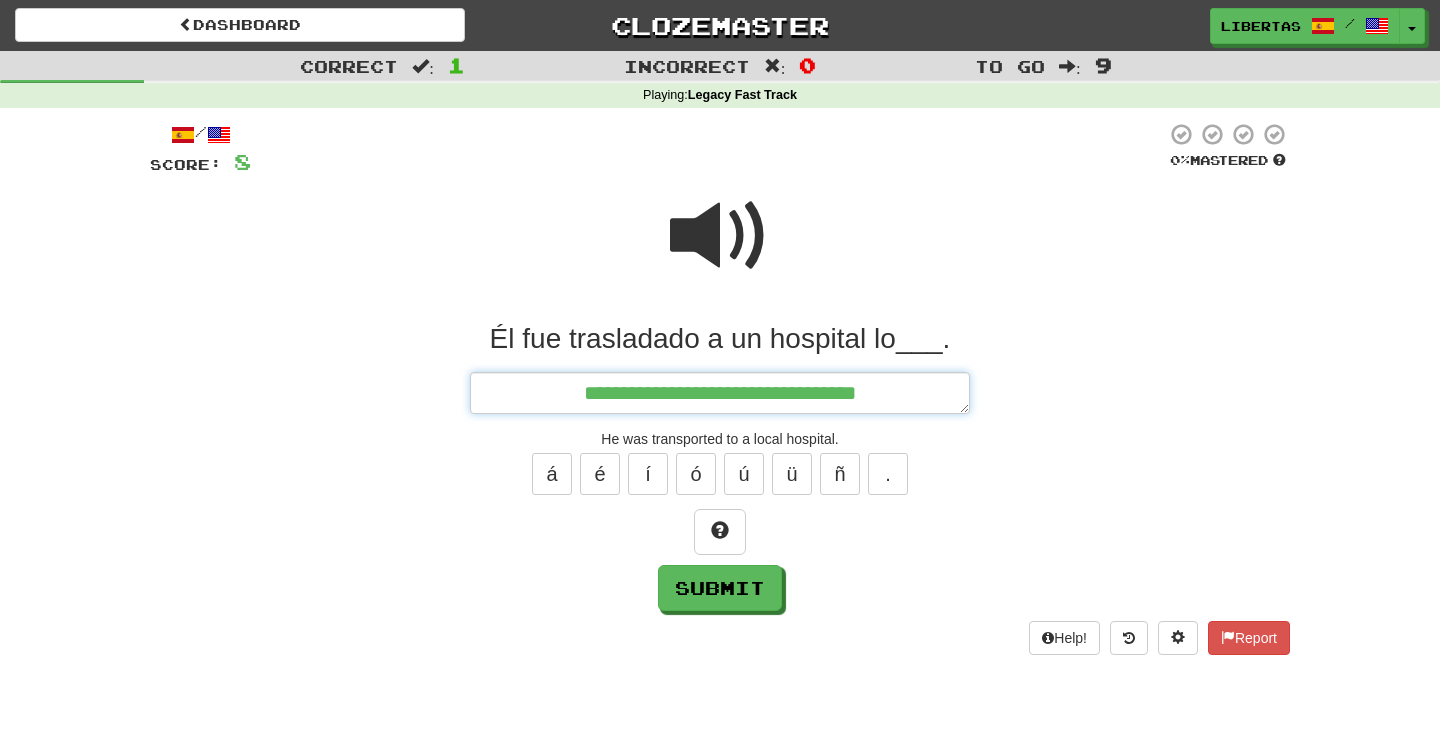 type on "*" 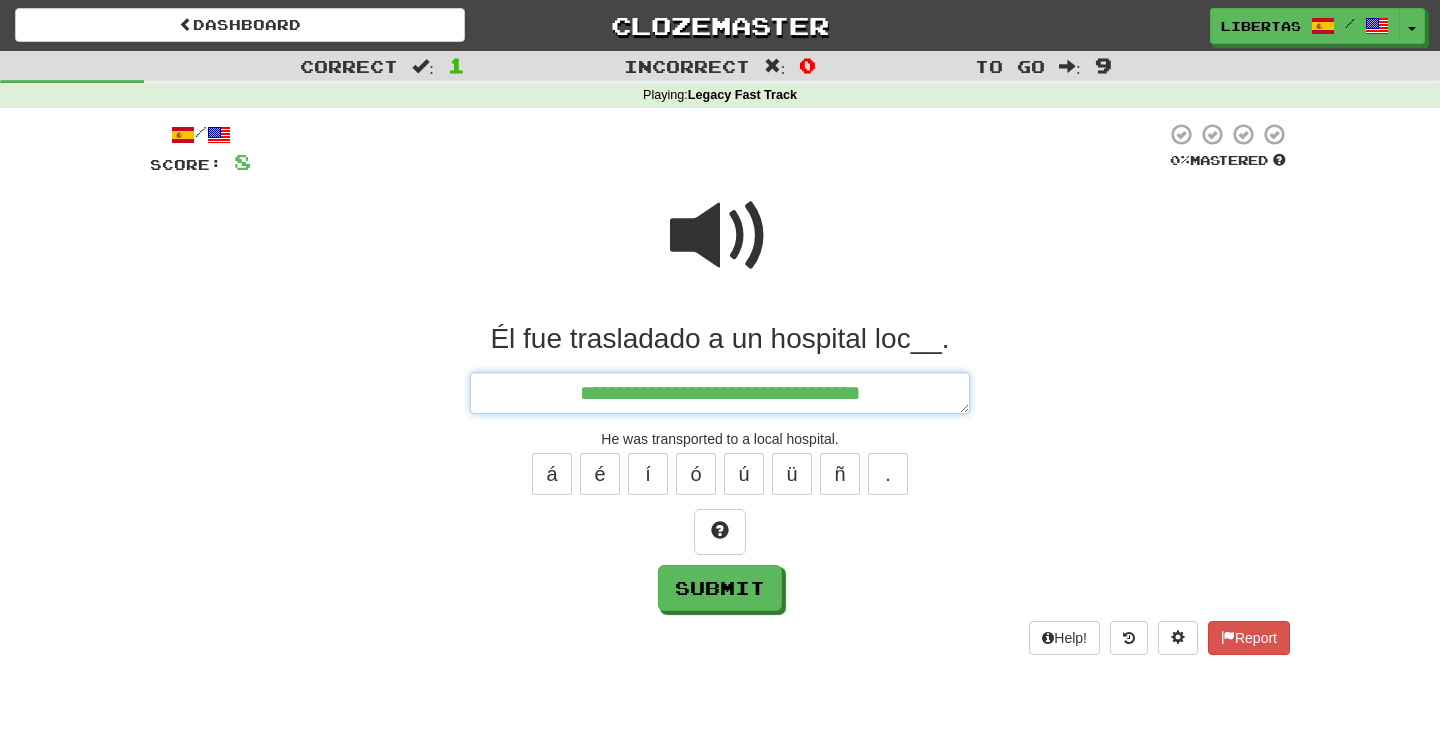 type on "*" 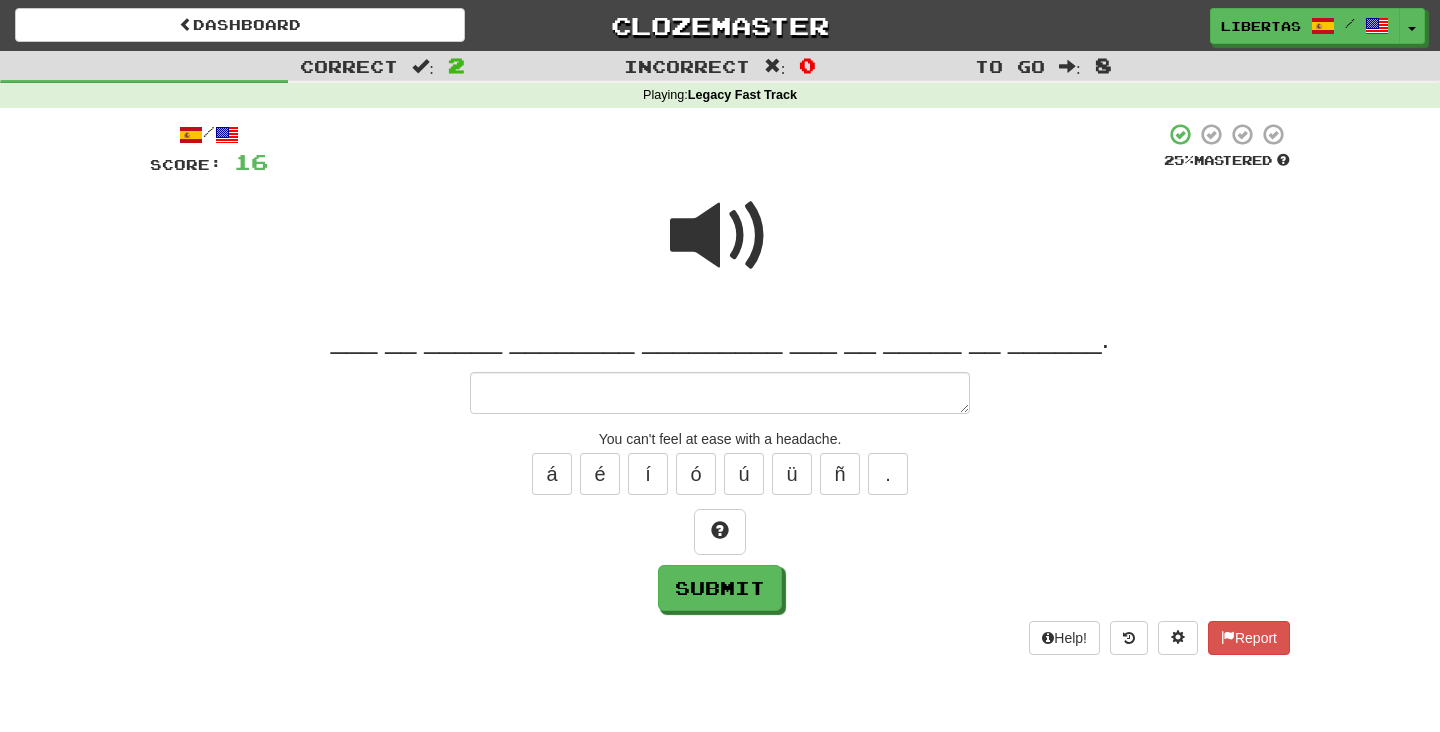 type on "*" 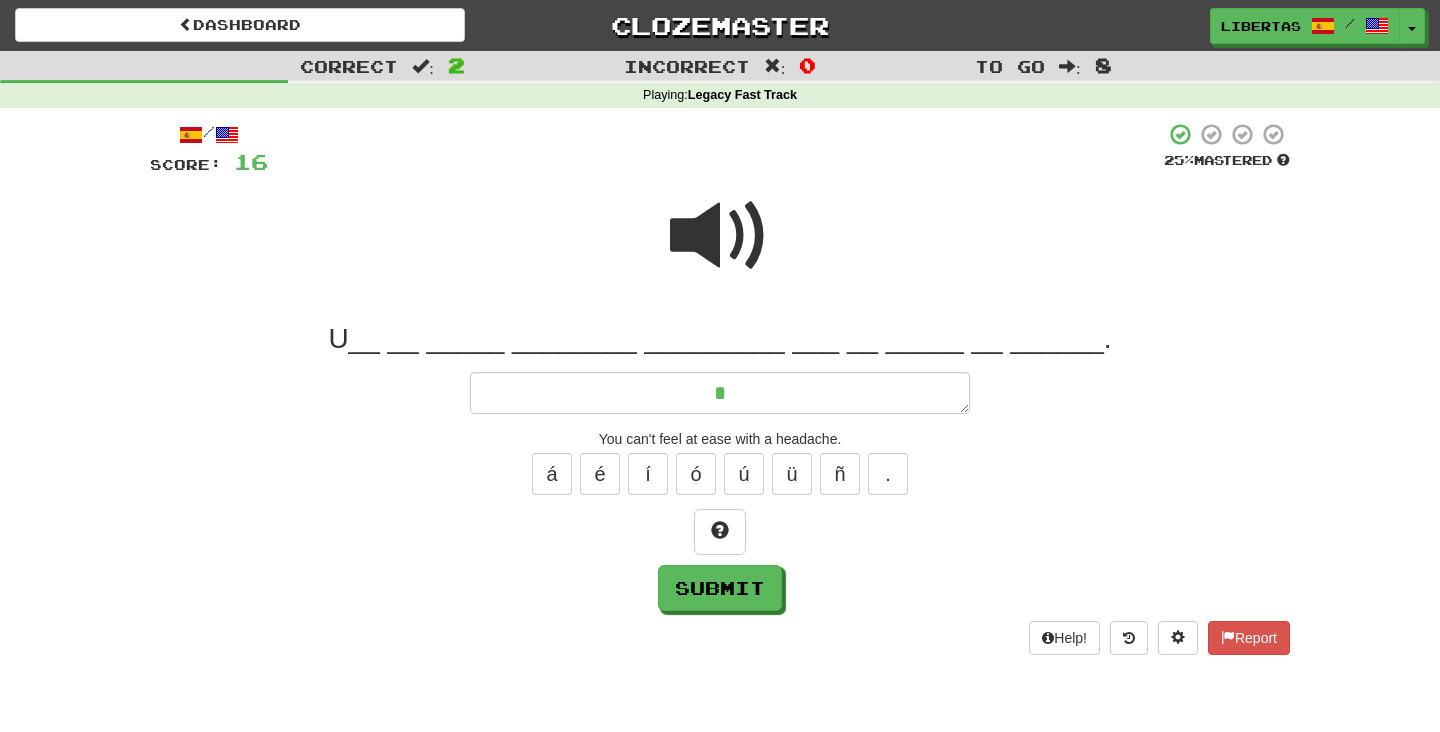 type on "*" 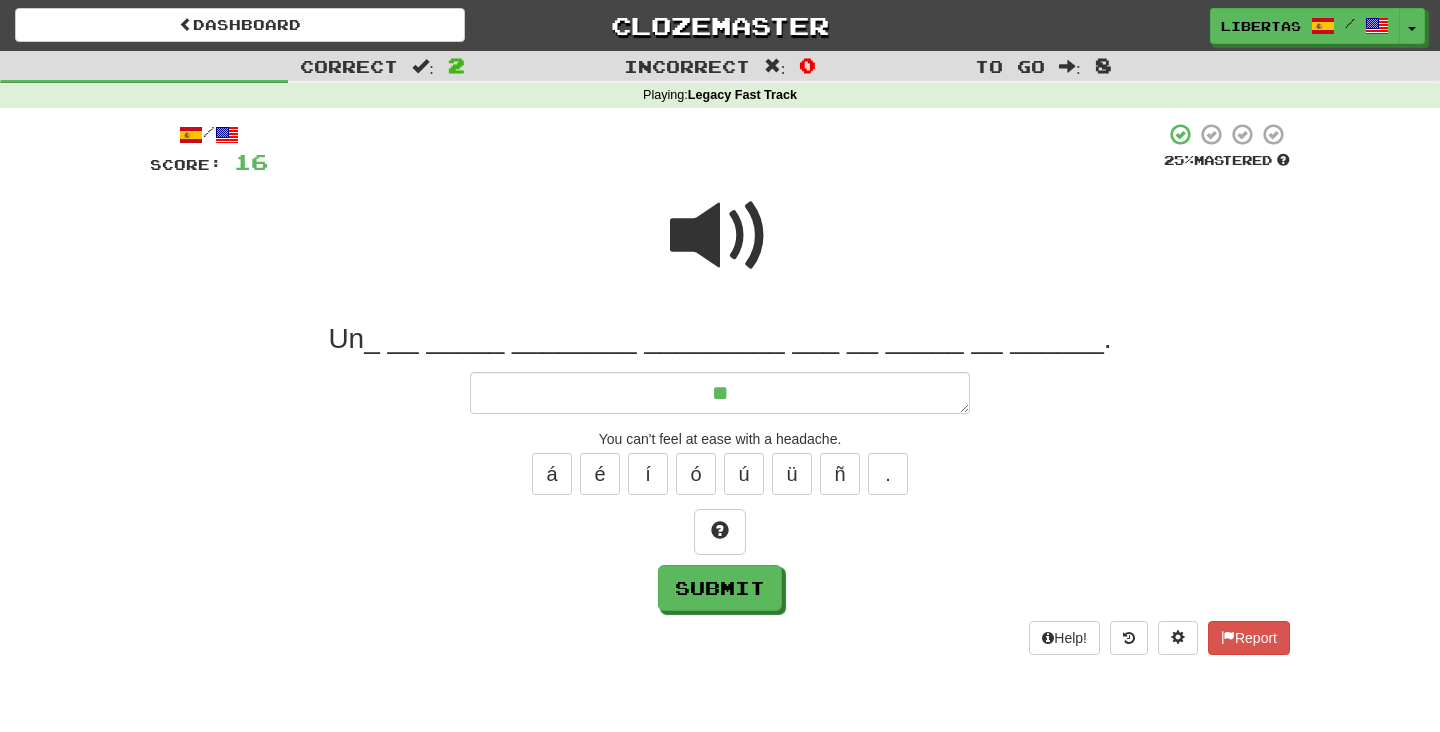 type on "*" 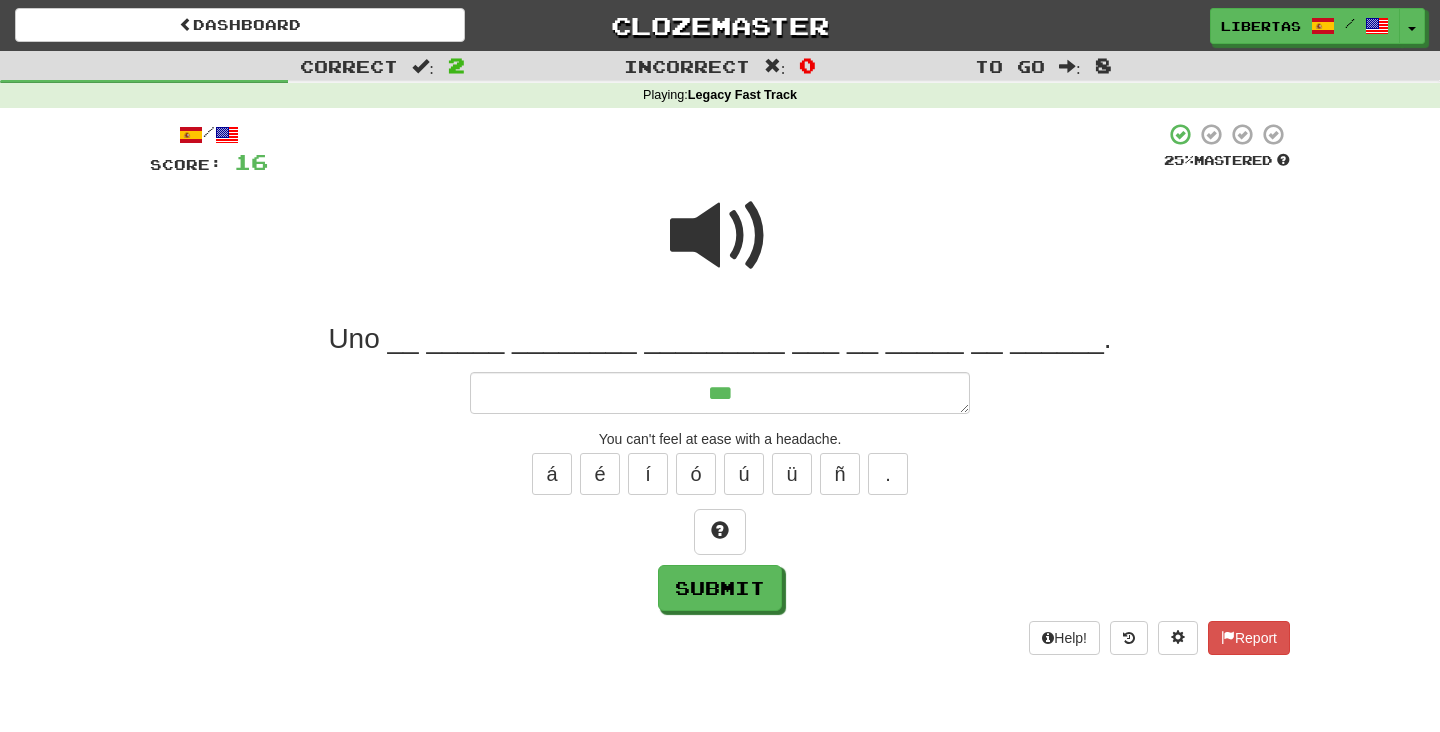 type on "*" 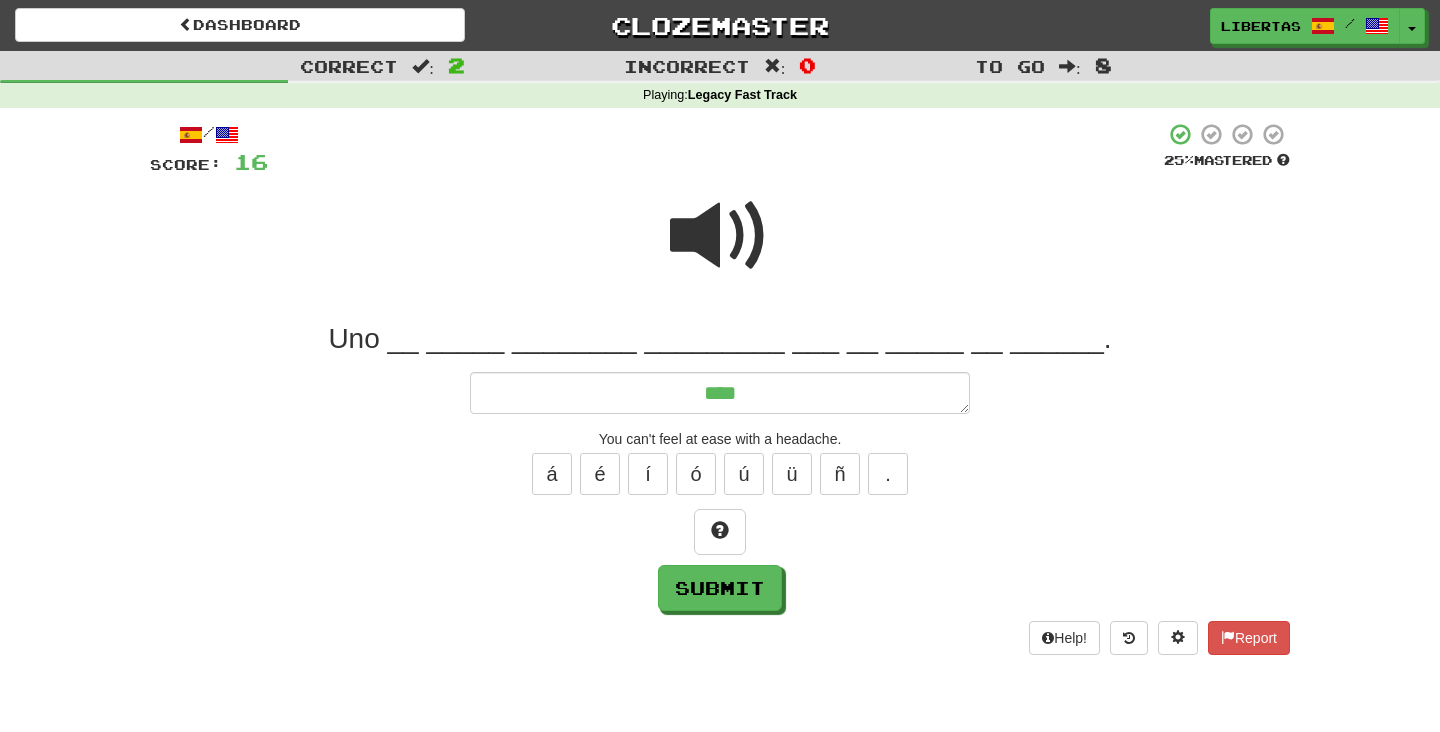 type on "*" 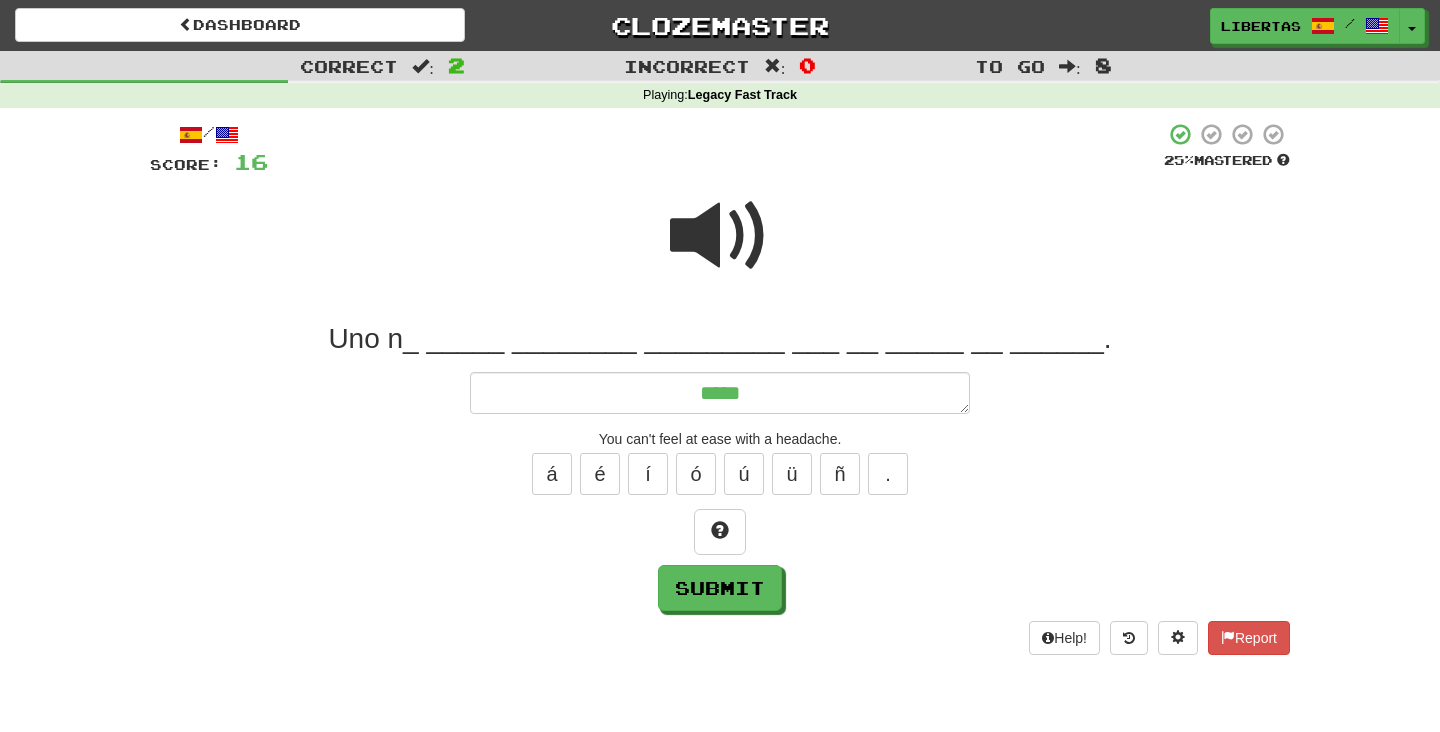 type on "*" 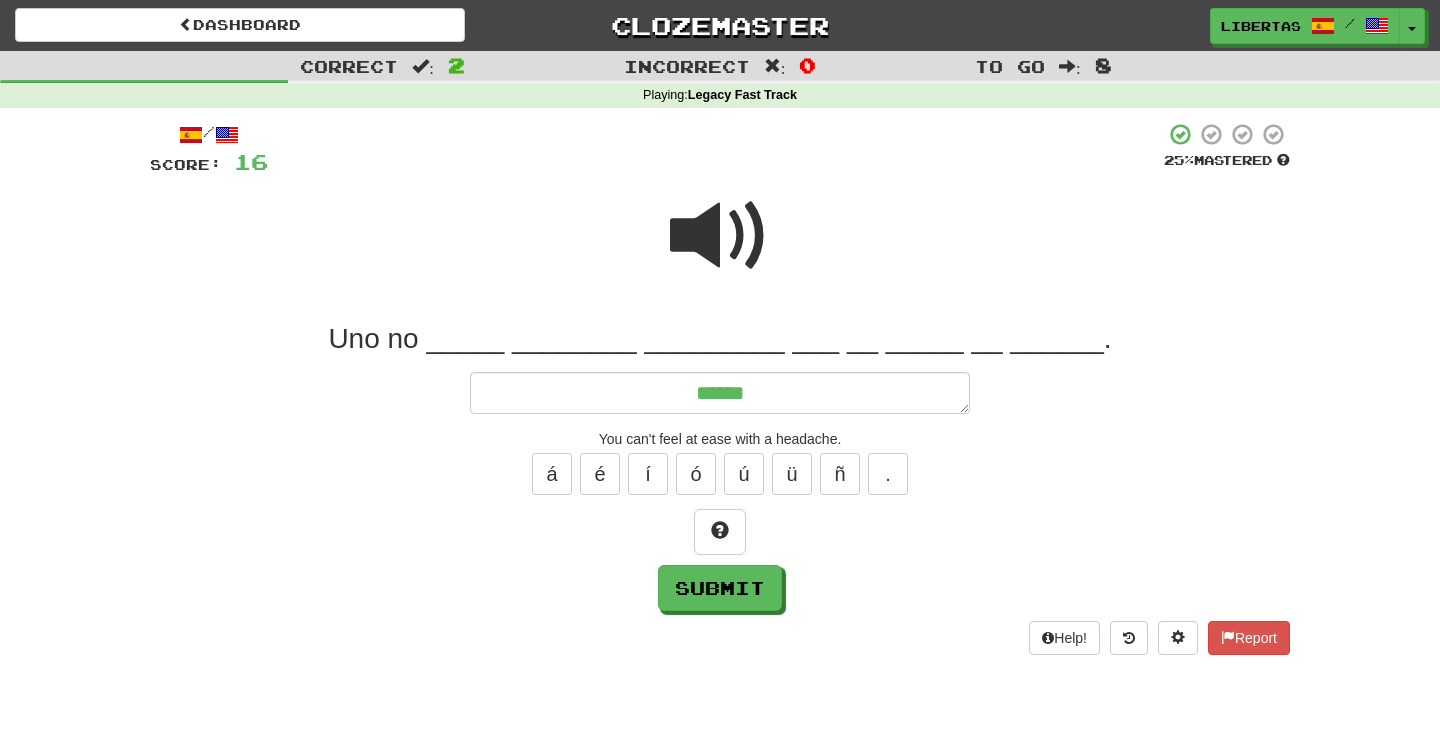 type on "*" 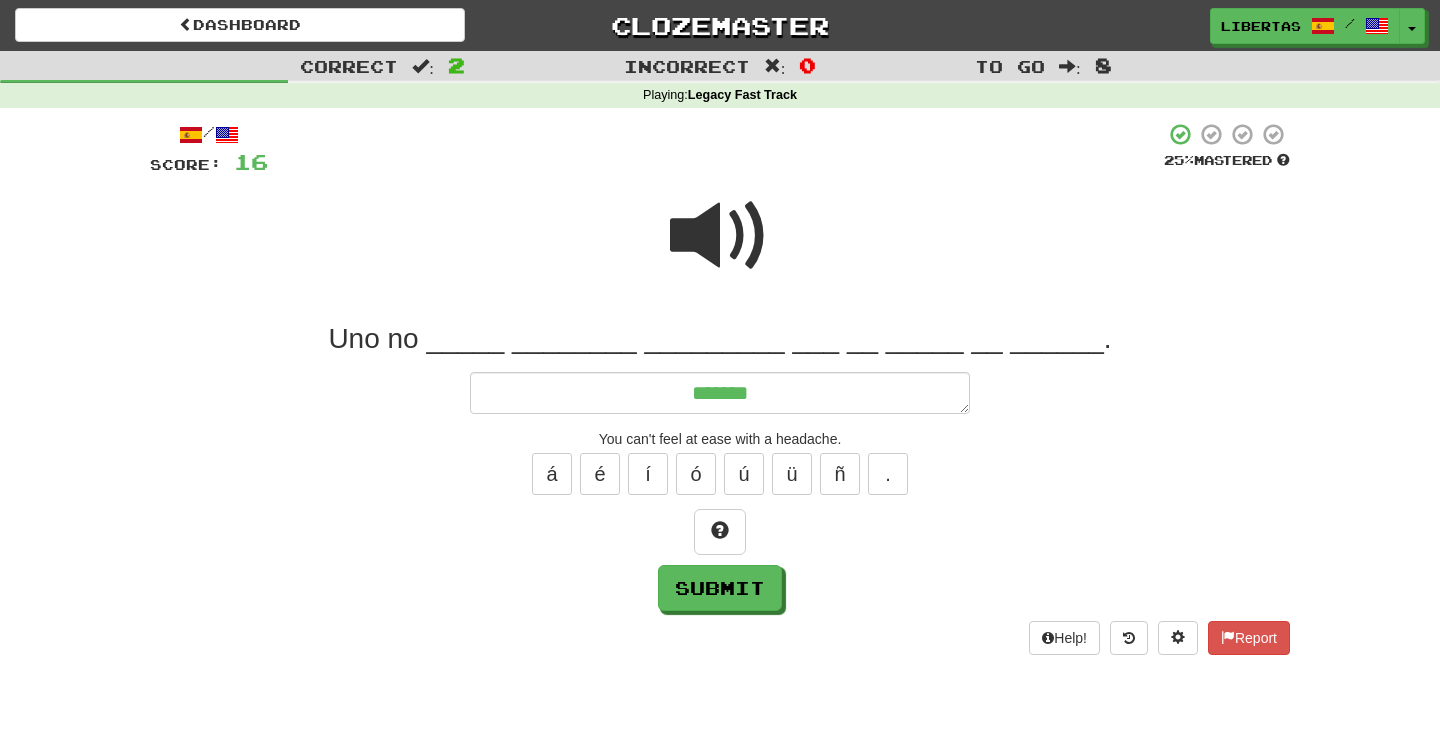 type on "*" 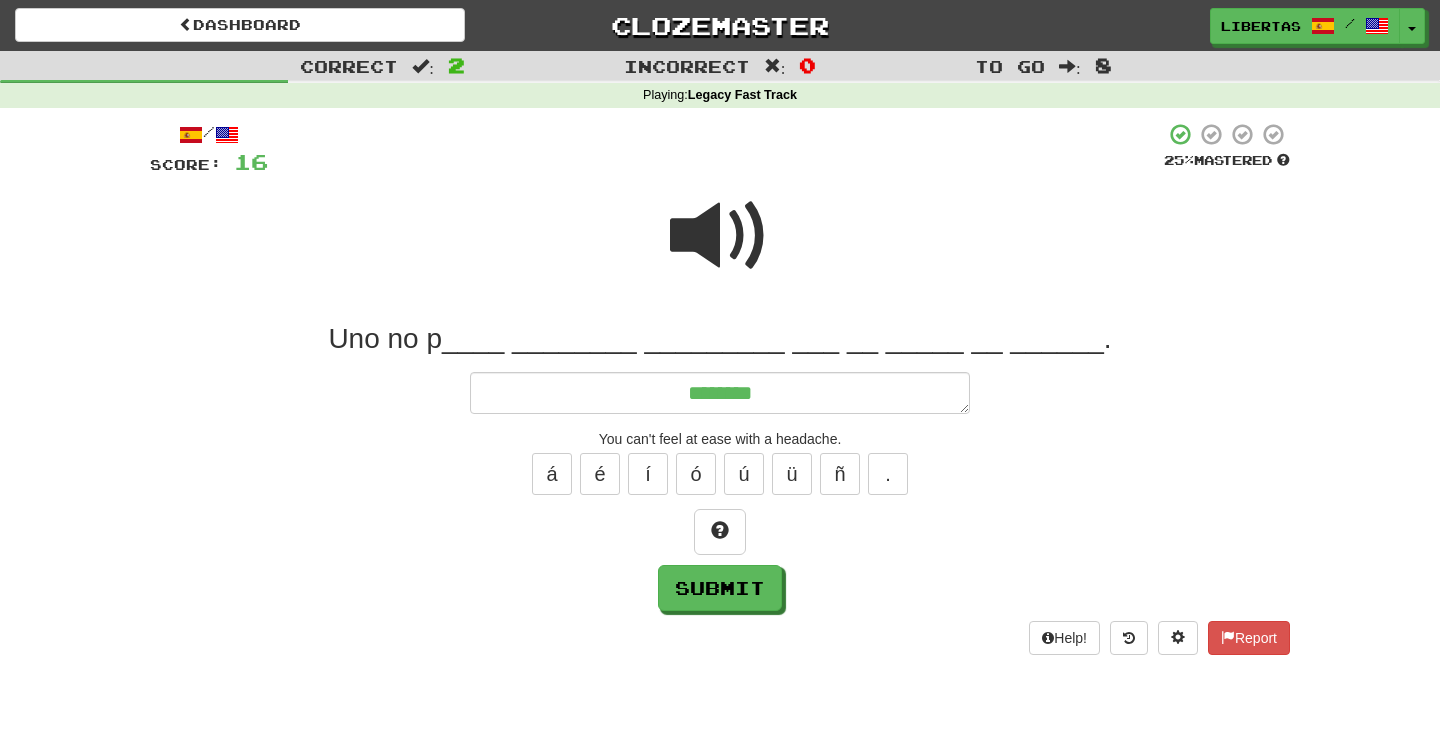type on "*" 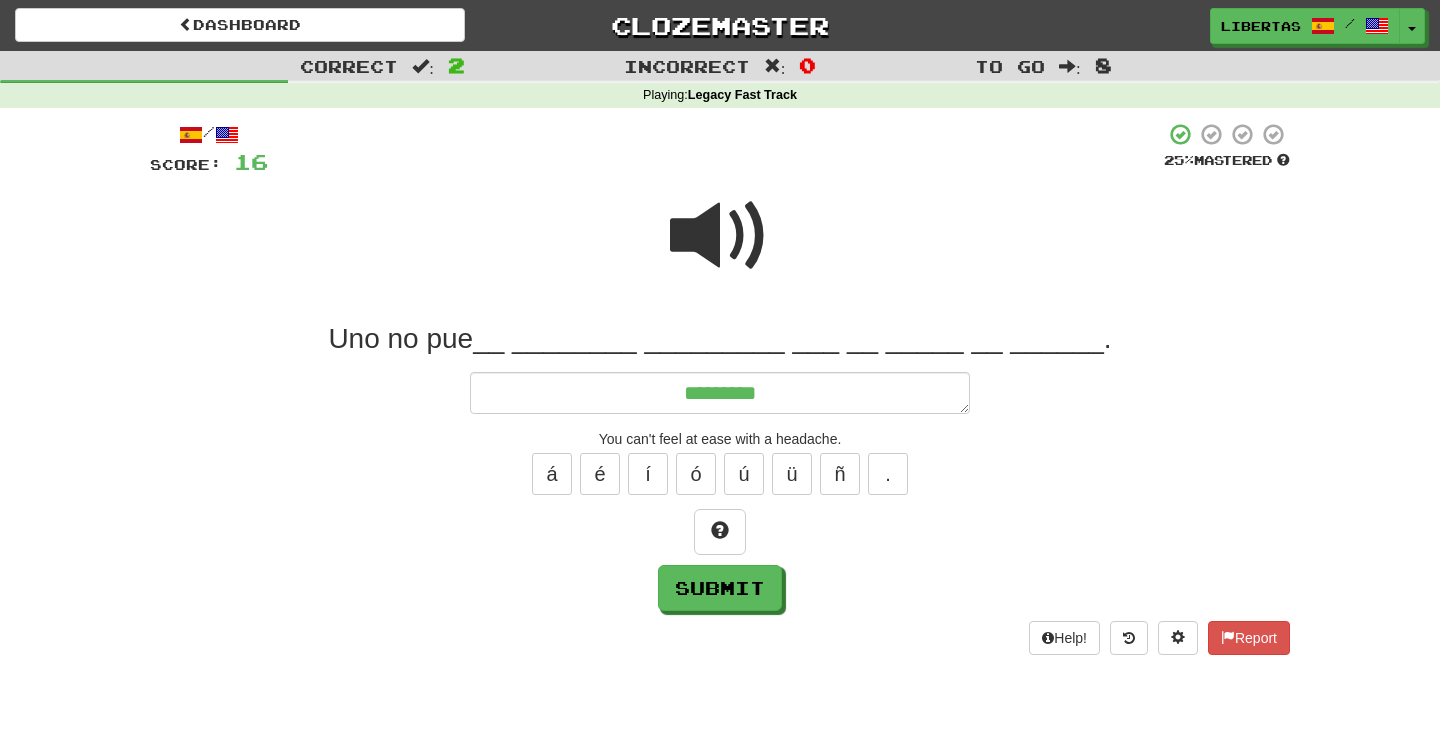 type on "*" 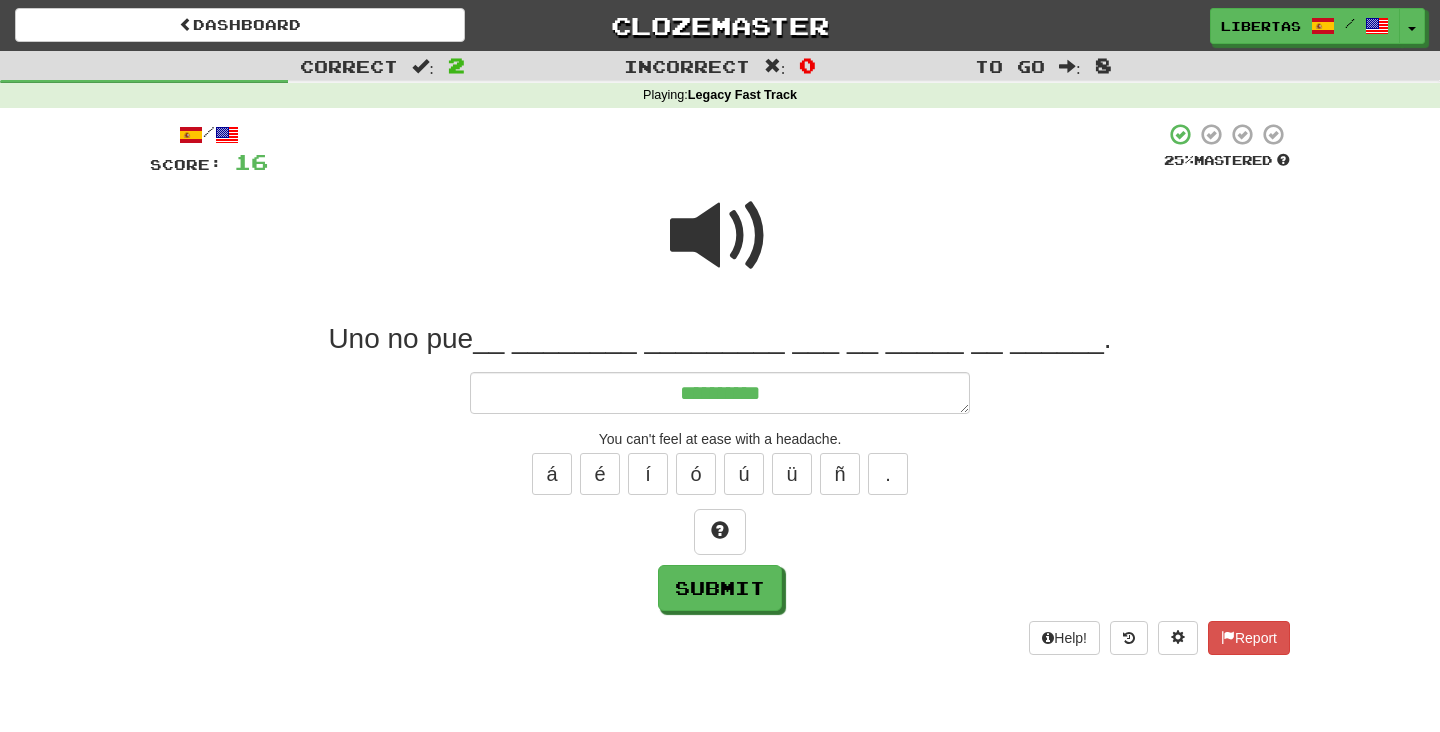 type on "*" 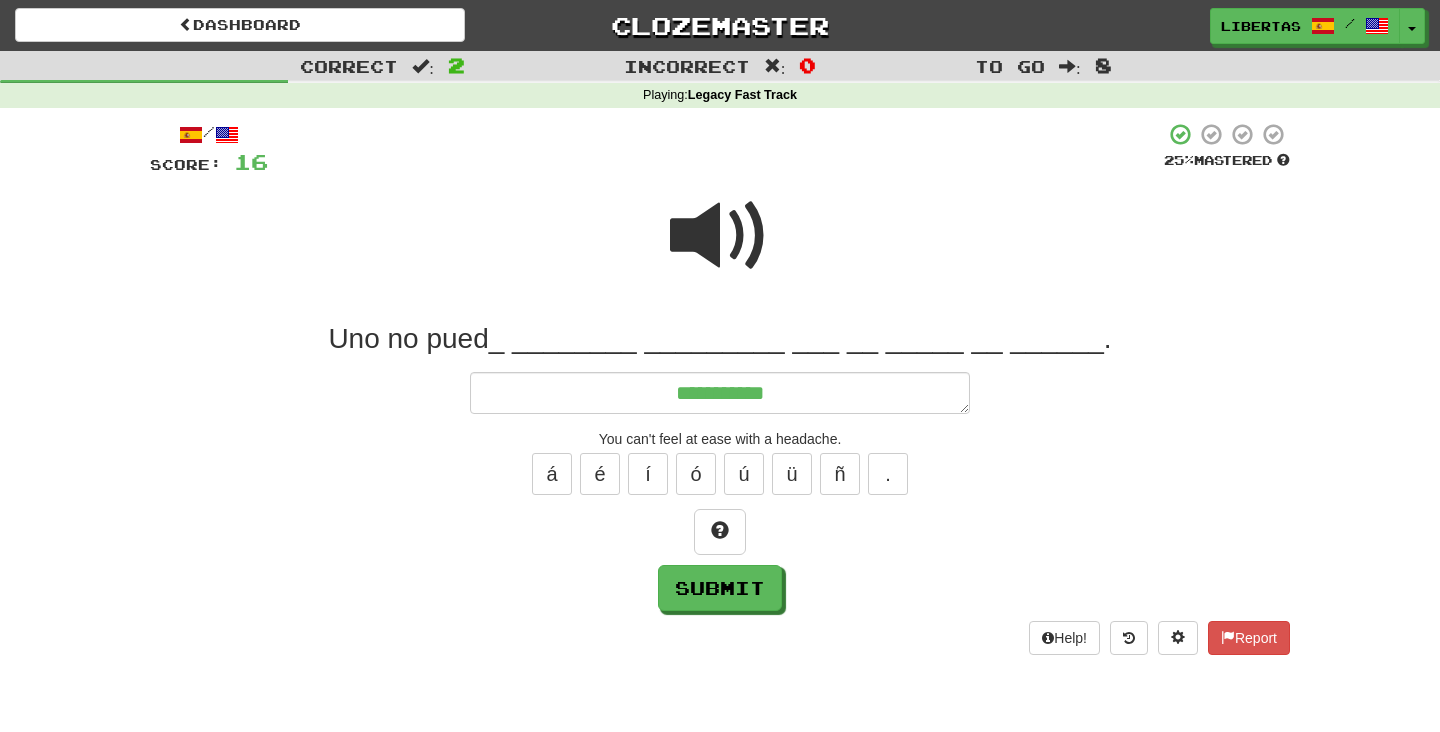type on "*" 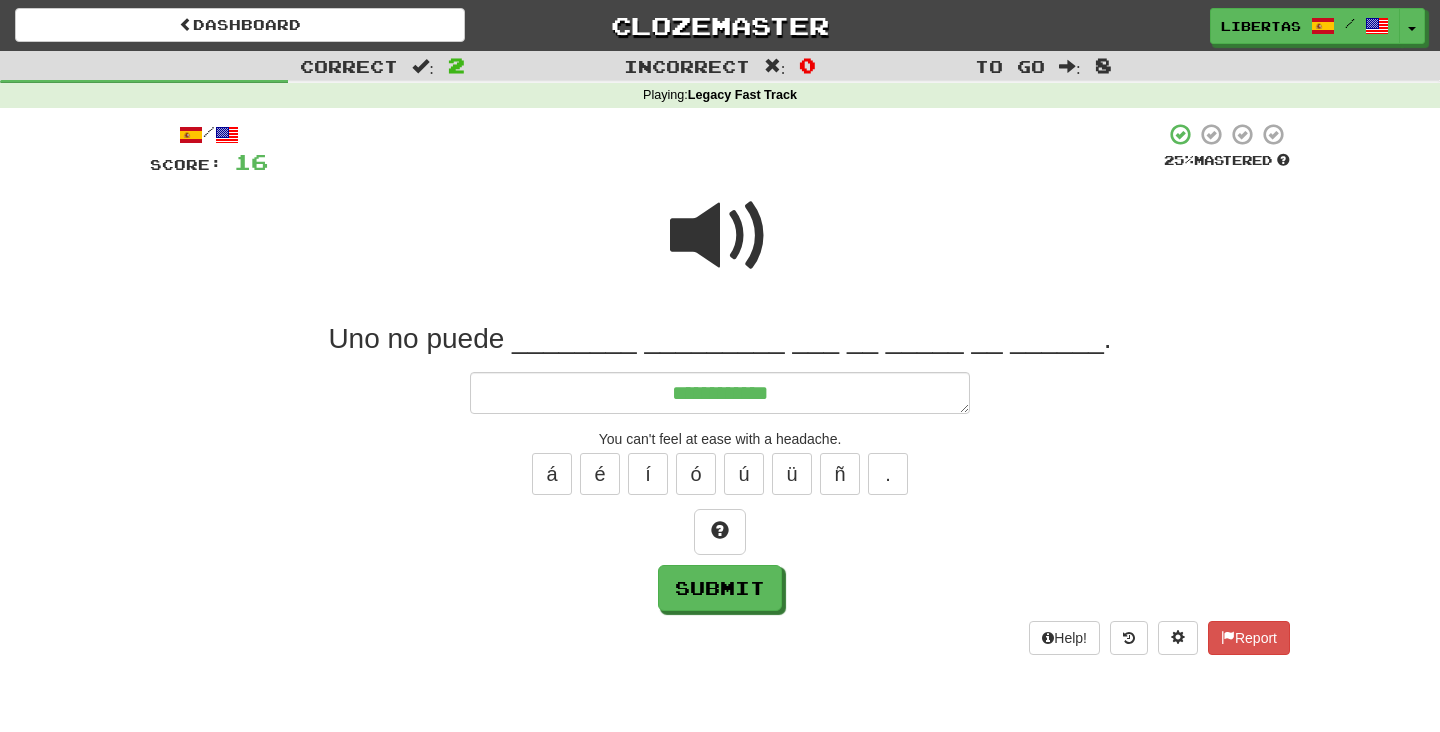 type on "*" 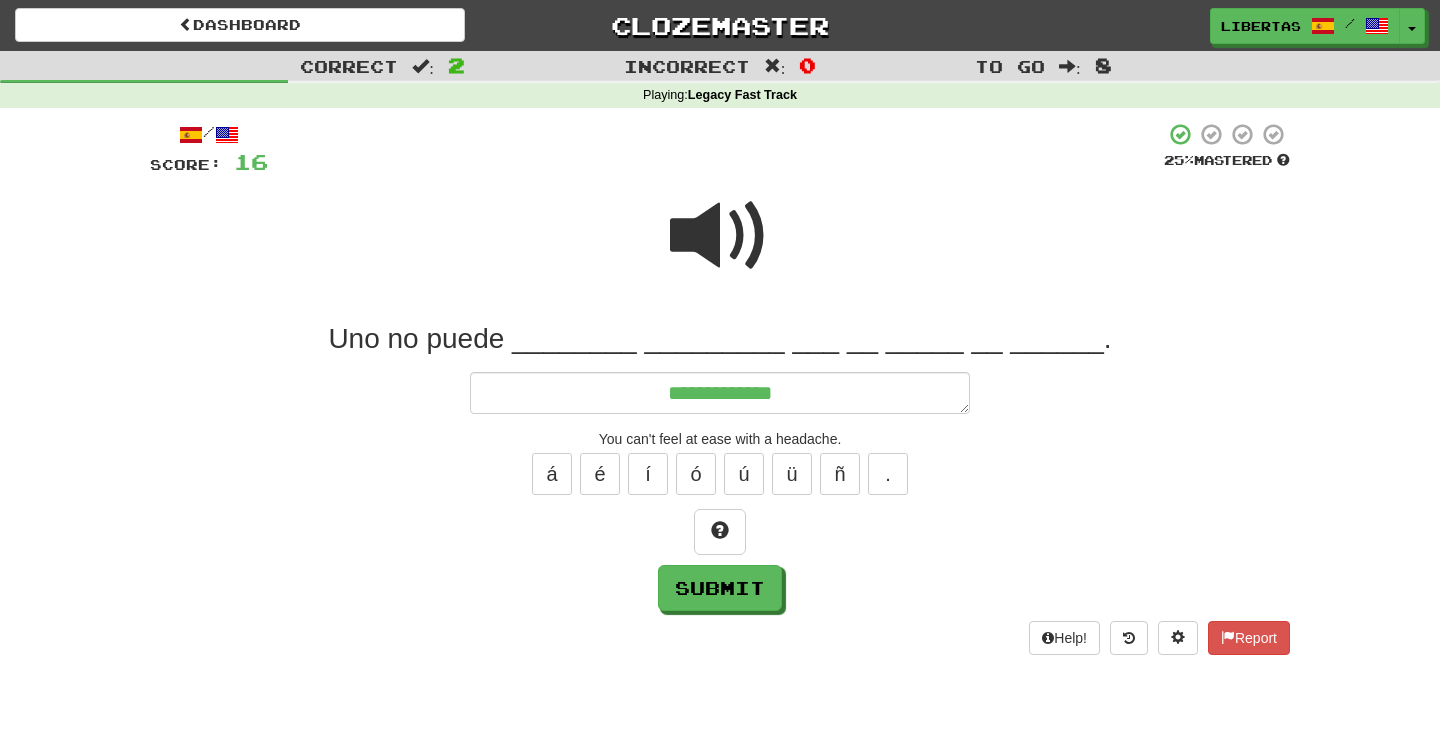 type on "*" 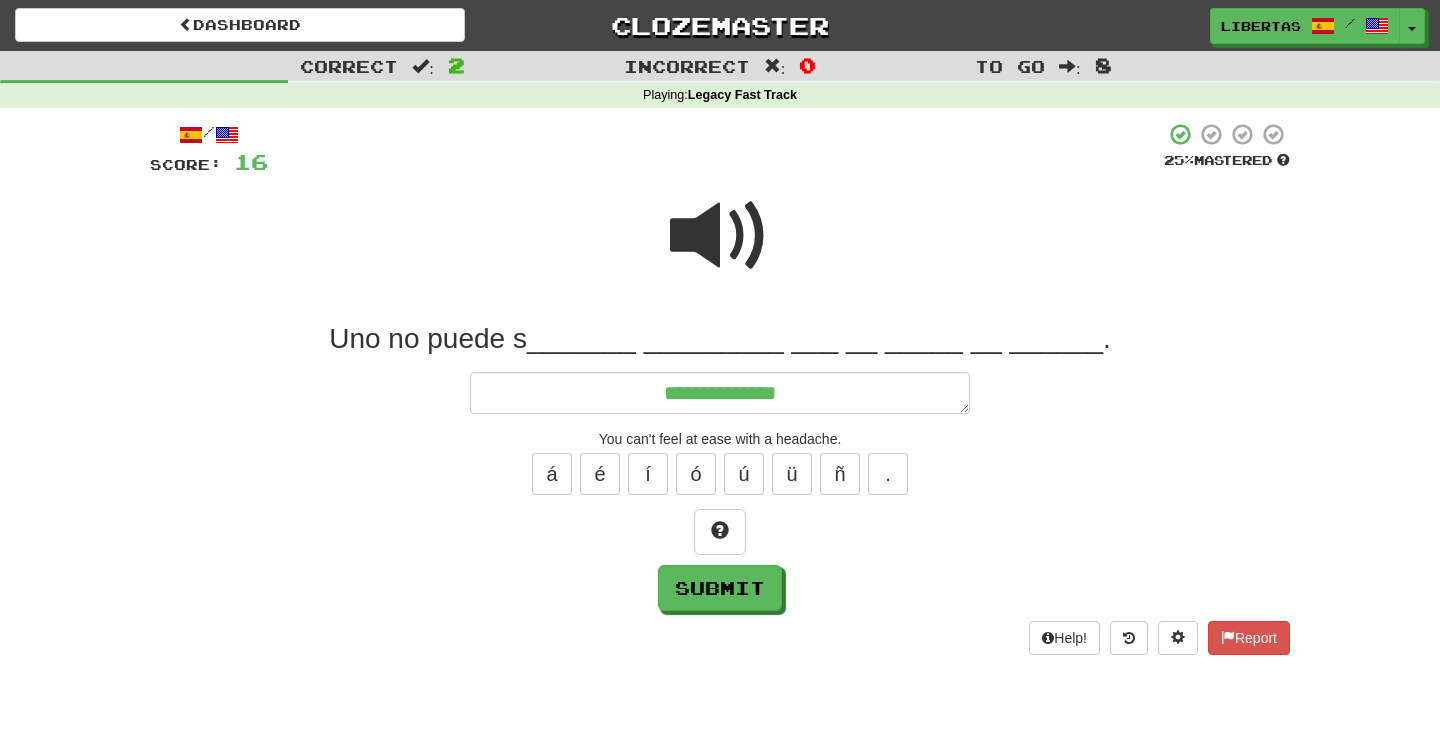 type on "*" 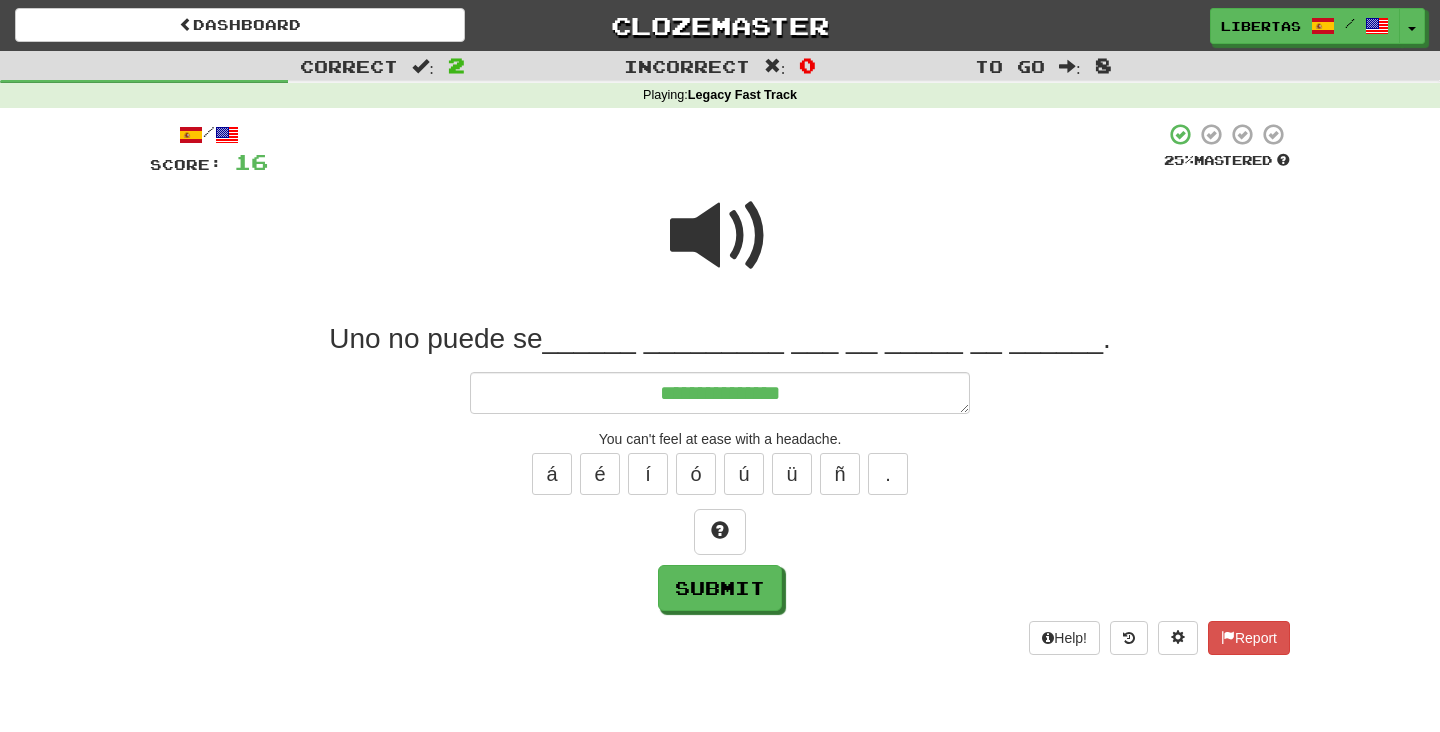 type on "*" 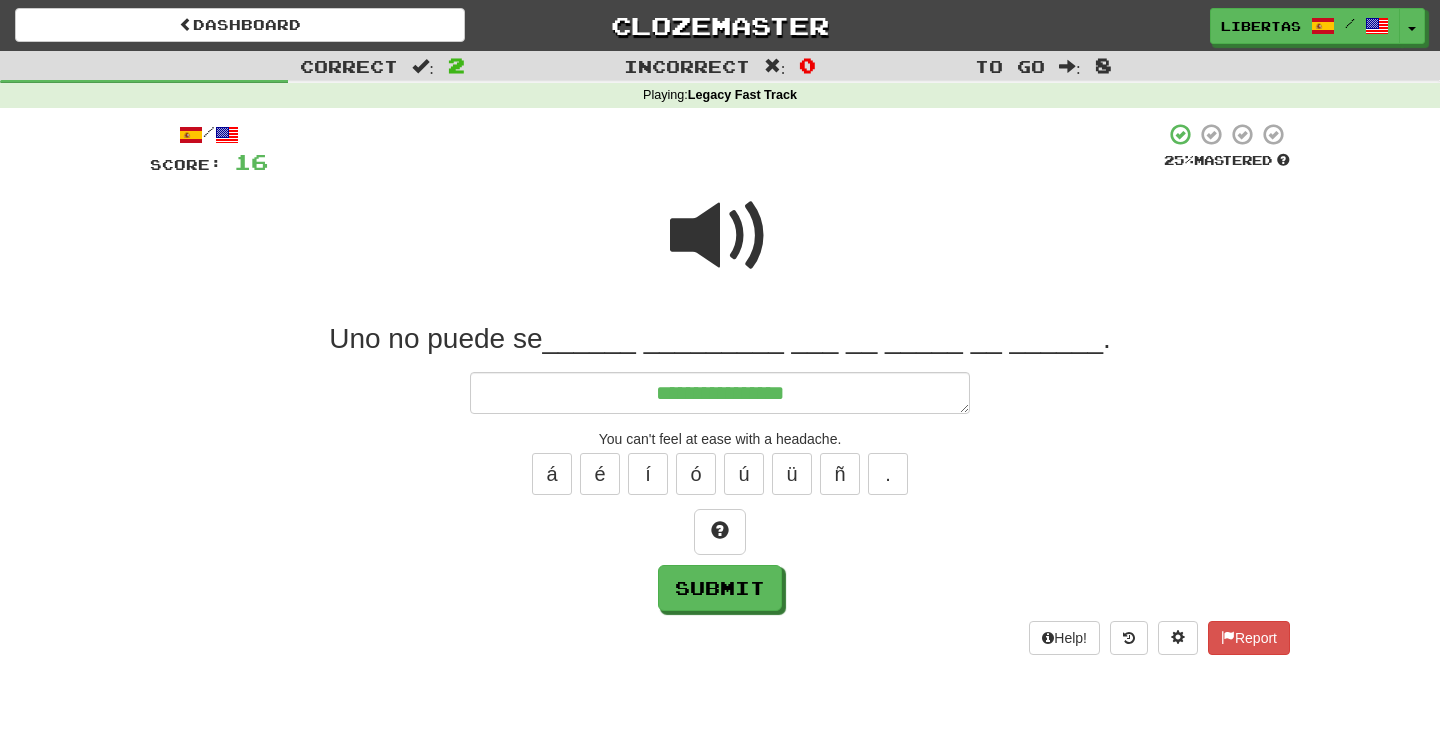 type on "*" 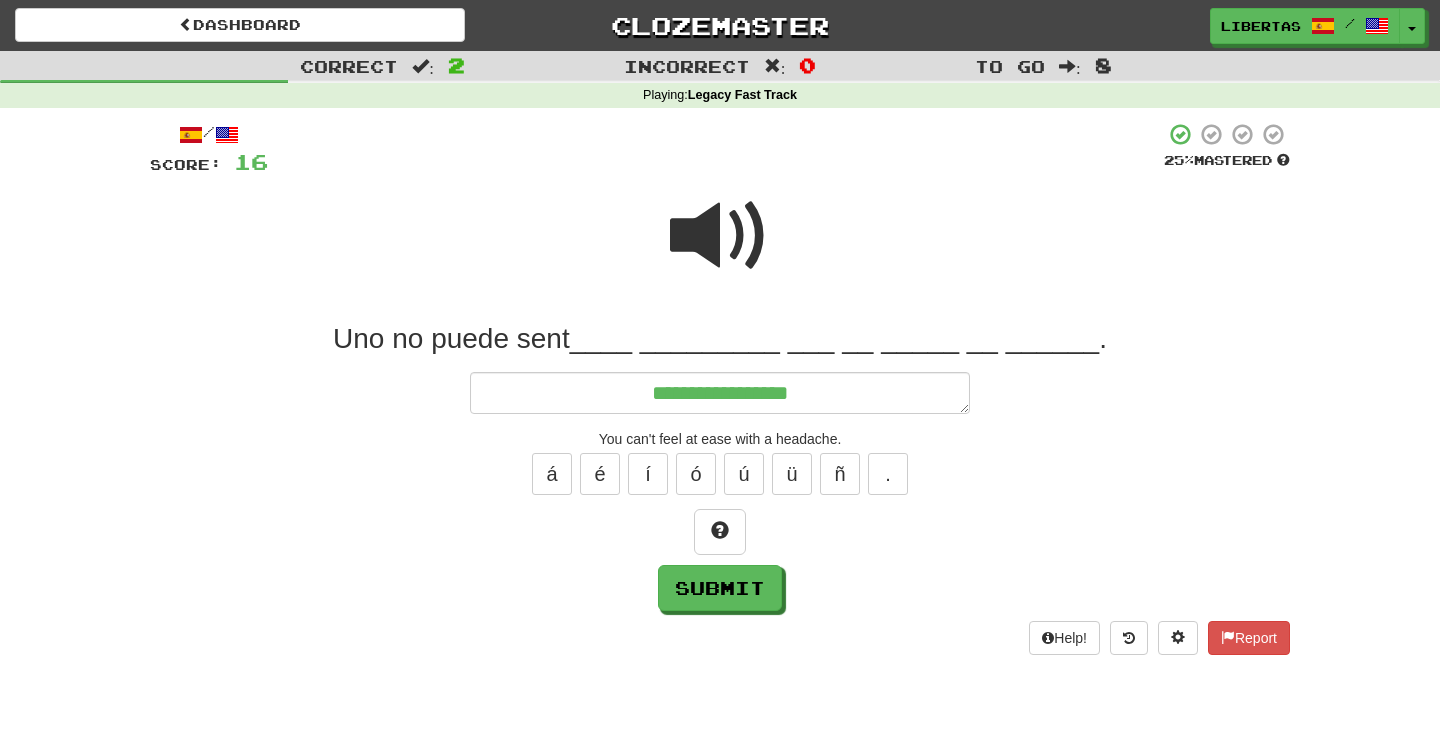 type on "*" 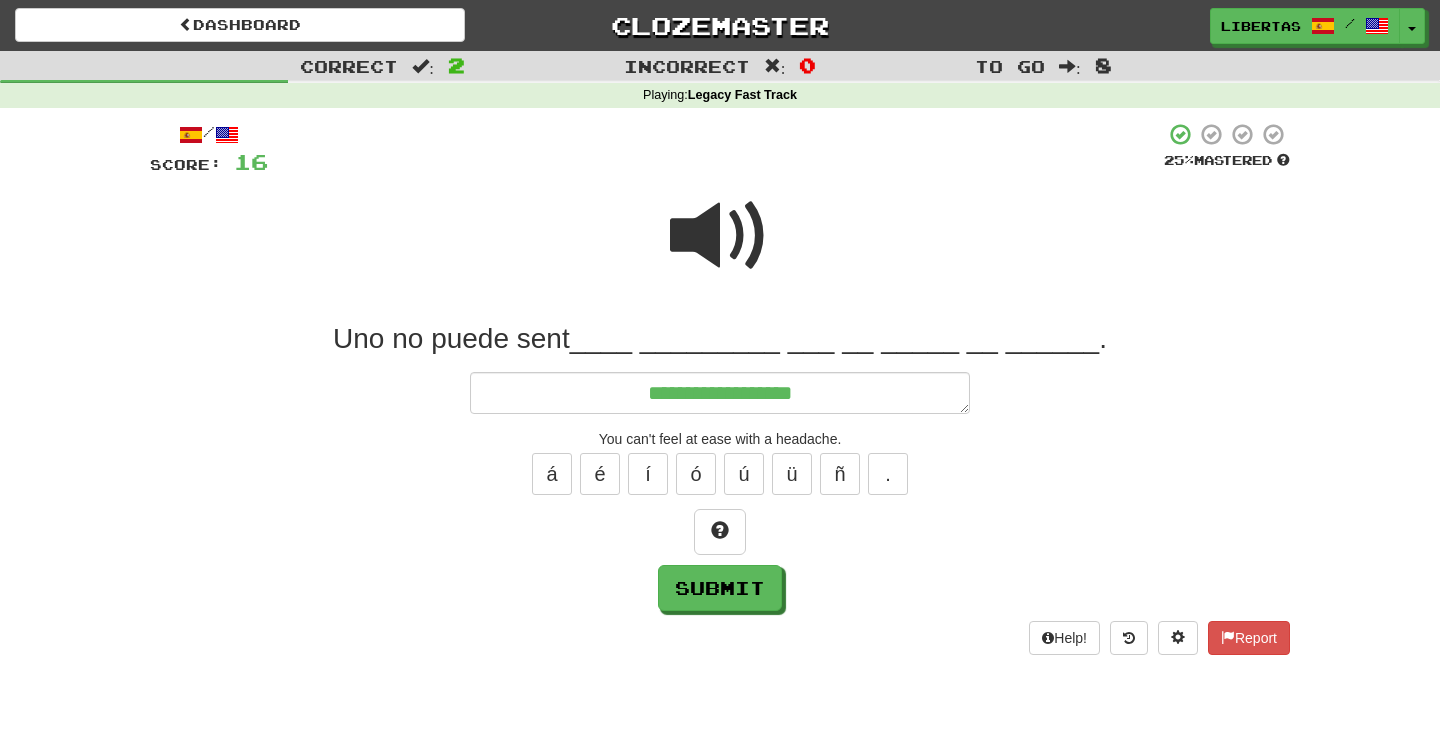 type on "*" 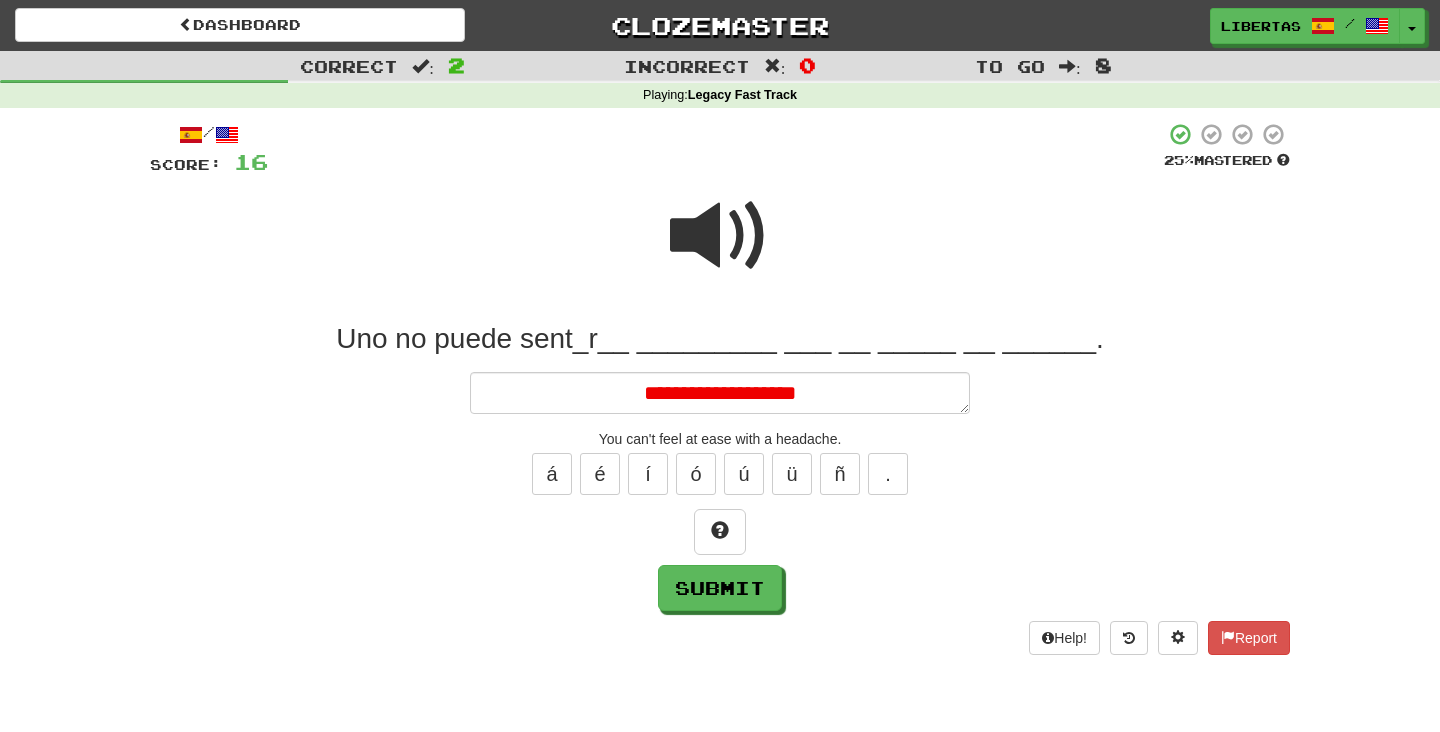 type on "*" 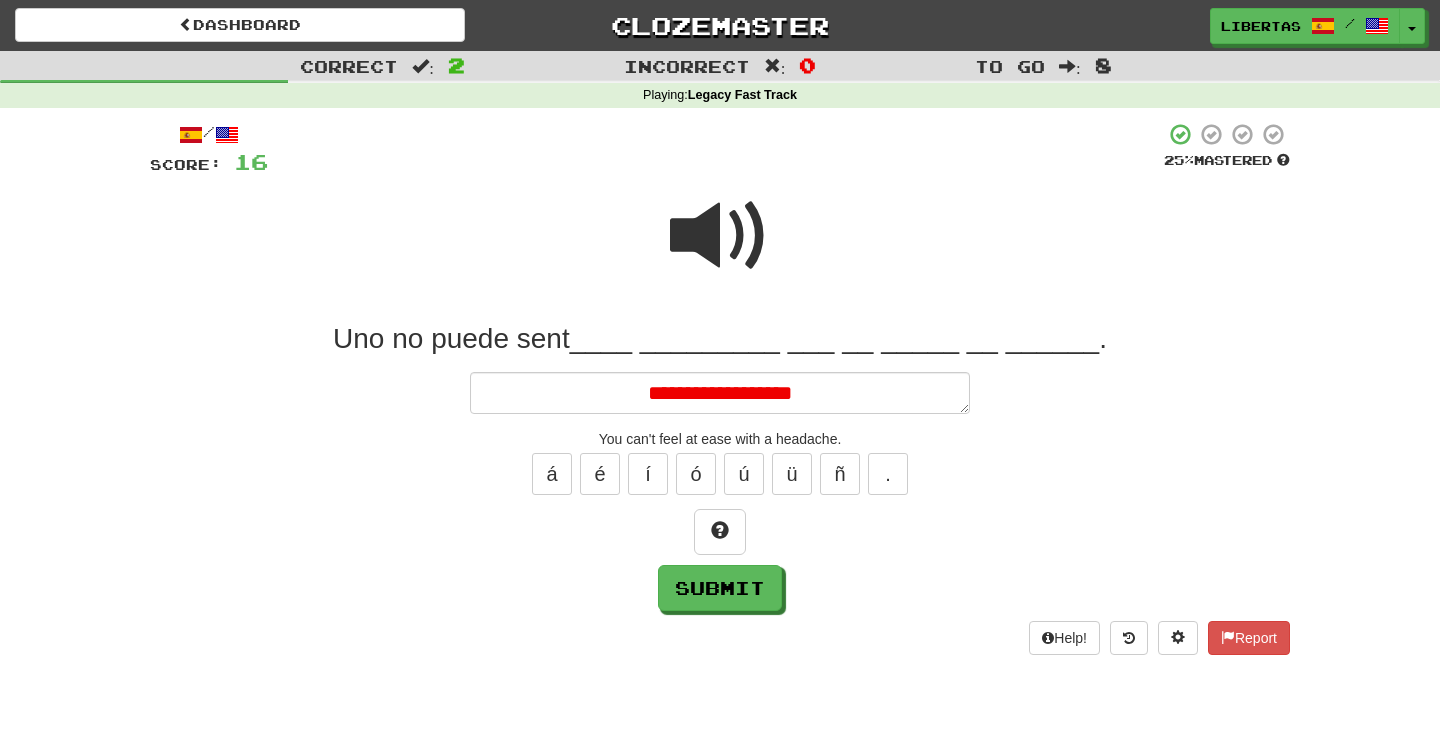type on "*" 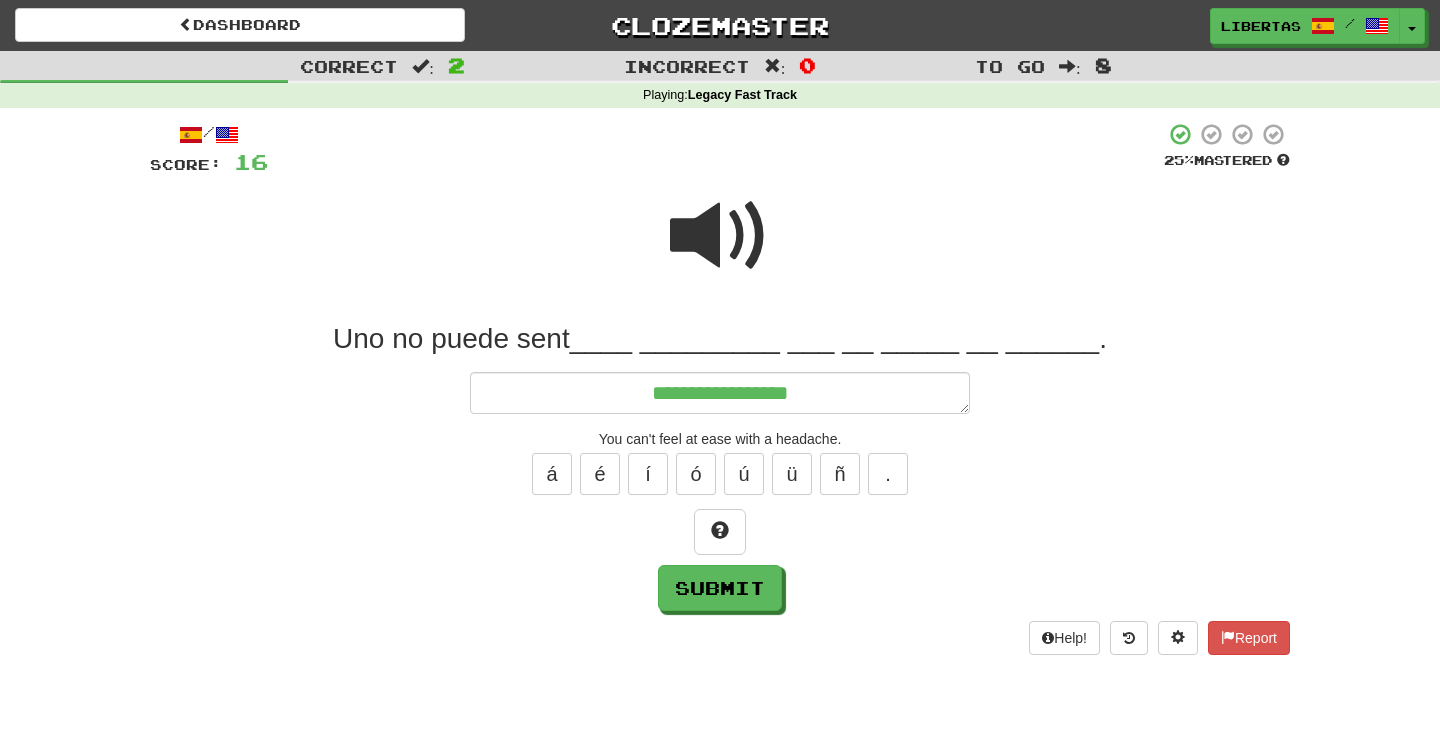 type on "*" 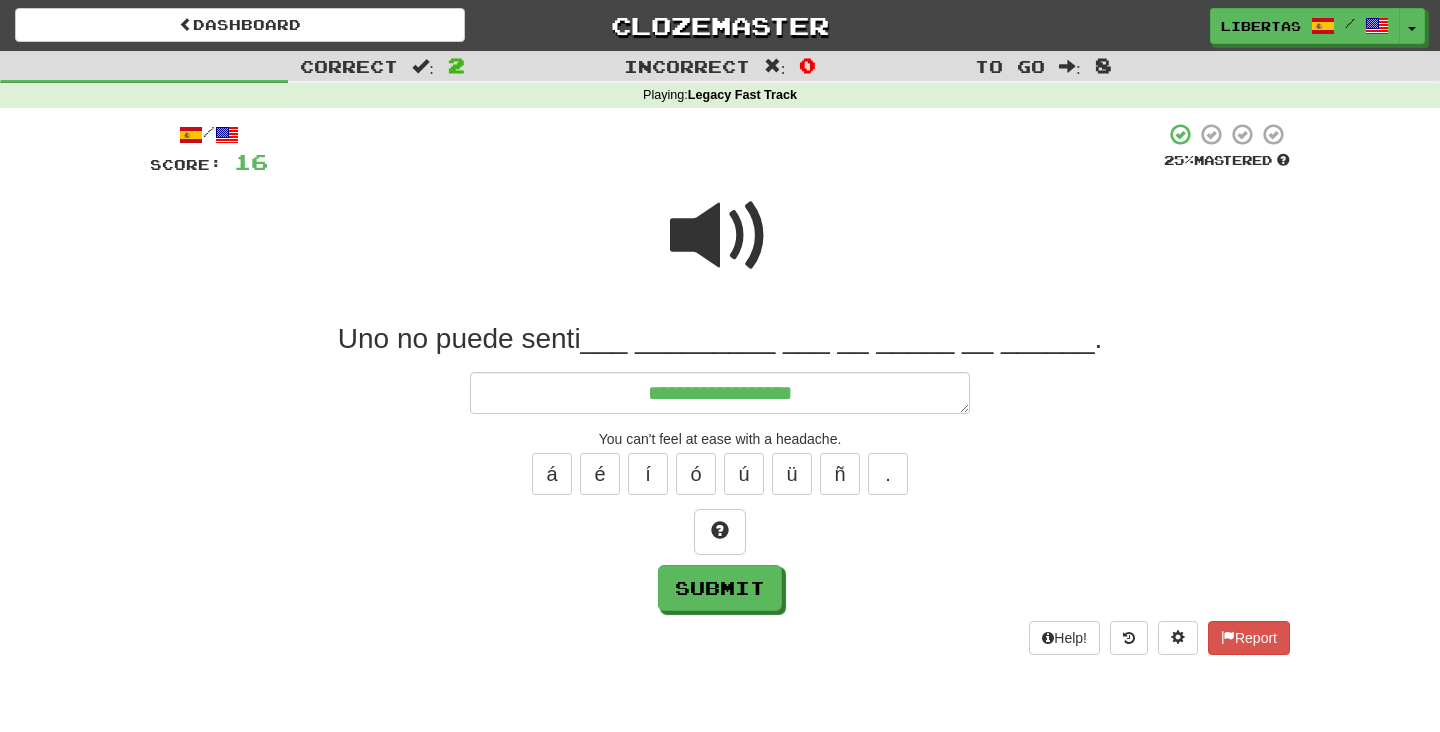 type 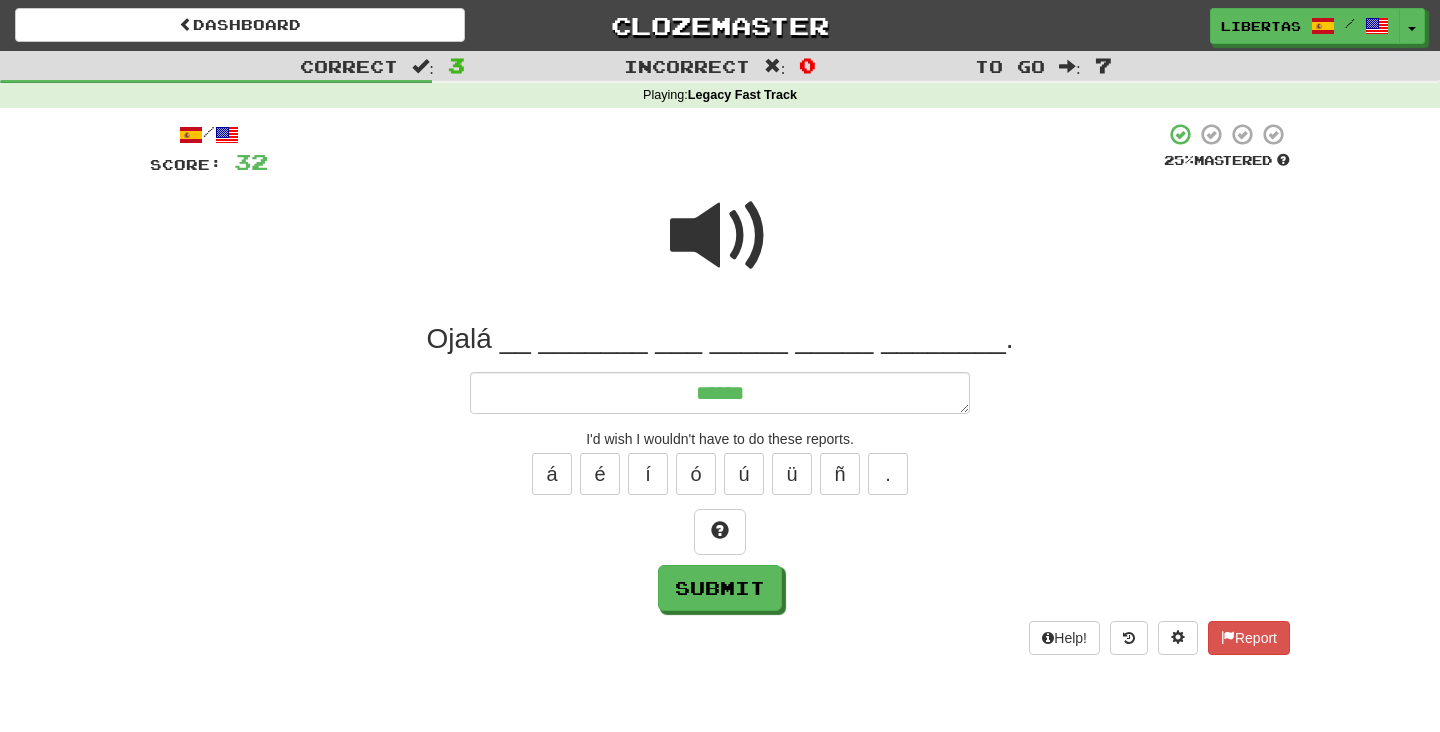 click at bounding box center [720, 236] 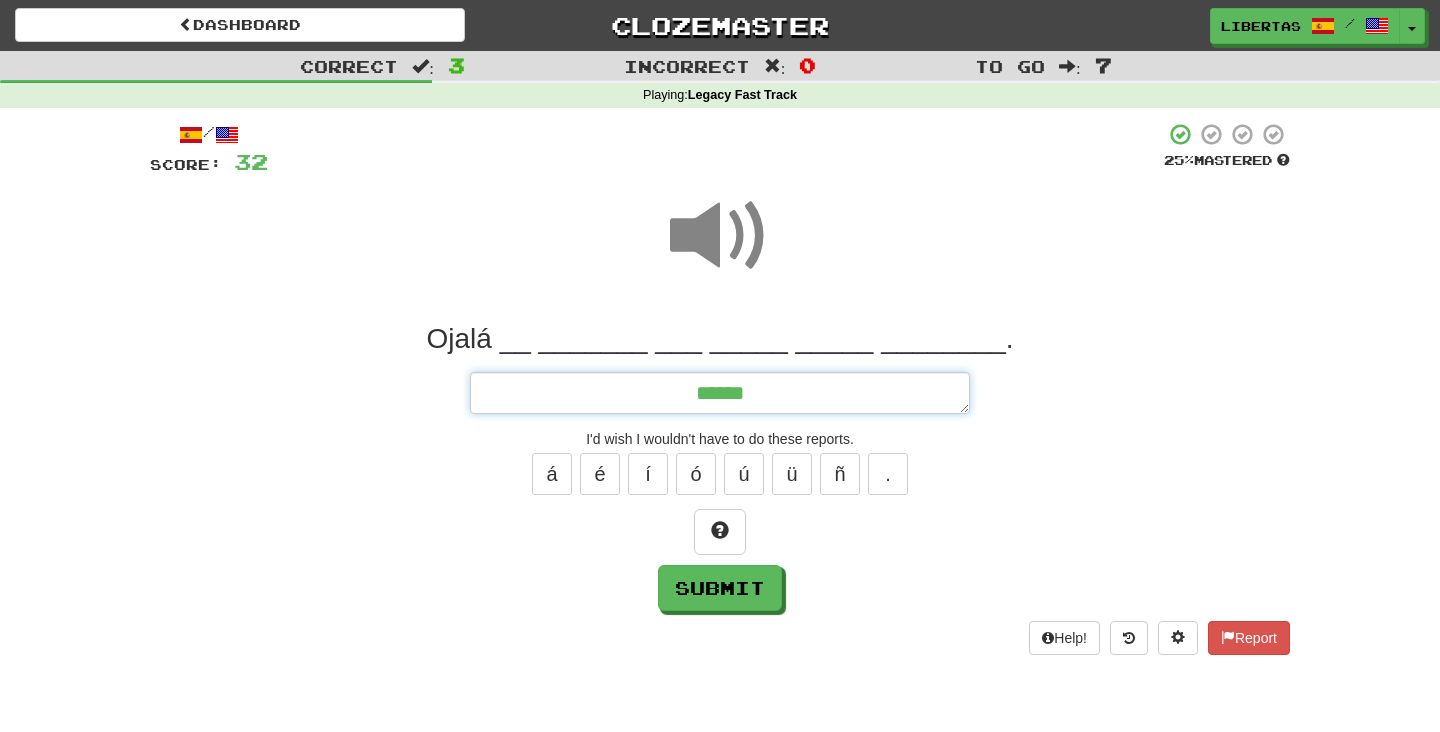 click on "*****" at bounding box center (720, 393) 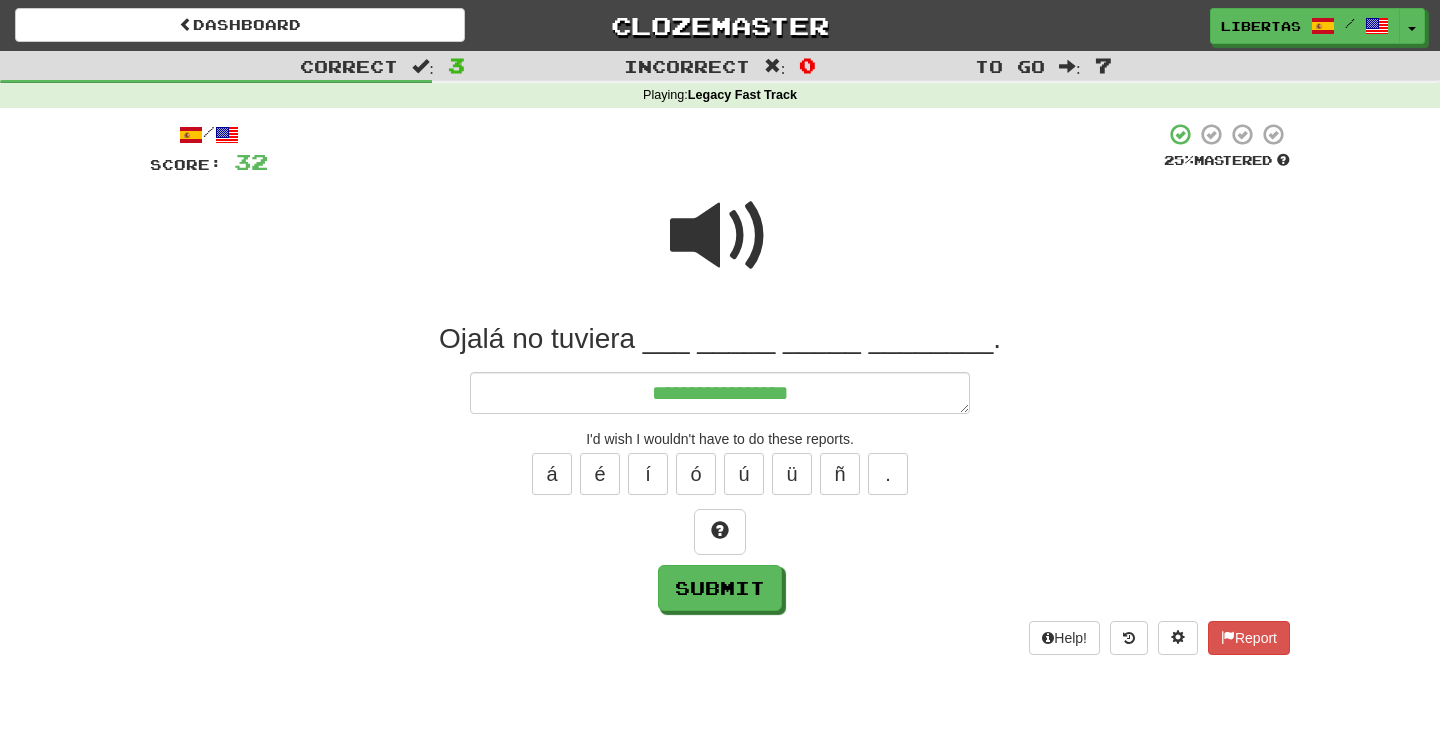 click at bounding box center (720, 236) 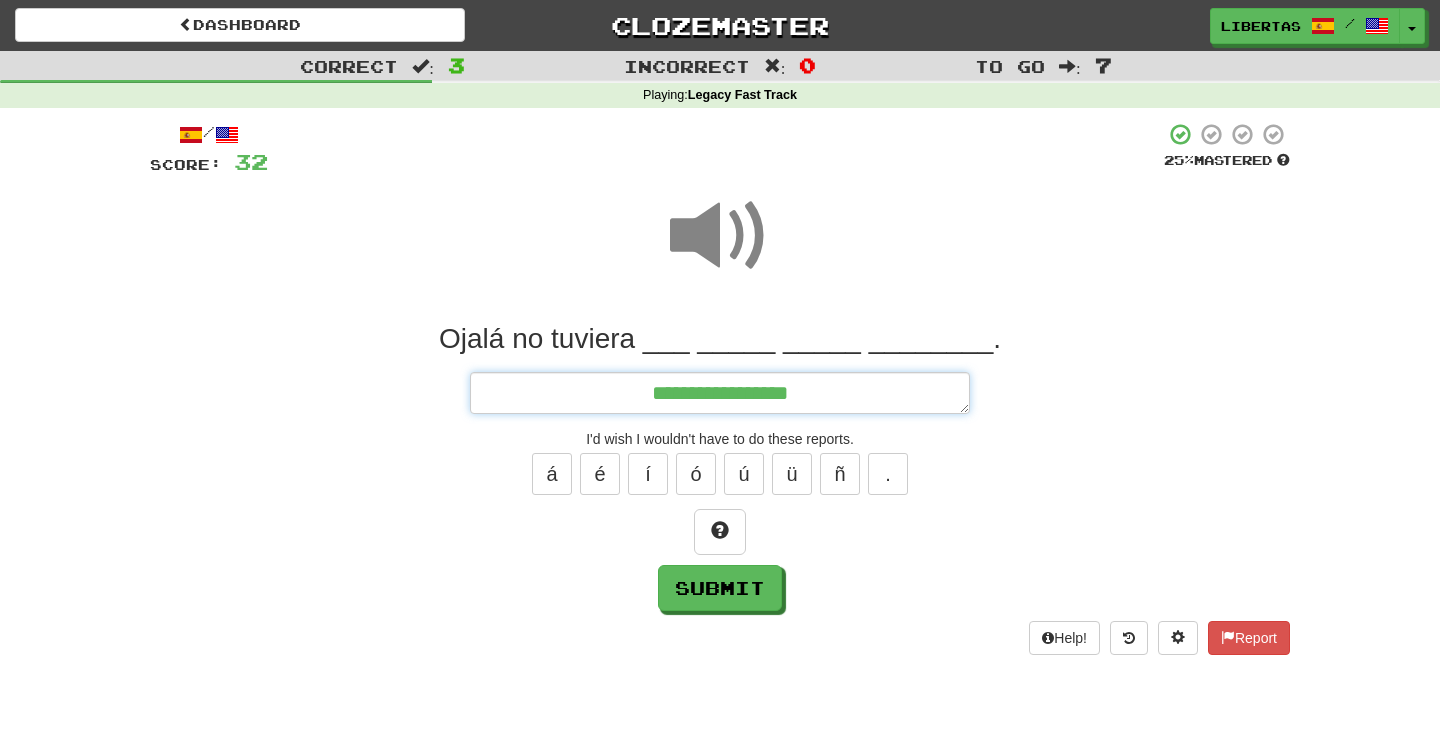 click on "**********" at bounding box center [720, 393] 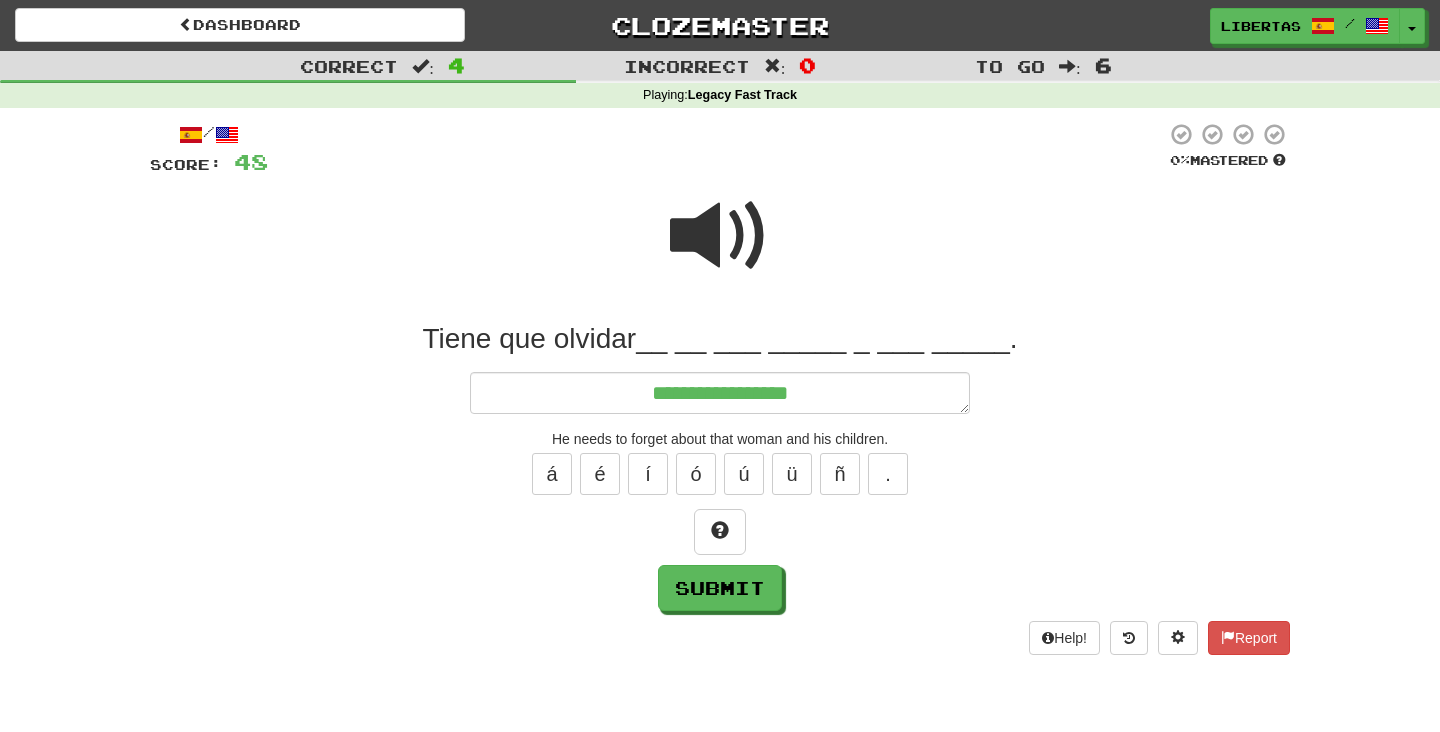 click at bounding box center (720, 236) 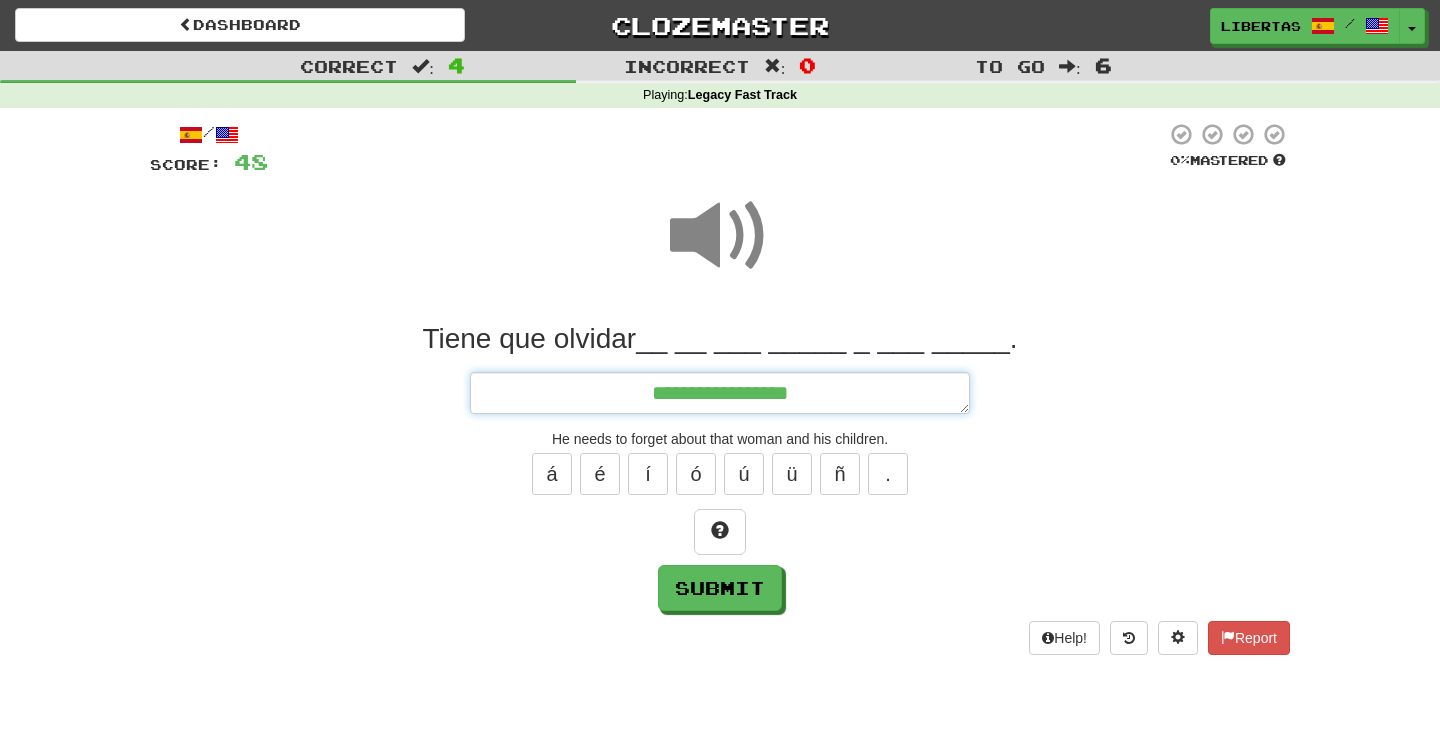 click on "**********" at bounding box center [720, 393] 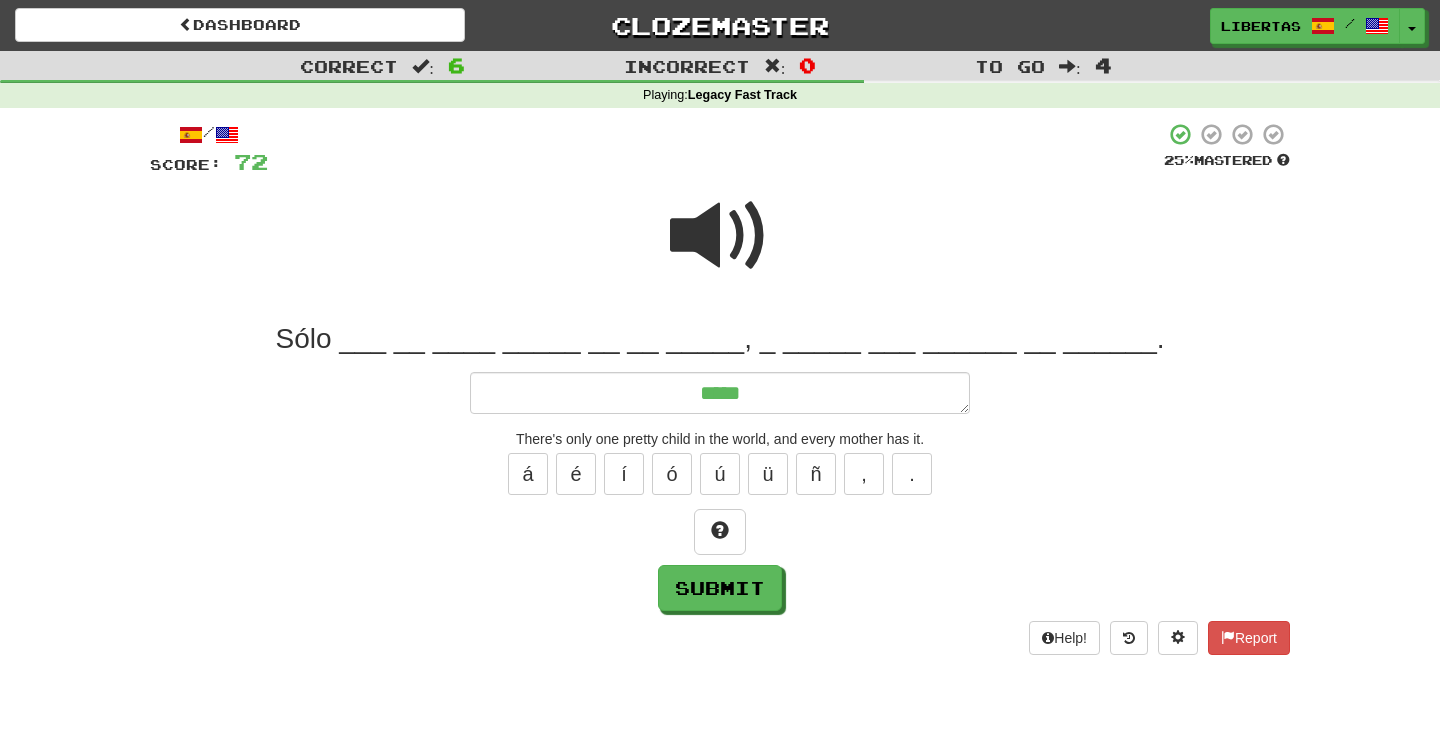 click at bounding box center (720, 236) 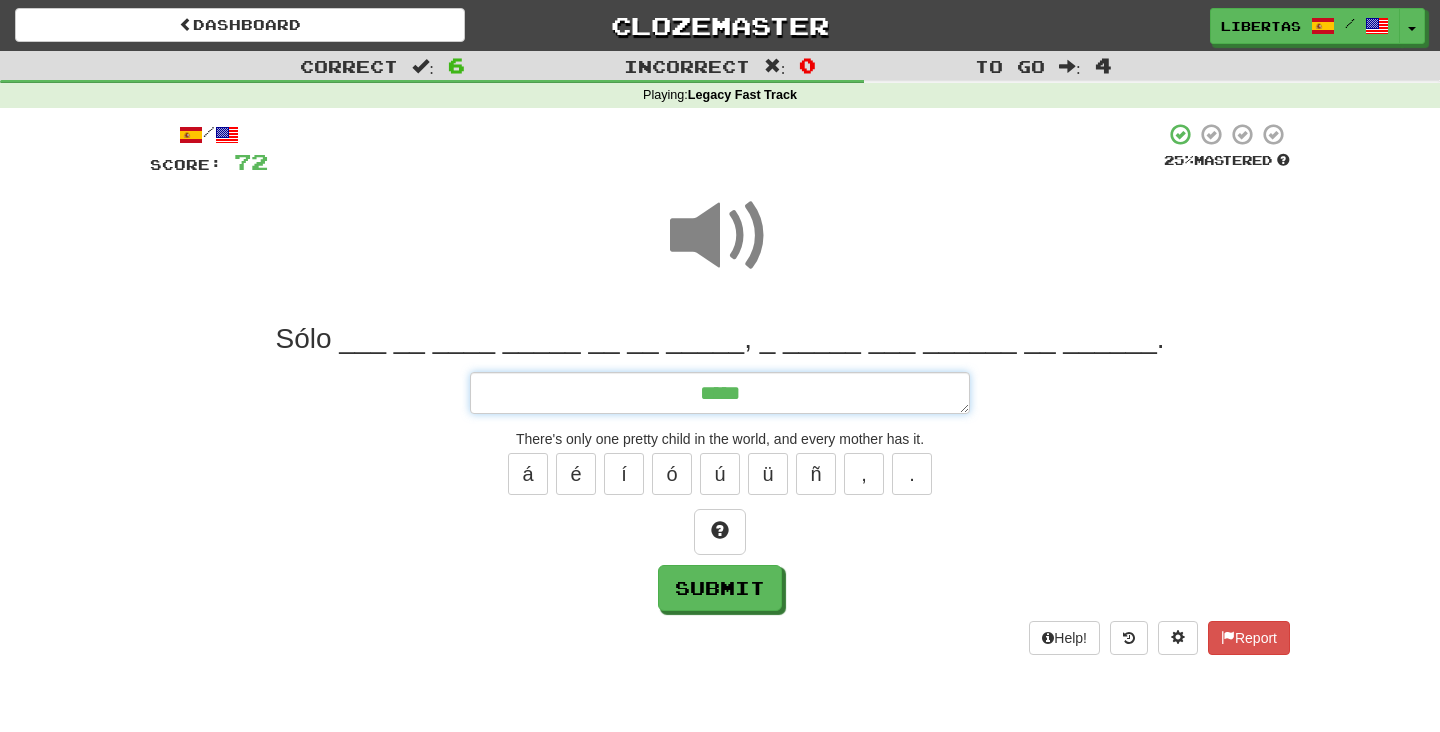 click on "****" at bounding box center [720, 393] 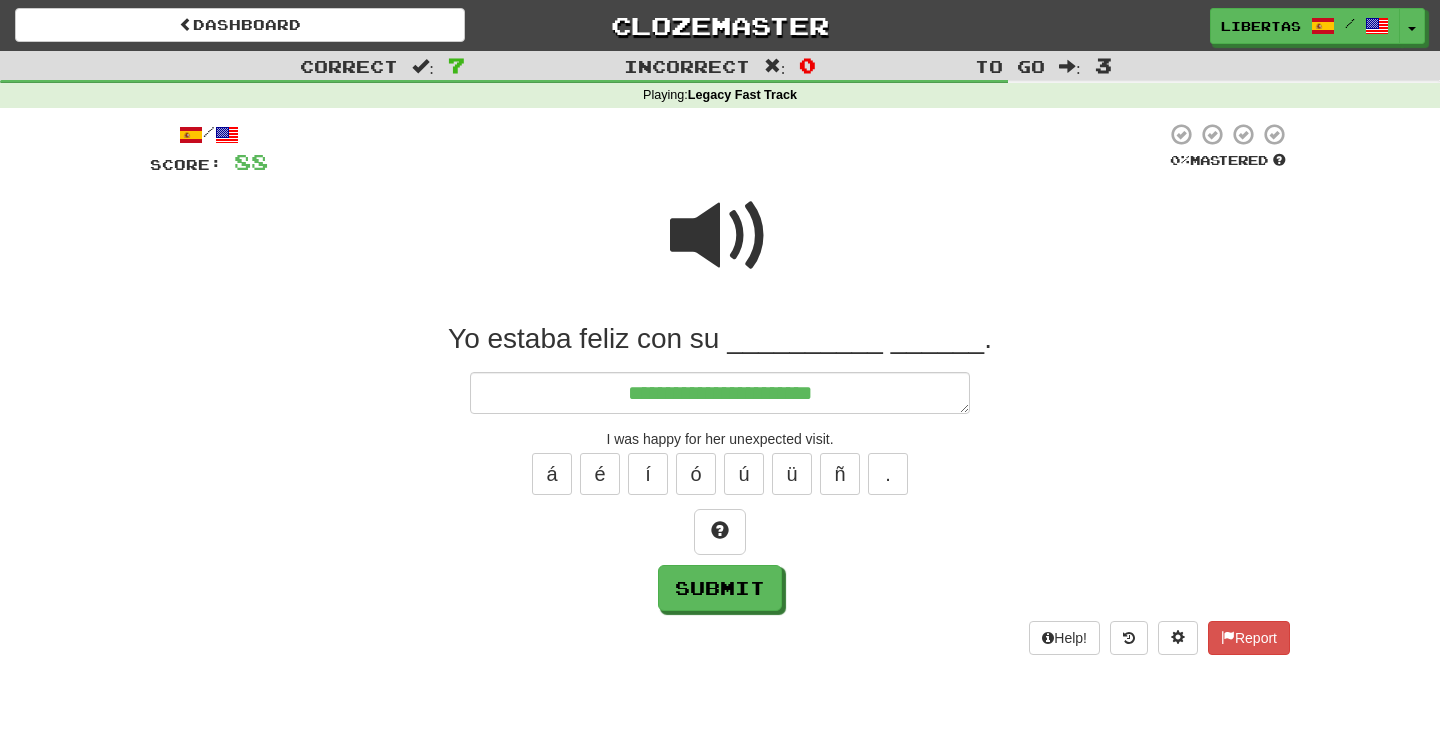 click at bounding box center [720, 236] 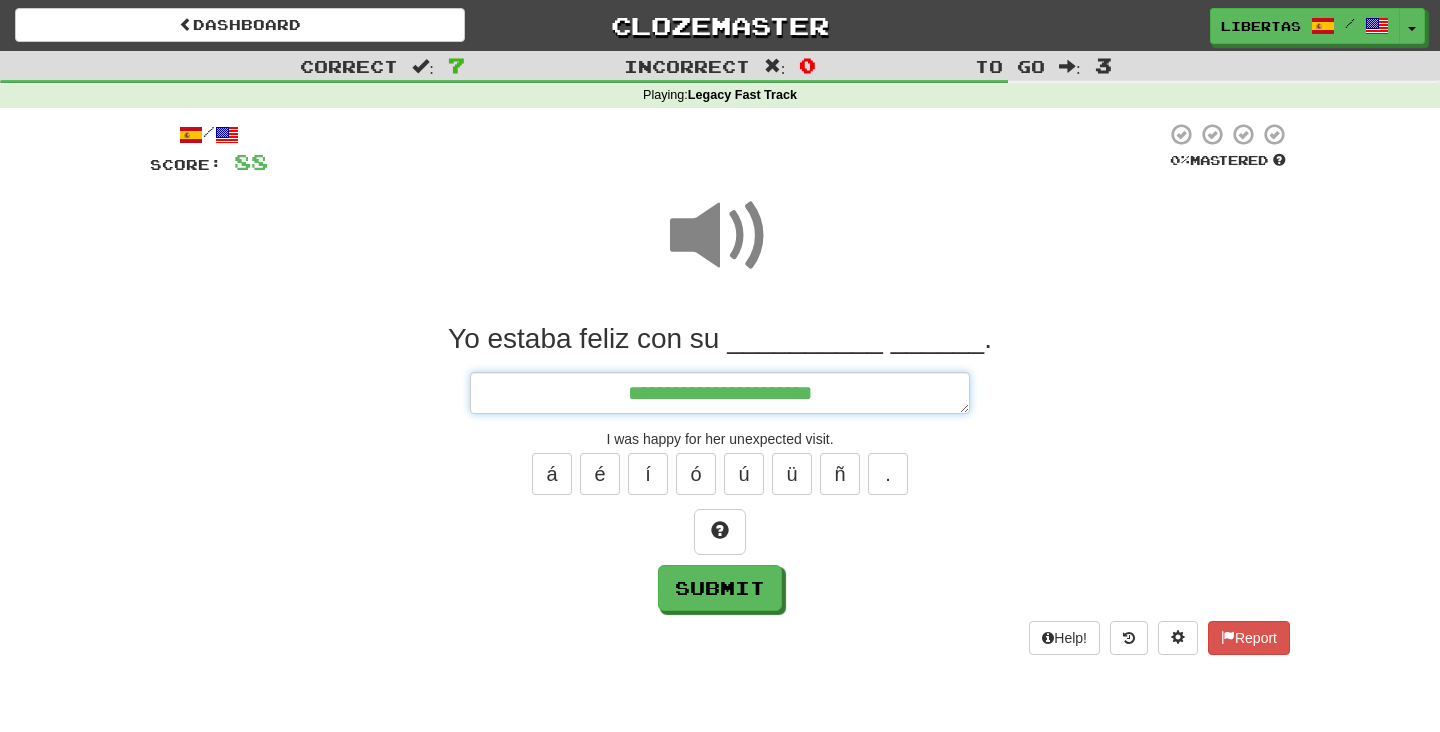 click on "**********" at bounding box center (720, 393) 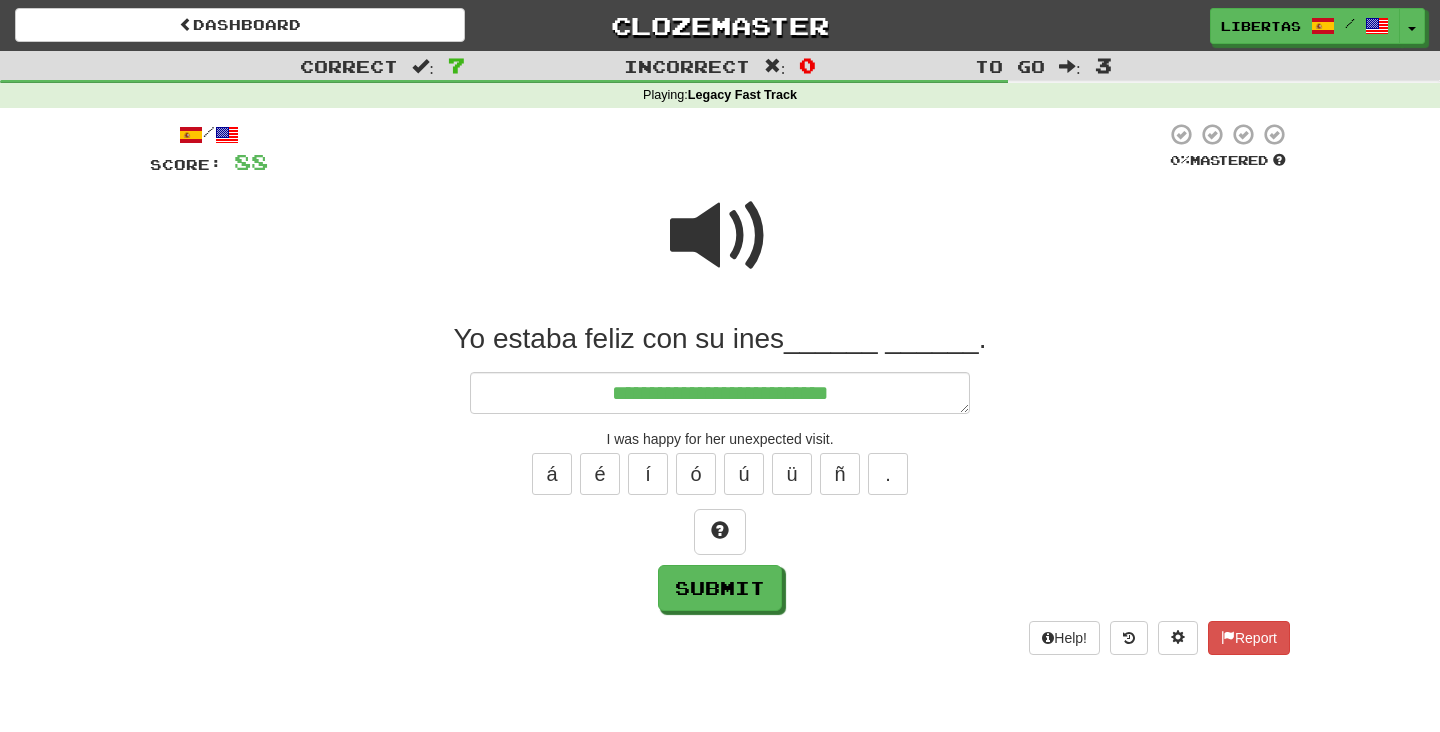 click at bounding box center [720, 236] 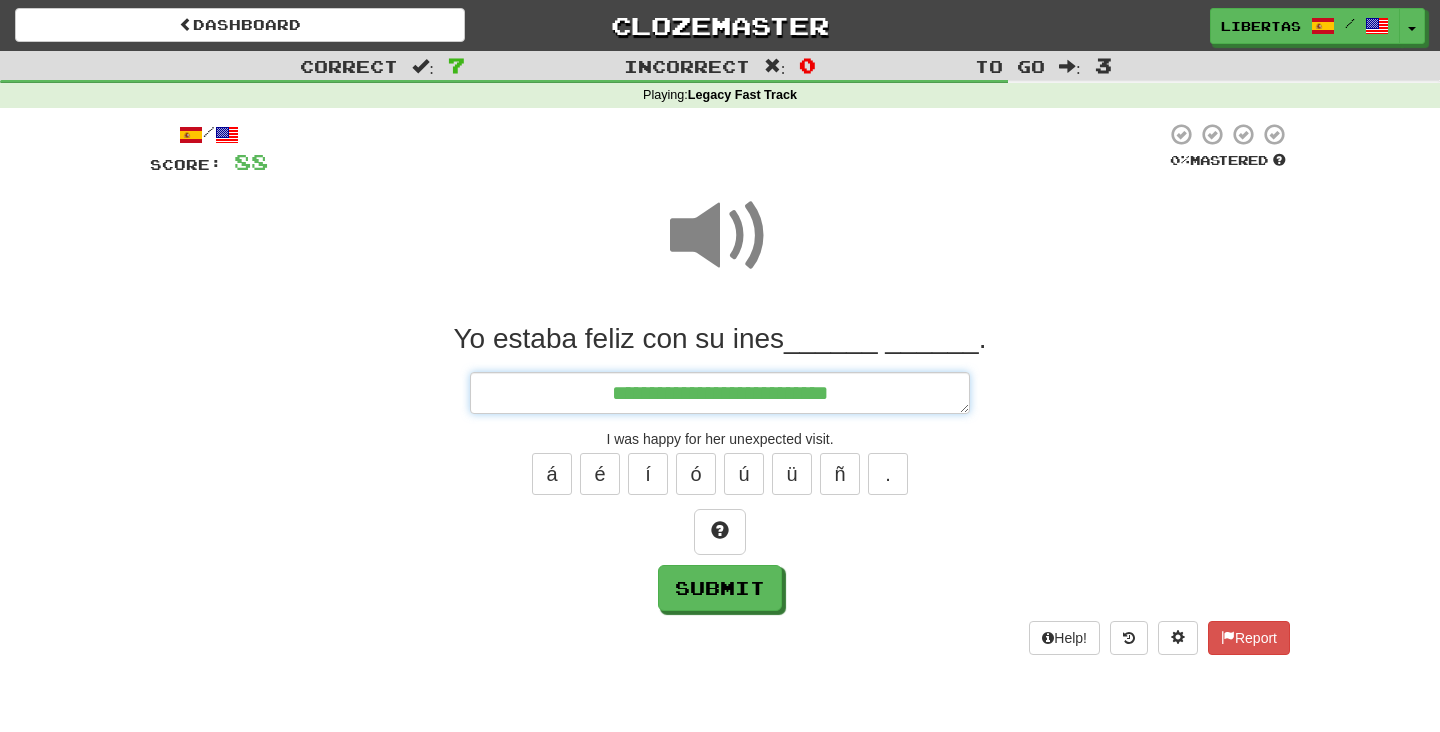 click on "**********" at bounding box center (720, 393) 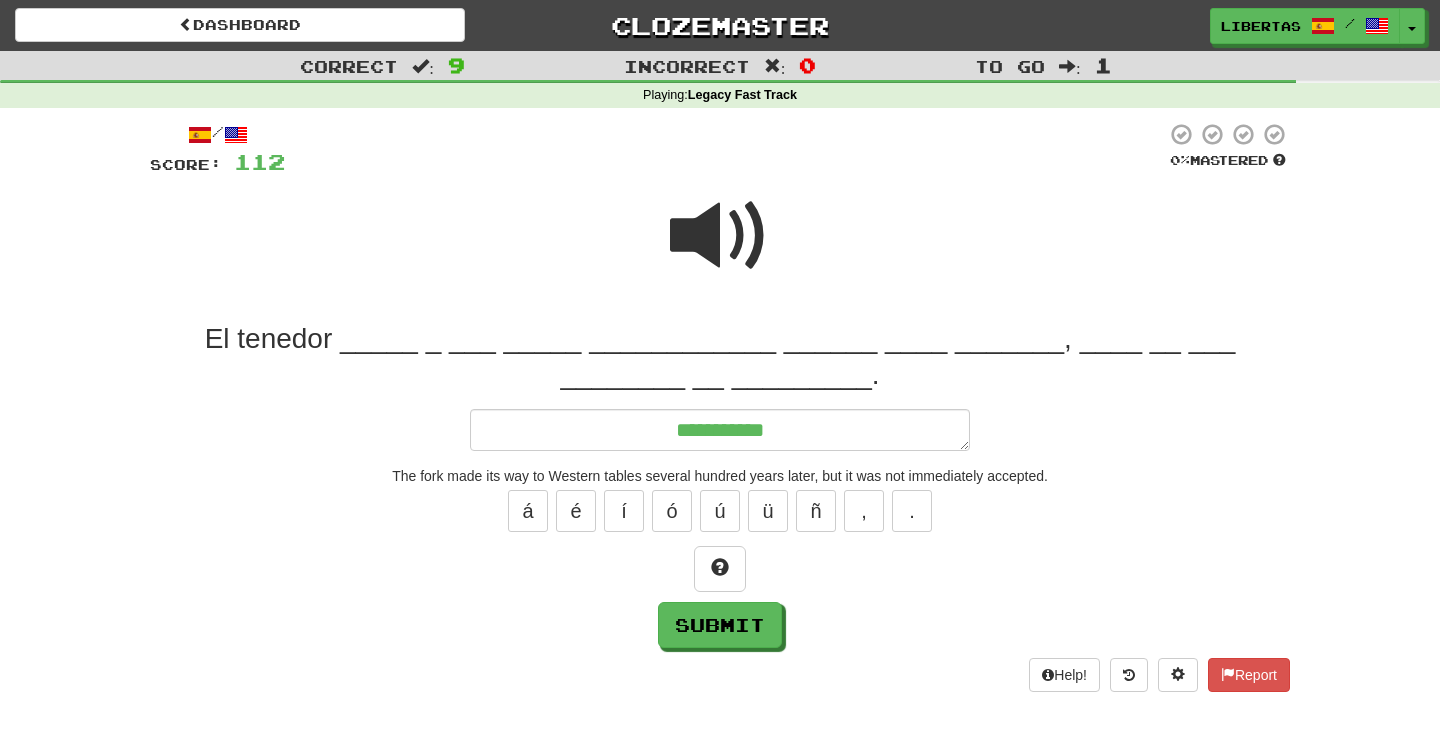 click at bounding box center (720, 236) 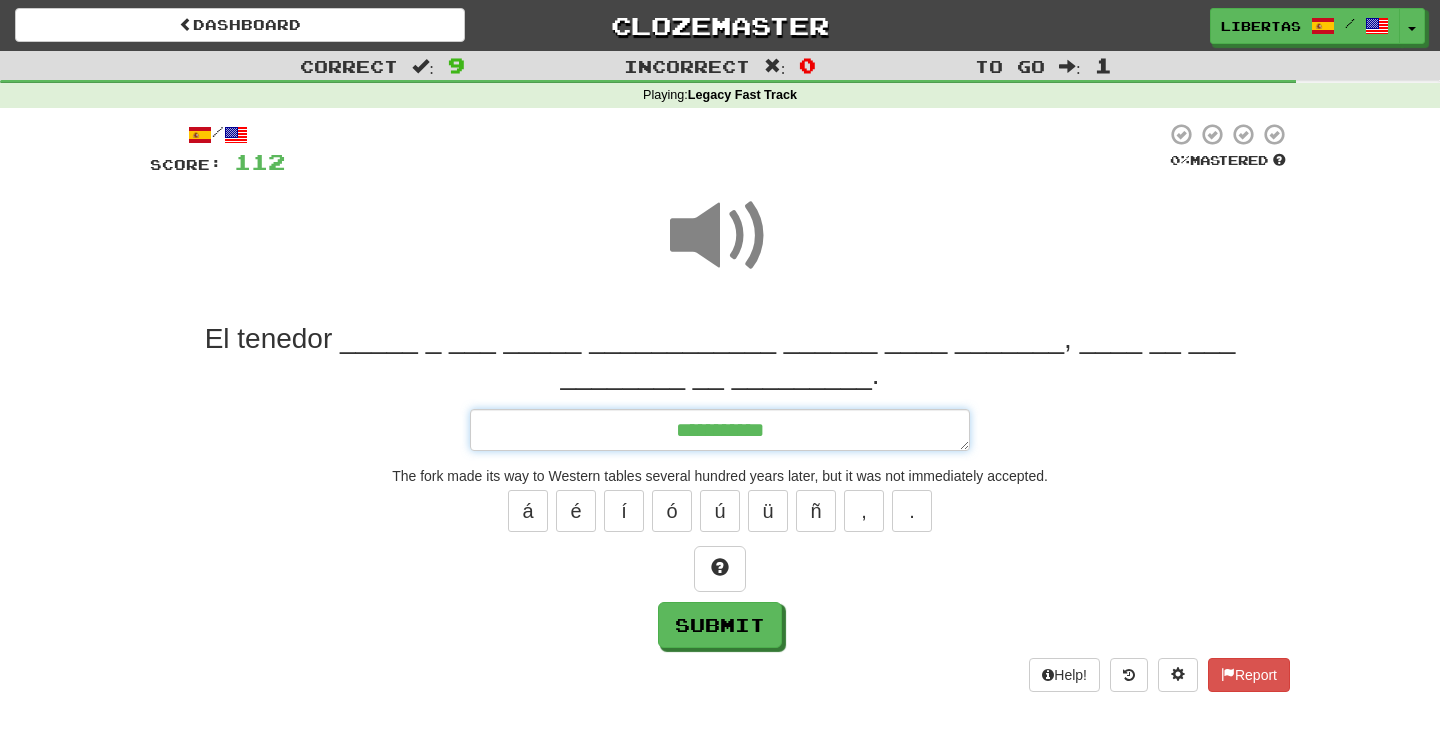 click on "**********" at bounding box center [720, 430] 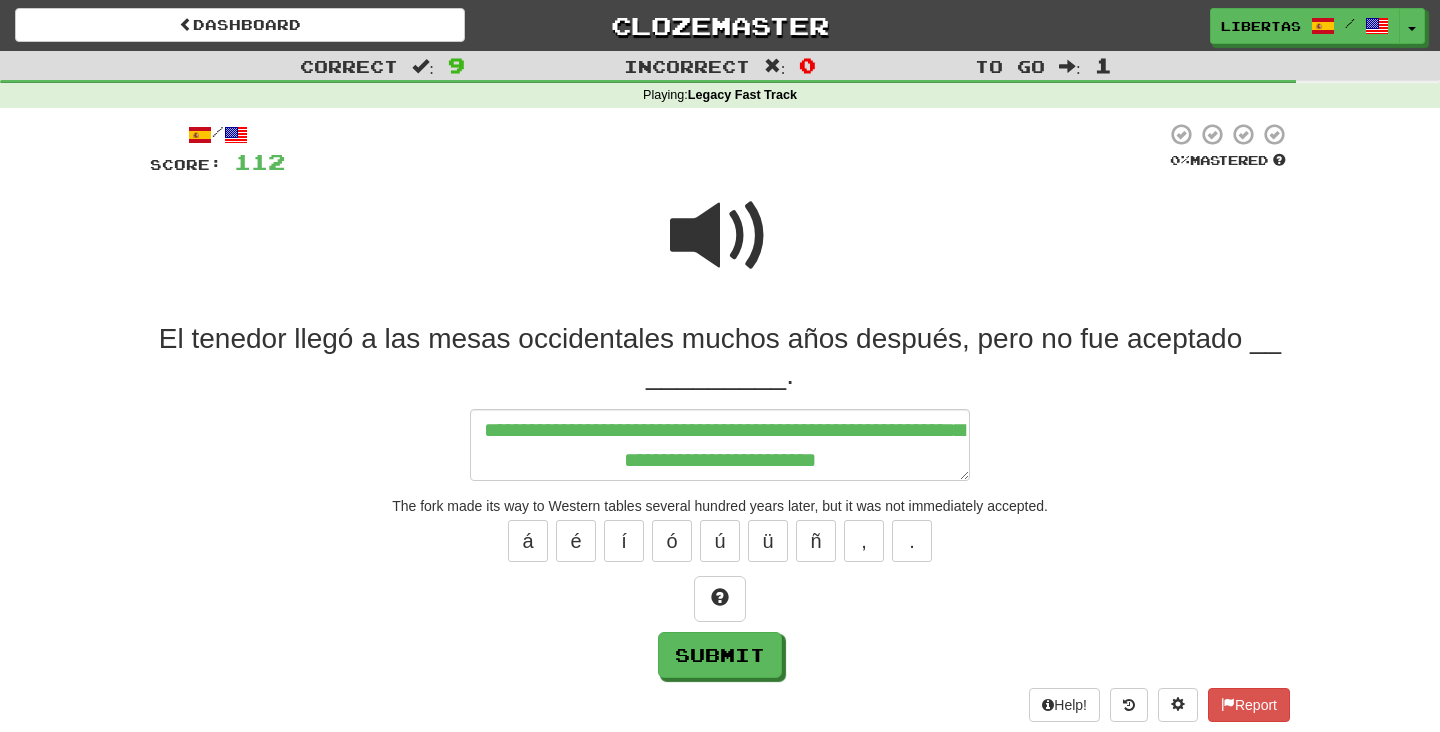click at bounding box center [720, 236] 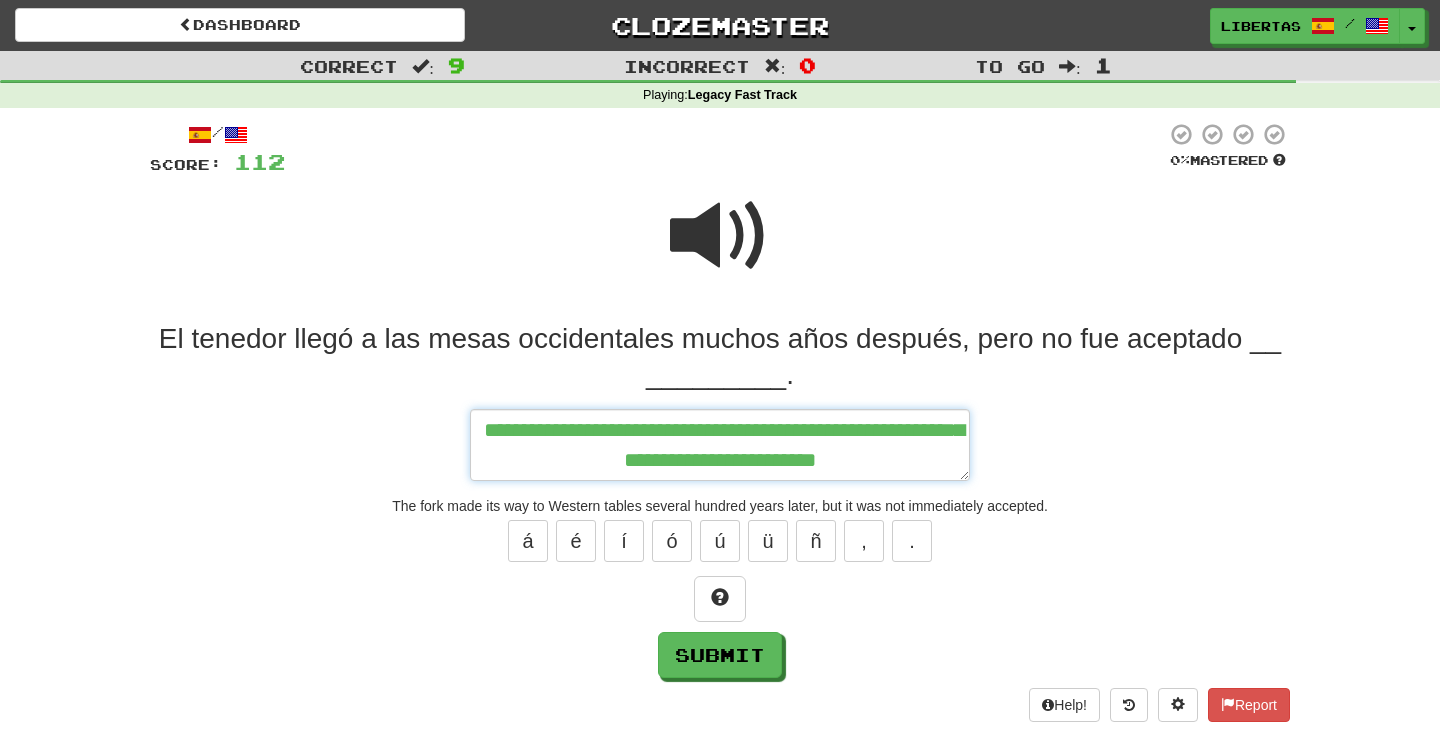 click on "**********" at bounding box center [720, 445] 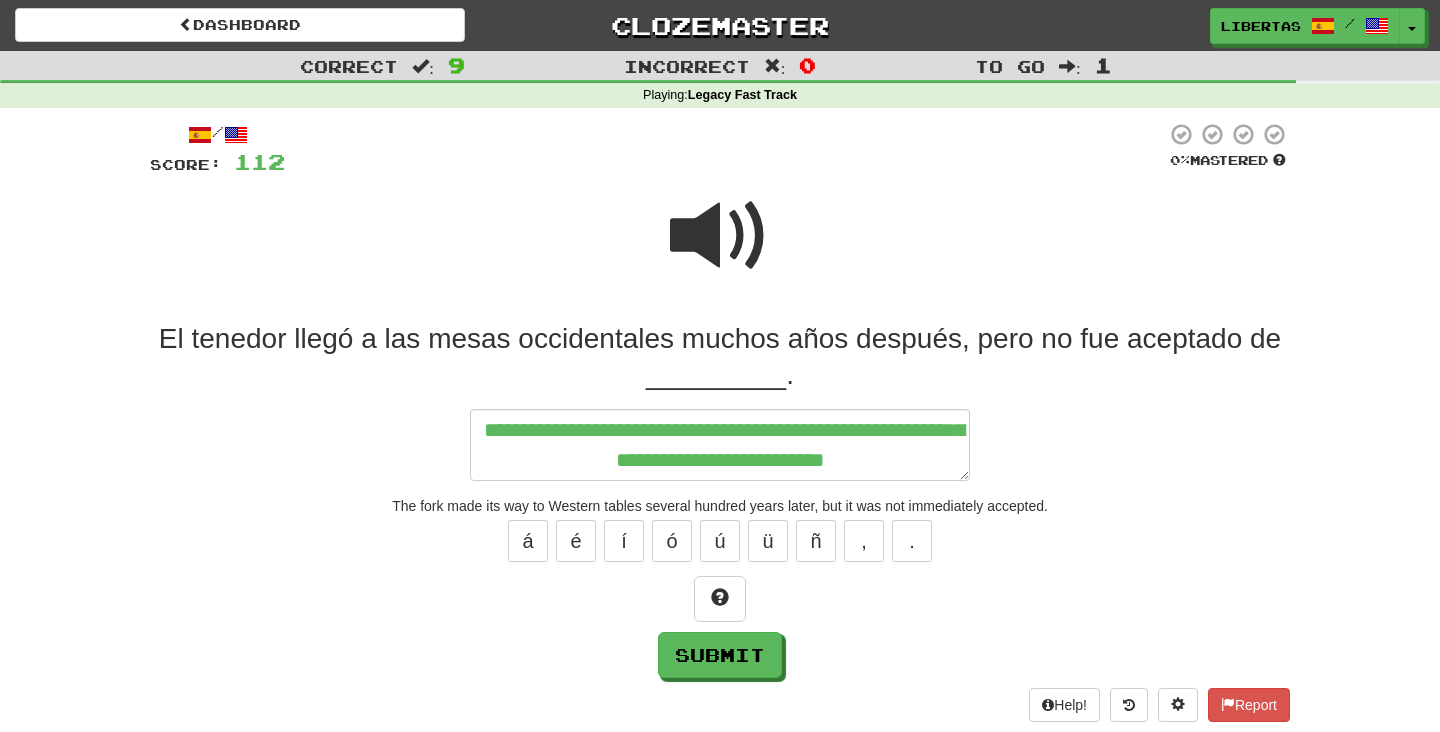 click at bounding box center [720, 236] 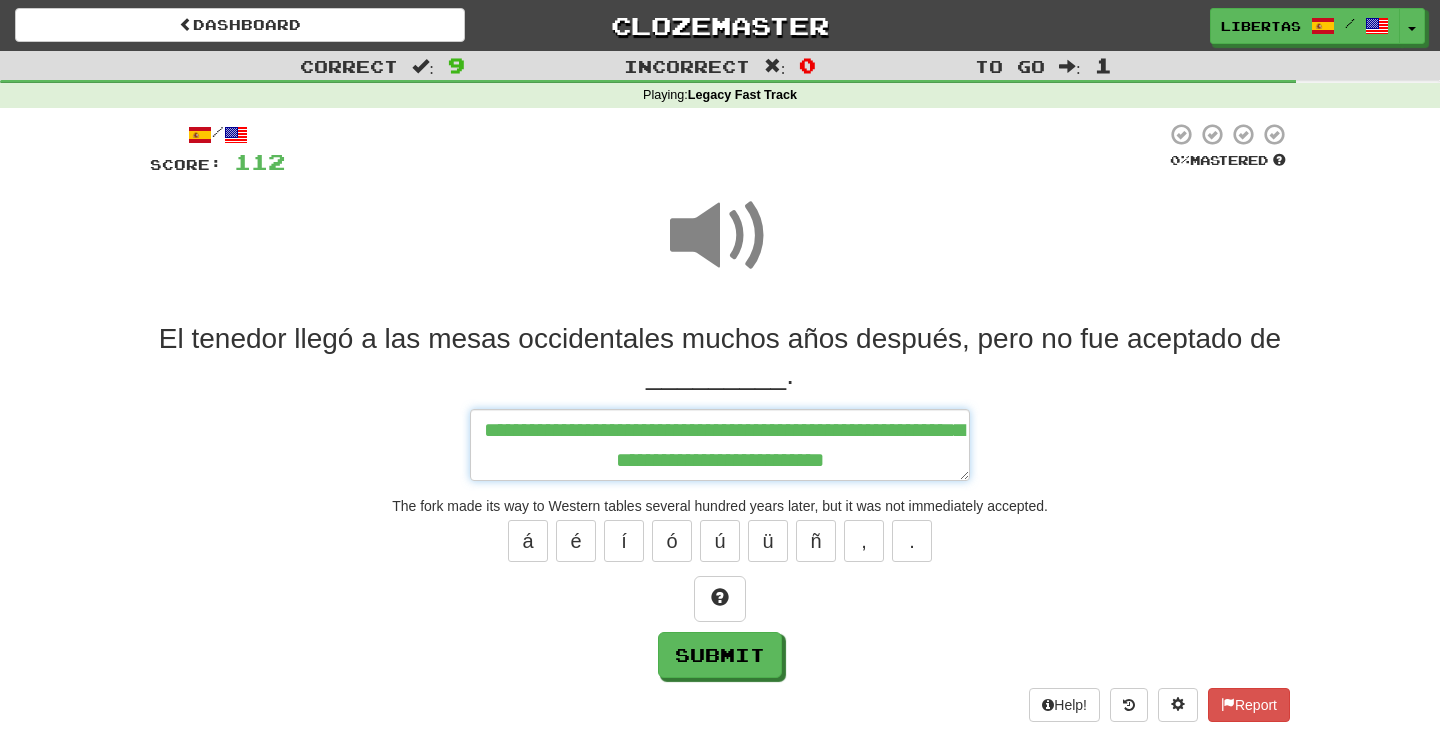 click on "**********" at bounding box center (720, 445) 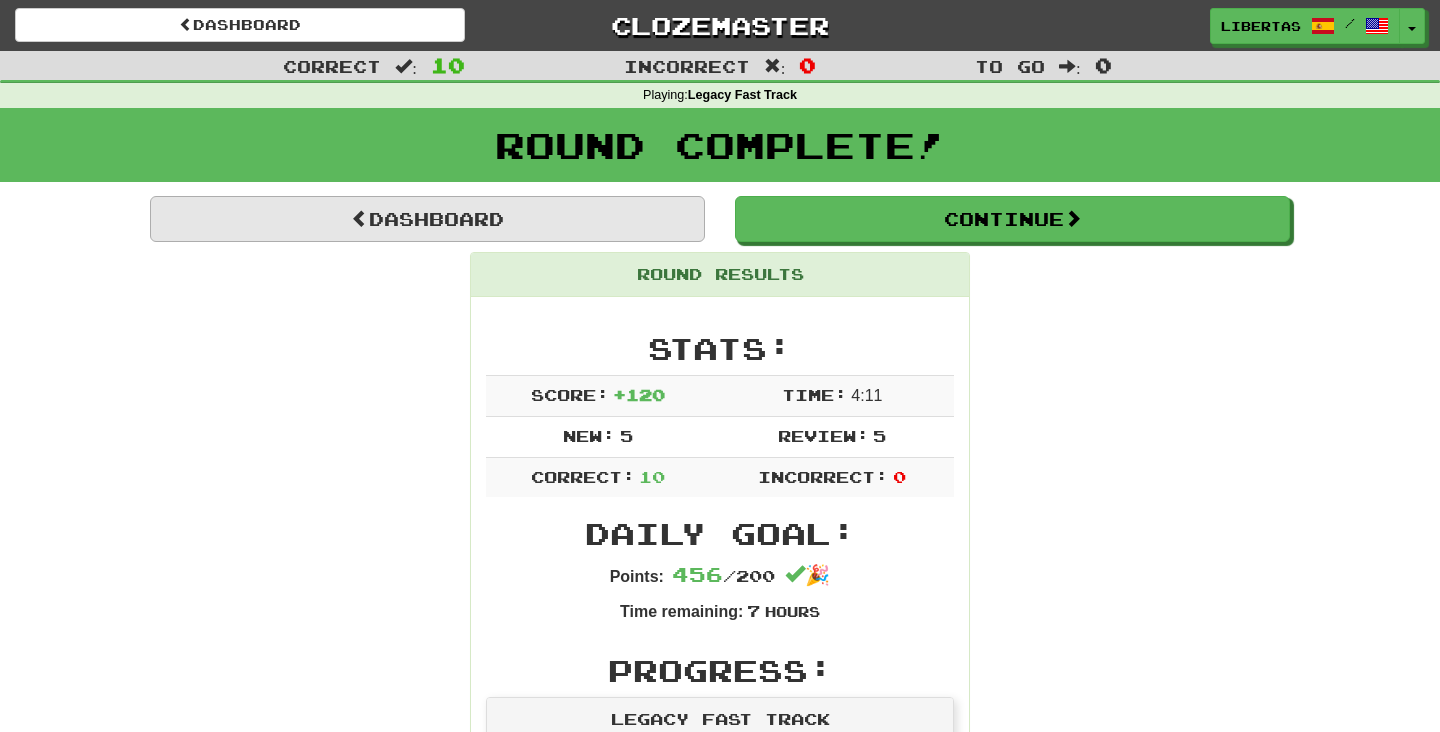 click on "Dashboard" at bounding box center [427, 219] 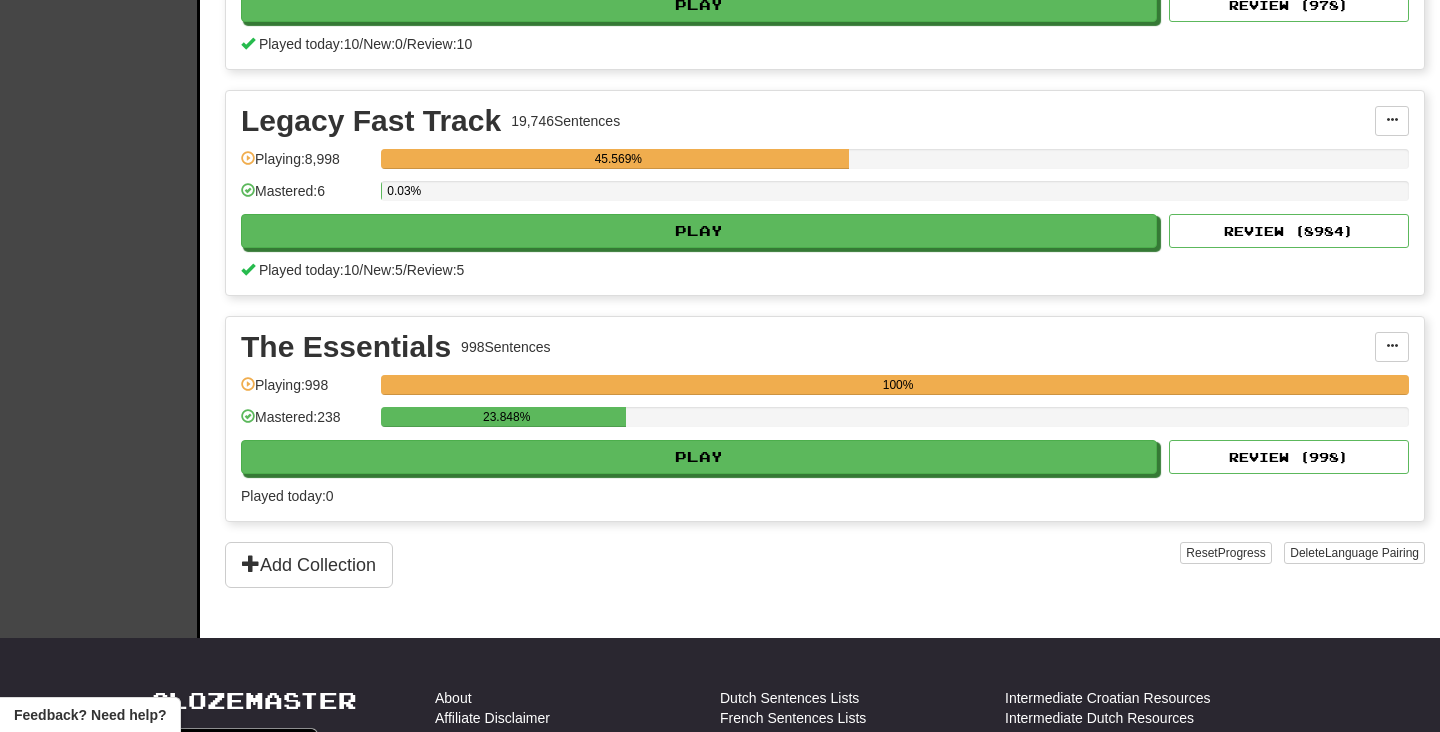 scroll, scrollTop: 824, scrollLeft: 0, axis: vertical 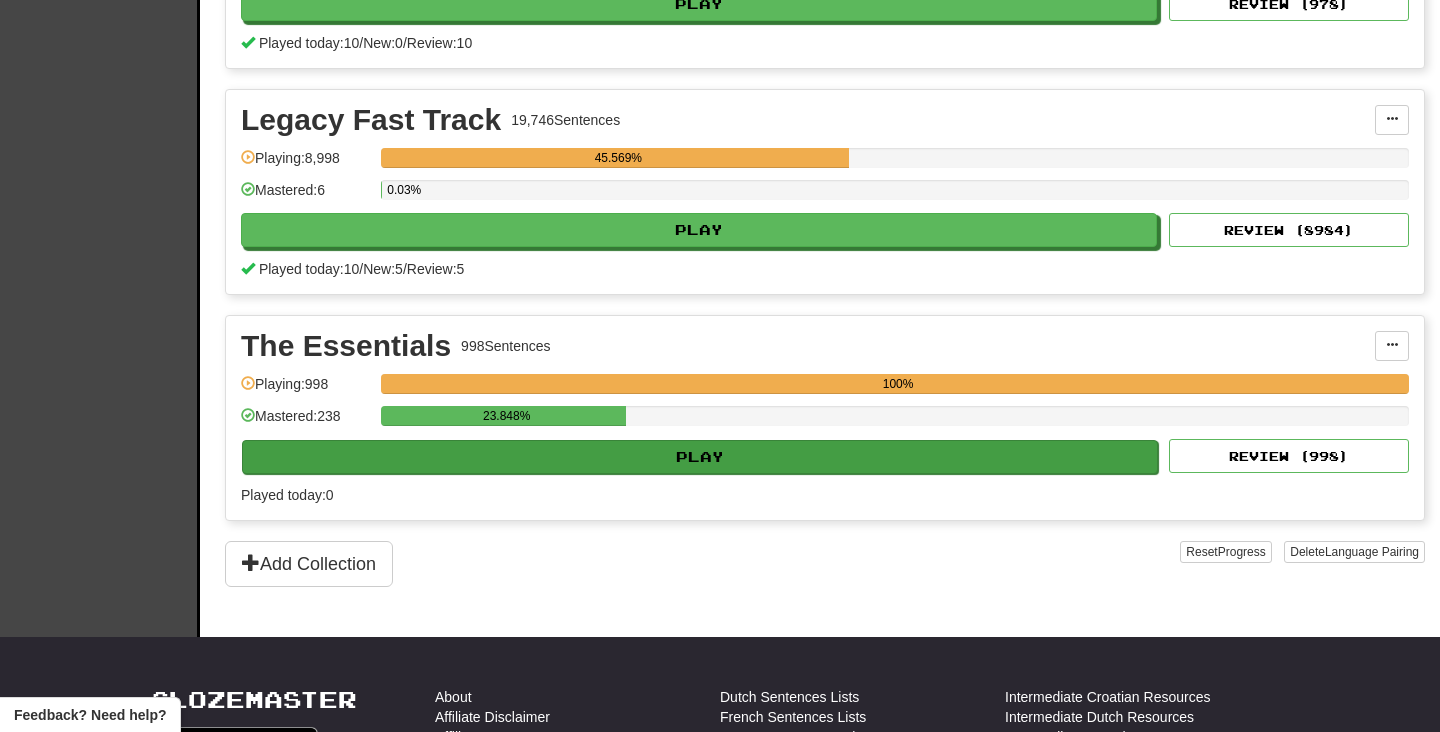 click on "Play" at bounding box center (700, 457) 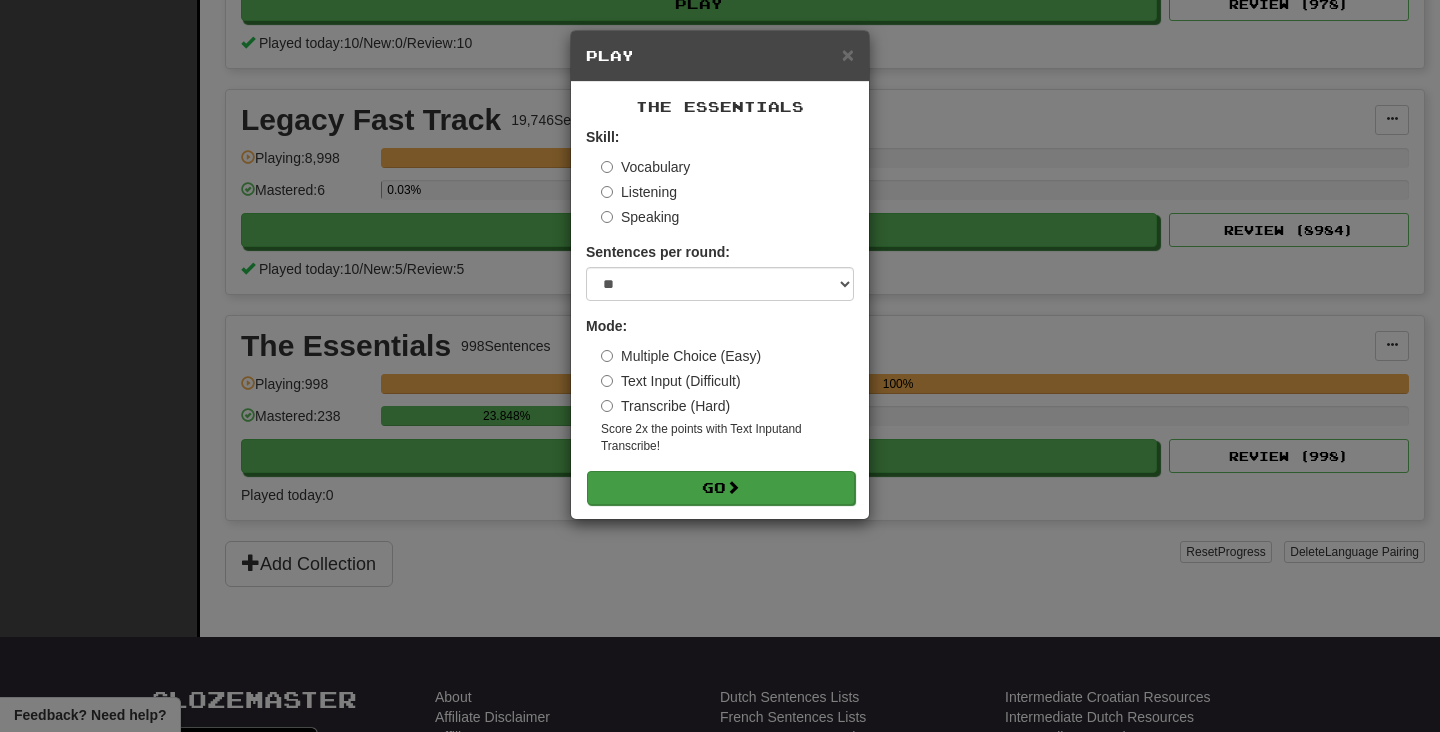 click on "Go" at bounding box center [721, 488] 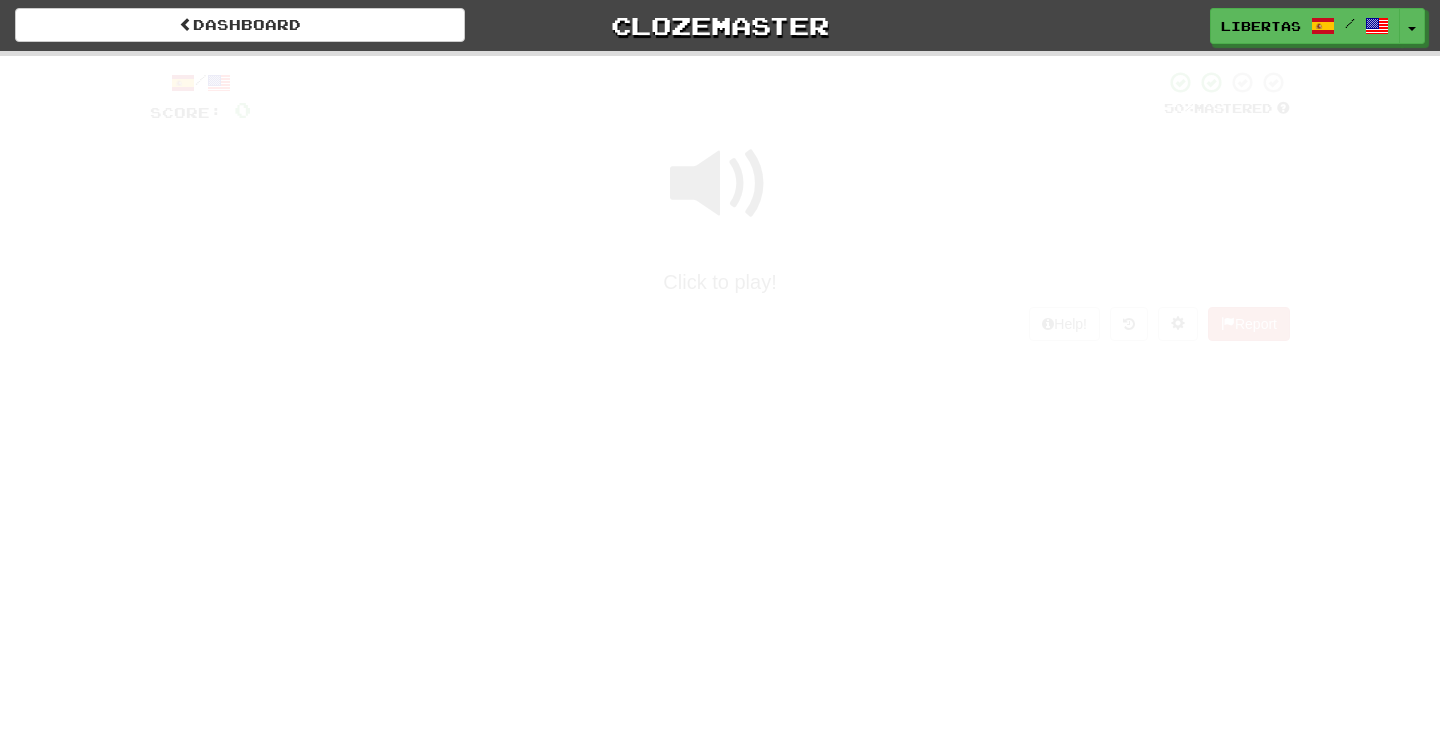 scroll, scrollTop: 0, scrollLeft: 0, axis: both 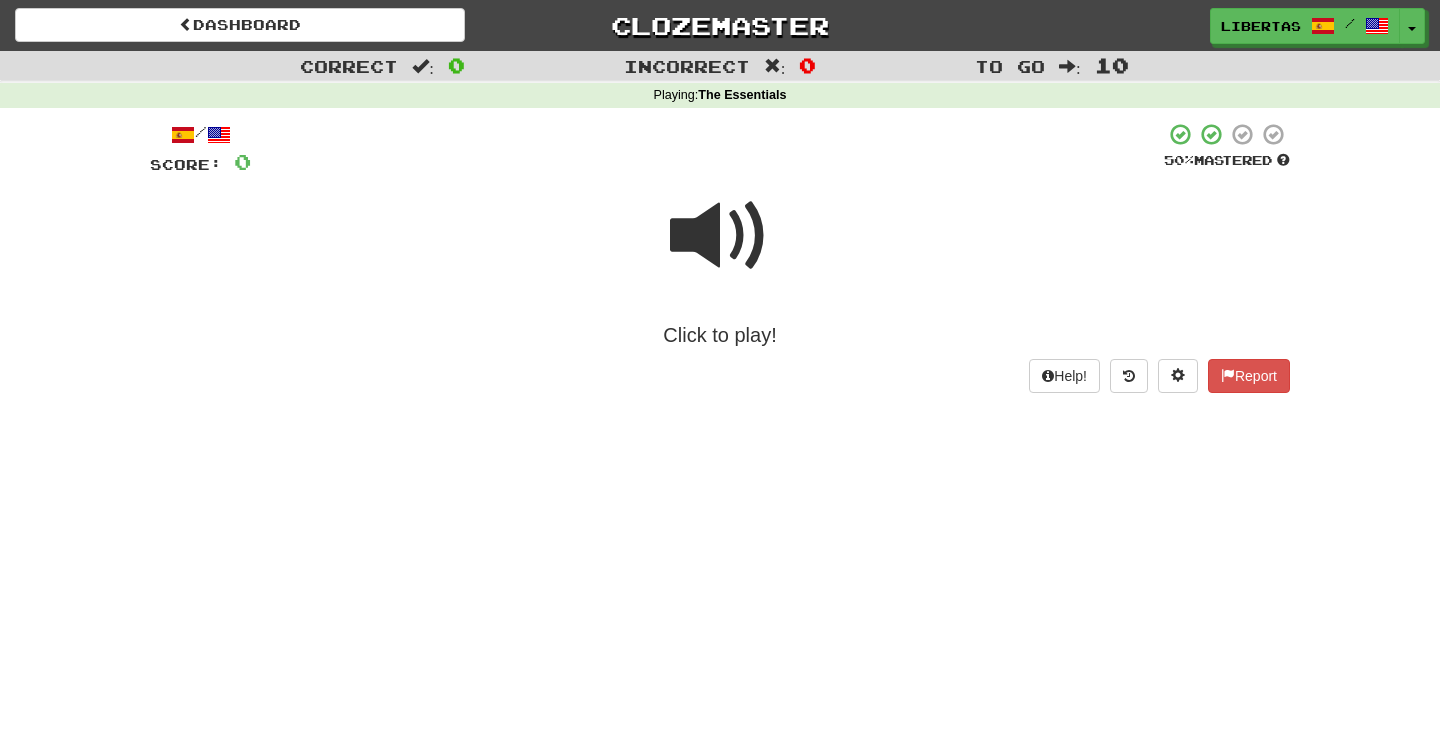 click at bounding box center (720, 236) 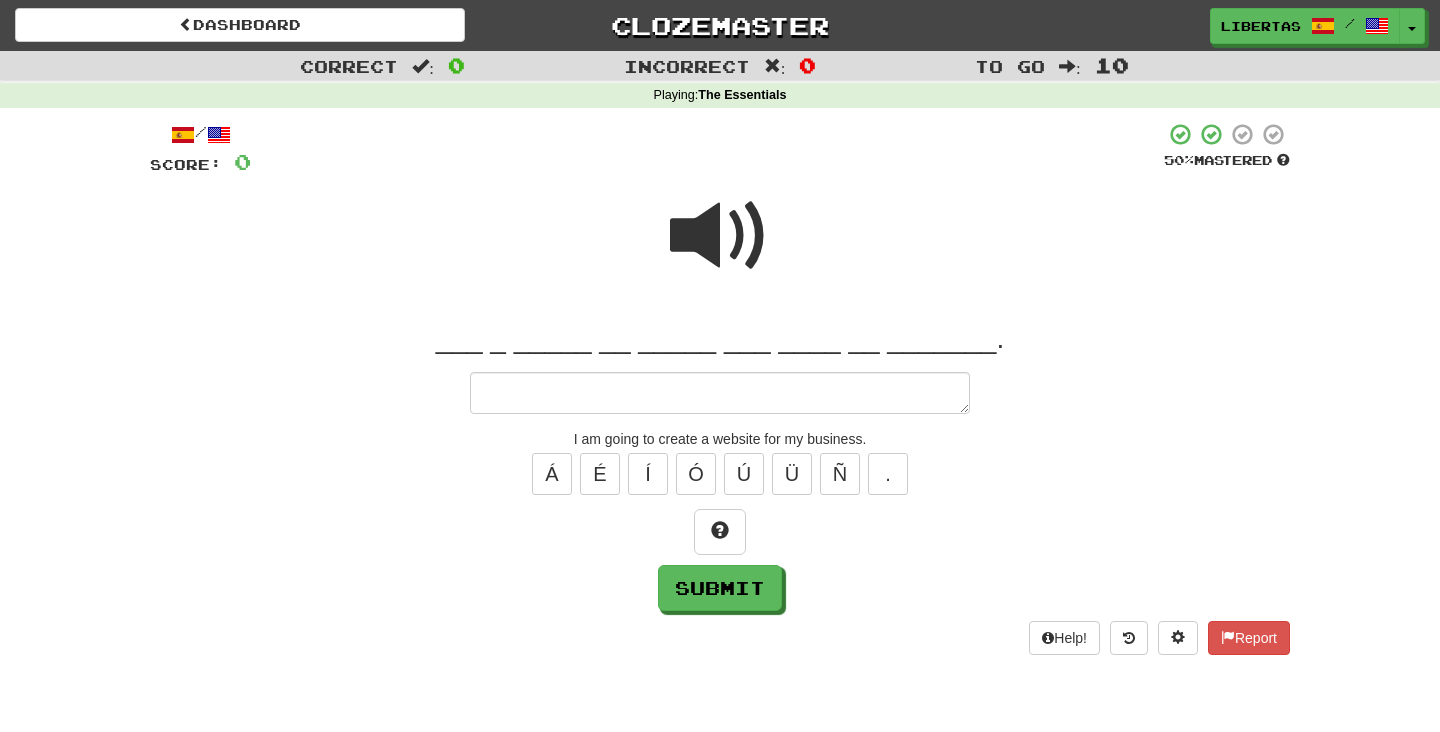 type on "*" 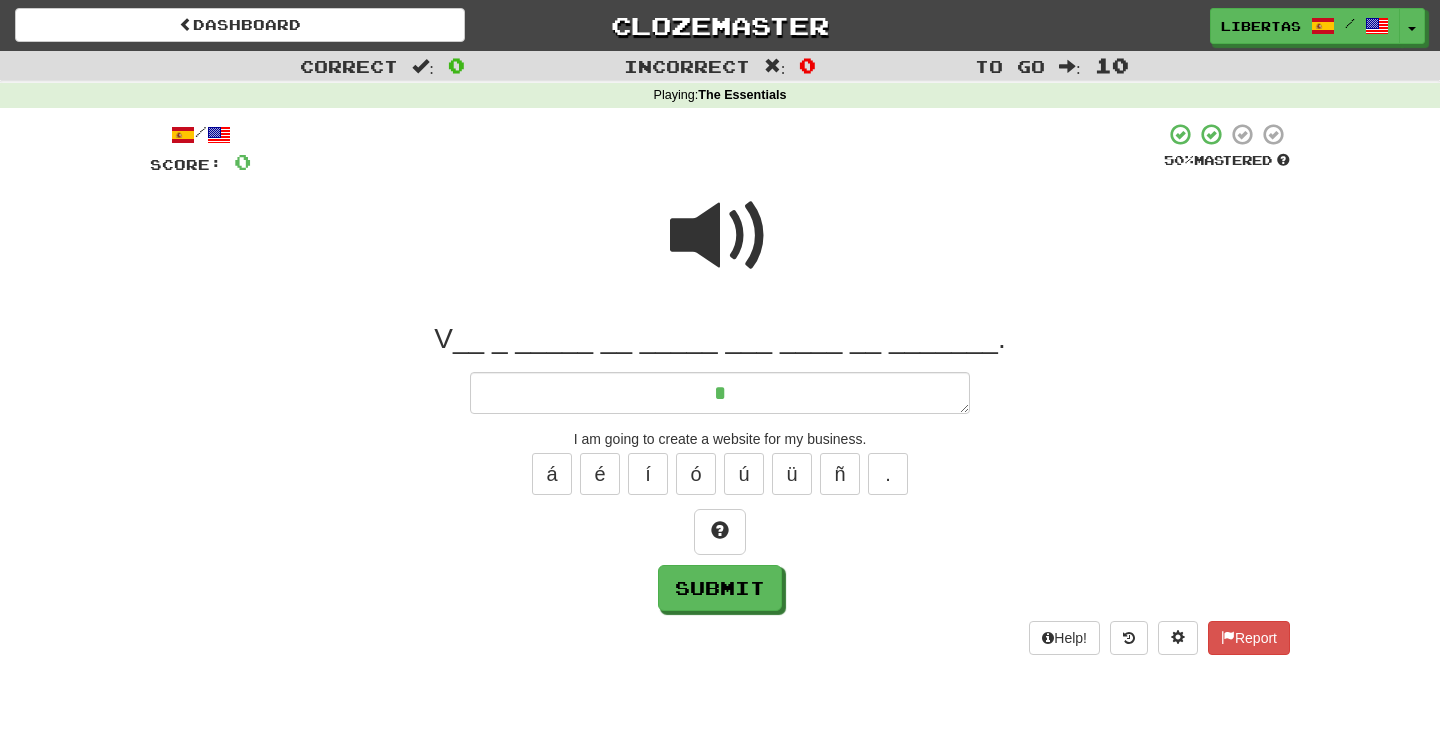 type on "*" 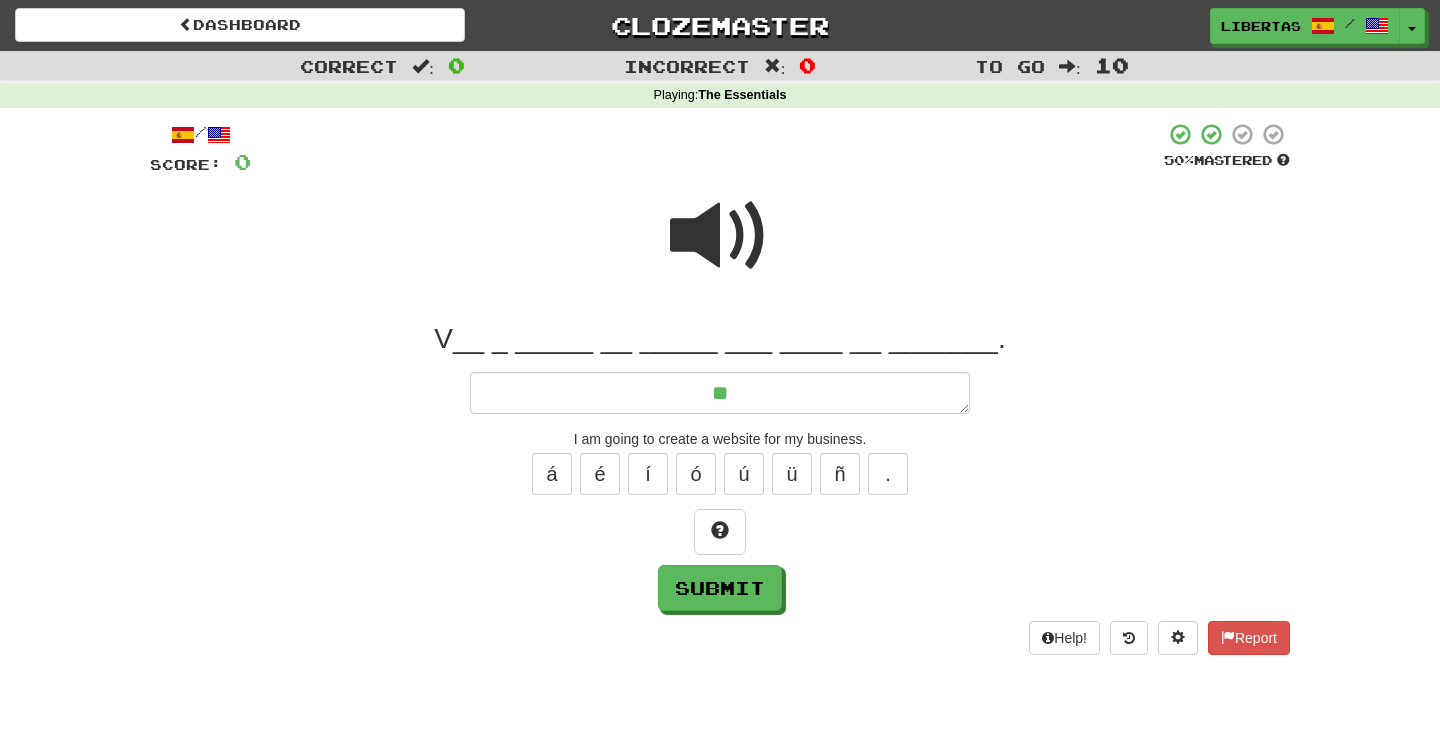 type on "*" 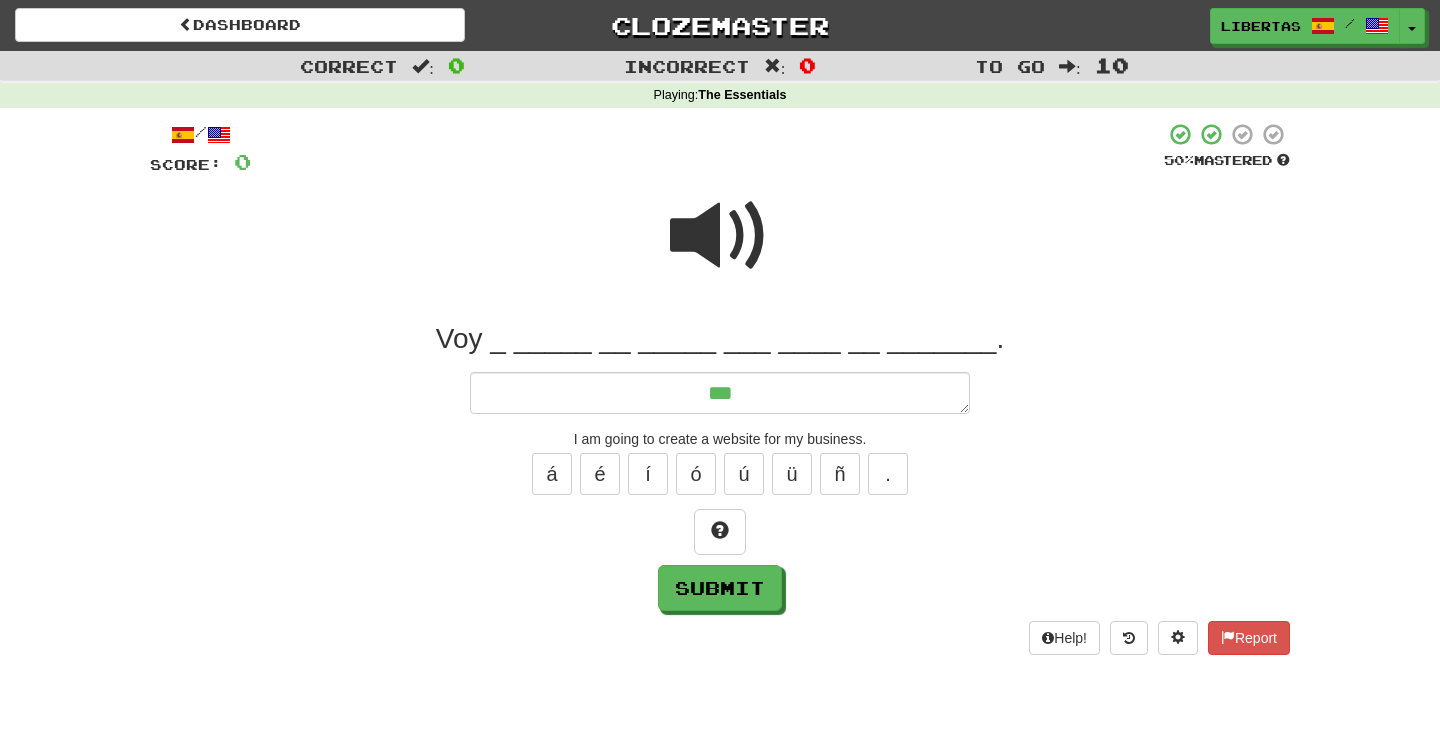 type on "*" 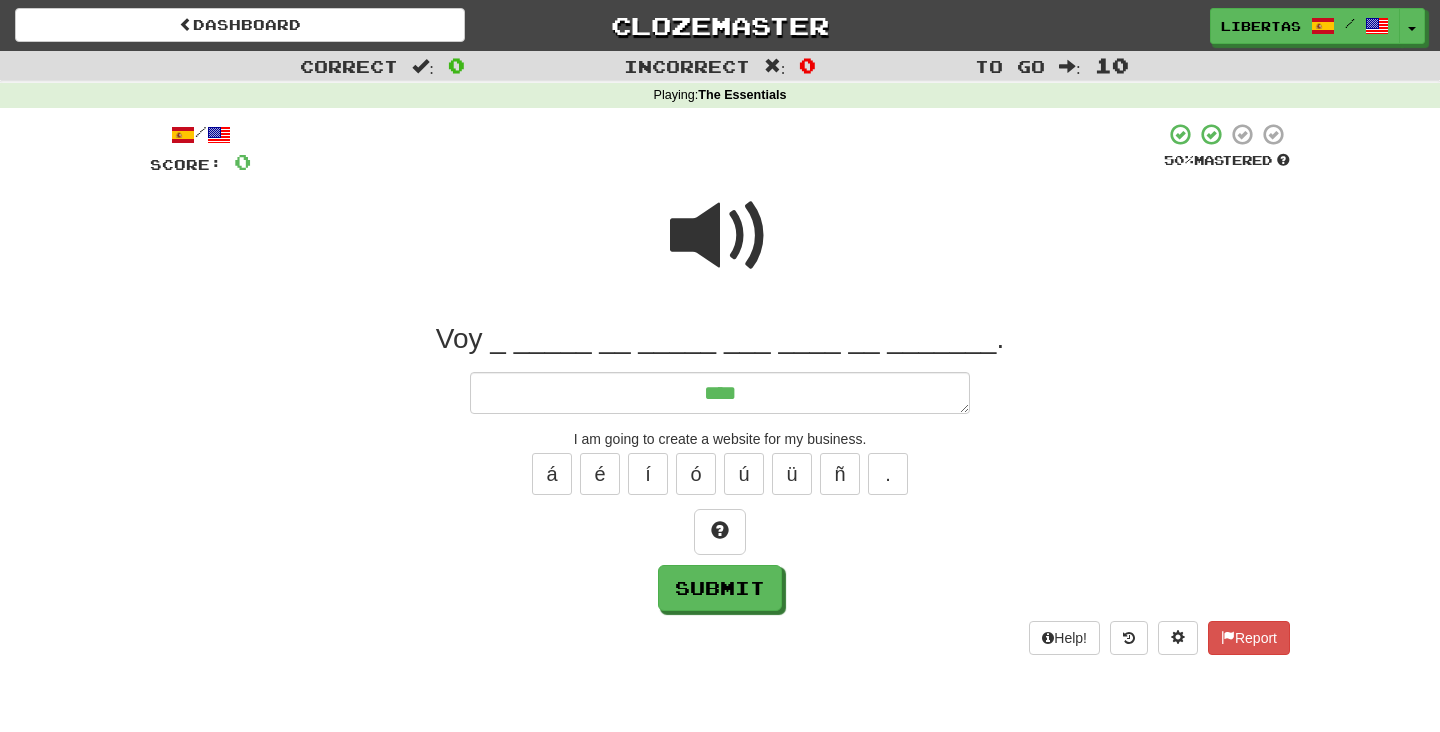 type on "*" 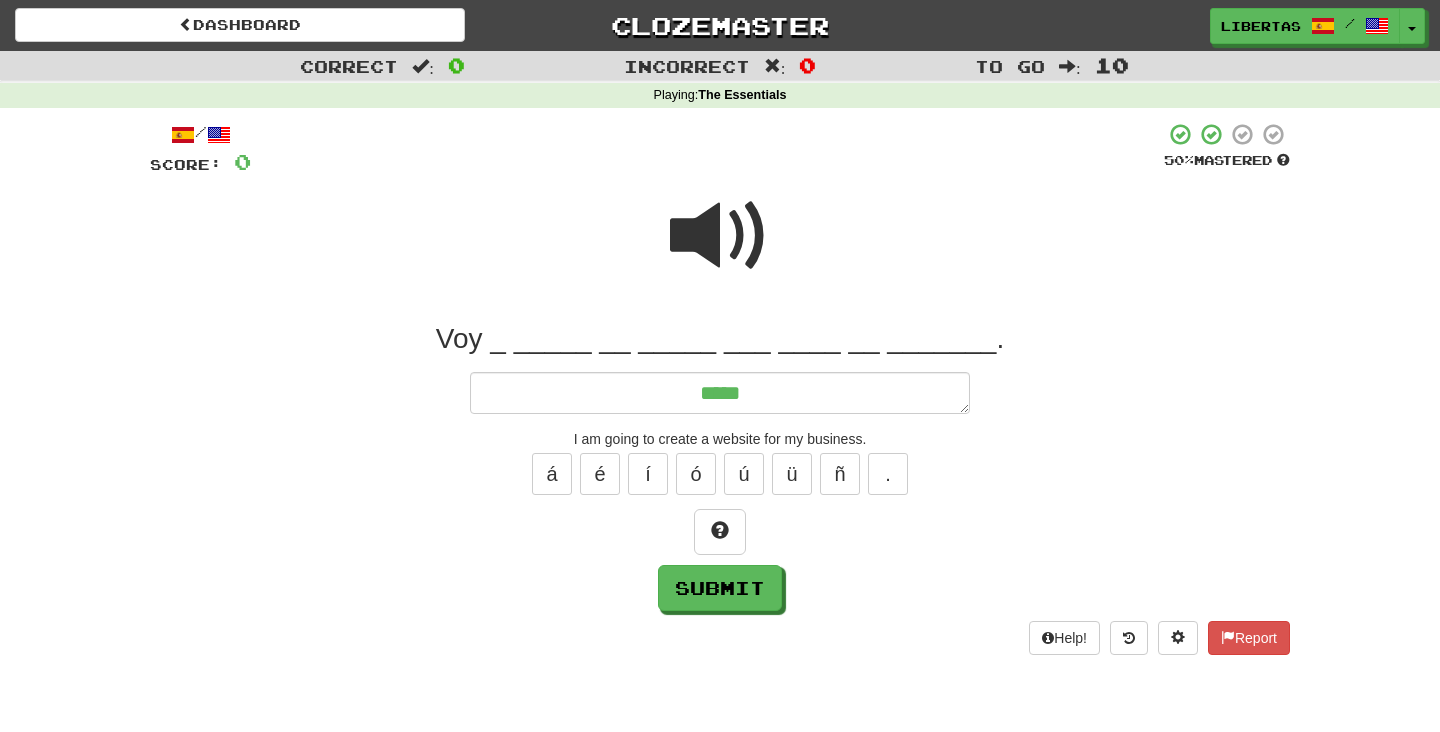 type on "*" 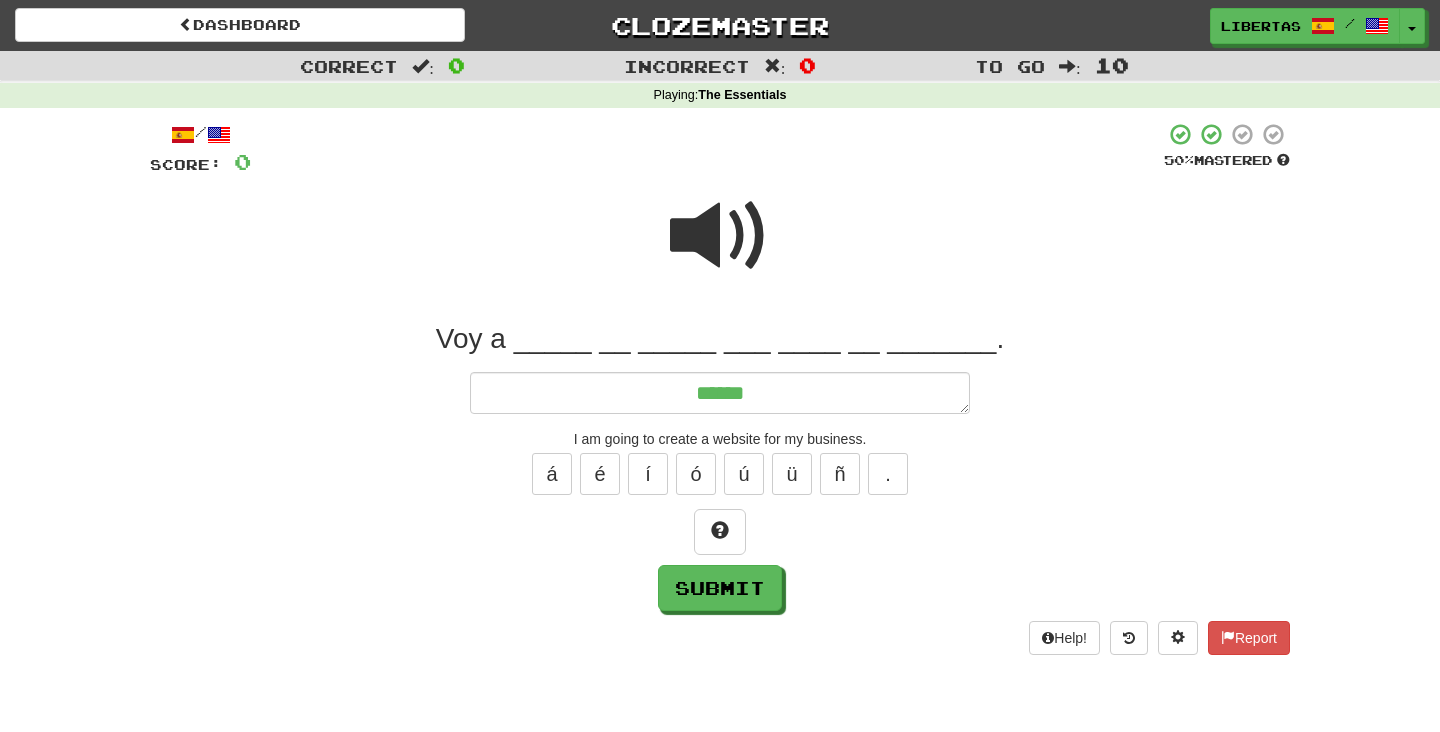 type on "*" 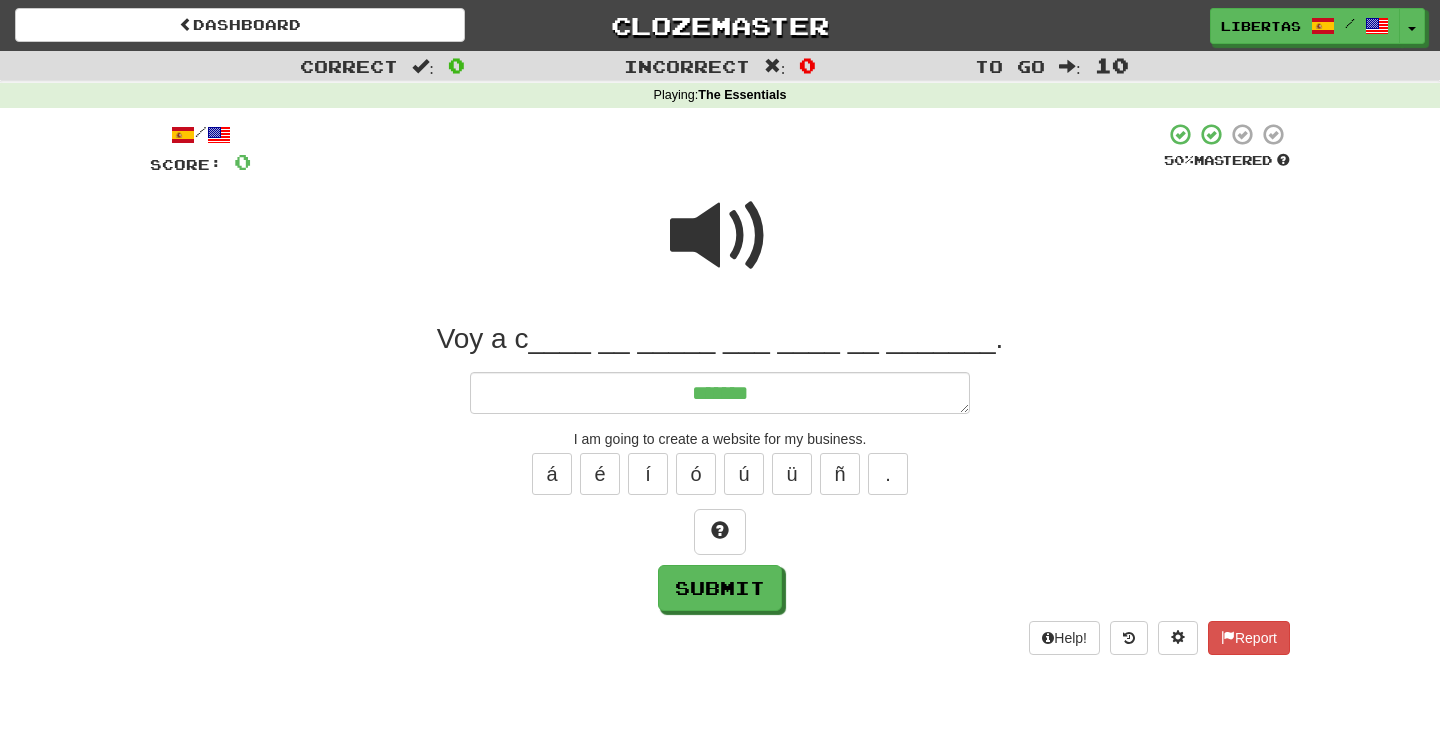 type on "*" 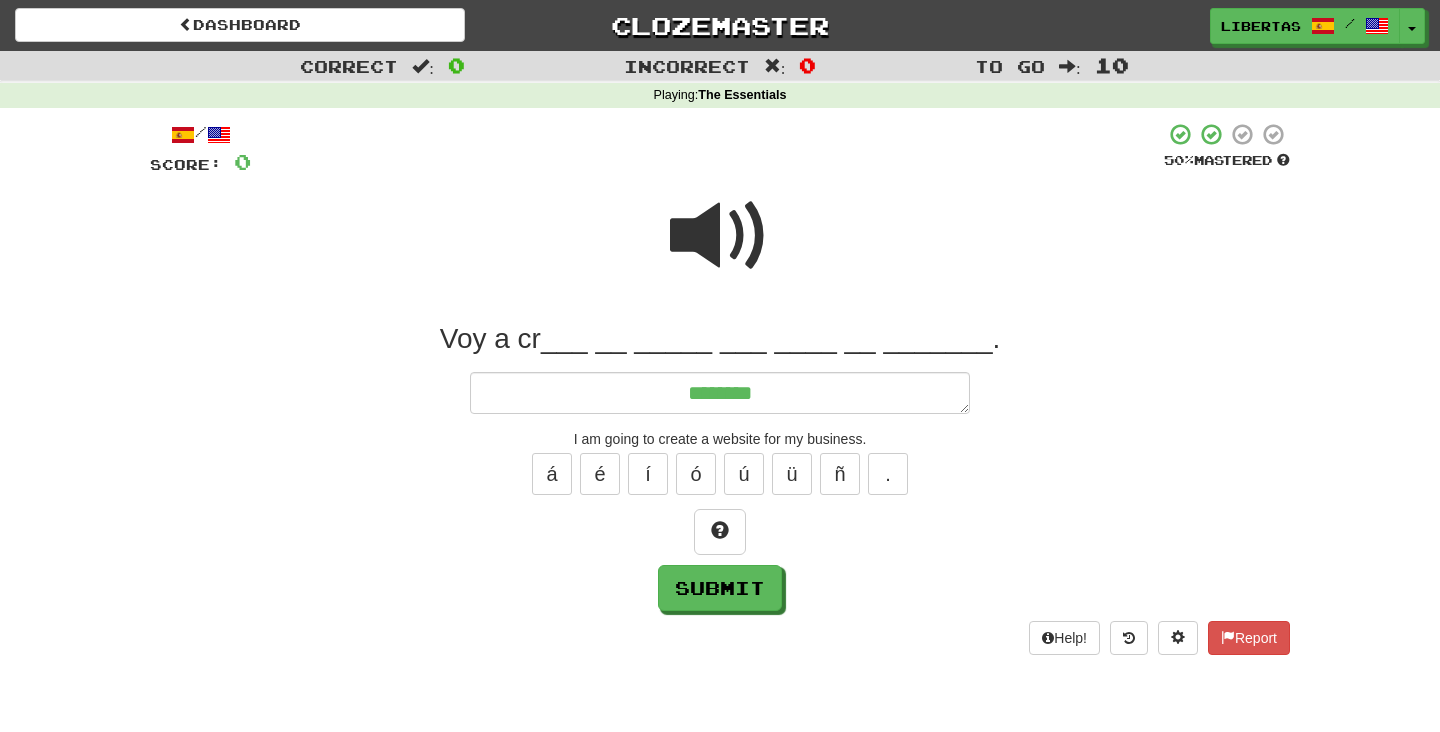 type on "*" 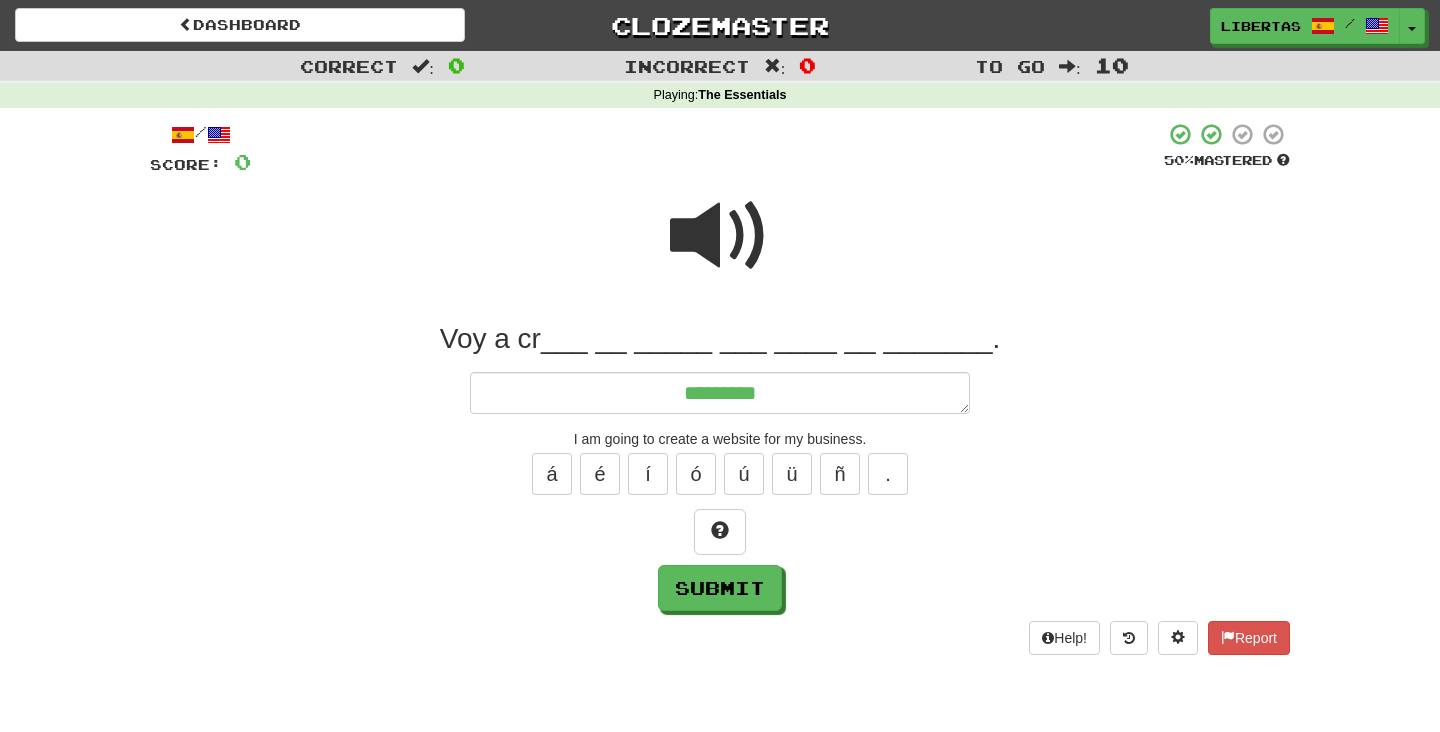 type on "*" 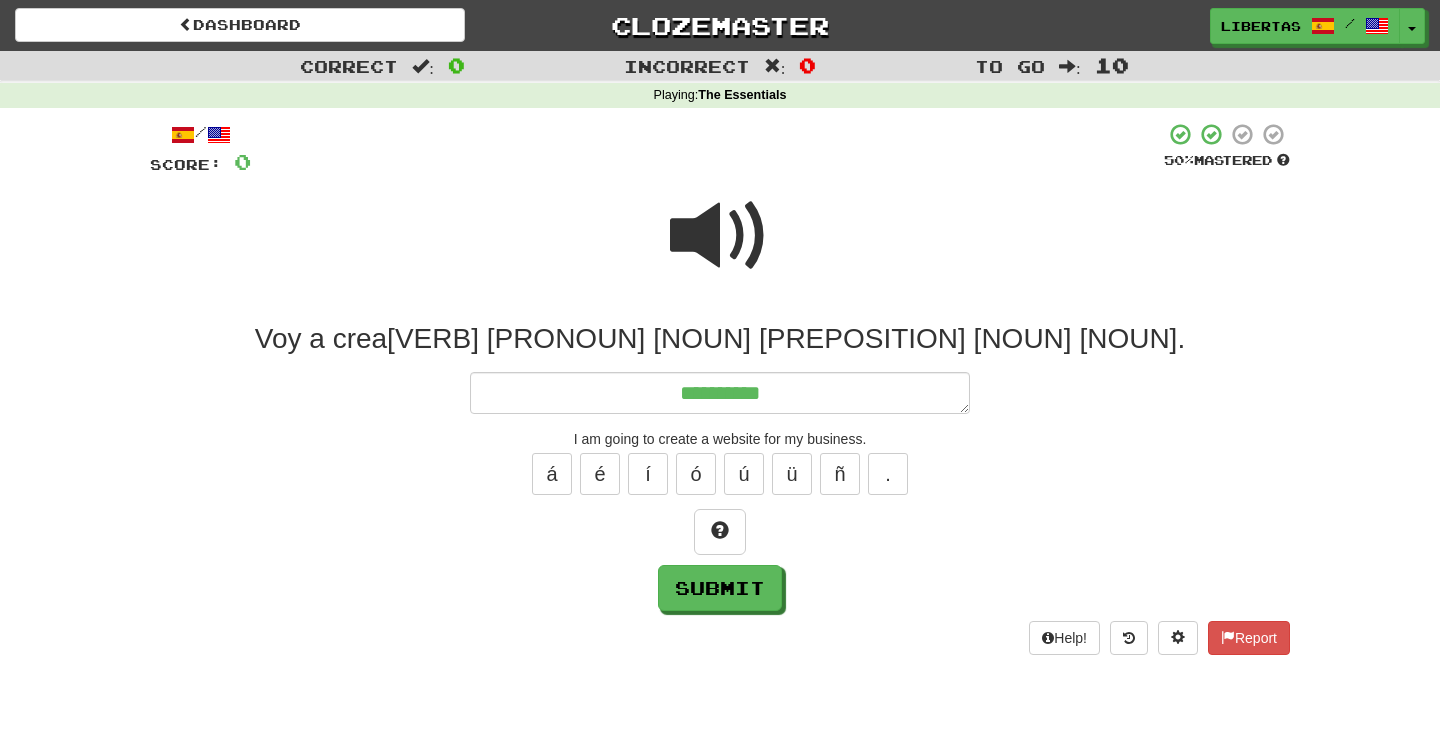 type on "*" 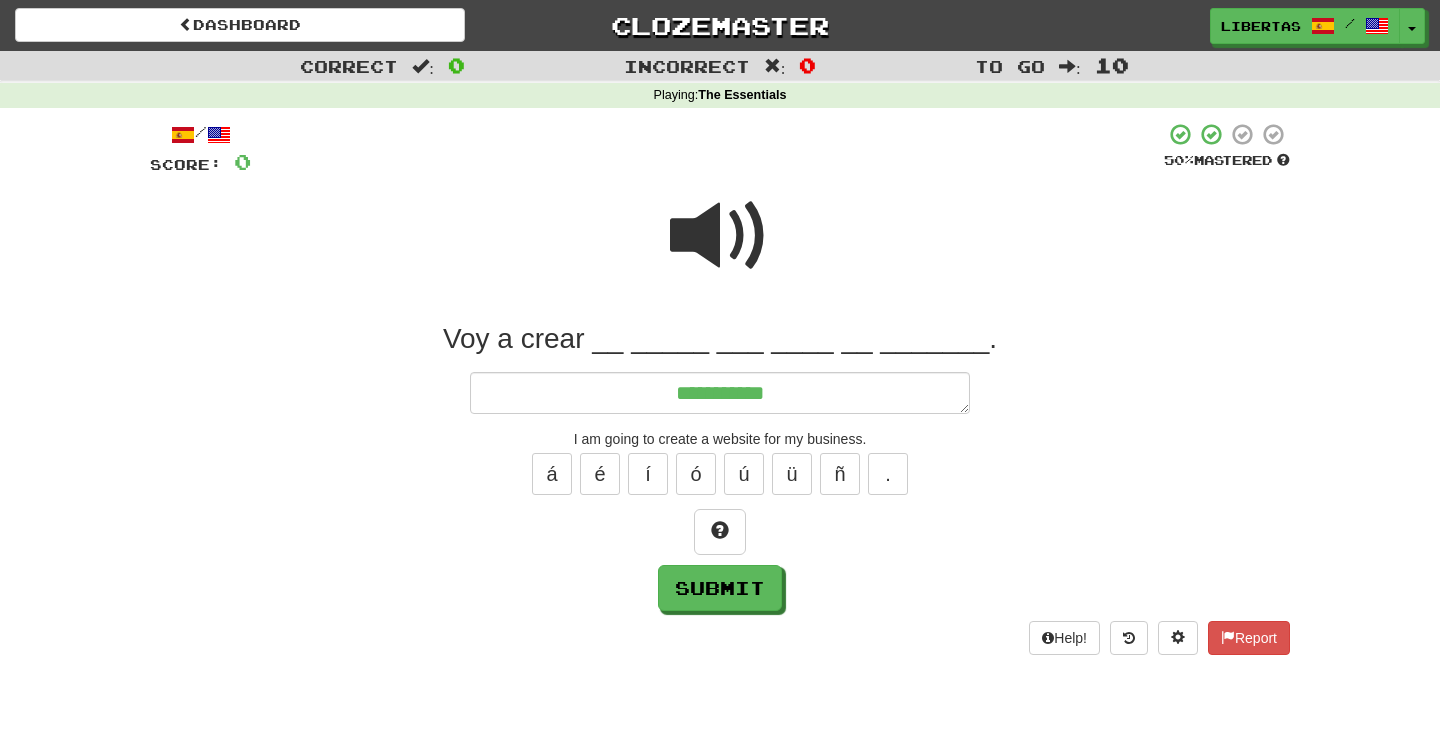 type on "*" 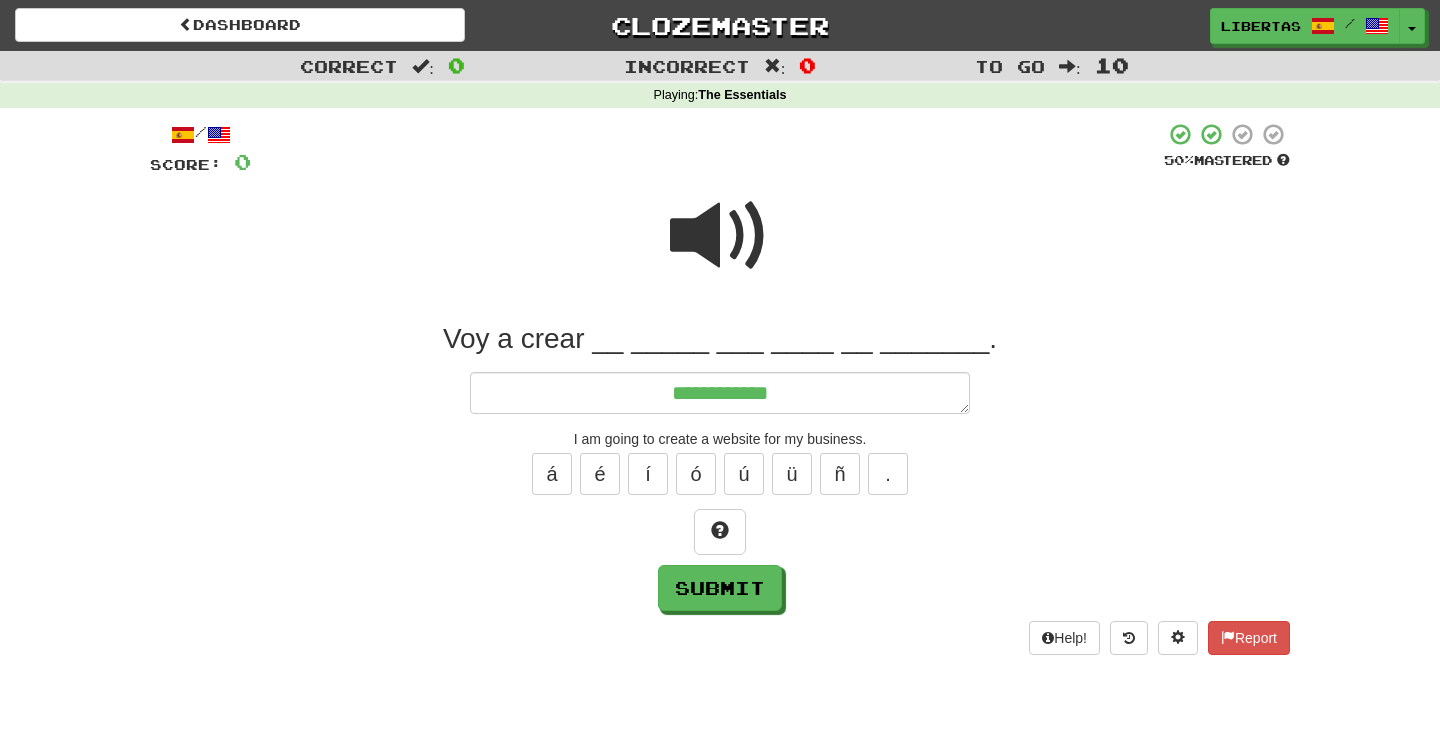 type on "*" 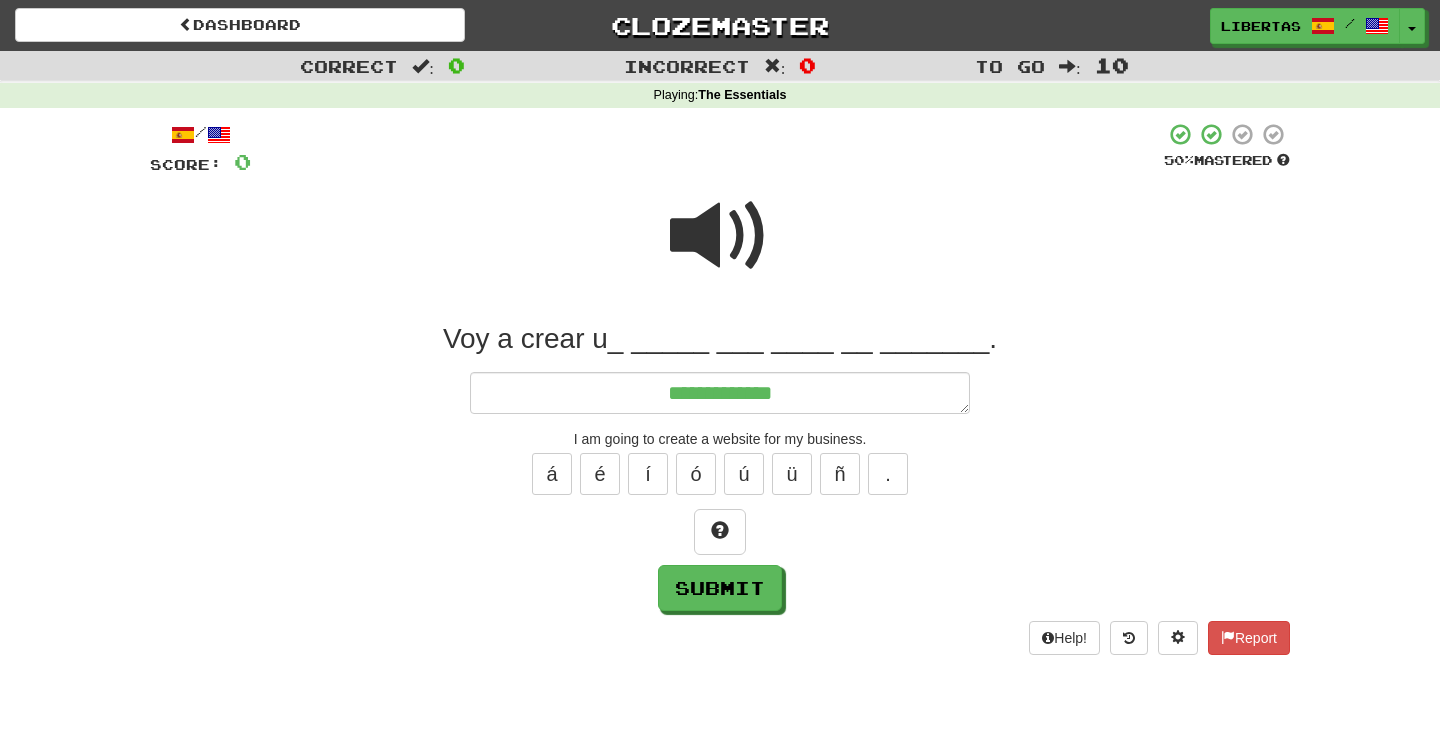 type on "*" 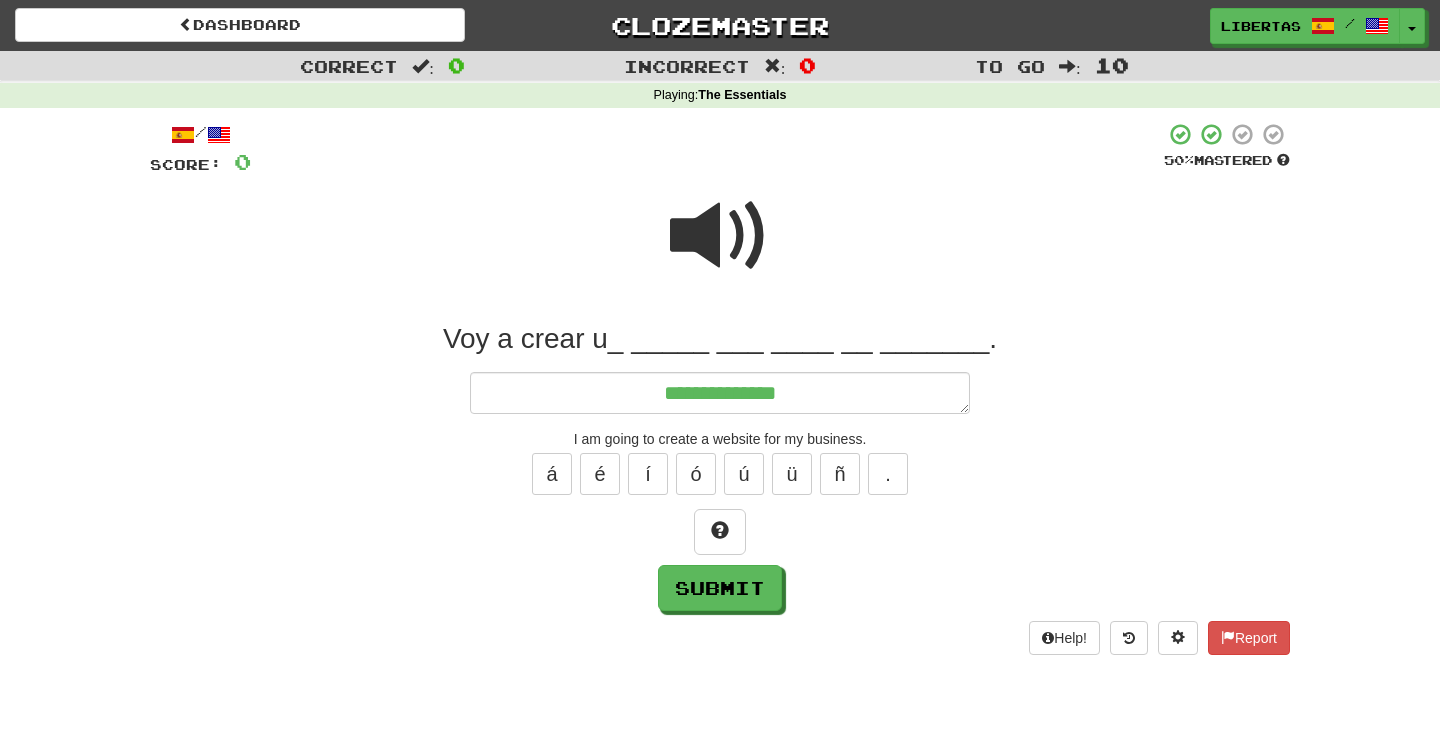 type on "*" 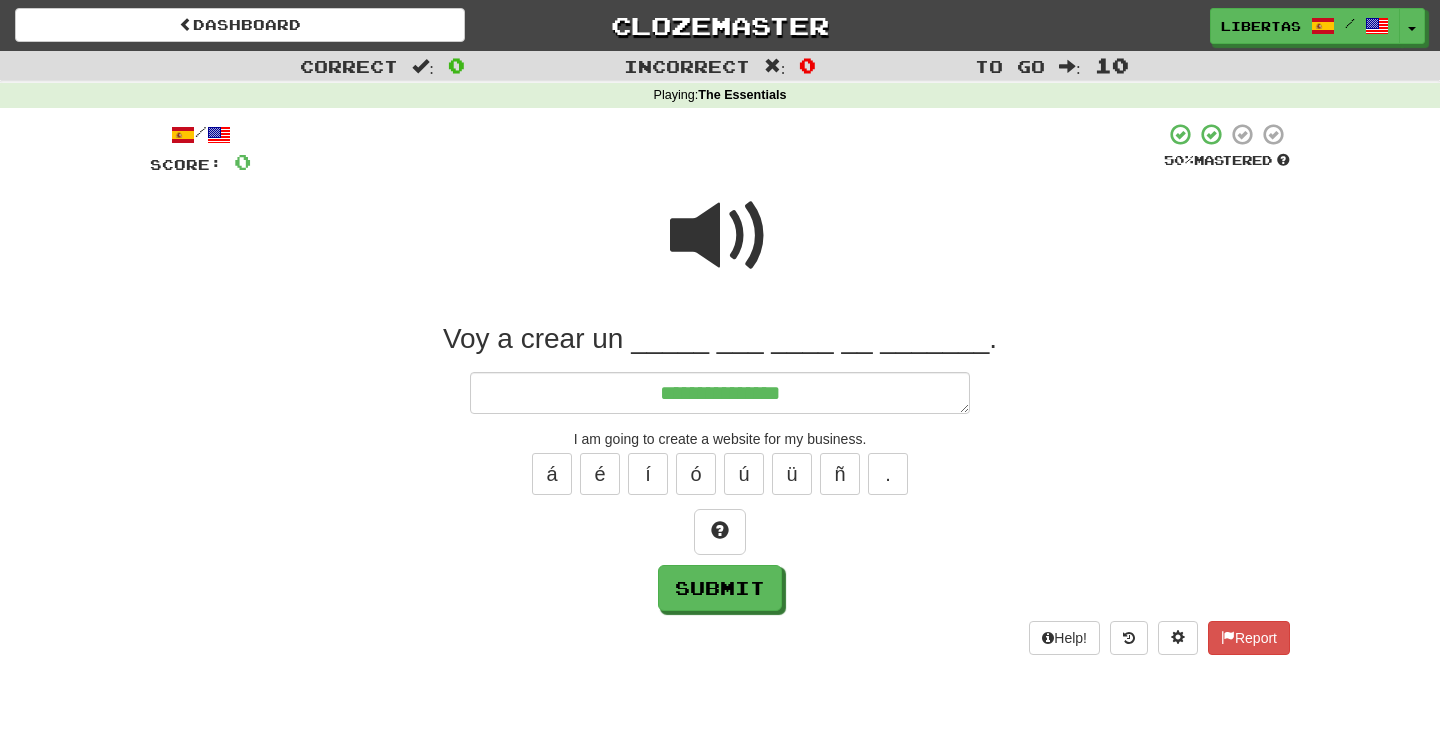type on "*" 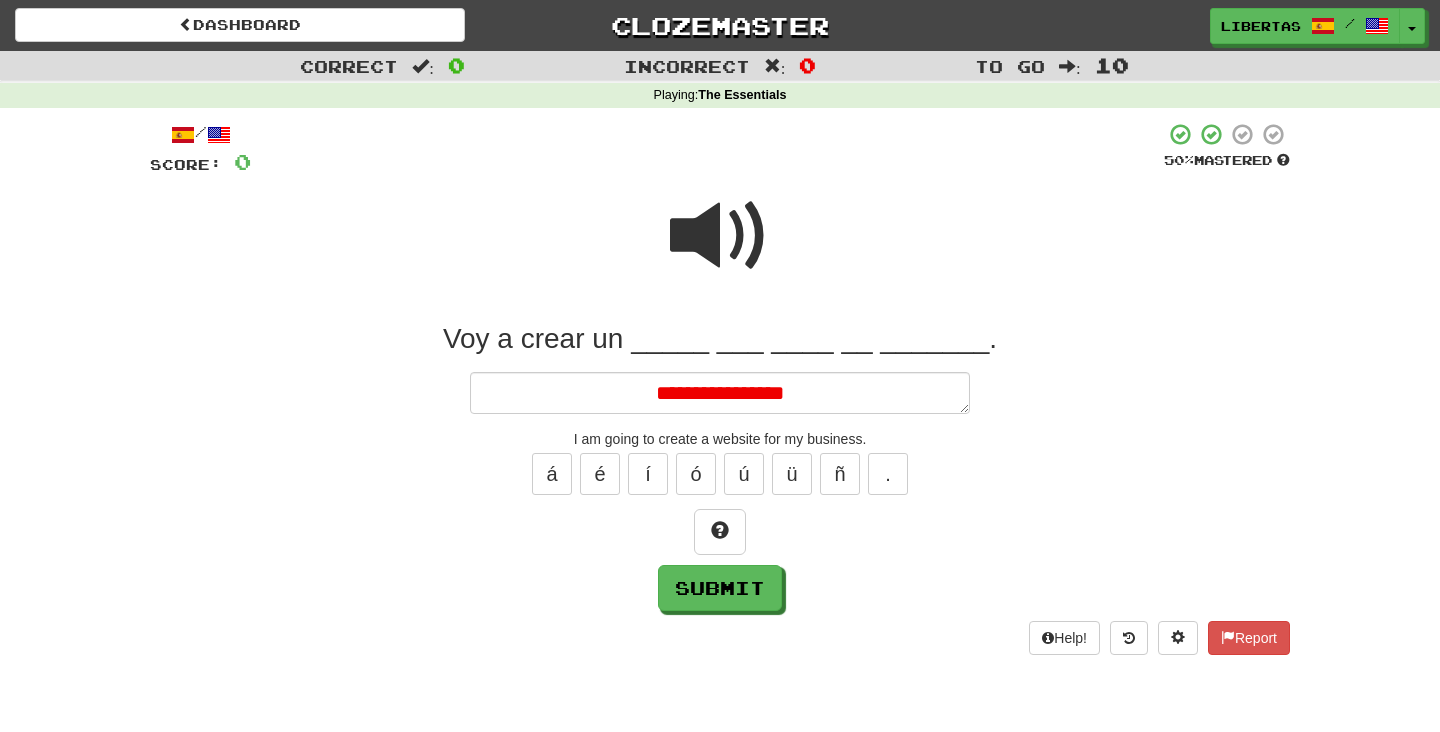 type on "*" 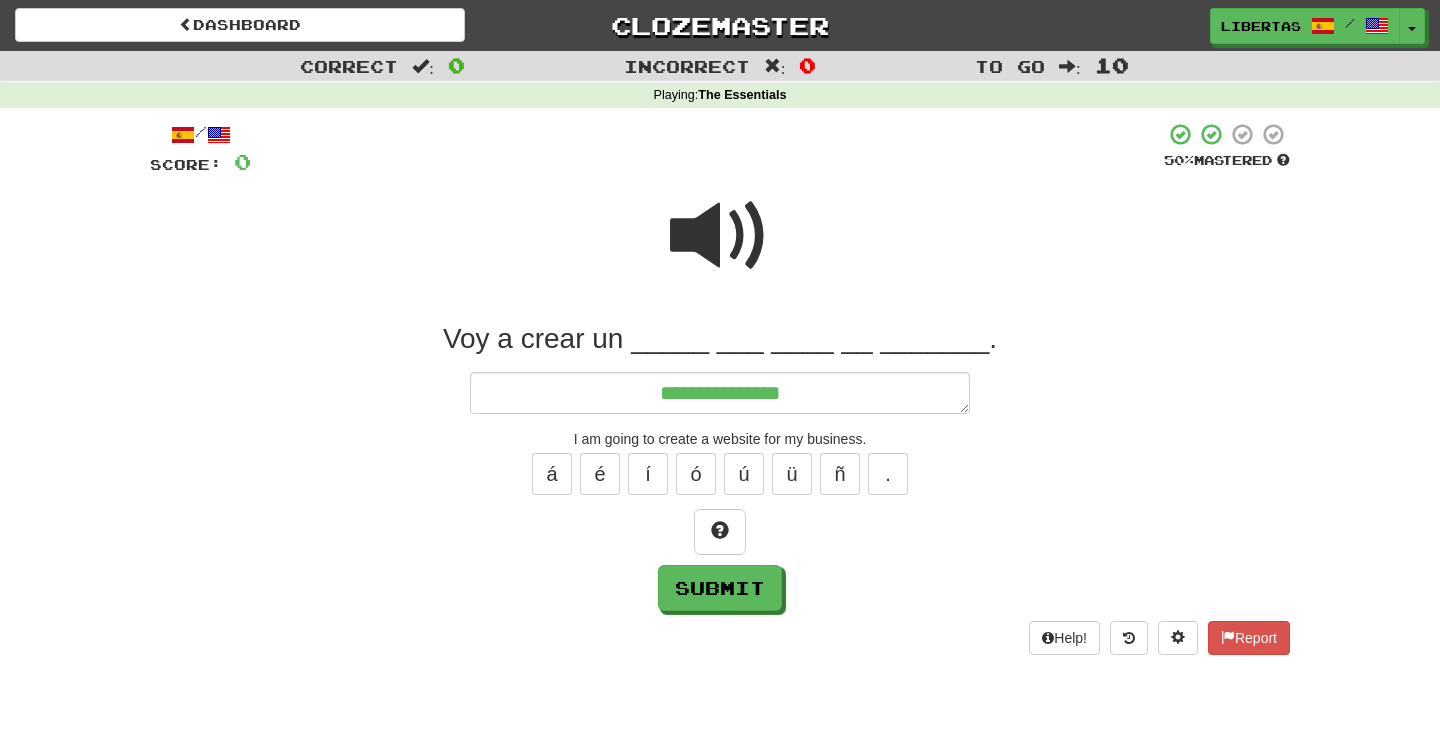 type on "*" 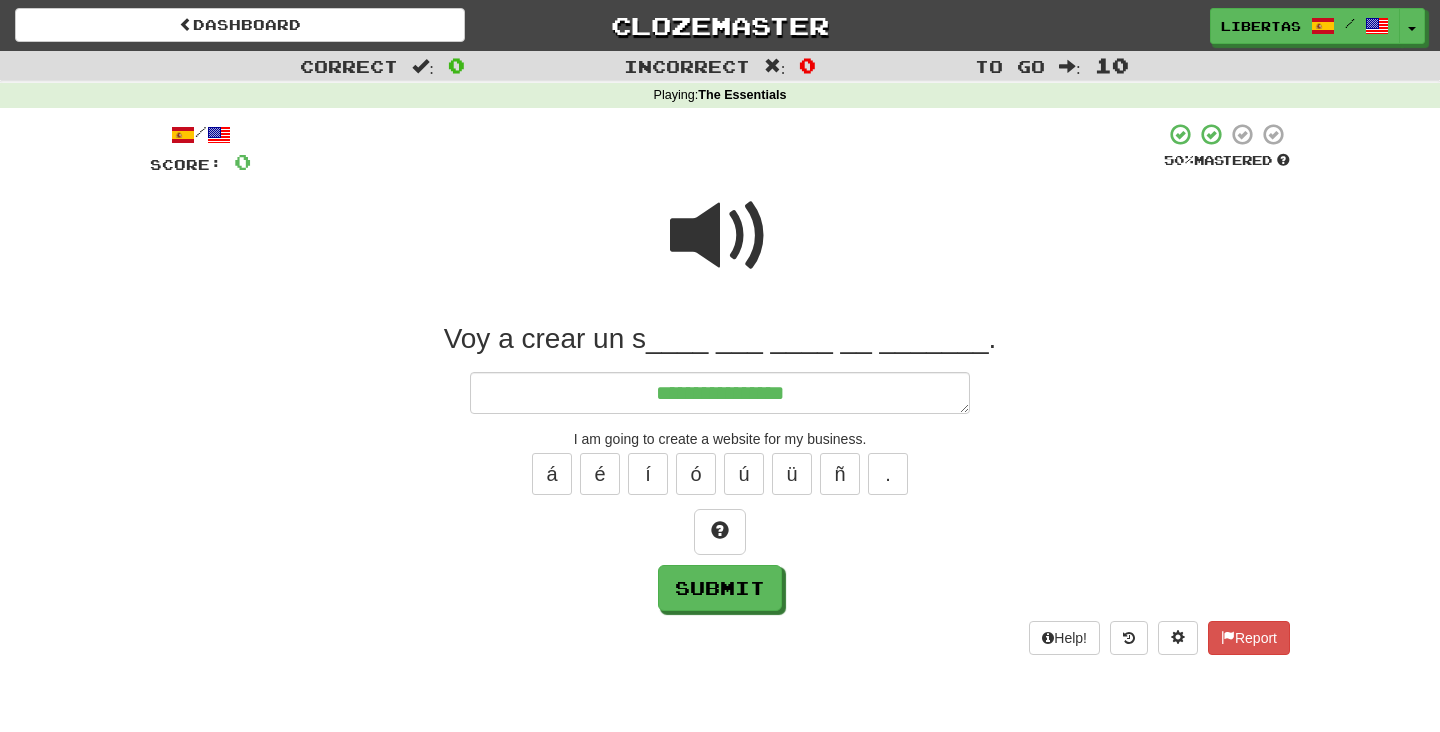 type on "*" 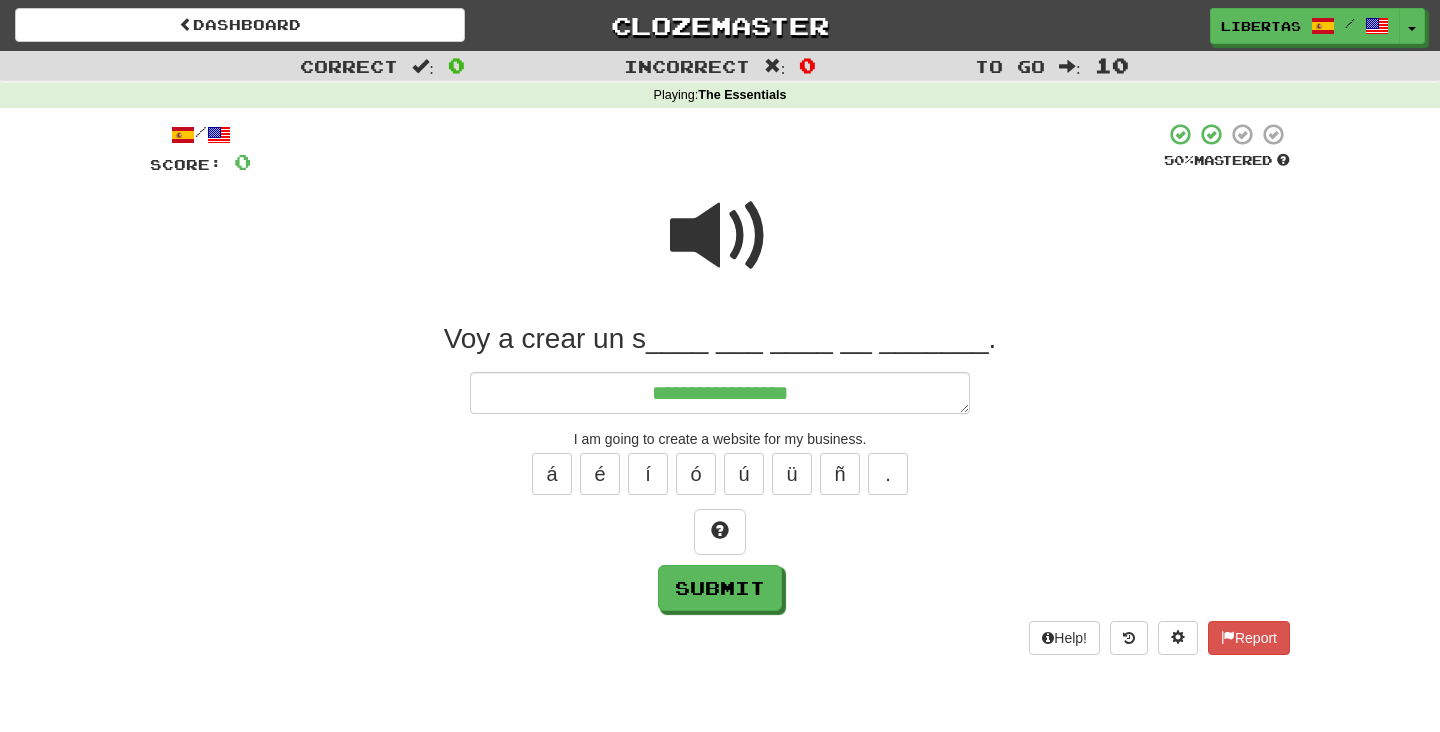 type on "*" 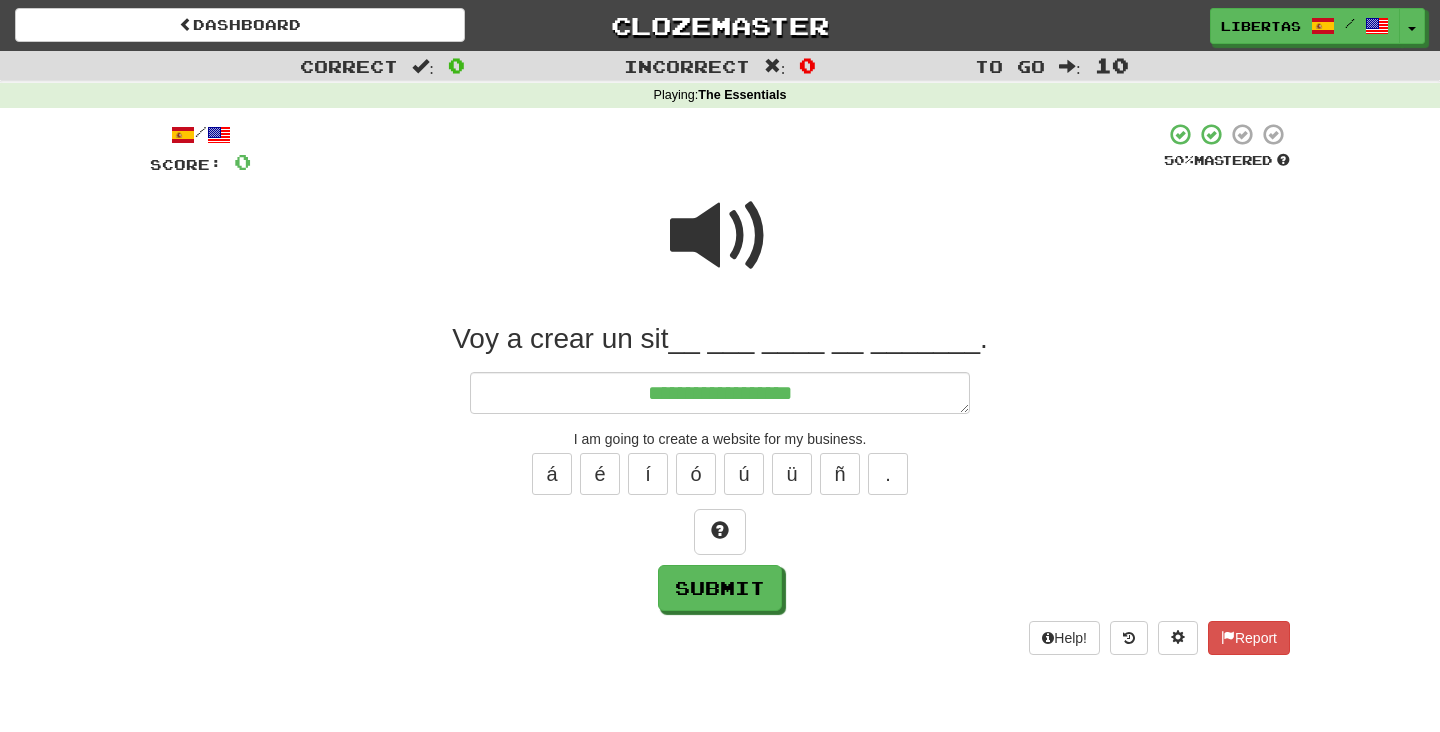 type on "*" 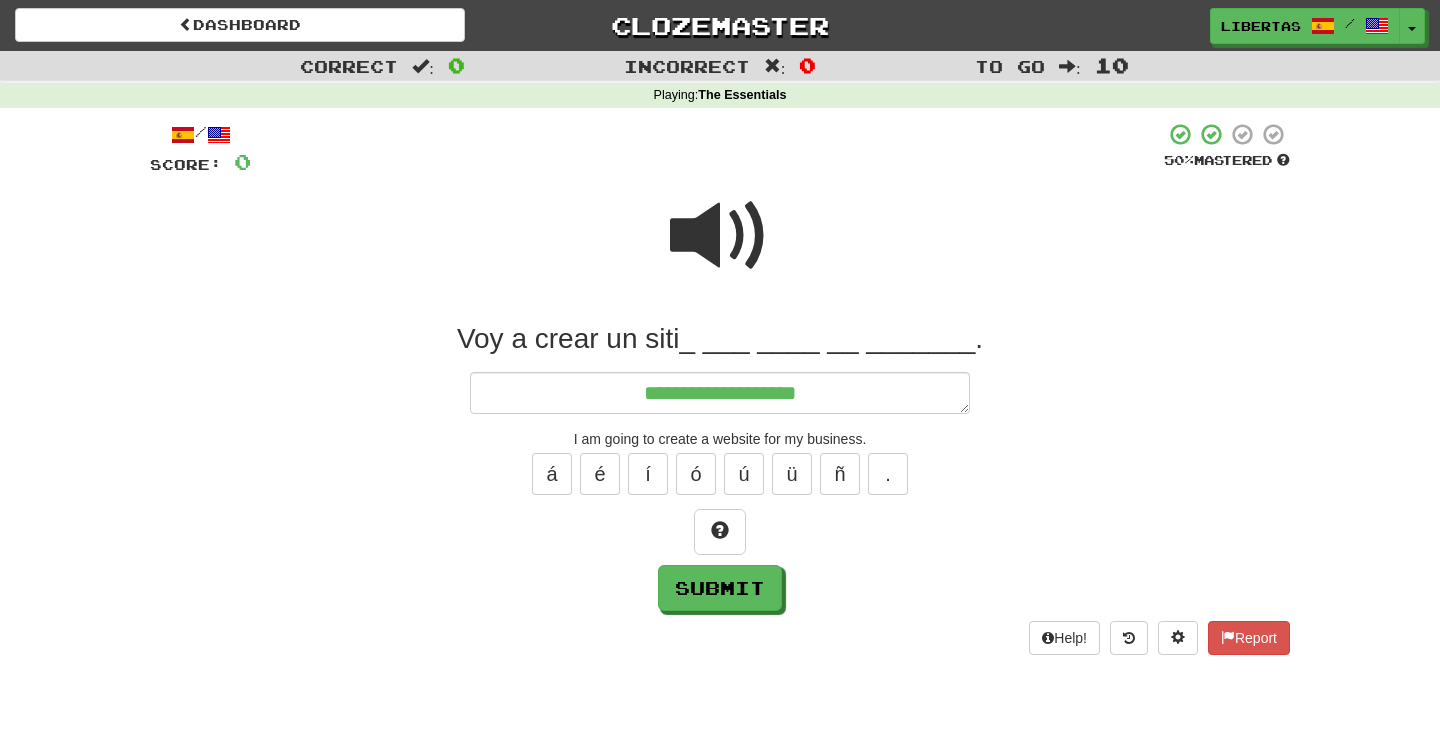 type on "*" 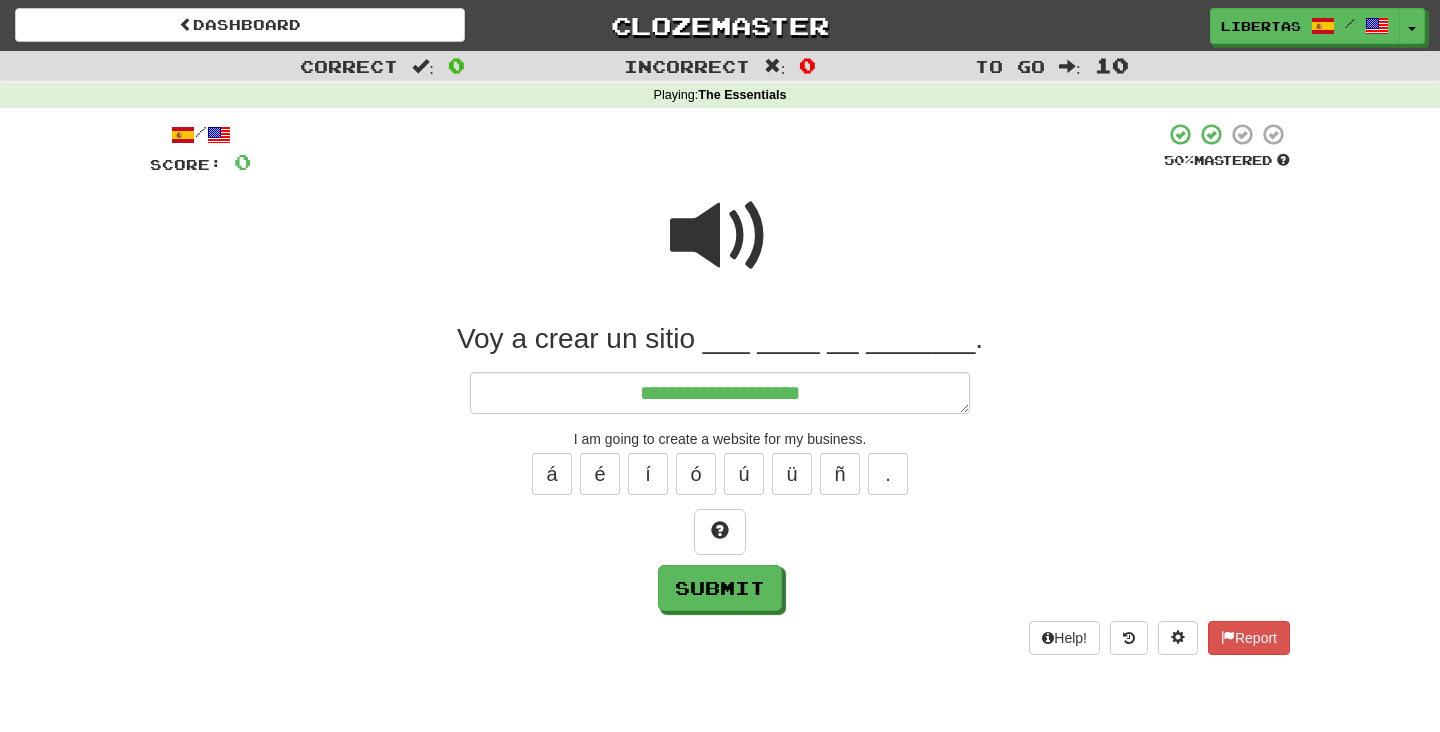 type on "*" 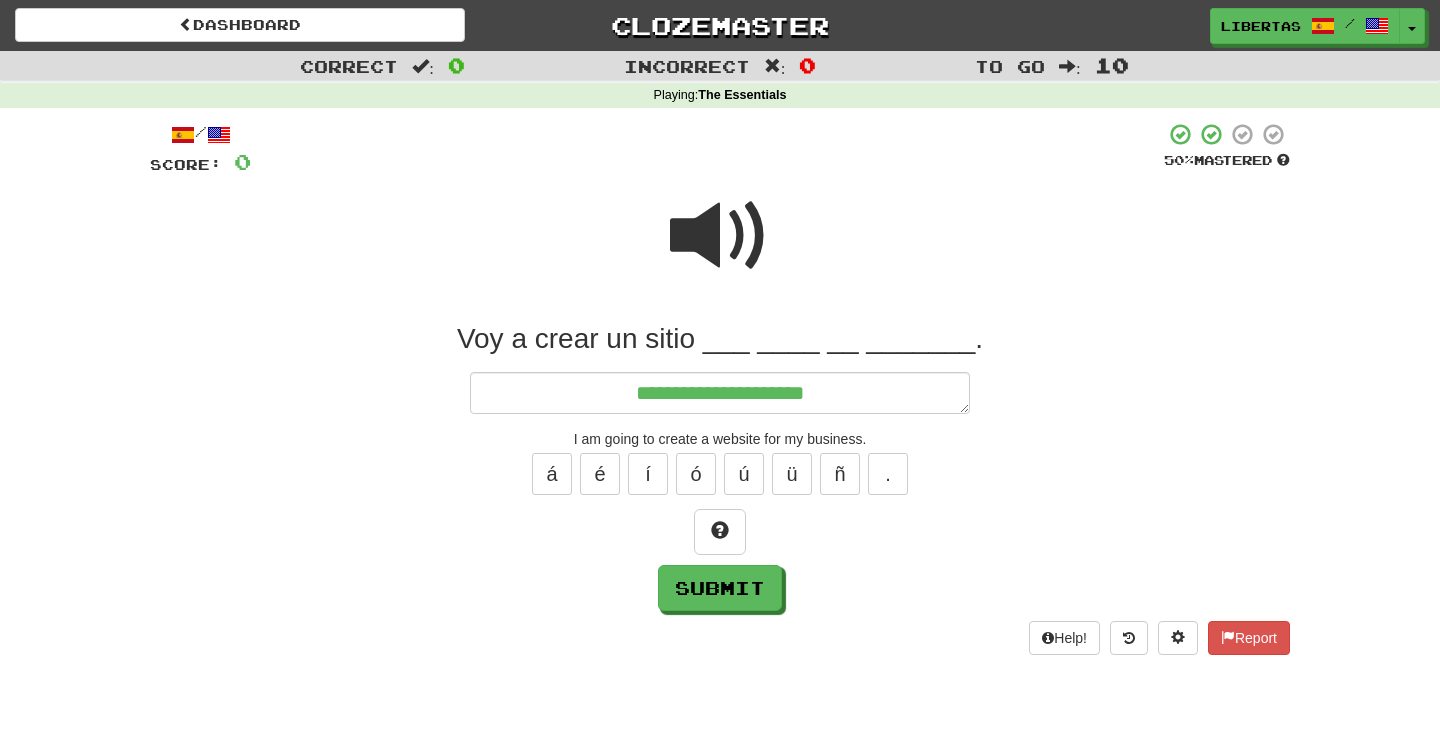 type on "*" 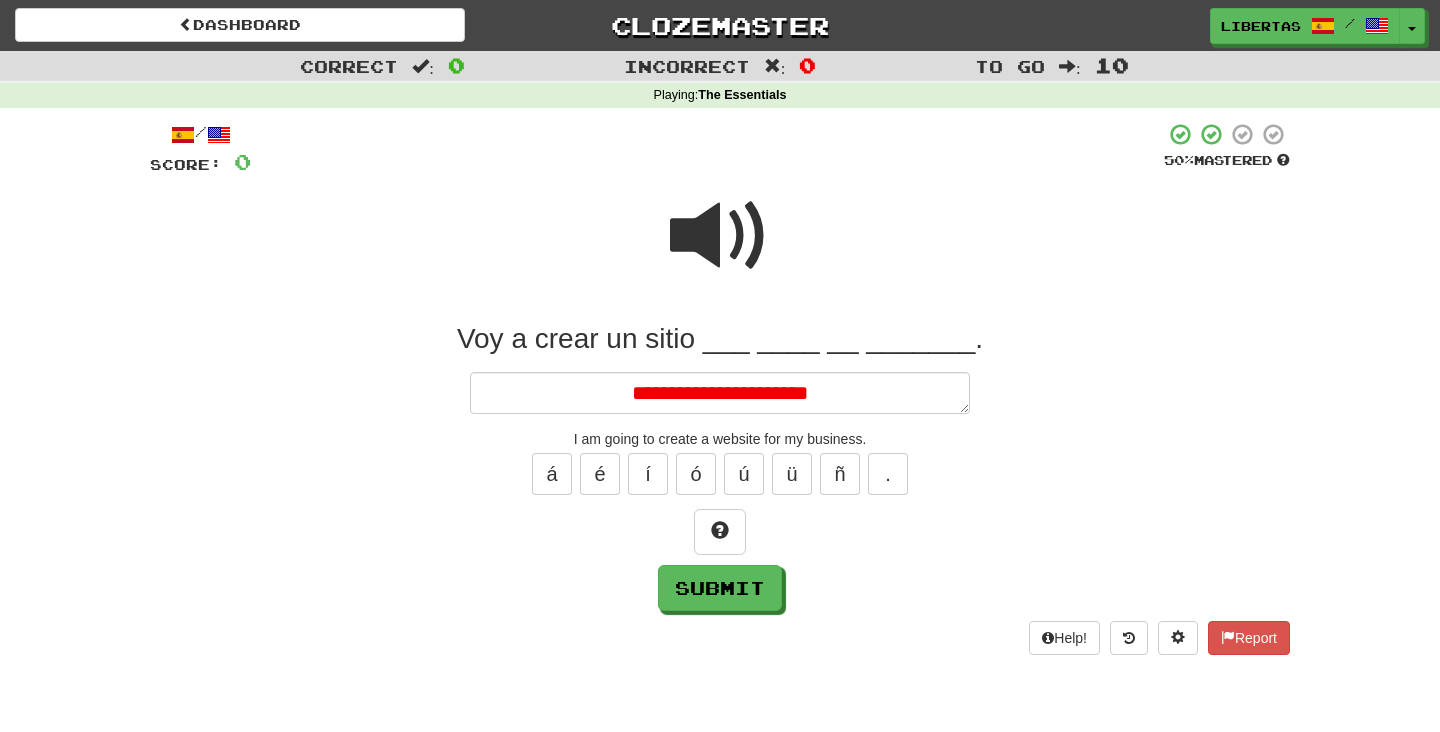 type on "*" 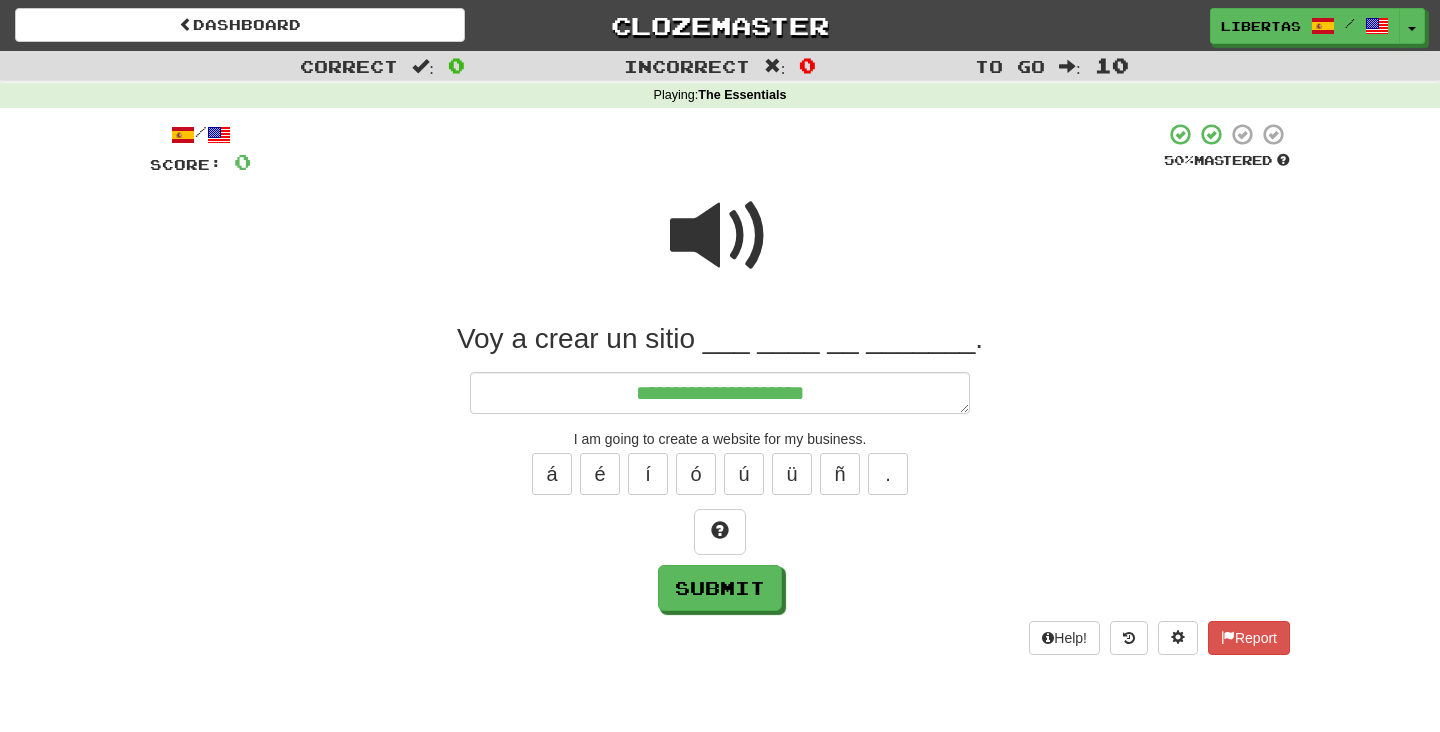 type on "*" 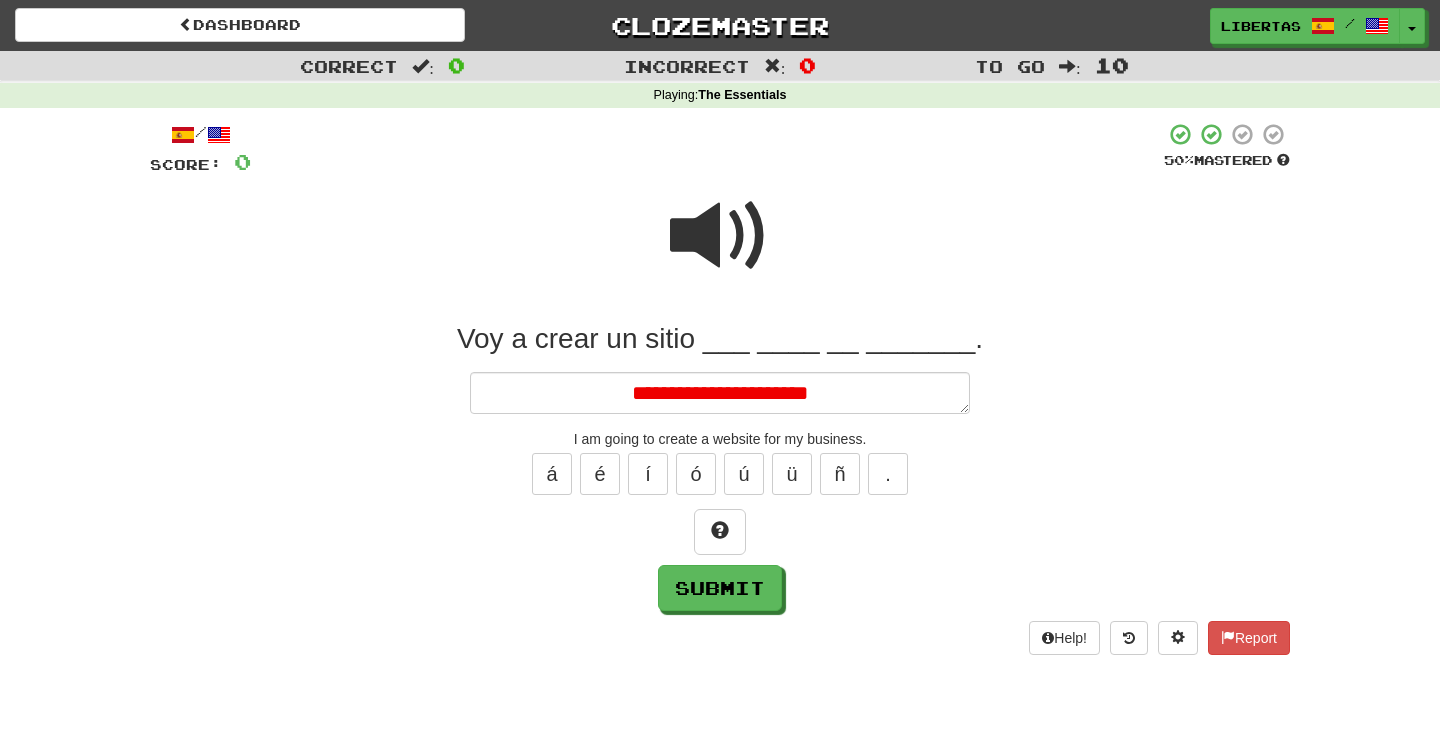 type on "*" 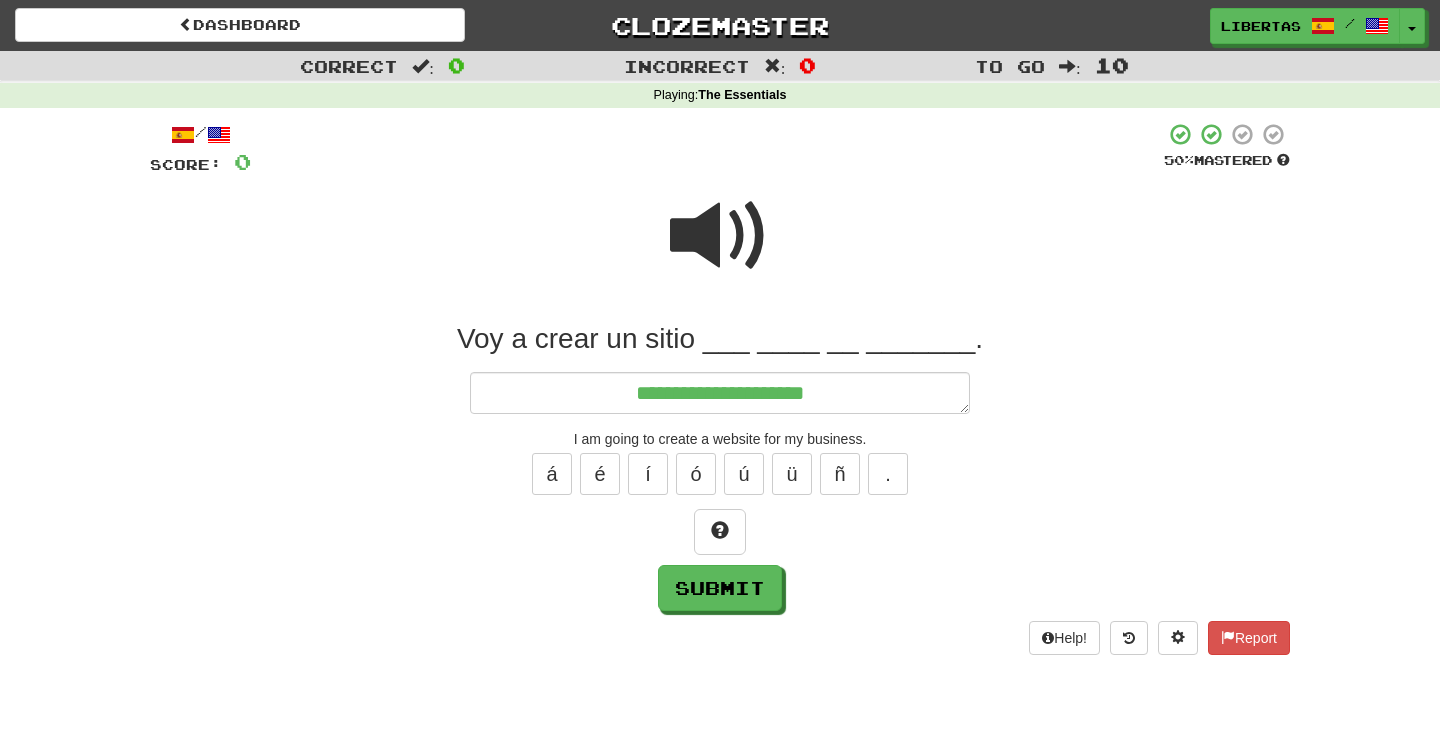 type on "**********" 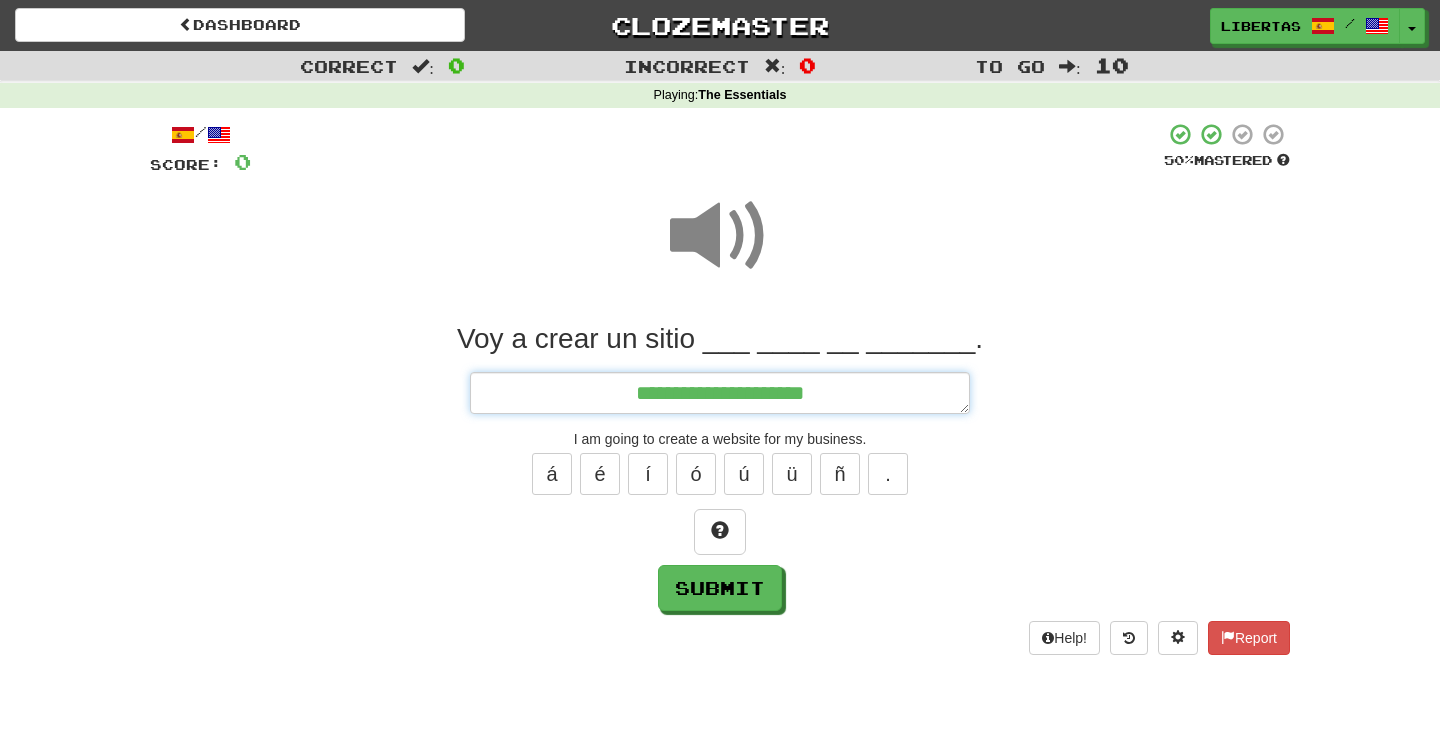 click on "**********" at bounding box center [720, 393] 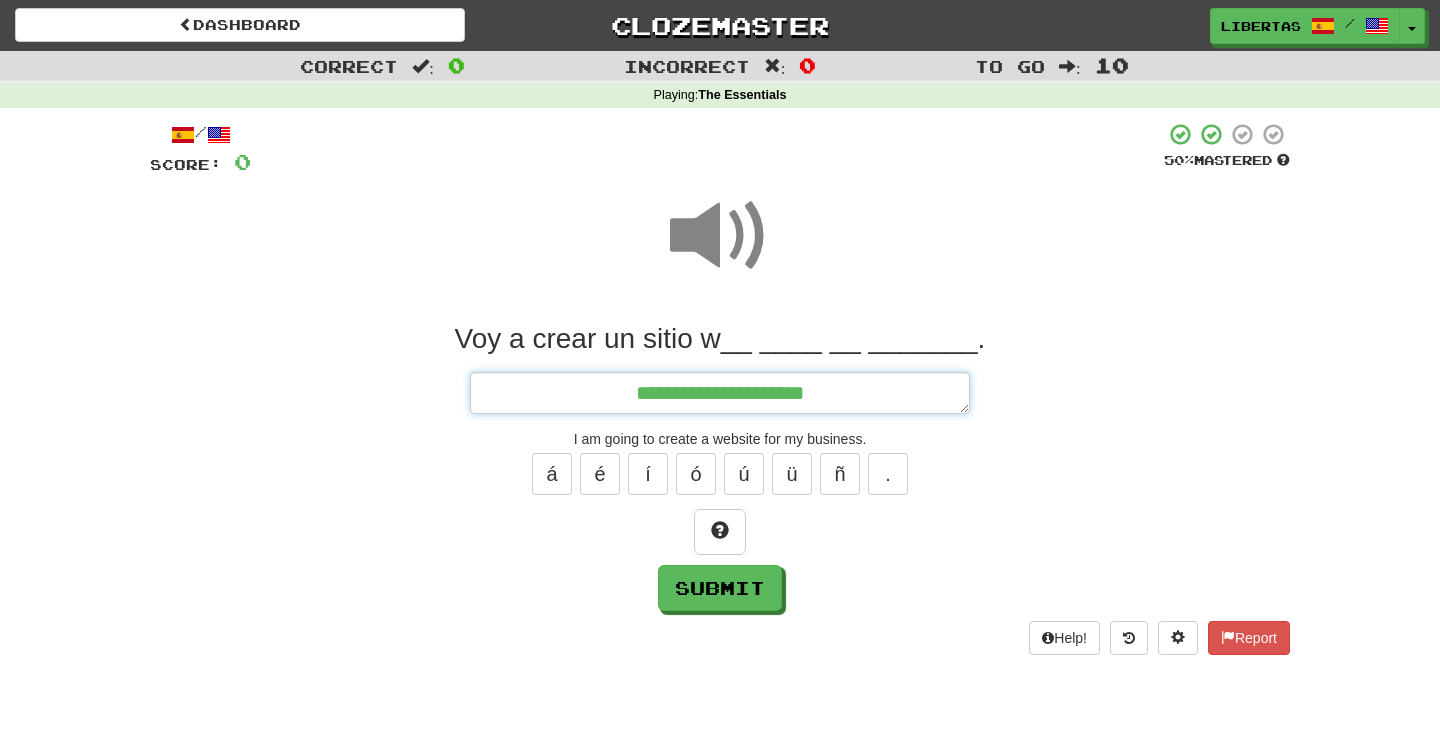 type on "*" 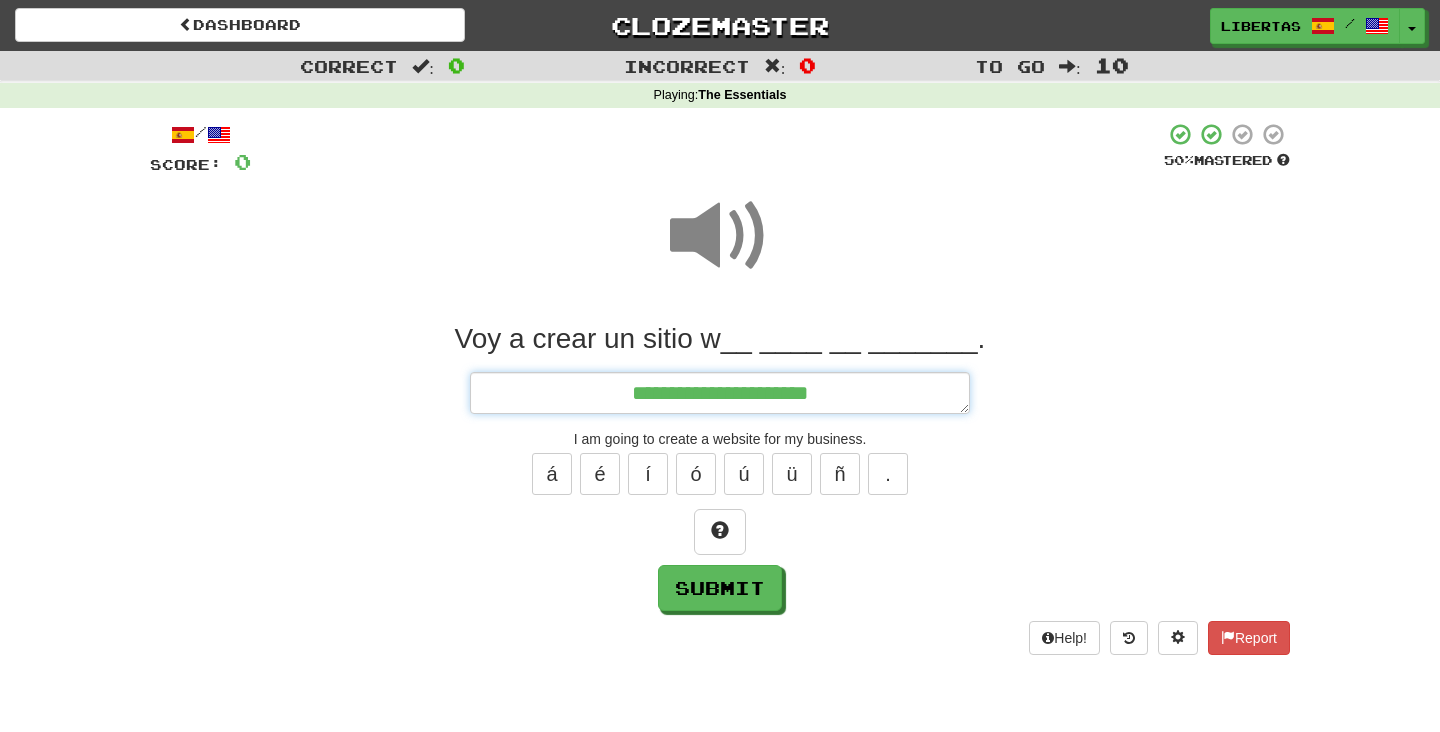 type on "*" 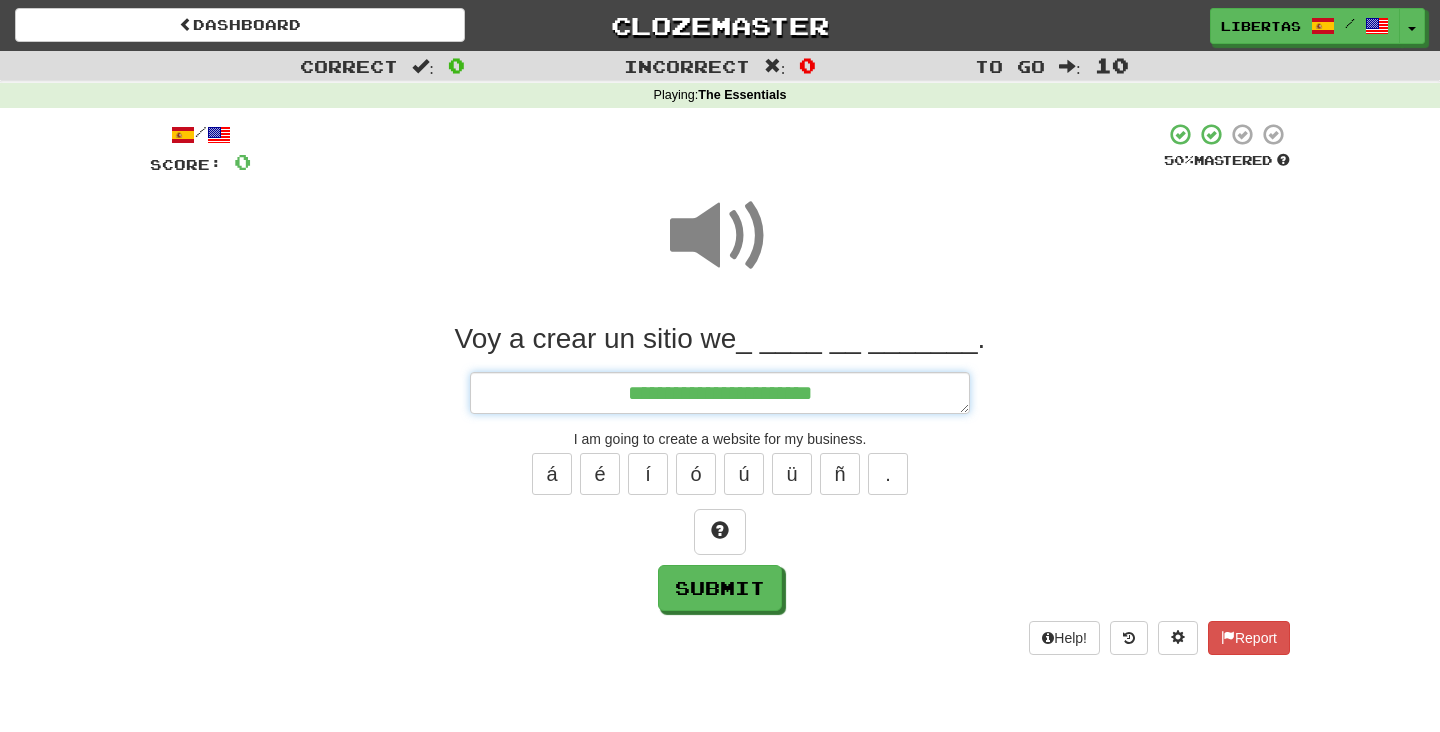 type on "*" 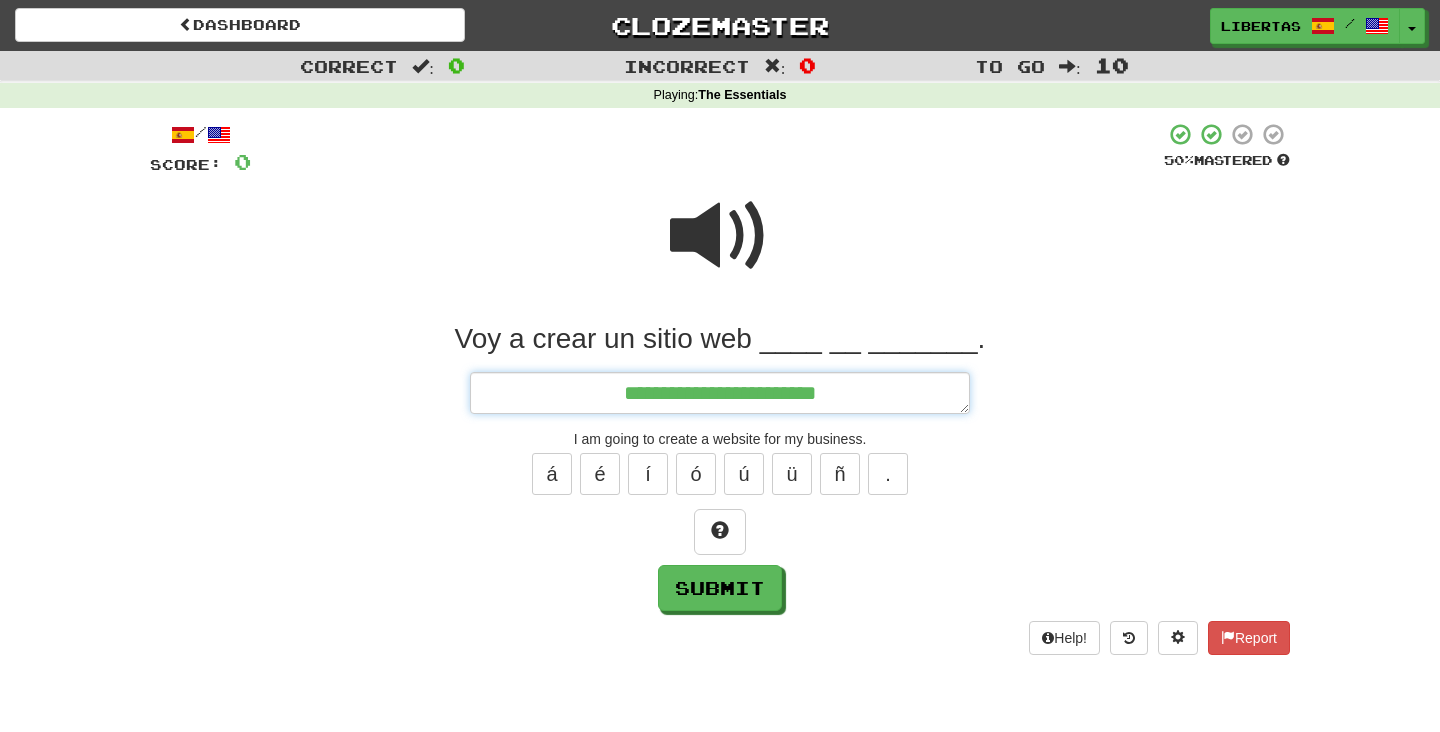 type on "*" 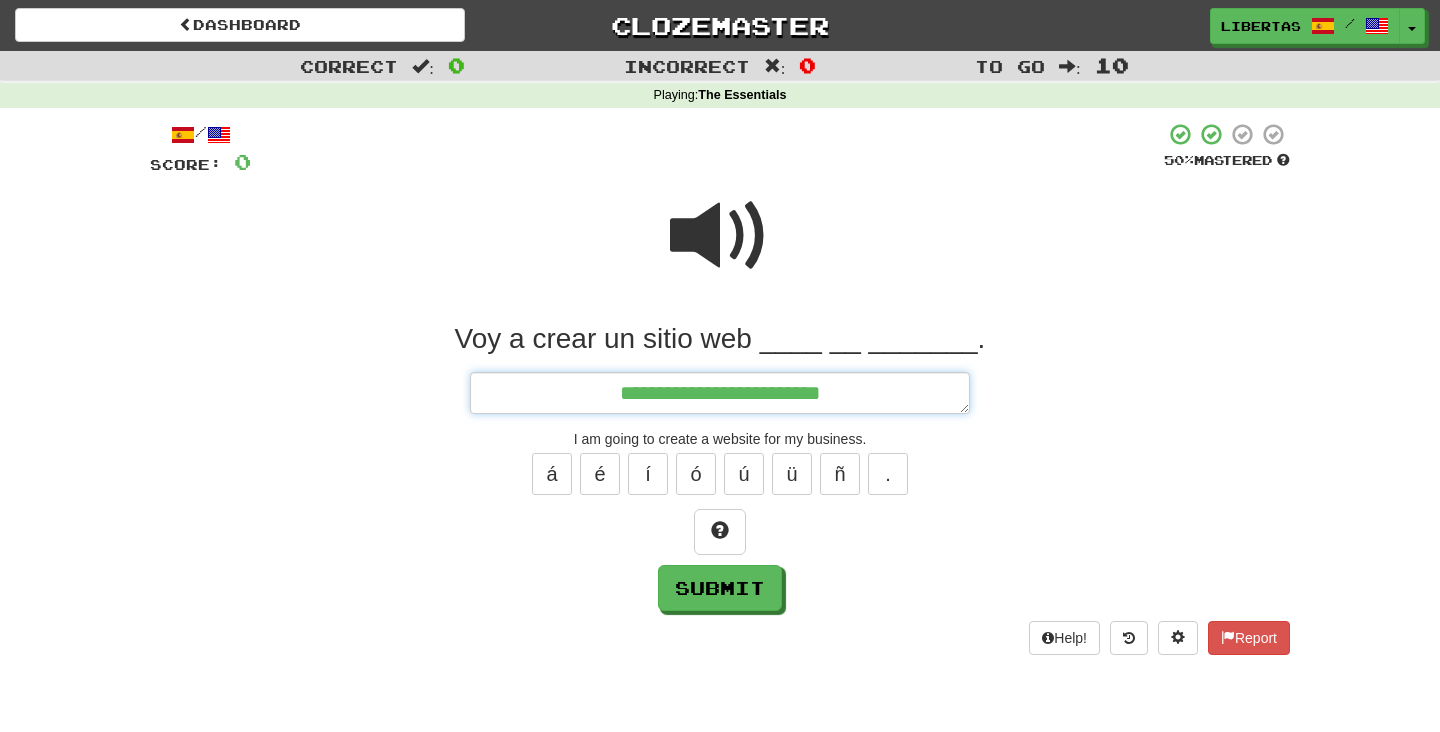 type on "*" 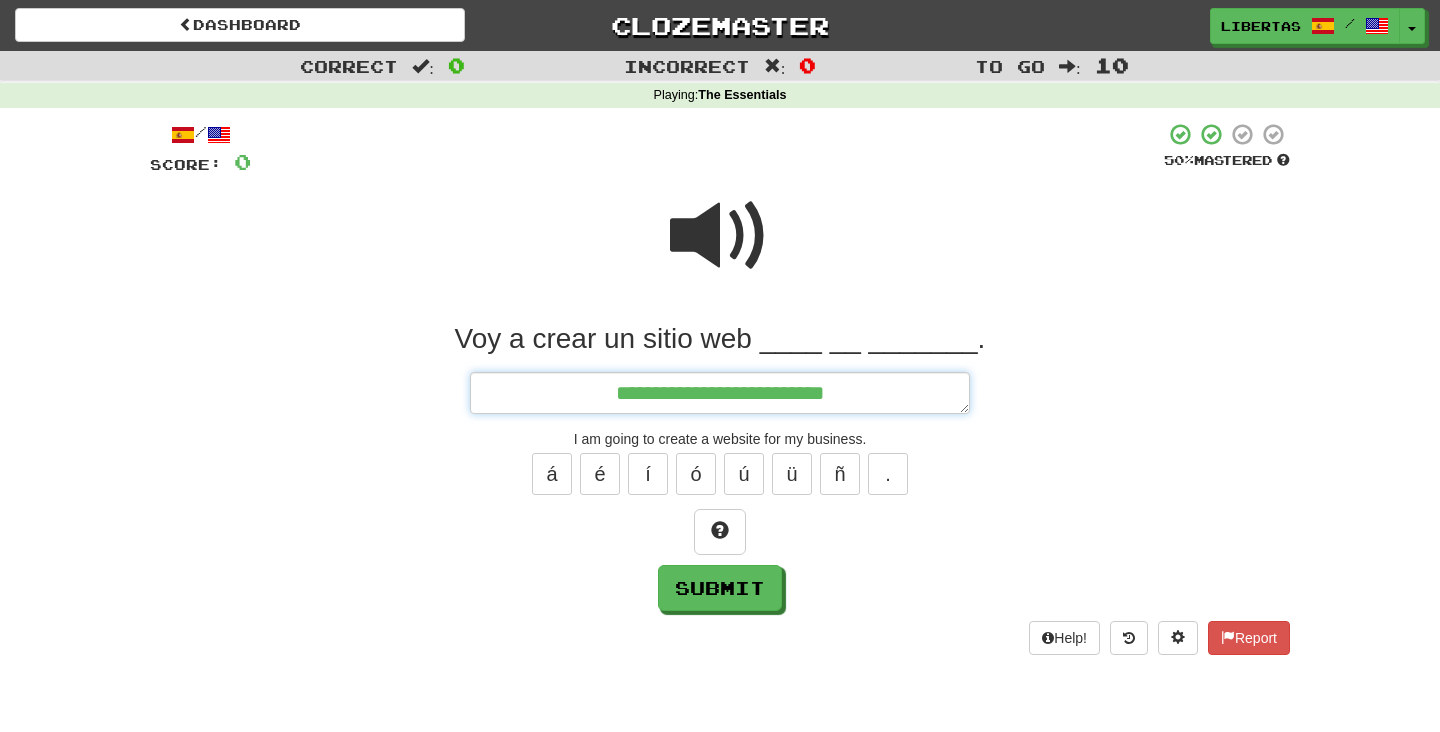 type on "*" 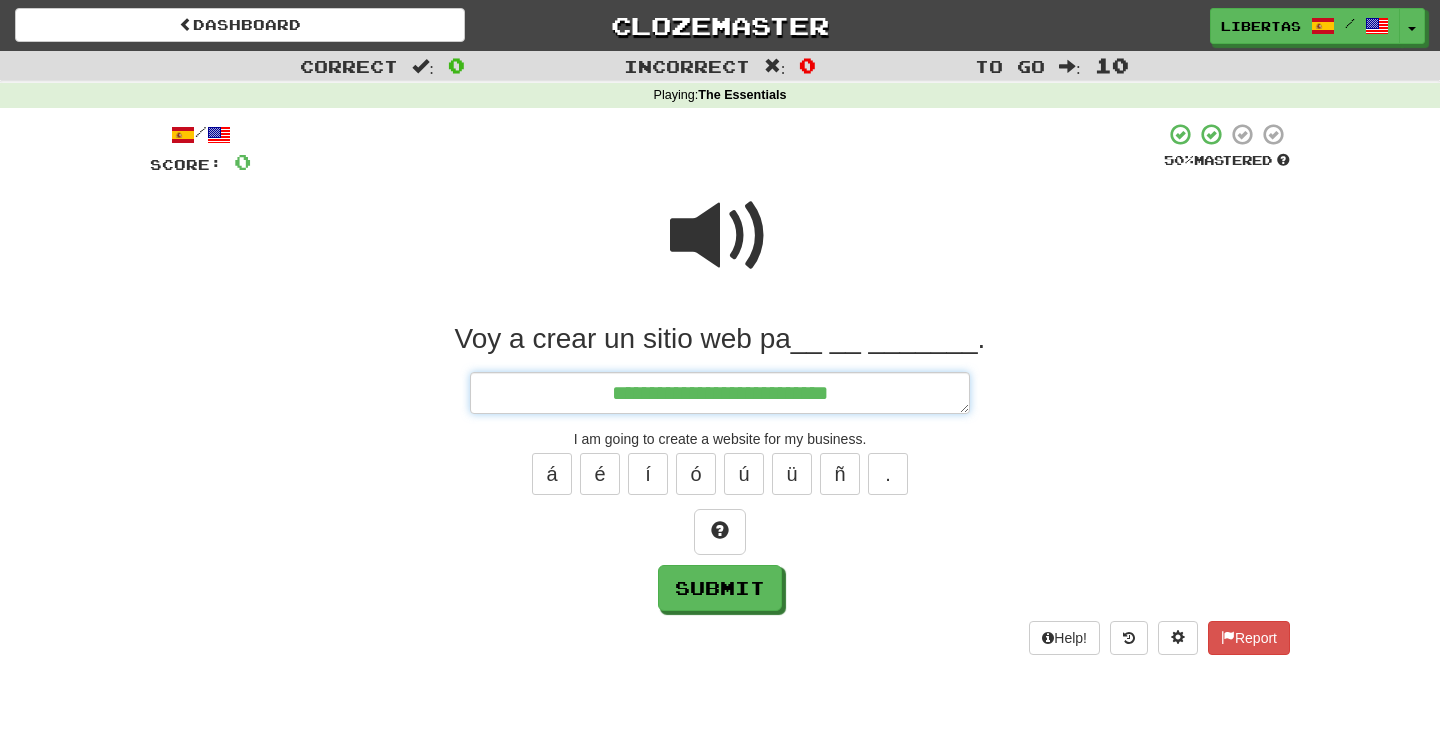 type on "*" 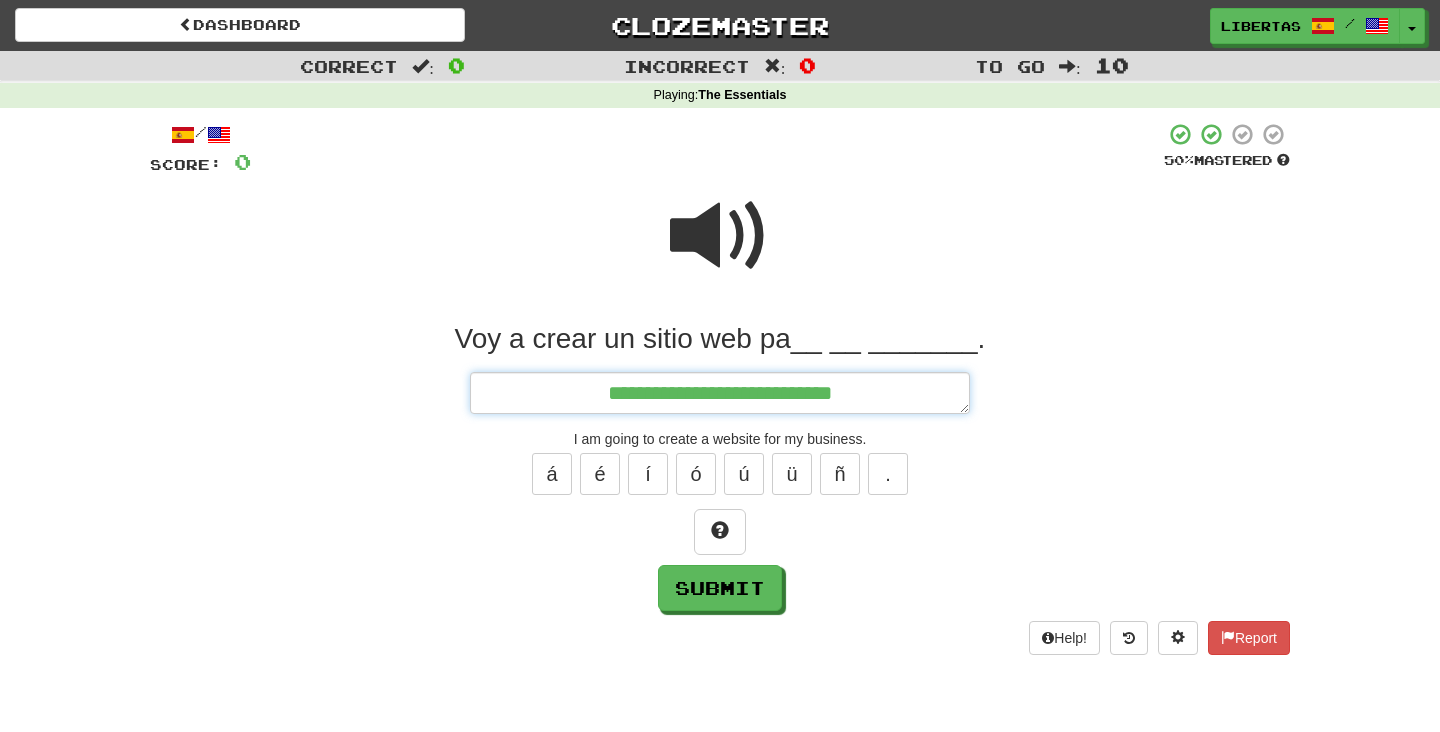 type on "*" 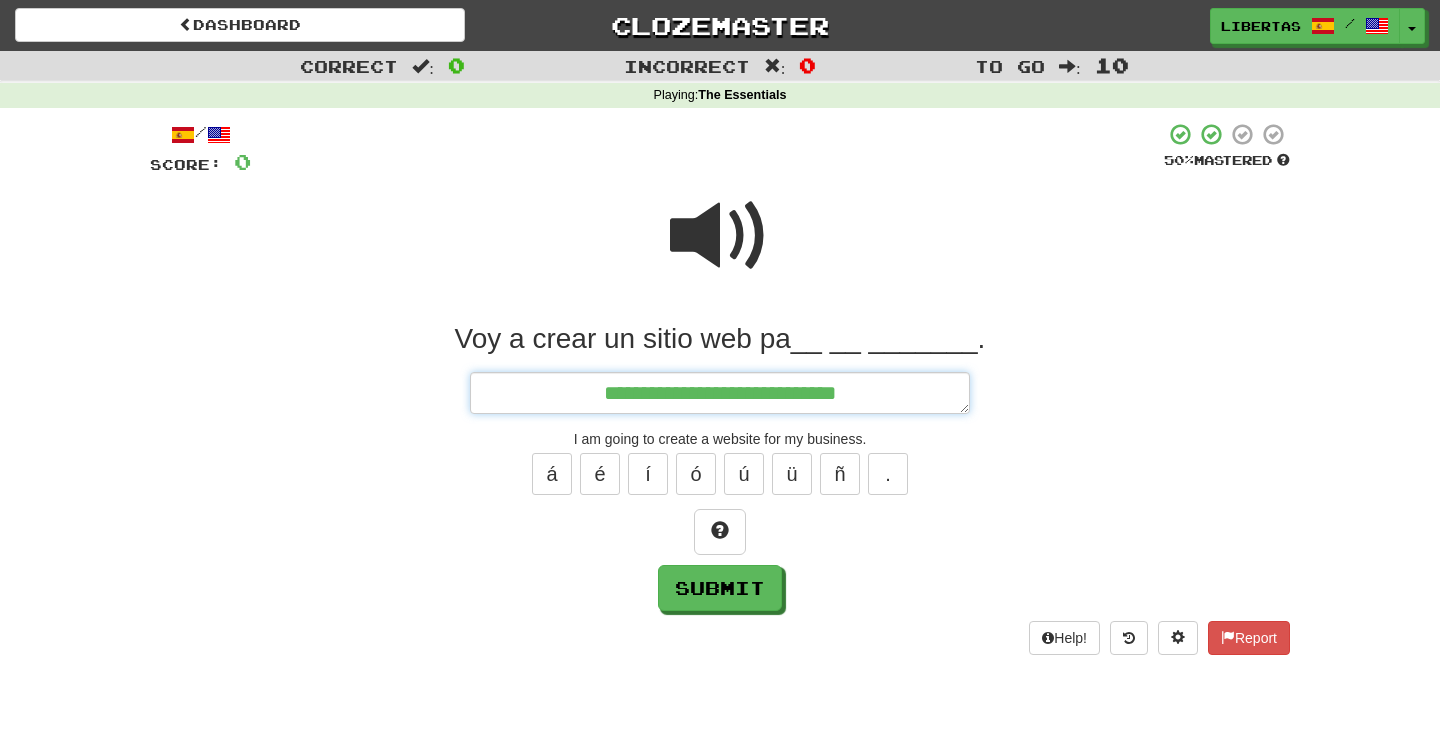 type on "*" 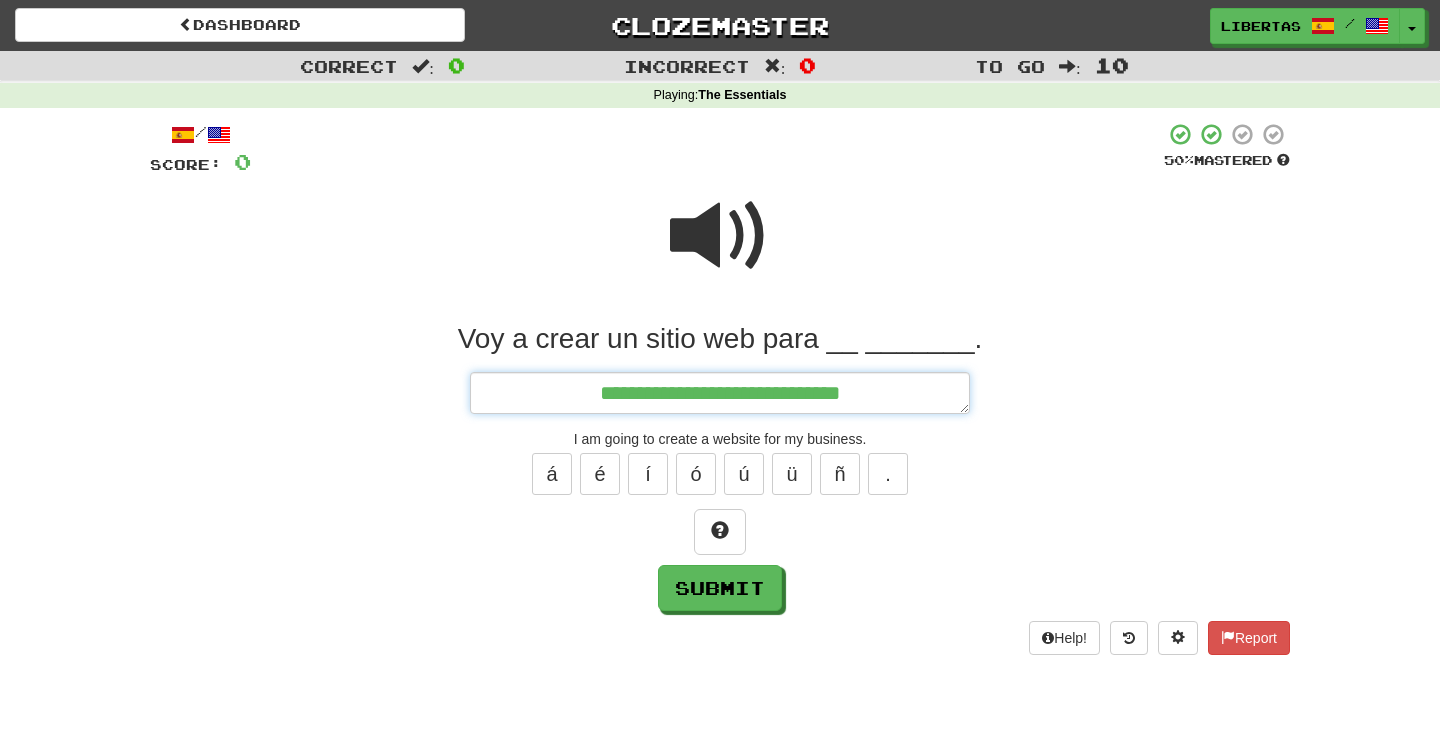type on "*" 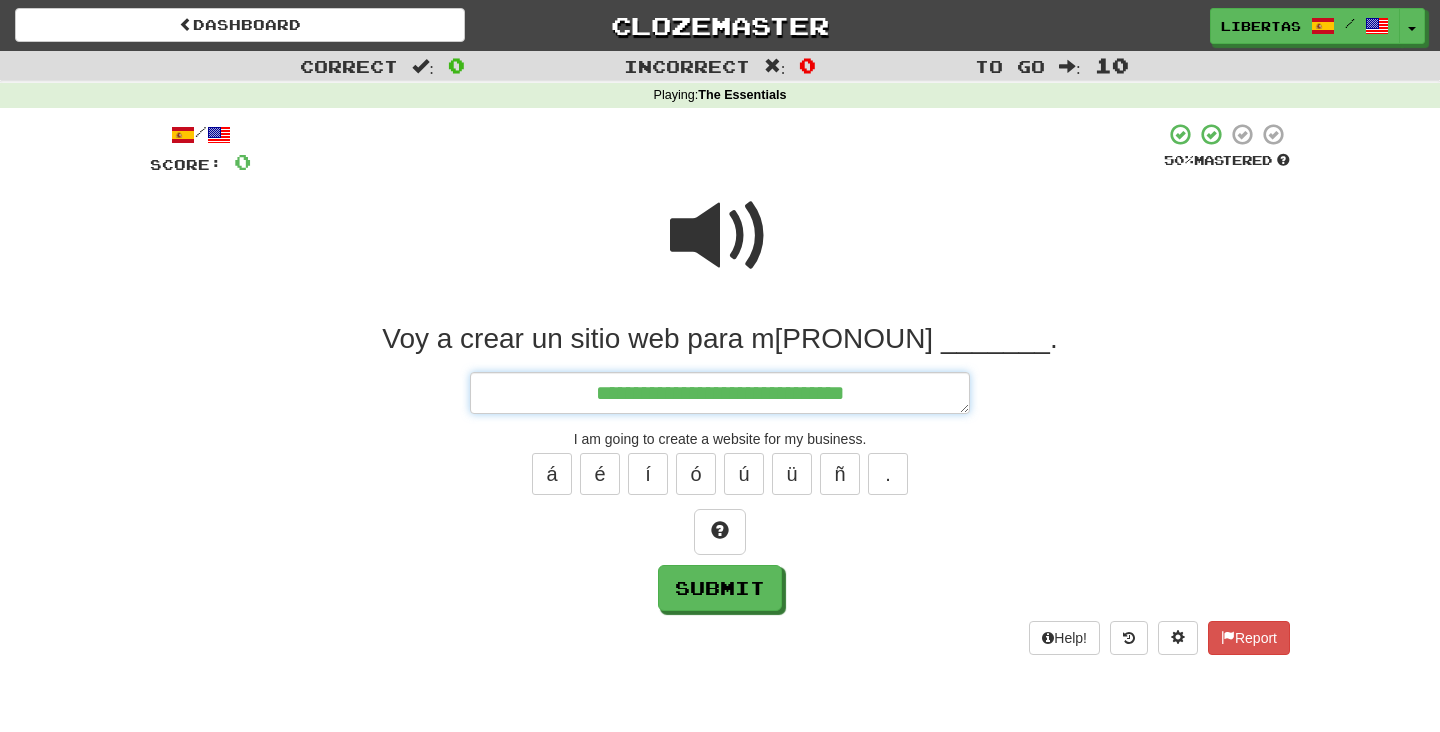 type on "*" 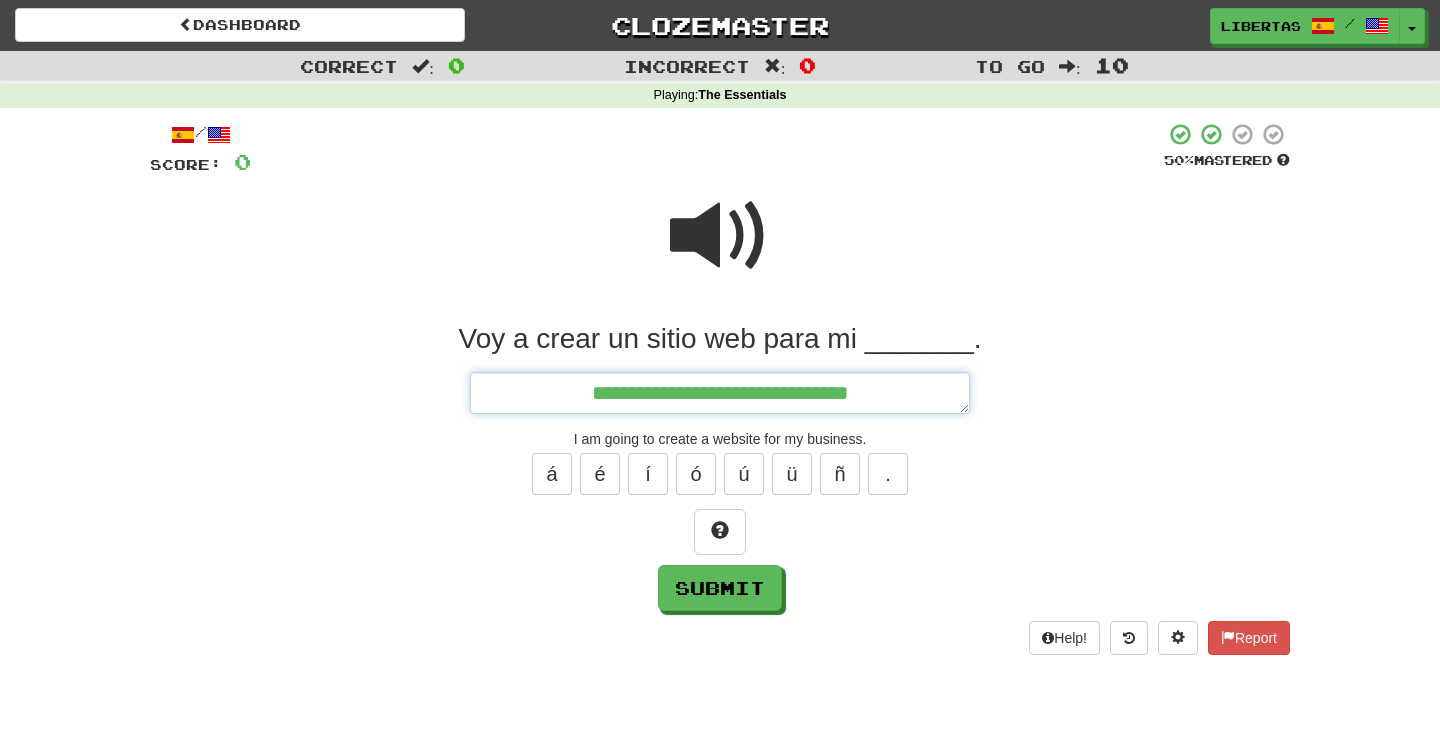 type on "*" 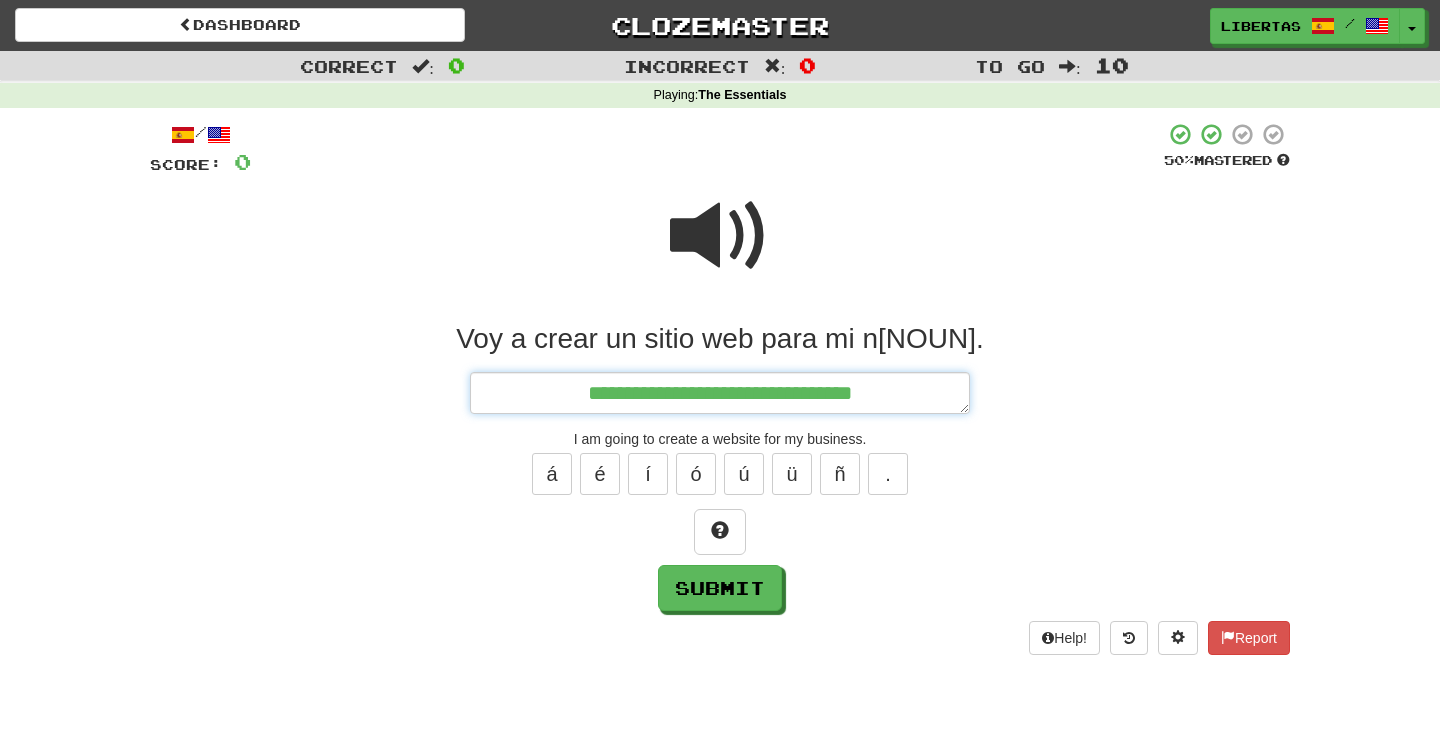 type on "*" 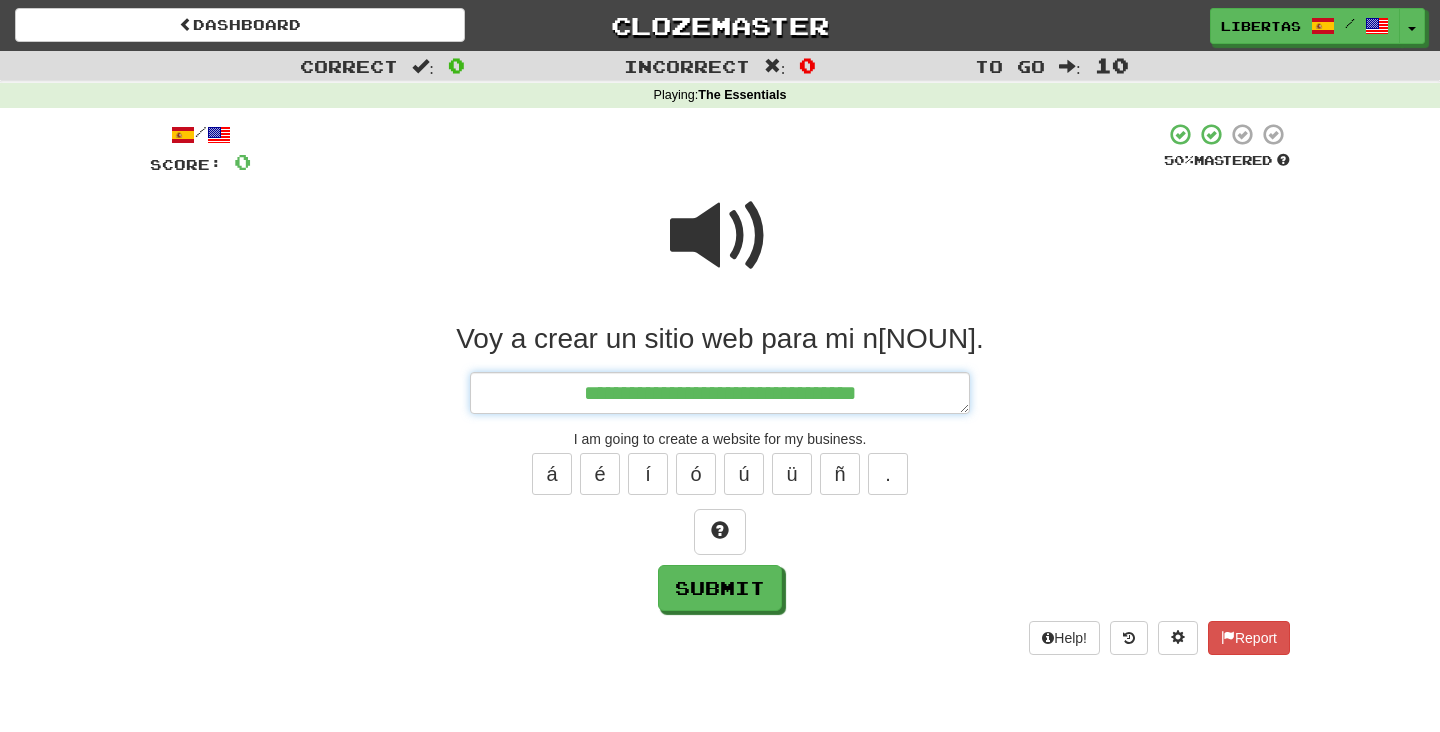 type on "*" 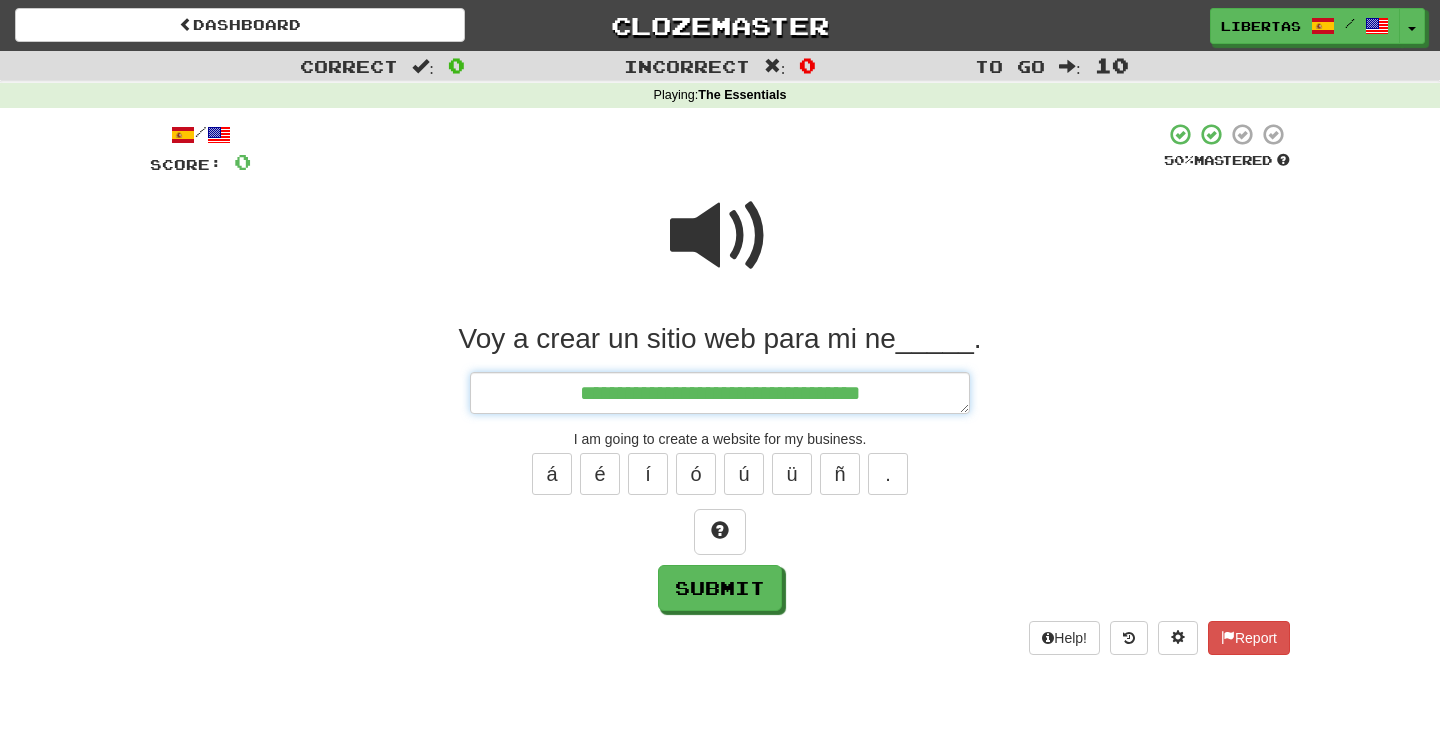 type on "*" 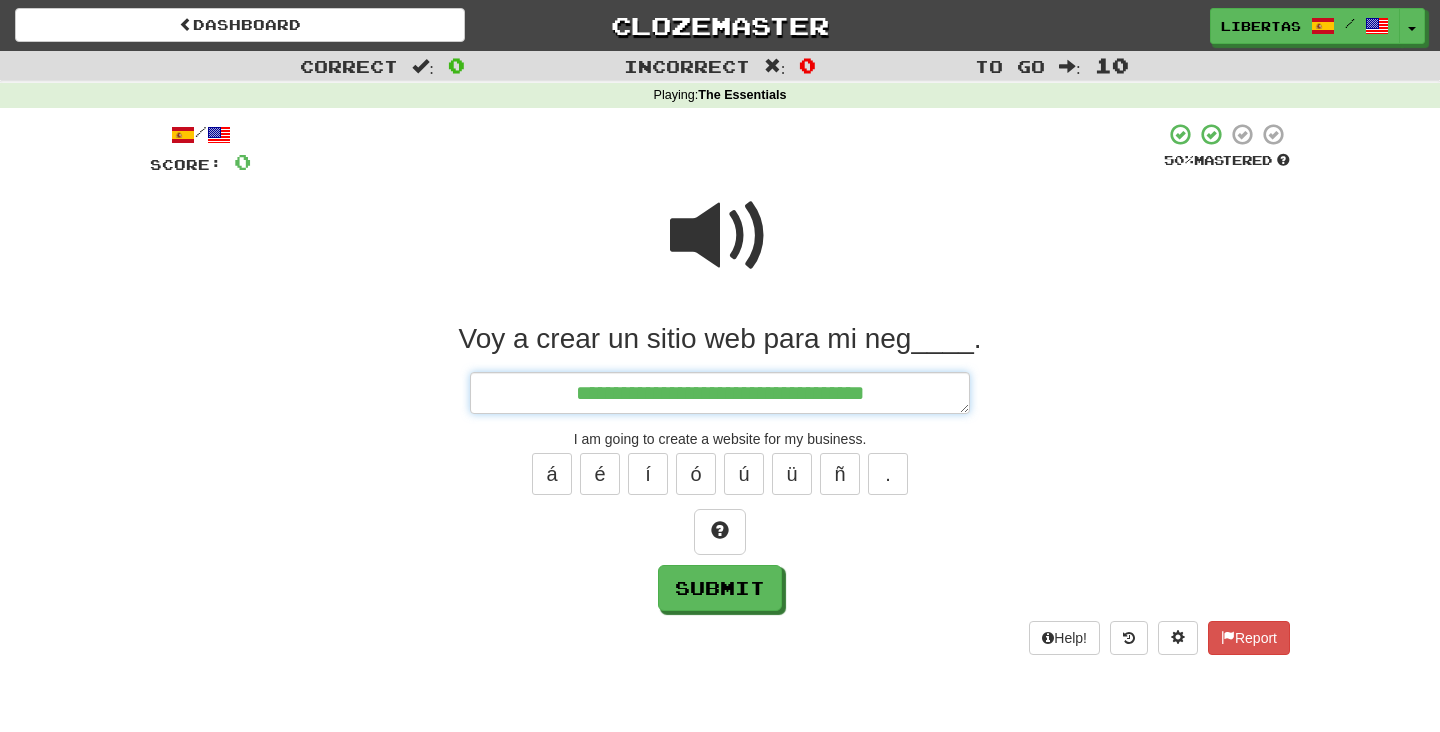 type on "*" 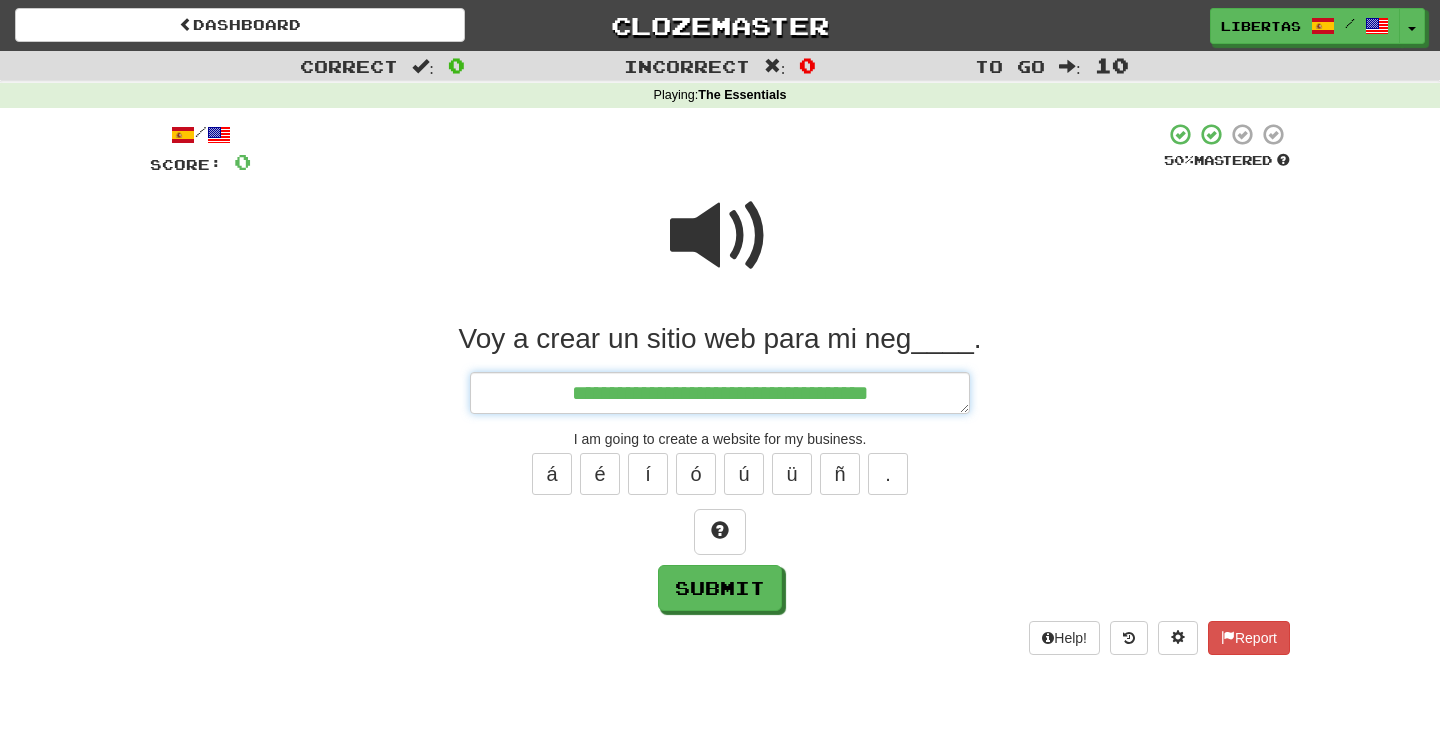 type on "*" 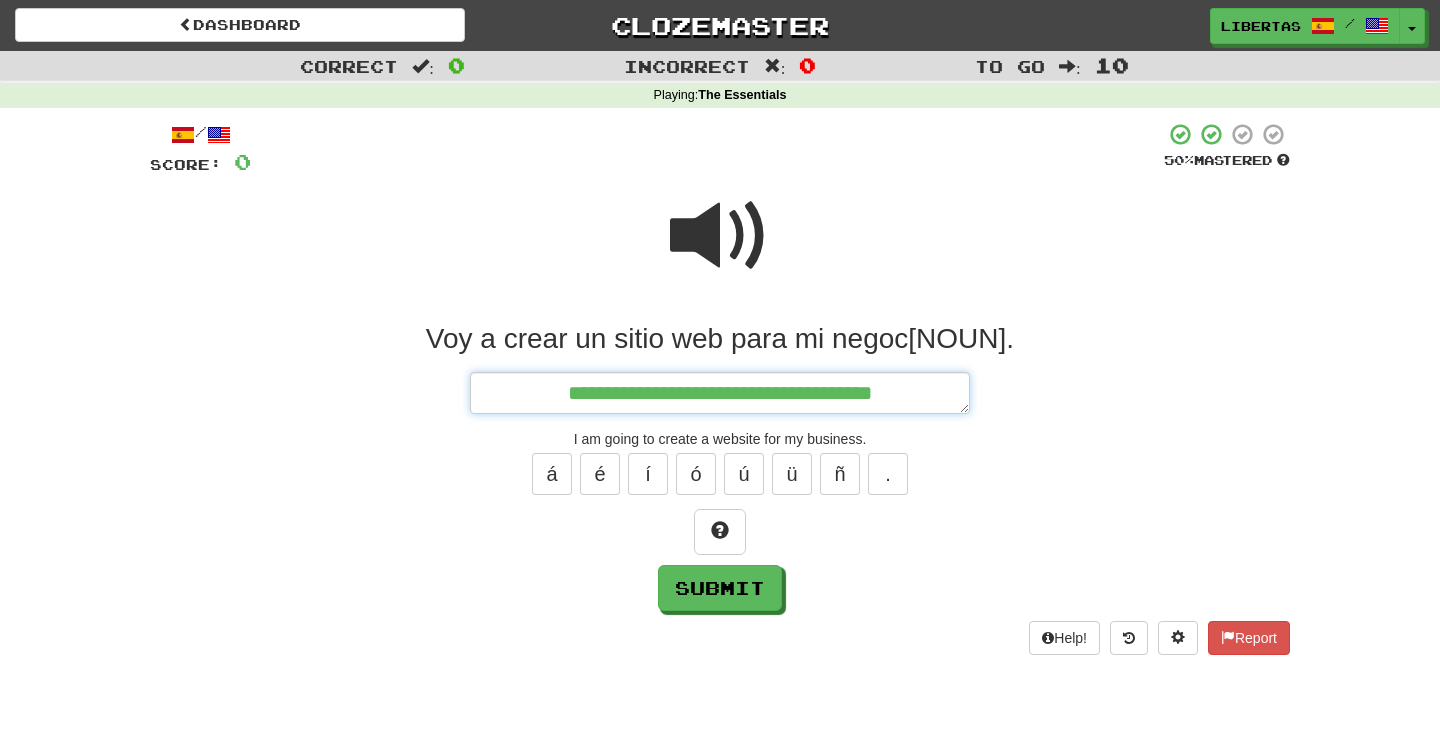 type on "*" 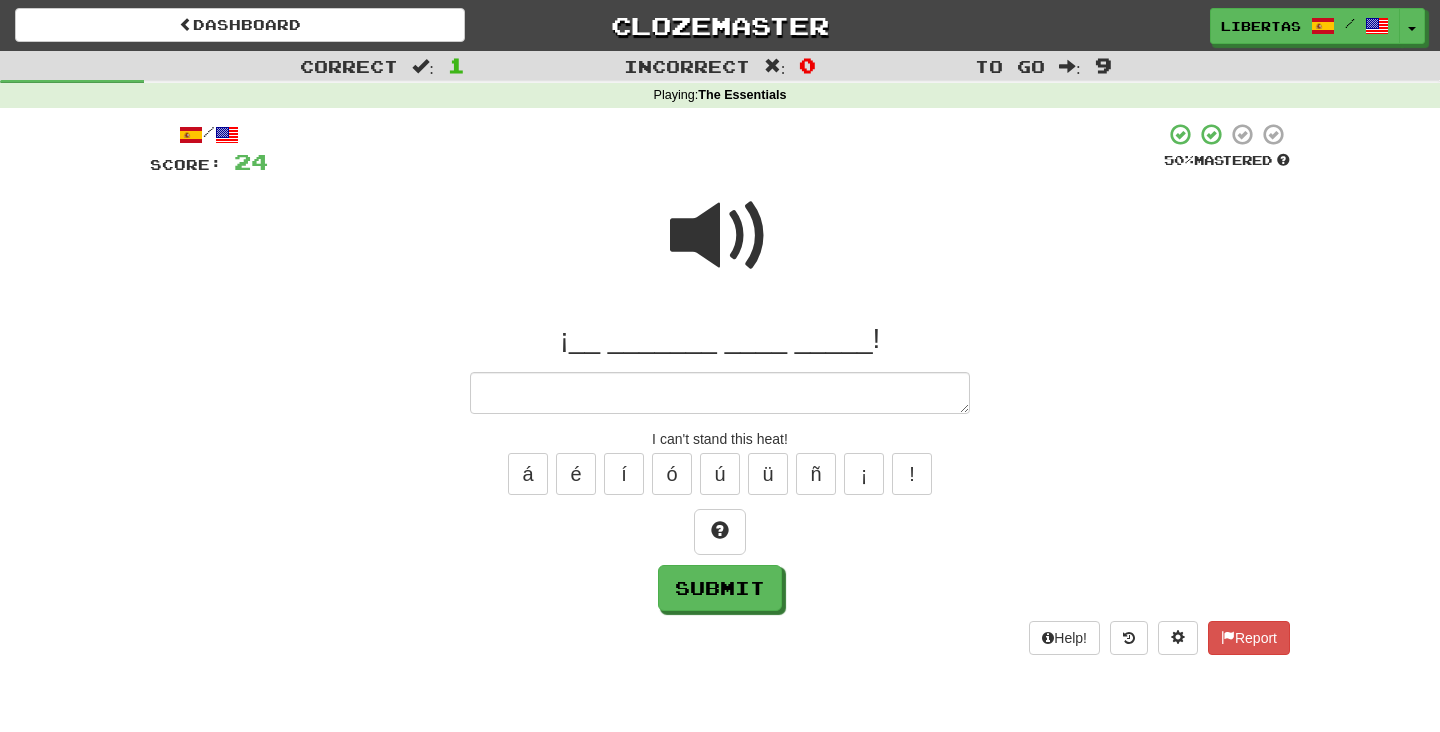 type on "*" 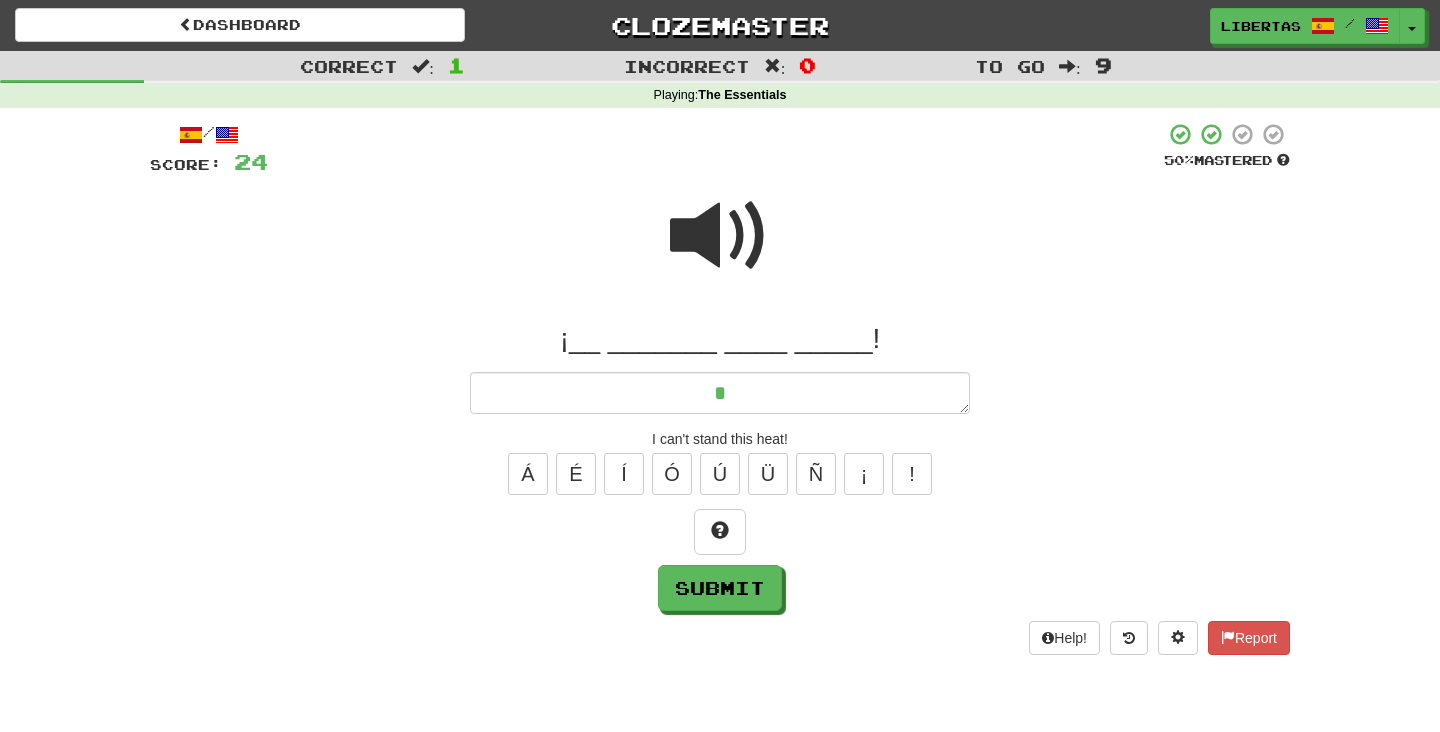 type on "*" 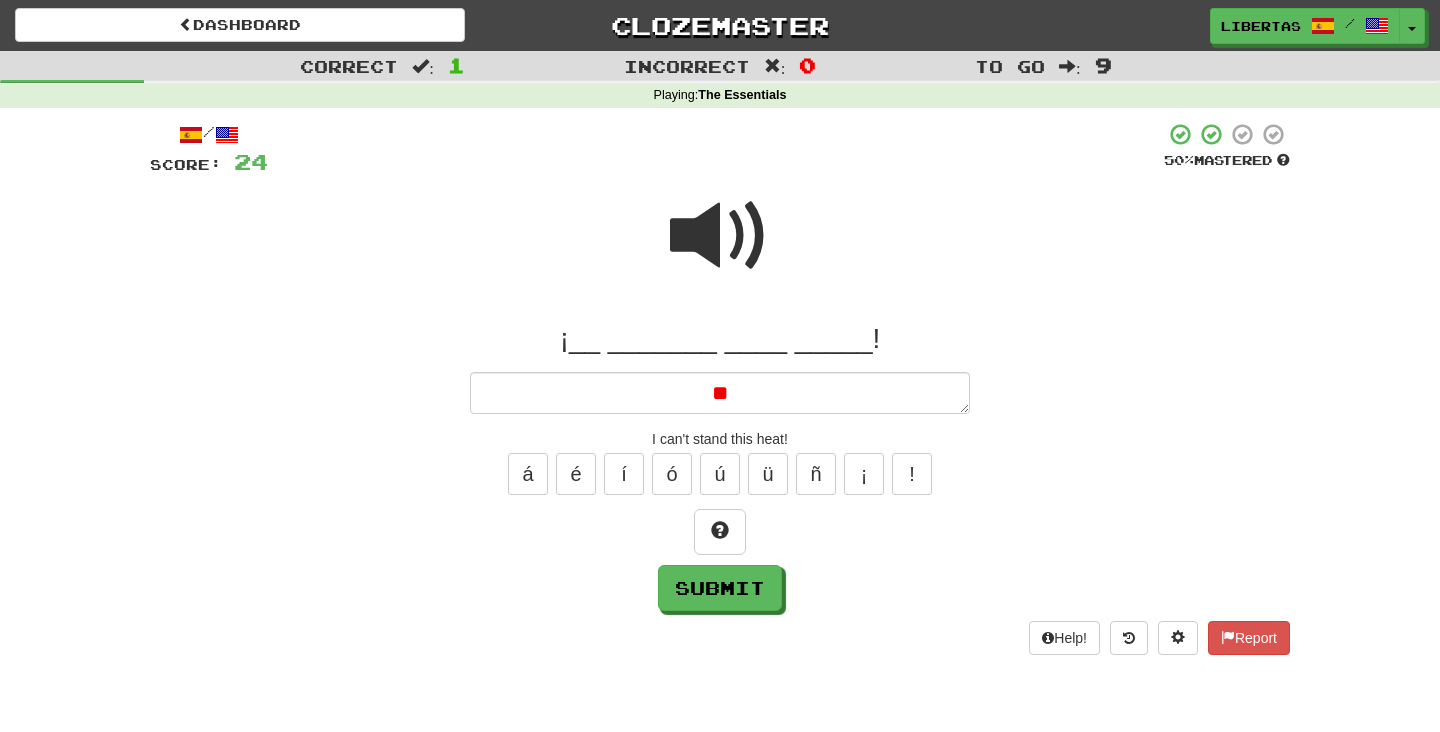type on "*" 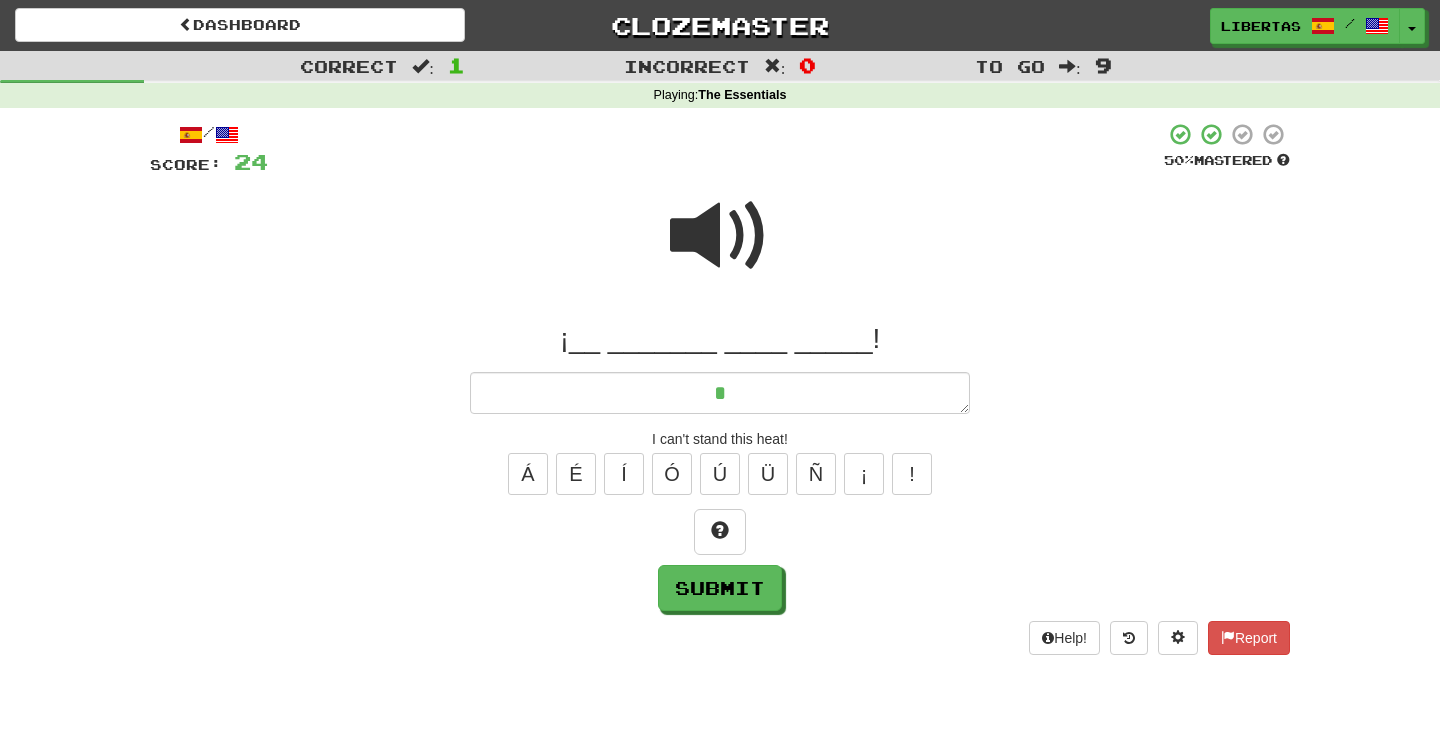 type on "*" 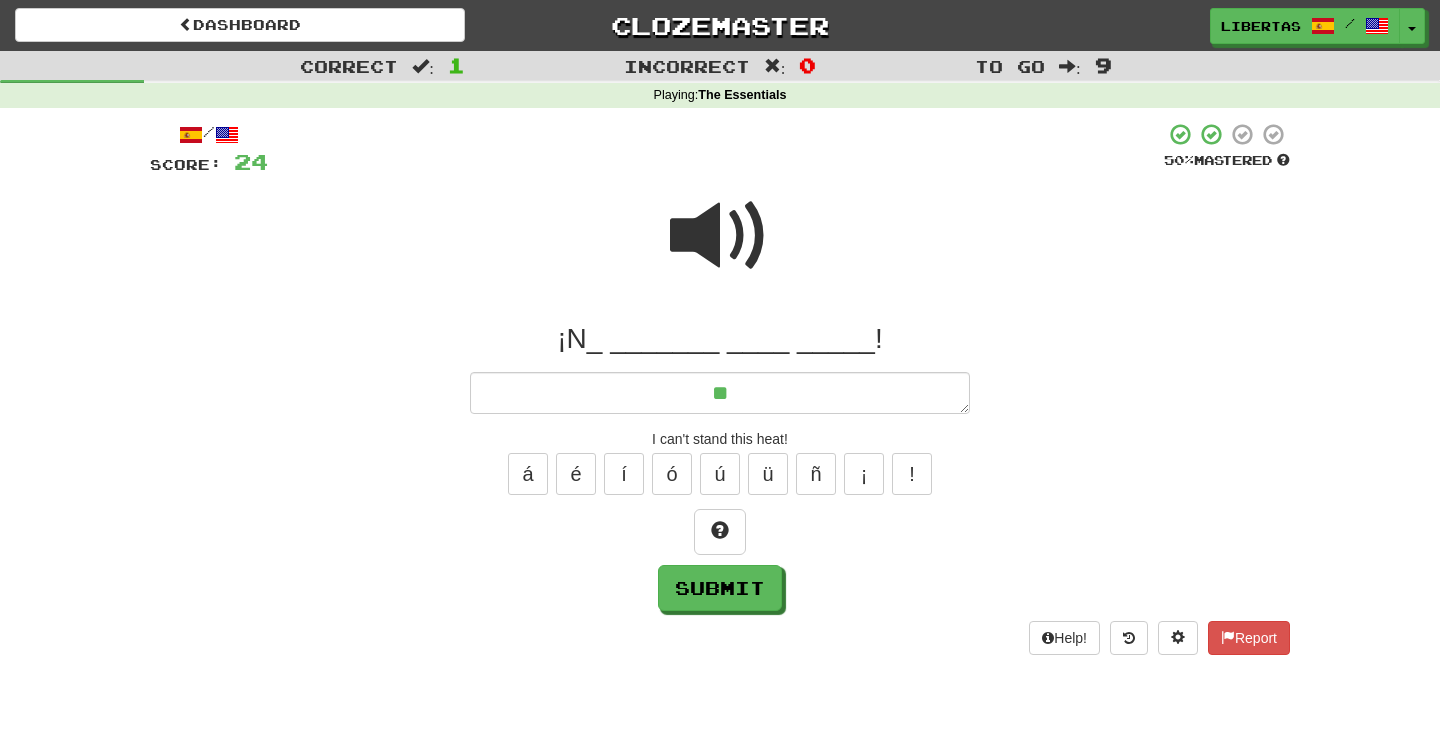 type on "*" 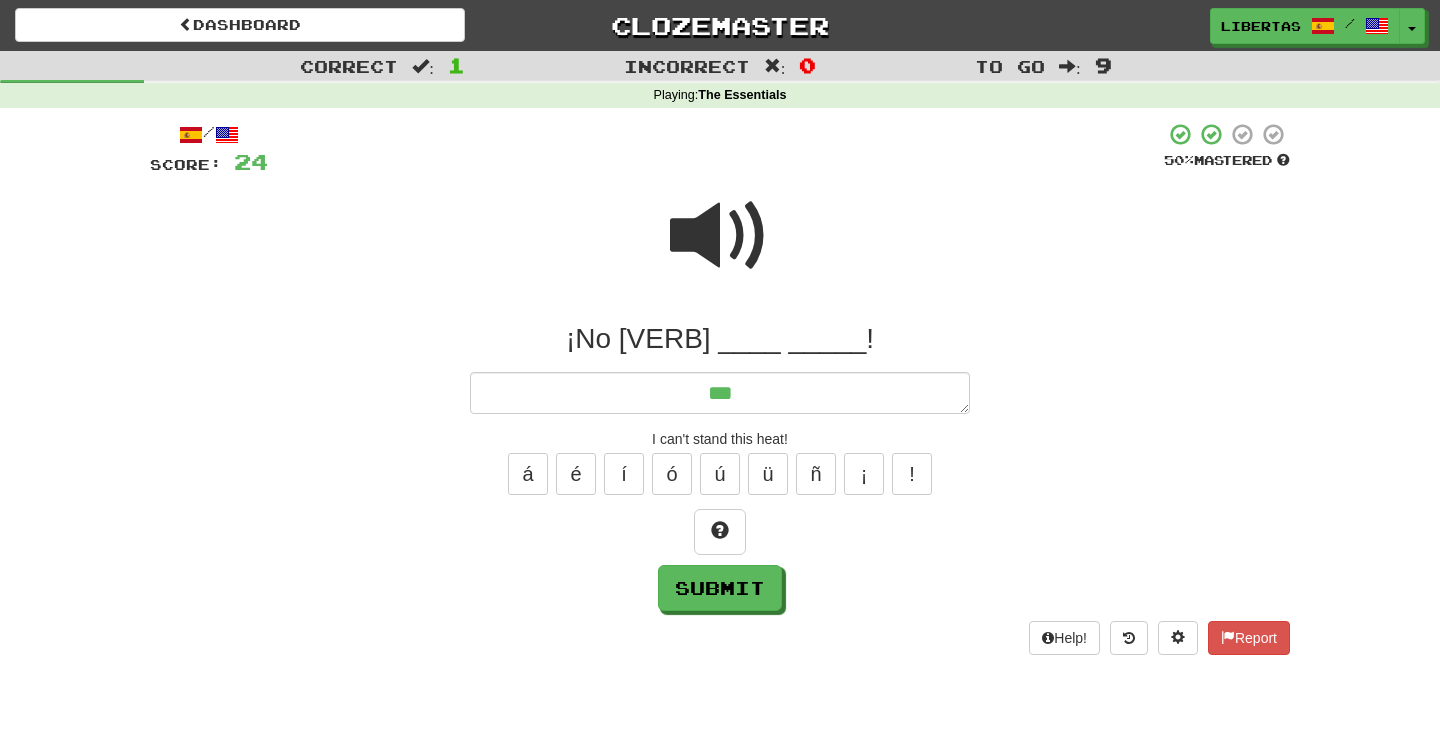 type on "*" 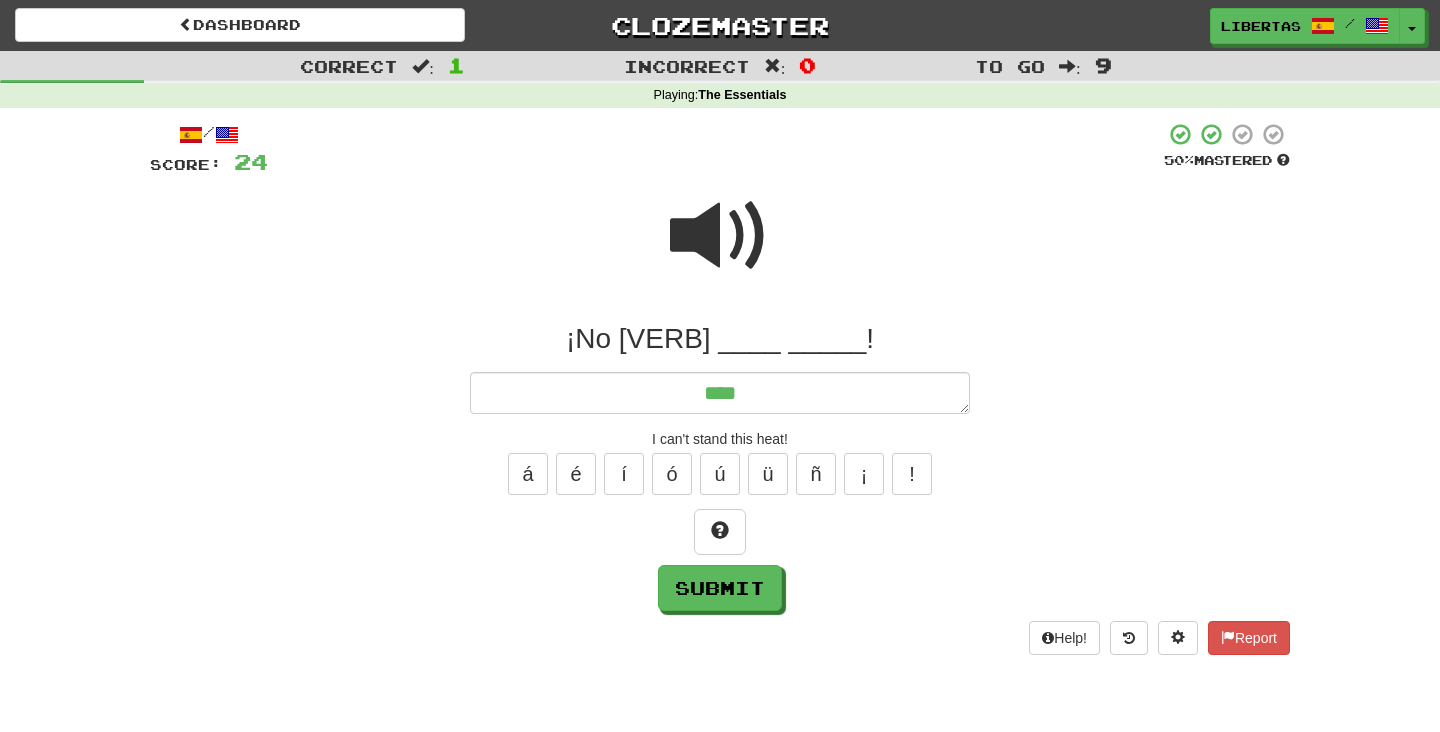 type on "*" 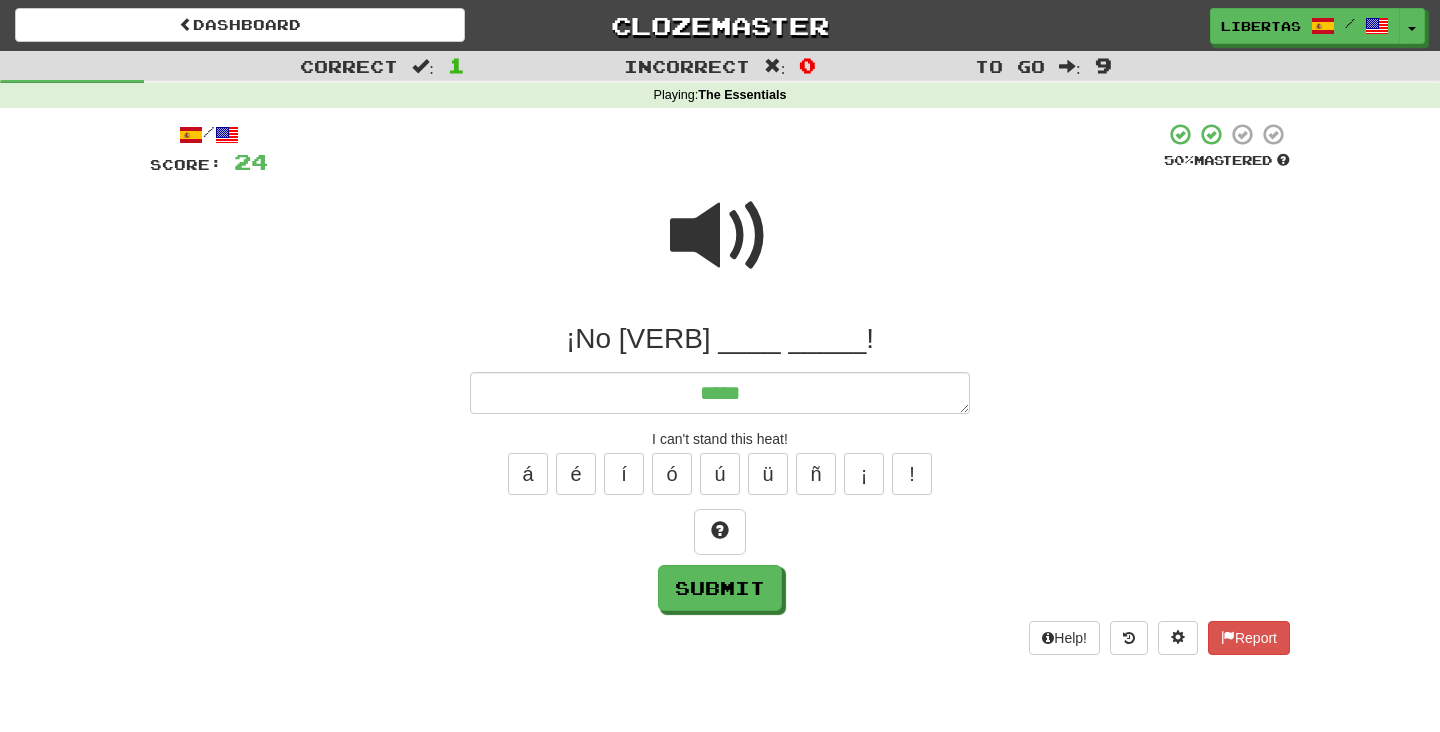 type on "*" 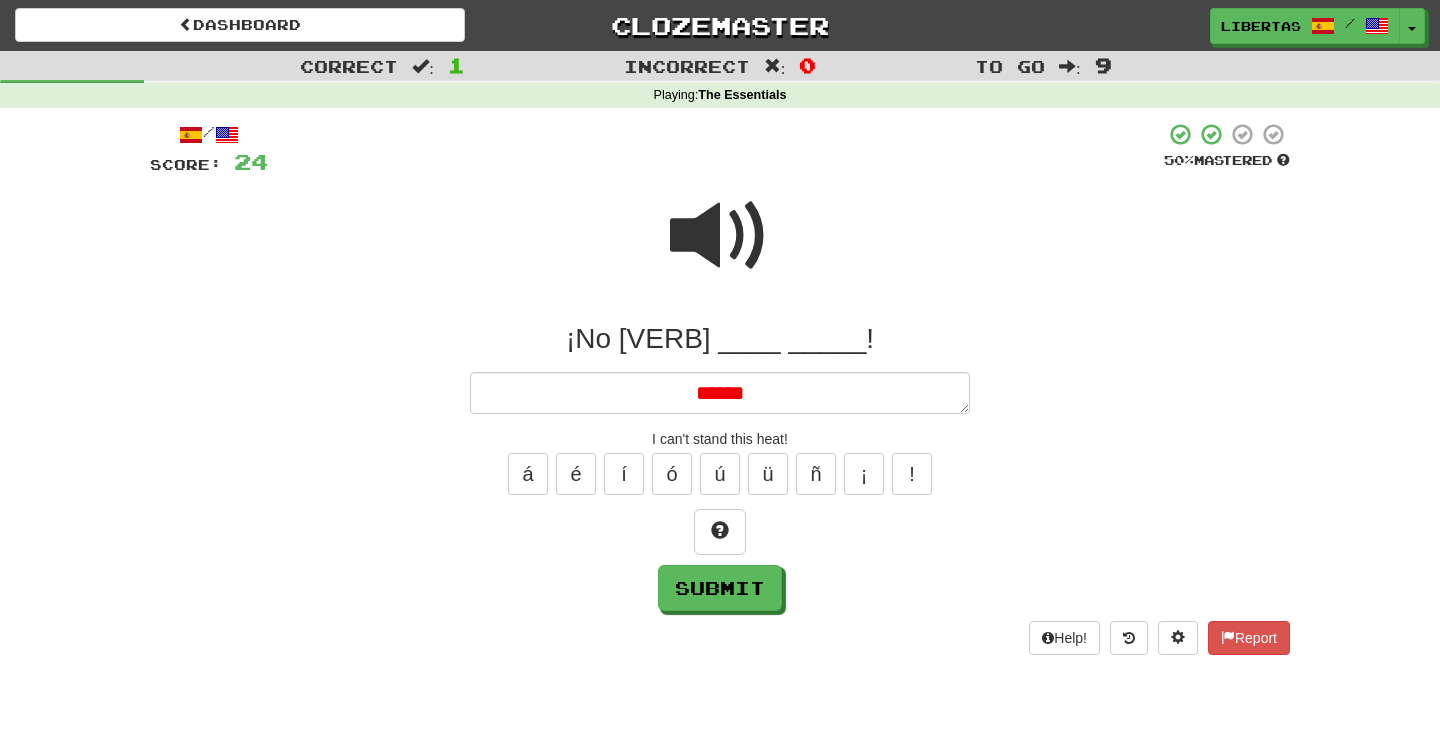type on "*" 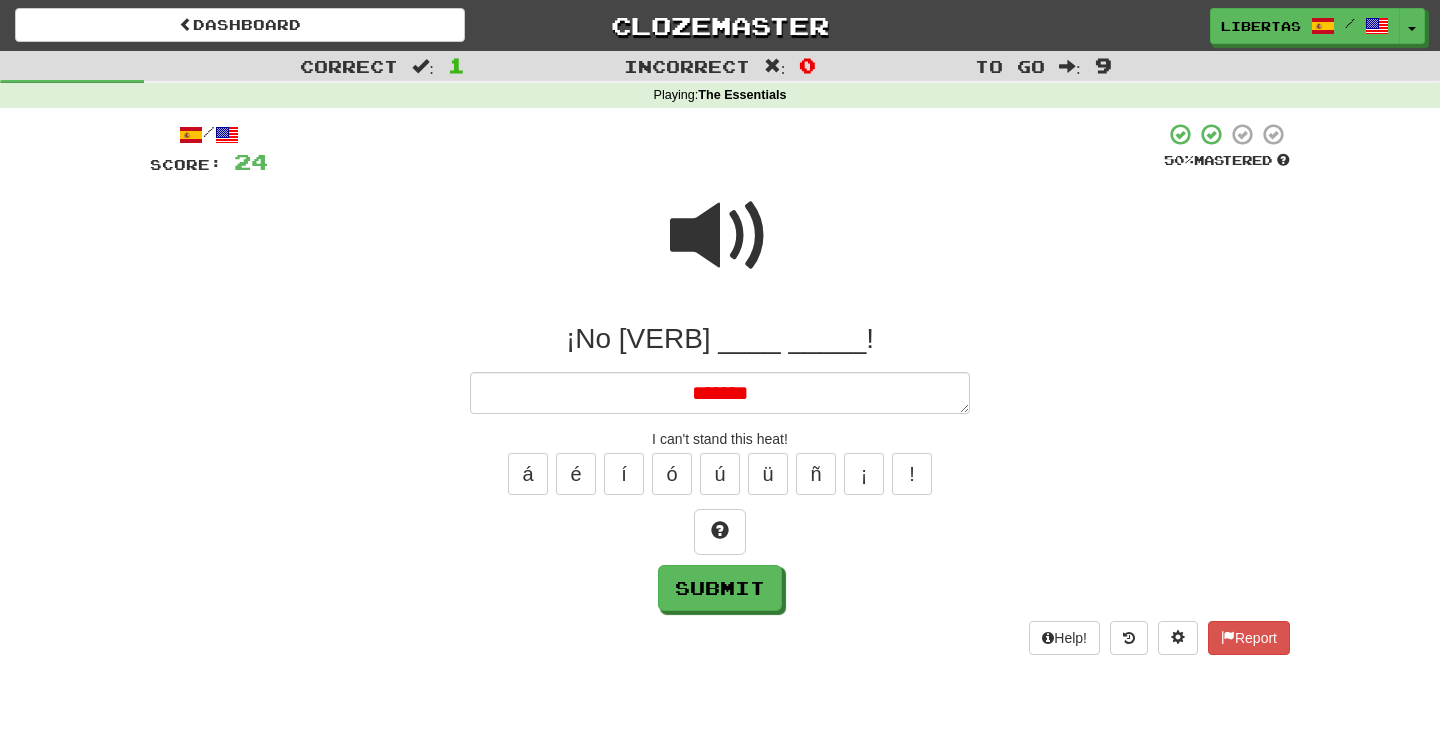 type on "*" 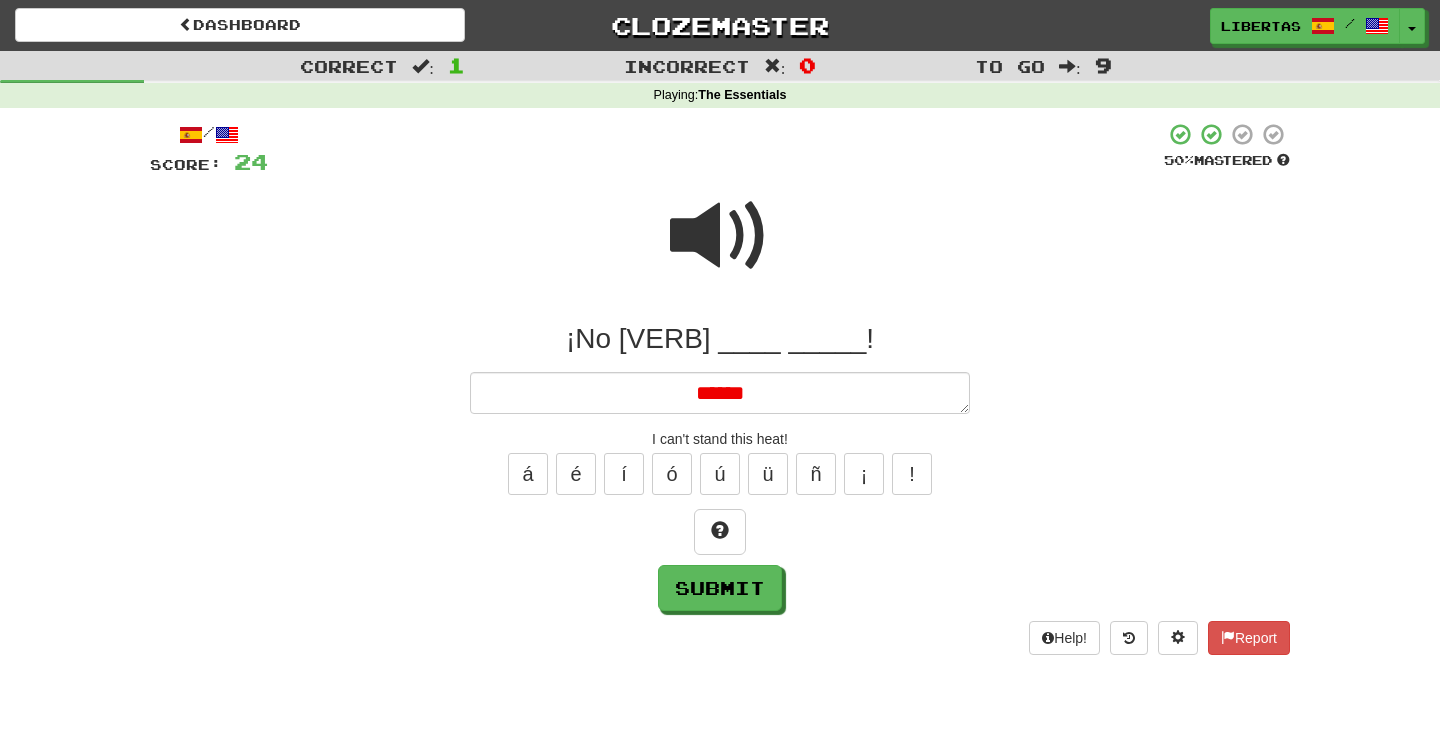 type on "*" 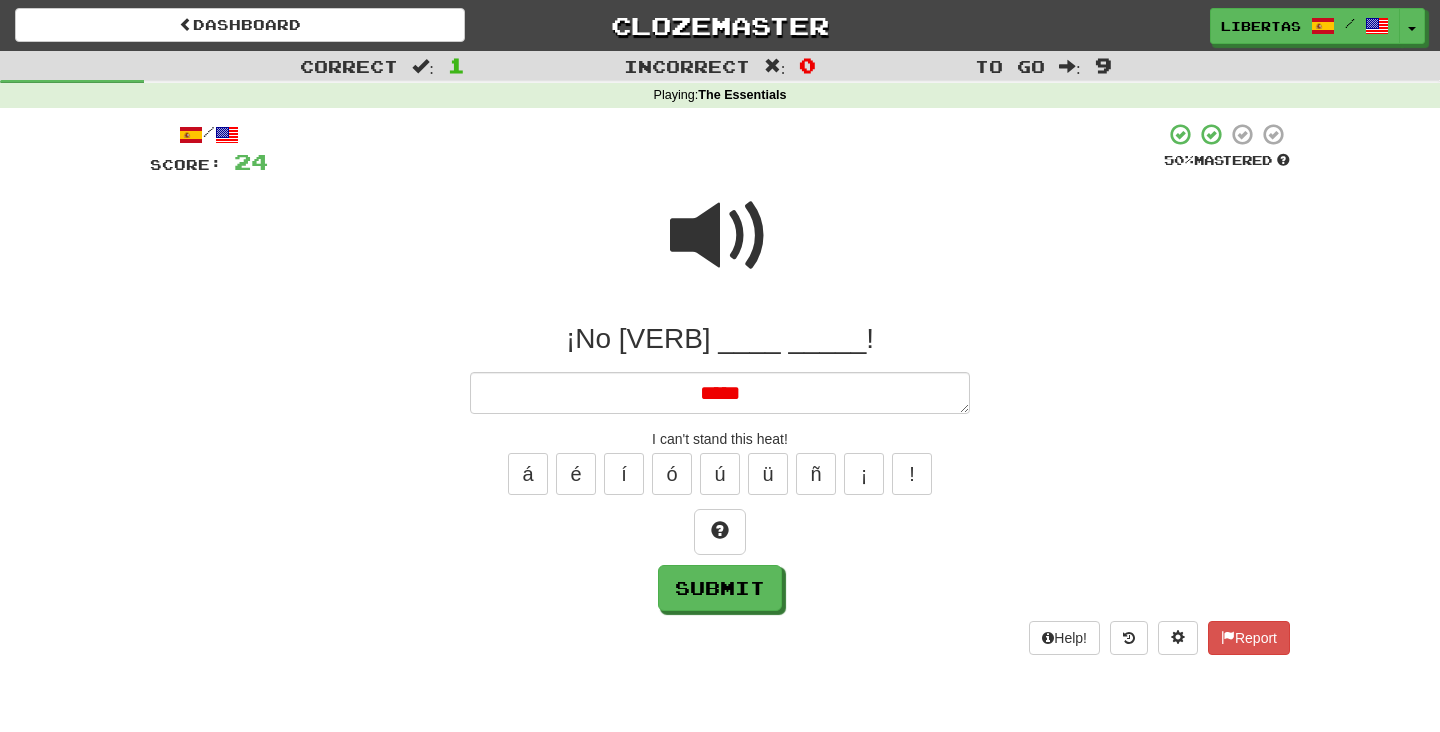 type on "*" 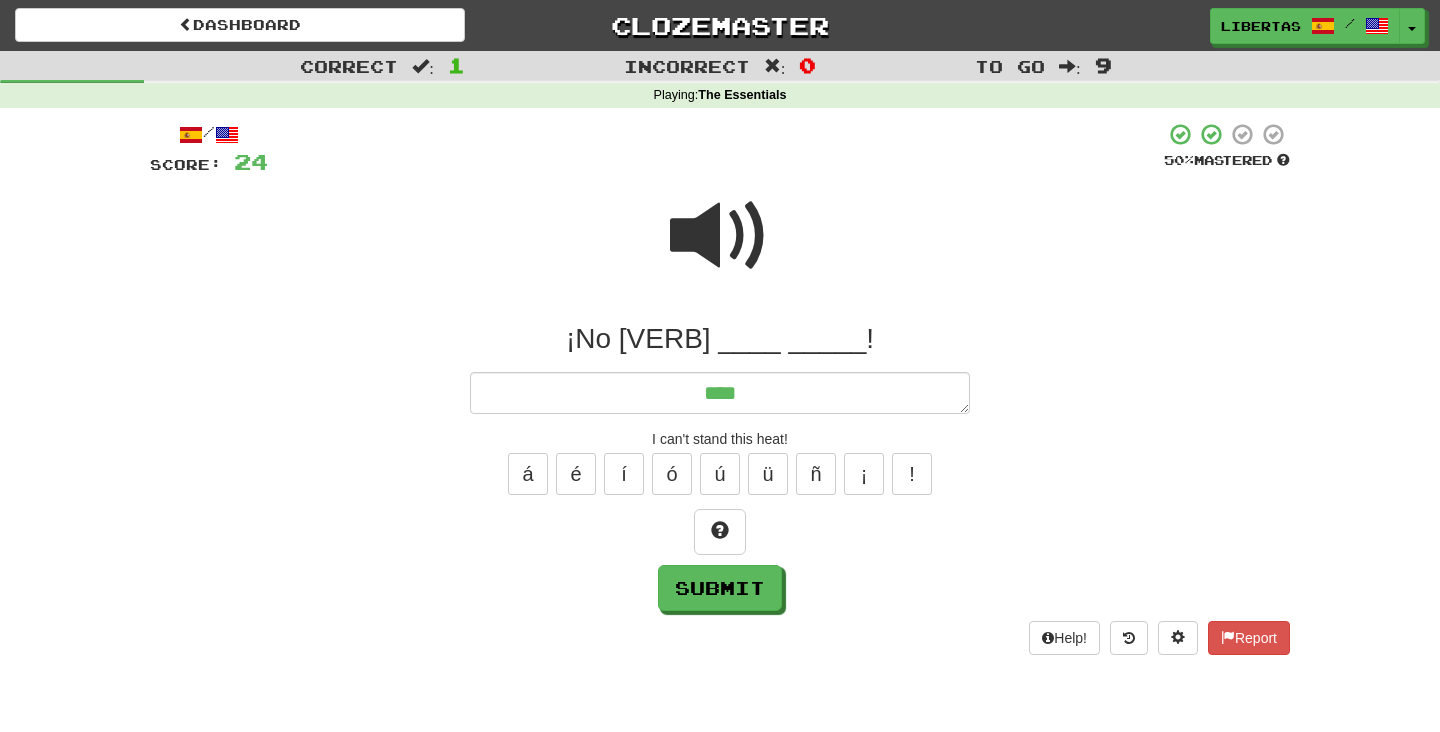 type on "*" 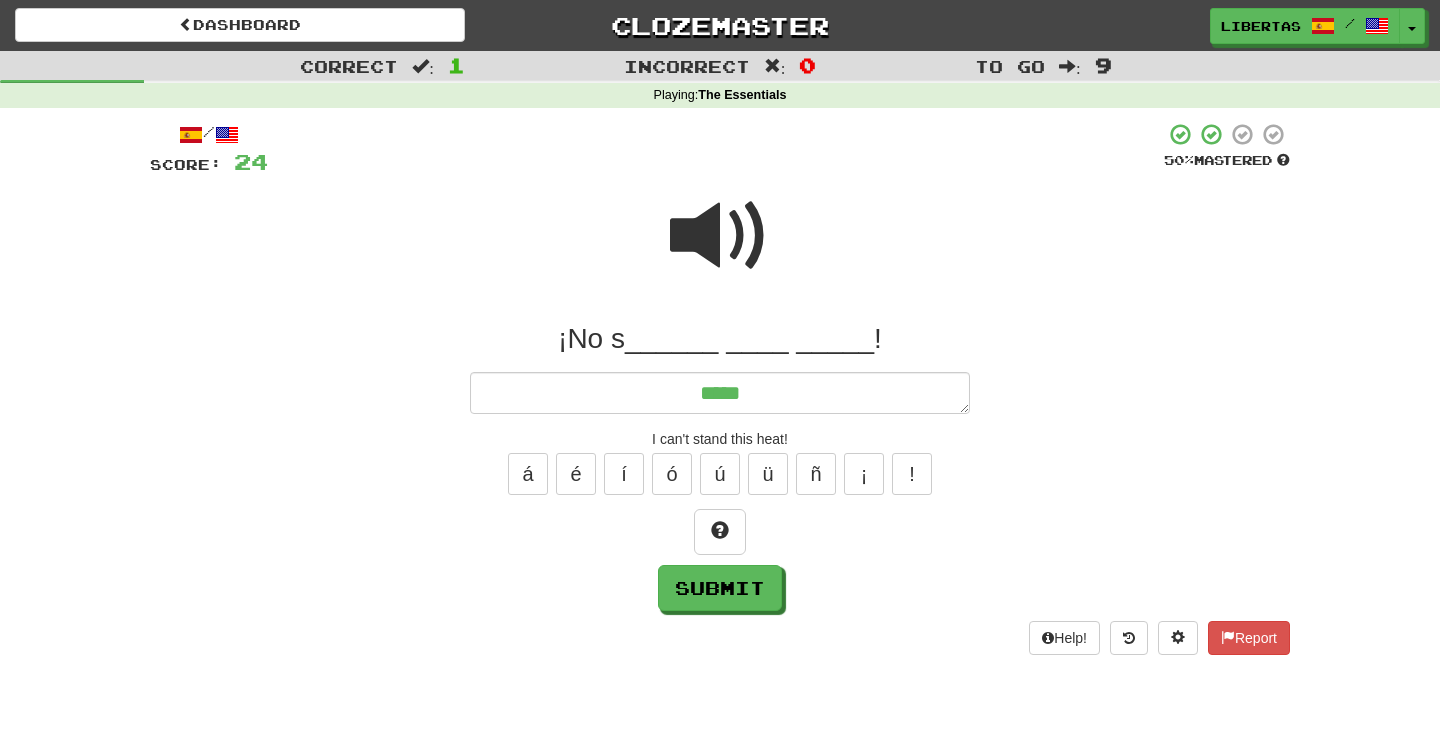 type on "*" 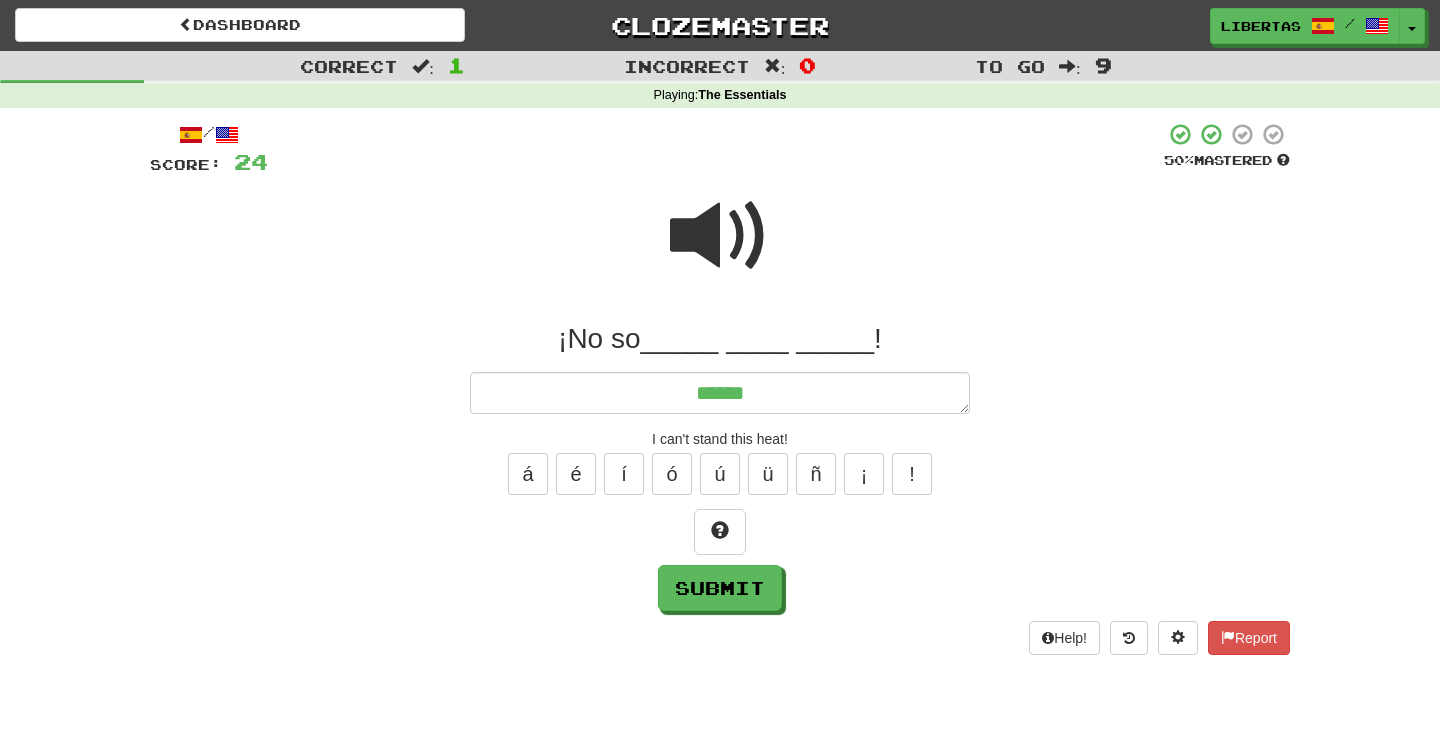 type on "*" 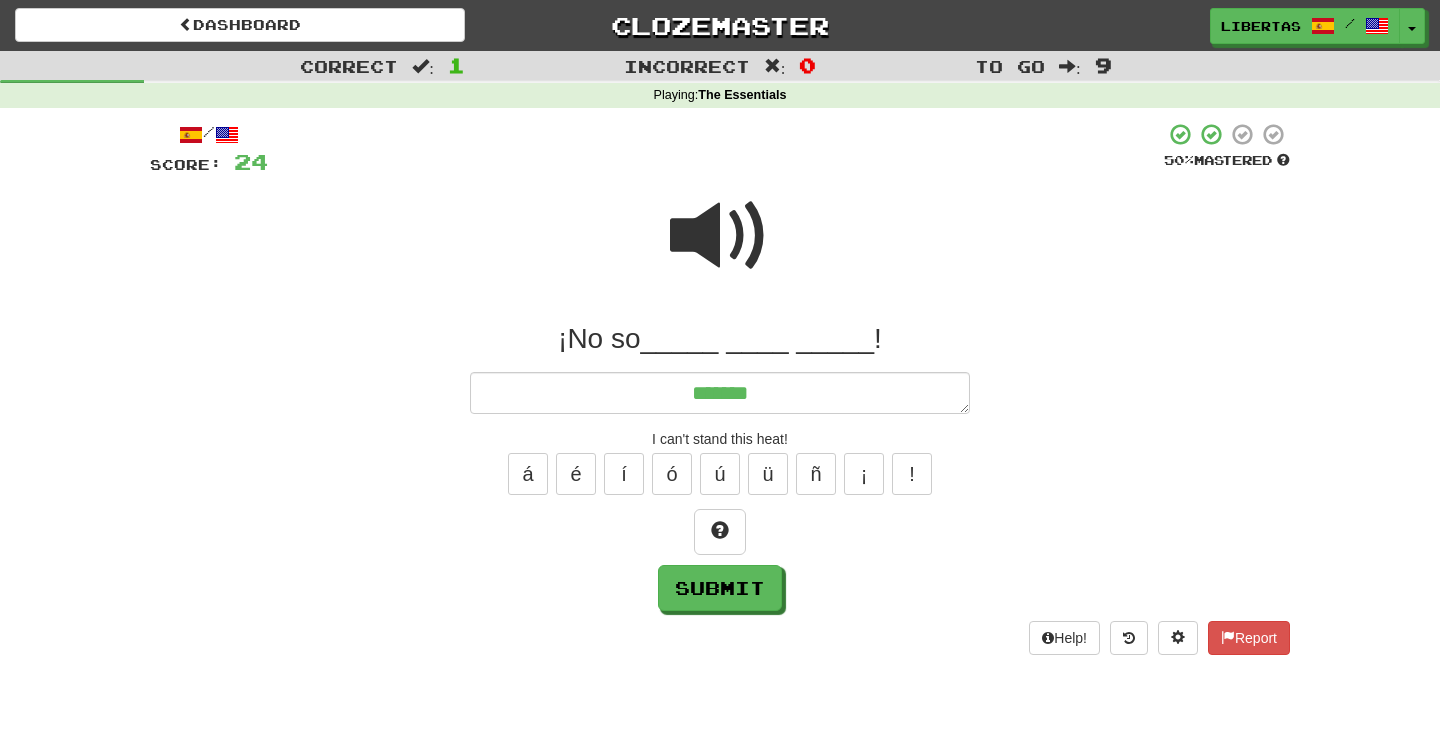 type on "*" 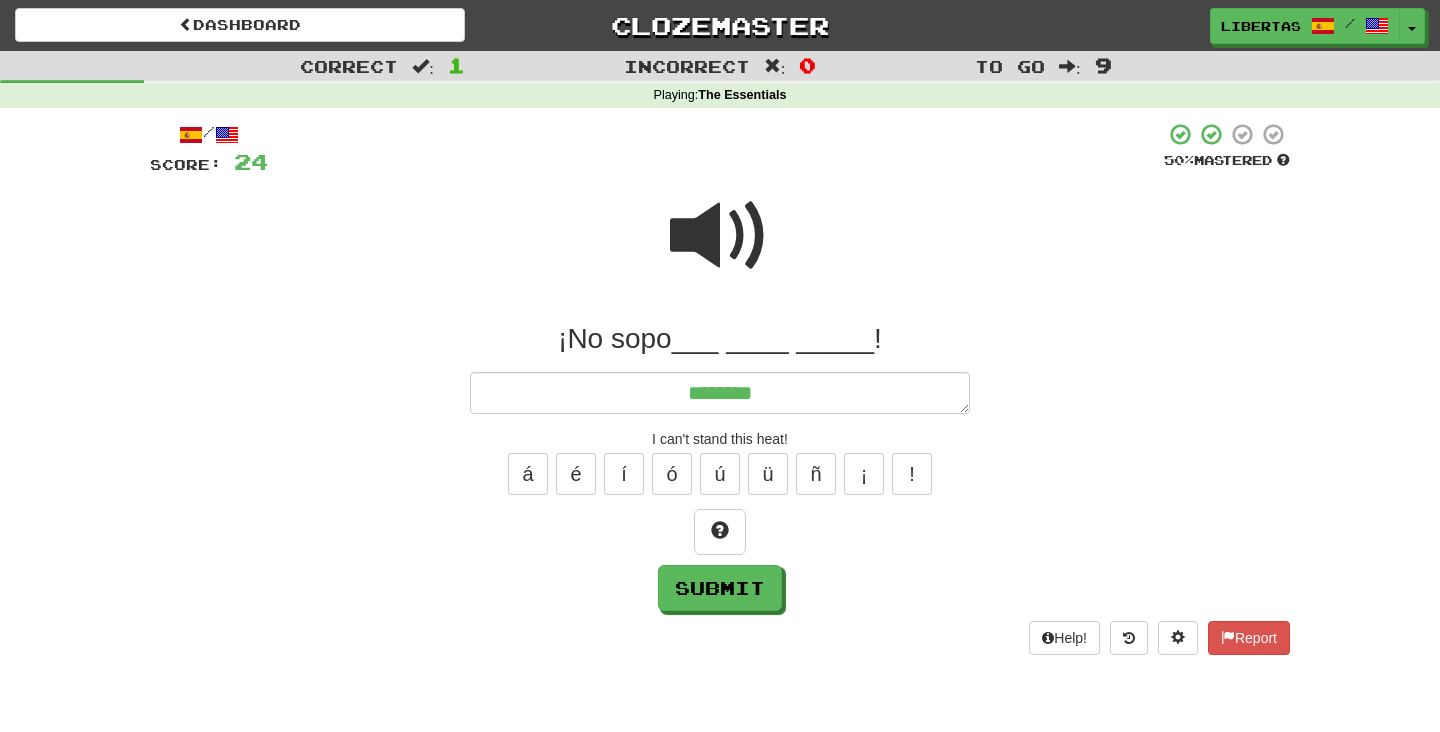 type on "*" 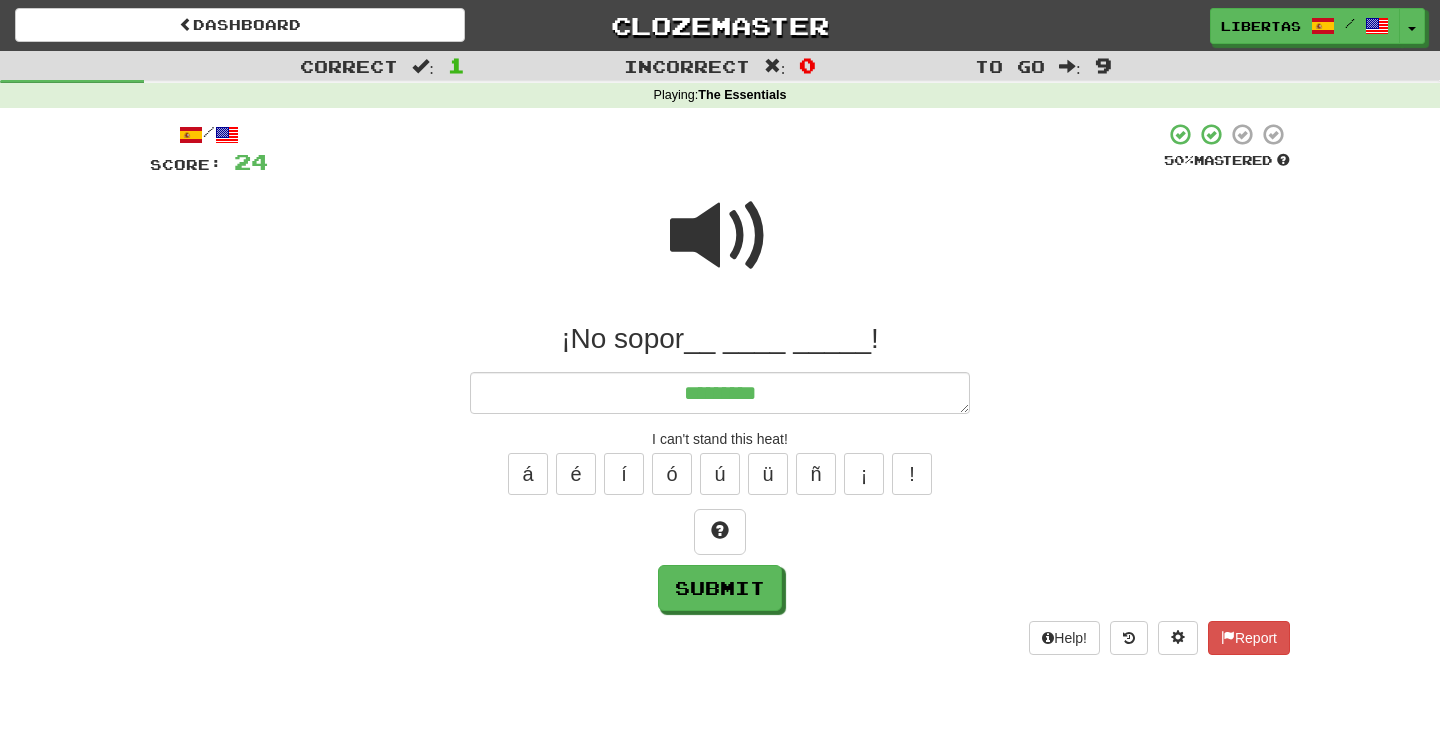 type on "*" 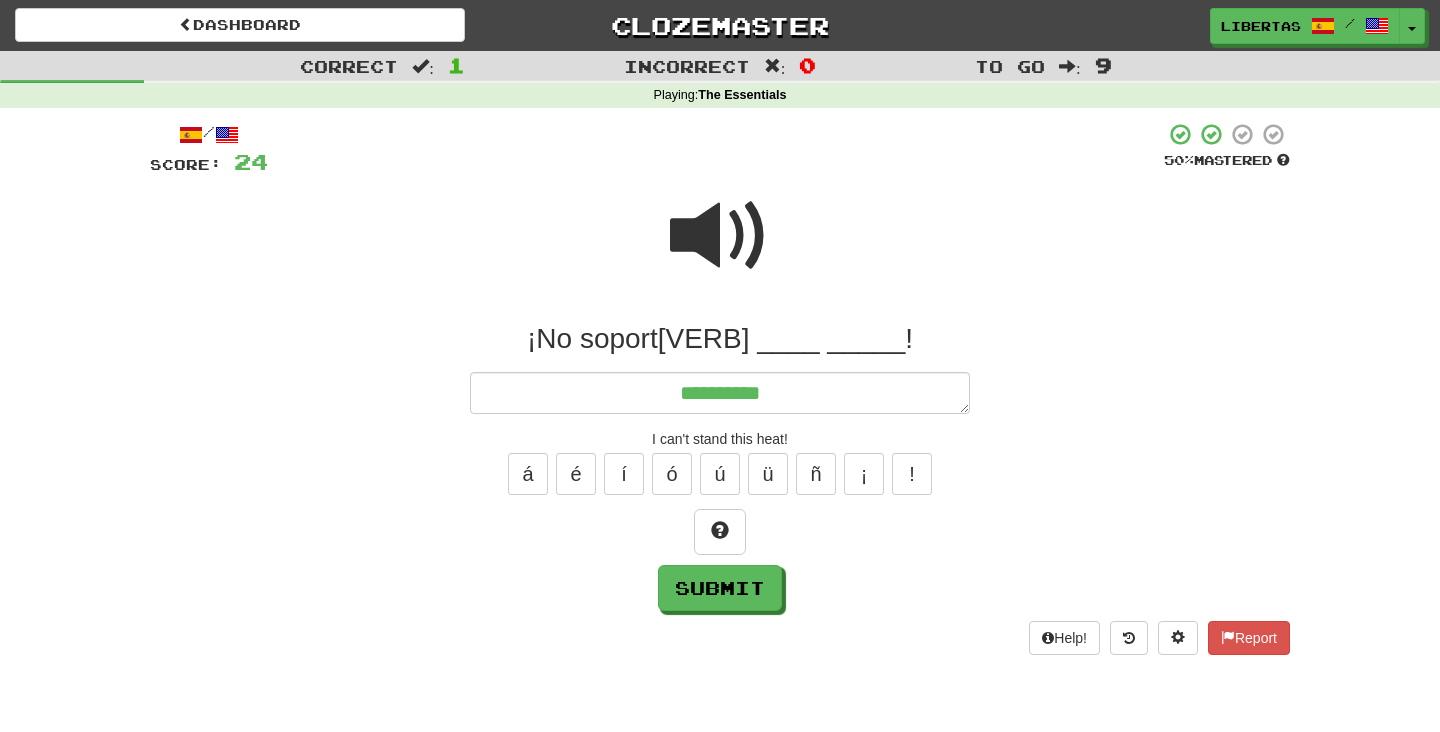 type on "*" 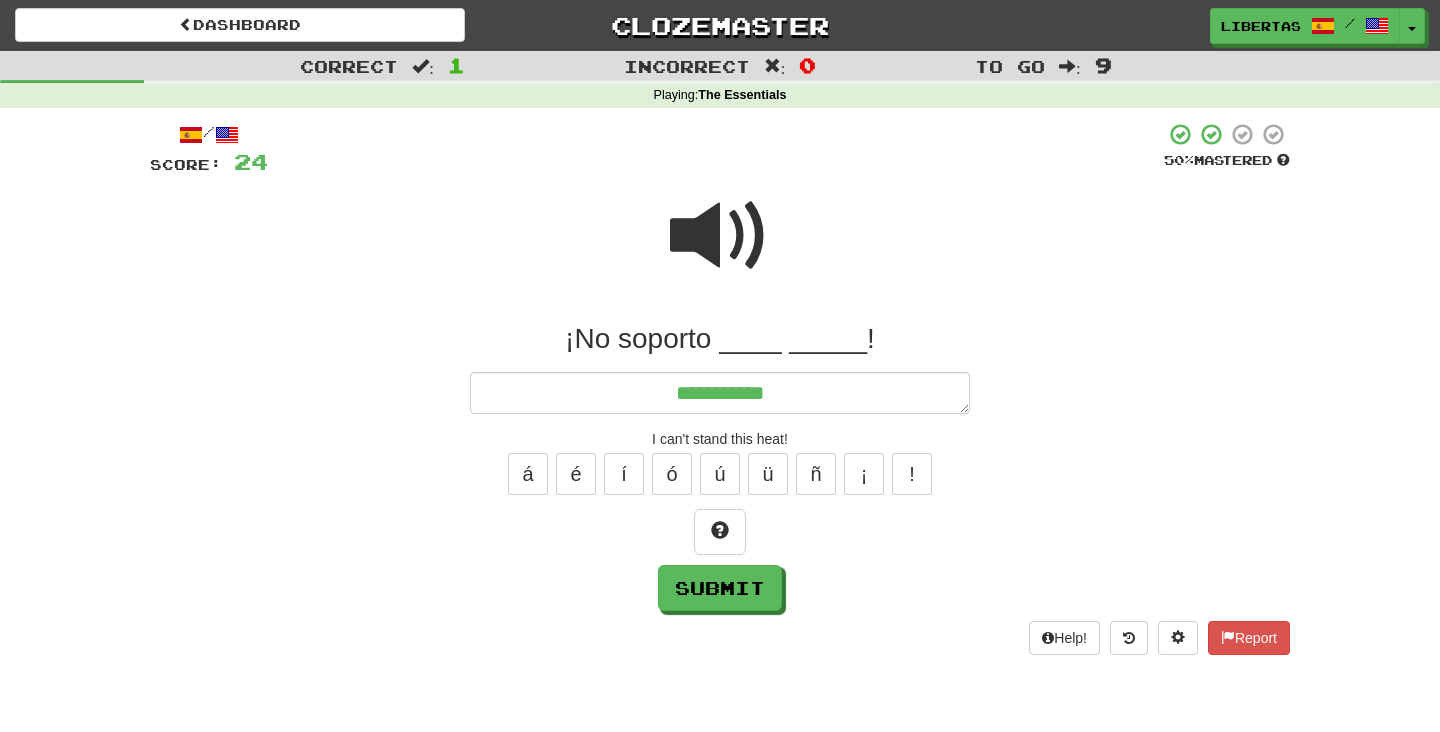 type on "*" 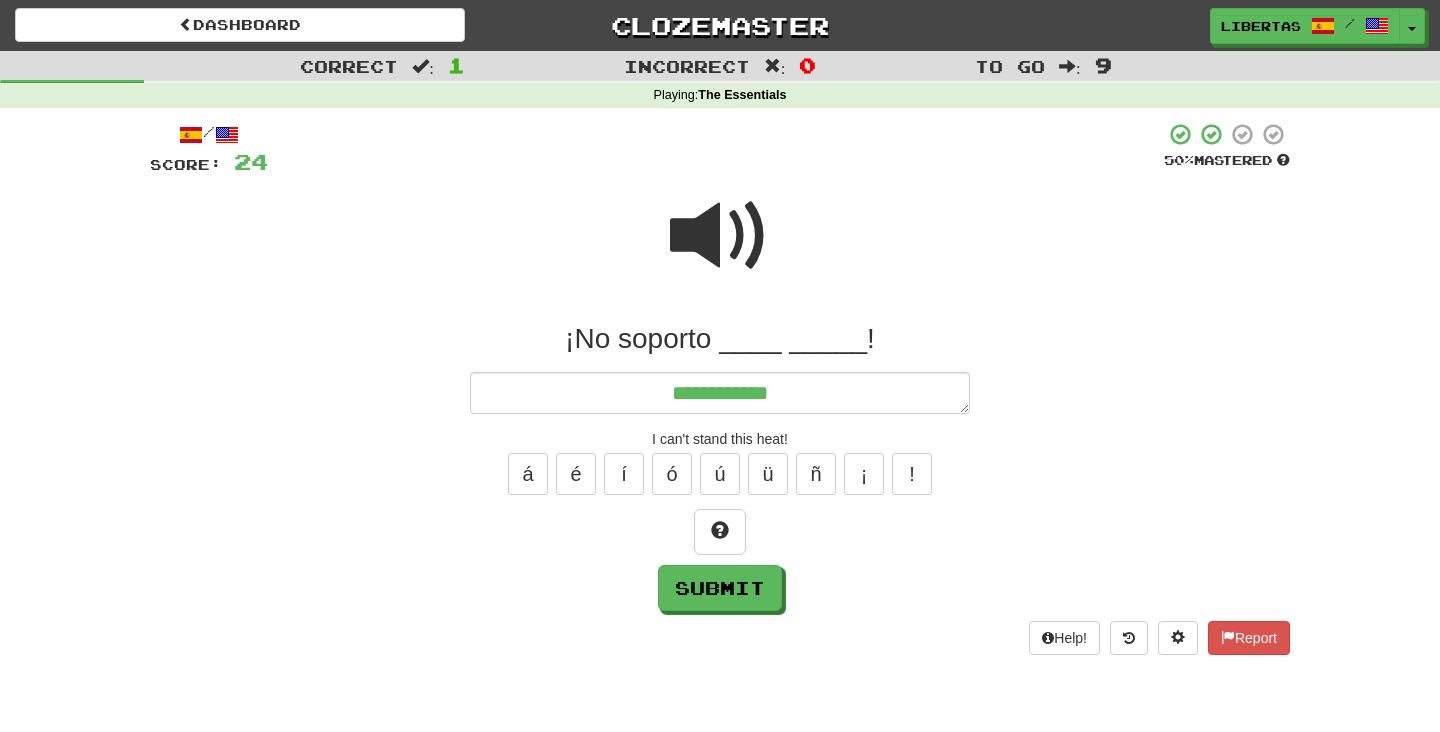 type on "*" 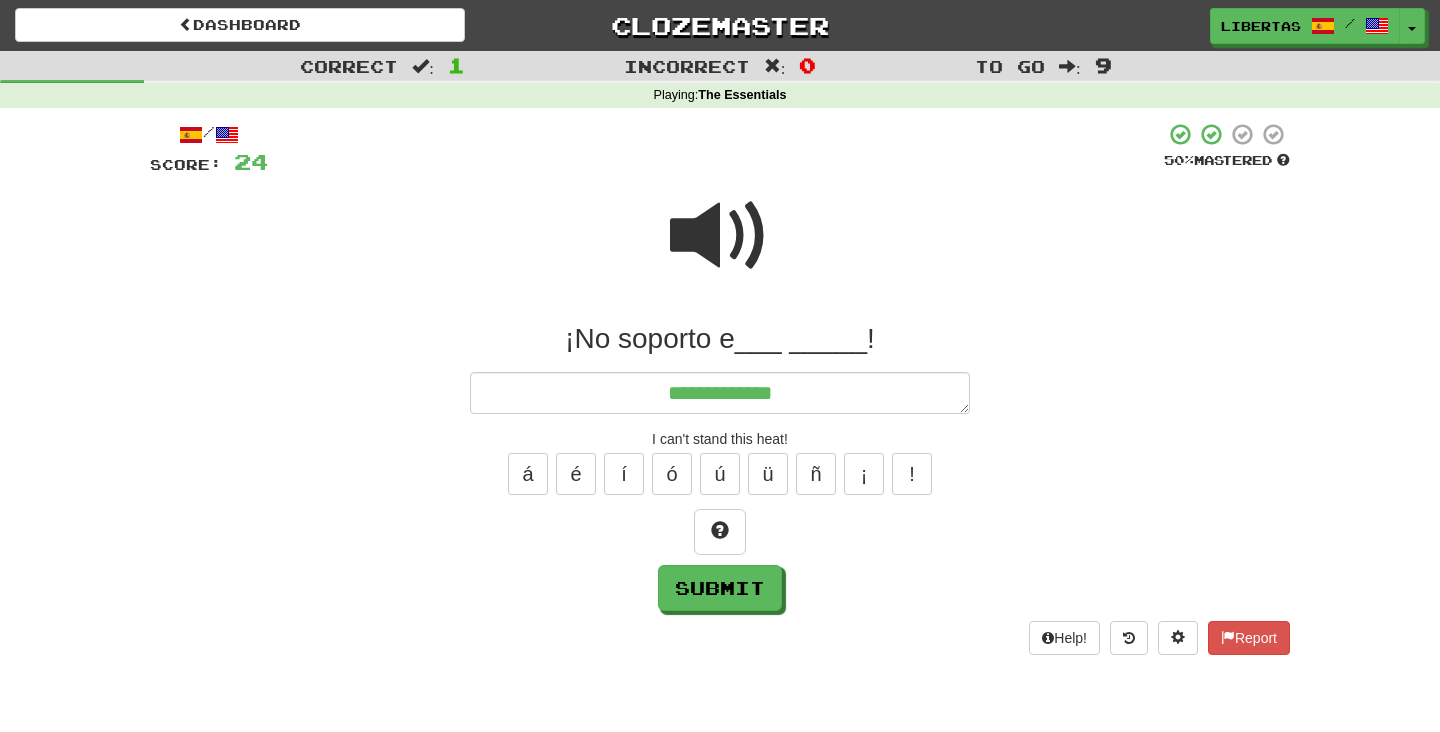 type on "*" 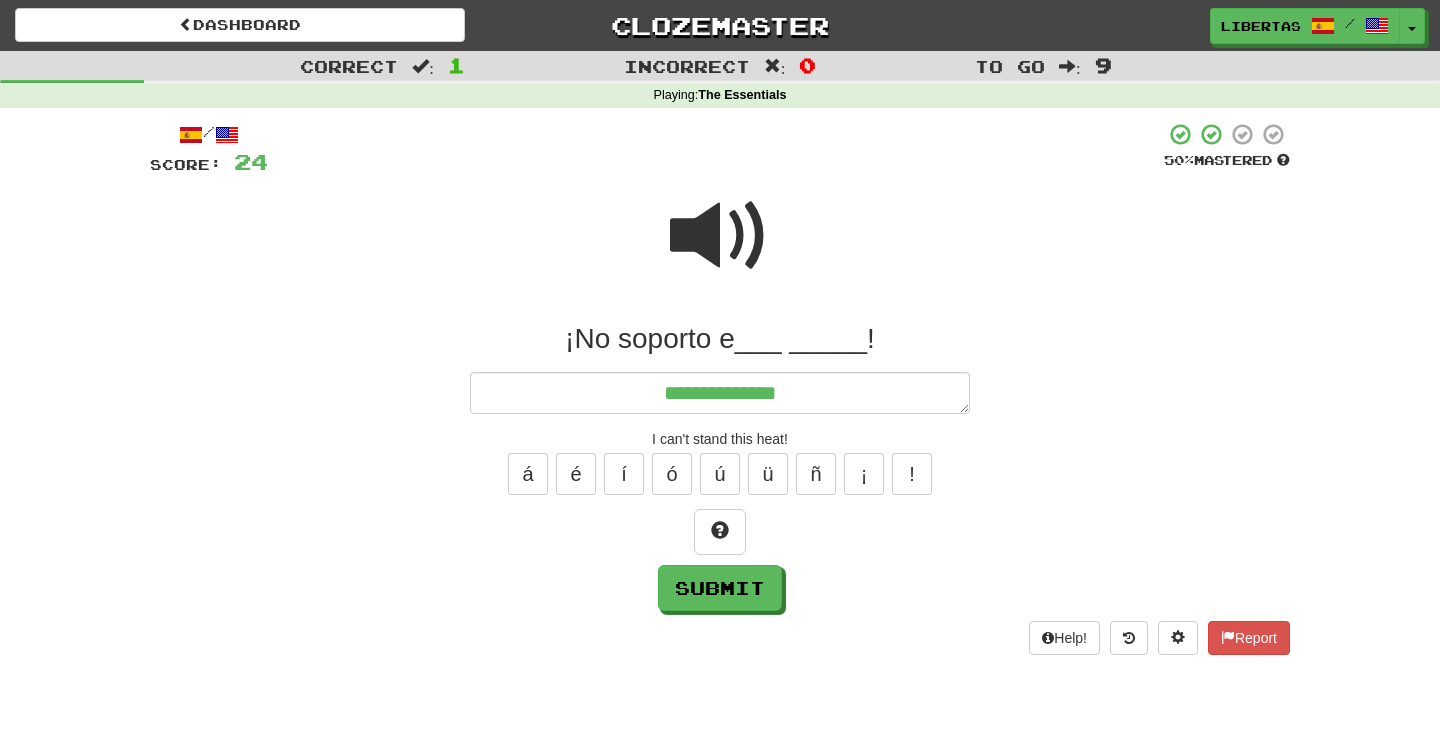 type on "*" 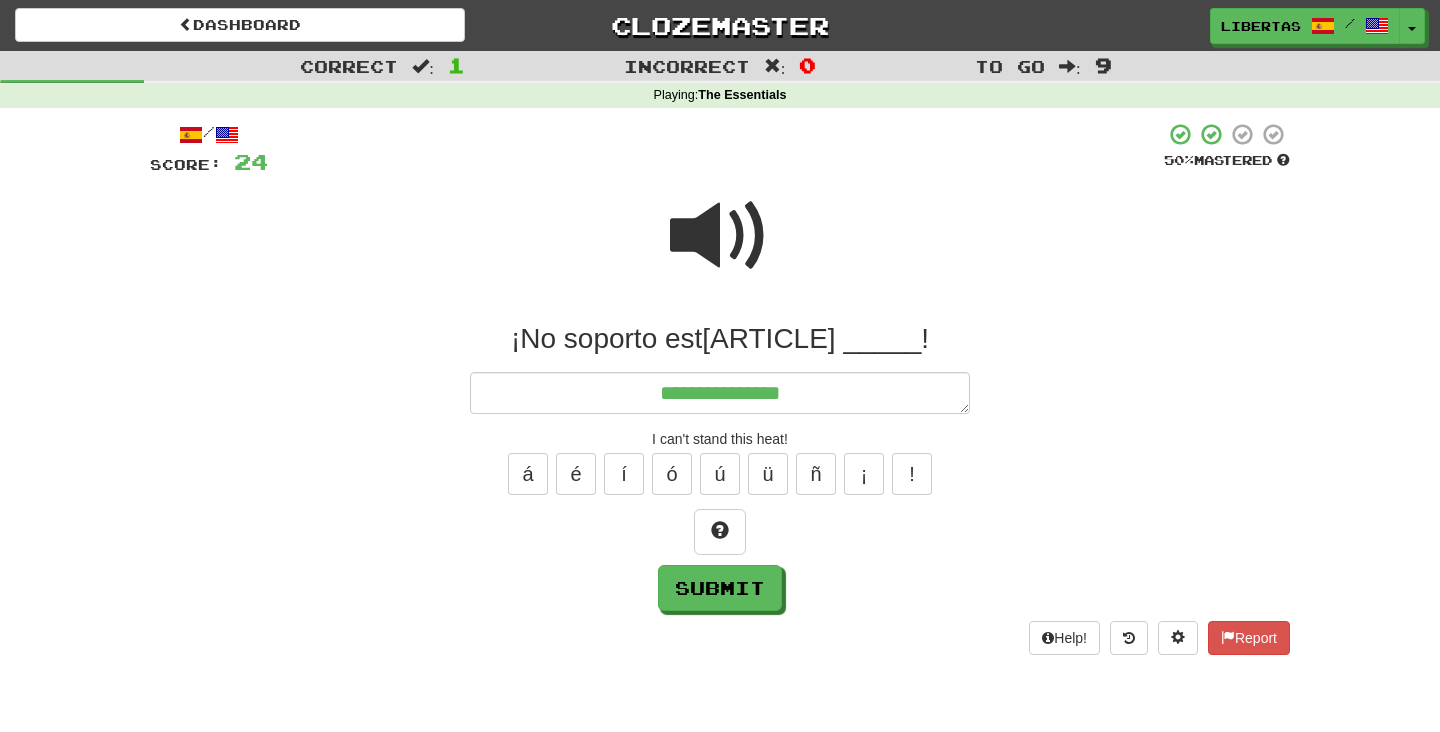 type on "*" 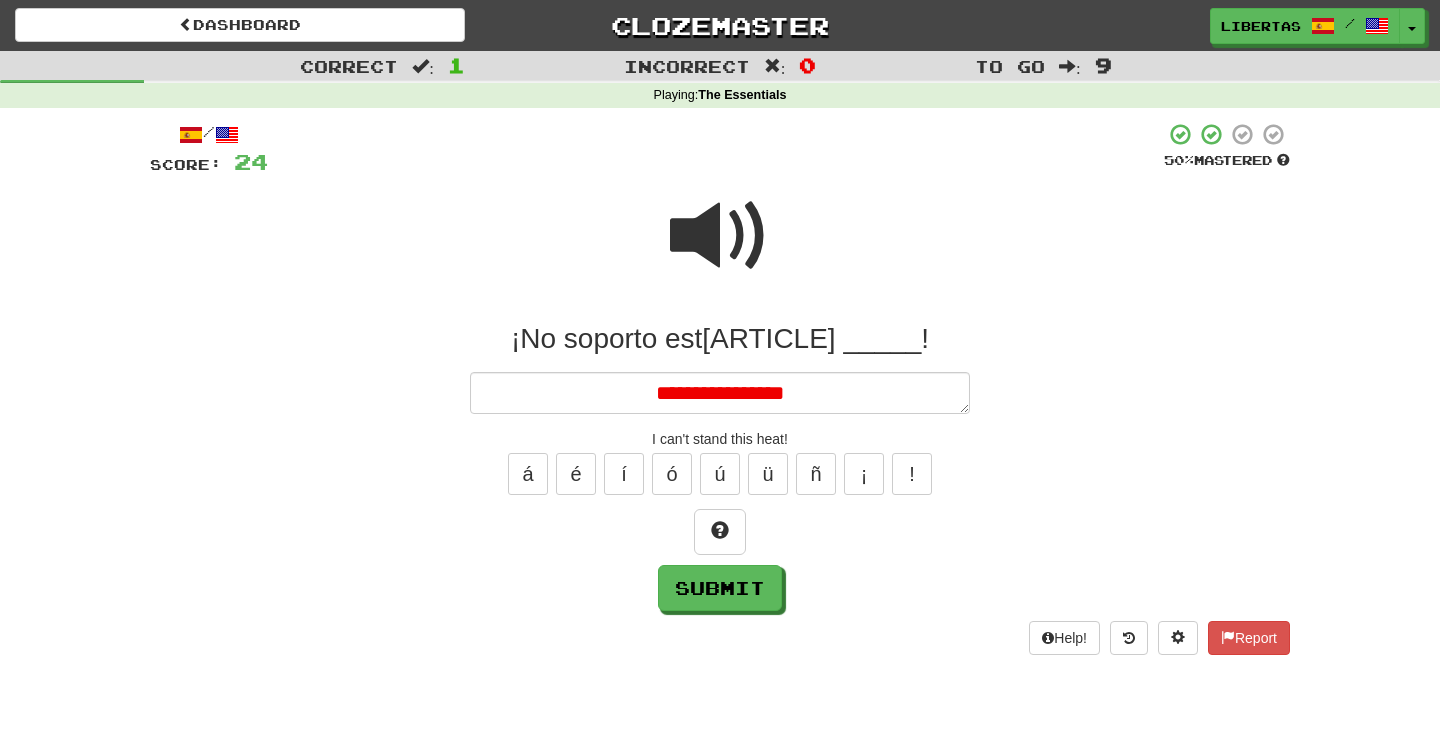 type on "*" 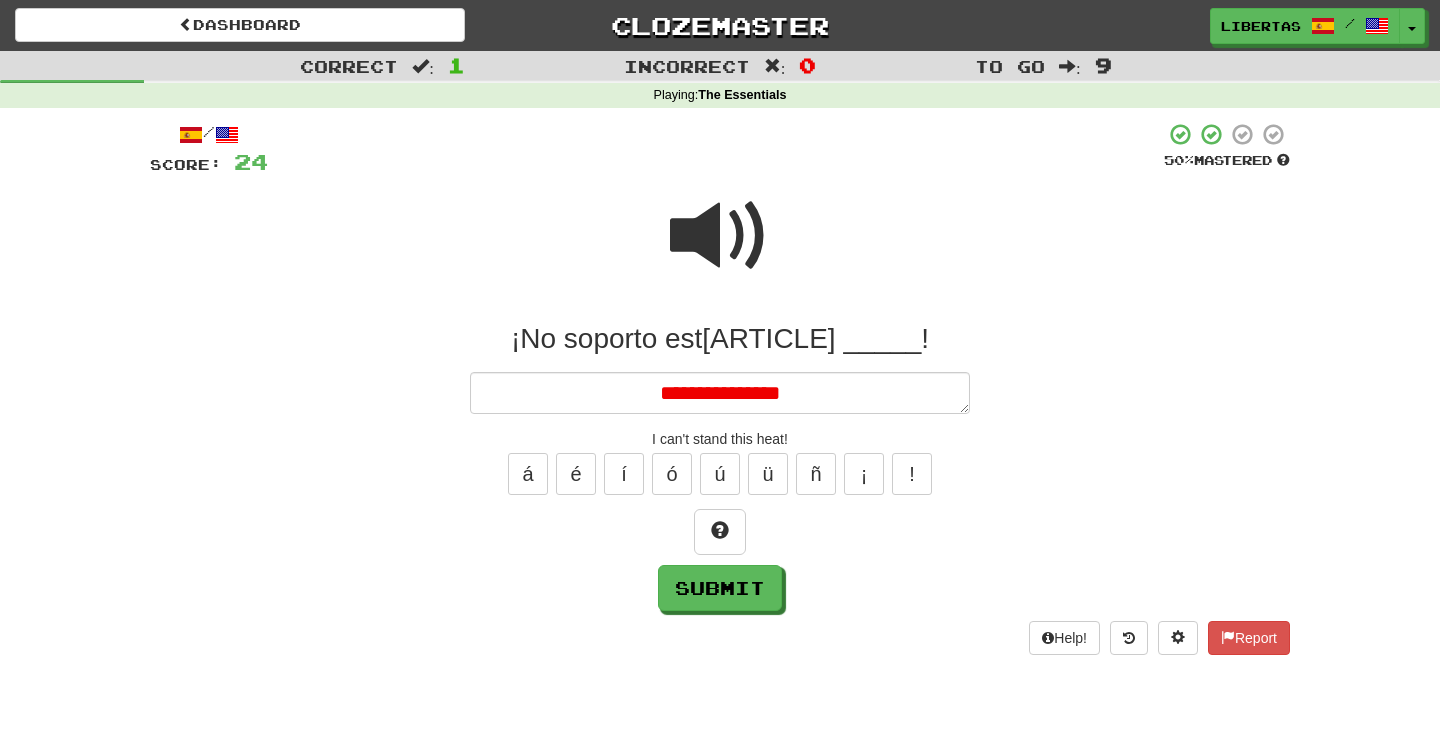 type on "*" 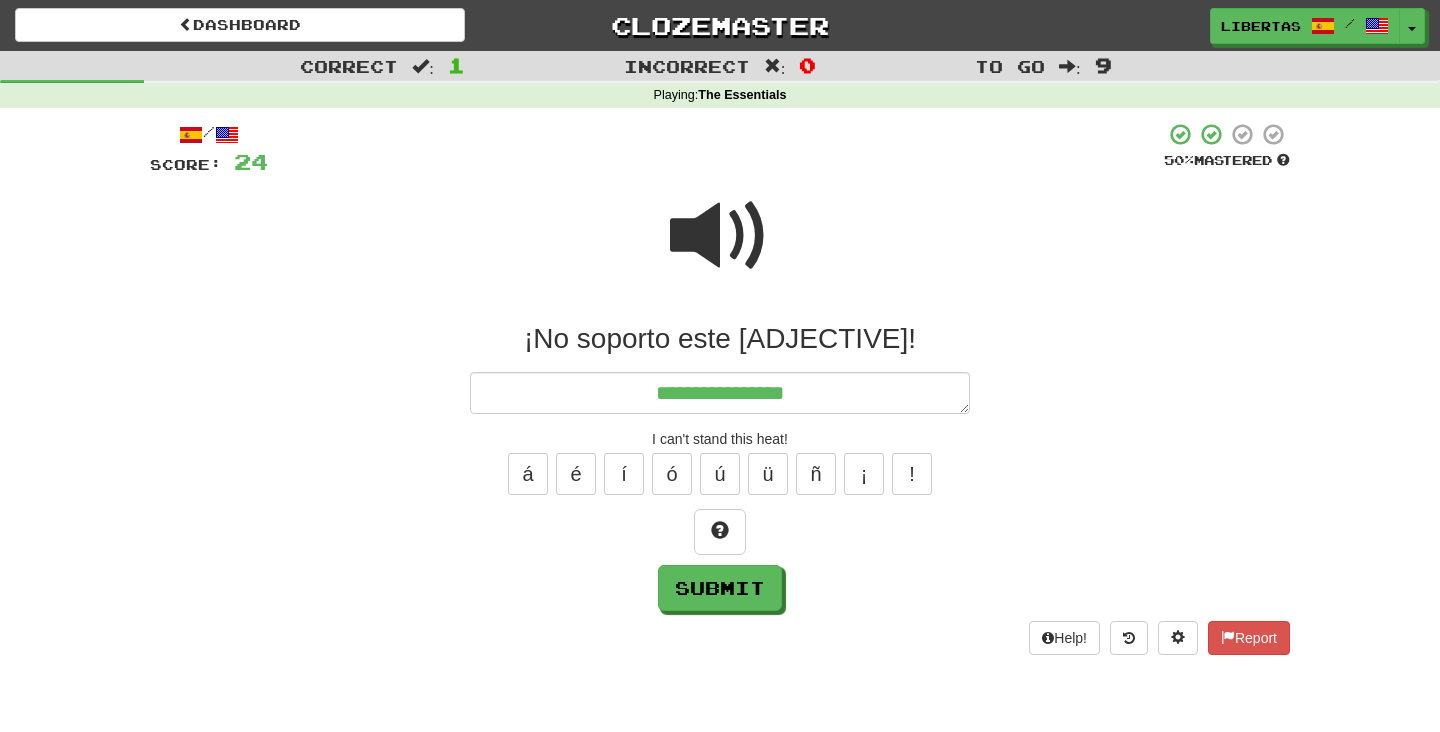 type on "*" 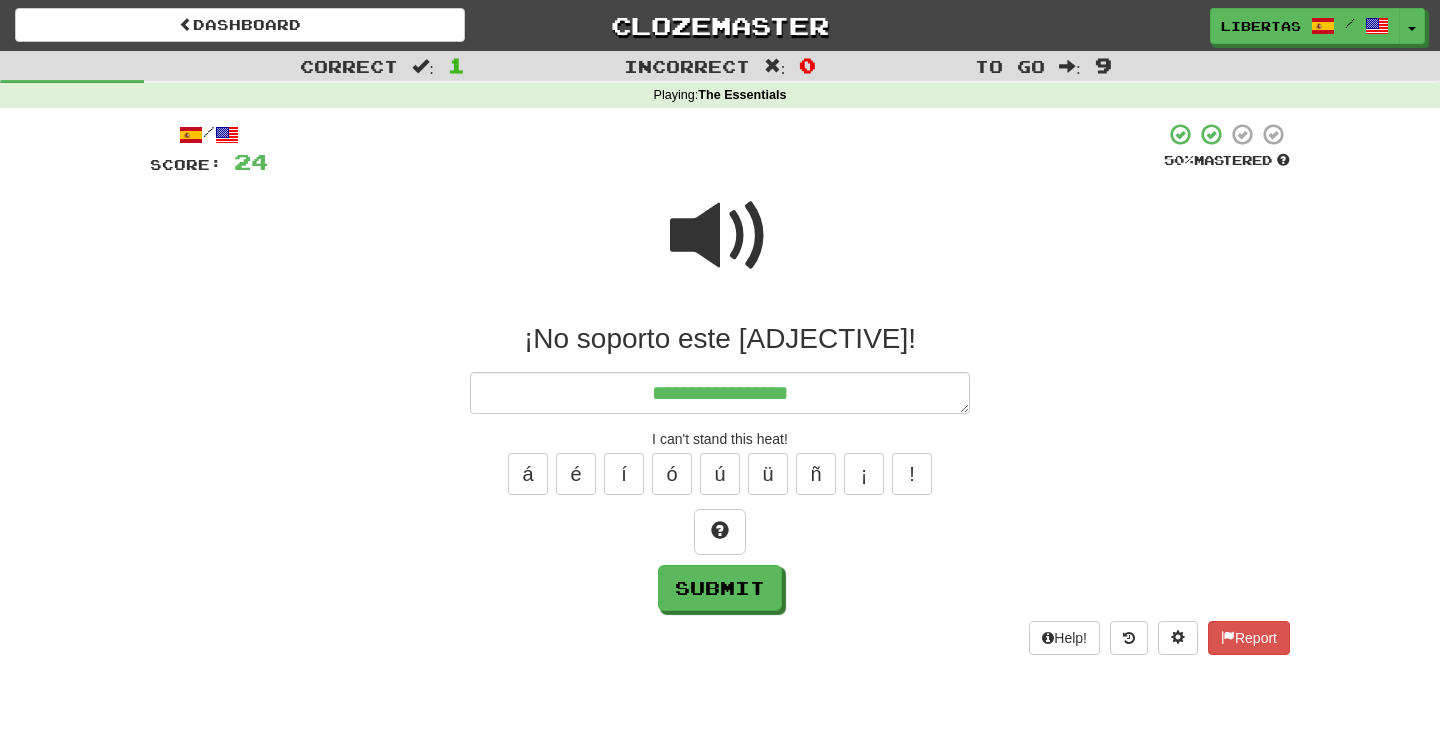 type on "*" 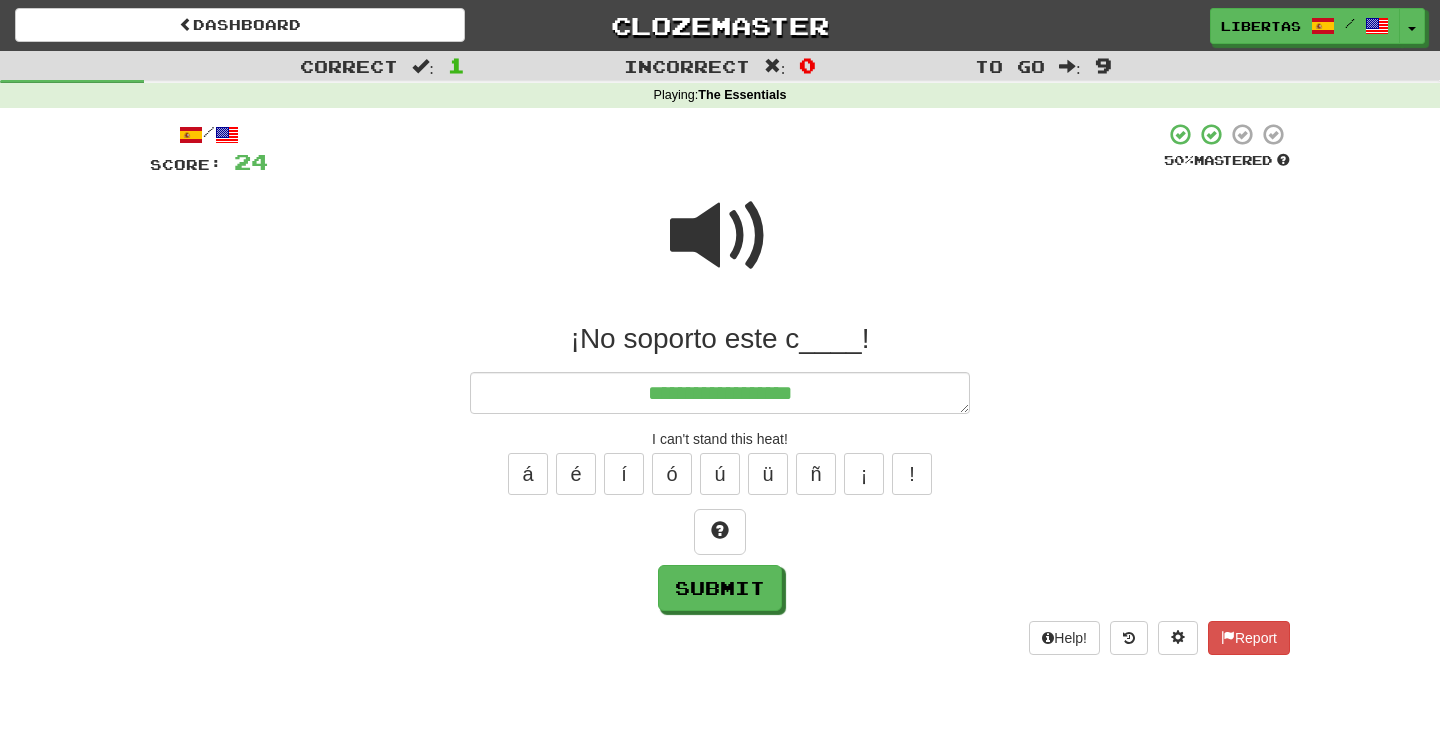 type on "*" 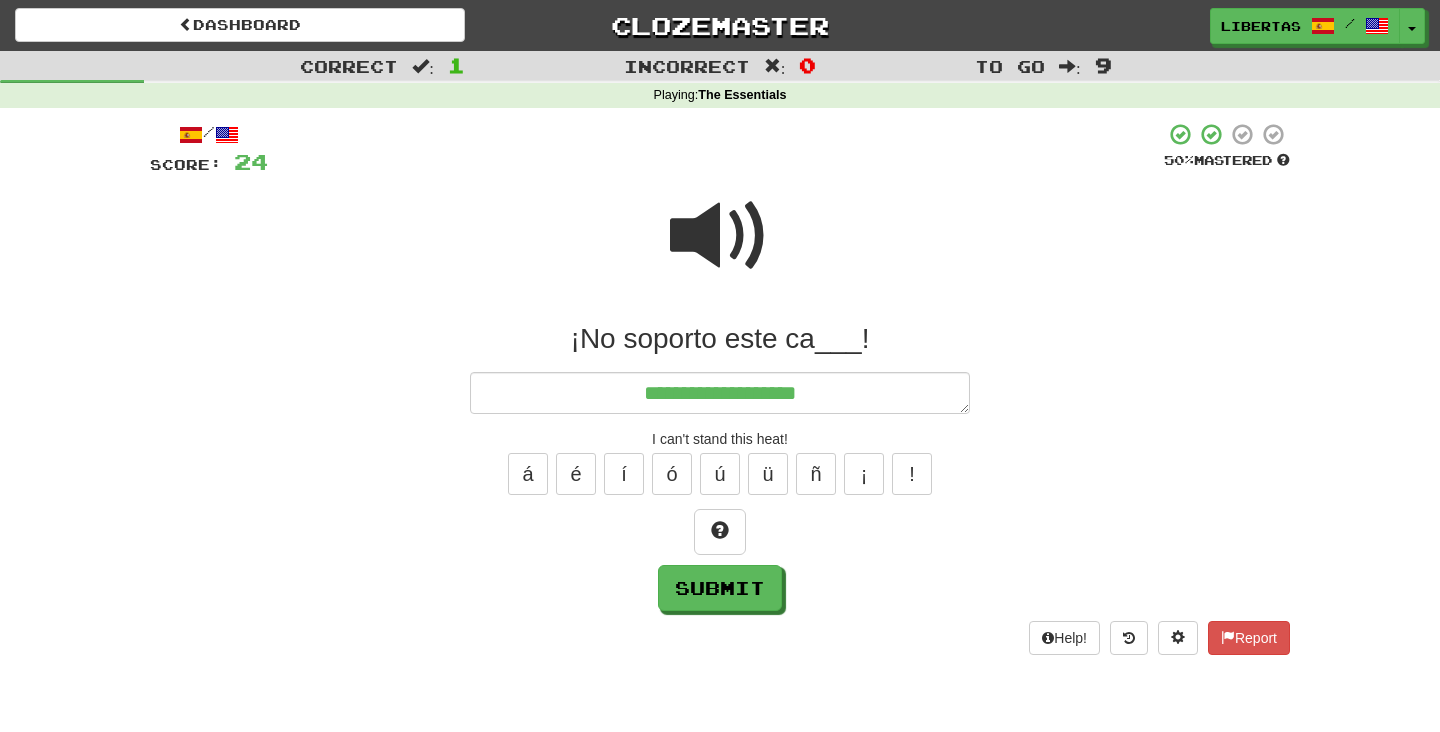 type on "*" 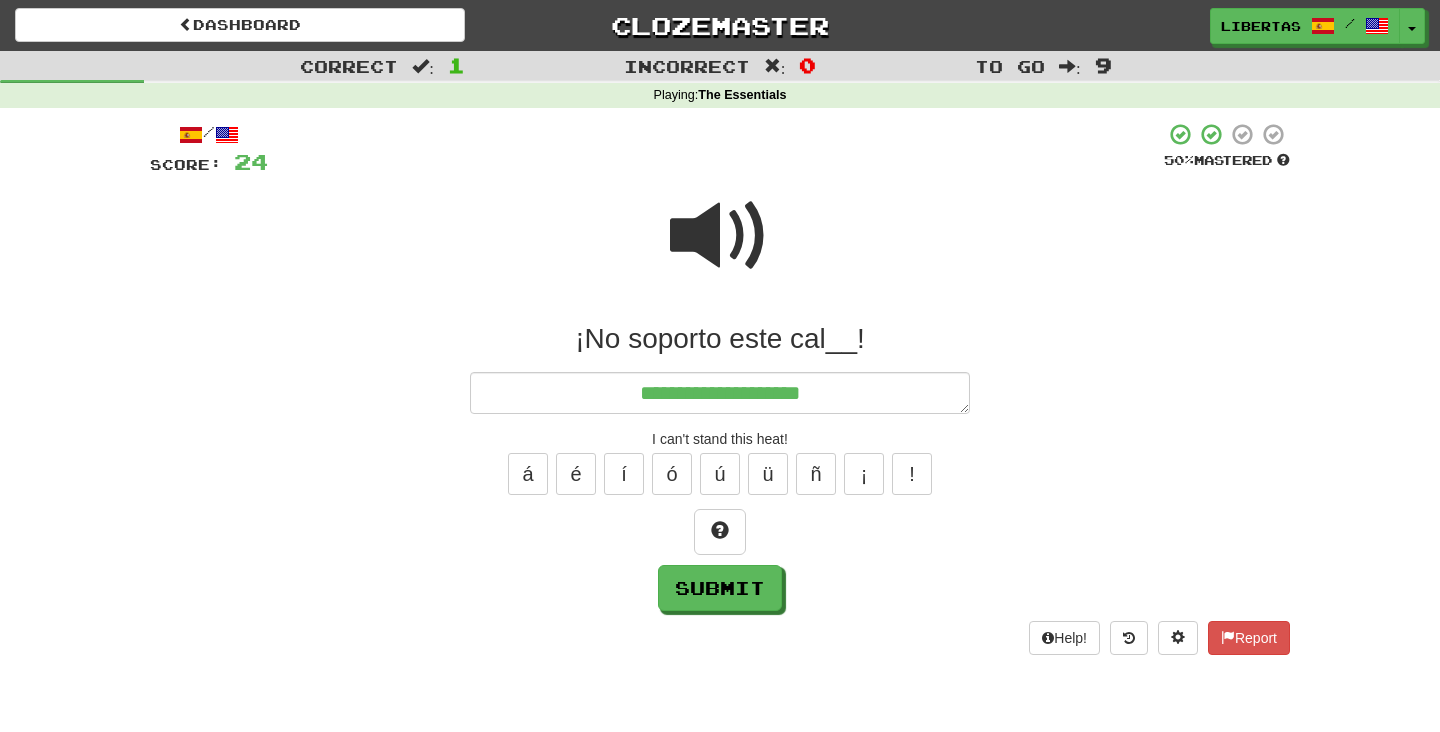 type on "*" 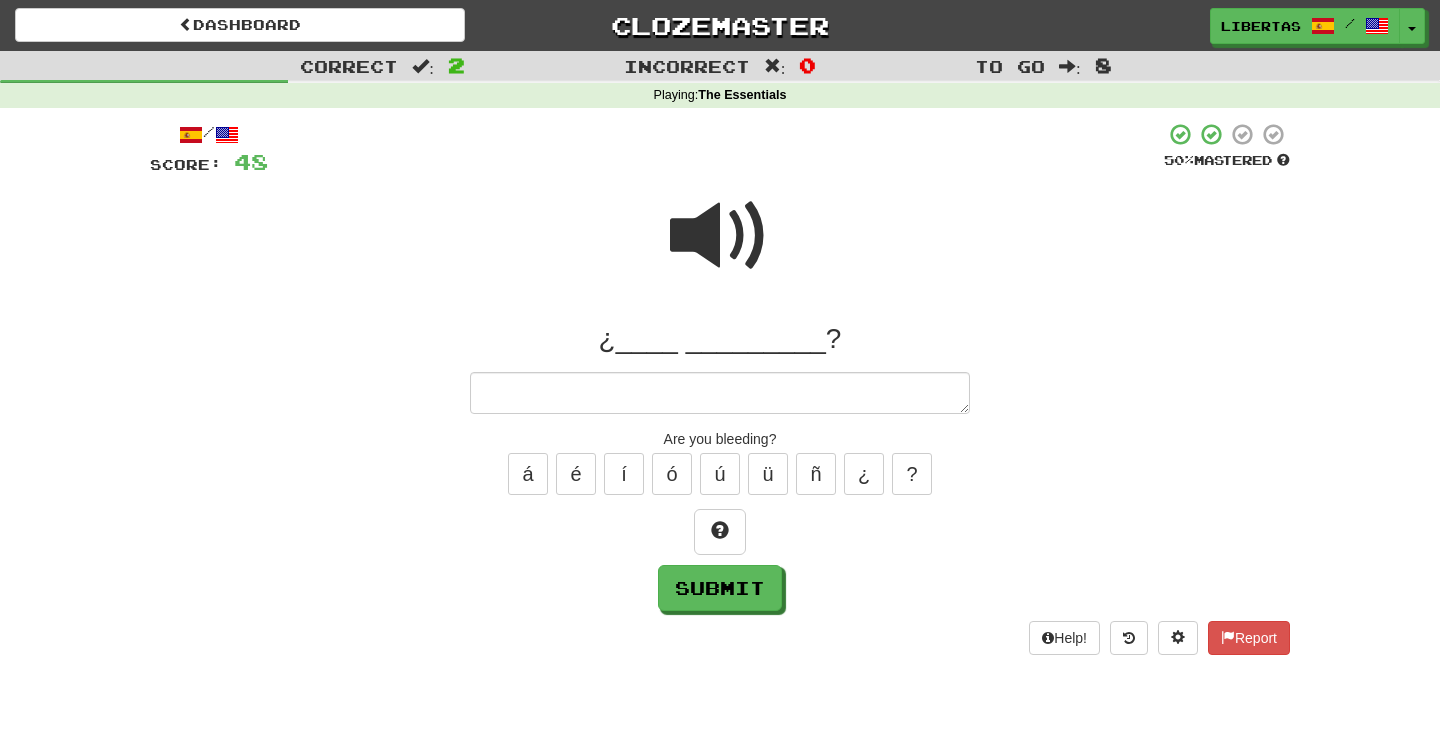 type on "*" 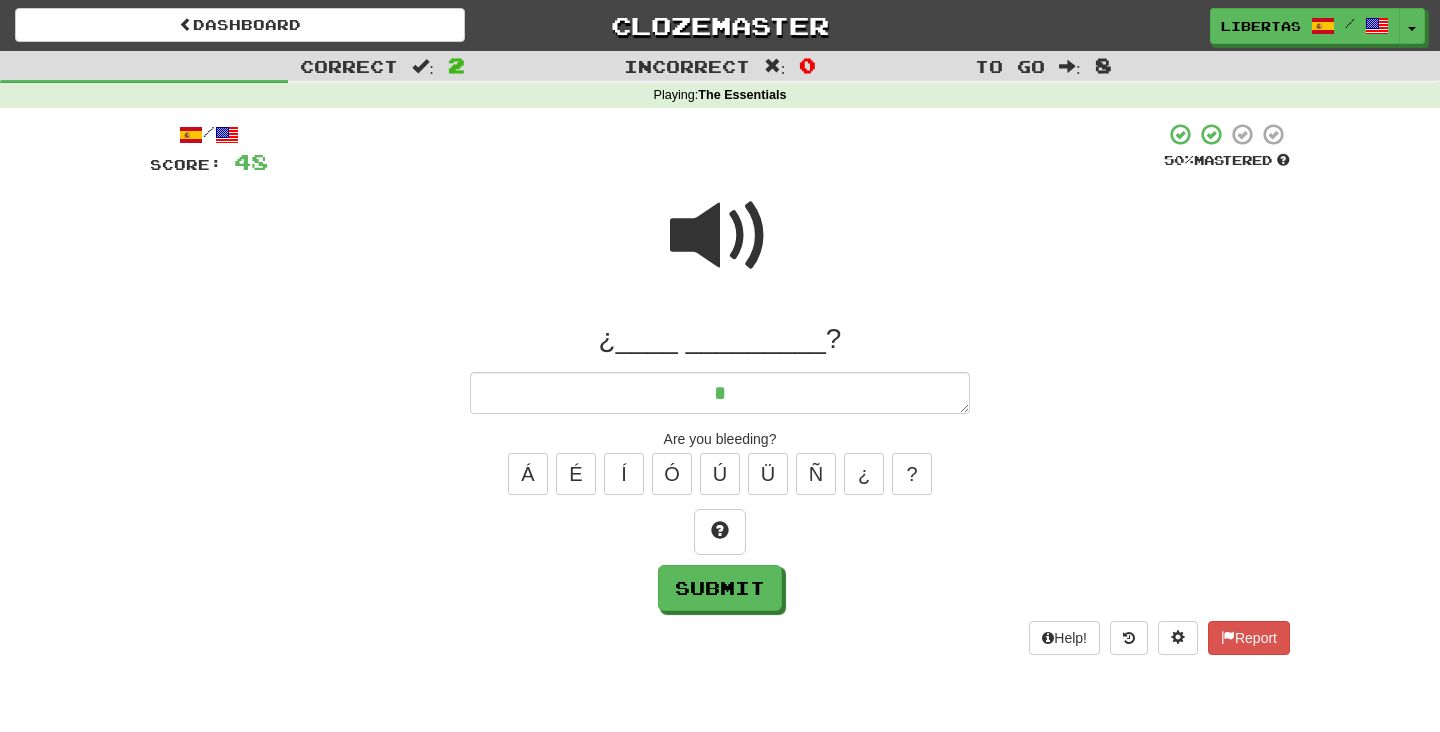 type on "*" 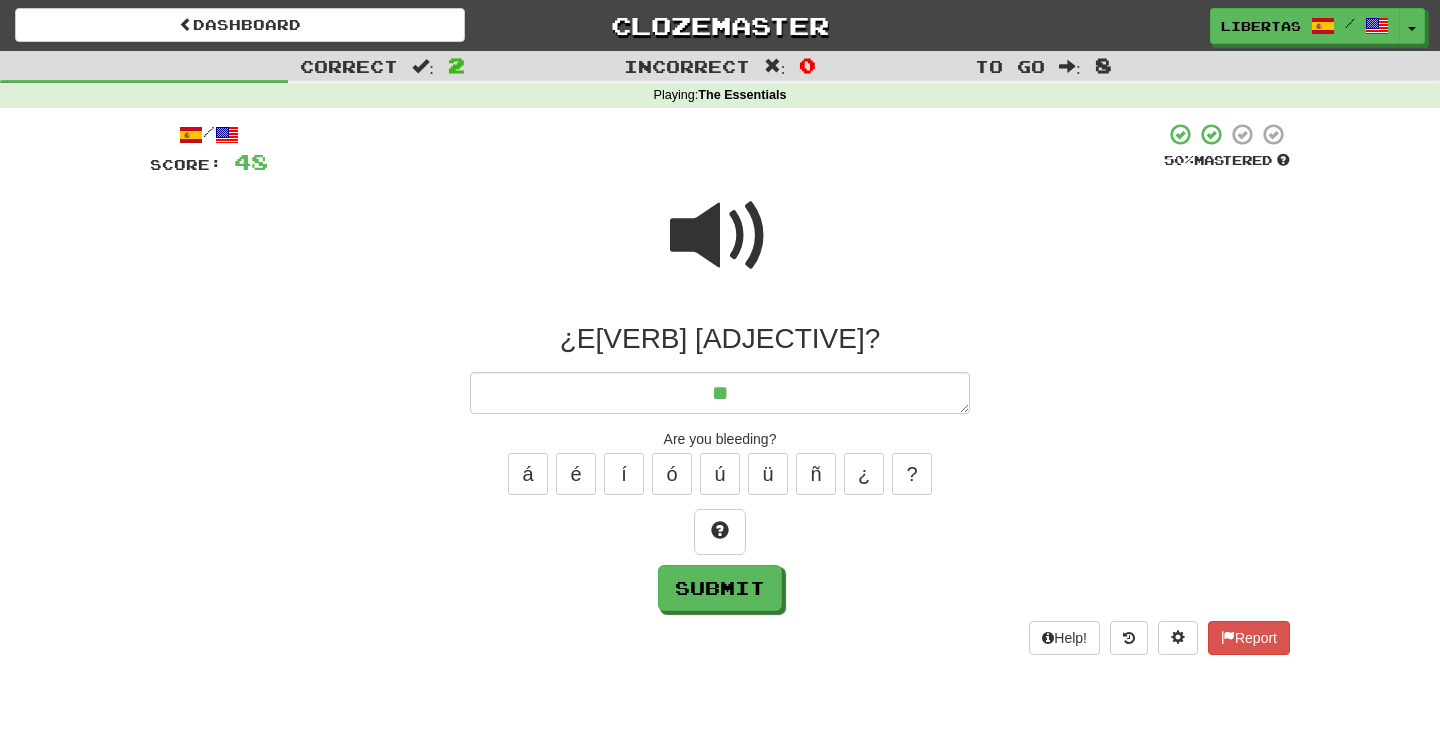 type on "*" 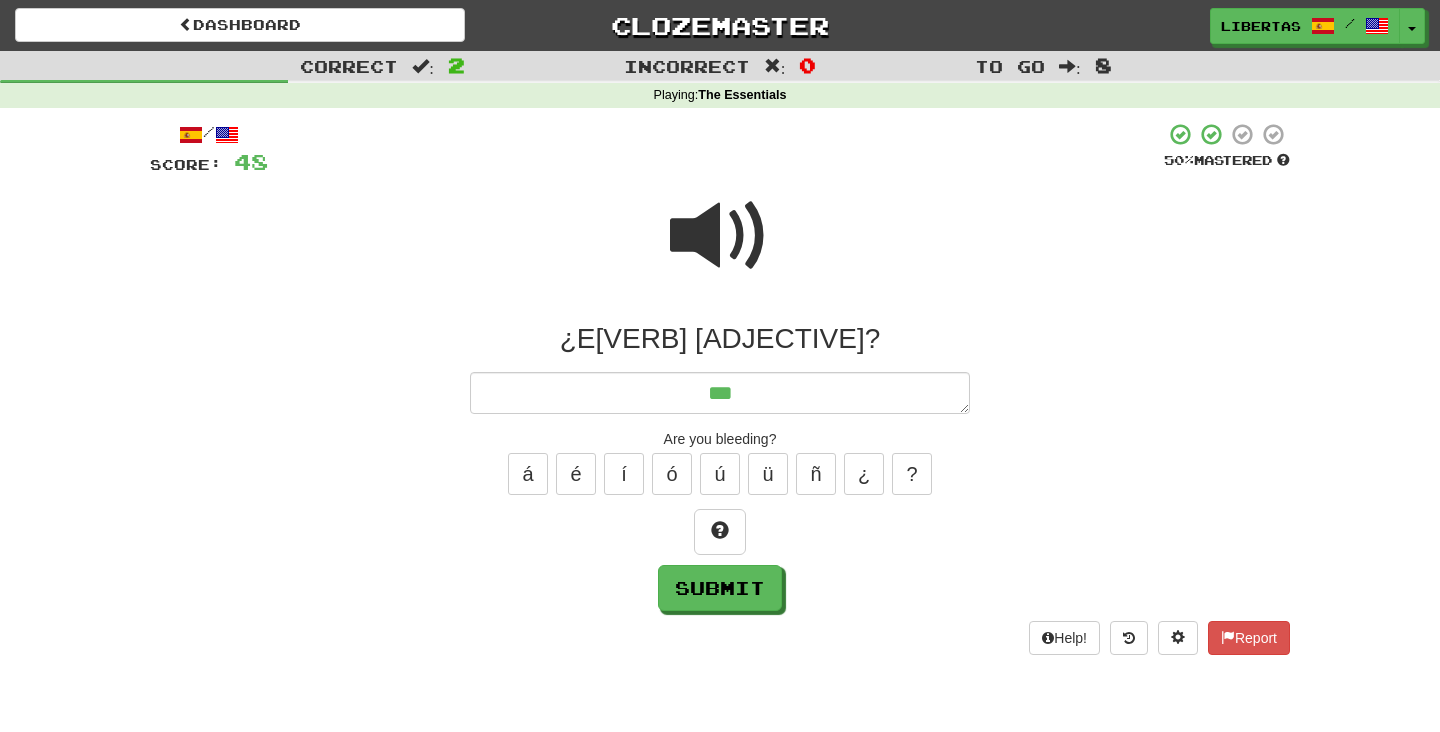 type on "*" 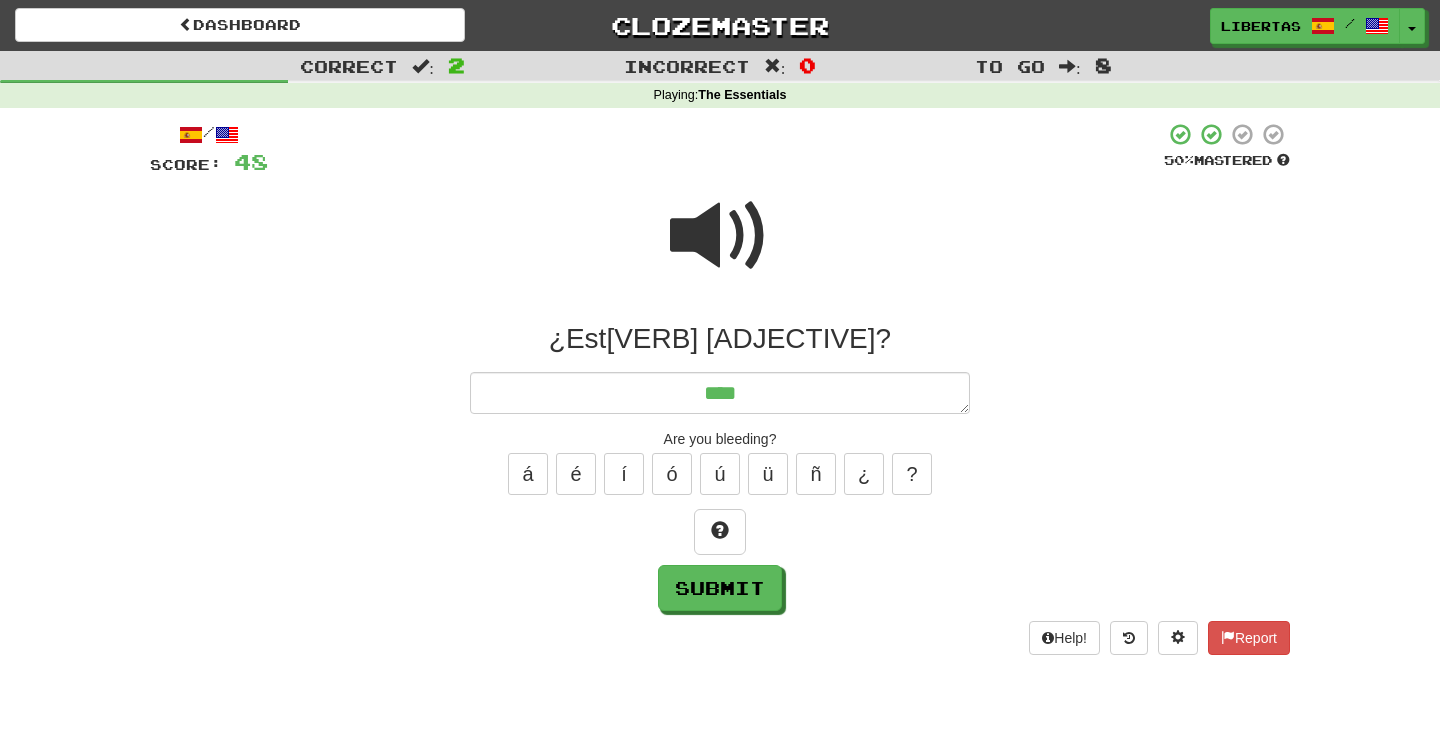 type on "*****" 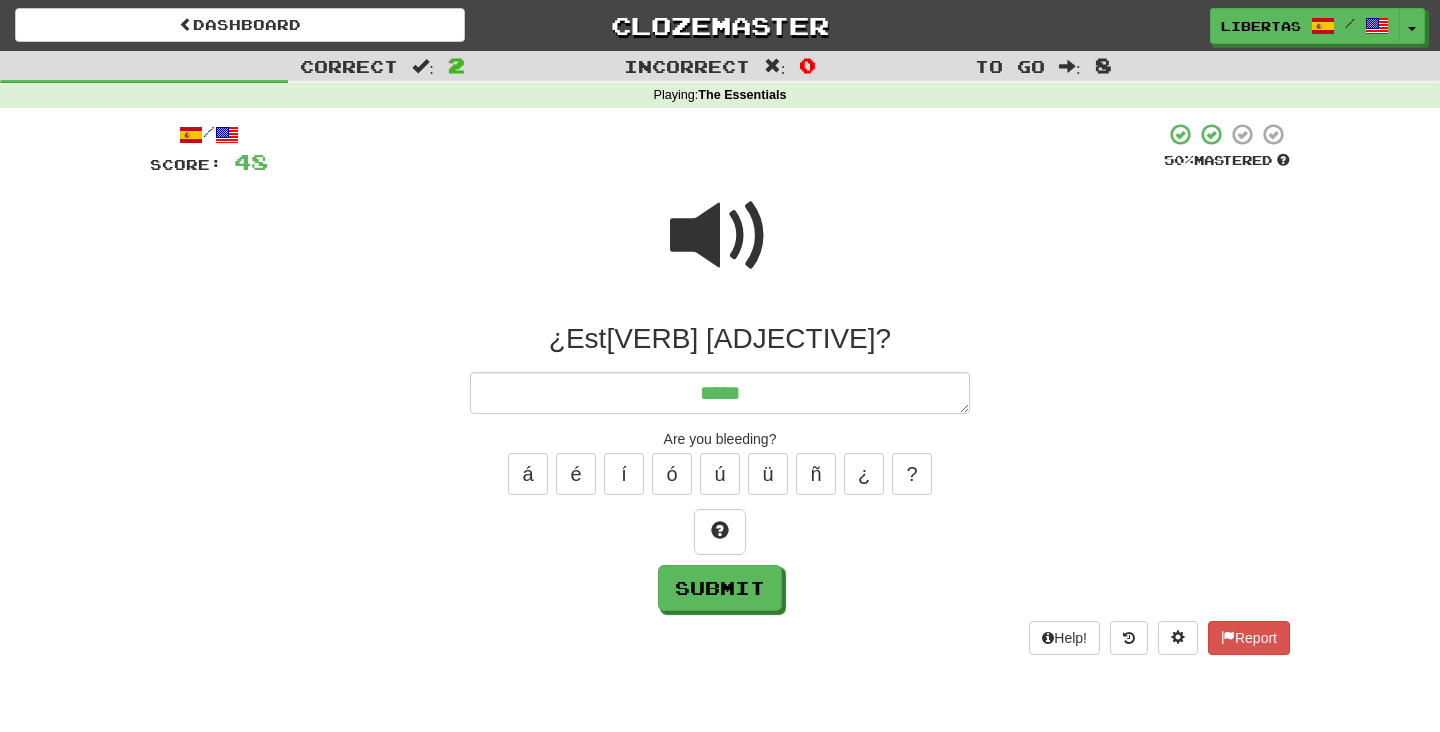 type on "*" 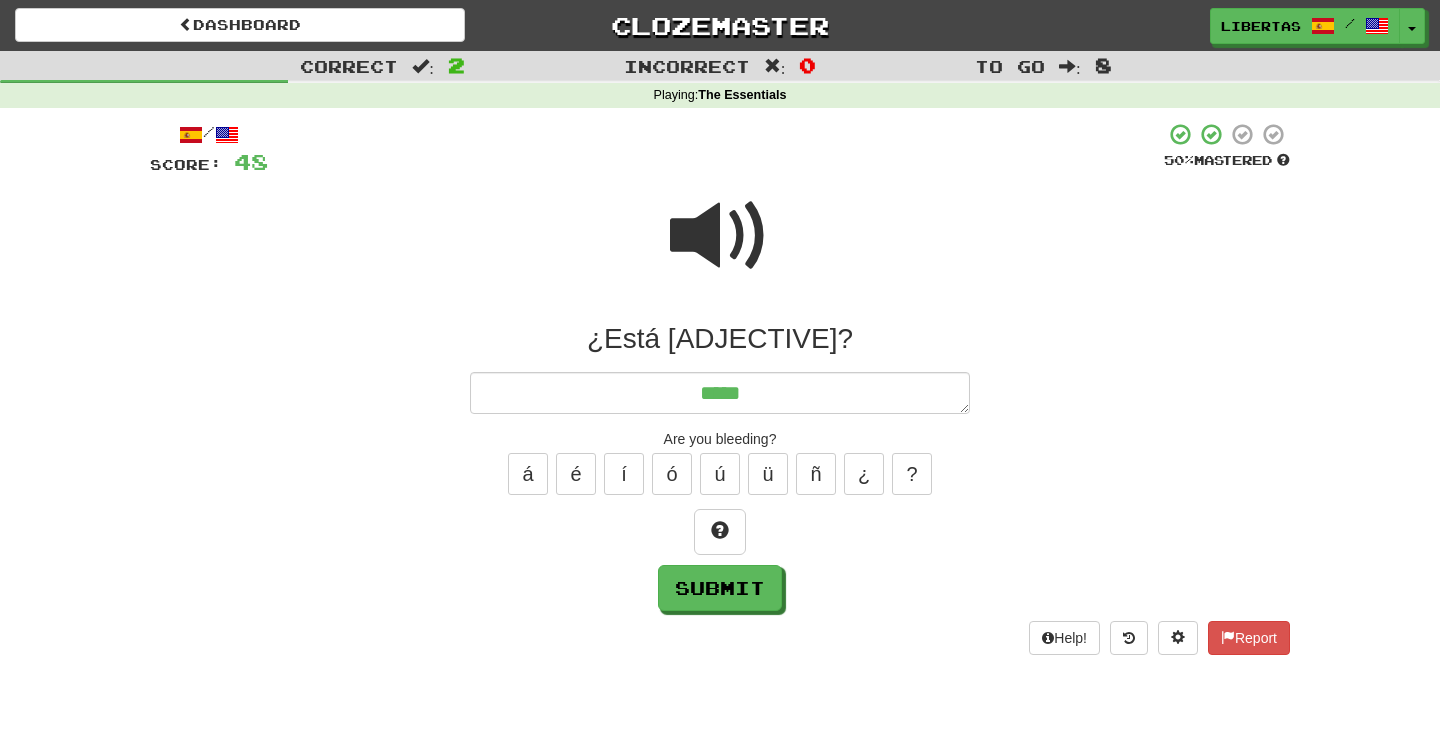 type on "*" 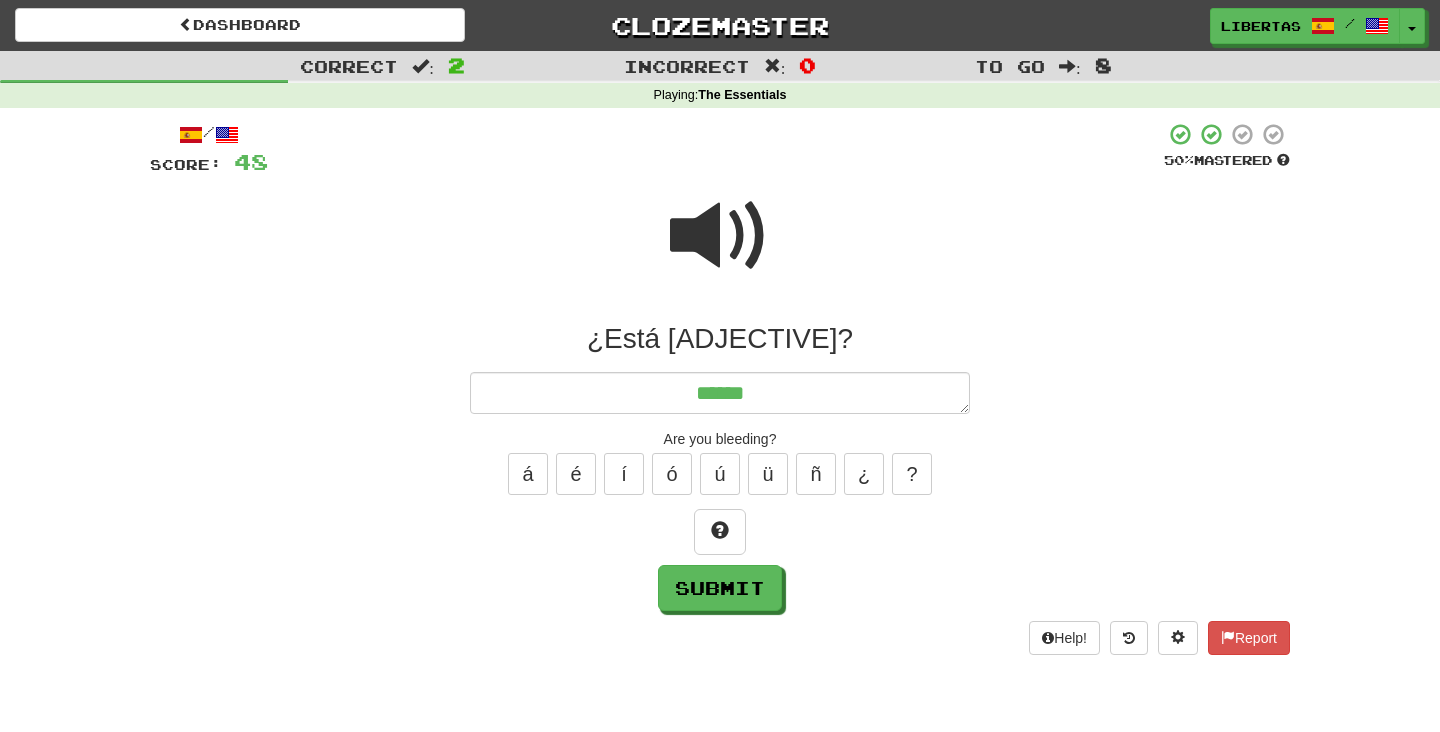 type on "*" 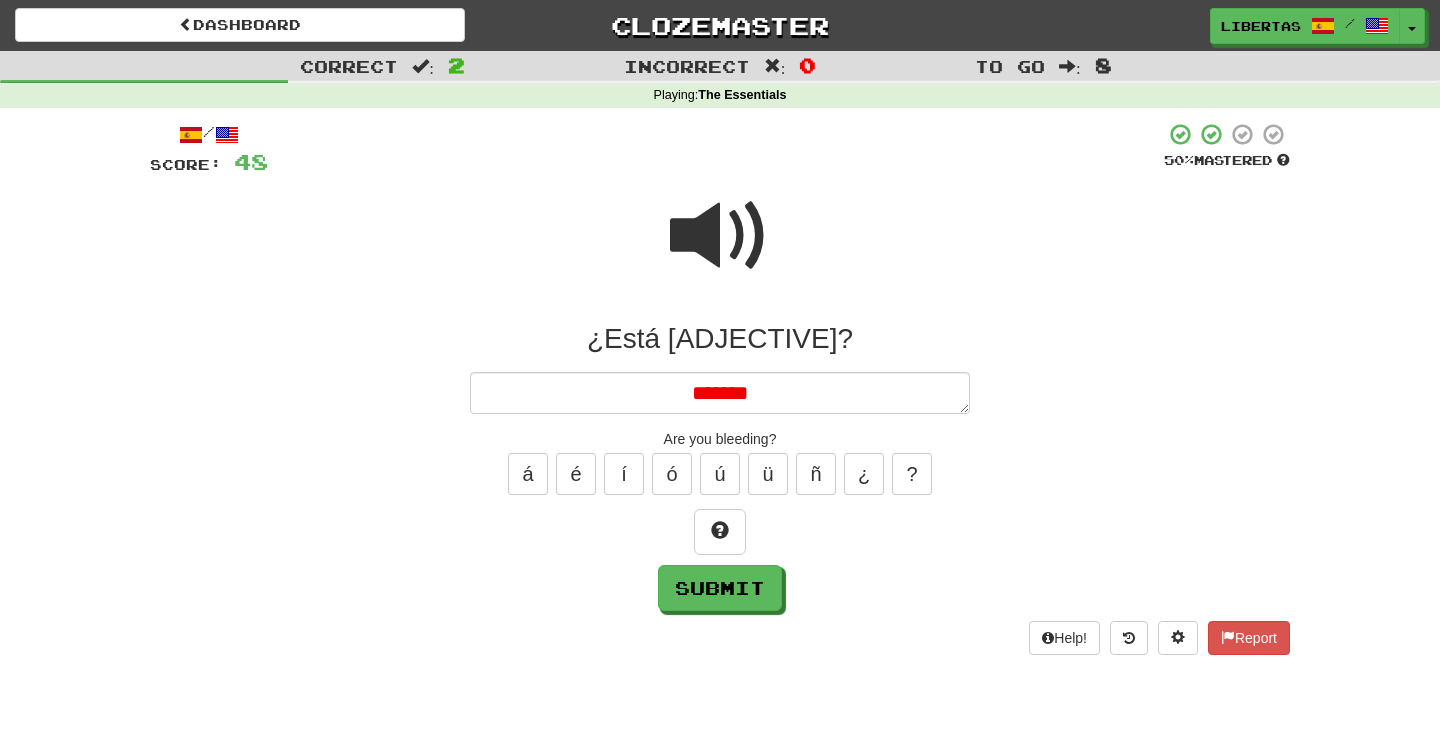 type on "*" 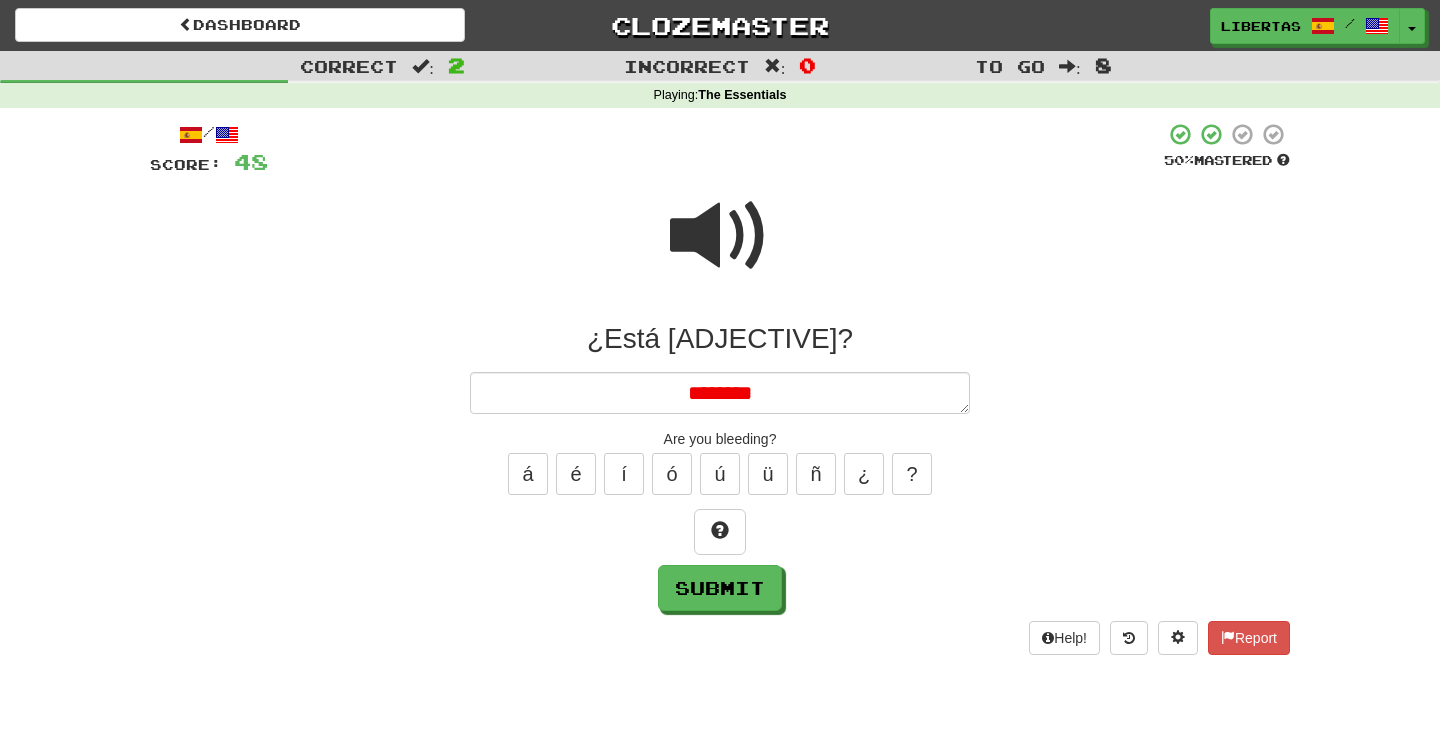 type on "*" 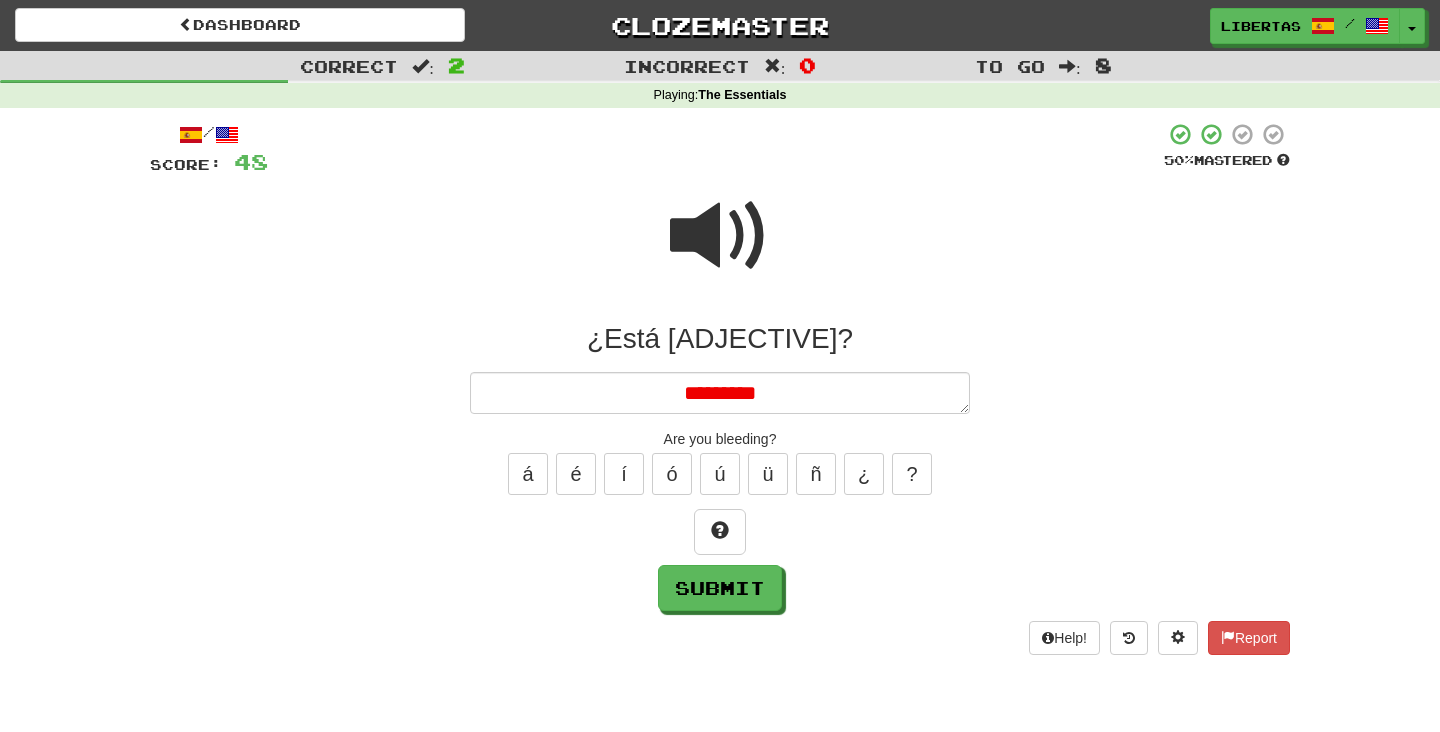 type on "*" 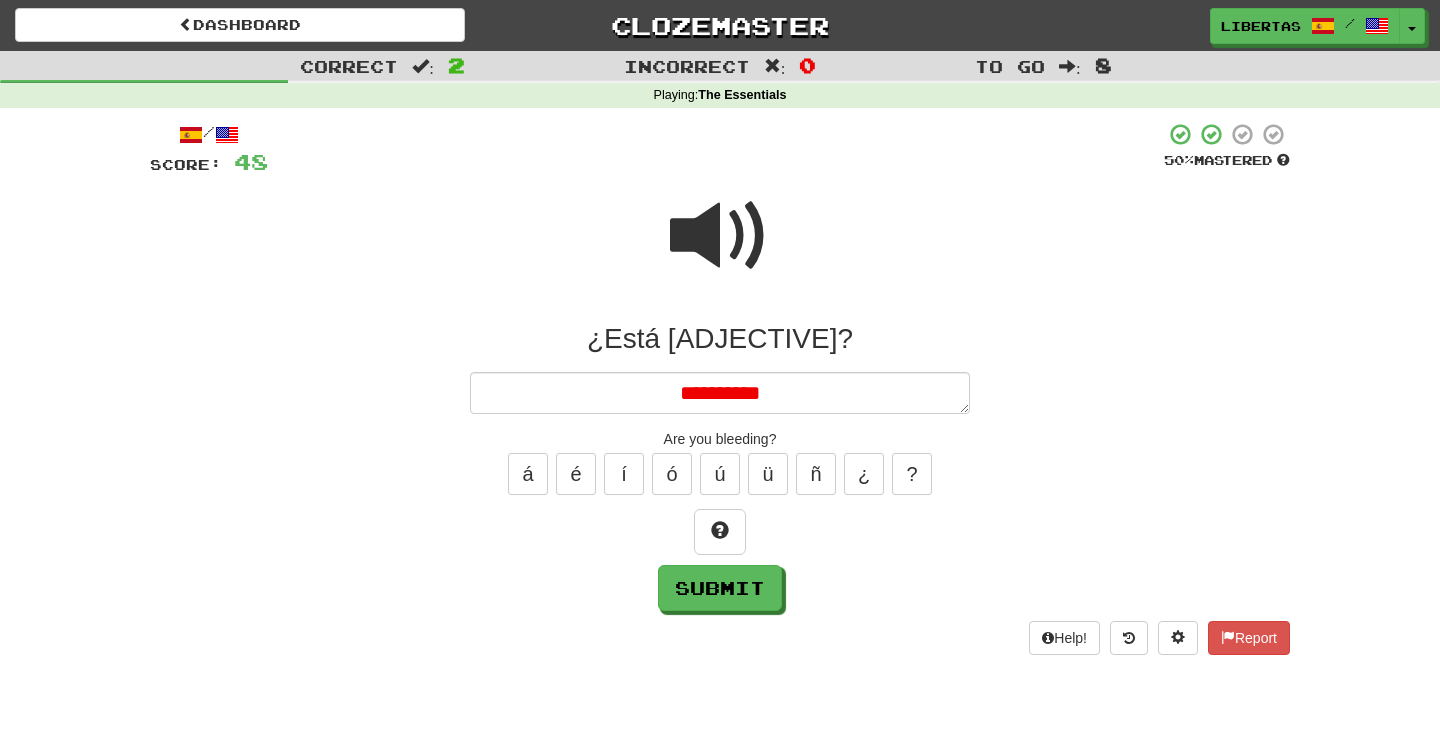 type on "*" 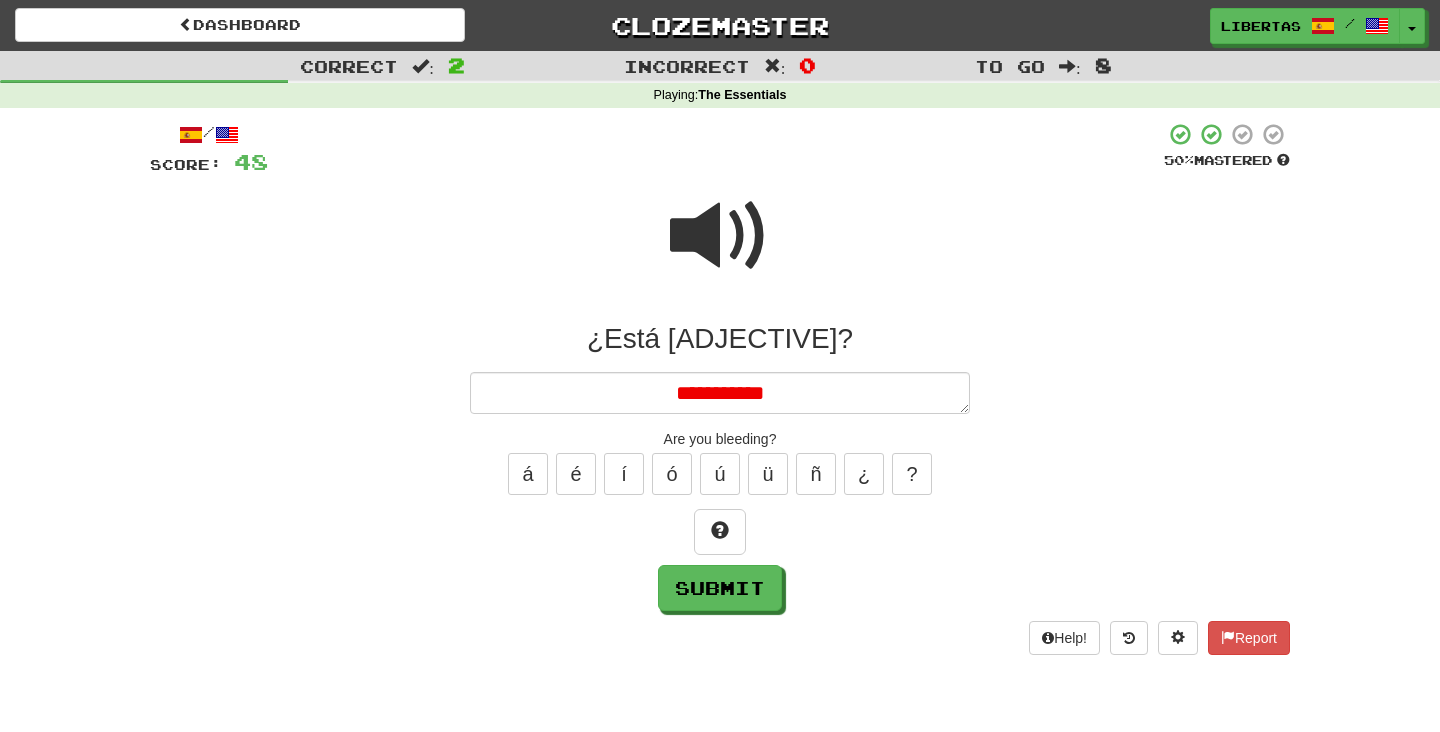 type on "*" 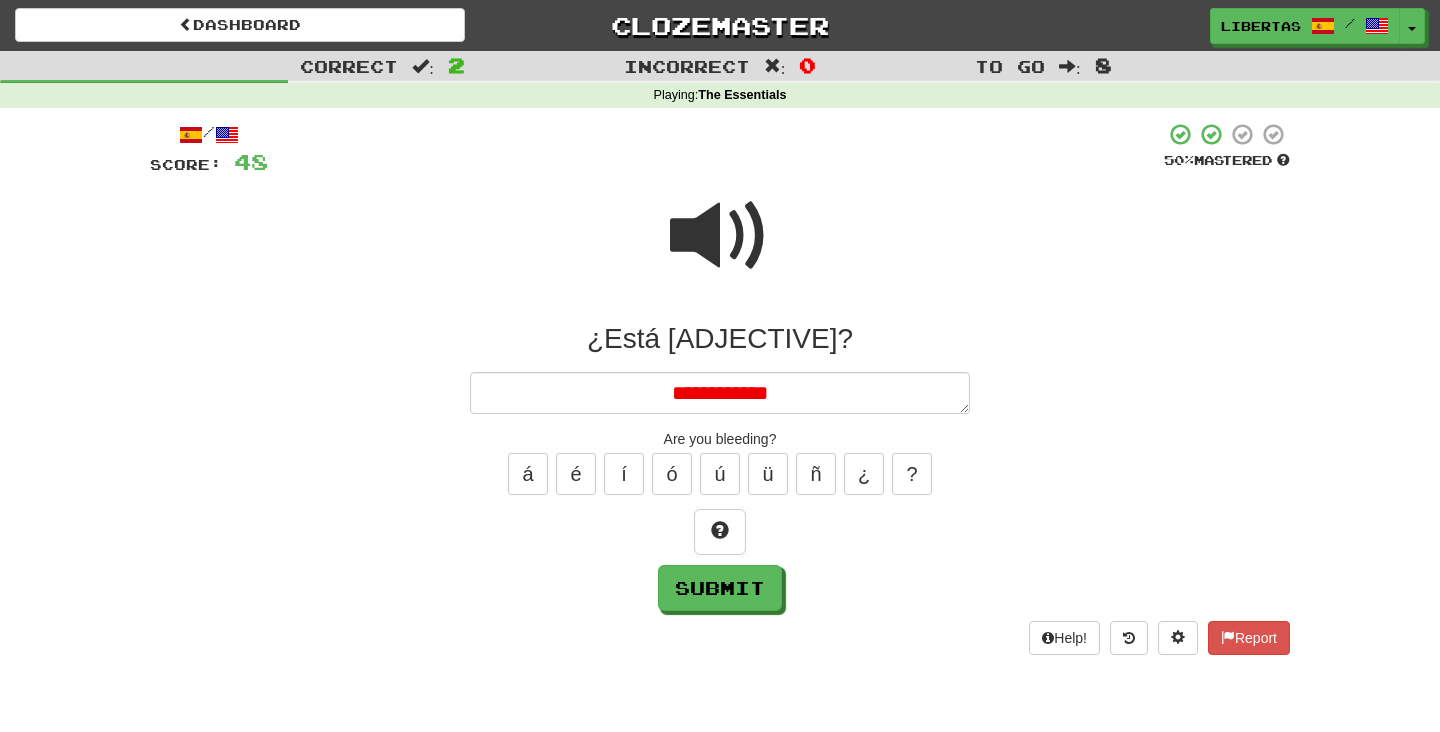 type on "*" 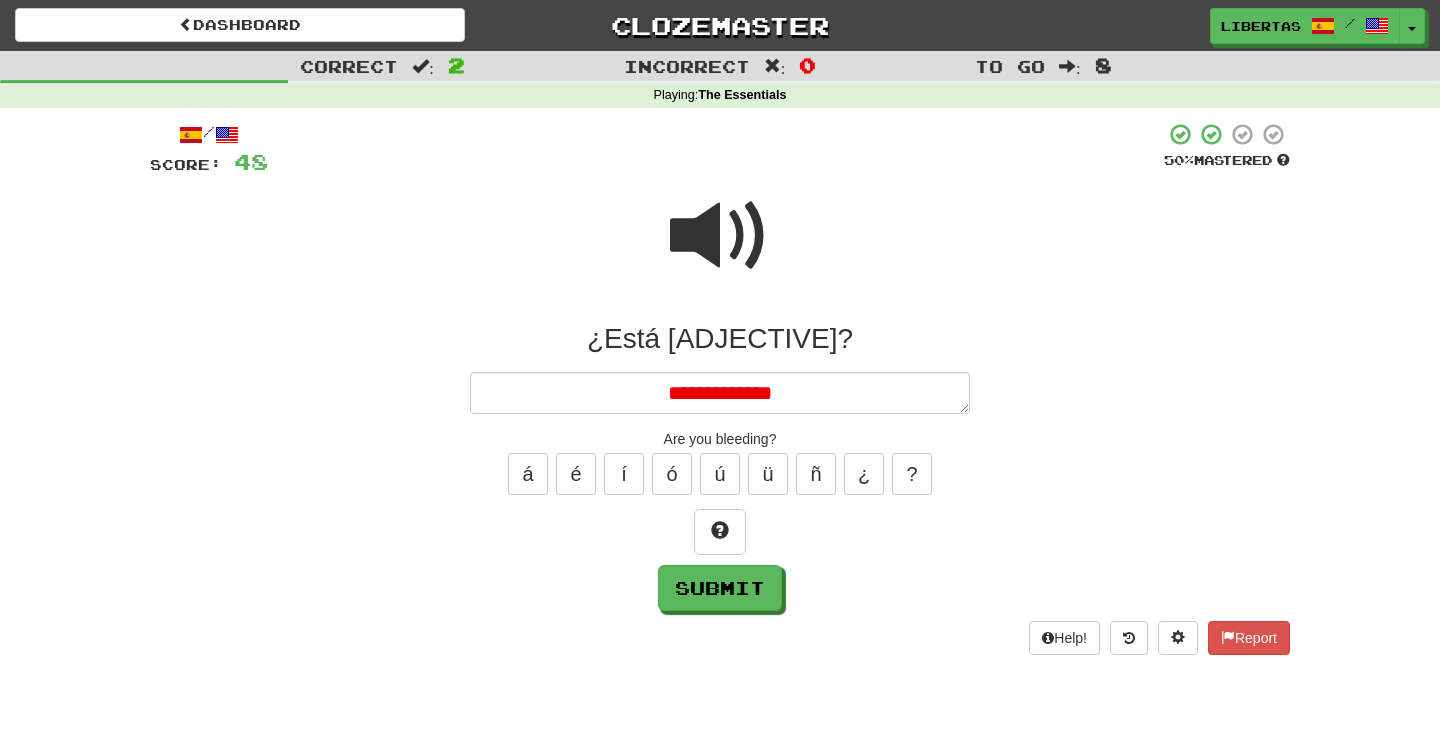 type on "*" 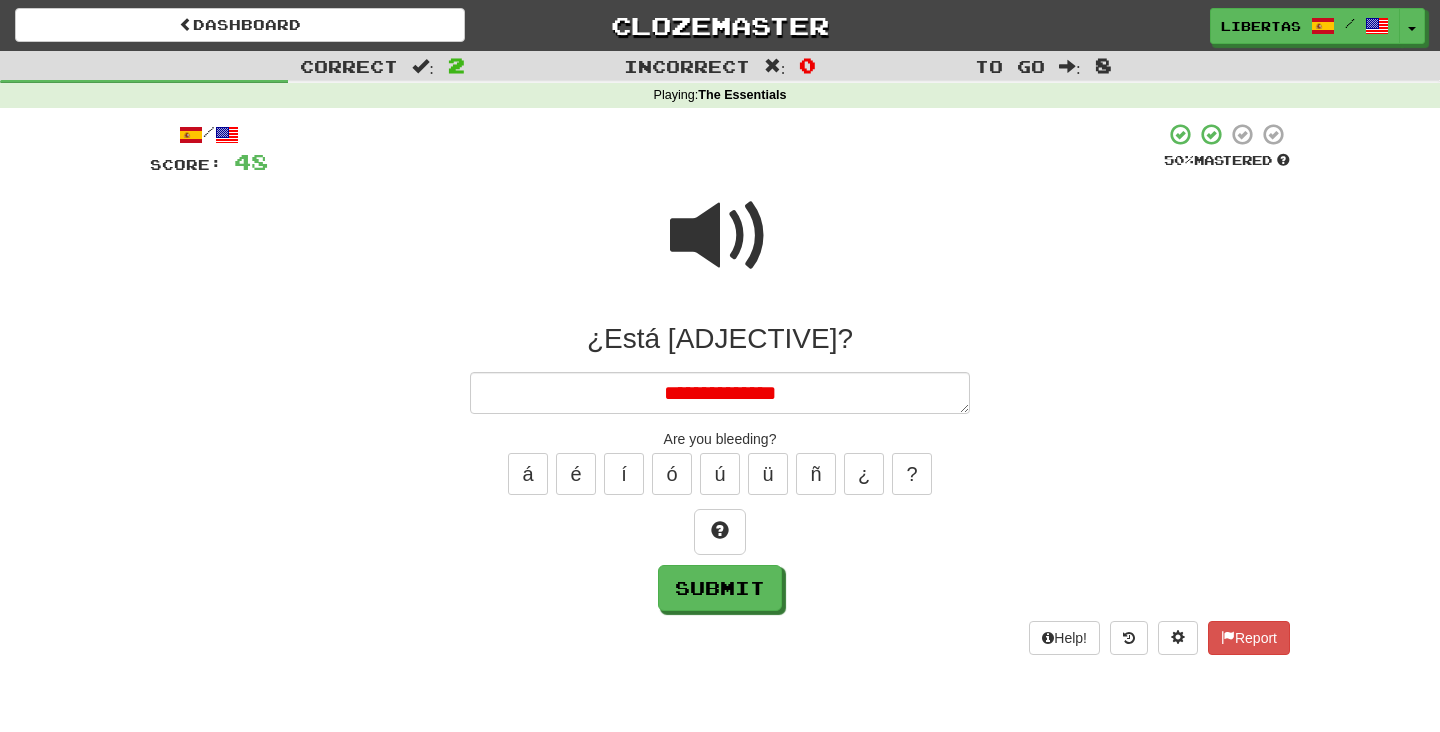 type on "*" 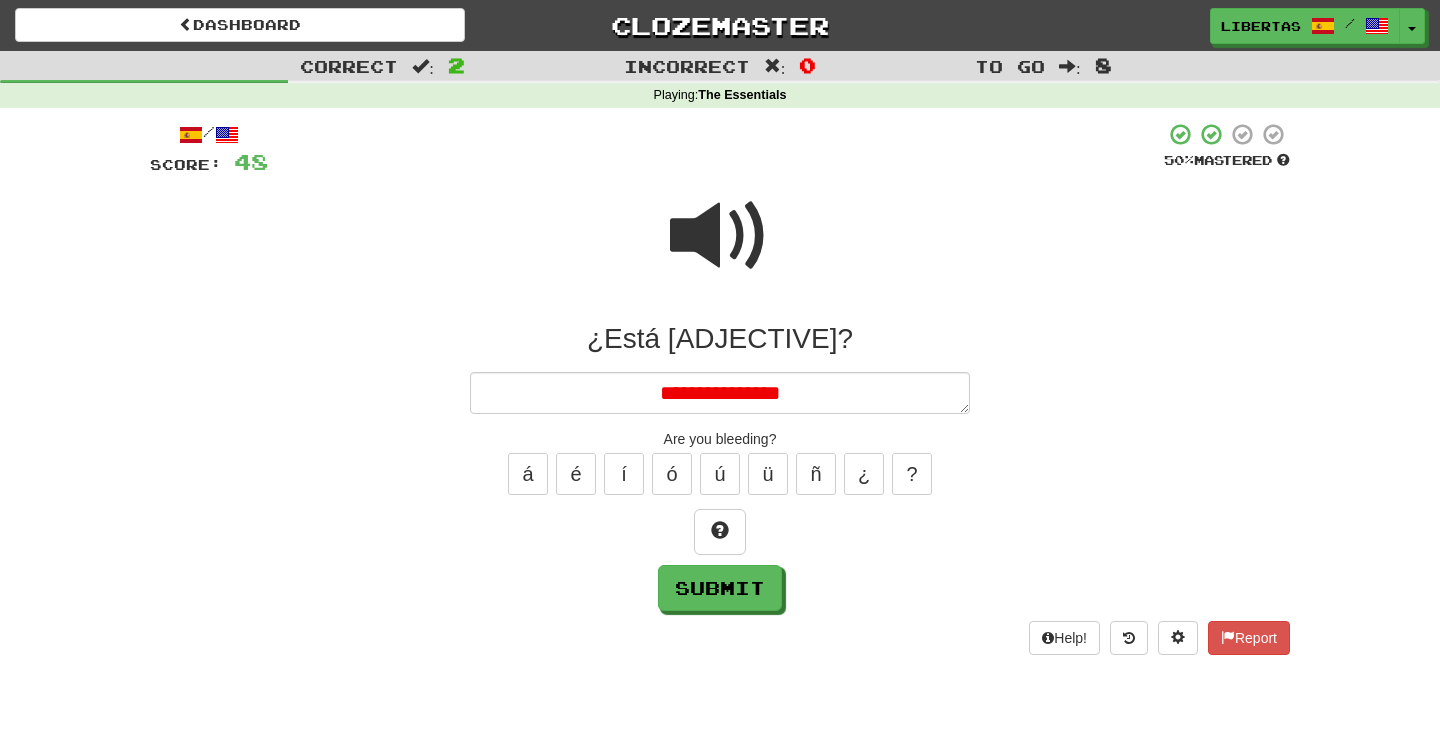 type on "*" 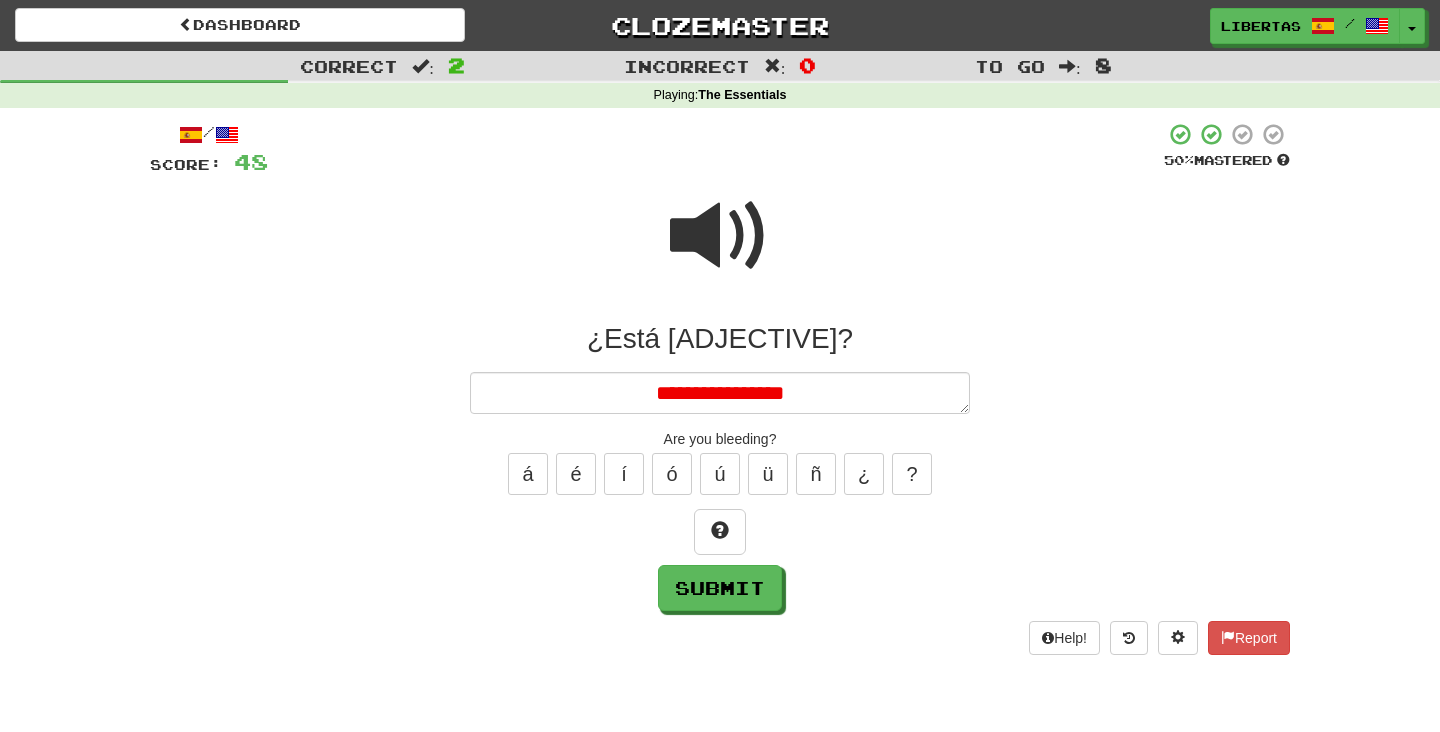 type on "*" 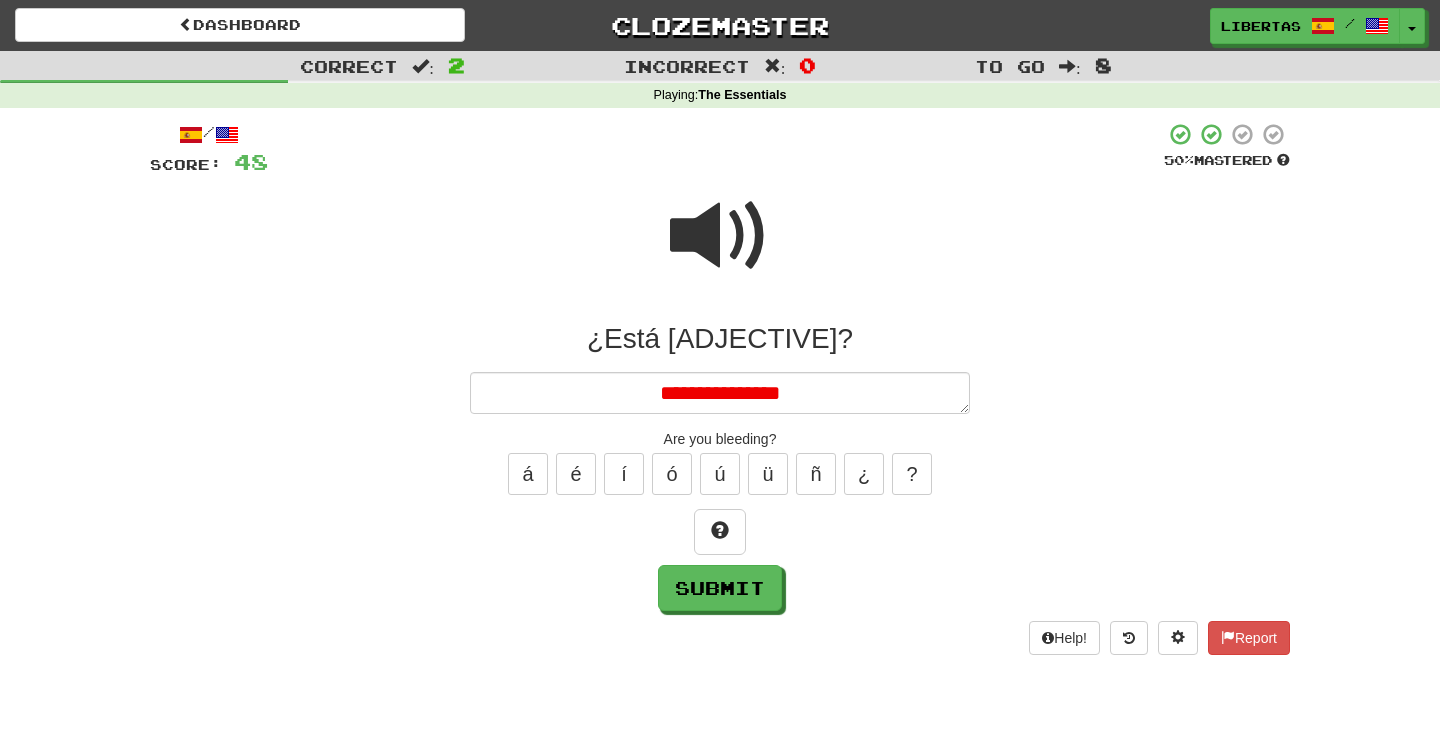 type on "*" 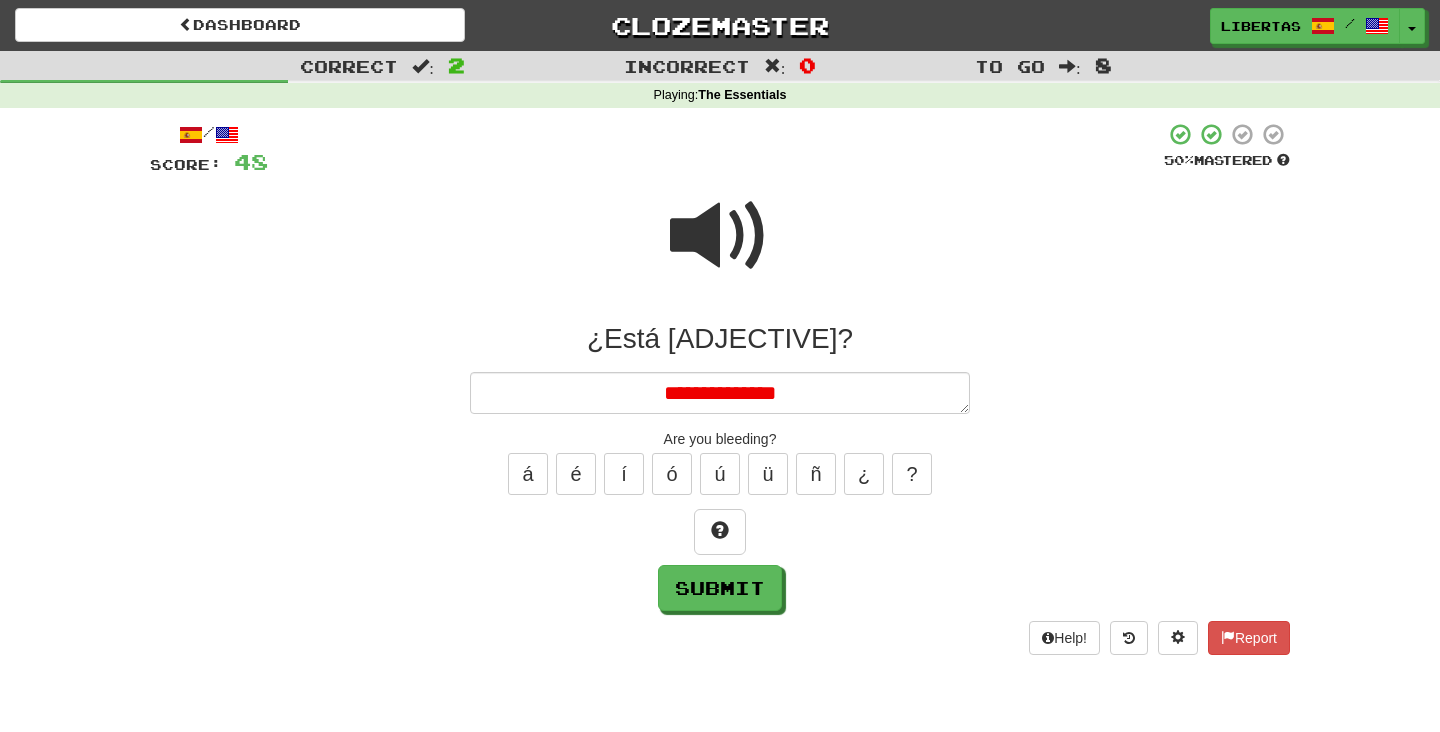 type on "*" 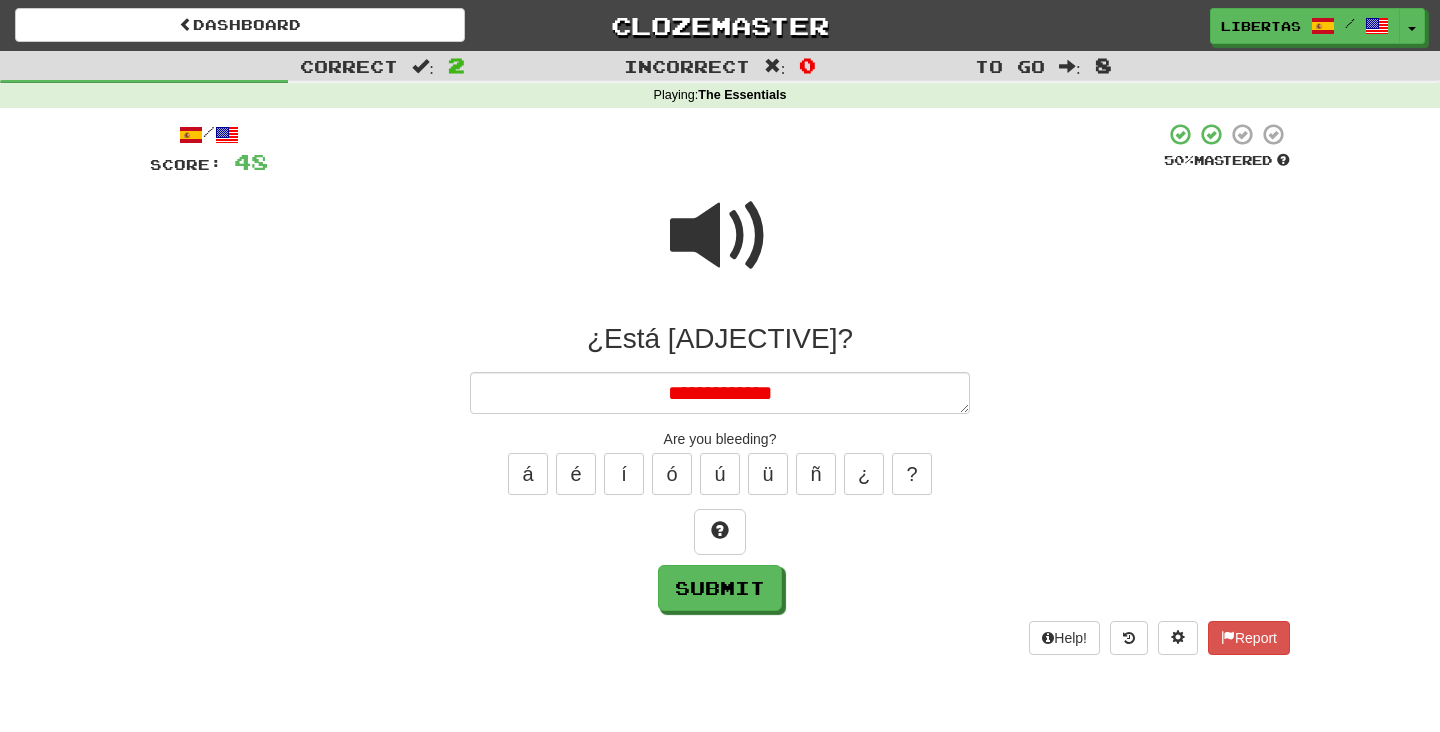 type on "*" 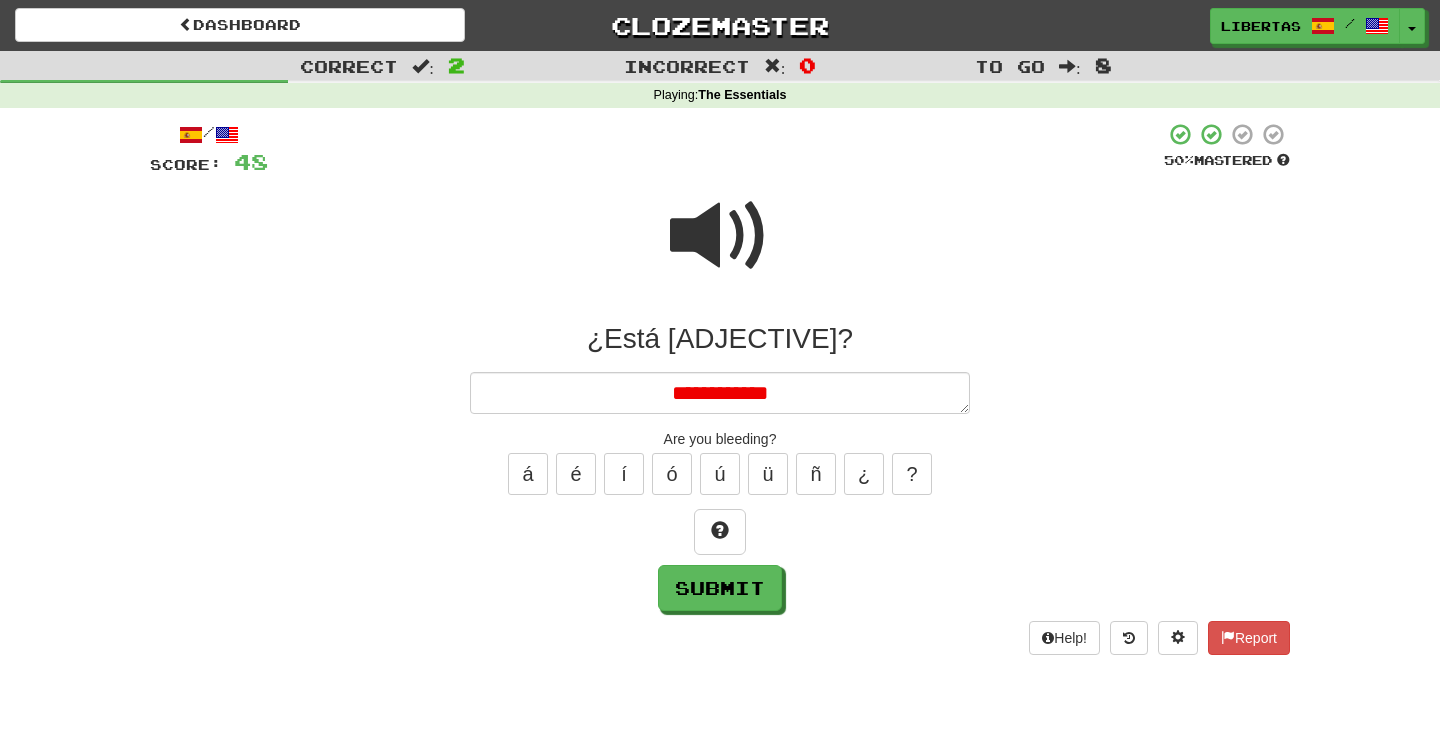 type on "*" 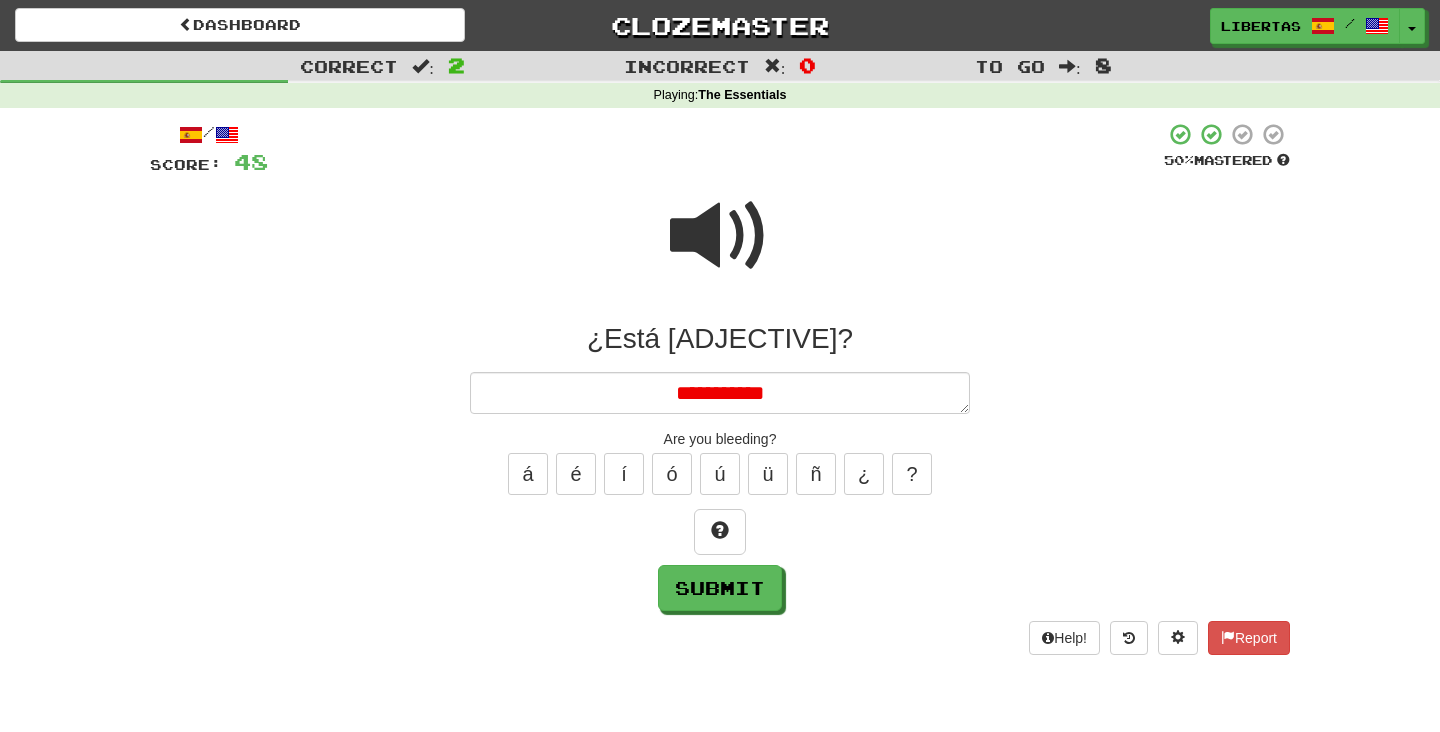 type on "*" 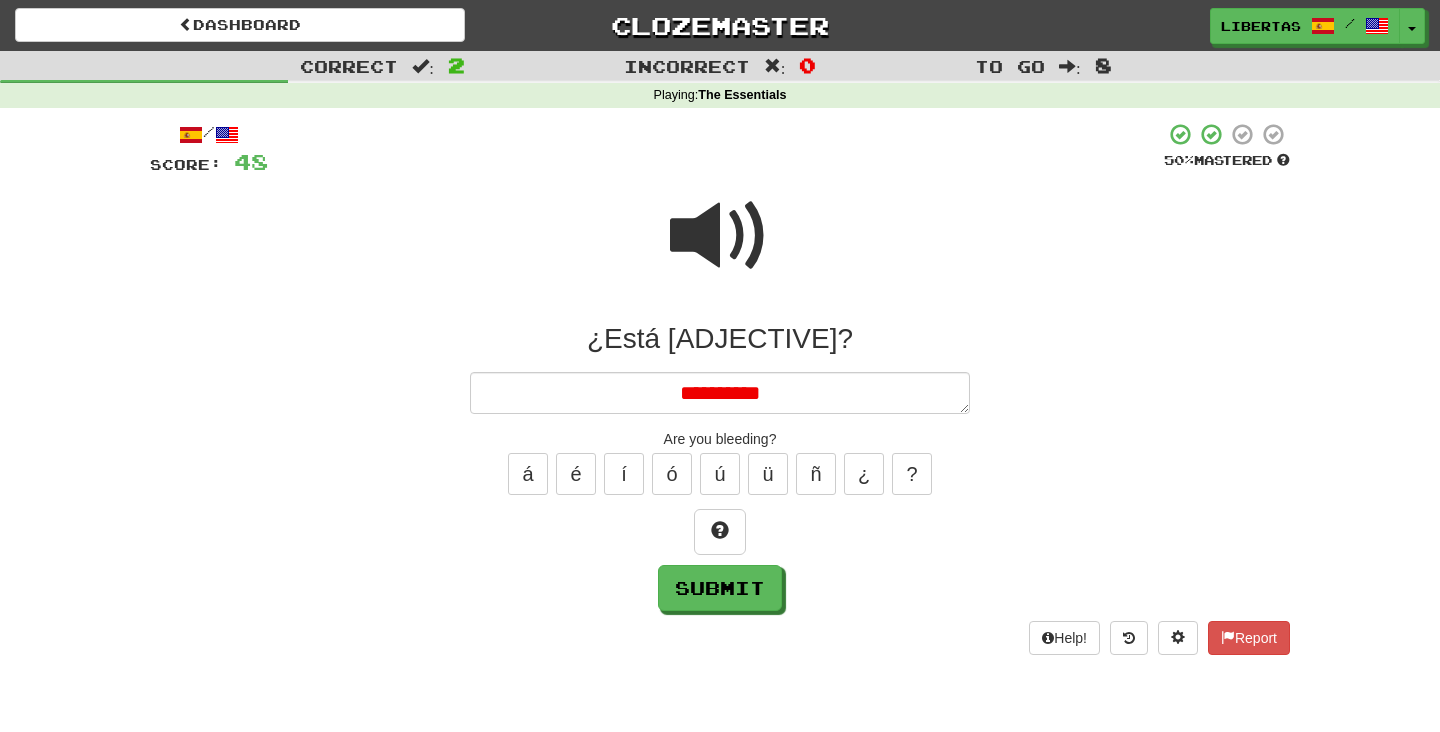 type on "*" 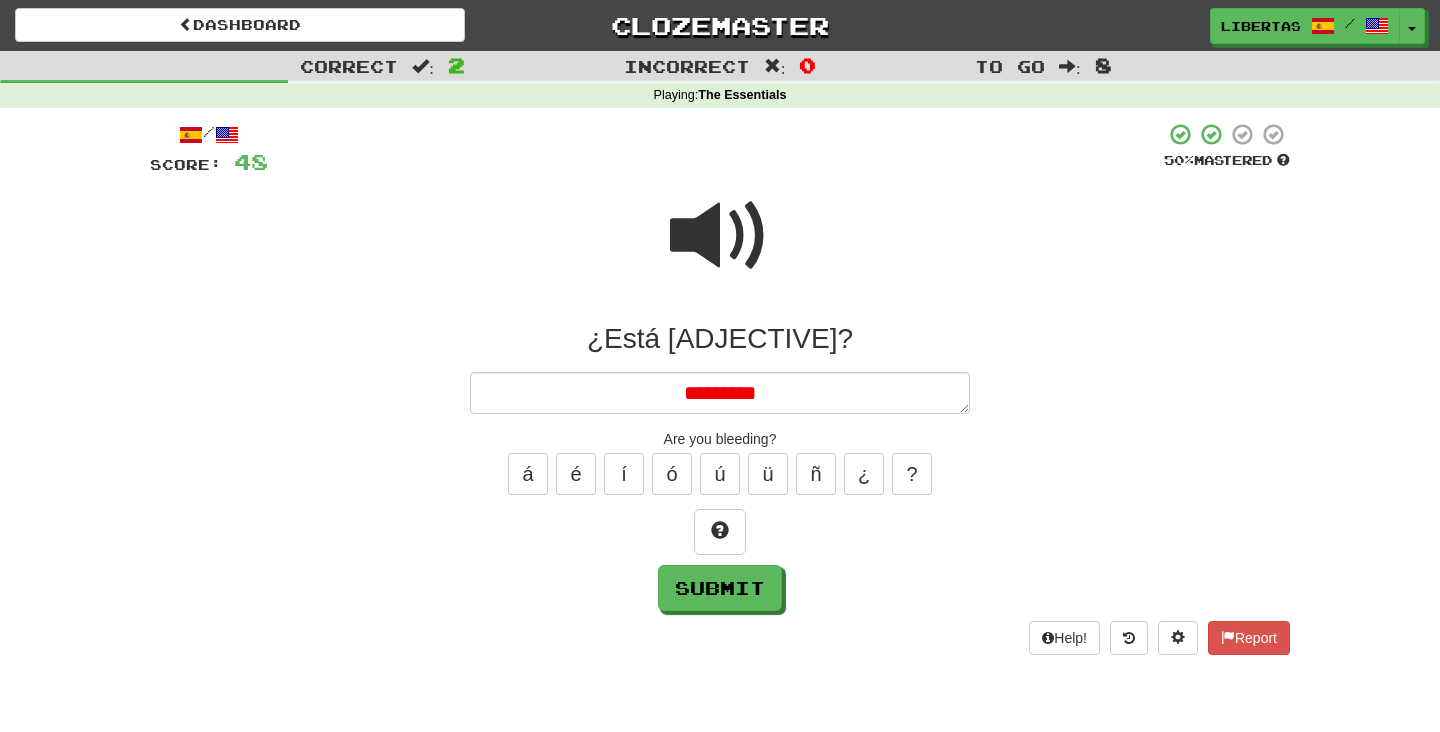 type on "*" 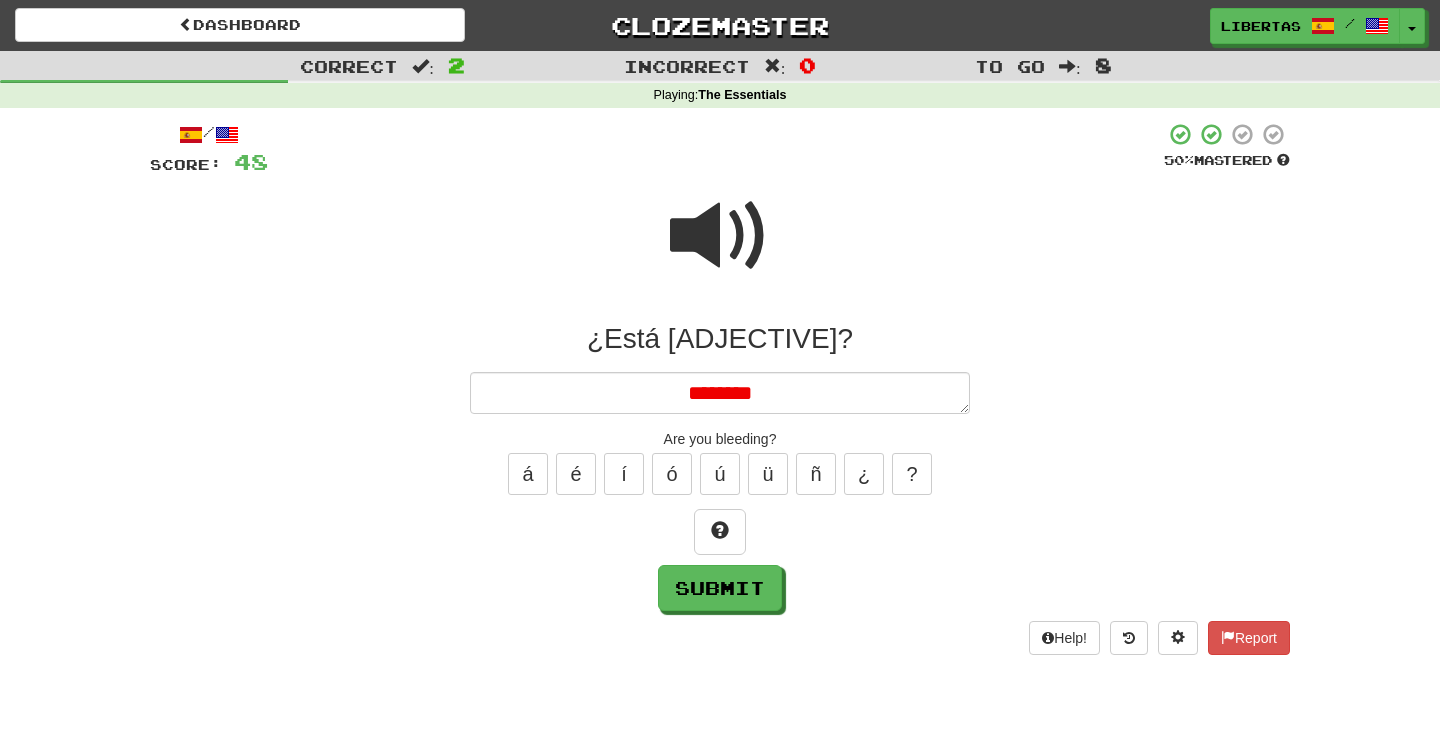 type 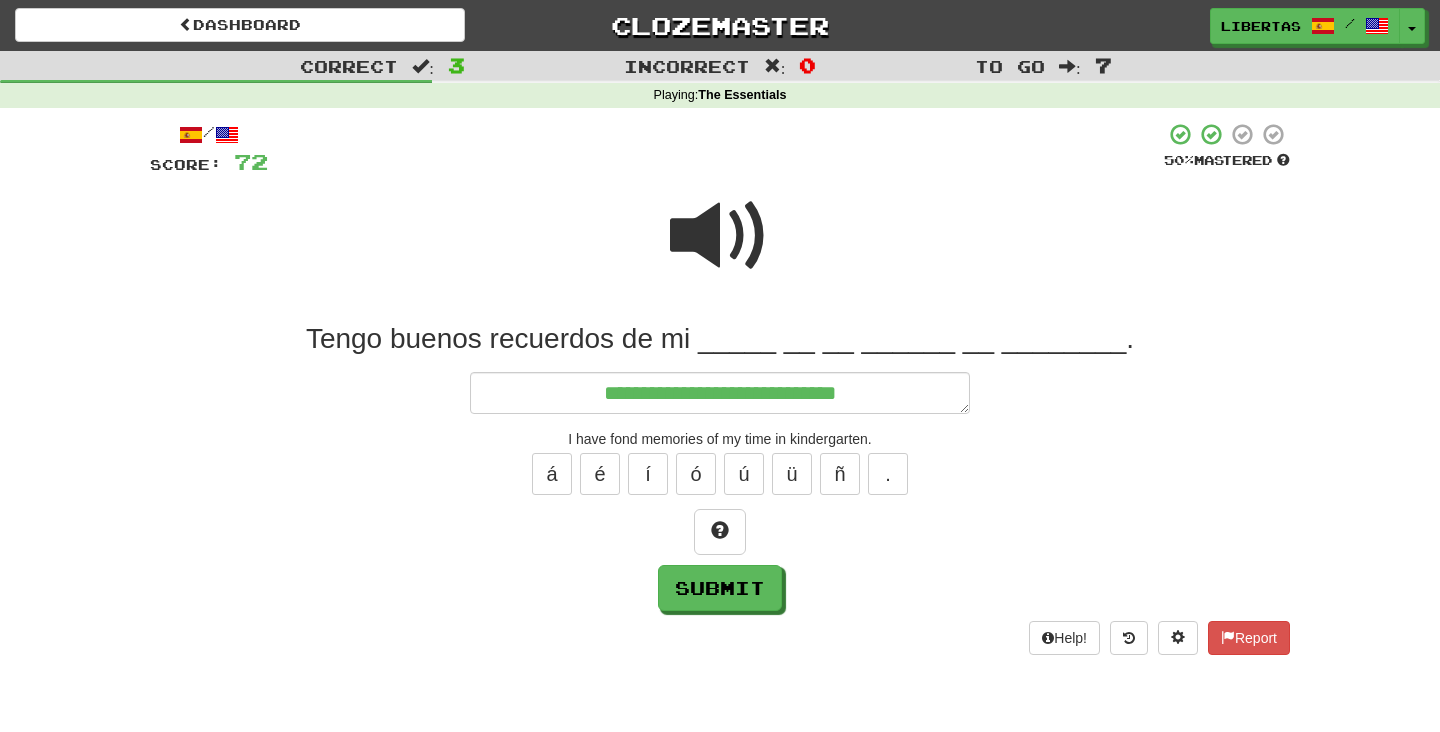 click at bounding box center [720, 236] 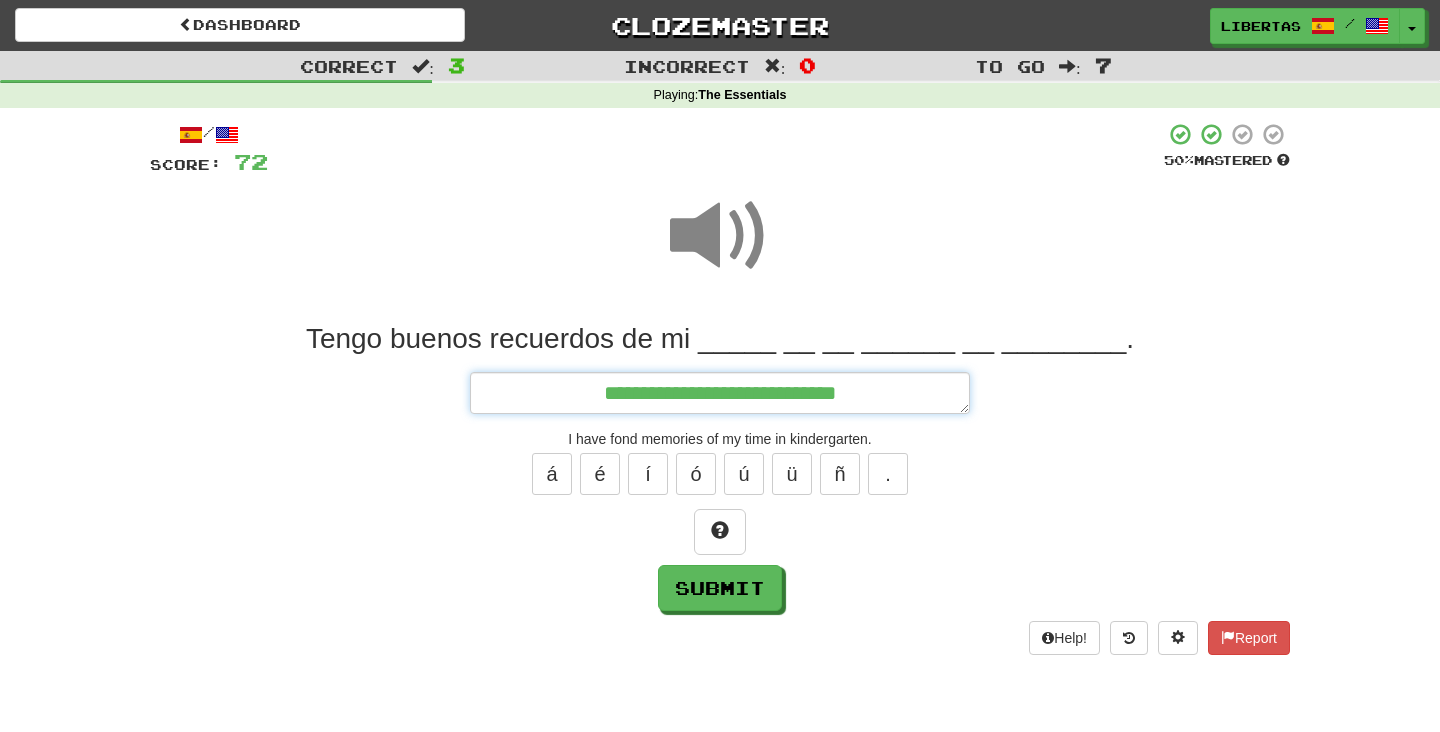 click on "**********" at bounding box center [720, 393] 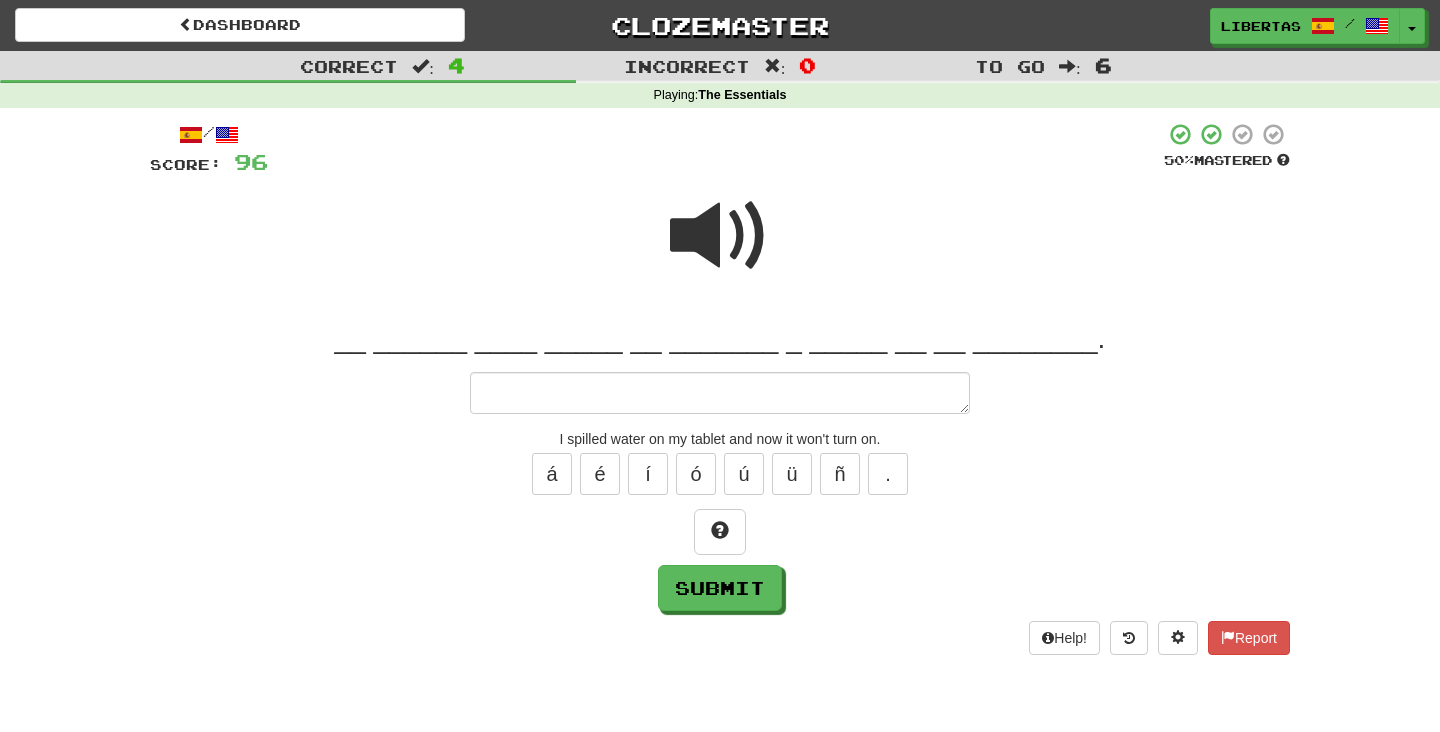 click at bounding box center [720, 236] 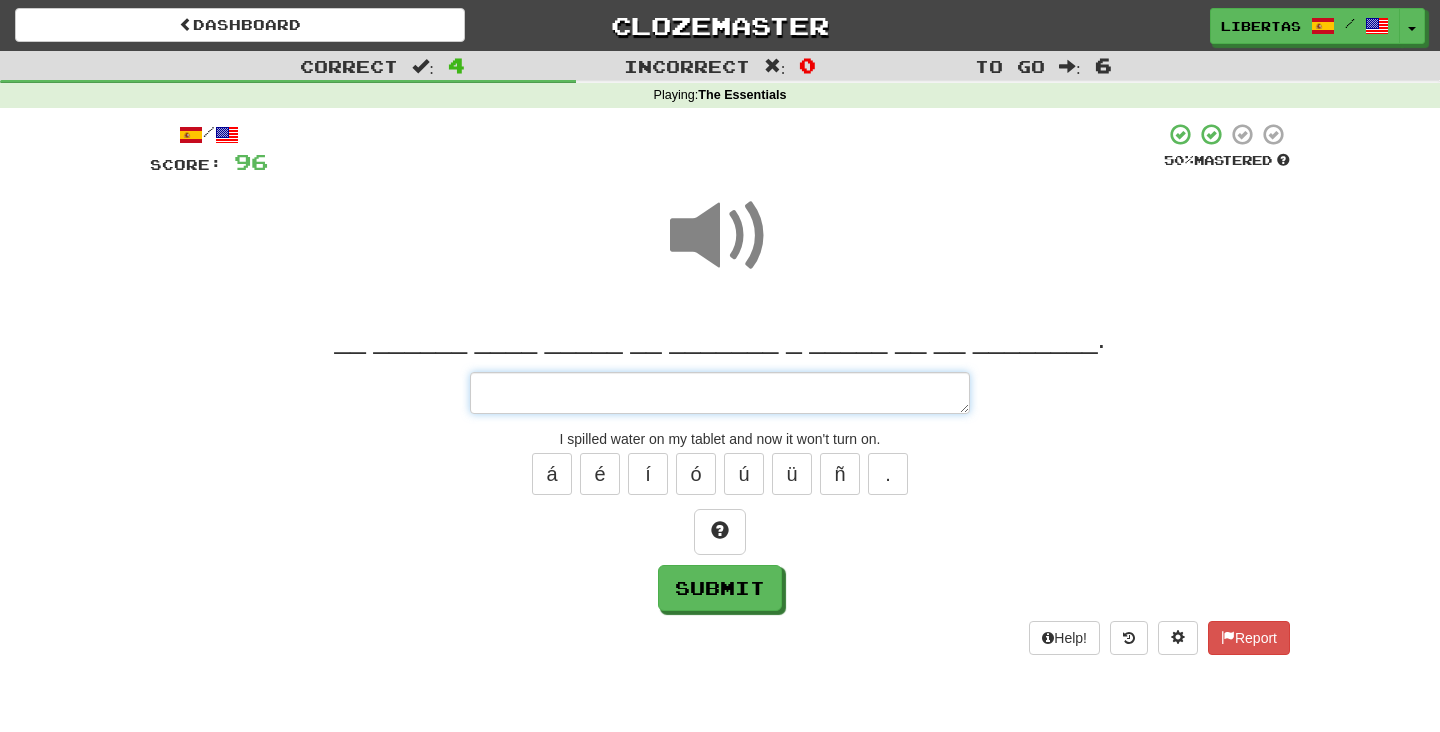click at bounding box center [720, 393] 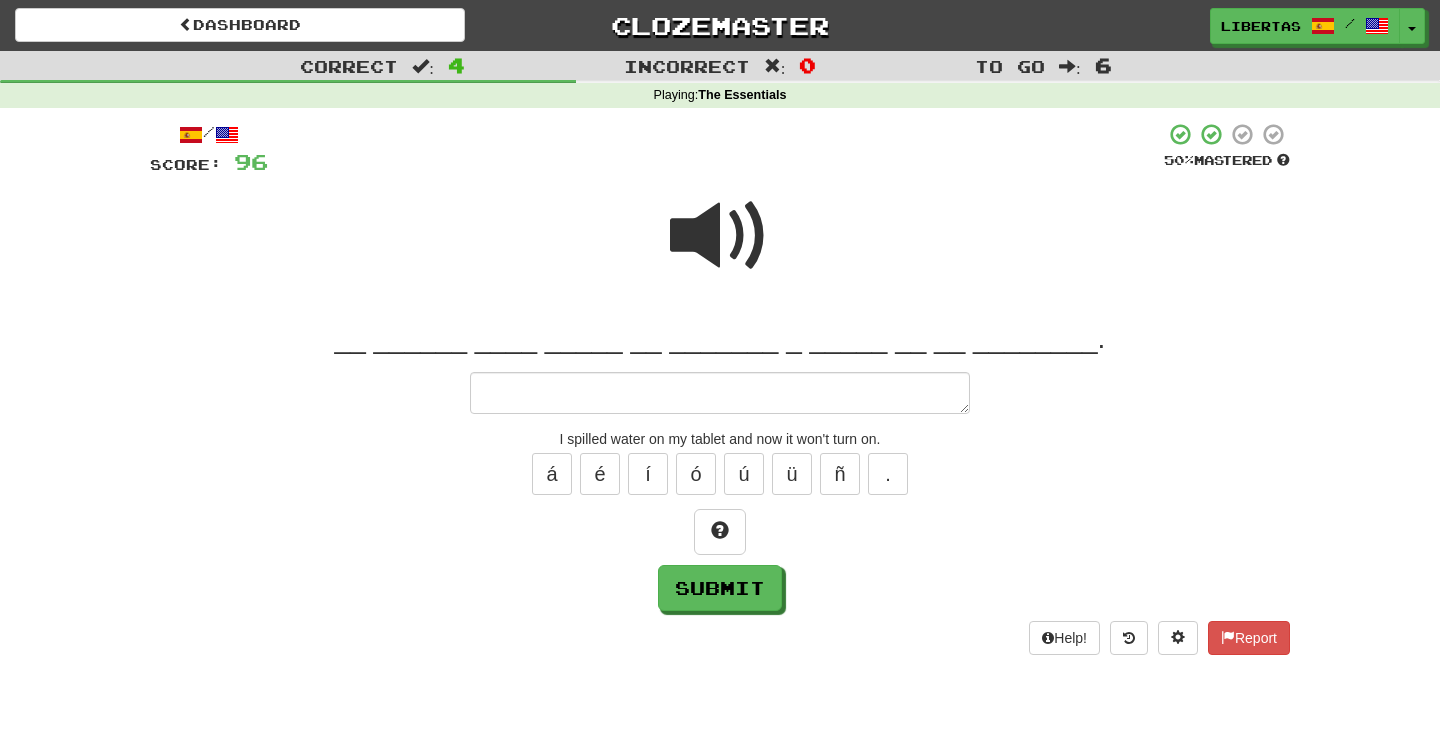 click at bounding box center [720, 236] 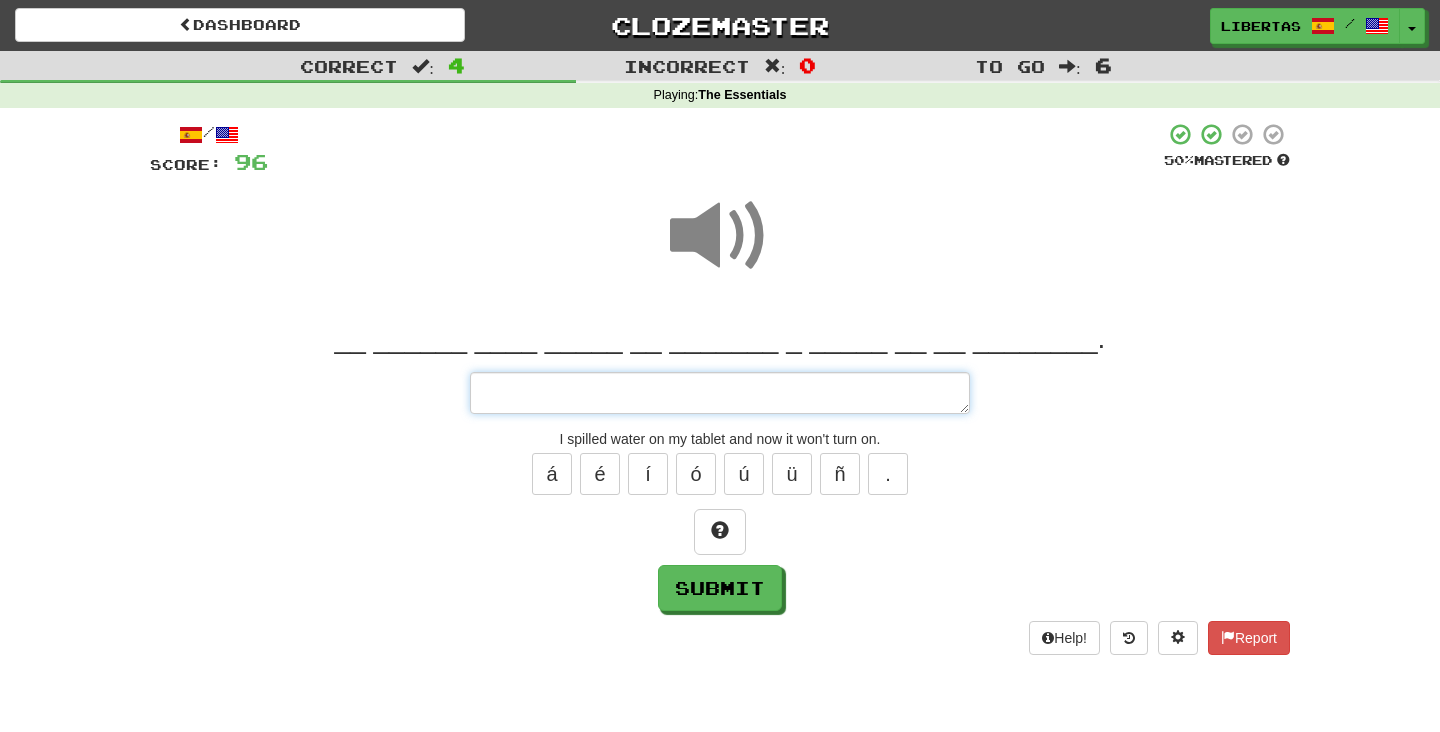 click at bounding box center (720, 393) 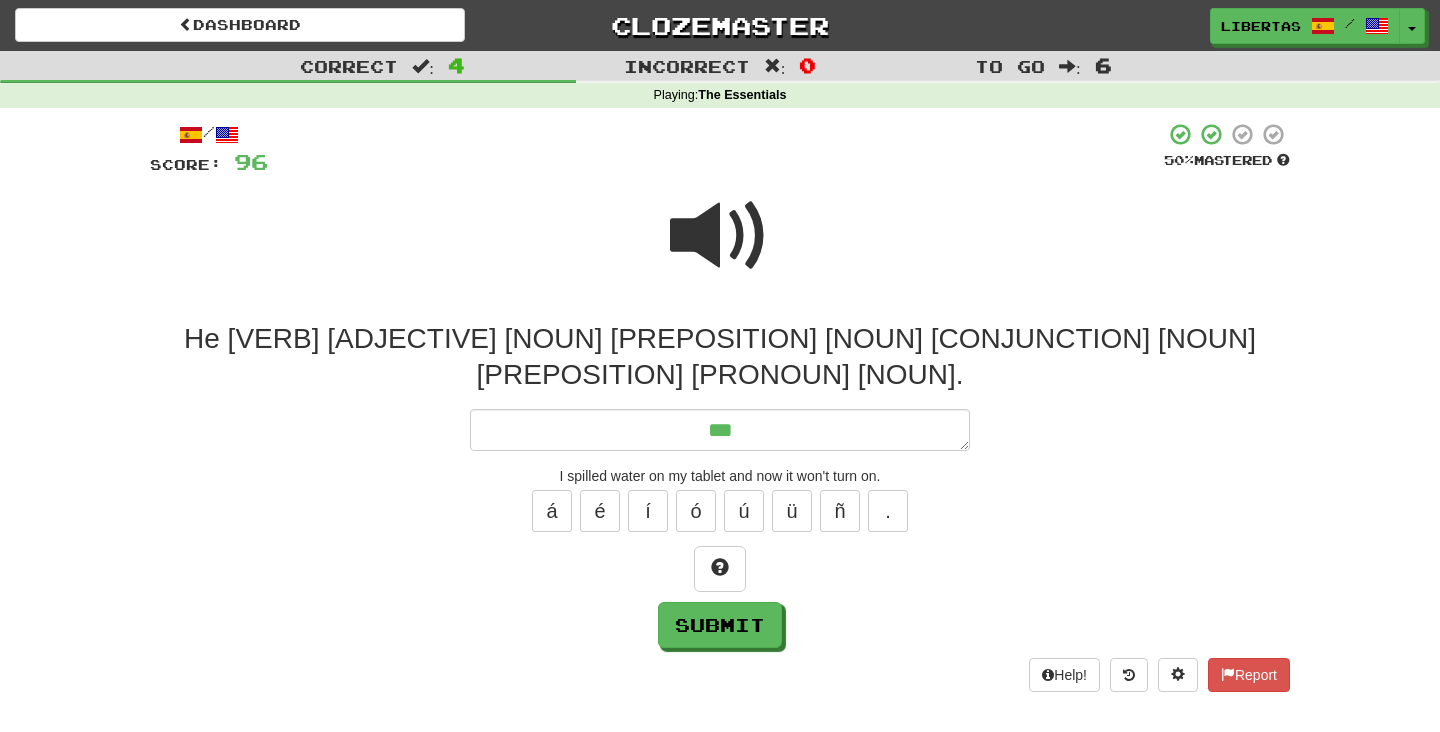 click at bounding box center [720, 236] 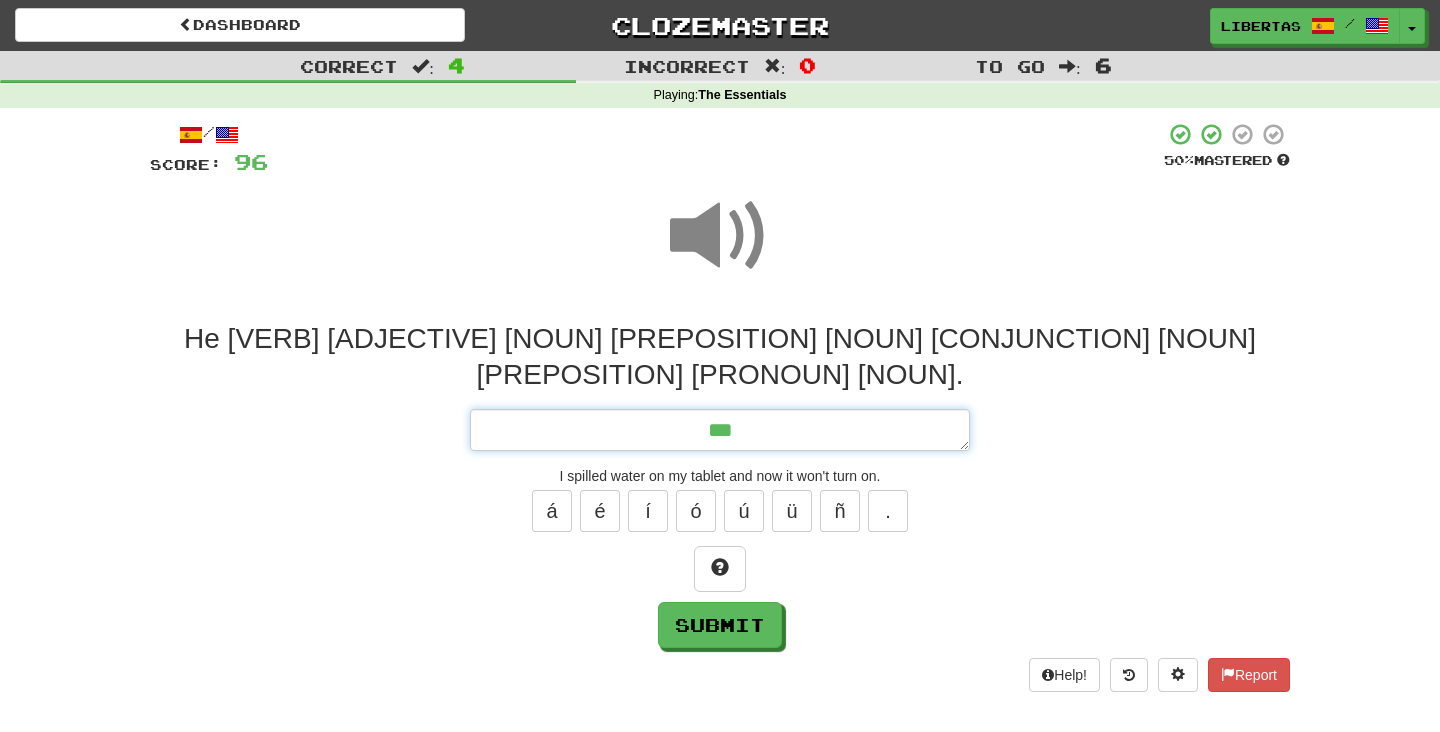 click on "**" at bounding box center [720, 430] 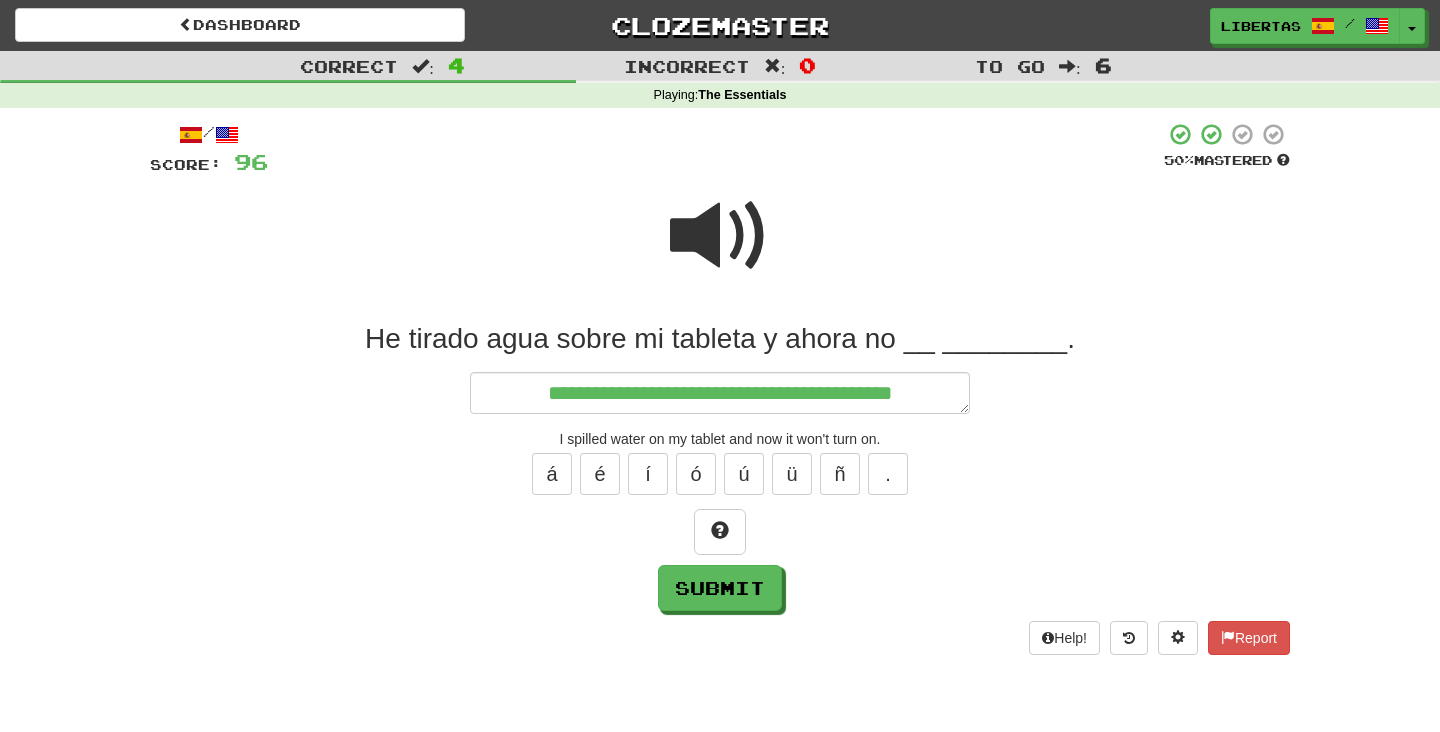 click at bounding box center (720, 236) 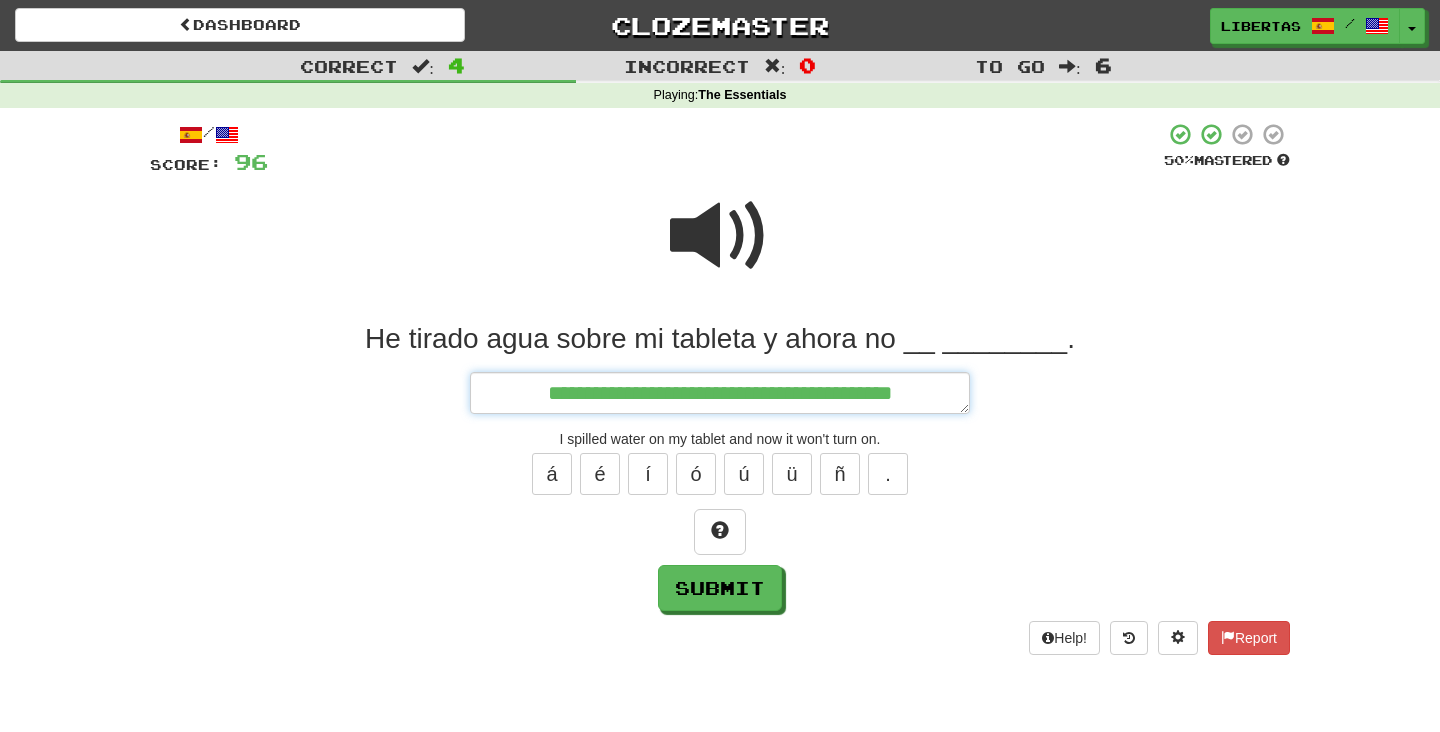 click on "**********" at bounding box center [720, 393] 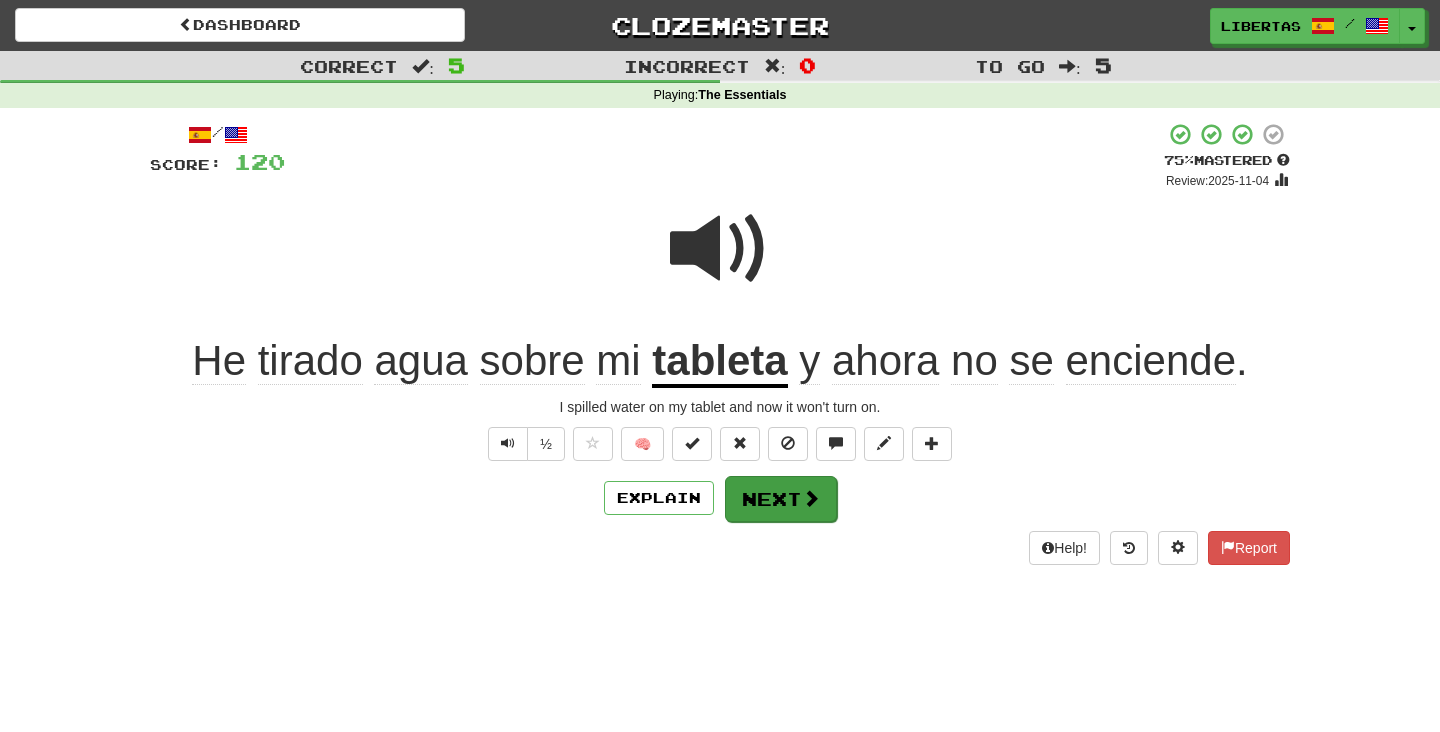 click on "Next" at bounding box center (781, 499) 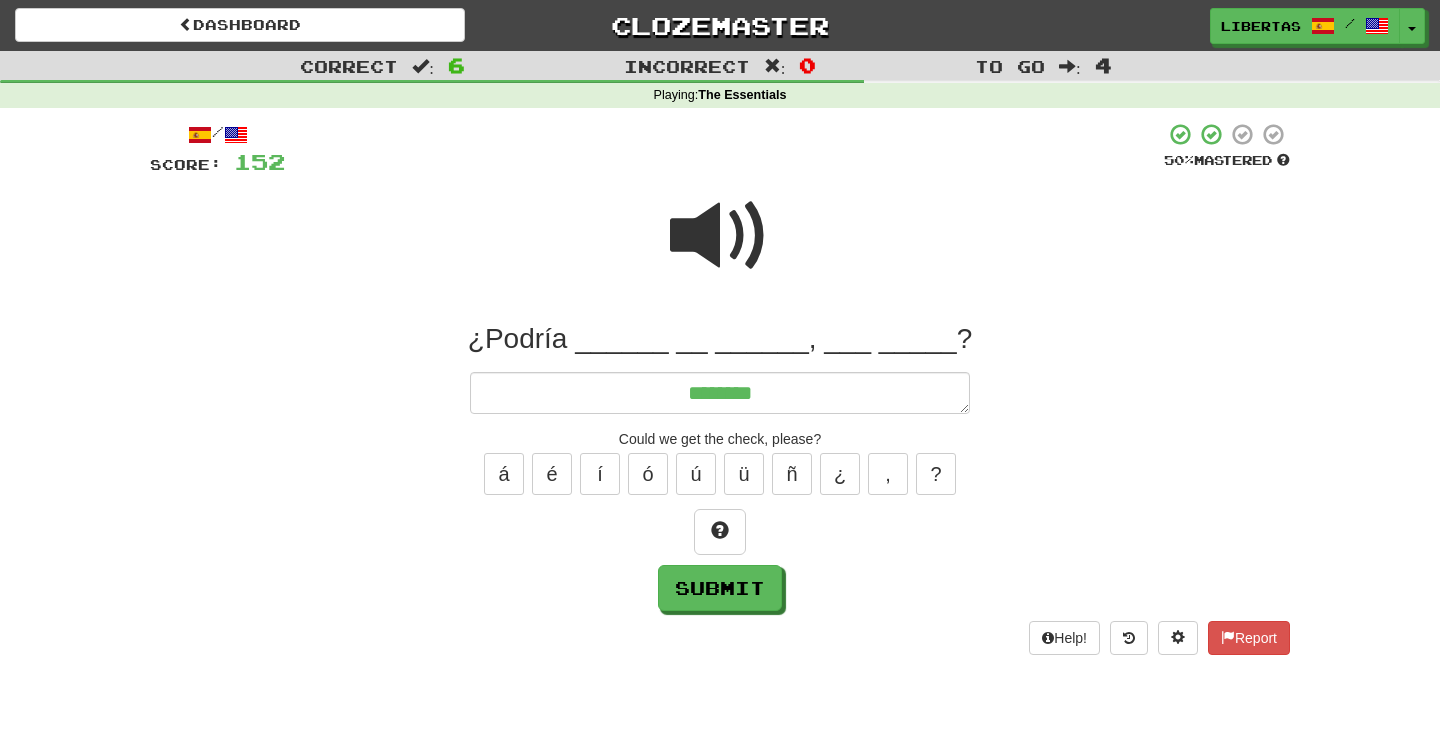 click at bounding box center [720, 236] 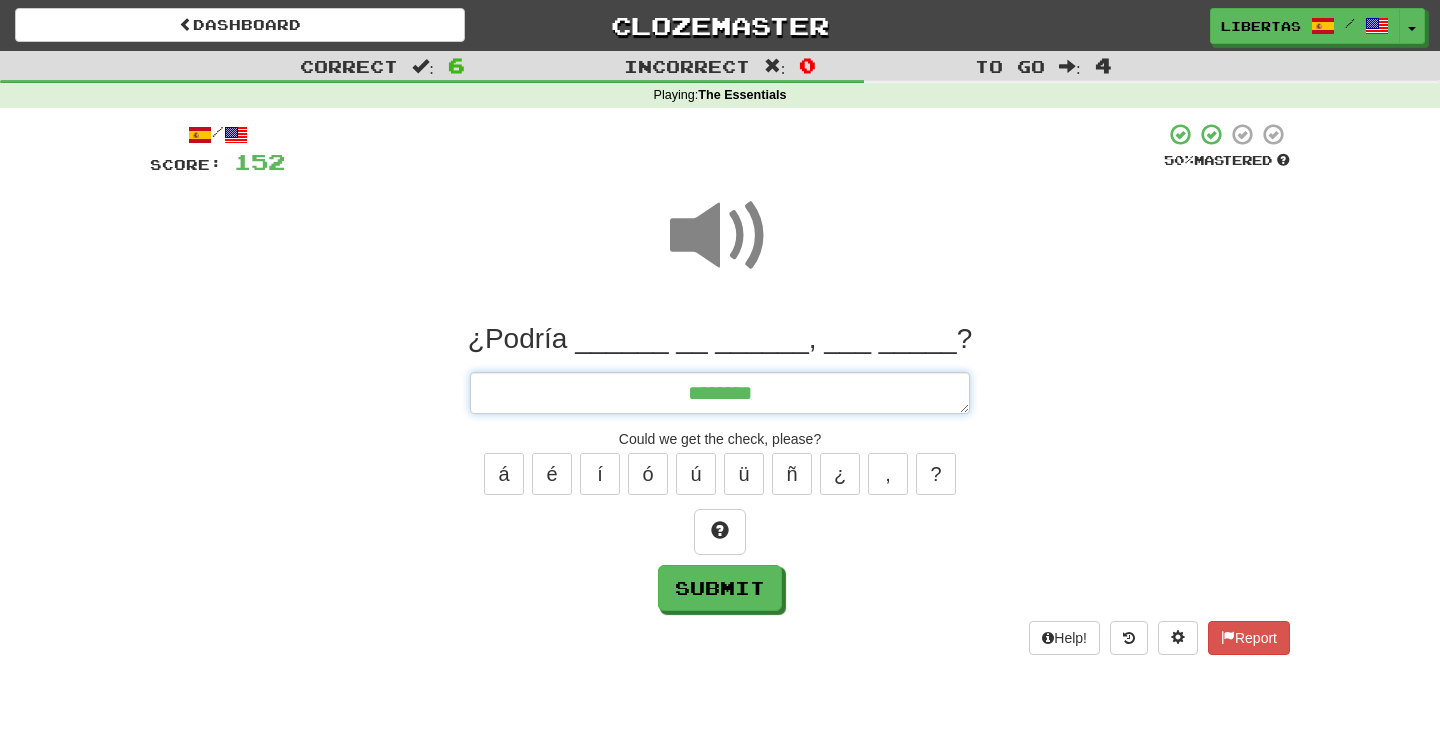 click on "*******" at bounding box center (720, 393) 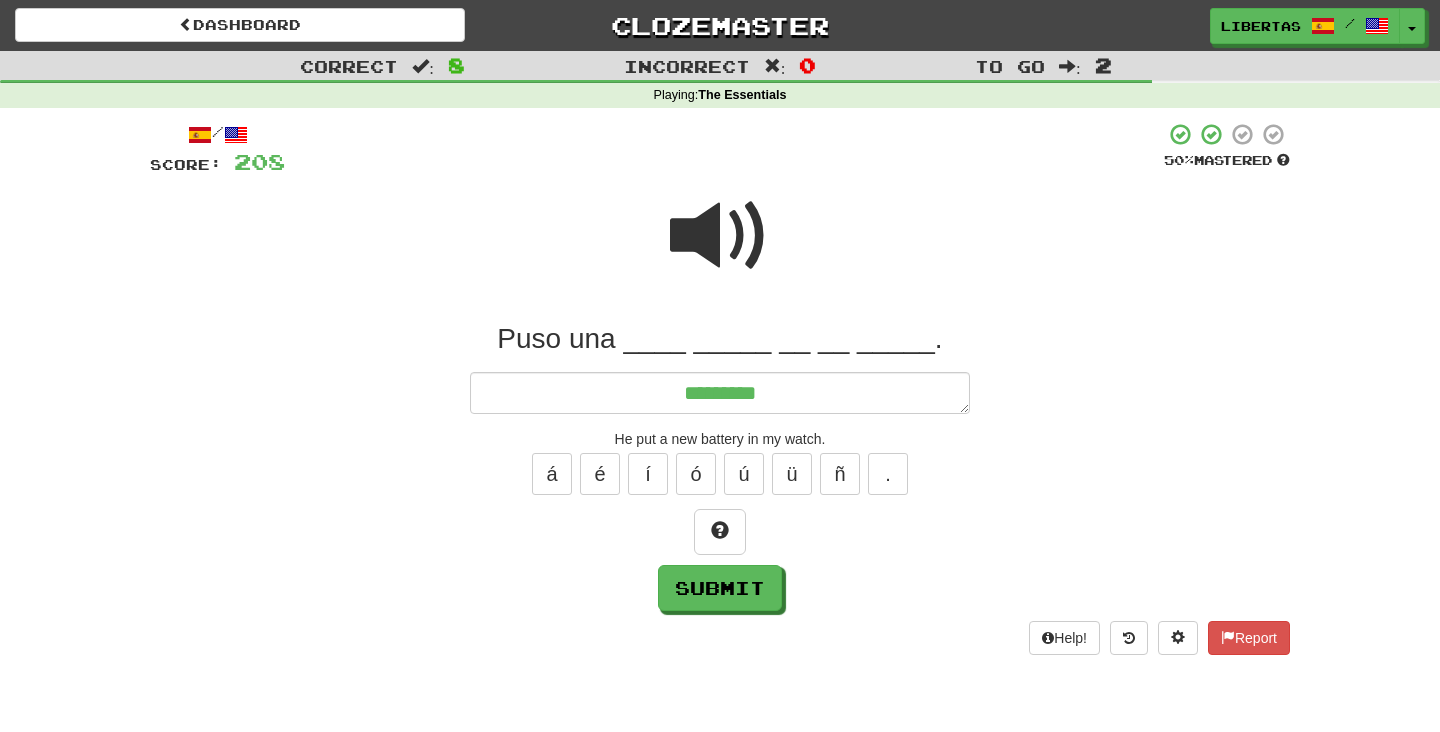 click at bounding box center [720, 236] 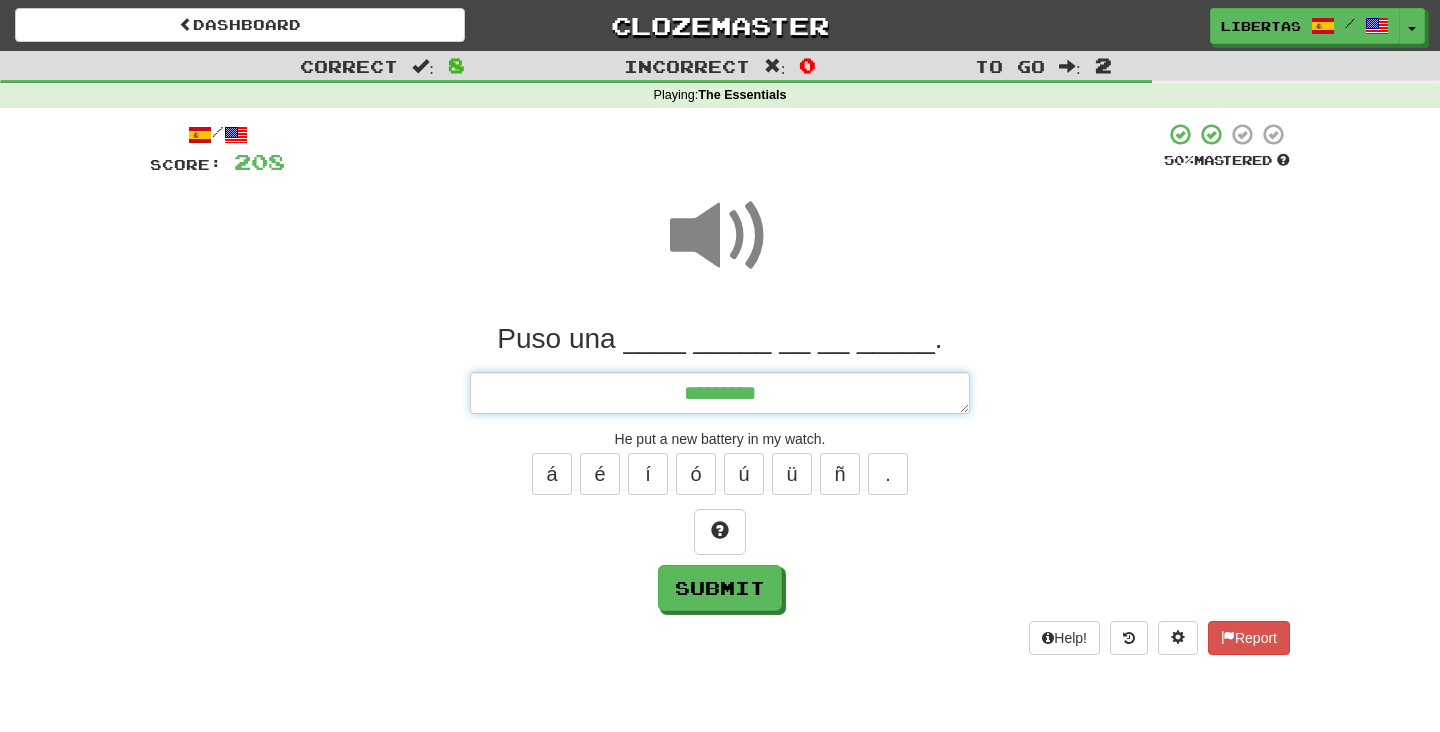 click on "********" at bounding box center [720, 393] 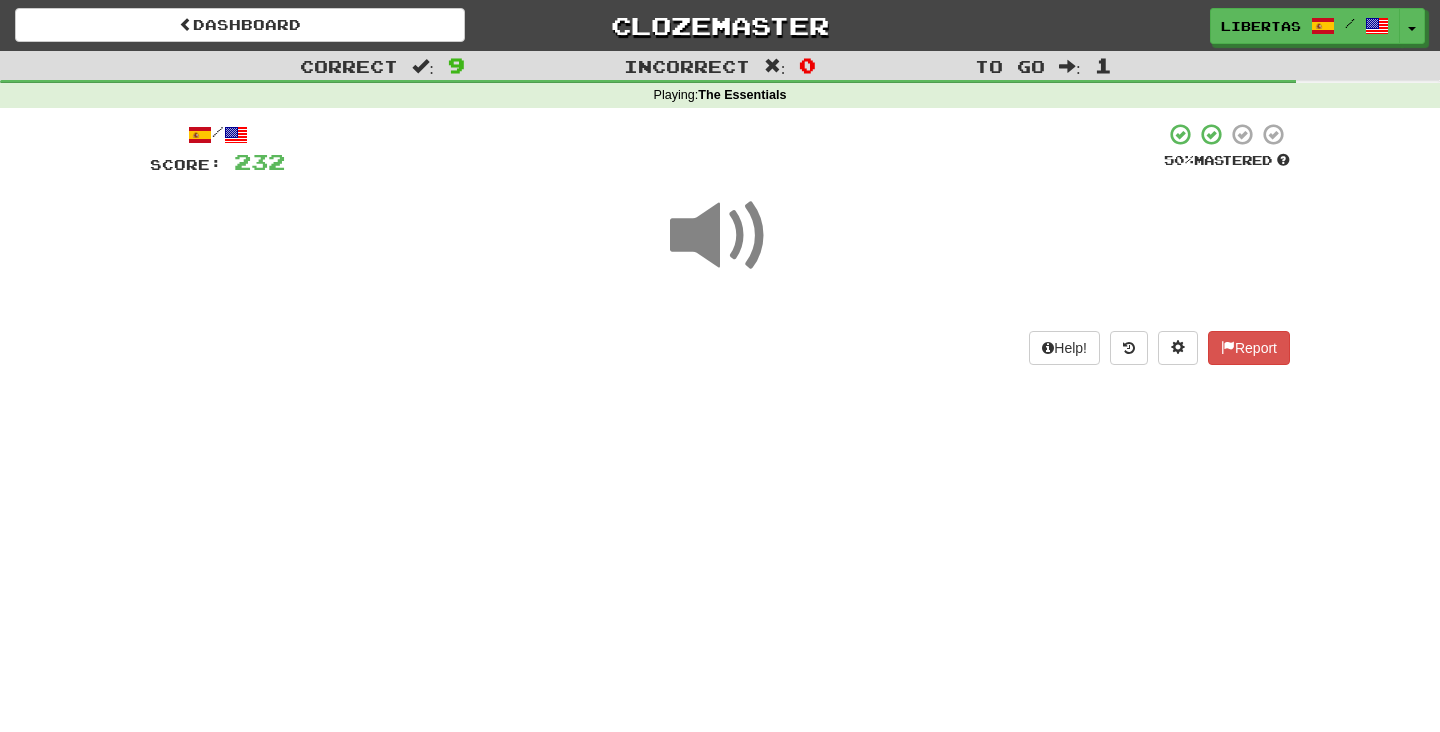 scroll, scrollTop: 0, scrollLeft: 0, axis: both 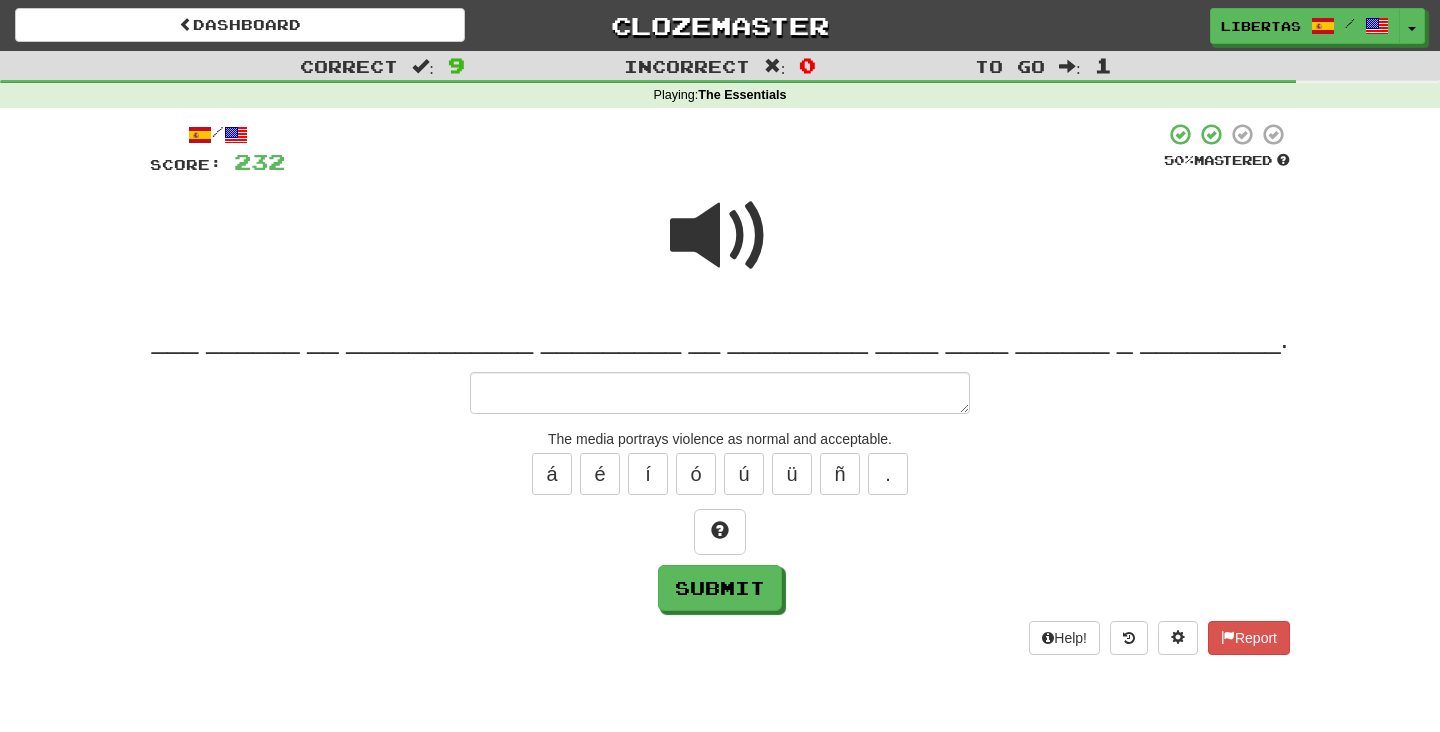click at bounding box center (720, 236) 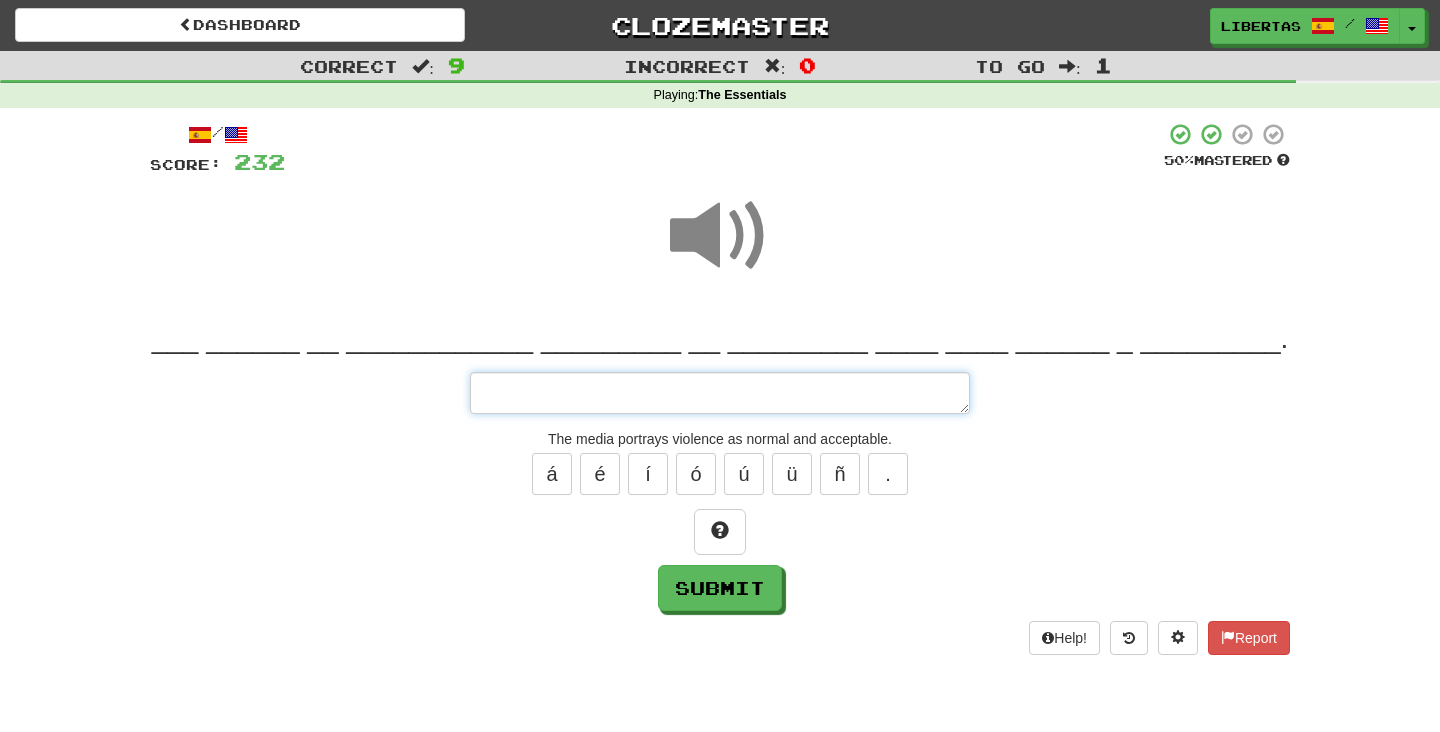 click at bounding box center [720, 393] 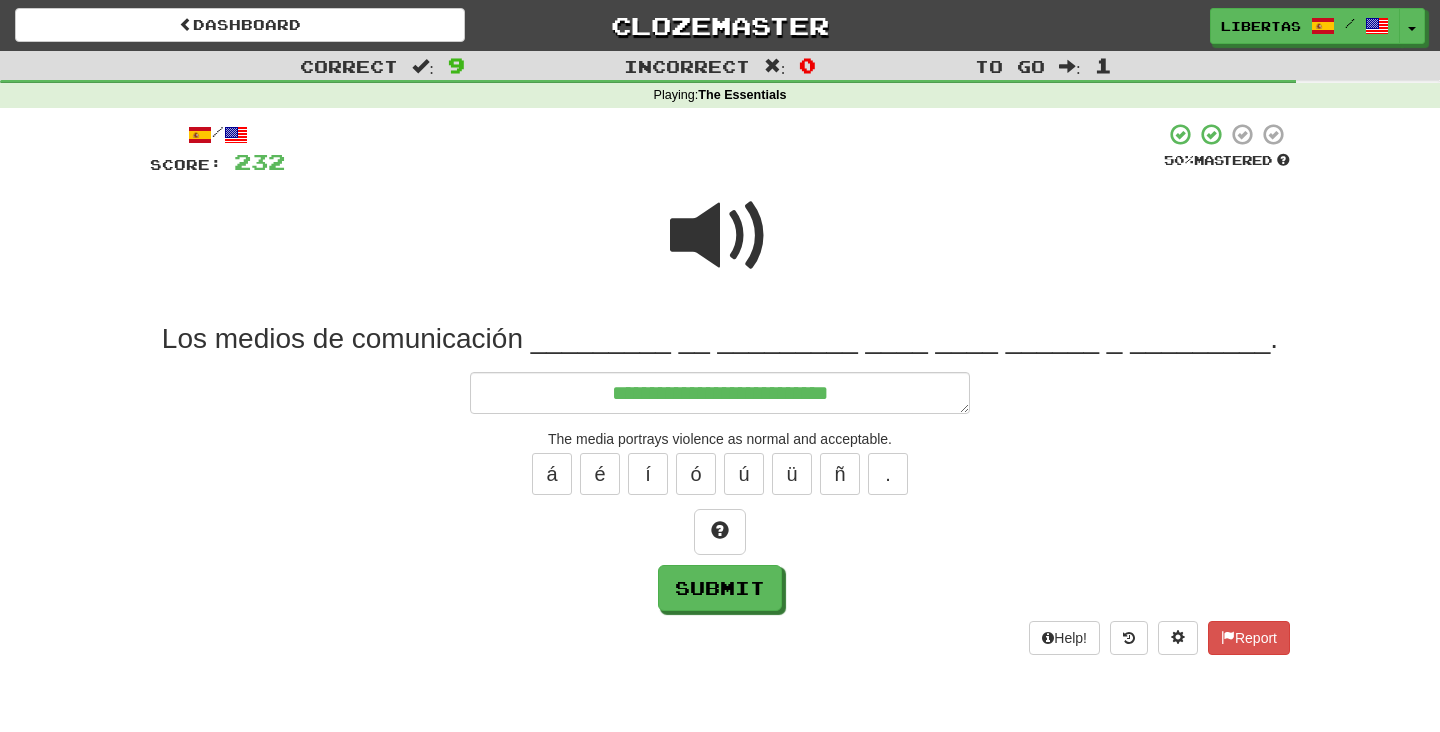 click at bounding box center (720, 236) 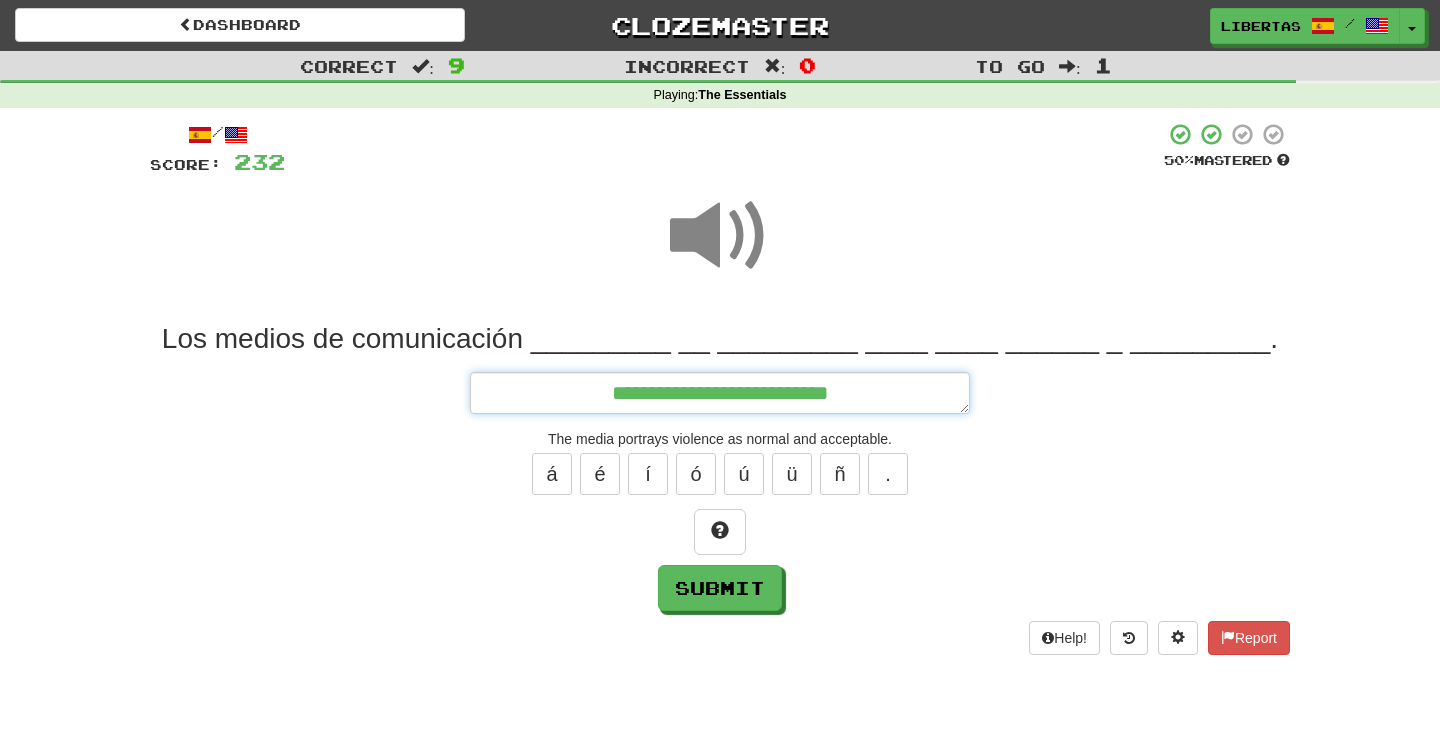 click on "**********" at bounding box center (720, 393) 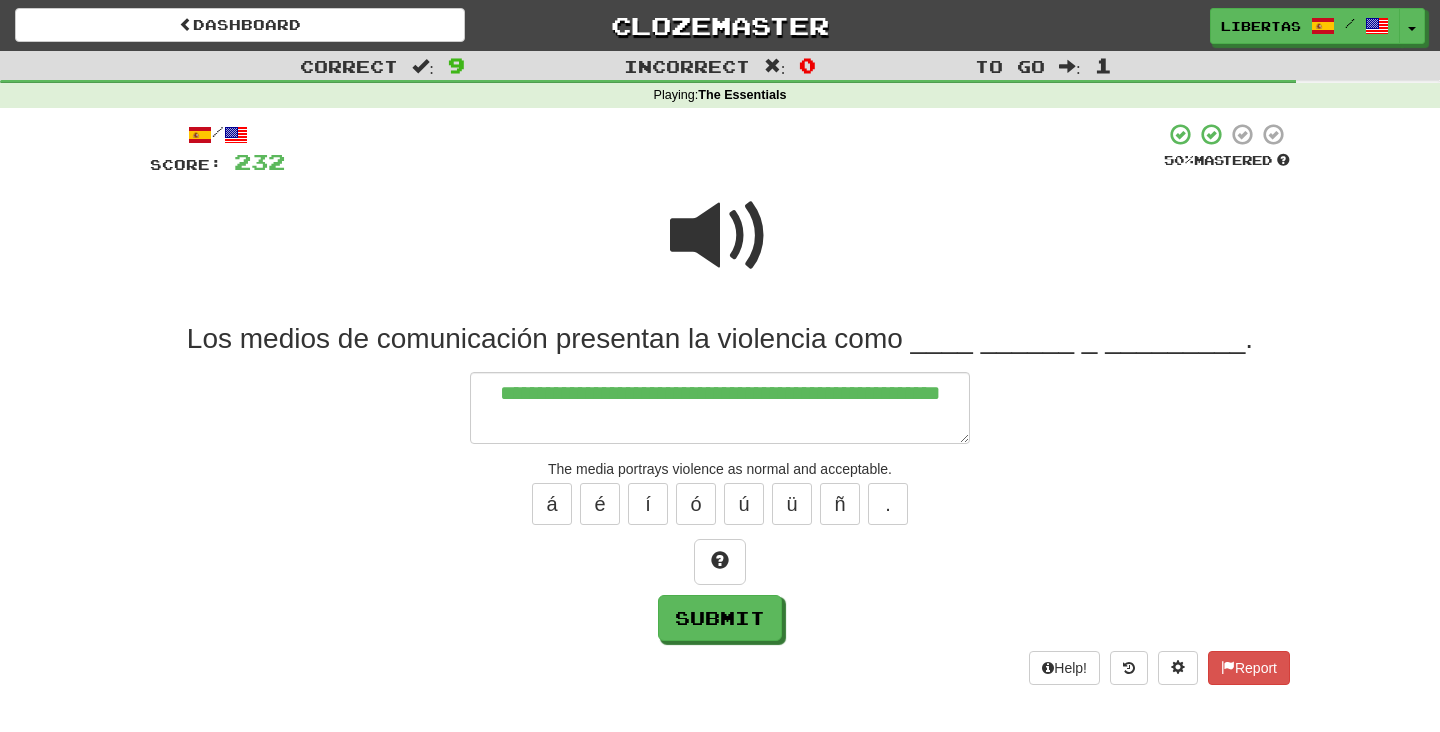 click at bounding box center (720, 236) 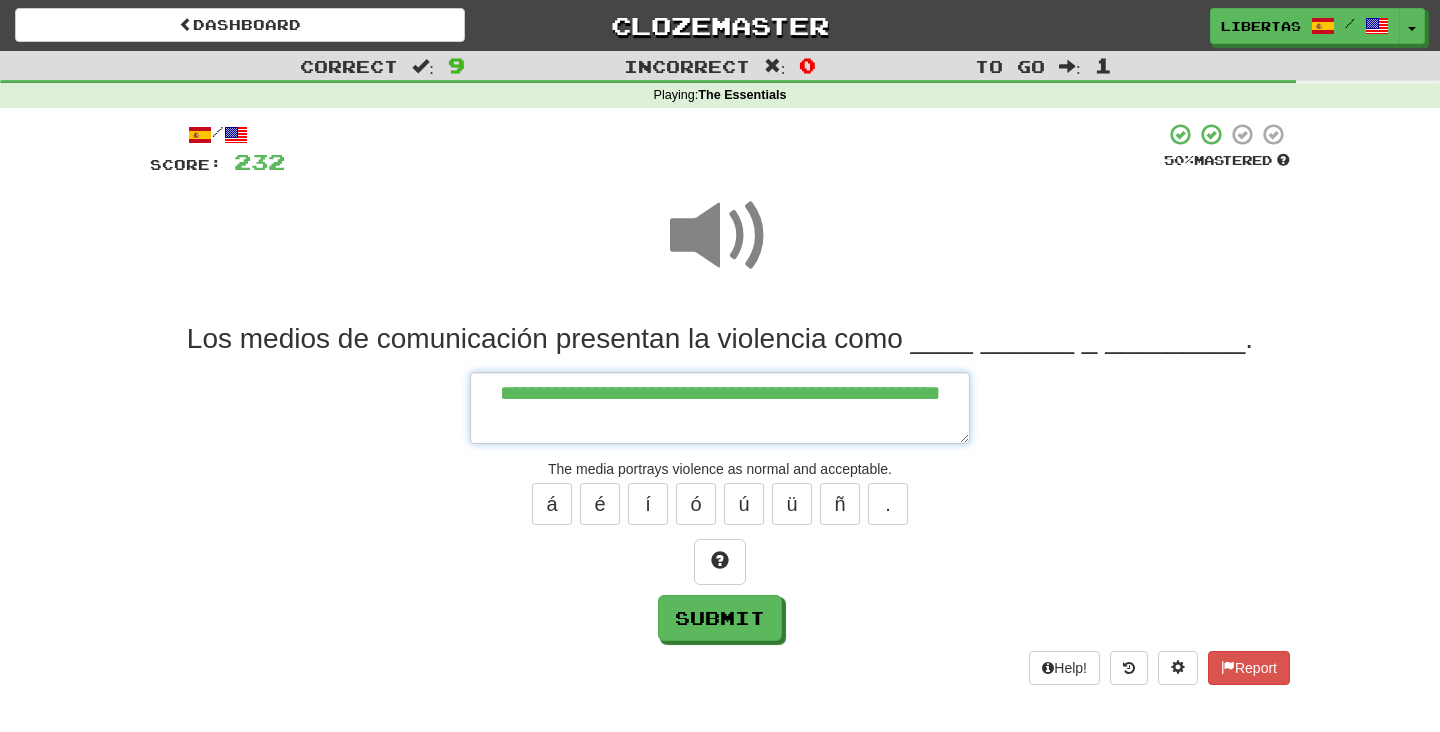click on "**********" at bounding box center (720, 408) 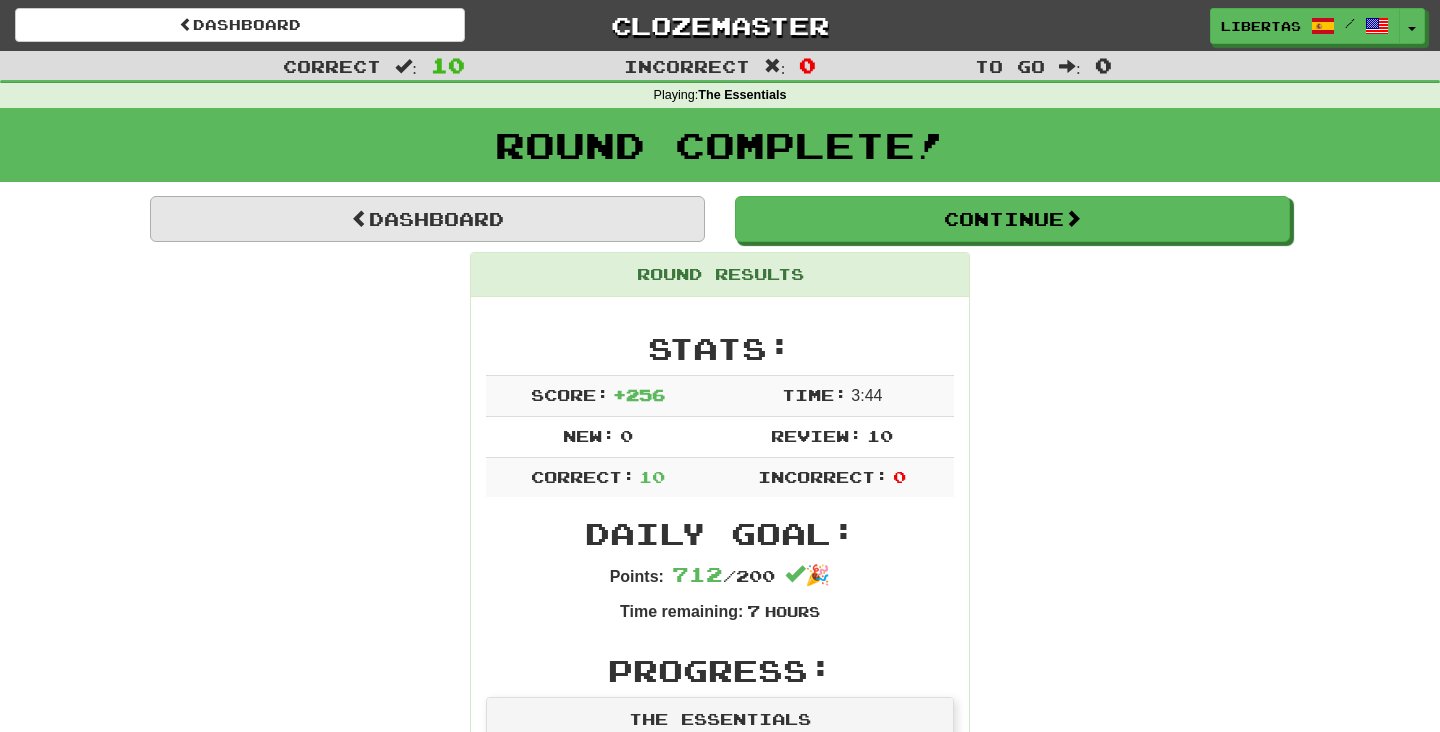 click on "Dashboard" at bounding box center [427, 219] 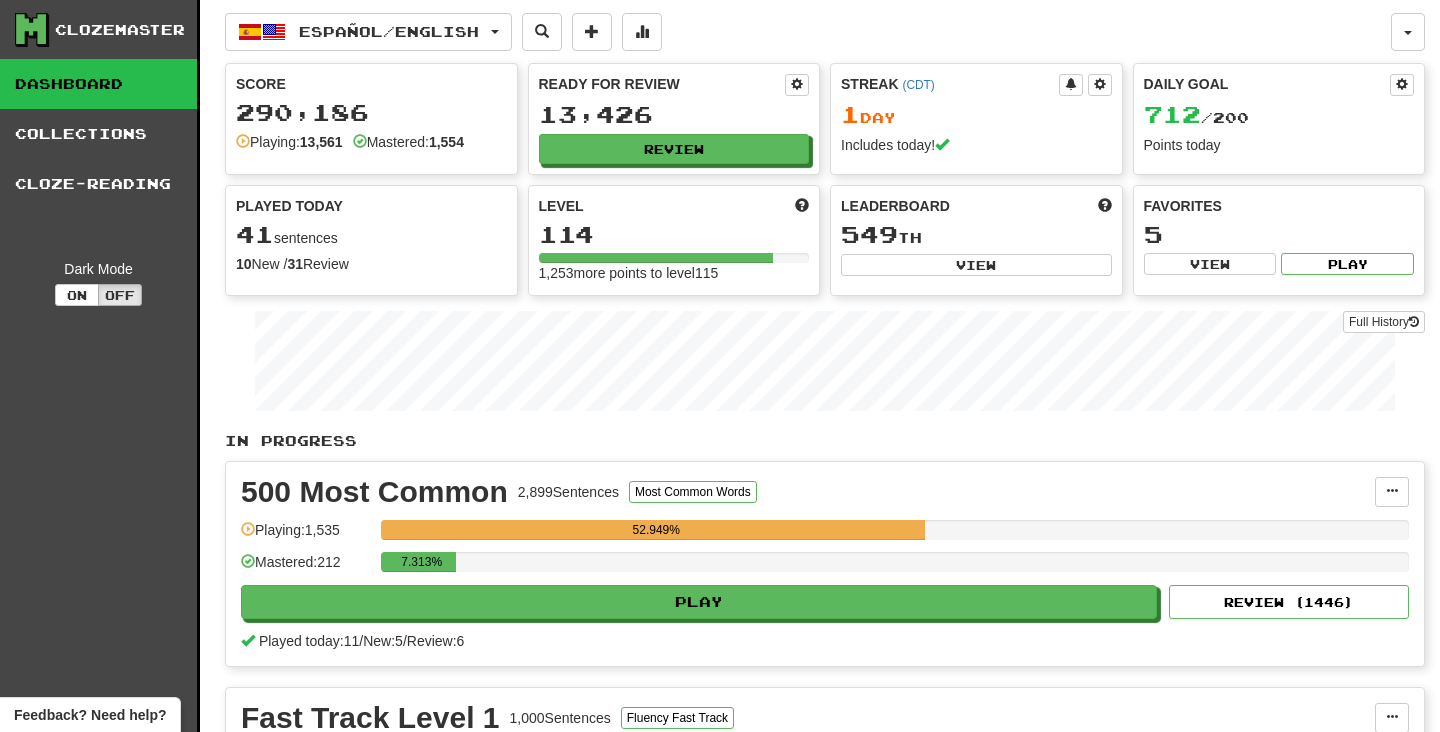 scroll, scrollTop: 0, scrollLeft: 0, axis: both 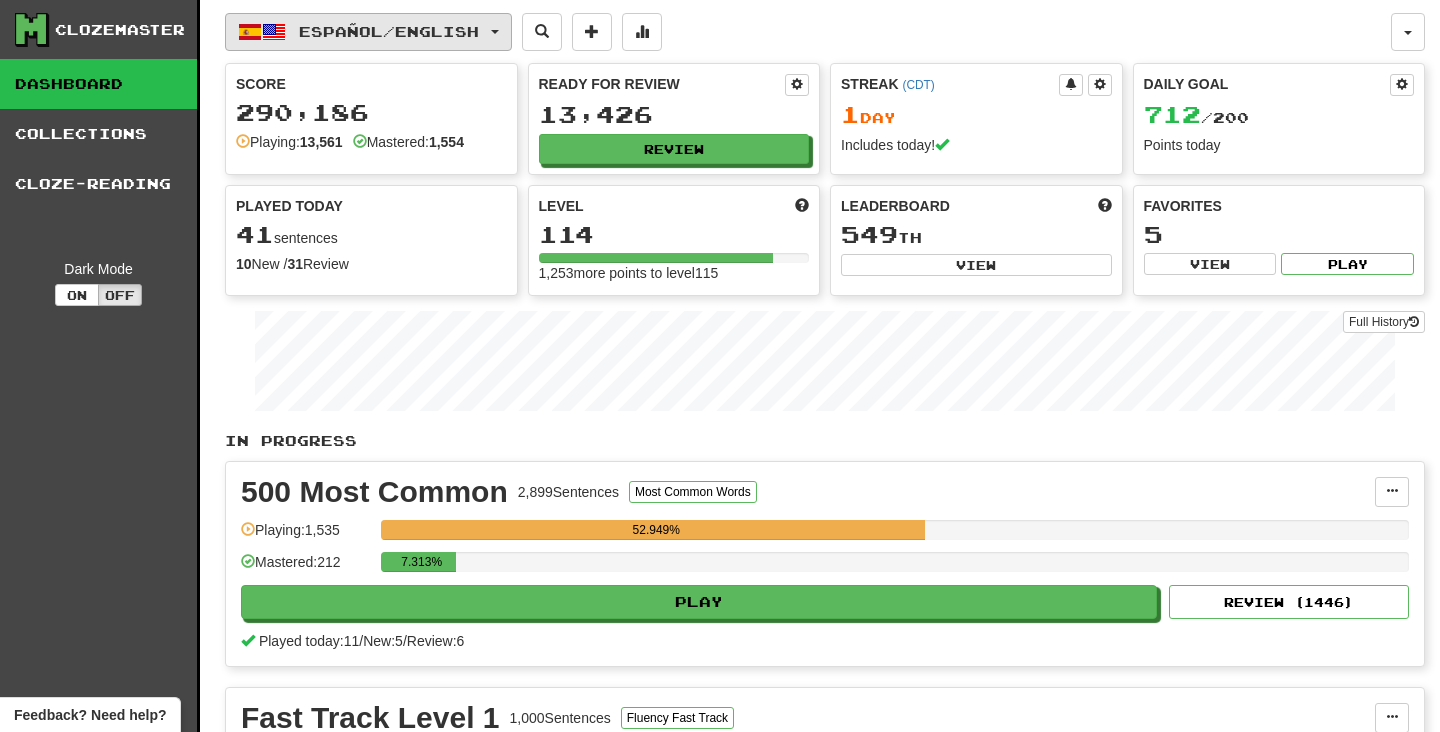 click on "Español  /  English" at bounding box center (389, 31) 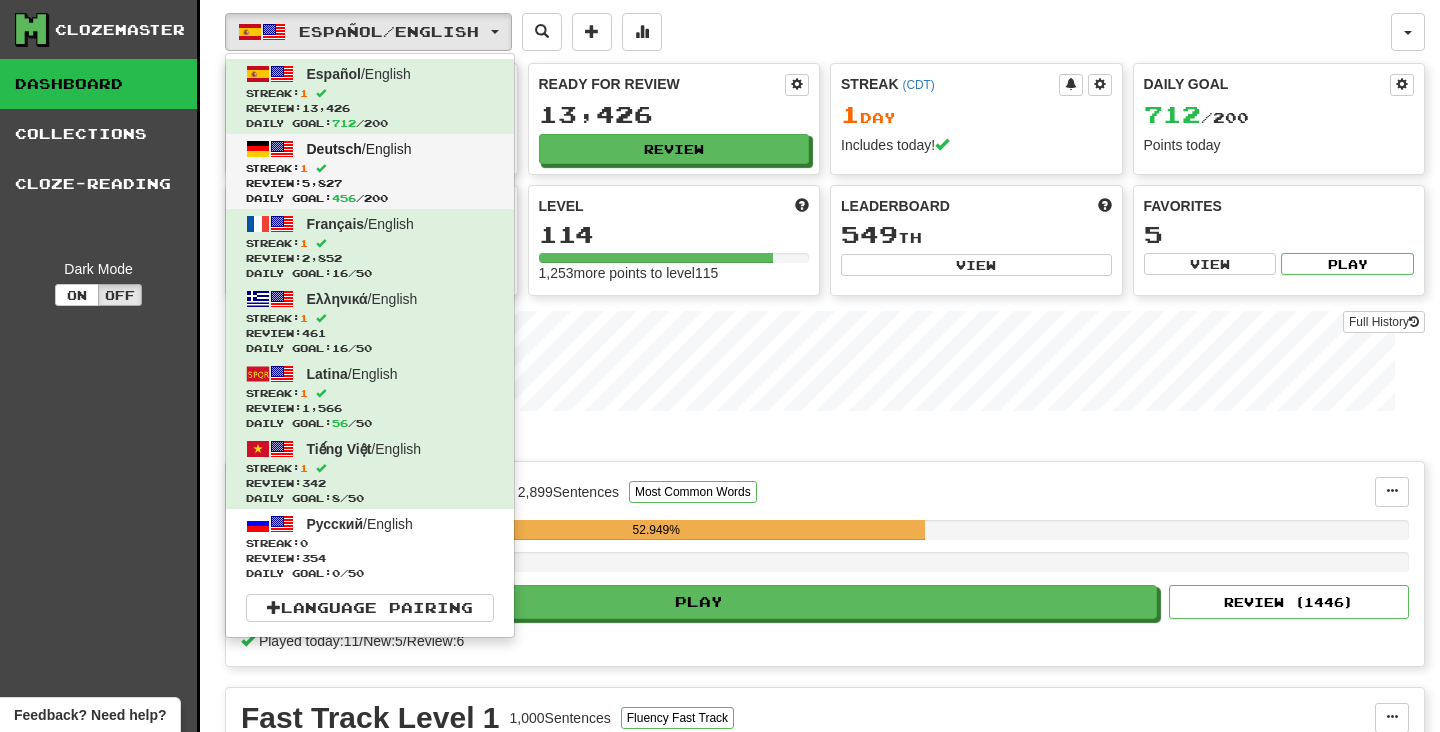 click on "Streak:  1" at bounding box center [370, 168] 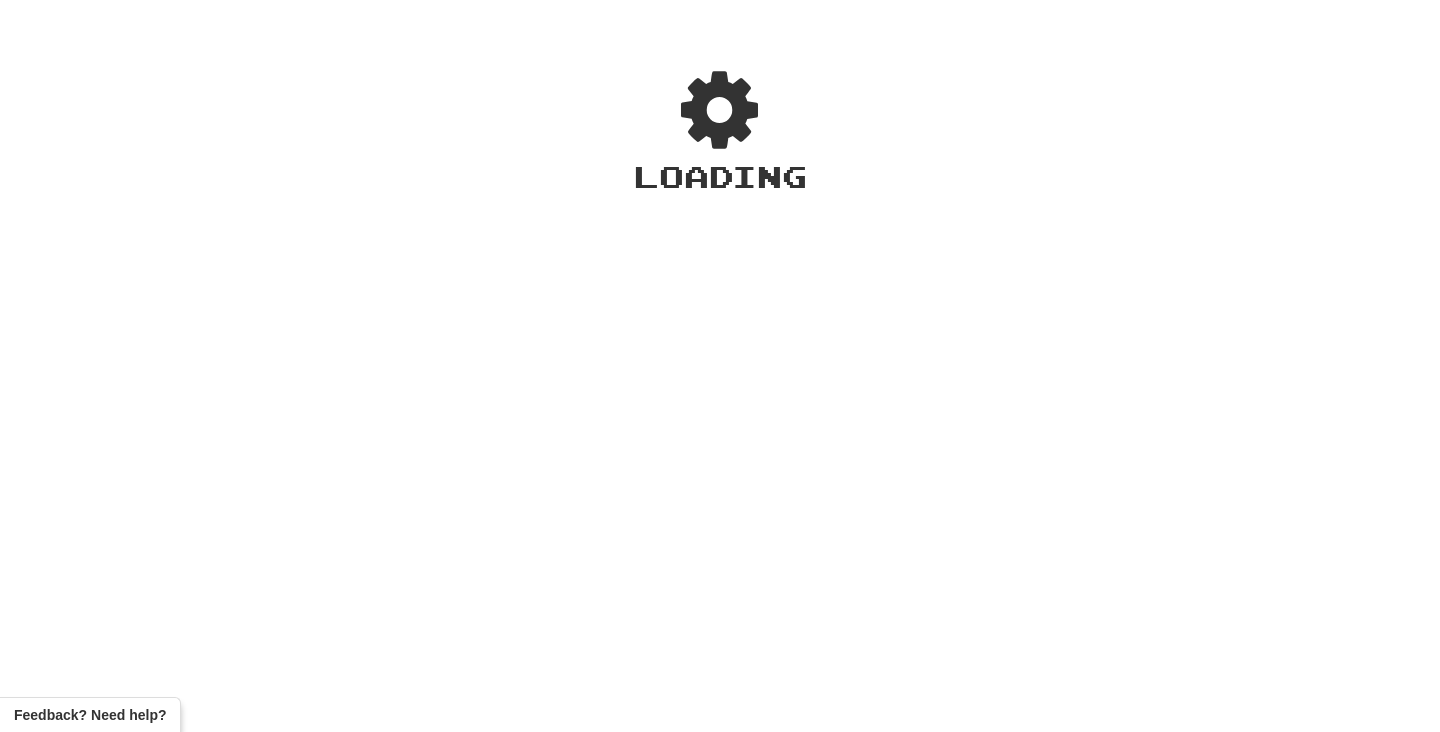 scroll, scrollTop: 0, scrollLeft: 0, axis: both 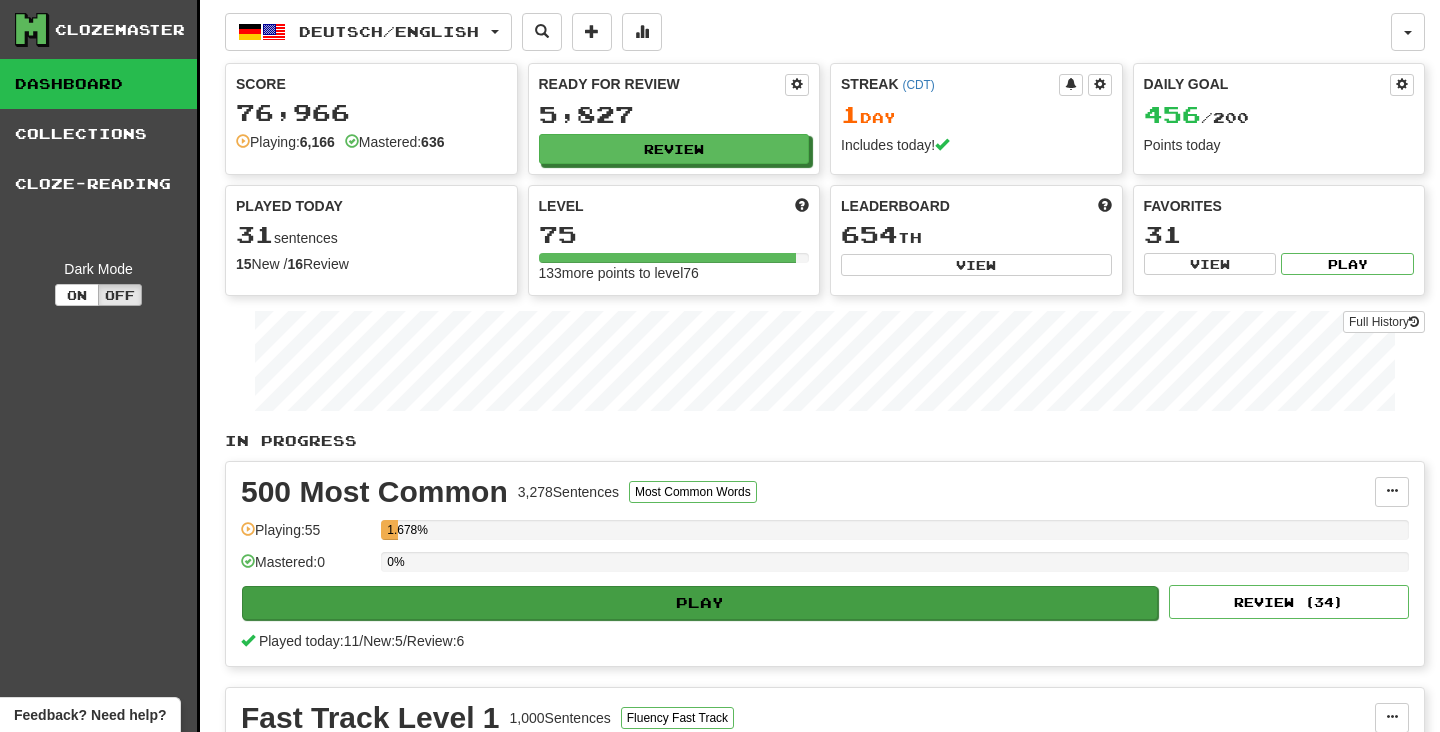 click on "Play" at bounding box center [700, 603] 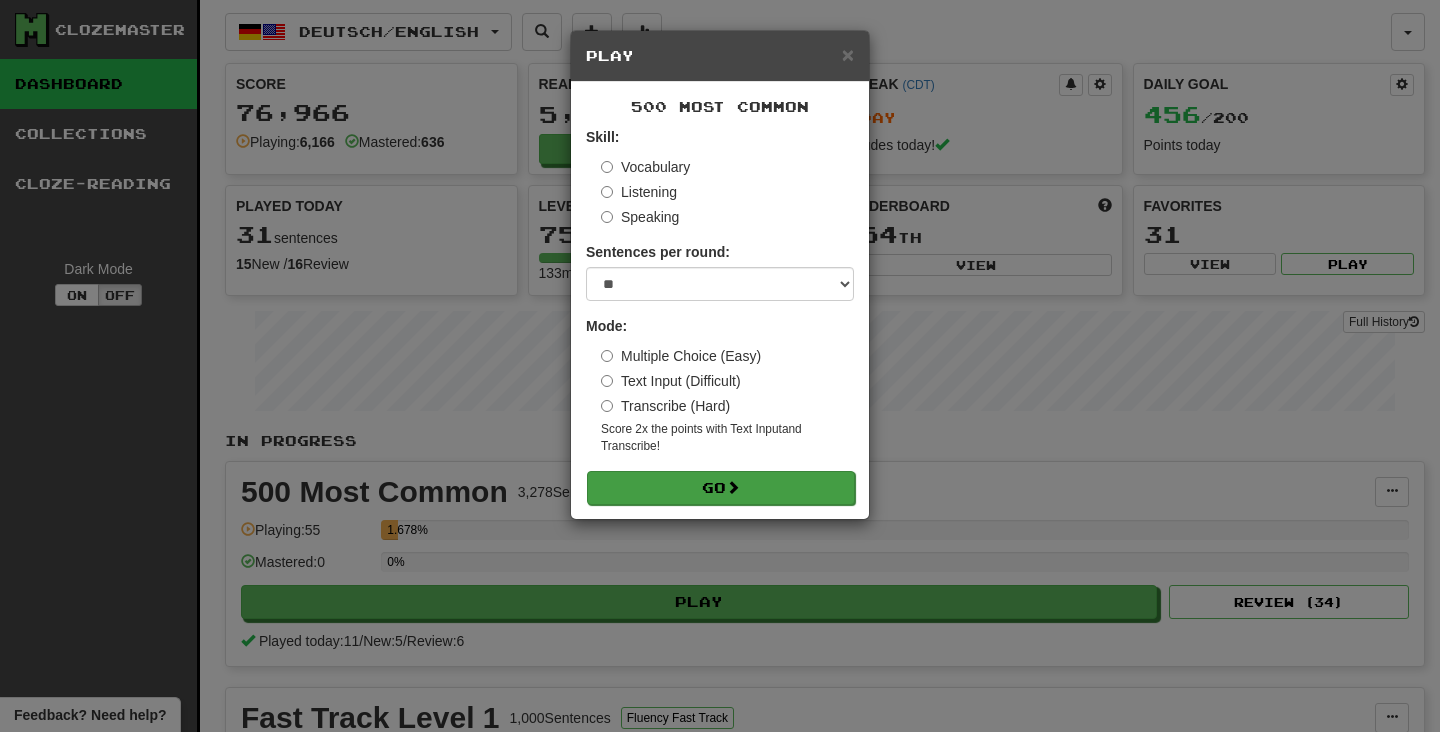 click on "Go" at bounding box center (721, 488) 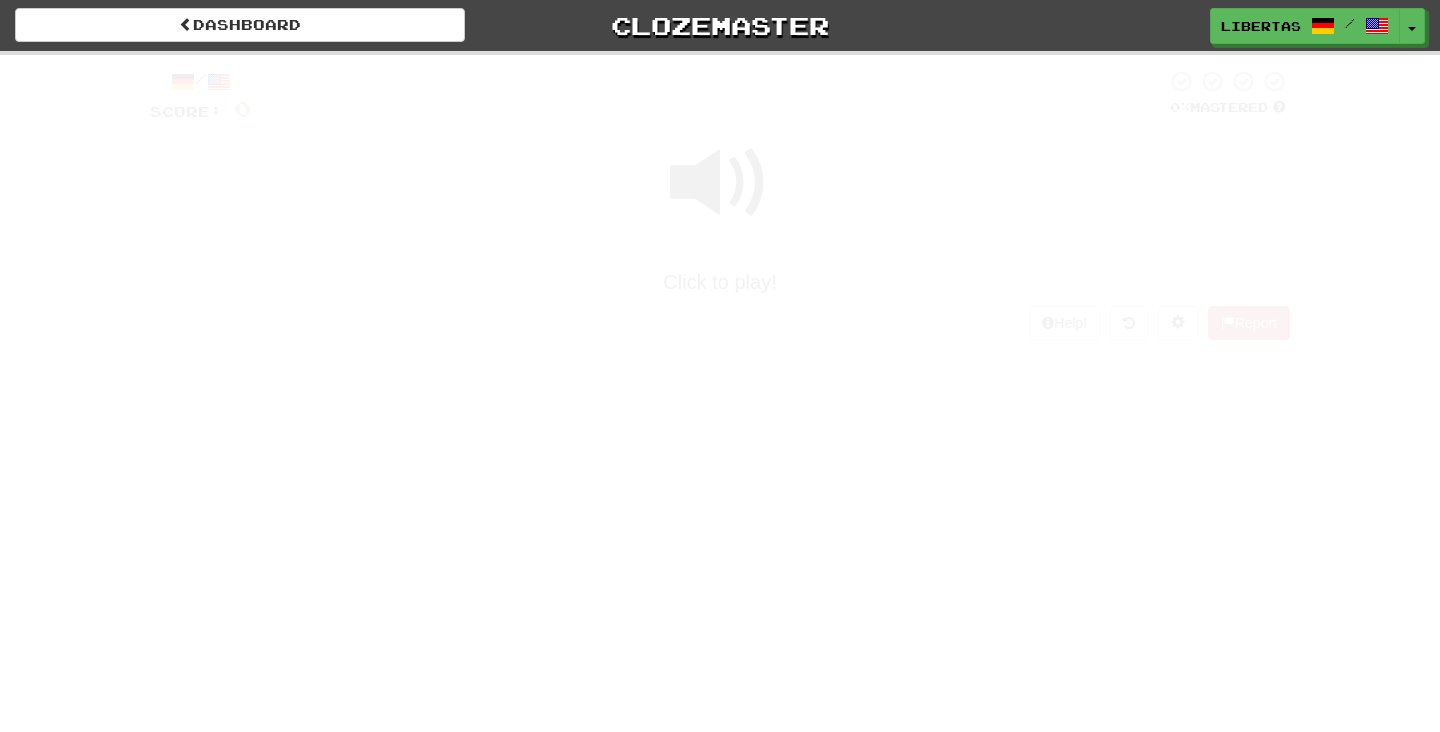 scroll, scrollTop: 0, scrollLeft: 0, axis: both 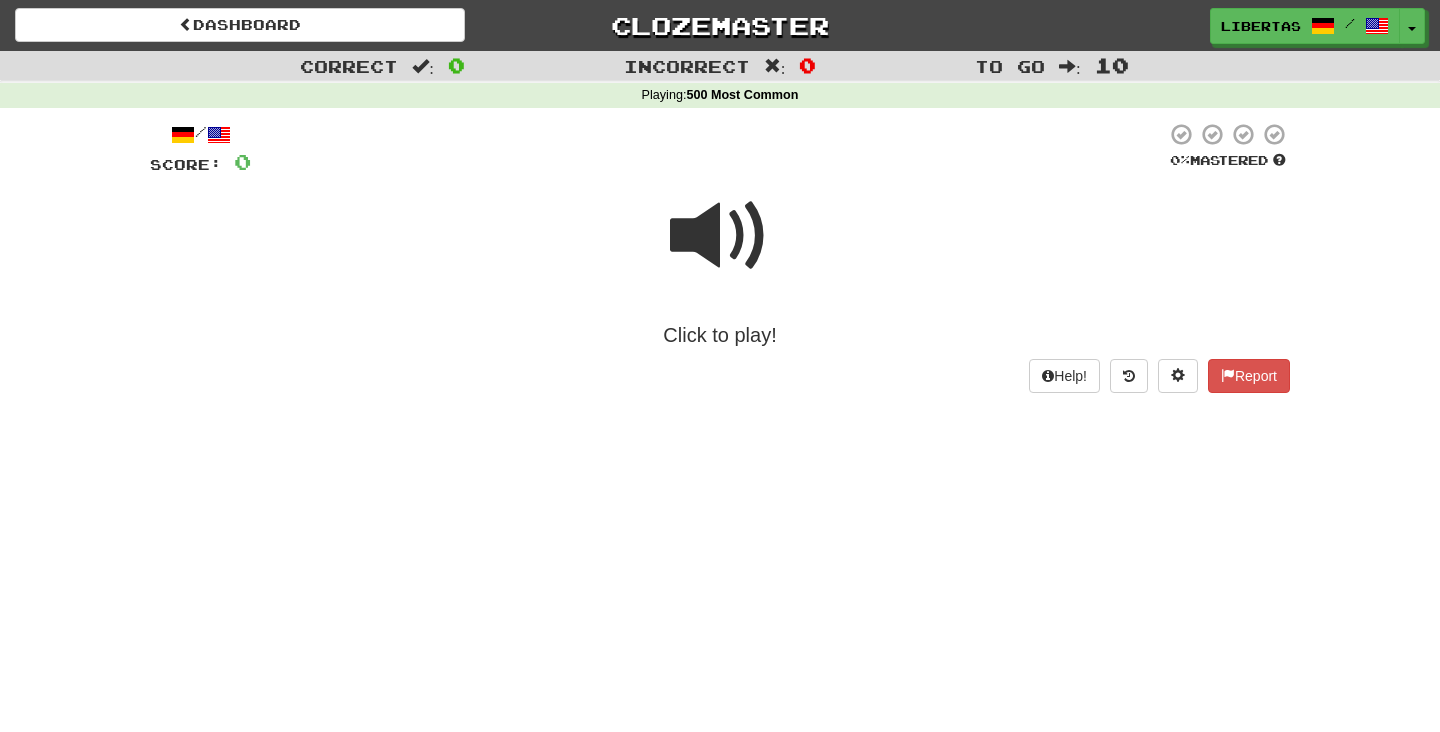 click at bounding box center (720, 236) 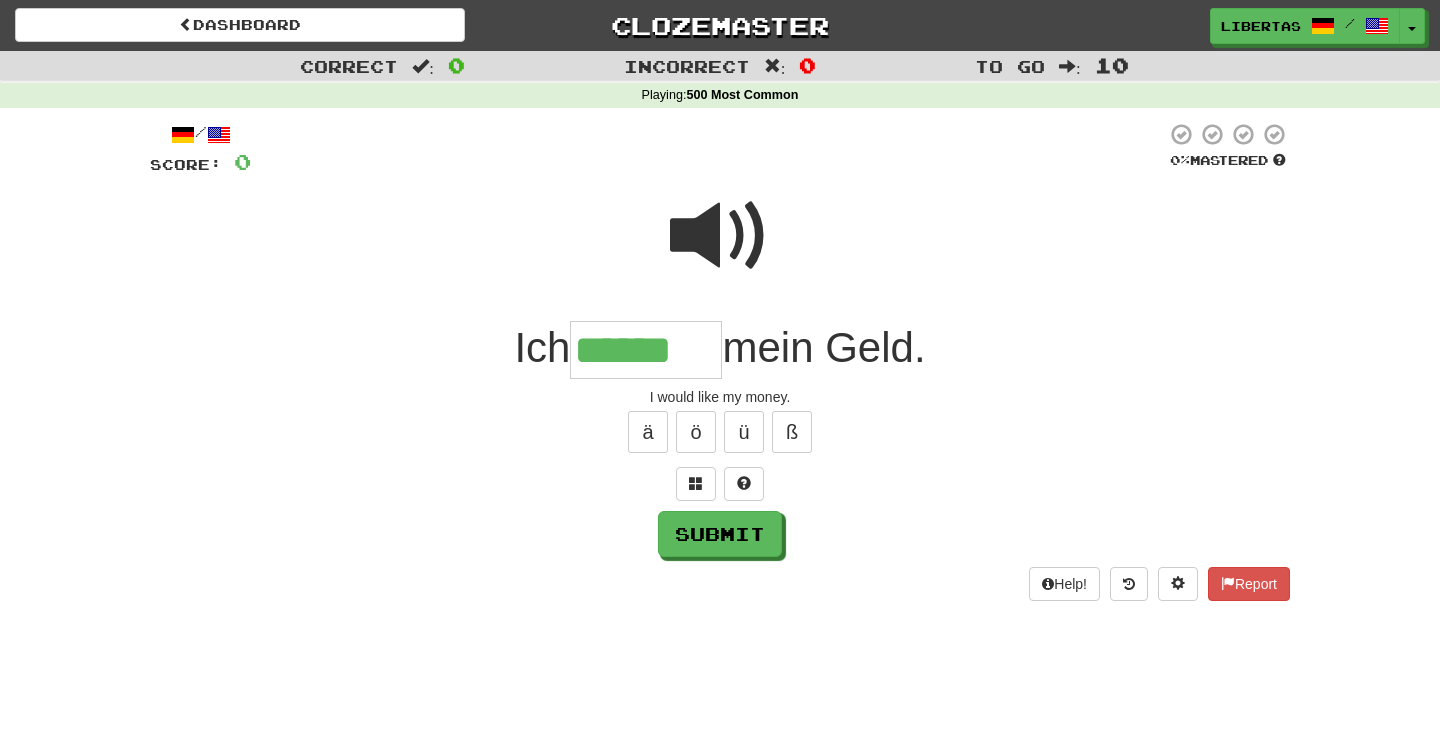 type on "******" 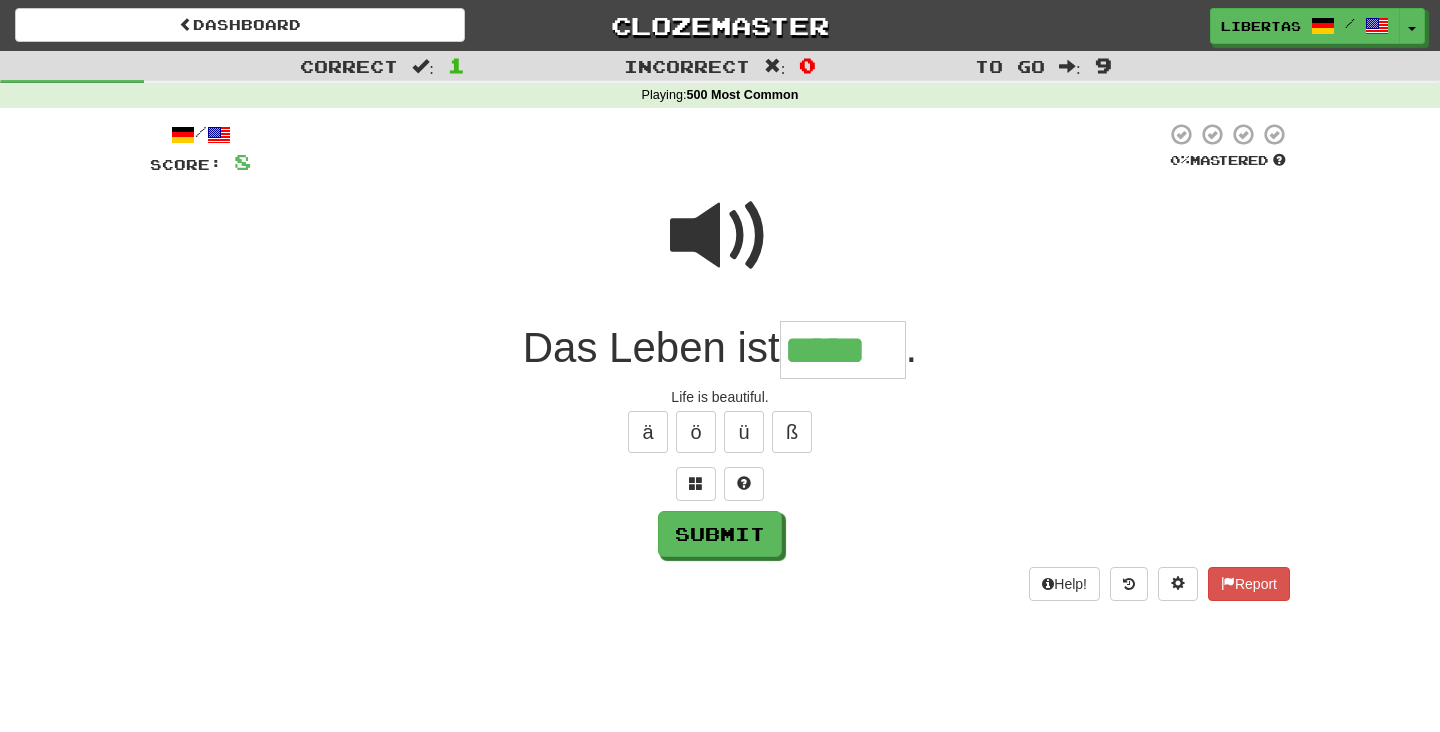 type on "*****" 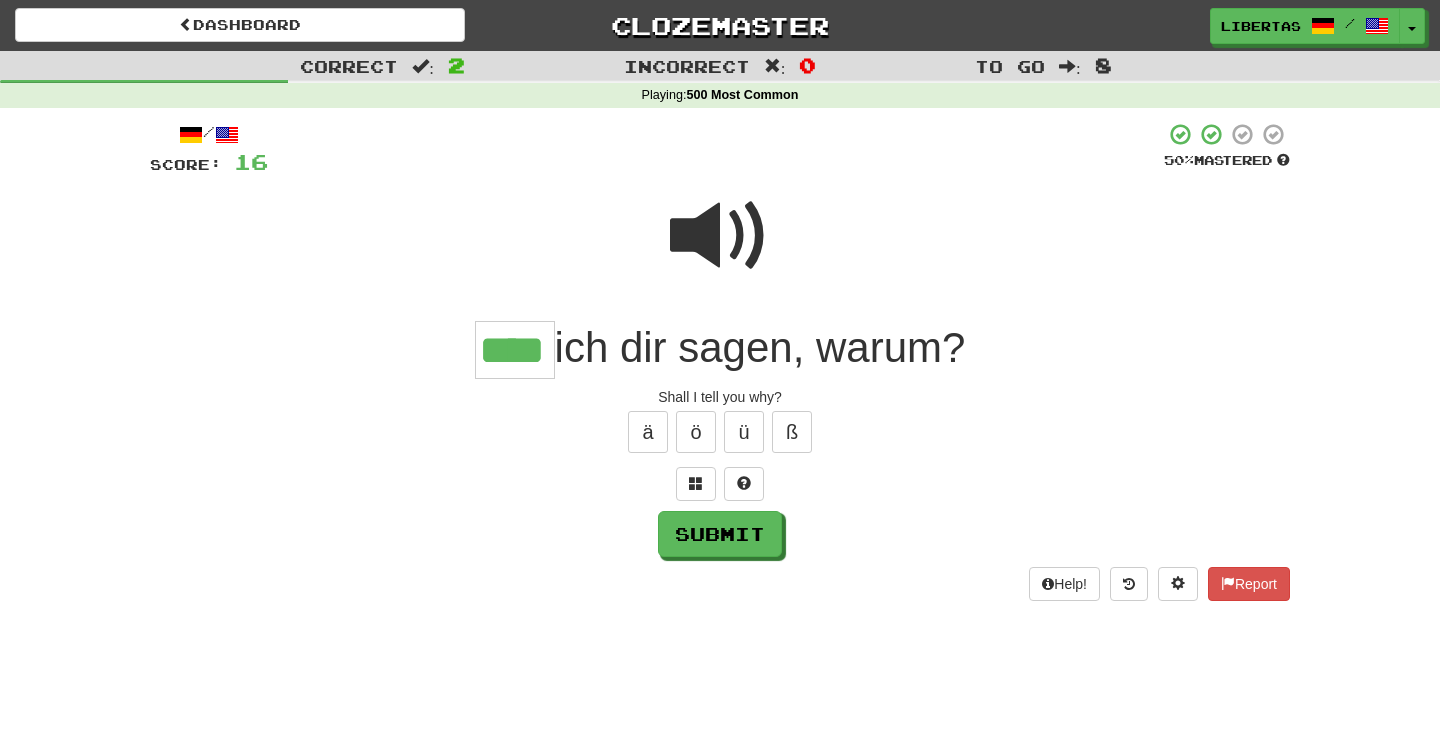 type on "****" 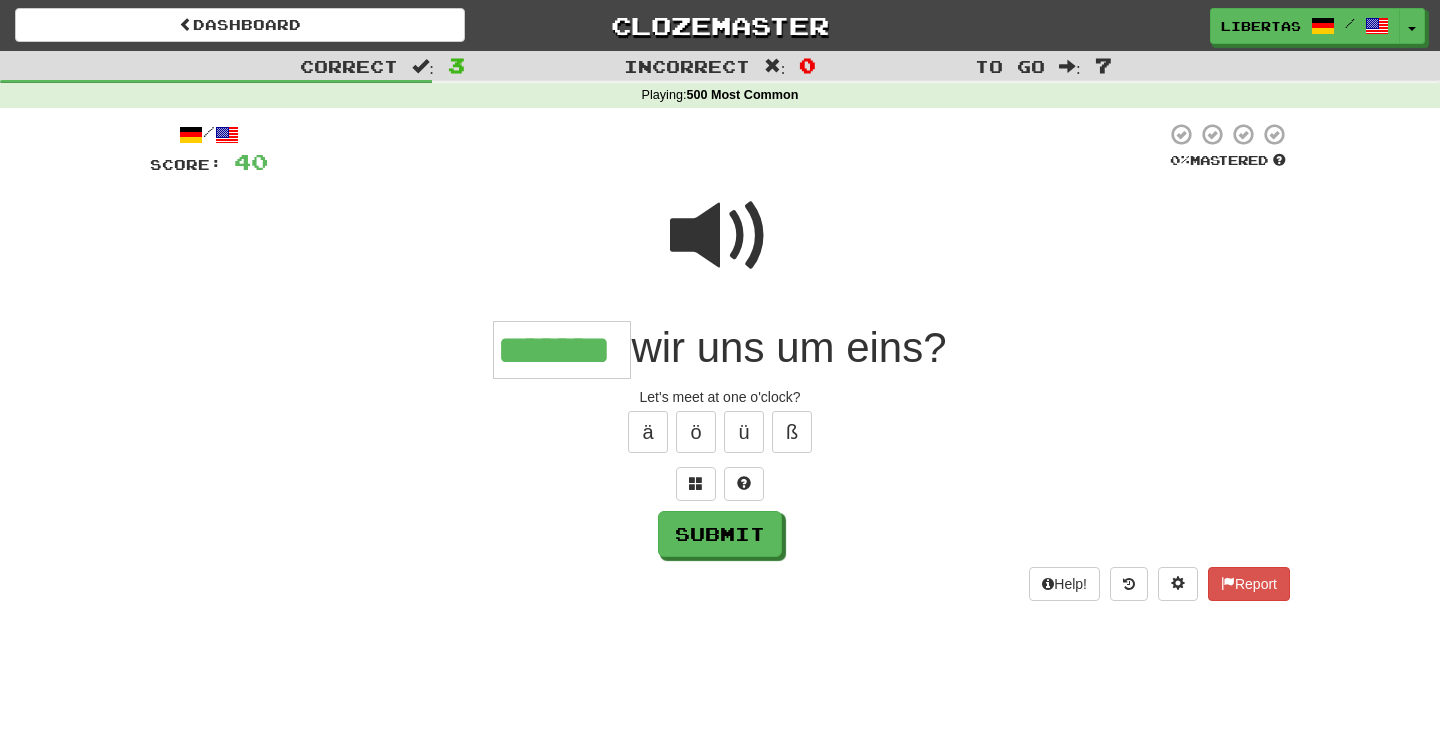type on "*******" 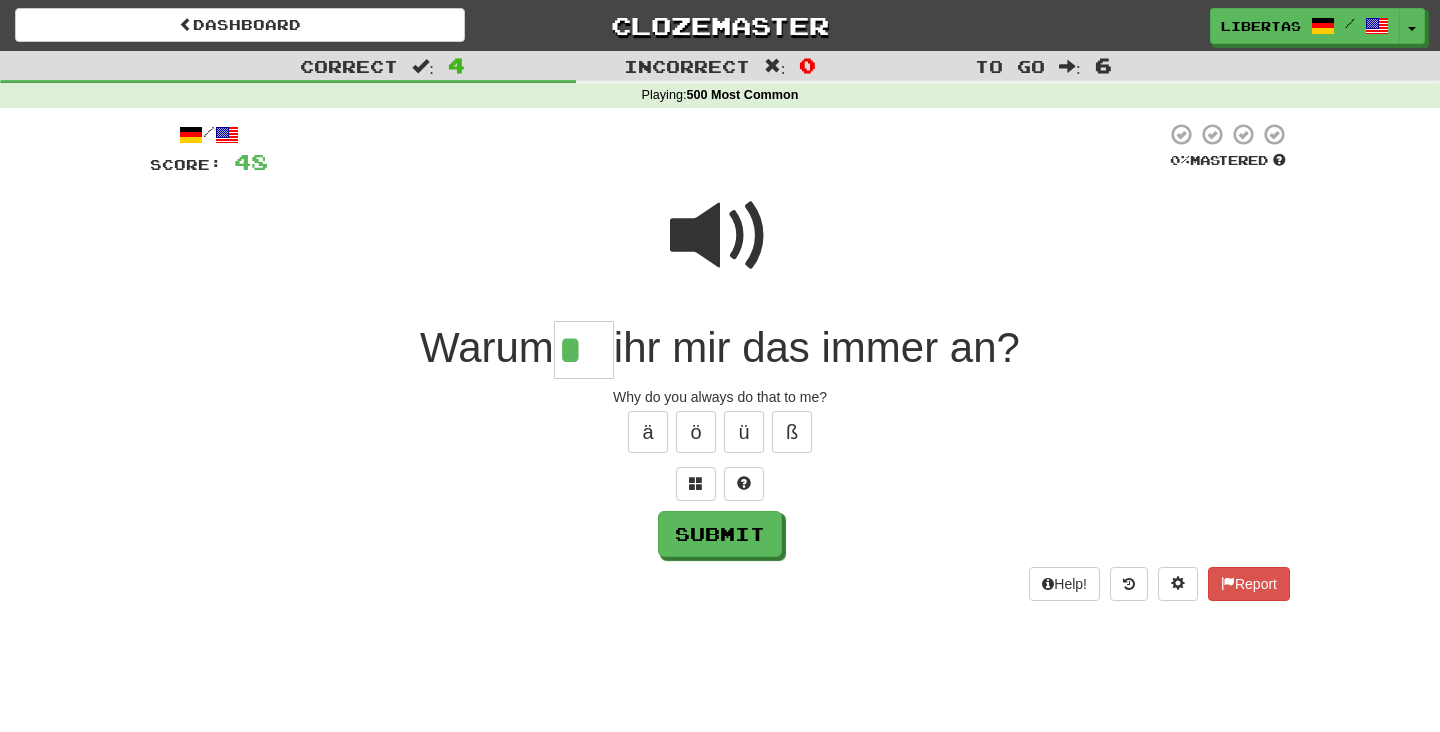 click at bounding box center [720, 236] 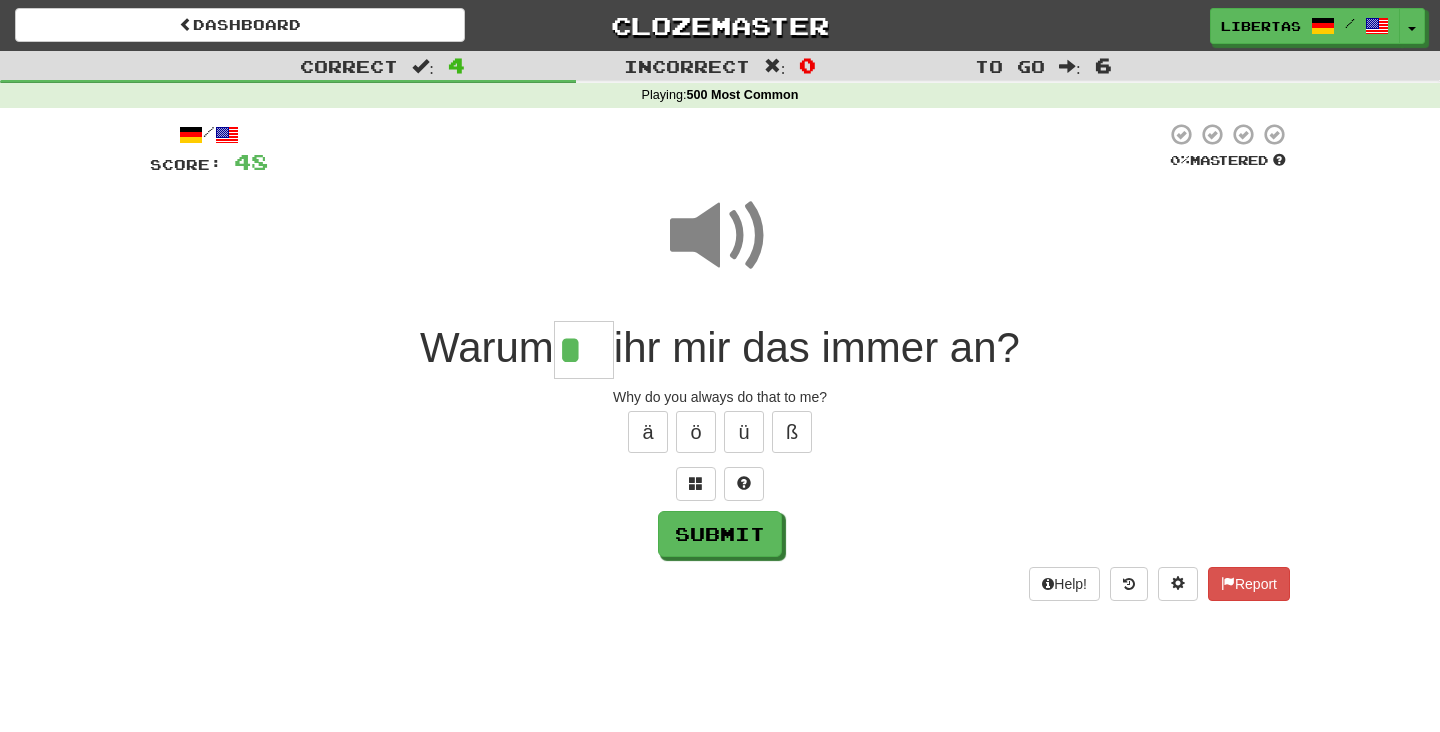 click on "*" at bounding box center [584, 350] 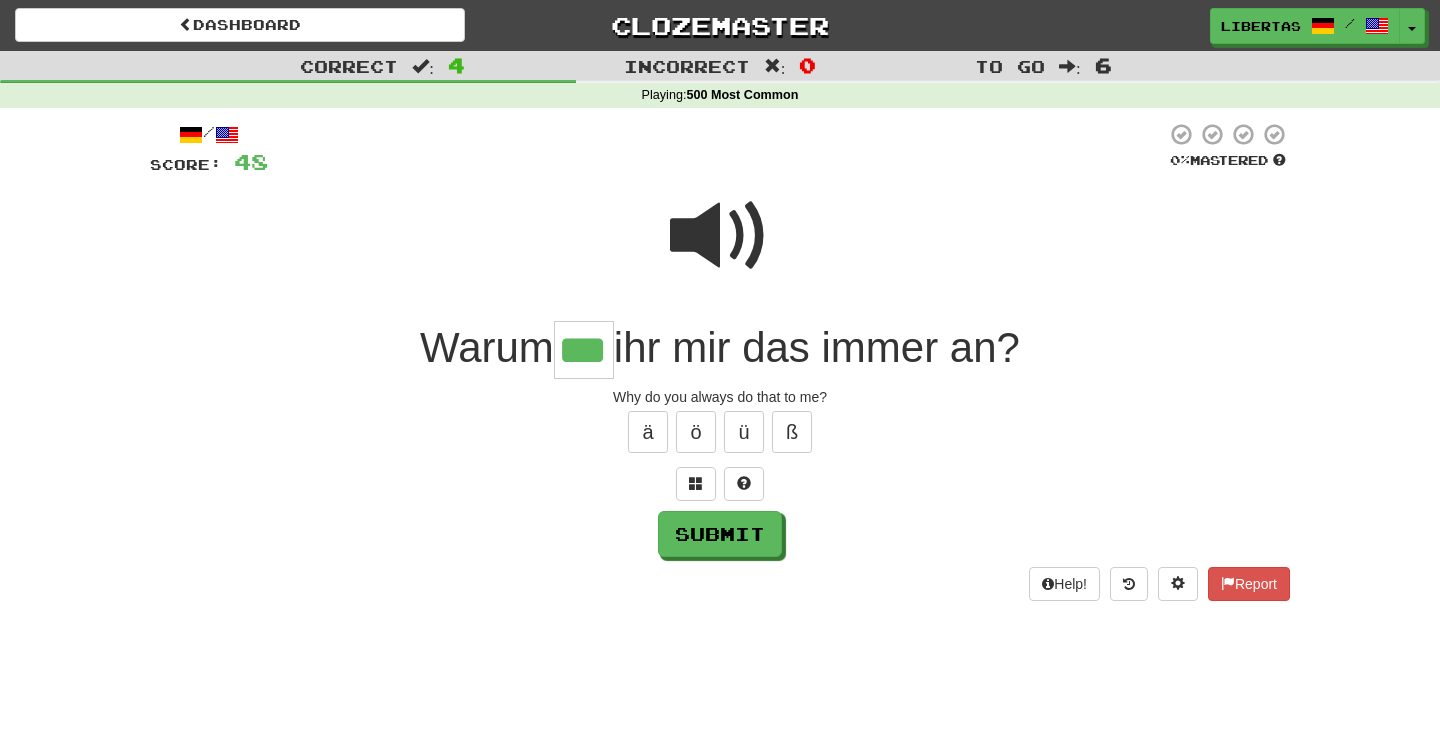 type on "***" 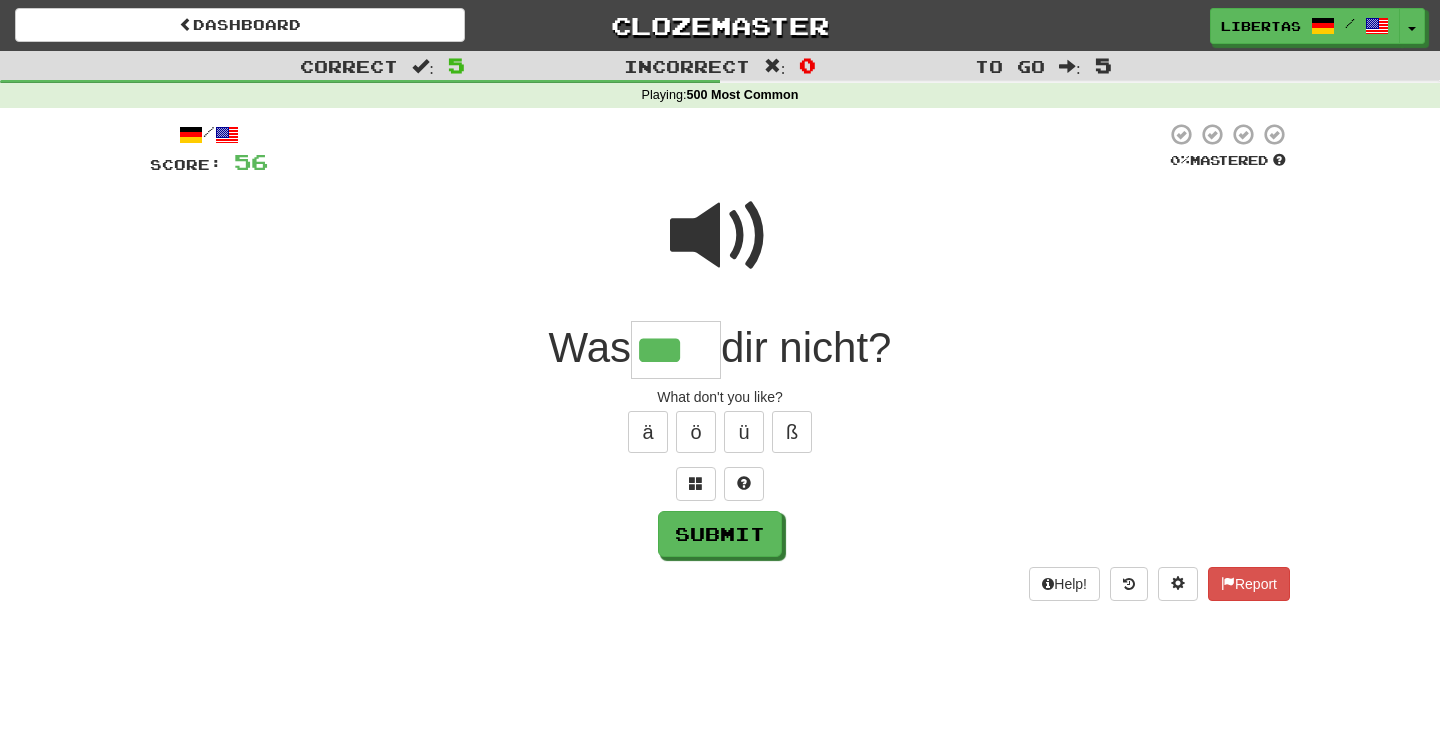 click at bounding box center (720, 236) 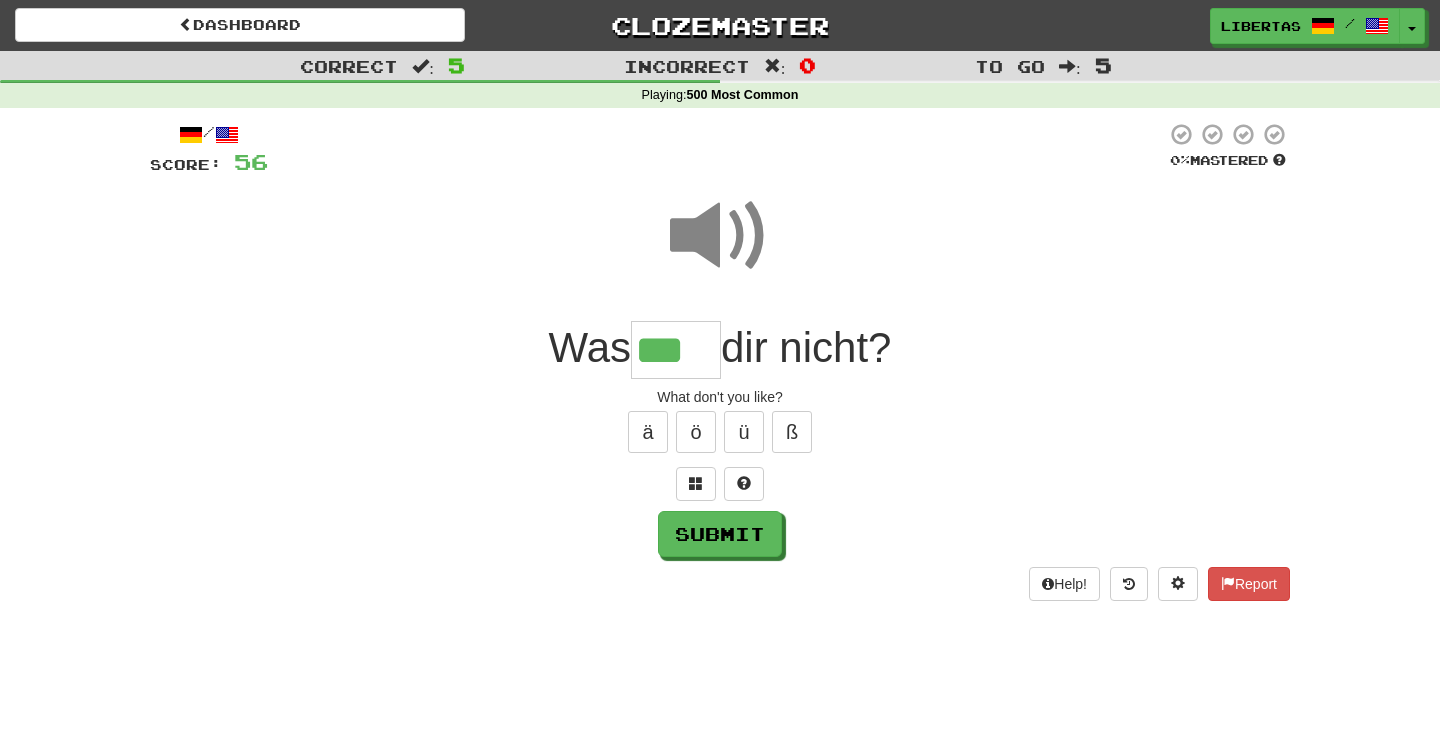 click on "***" at bounding box center (676, 350) 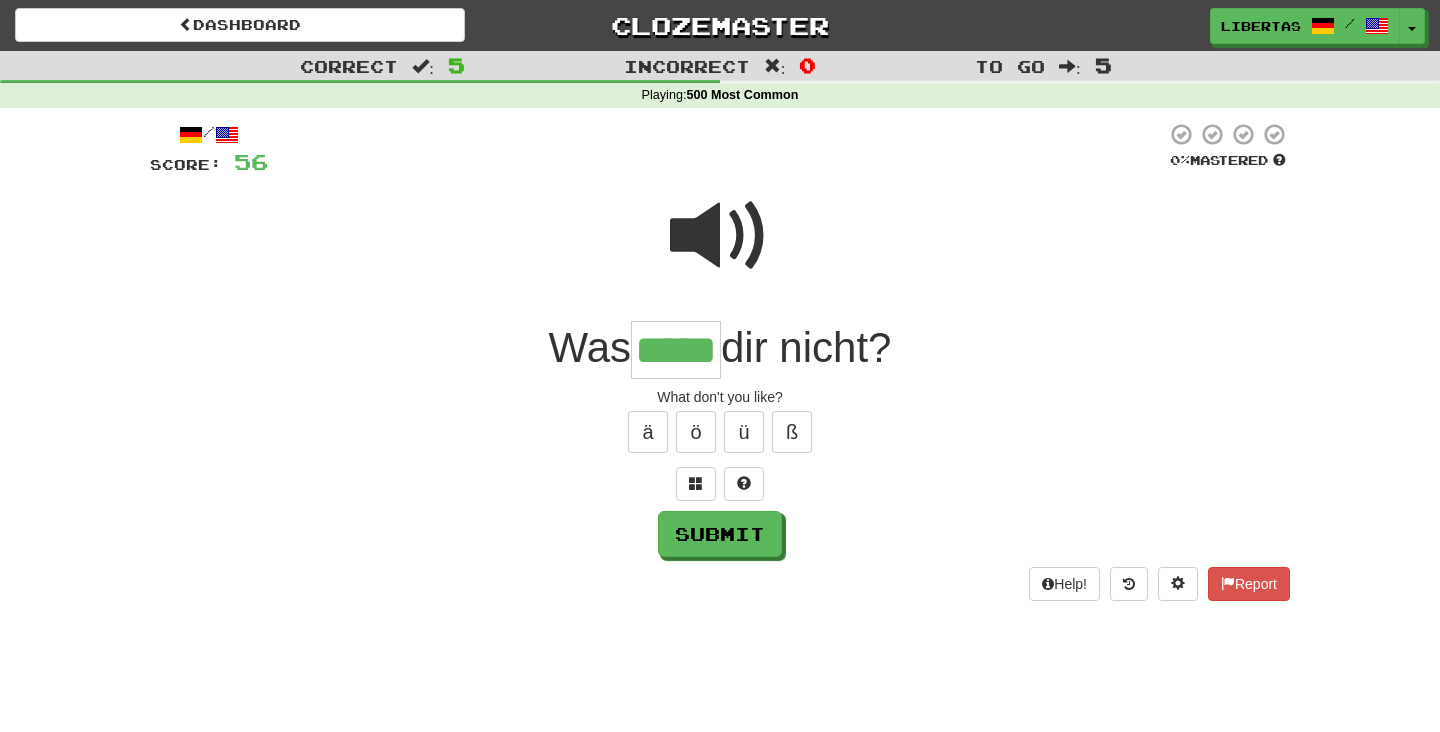 type on "*****" 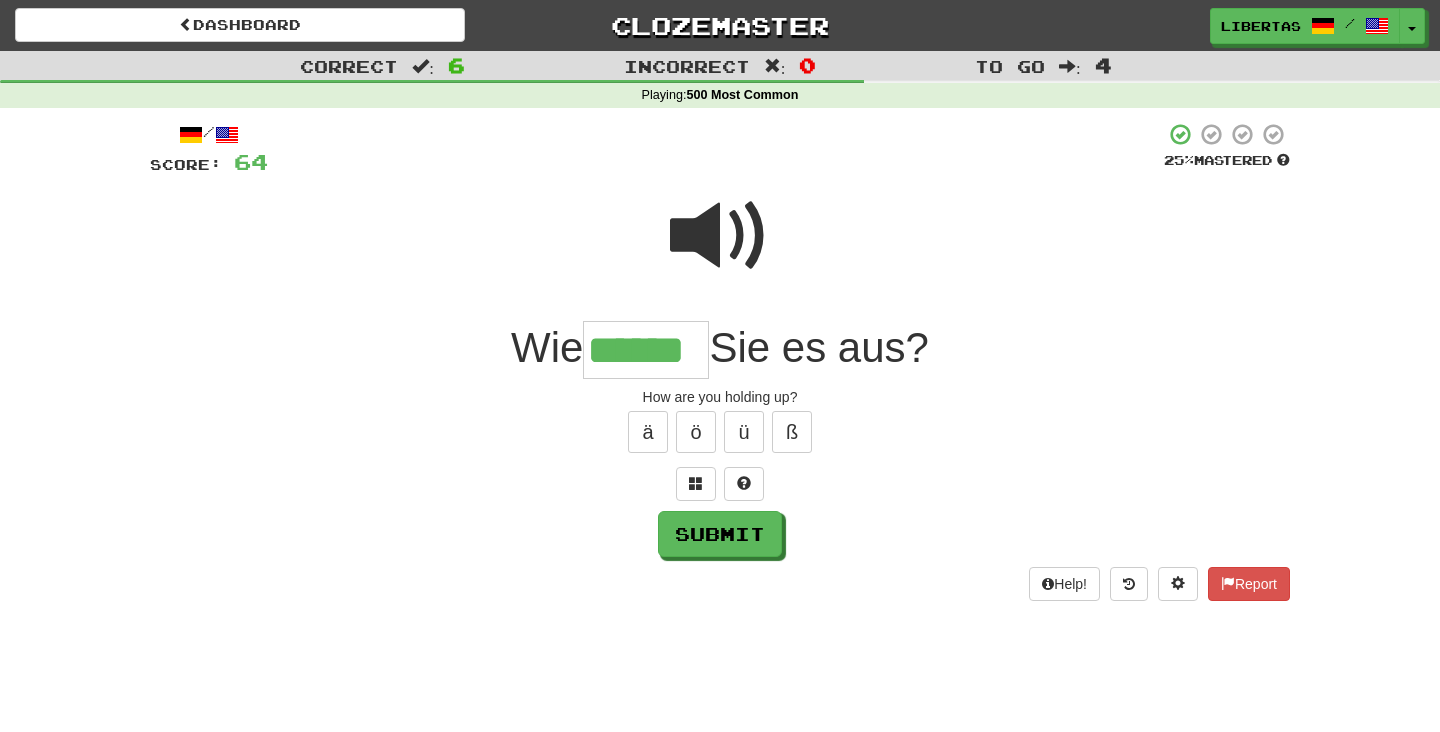 type on "******" 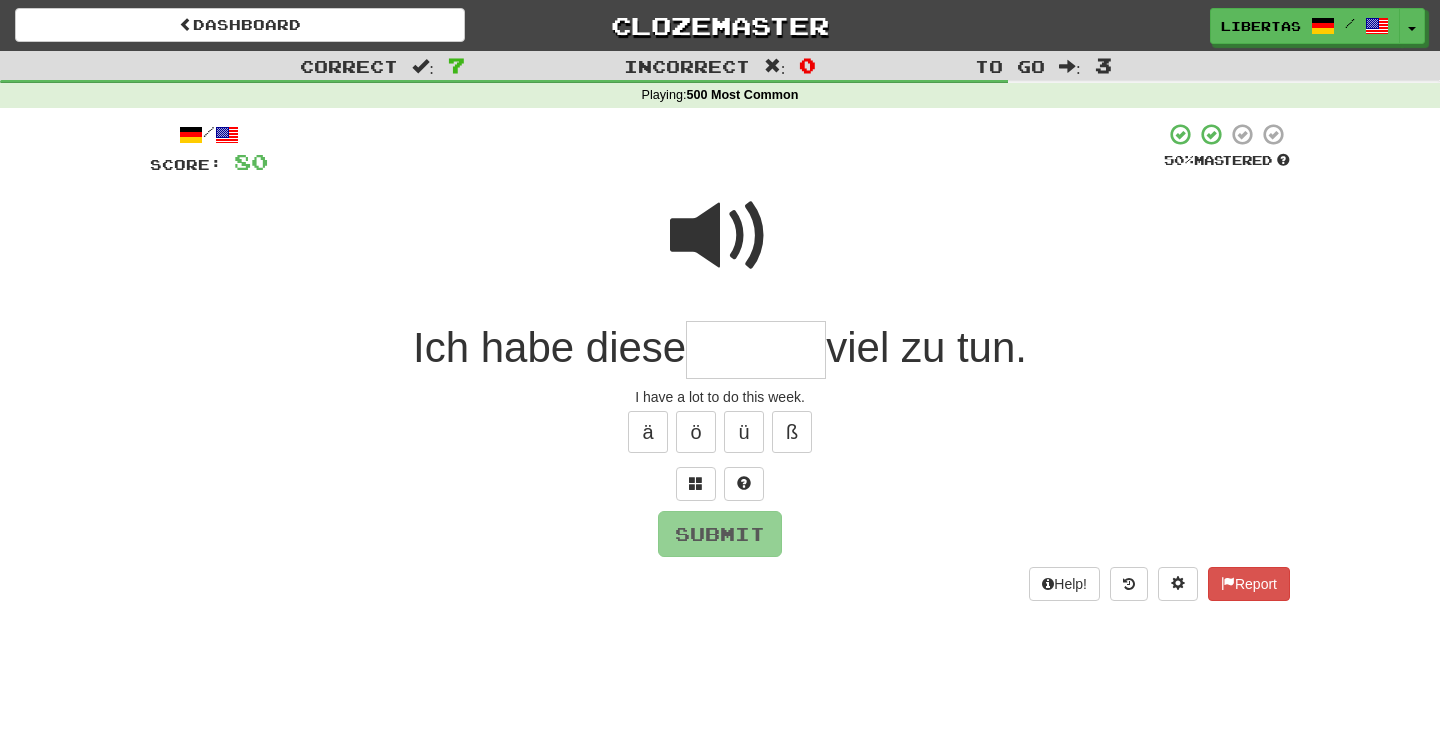type on "*" 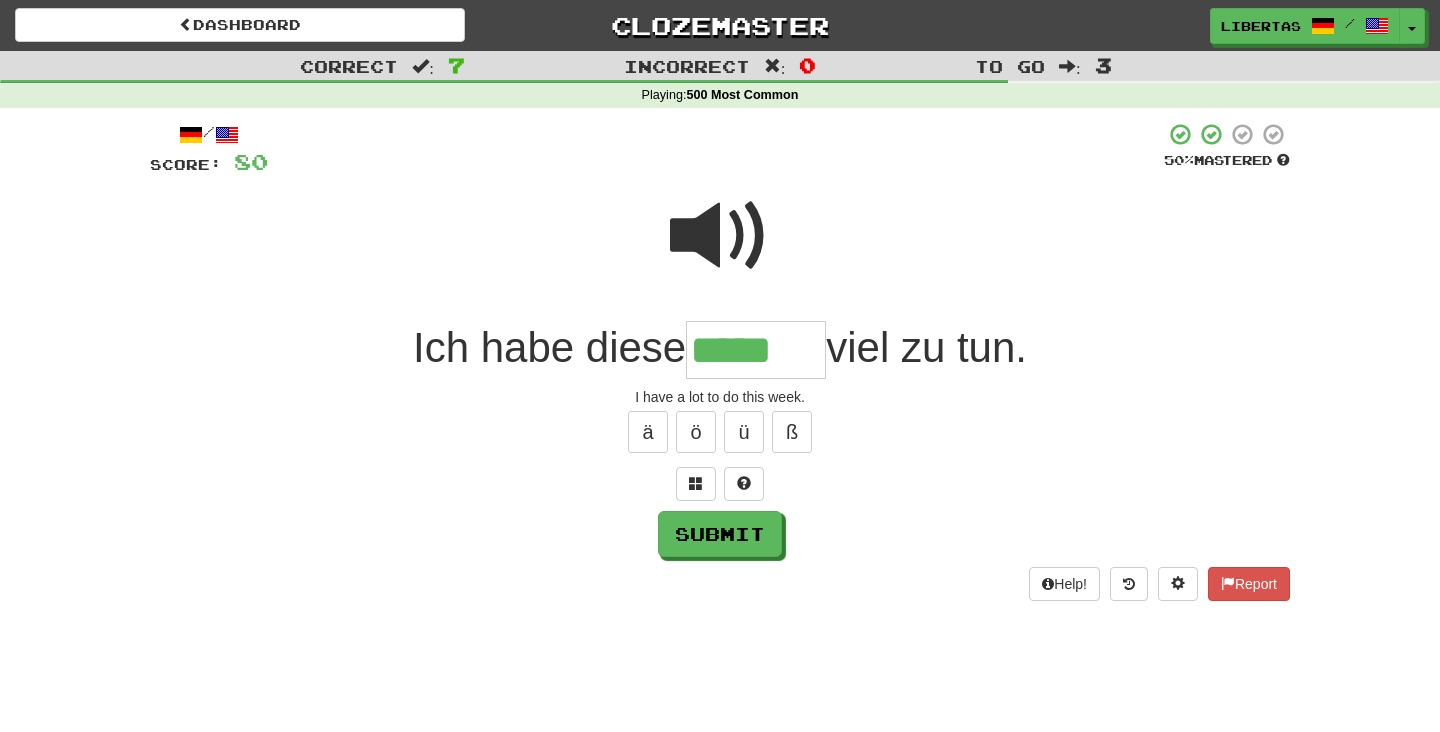 type on "*****" 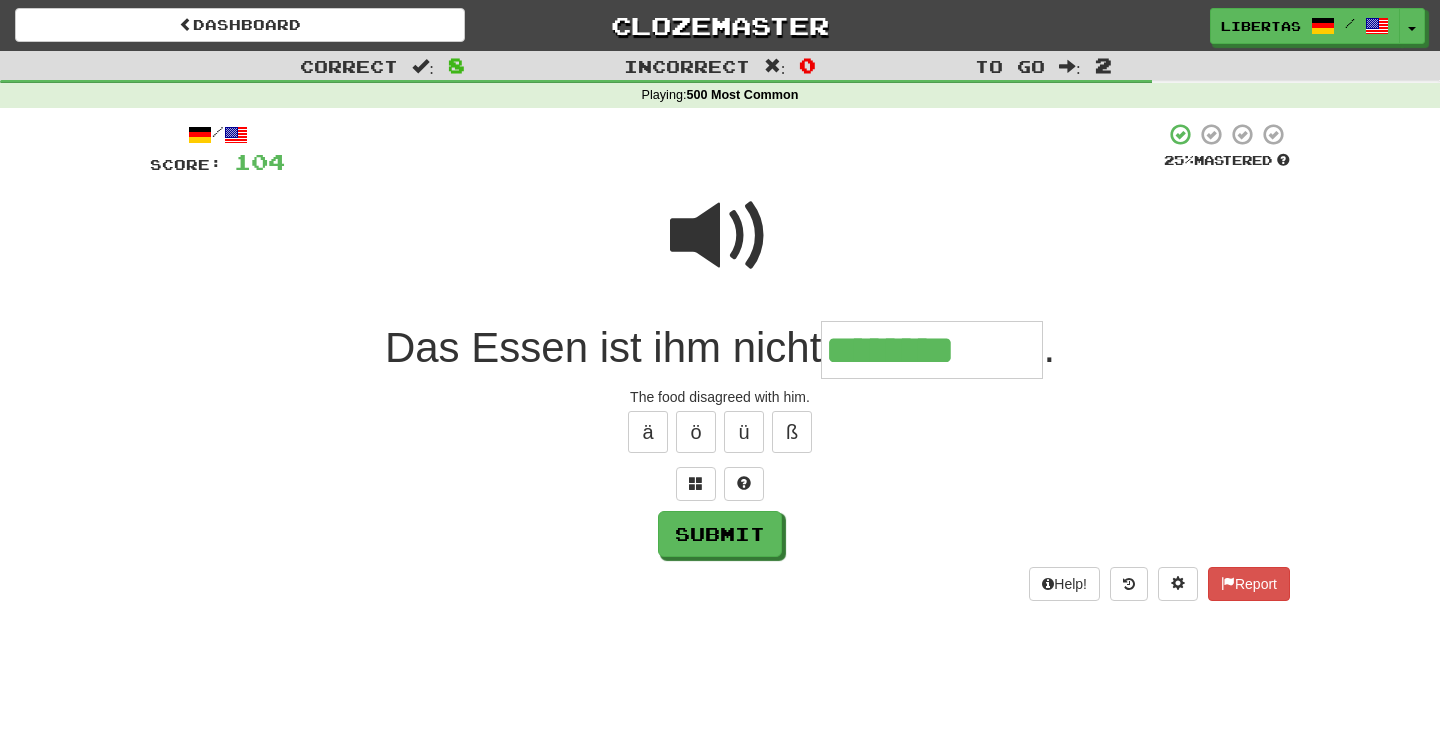 type on "********" 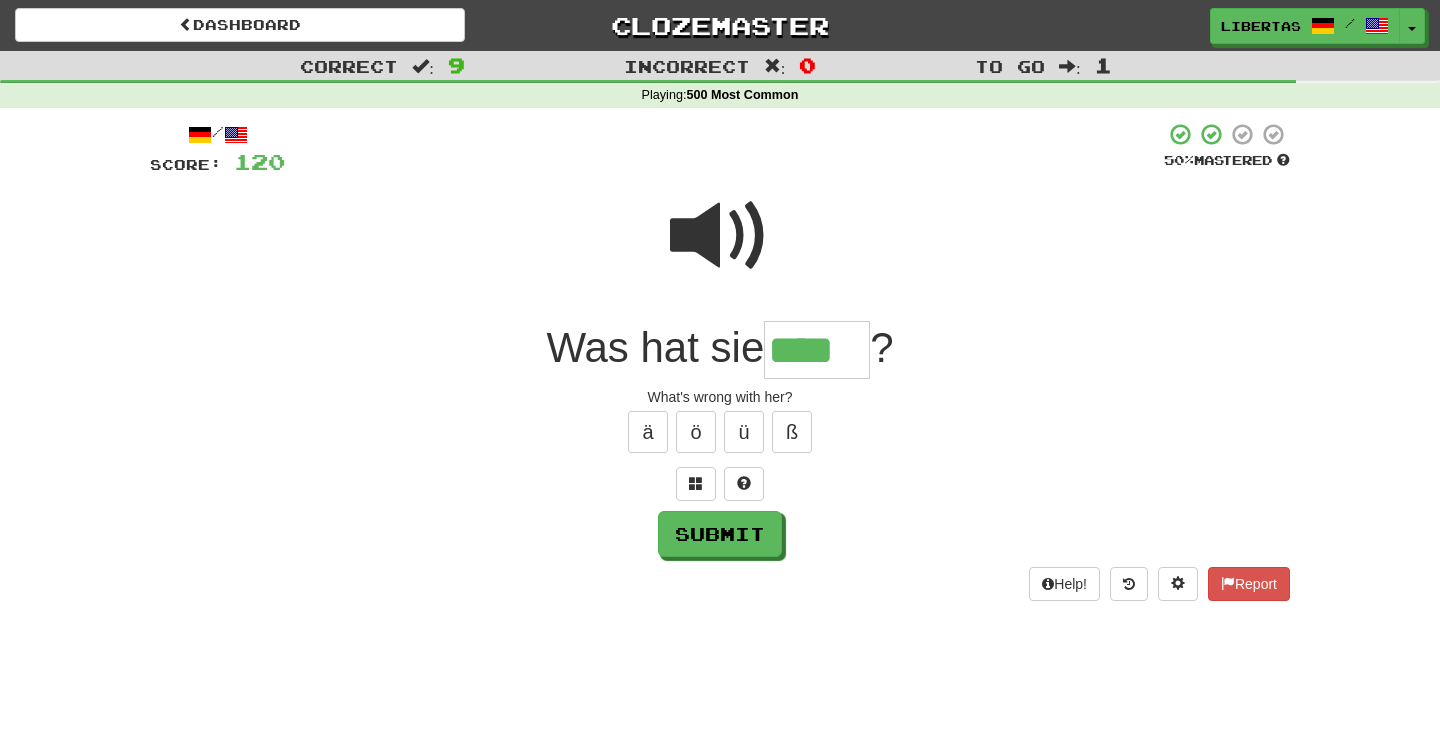 type on "****" 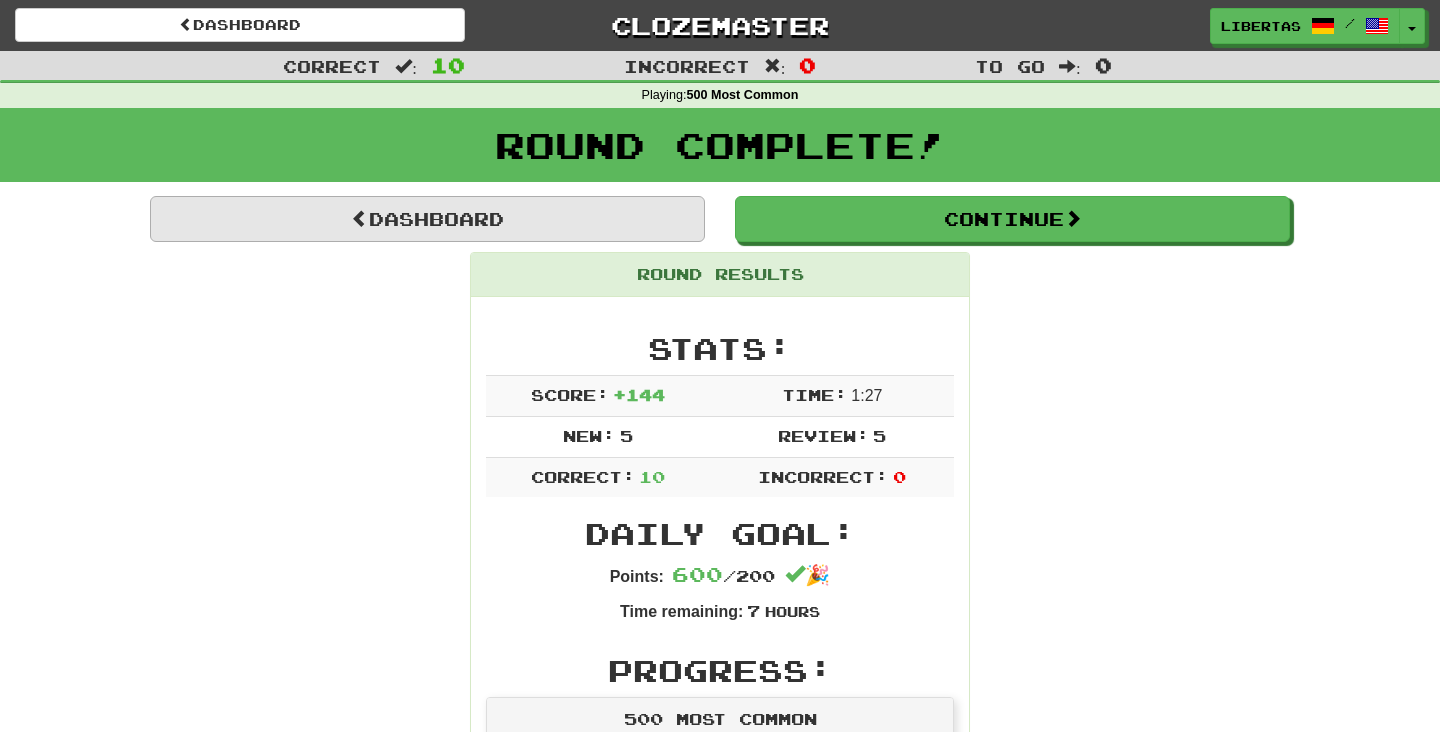click on "Dashboard" at bounding box center (427, 219) 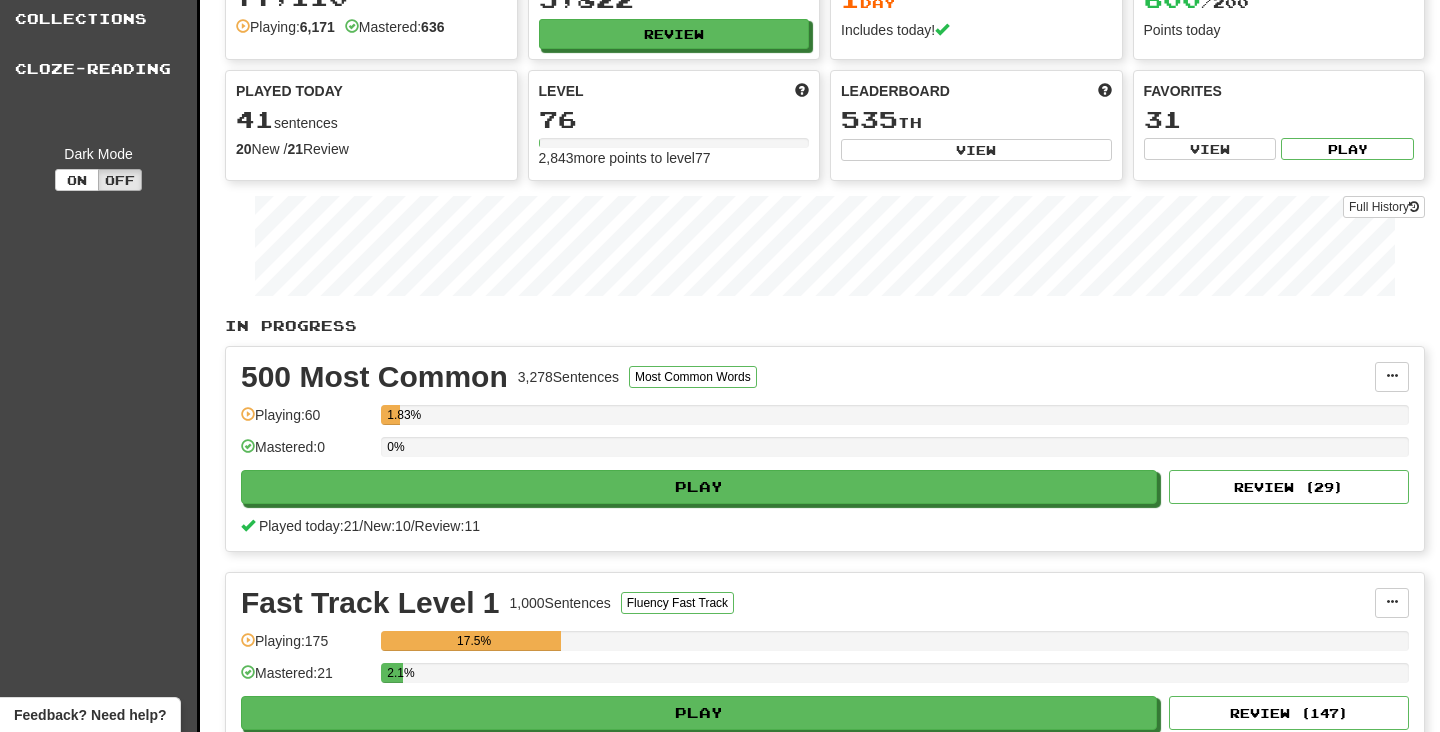 scroll, scrollTop: 111, scrollLeft: 0, axis: vertical 